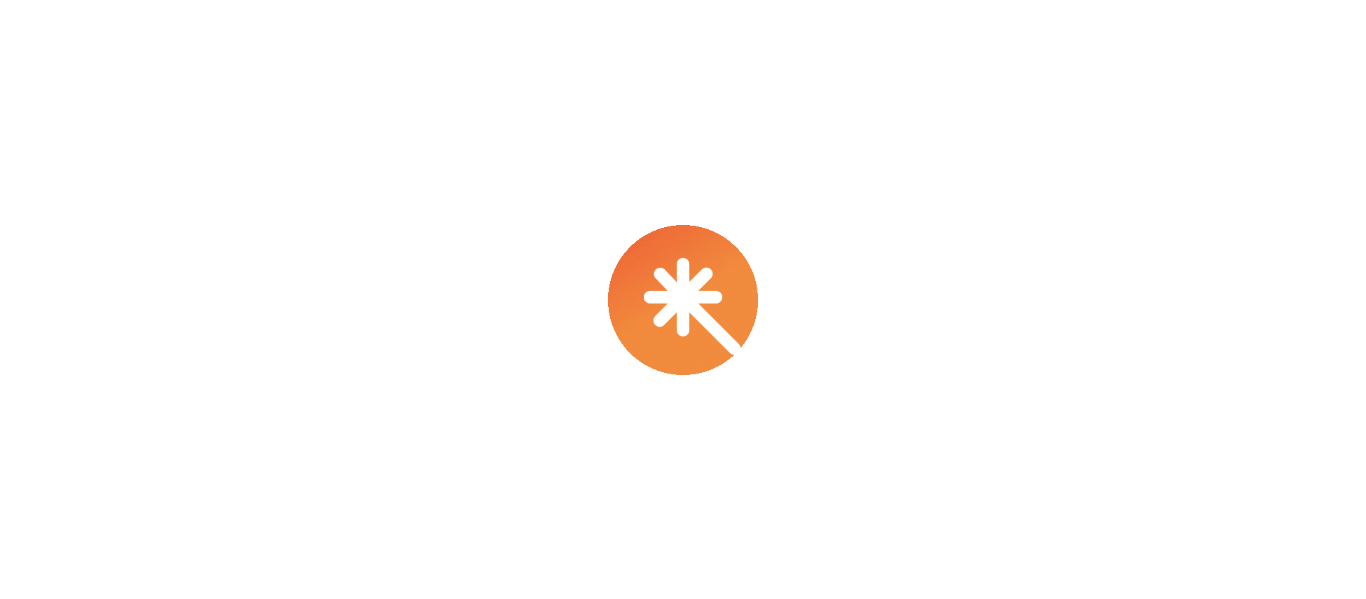 scroll, scrollTop: 0, scrollLeft: 0, axis: both 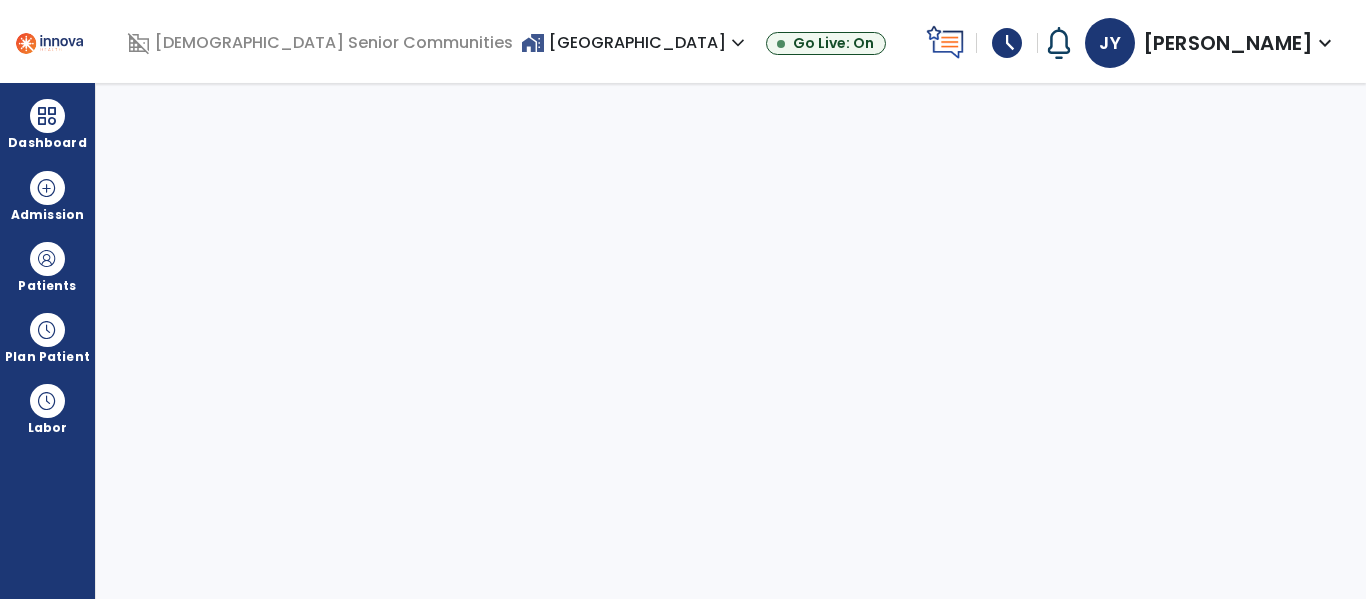 select on "****" 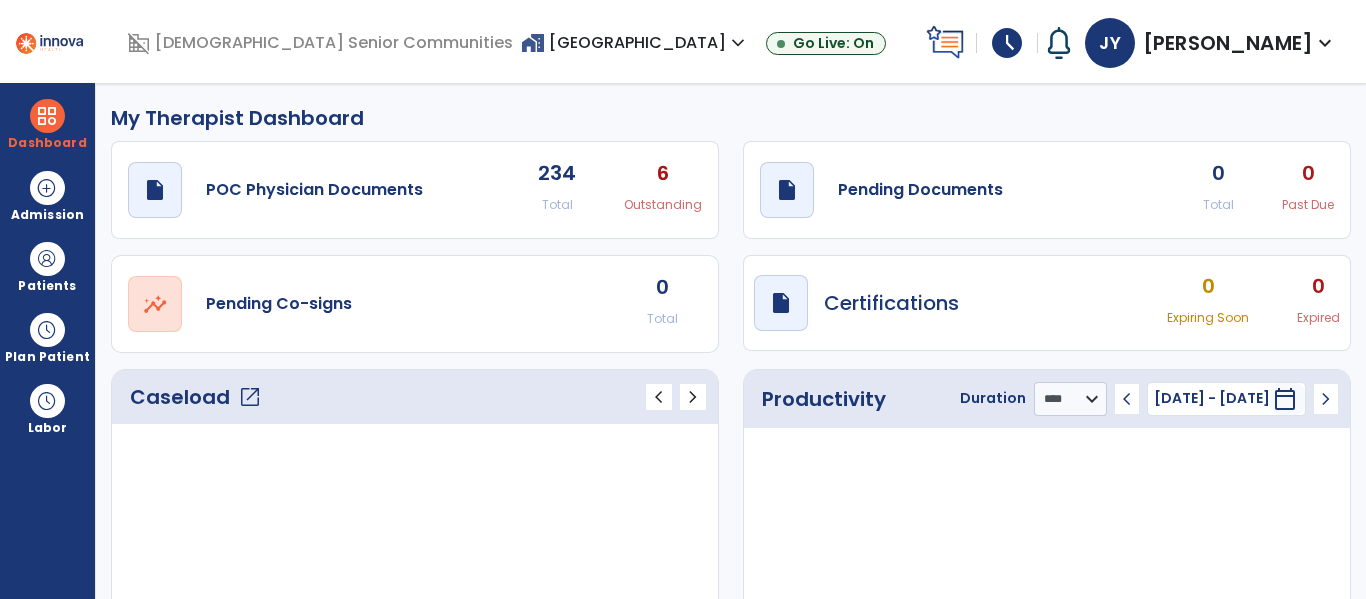 click on "open_in_new" 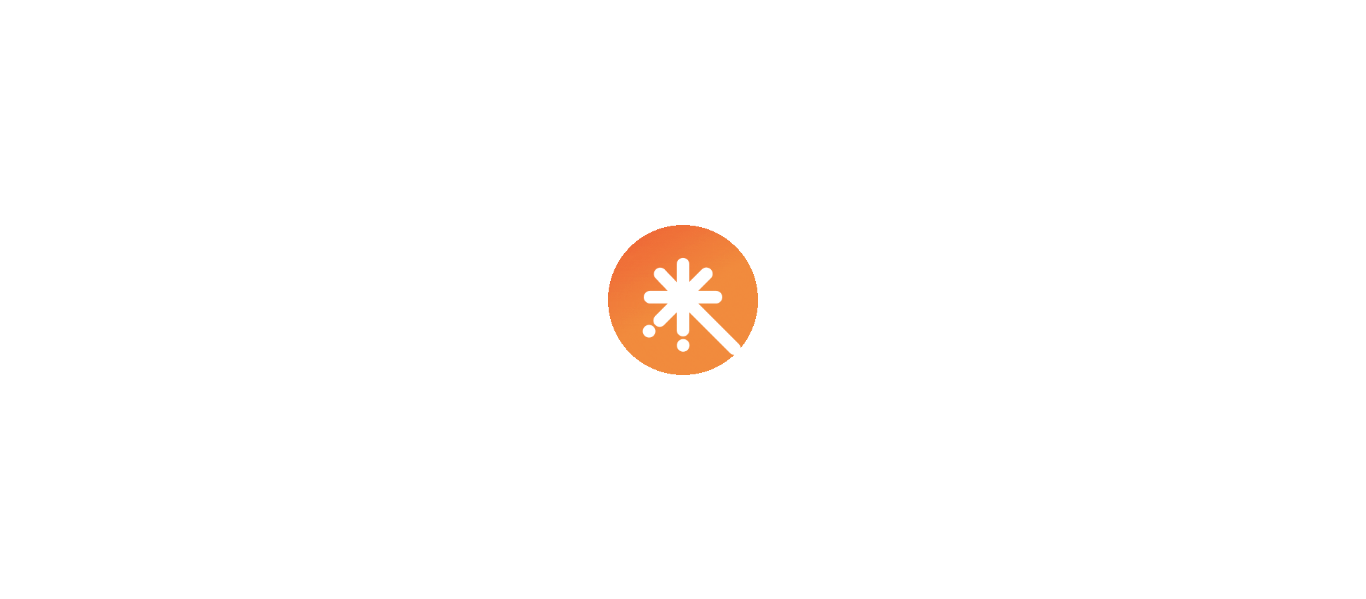 scroll, scrollTop: 0, scrollLeft: 0, axis: both 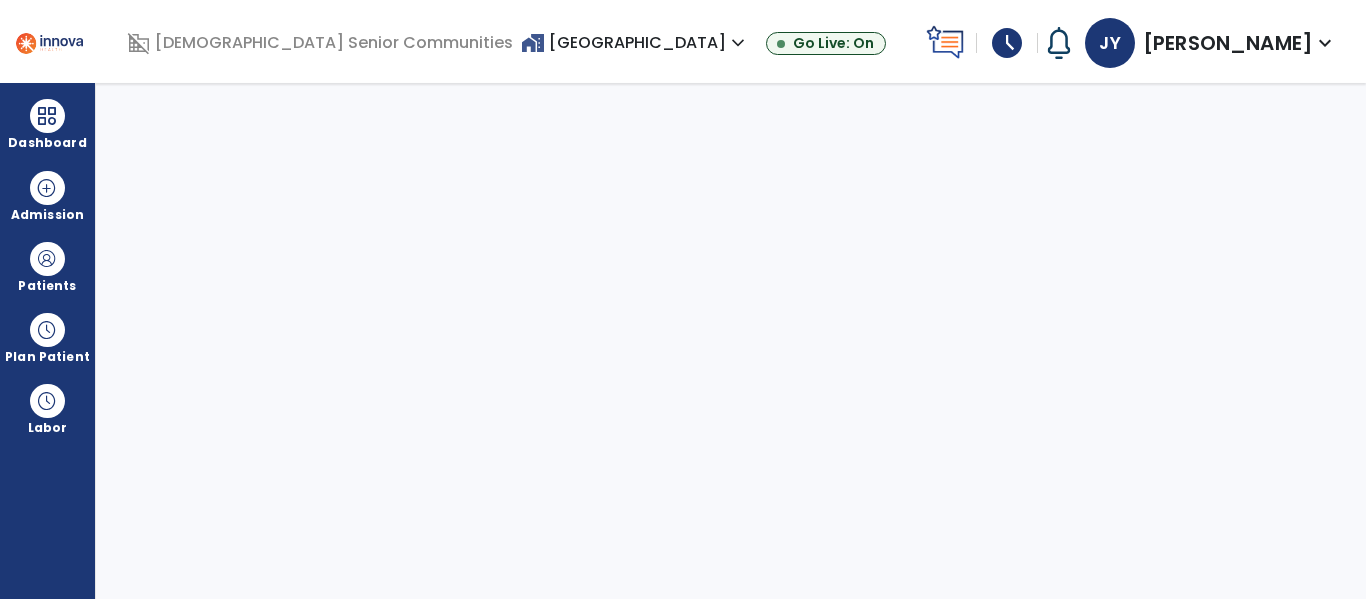 select on "****" 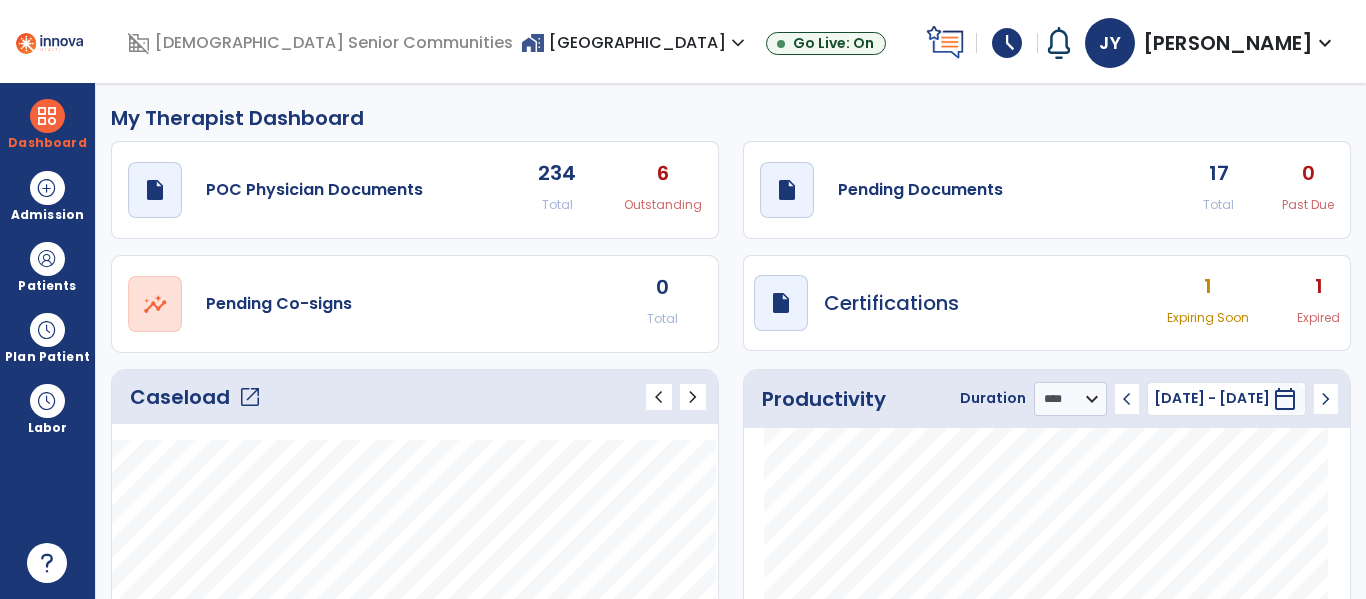 click on "open_in_new" 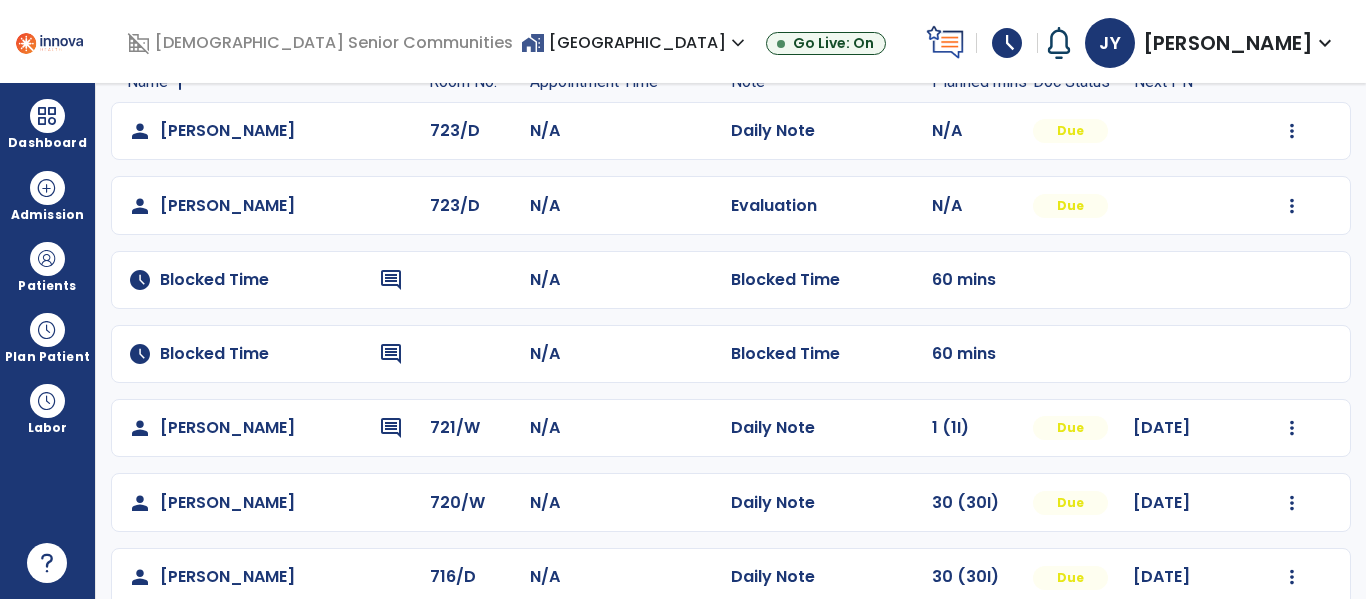 scroll, scrollTop: 1080, scrollLeft: 0, axis: vertical 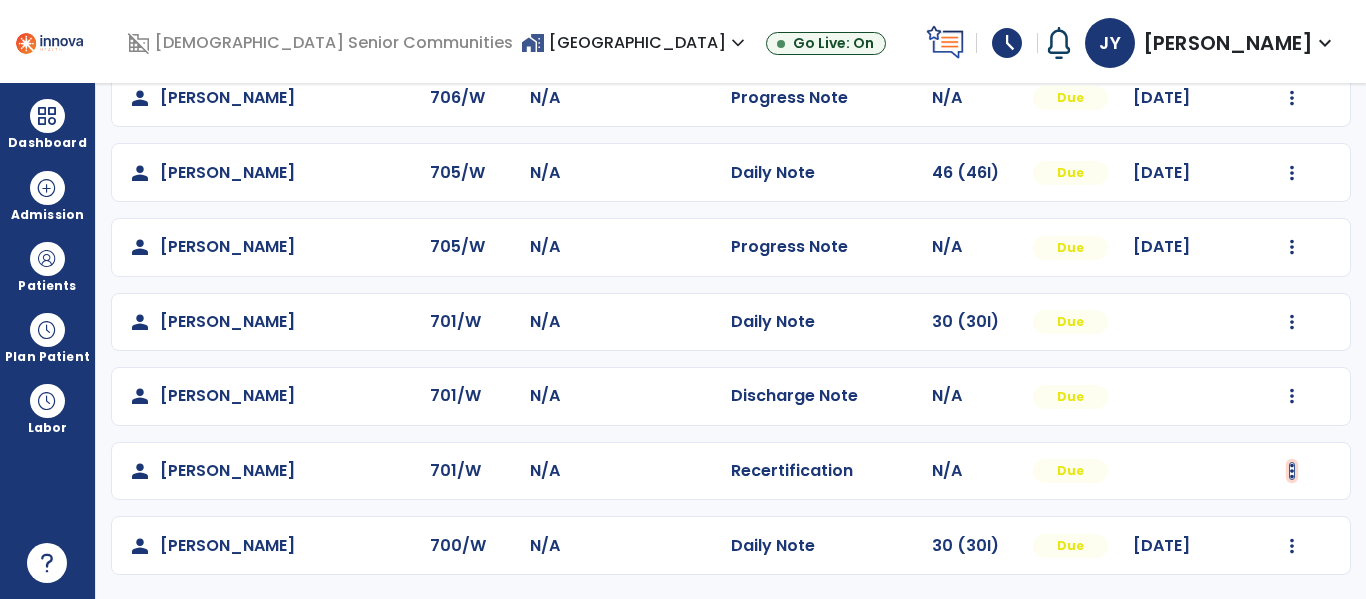 click at bounding box center [1292, -721] 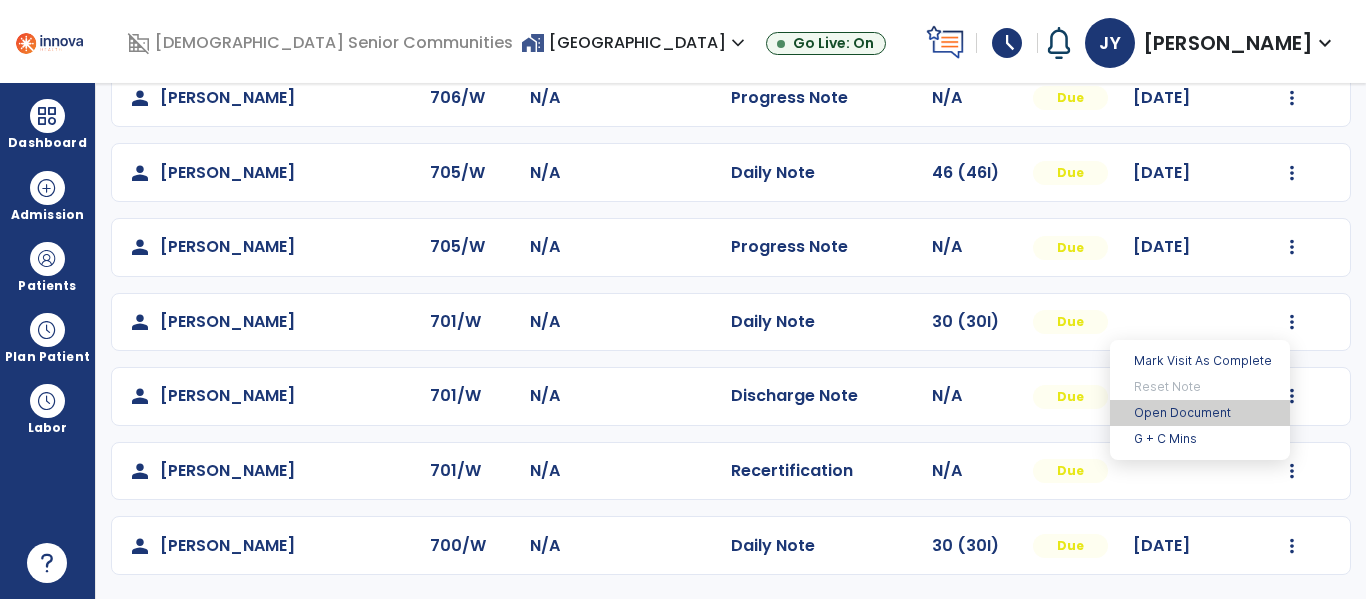 click on "Open Document" at bounding box center (1200, 413) 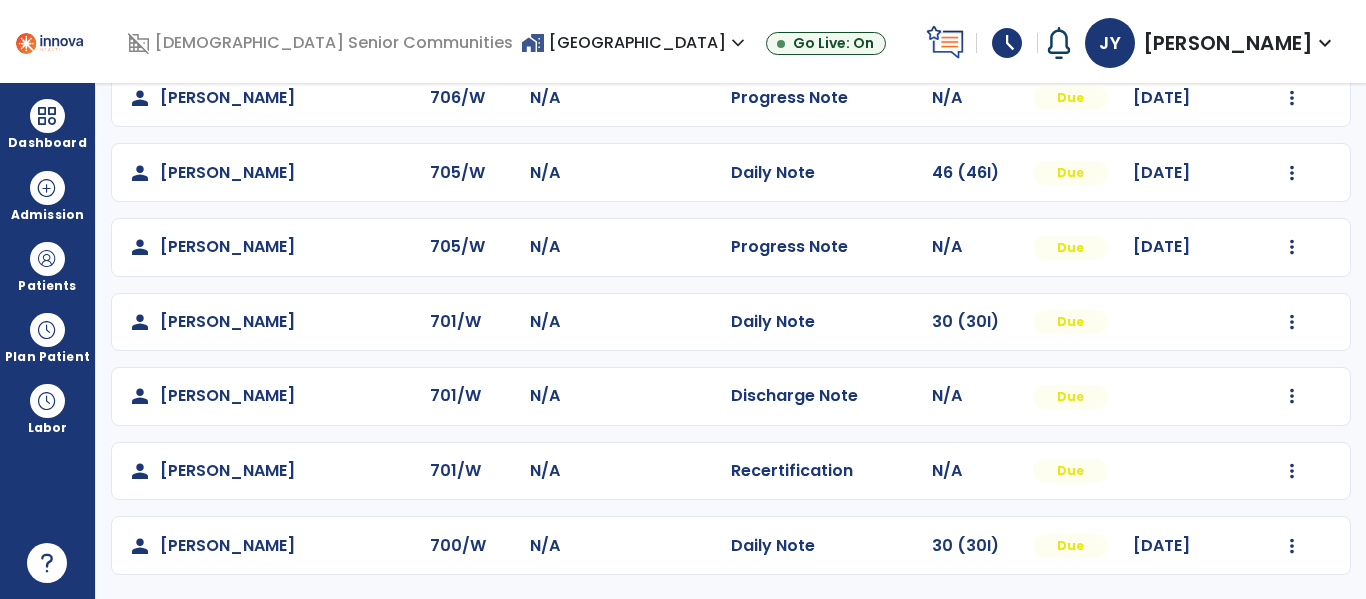 select on "**" 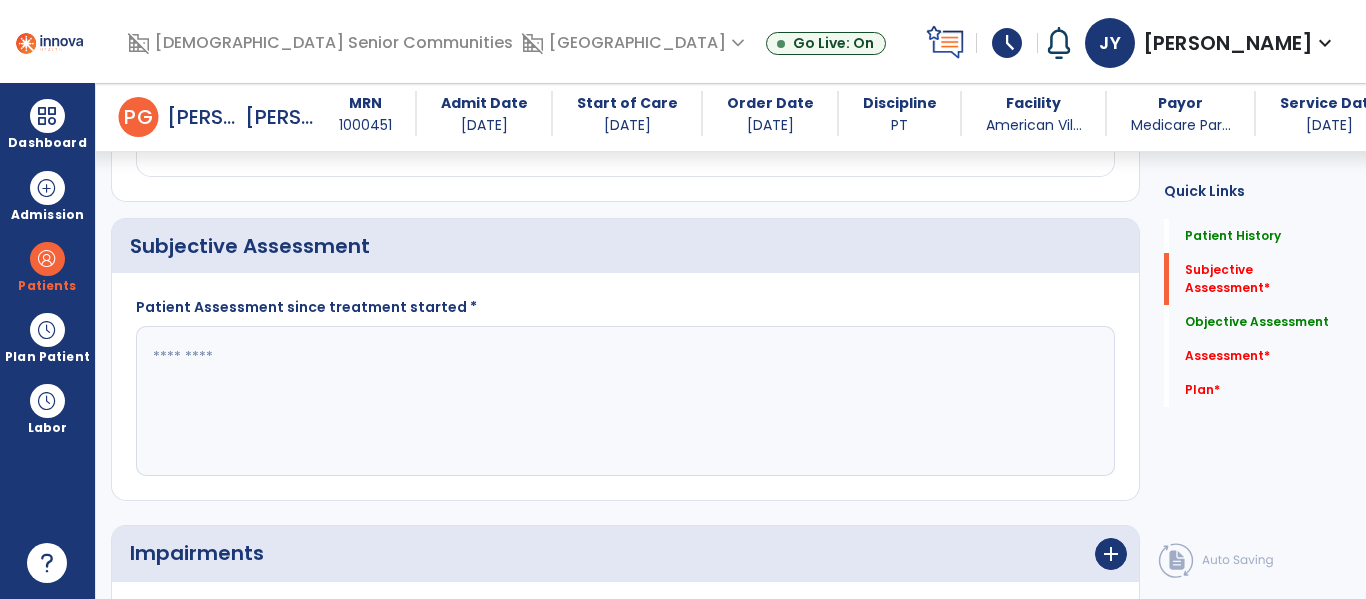 scroll, scrollTop: 470, scrollLeft: 0, axis: vertical 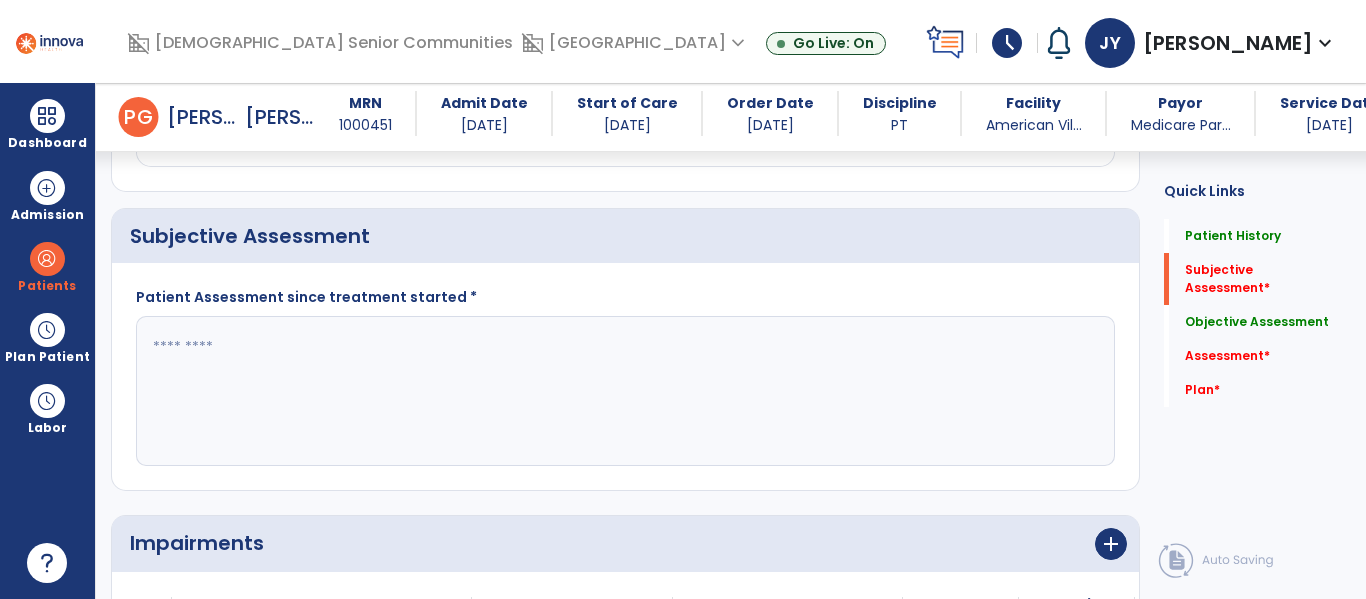 click 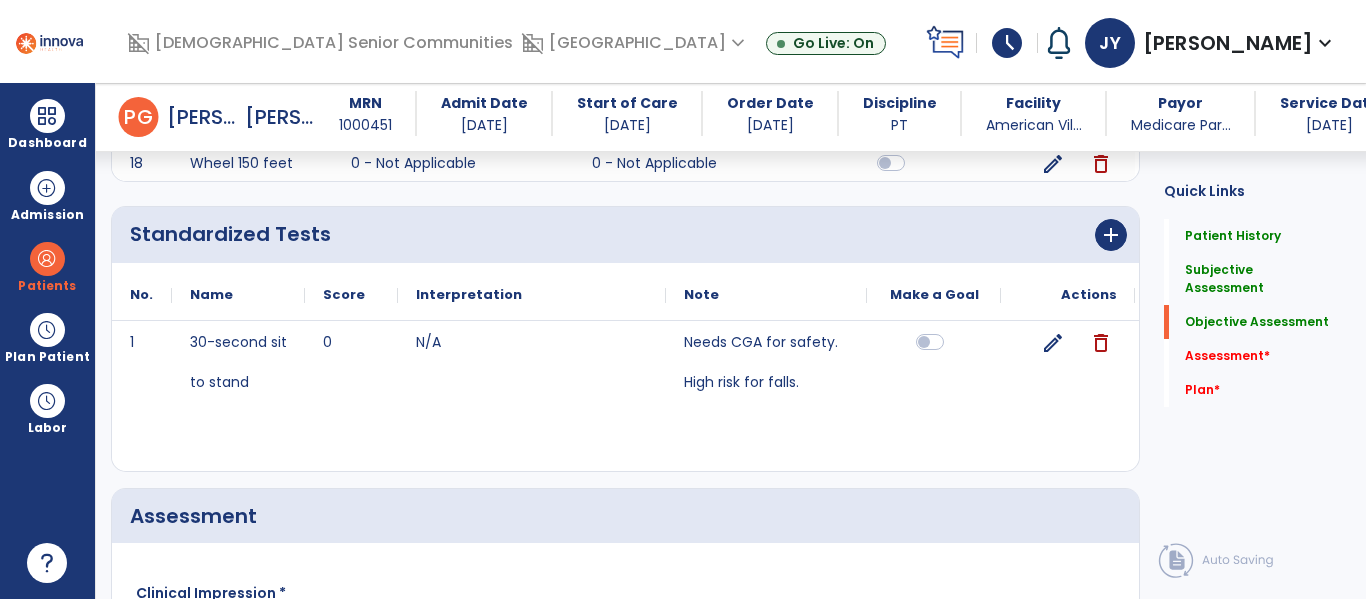 scroll, scrollTop: 2762, scrollLeft: 0, axis: vertical 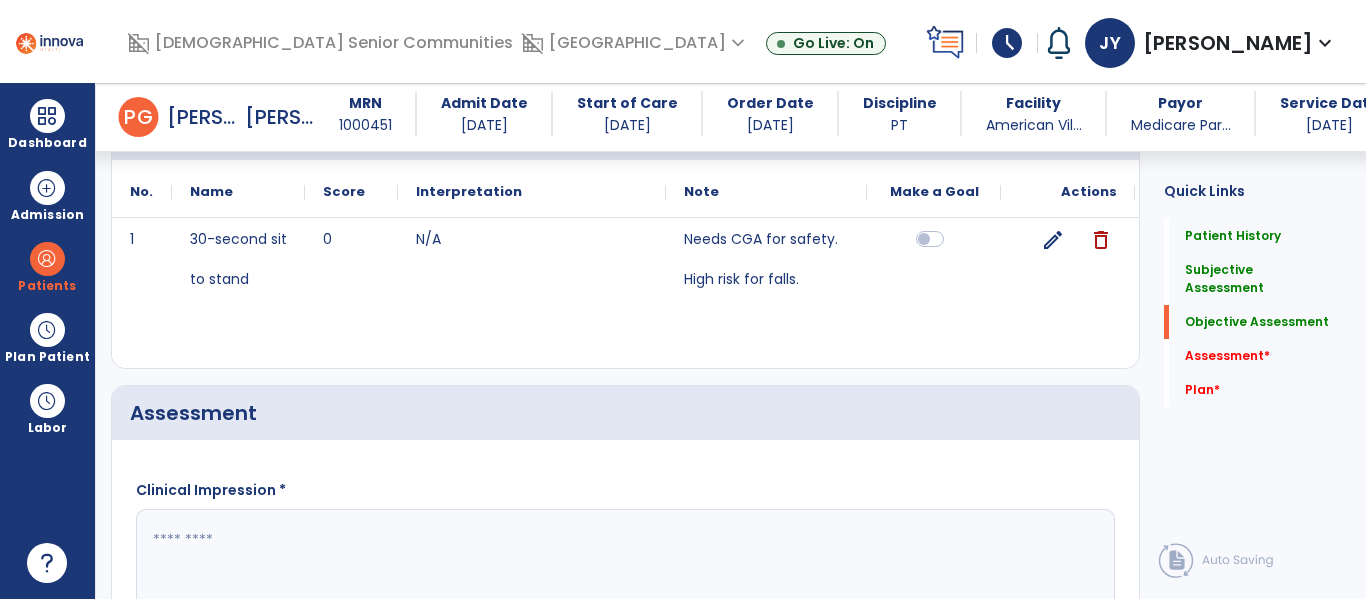 type on "**********" 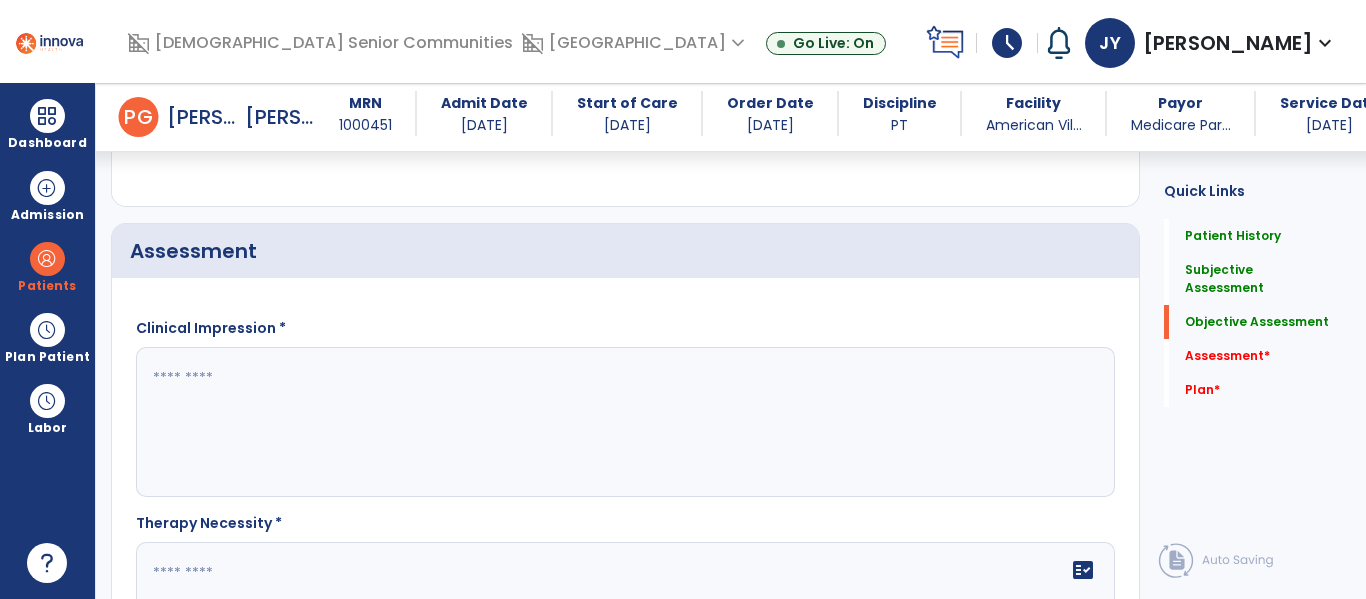 scroll, scrollTop: 2930, scrollLeft: 0, axis: vertical 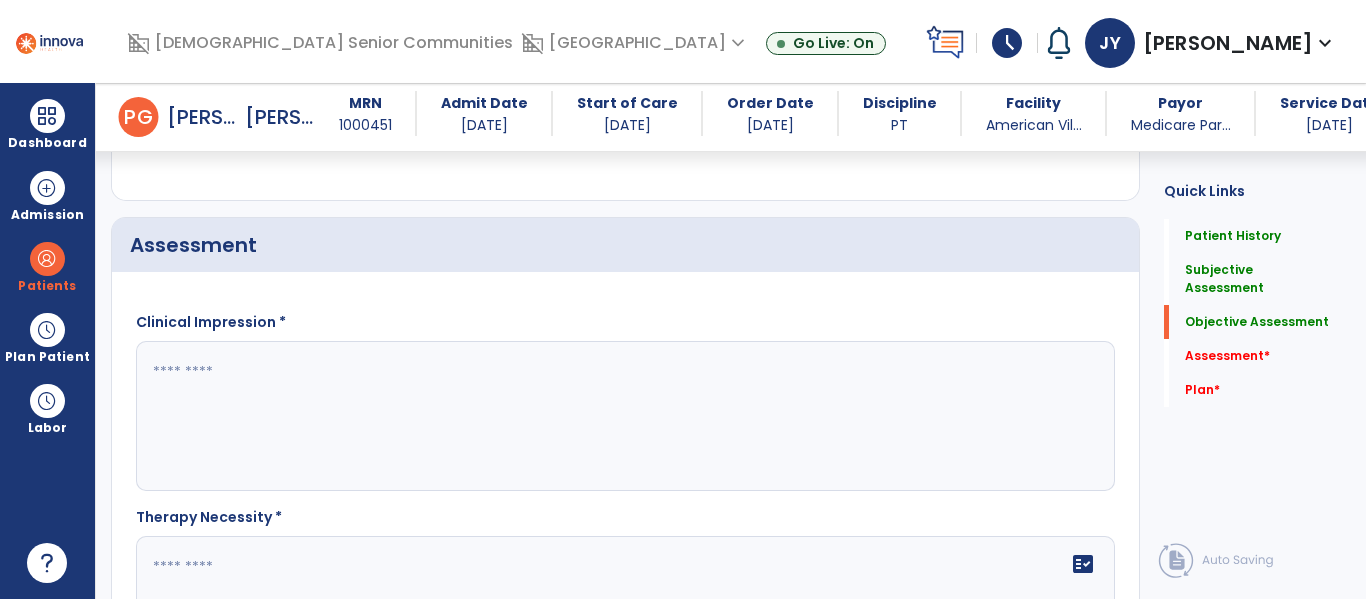 click 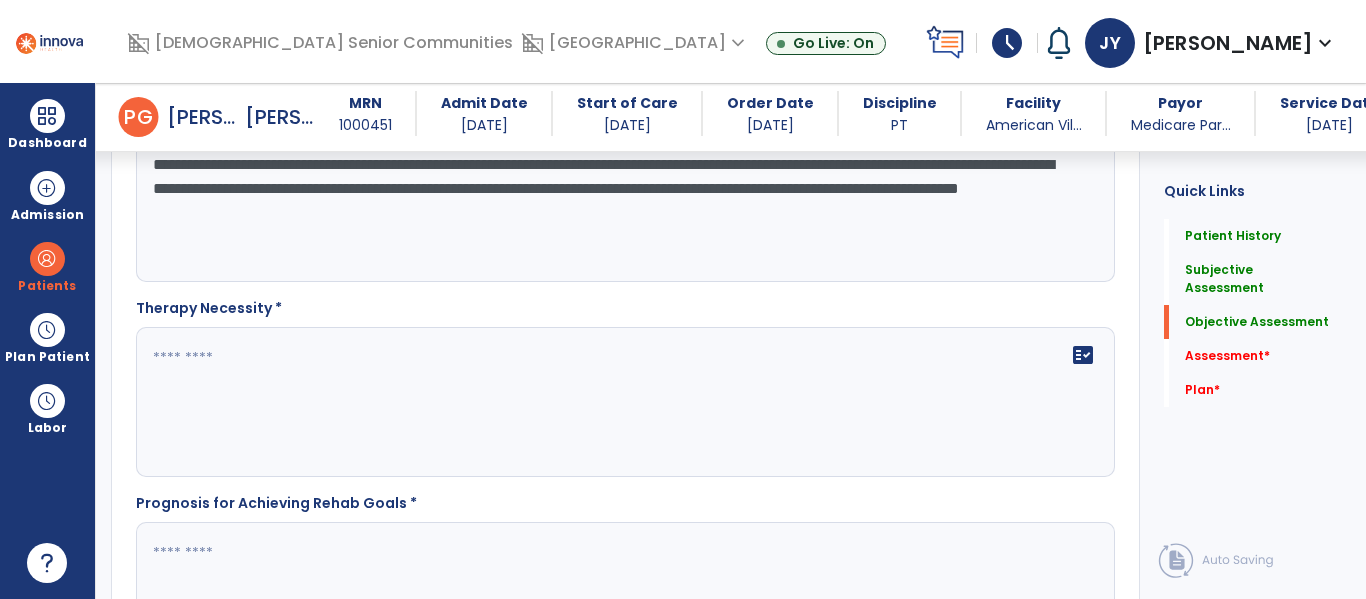 scroll, scrollTop: 3145, scrollLeft: 0, axis: vertical 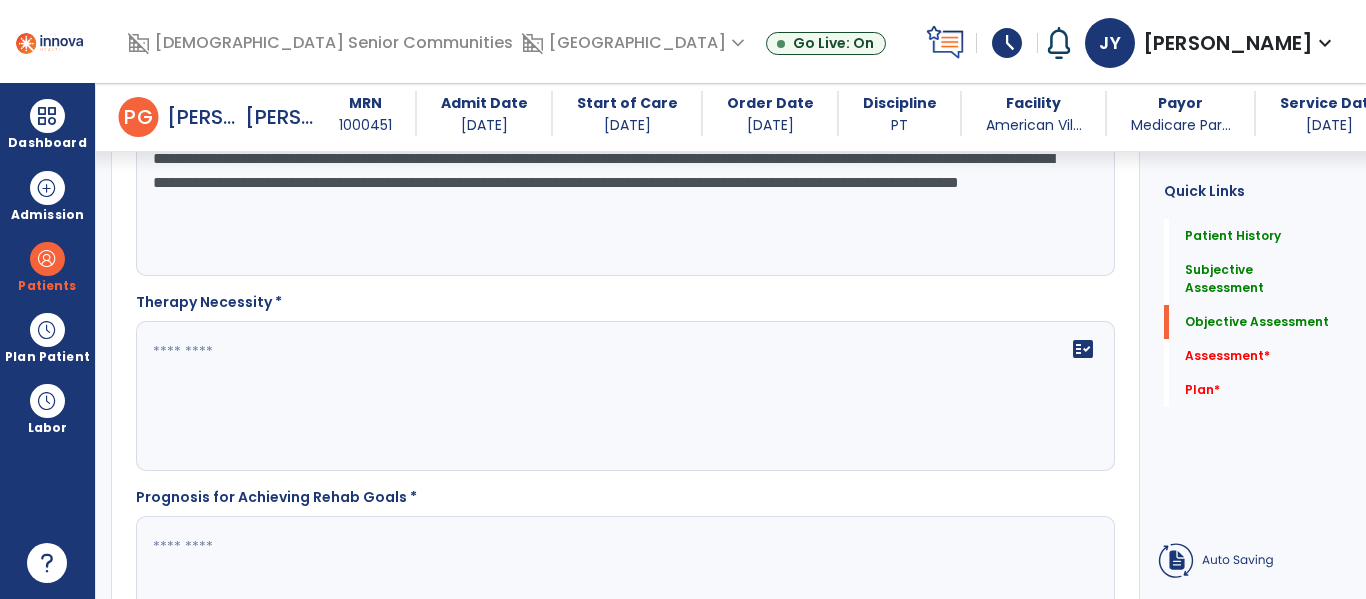 type on "**********" 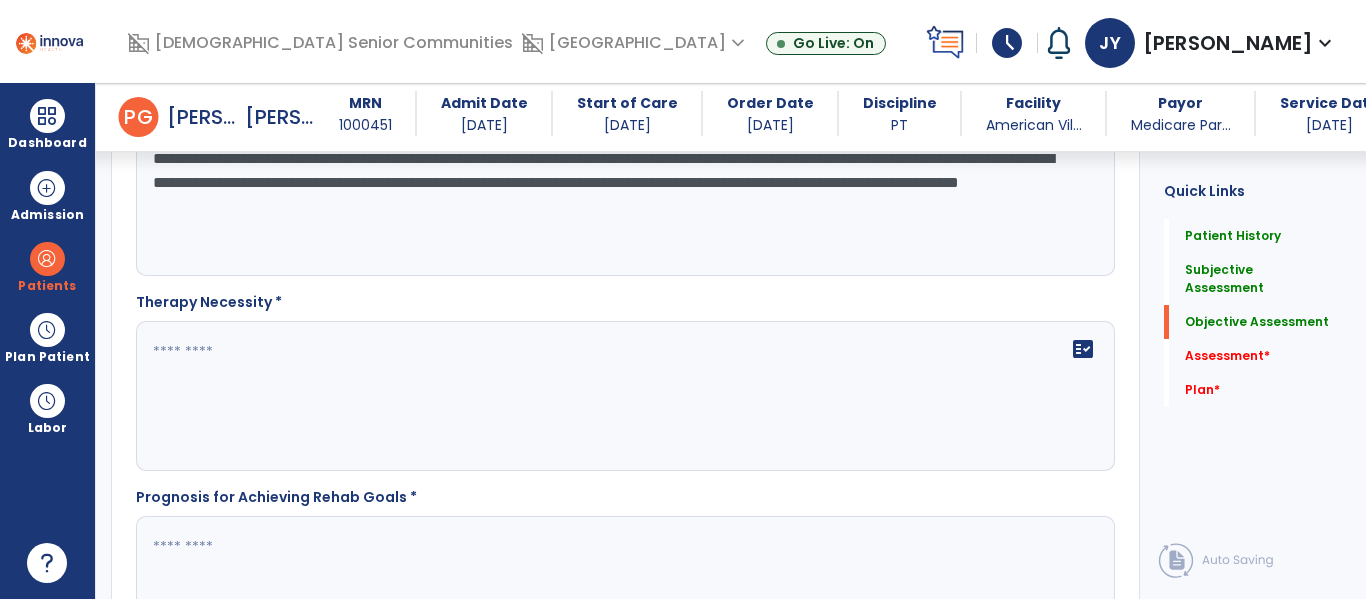 click on "fact_check" 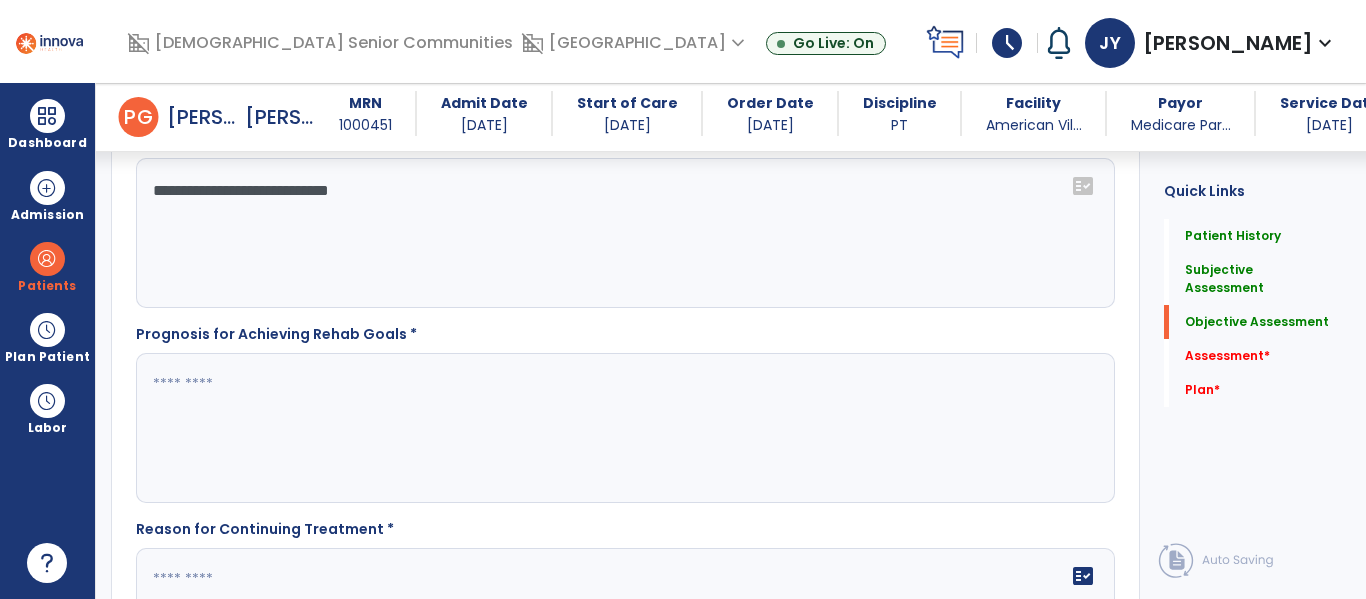 scroll, scrollTop: 3367, scrollLeft: 0, axis: vertical 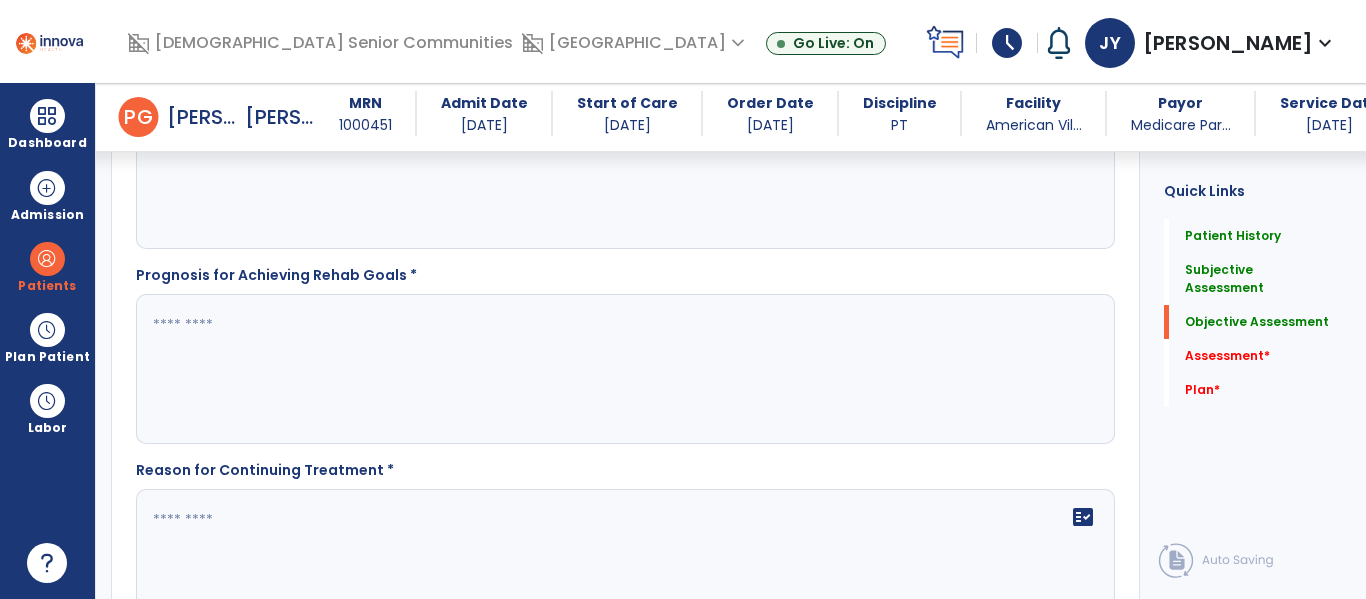 type on "**********" 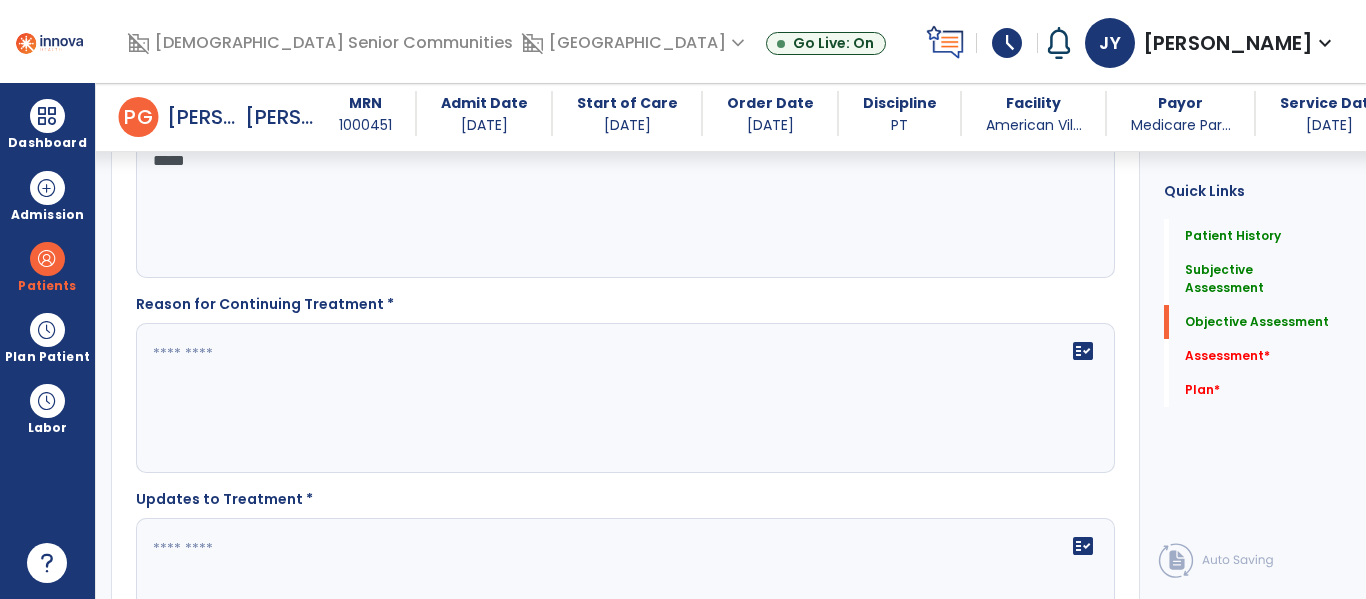 scroll, scrollTop: 3547, scrollLeft: 0, axis: vertical 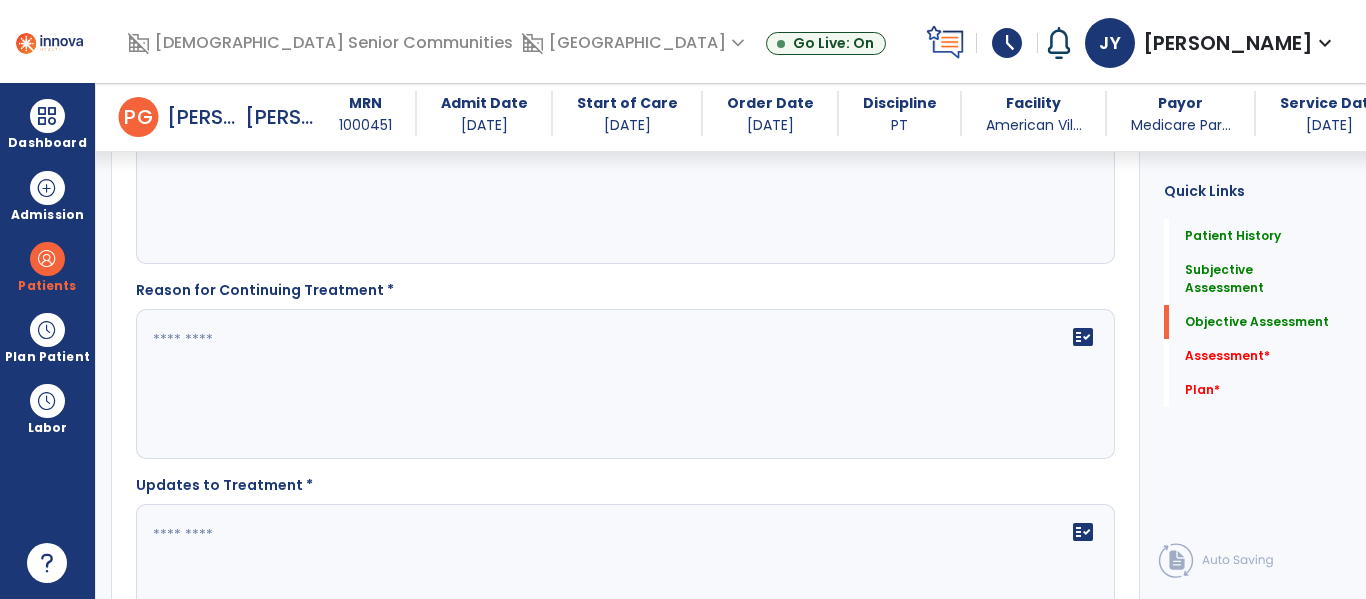 type on "*****" 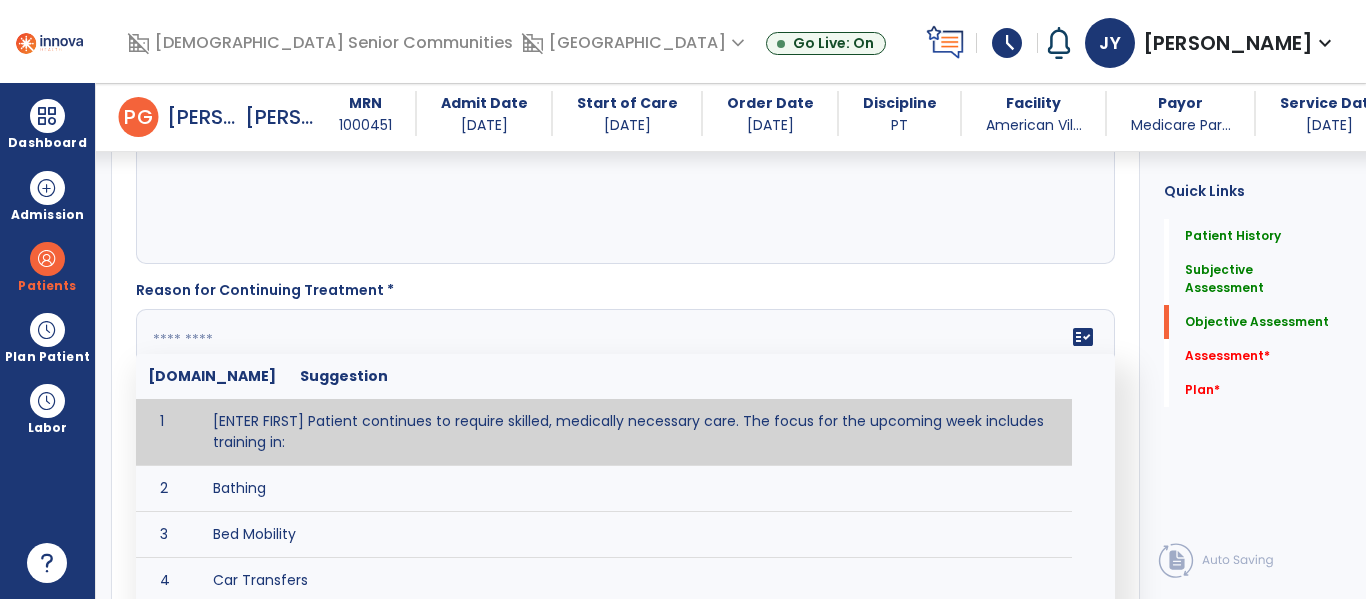 scroll, scrollTop: 3071, scrollLeft: 0, axis: vertical 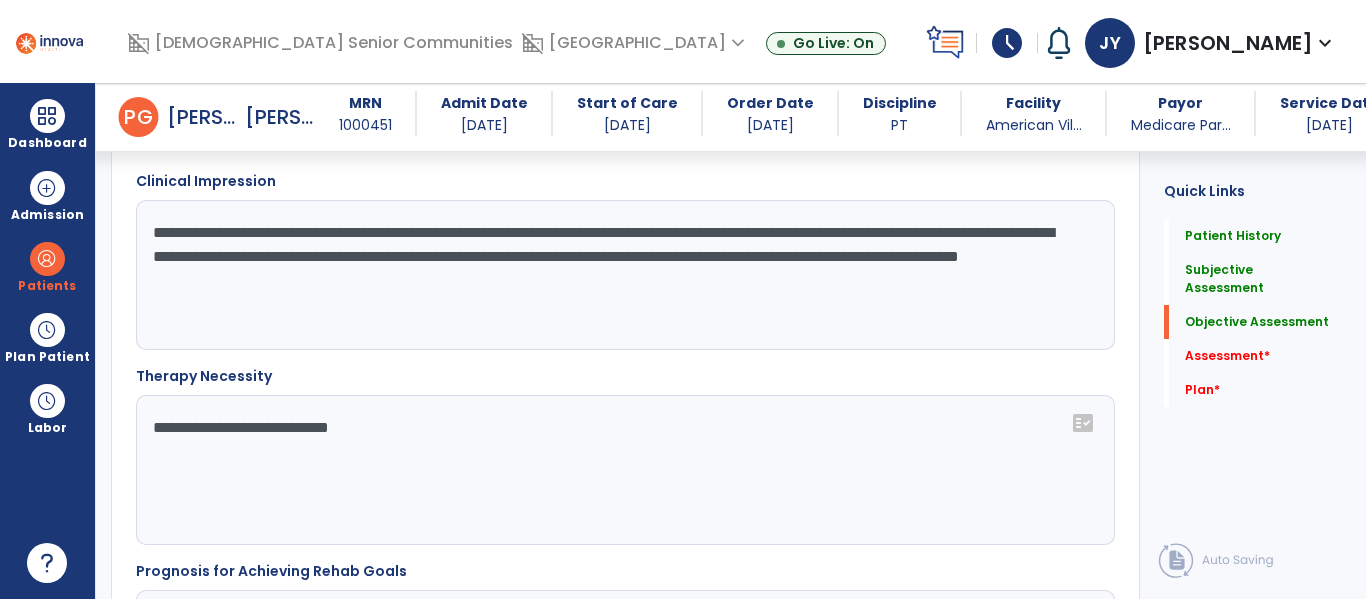 click on "**********" 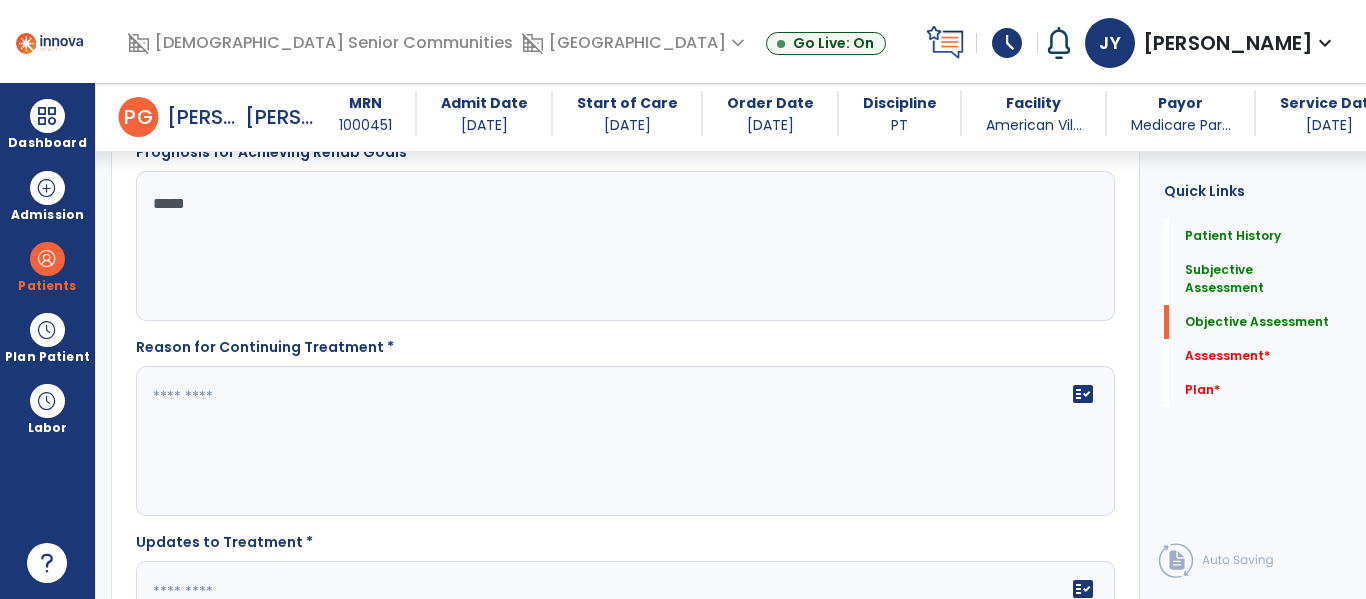 scroll, scrollTop: 3492, scrollLeft: 0, axis: vertical 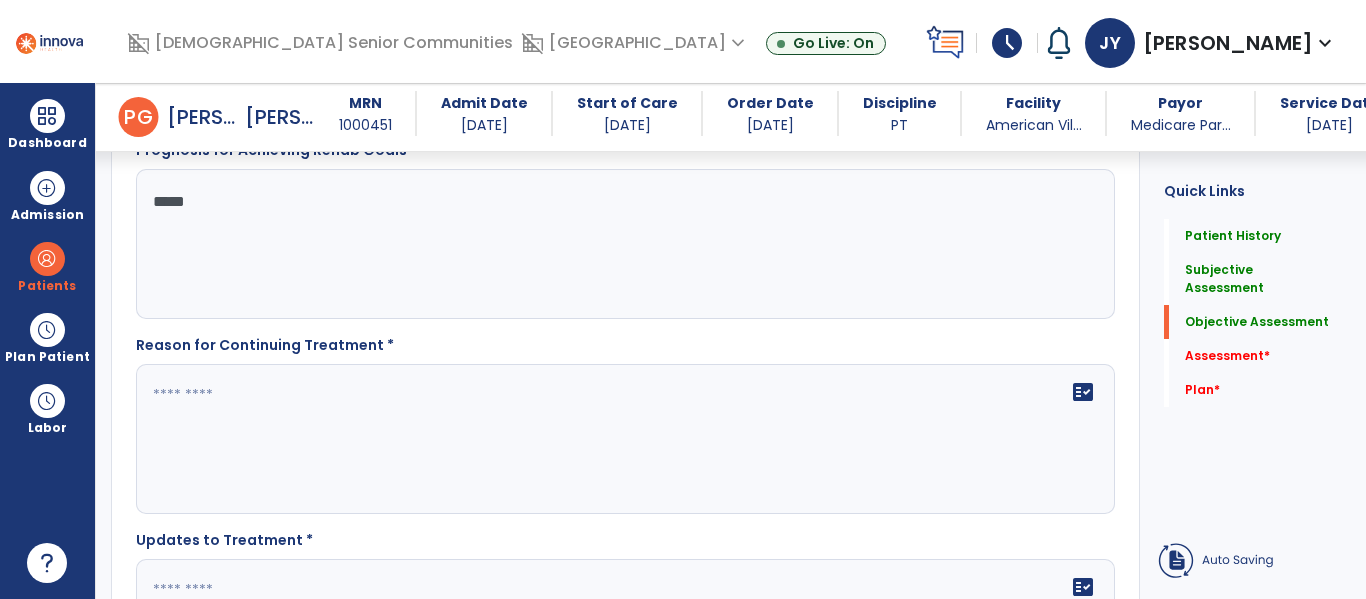 click on "fact_check" 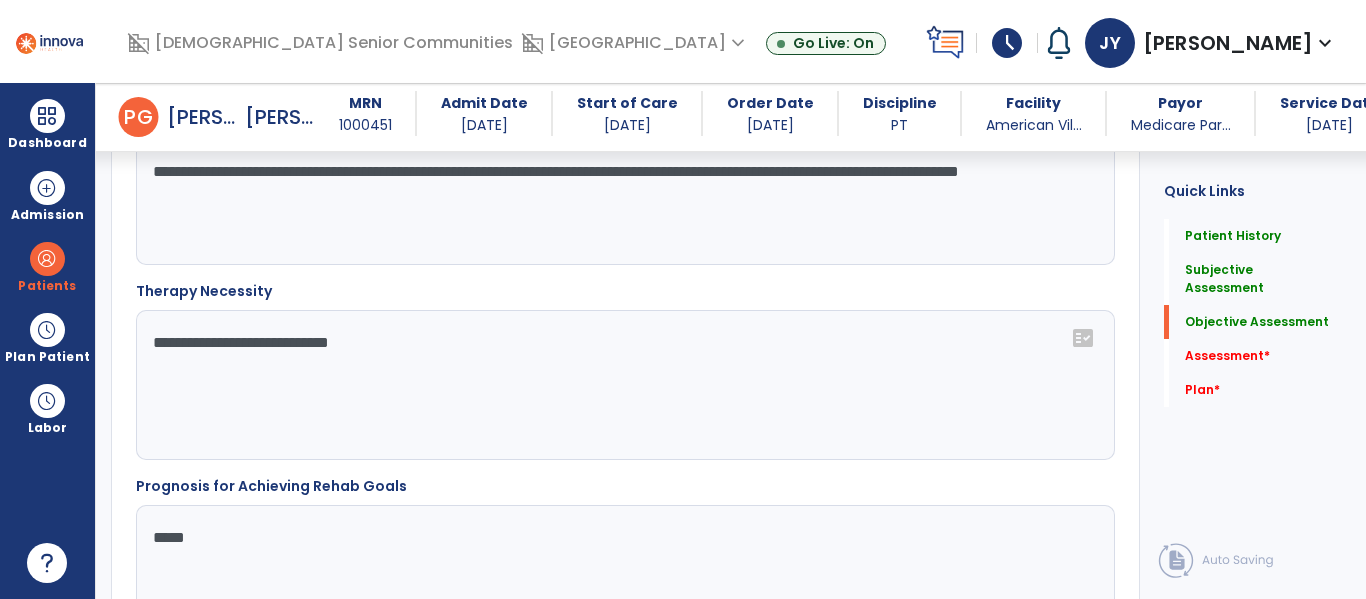 scroll, scrollTop: 3117, scrollLeft: 0, axis: vertical 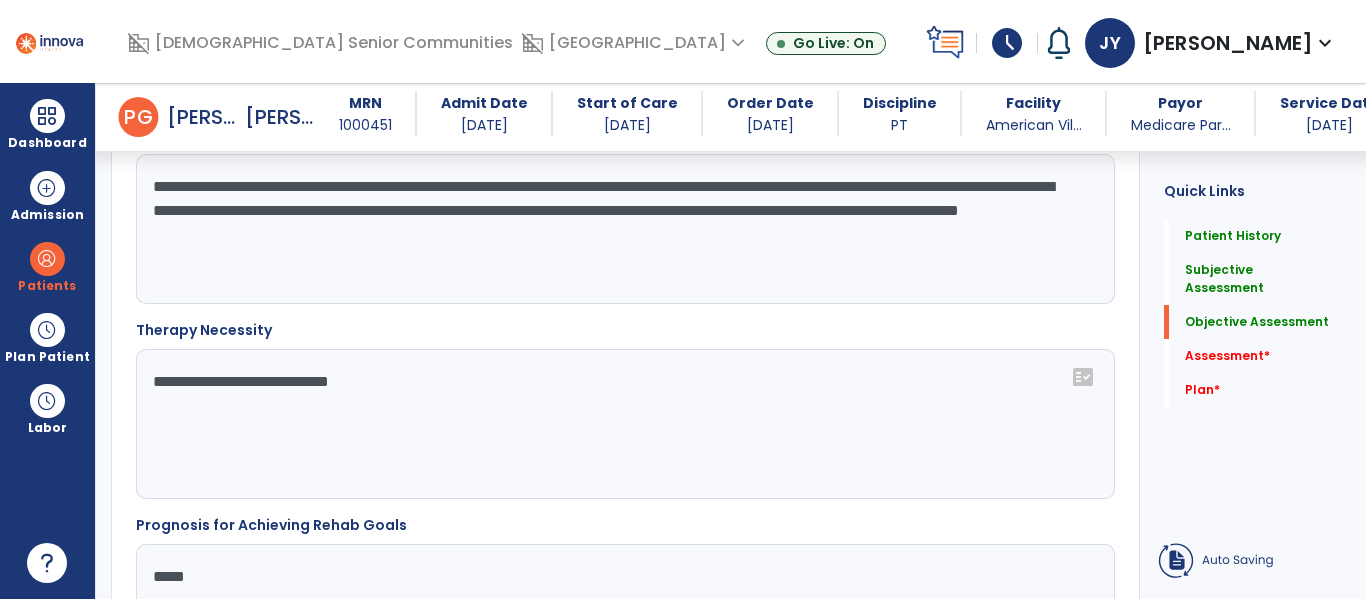 type on "**********" 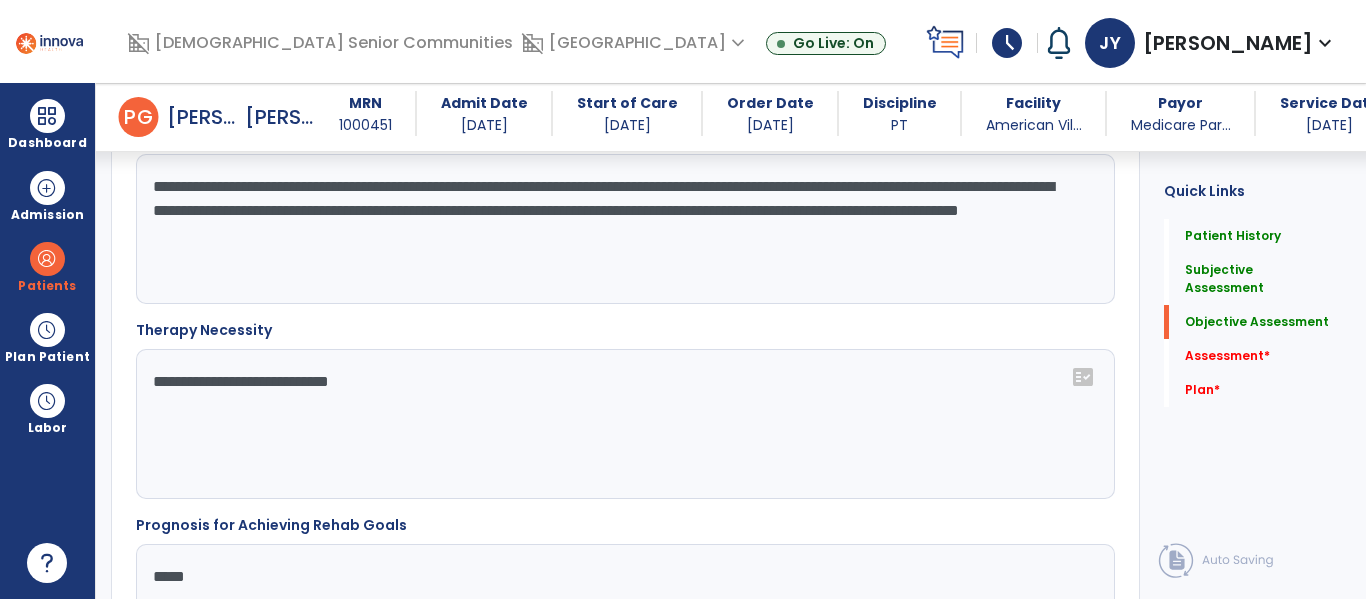 click on "**********" 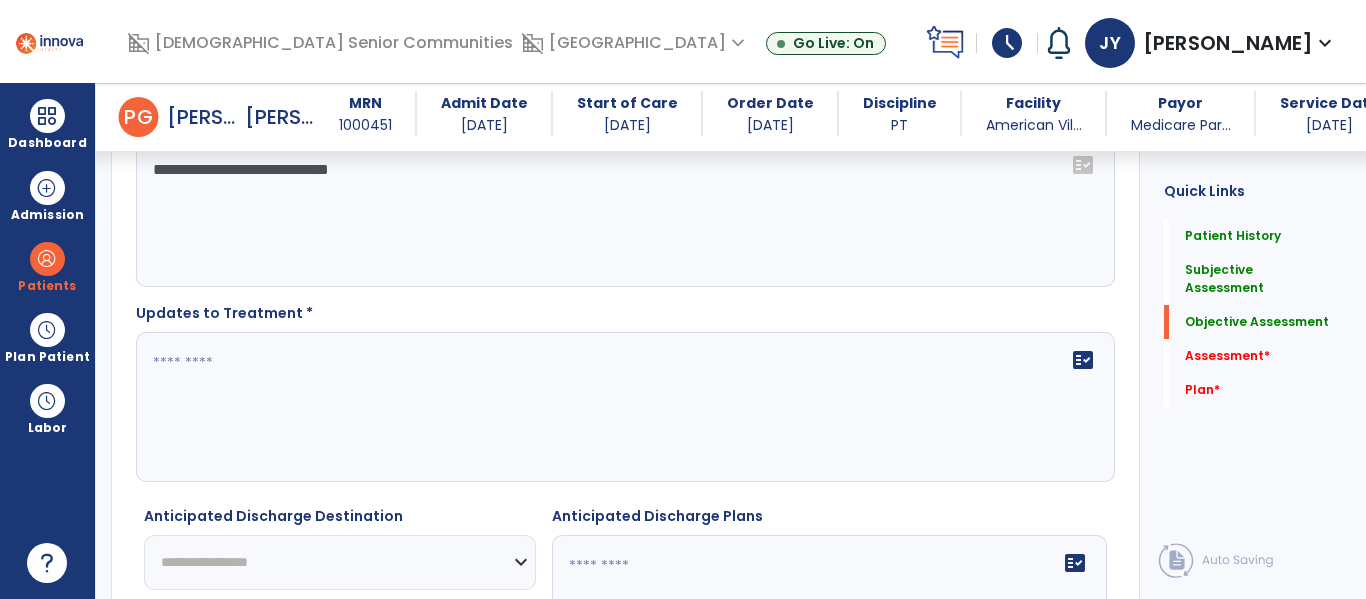 scroll, scrollTop: 3730, scrollLeft: 0, axis: vertical 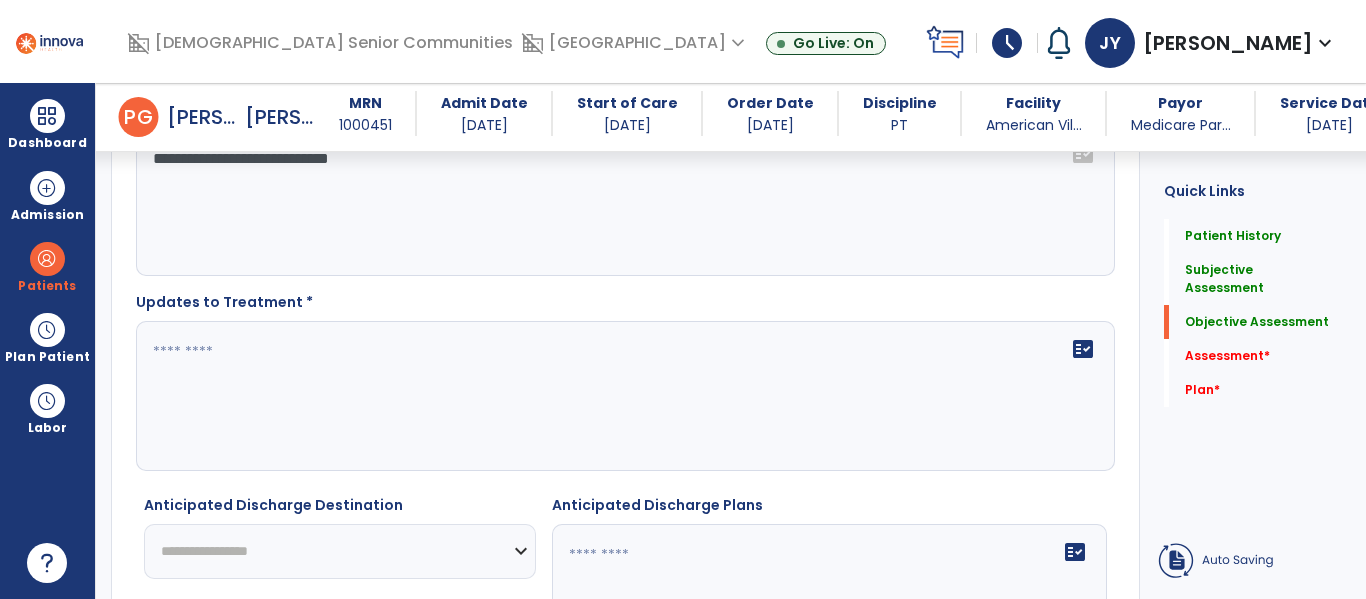 type on "**********" 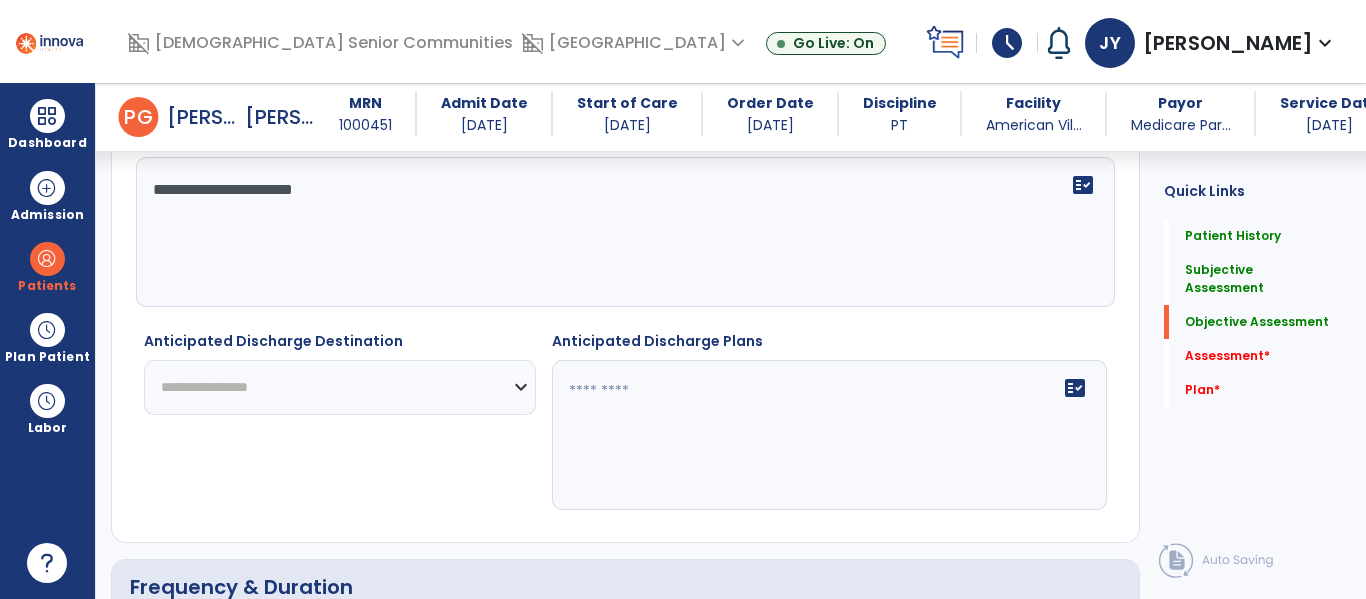 scroll, scrollTop: 3910, scrollLeft: 0, axis: vertical 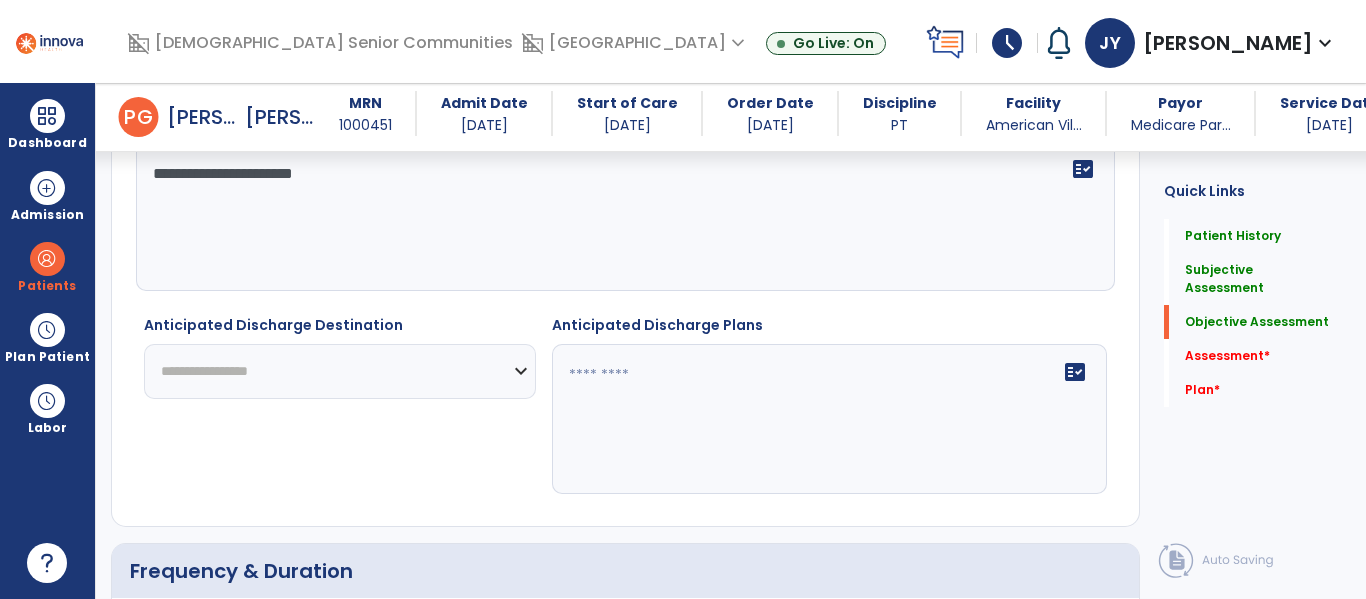 type on "**********" 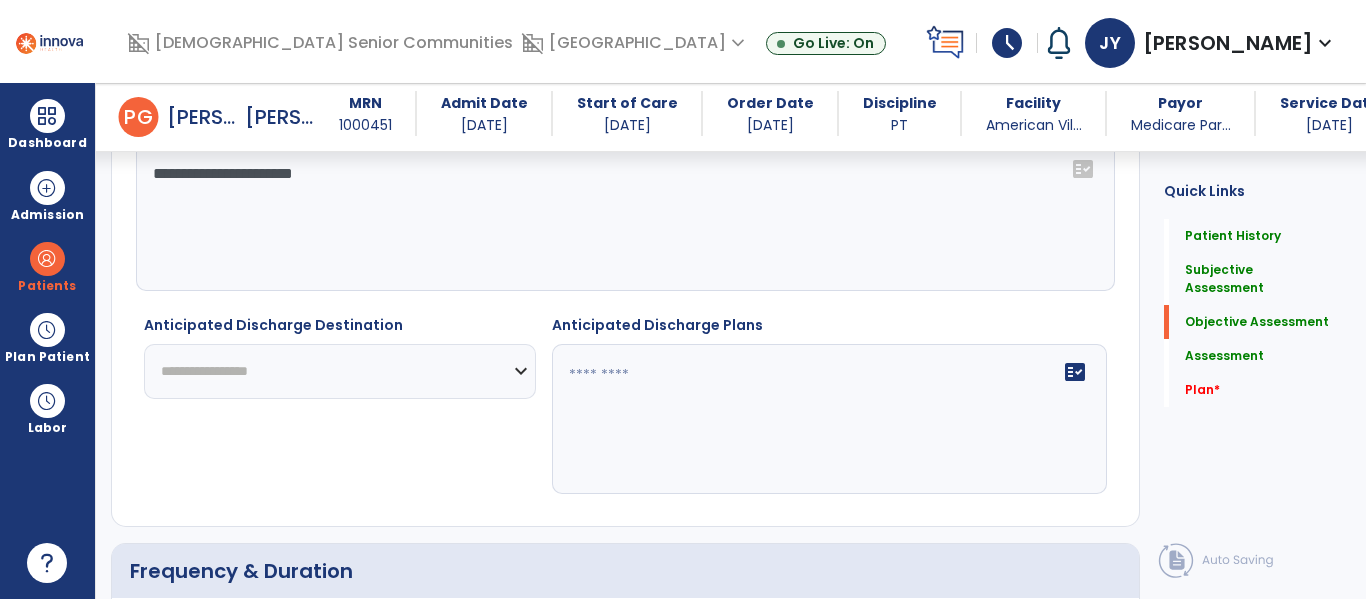 select on "**********" 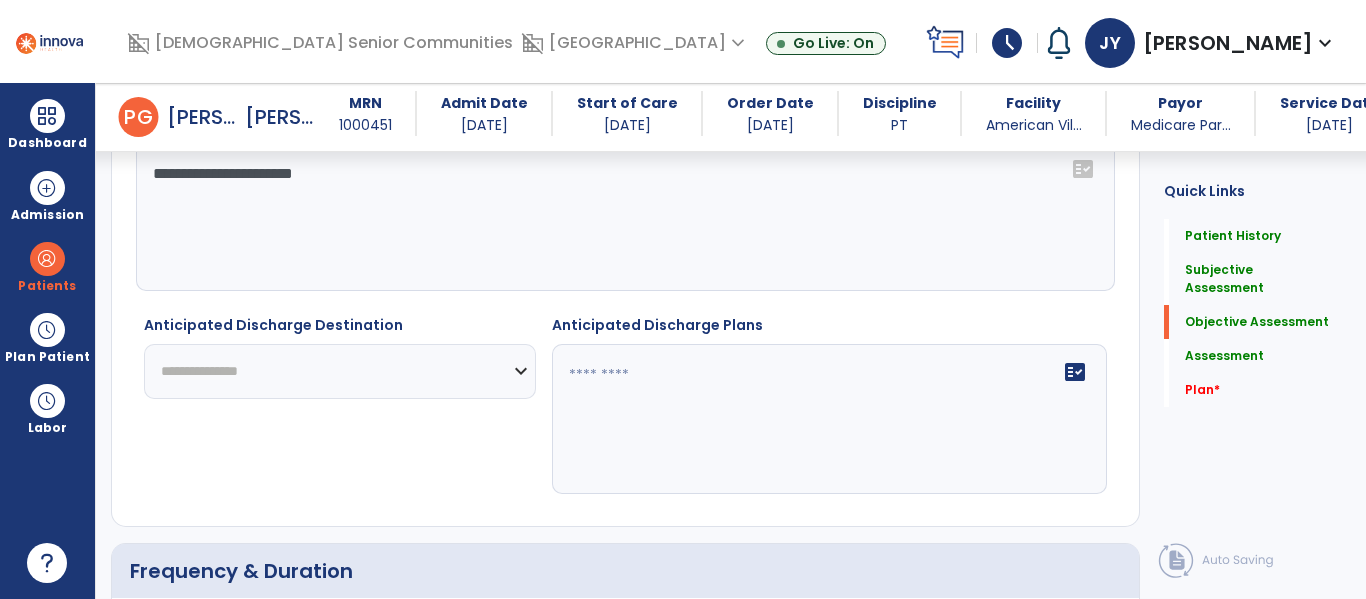 click on "**********" 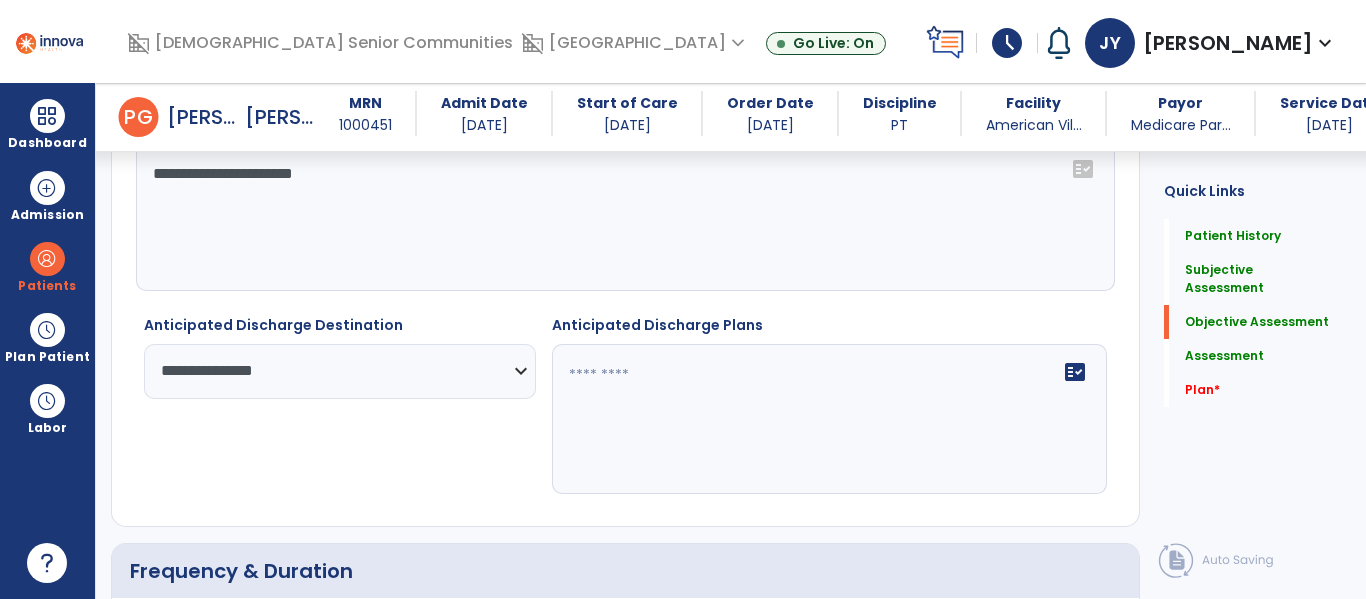 click 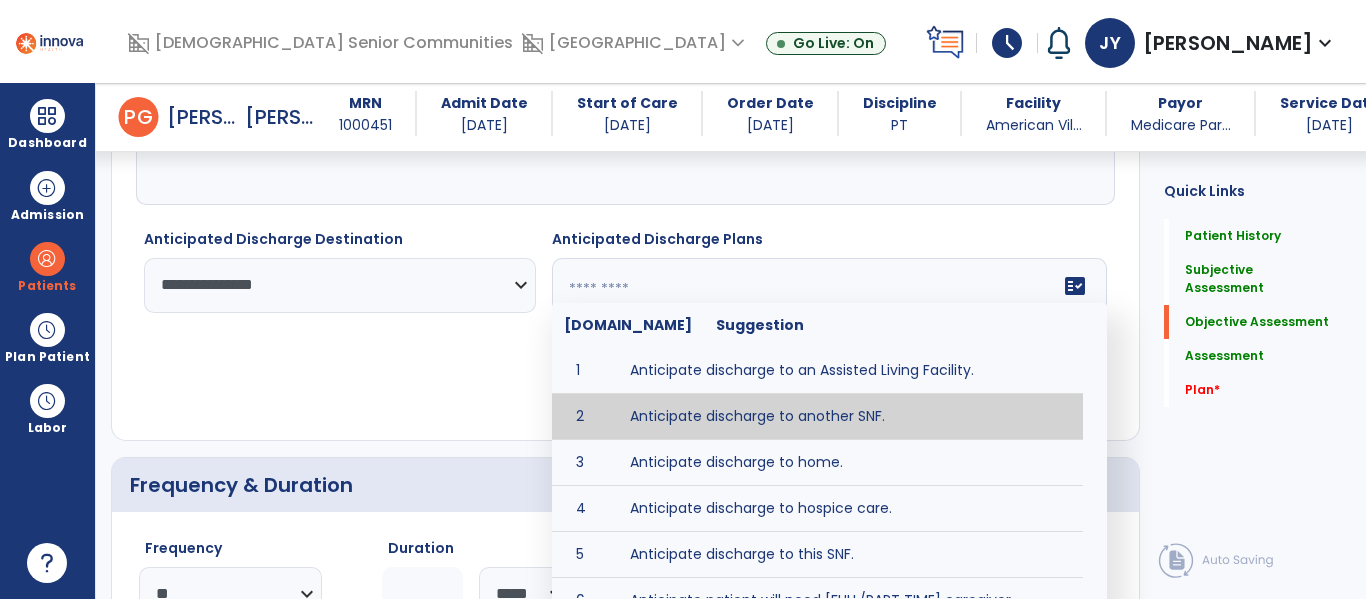 scroll, scrollTop: 4002, scrollLeft: 0, axis: vertical 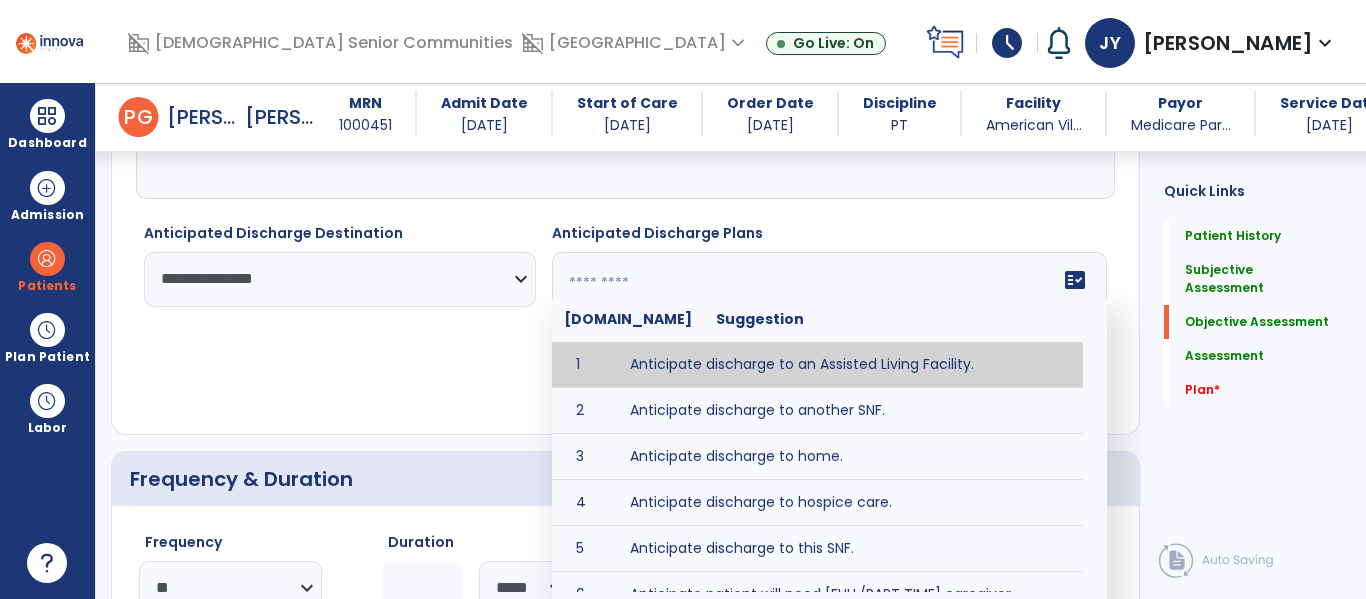 type on "**********" 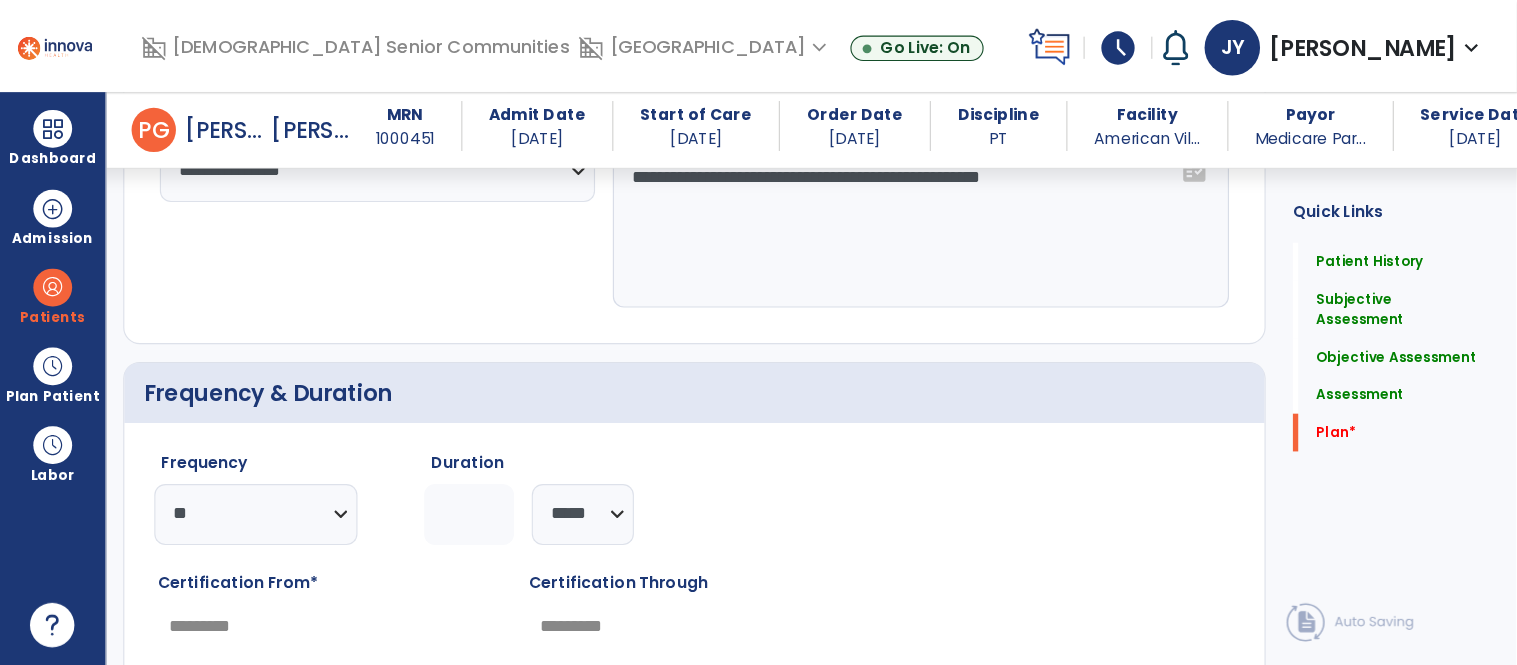 scroll, scrollTop: 4157, scrollLeft: 0, axis: vertical 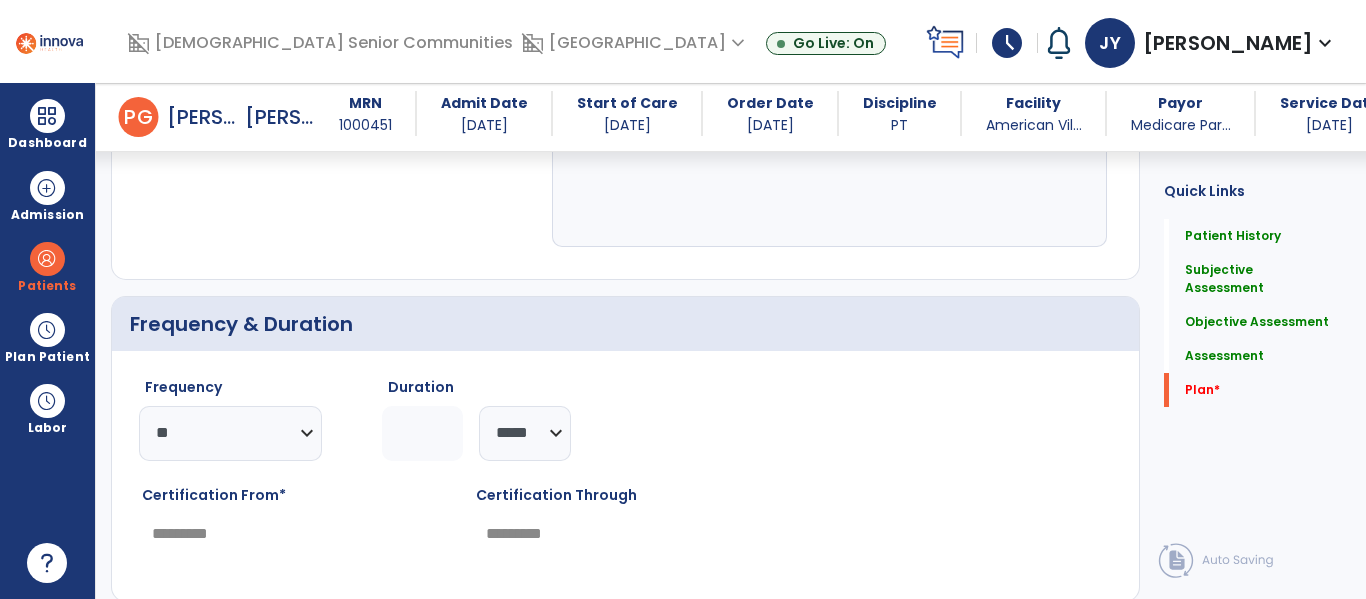 click on "********* ** ** ** ** ** ** **" 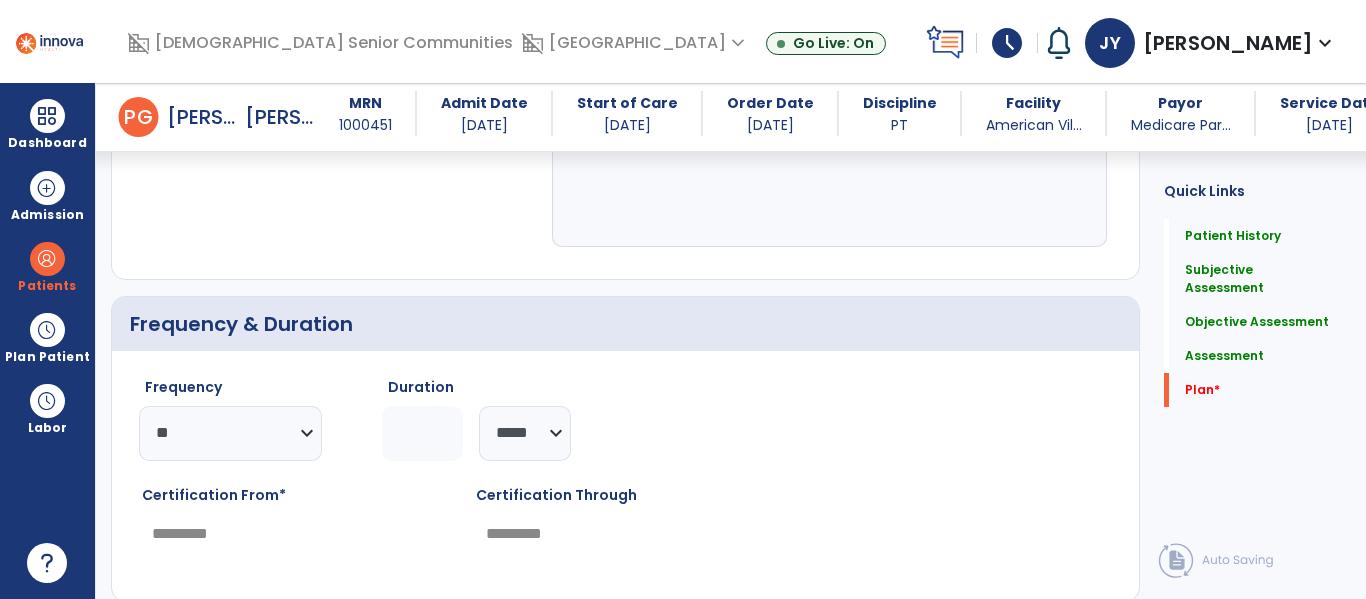 select on "**" 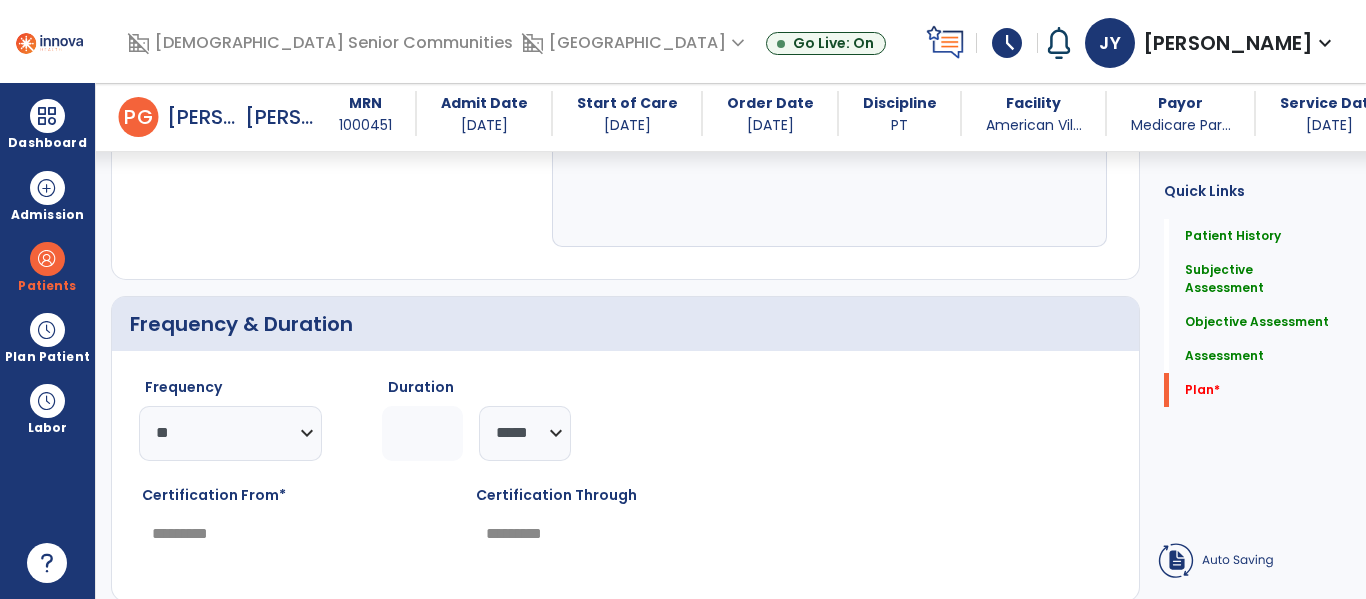 click on "*" 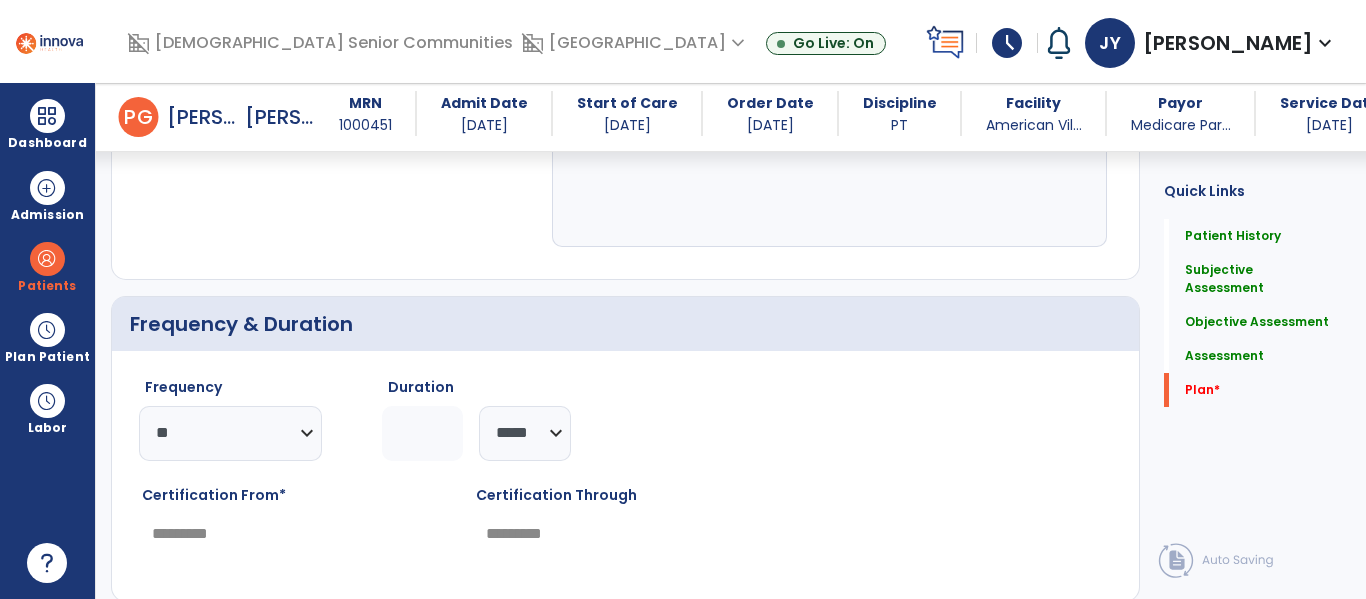 type on "*" 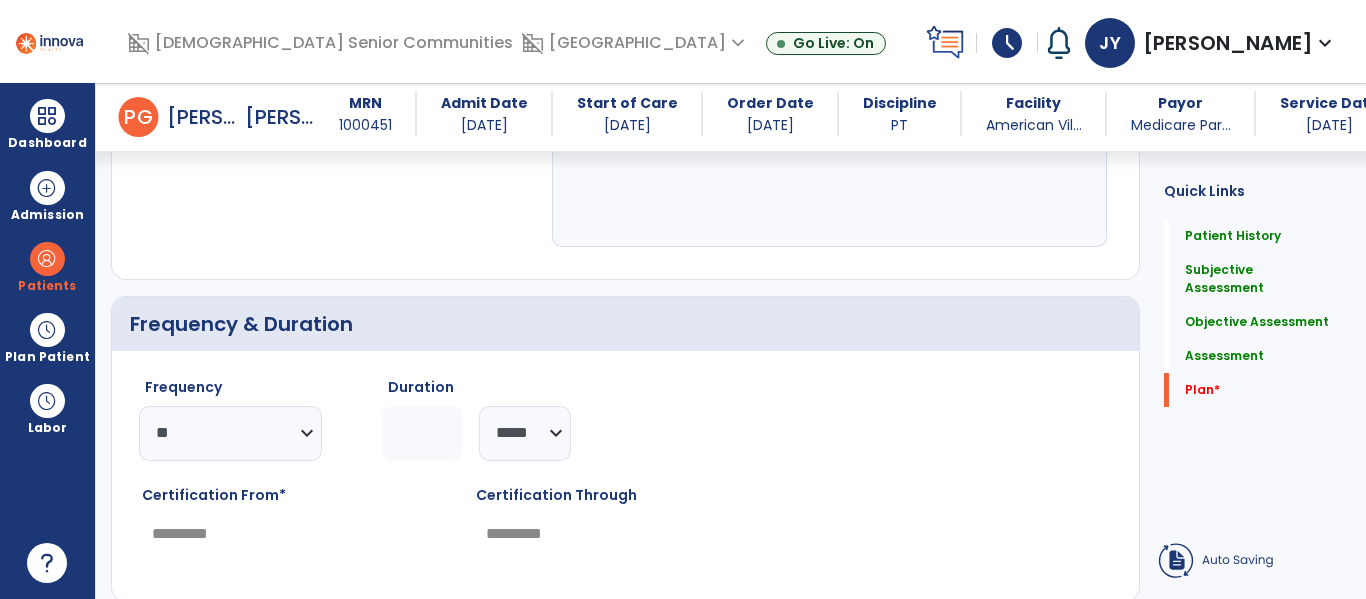 type on "*********" 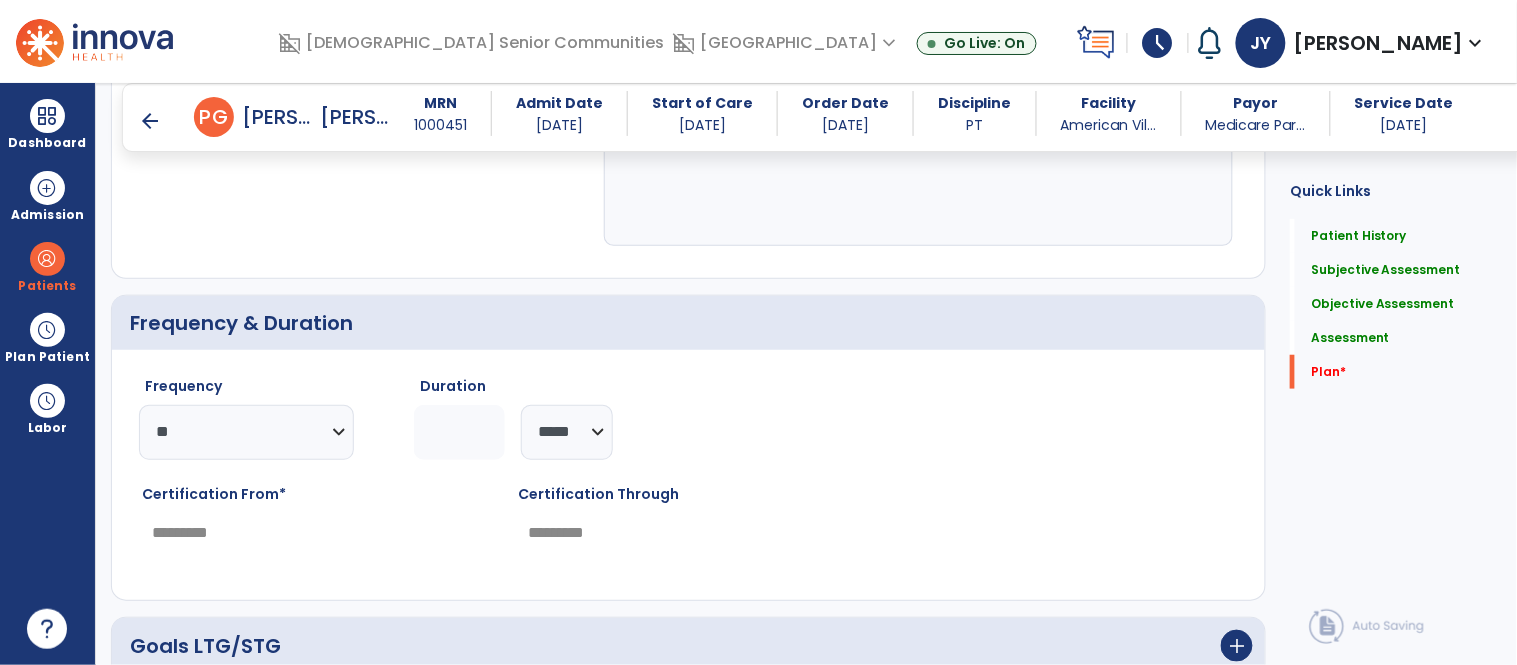 scroll, scrollTop: 4156, scrollLeft: 0, axis: vertical 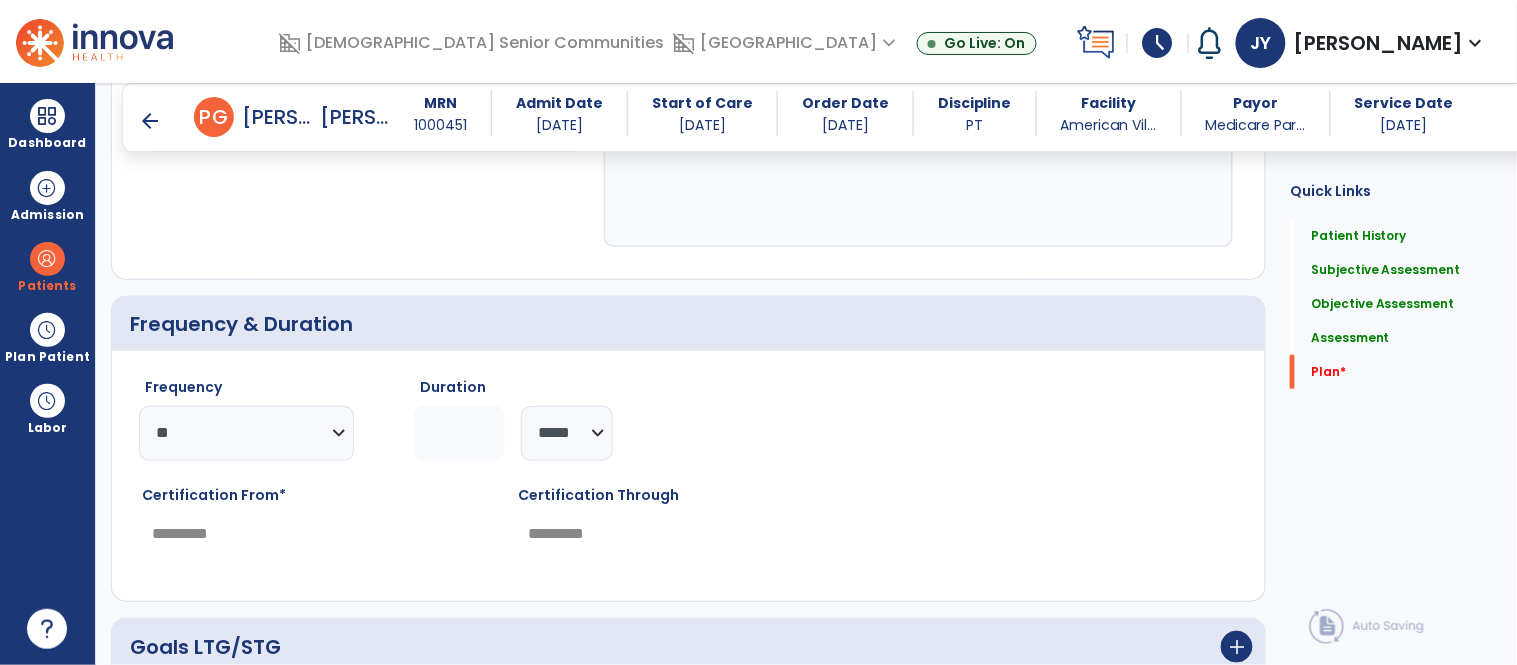 click on "Frequency  ********* ** ** ** ** ** ** **  Duration  * ******** *****" 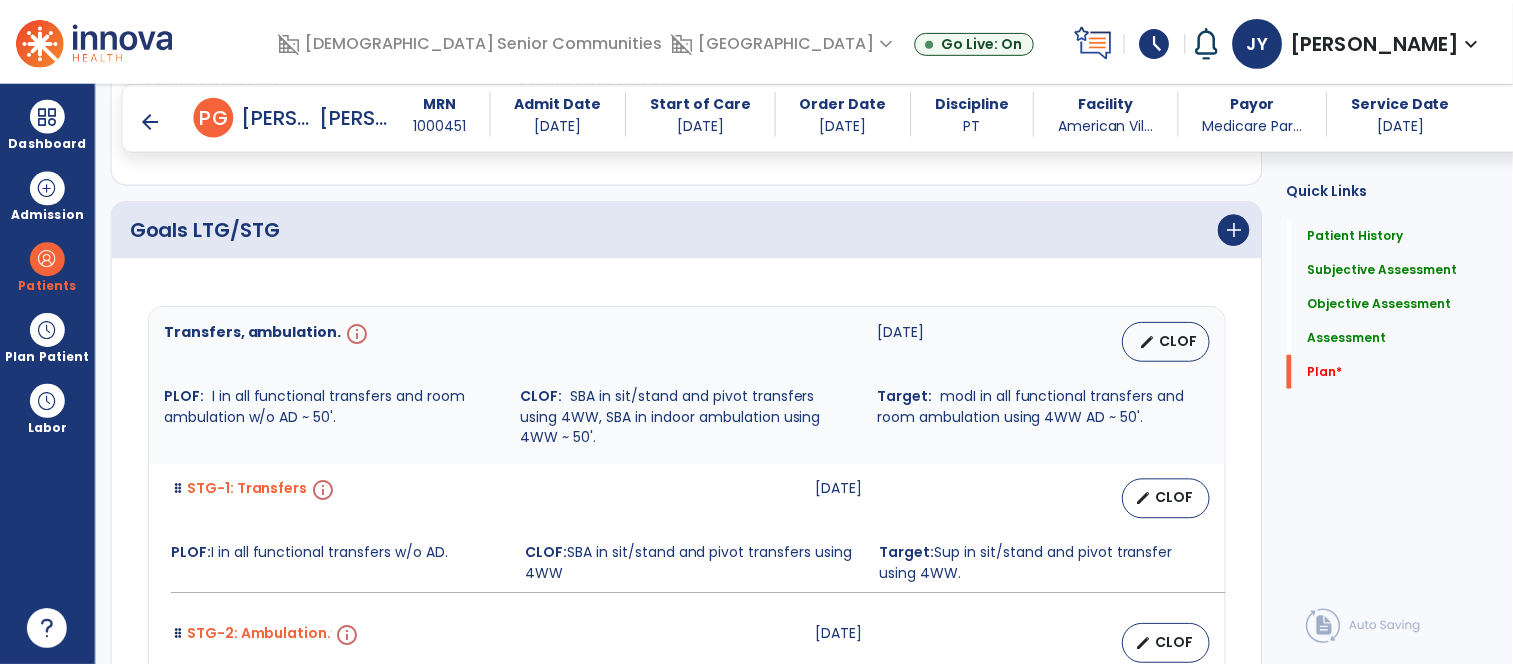 scroll, scrollTop: 4586, scrollLeft: 0, axis: vertical 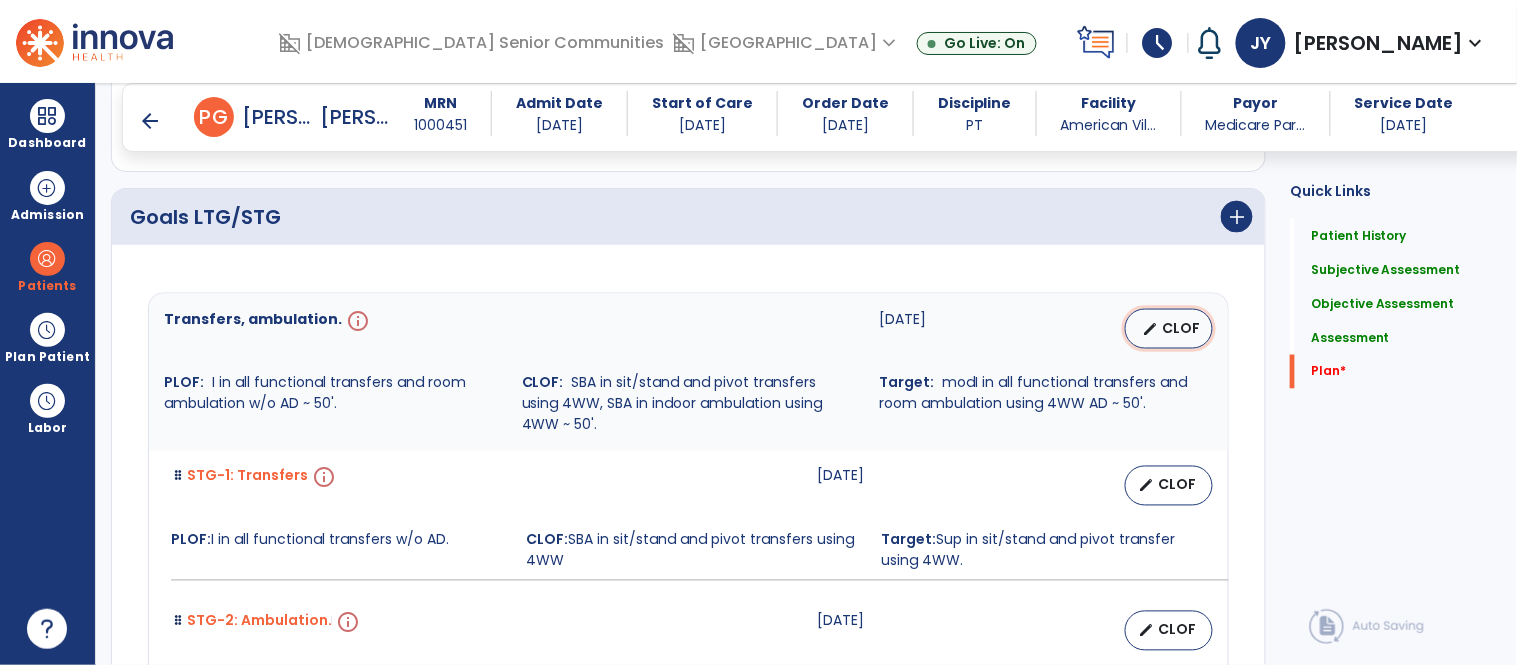 click on "CLOF" at bounding box center (1181, 328) 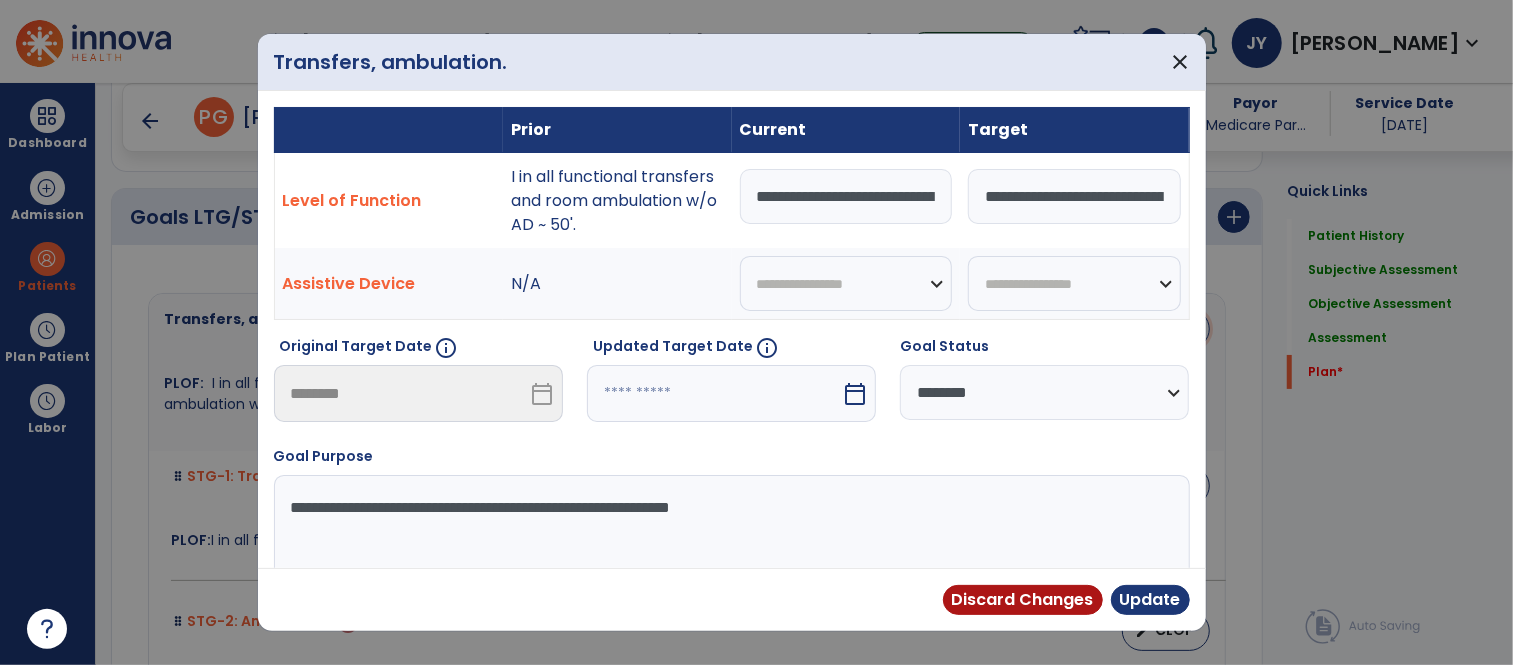 scroll, scrollTop: 4586, scrollLeft: 0, axis: vertical 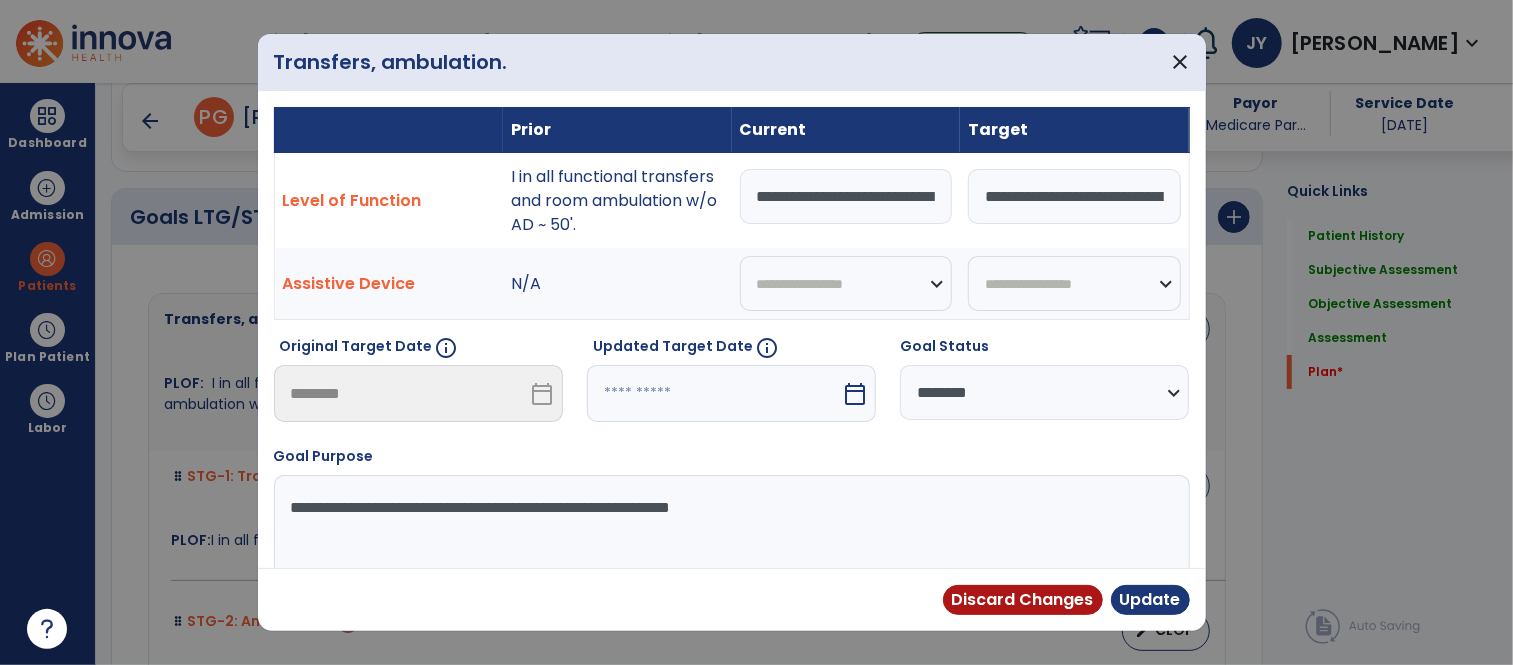 click on "**********" at bounding box center (846, 196) 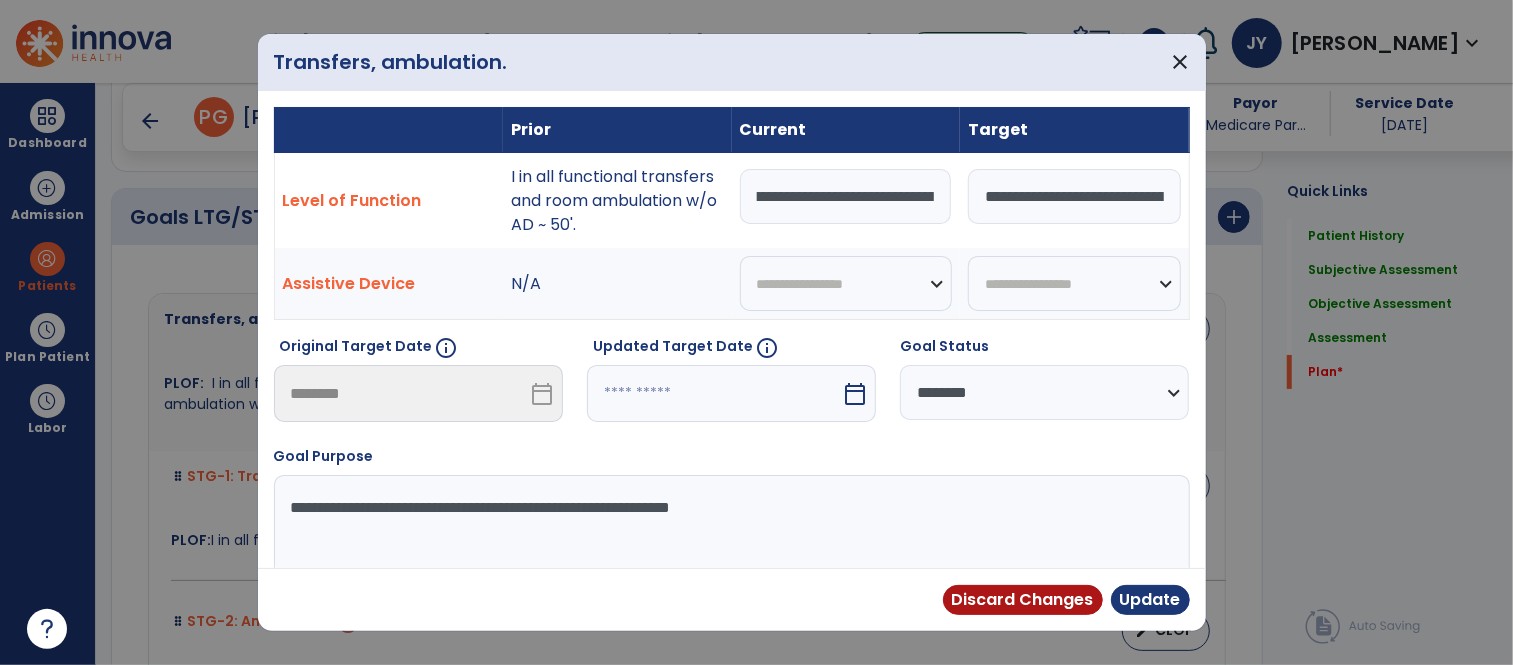 scroll, scrollTop: 0, scrollLeft: 0, axis: both 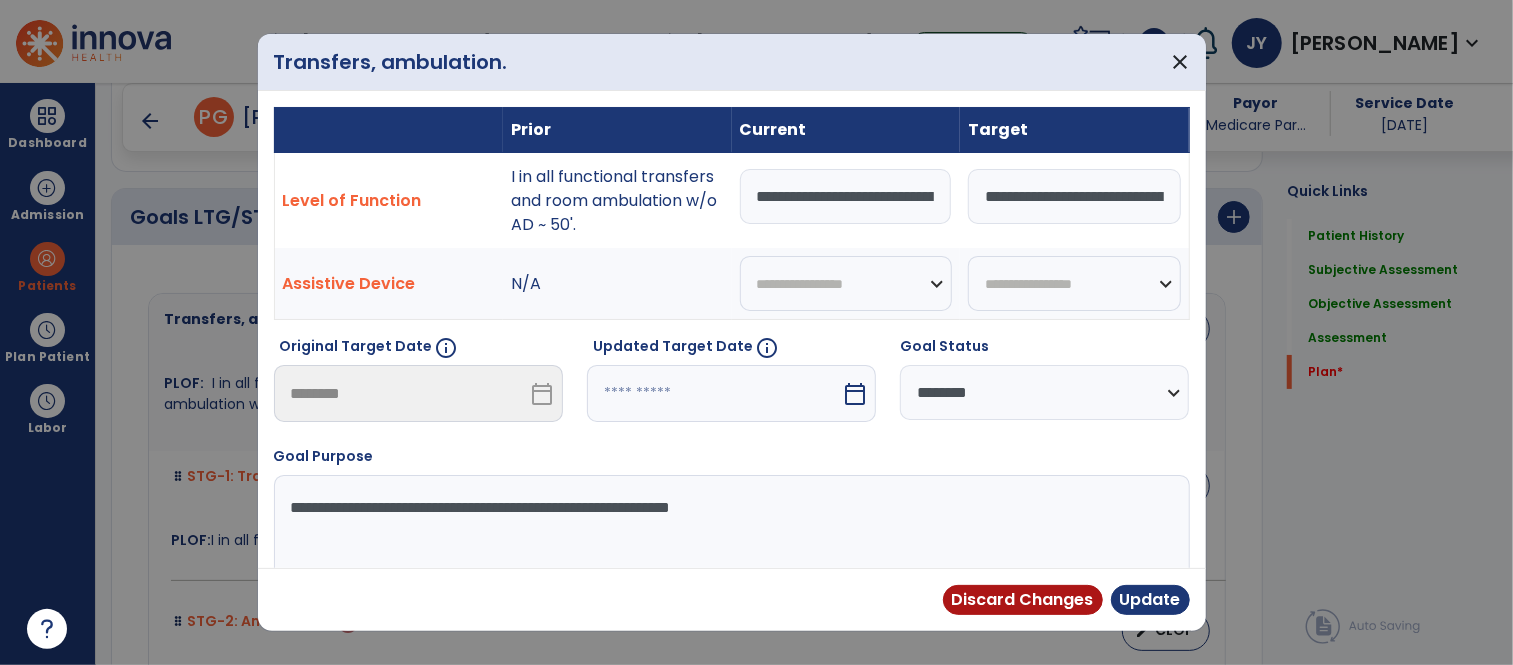 drag, startPoint x: 783, startPoint y: 197, endPoint x: 757, endPoint y: 203, distance: 26.683329 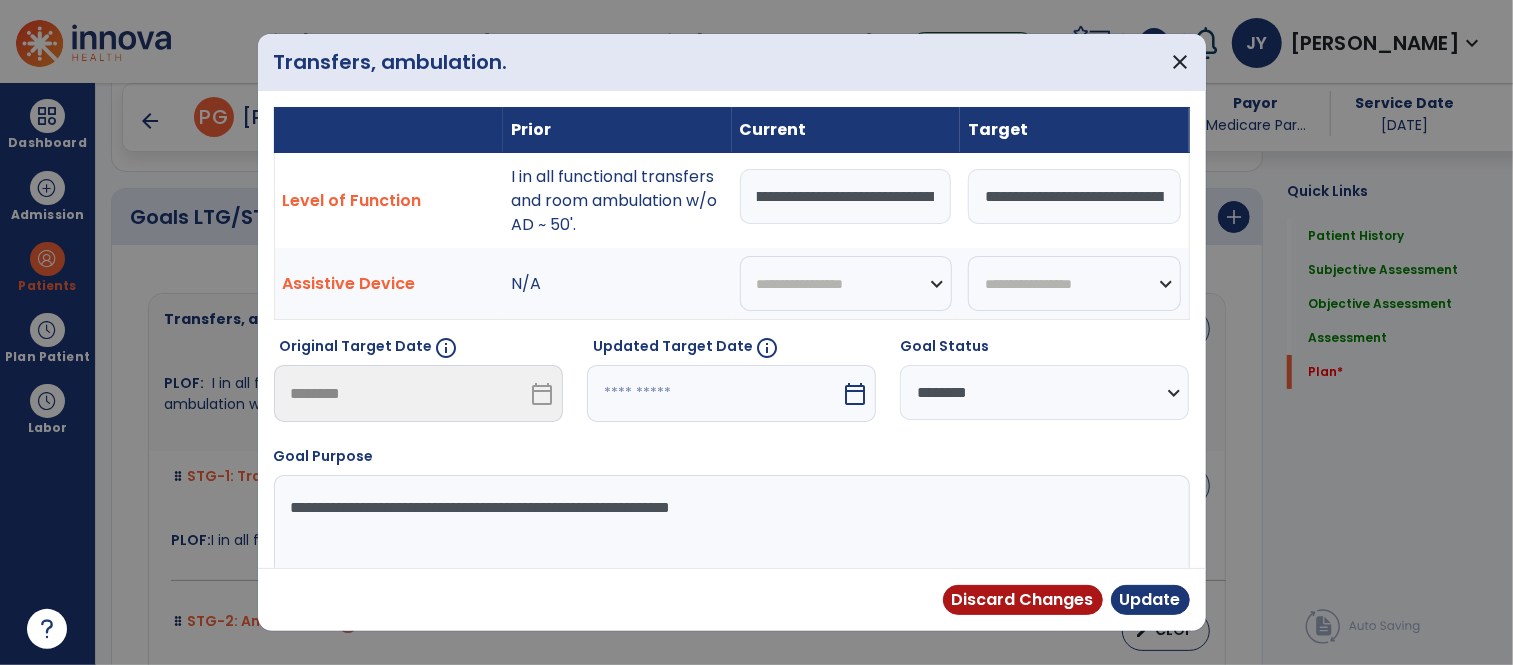 scroll, scrollTop: 0, scrollLeft: 356, axis: horizontal 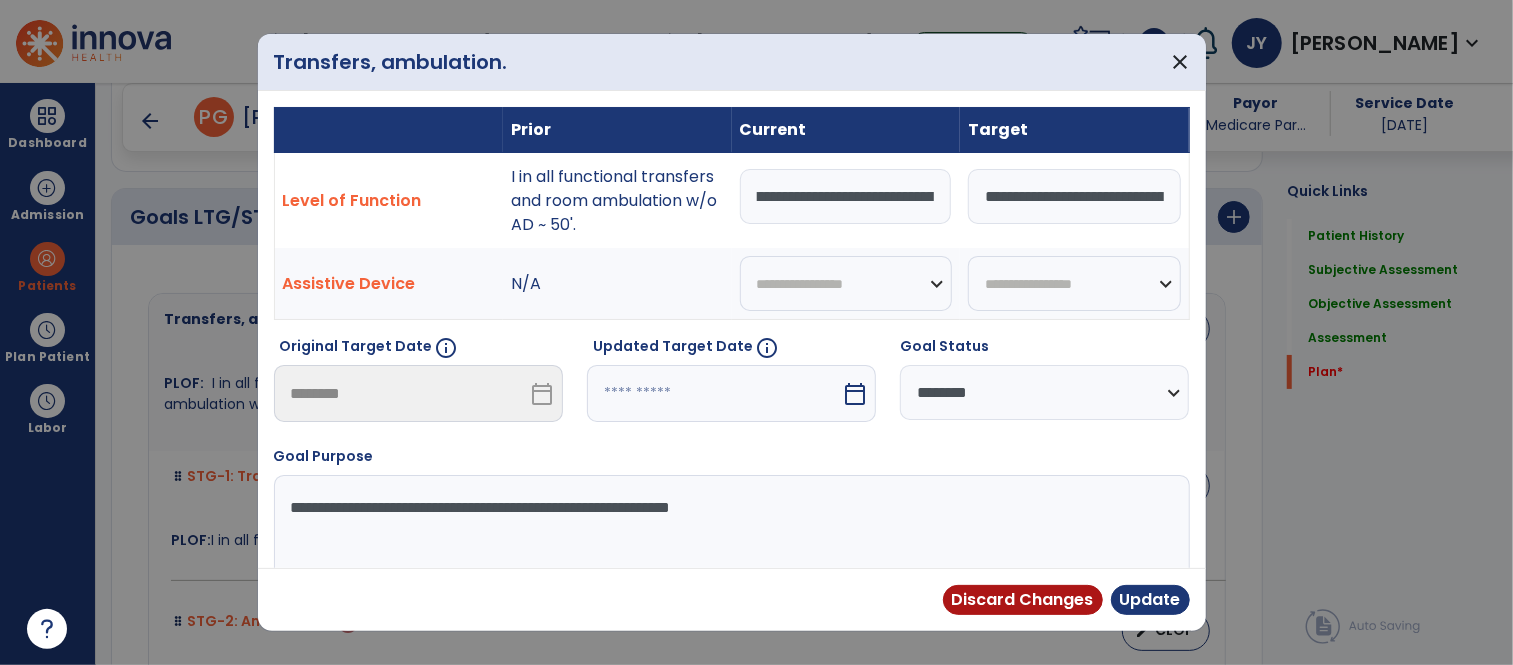 click on "**********" at bounding box center (846, 196) 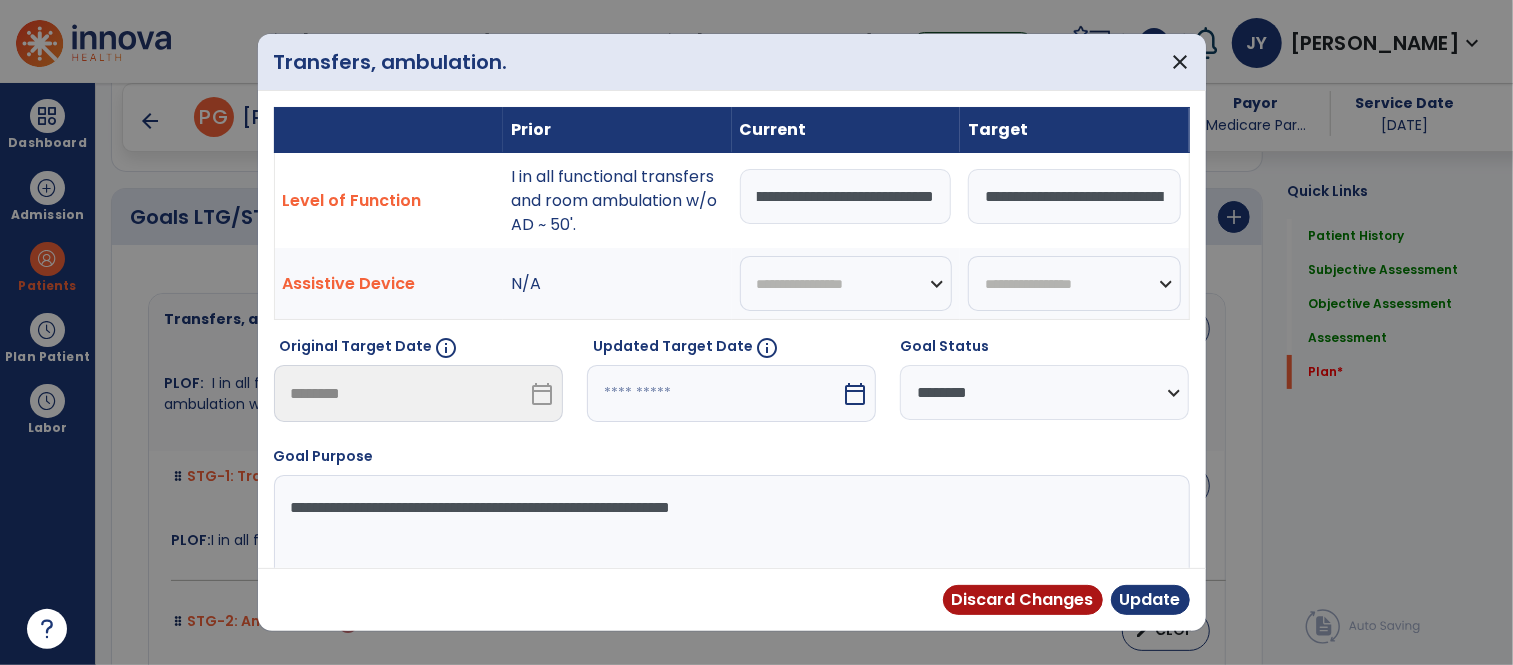 scroll, scrollTop: 0, scrollLeft: 621, axis: horizontal 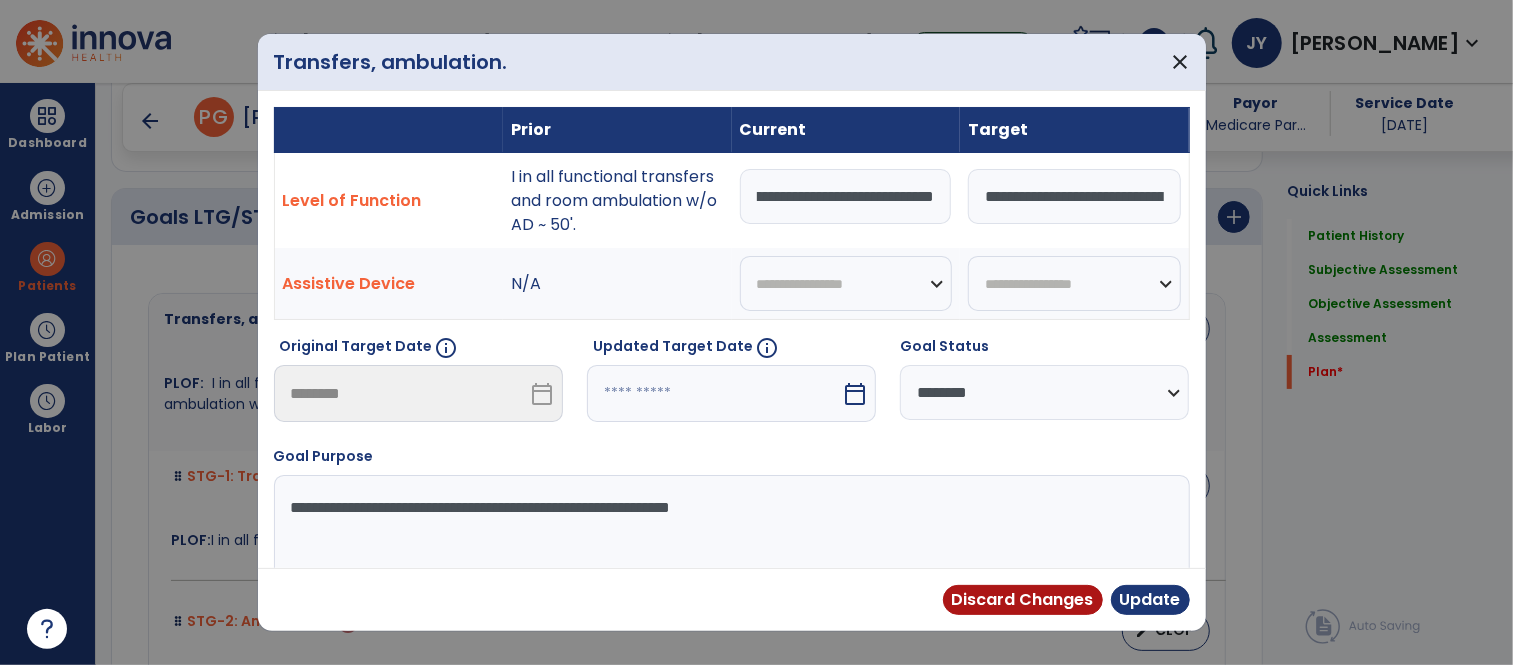 click on "**********" at bounding box center (846, 196) 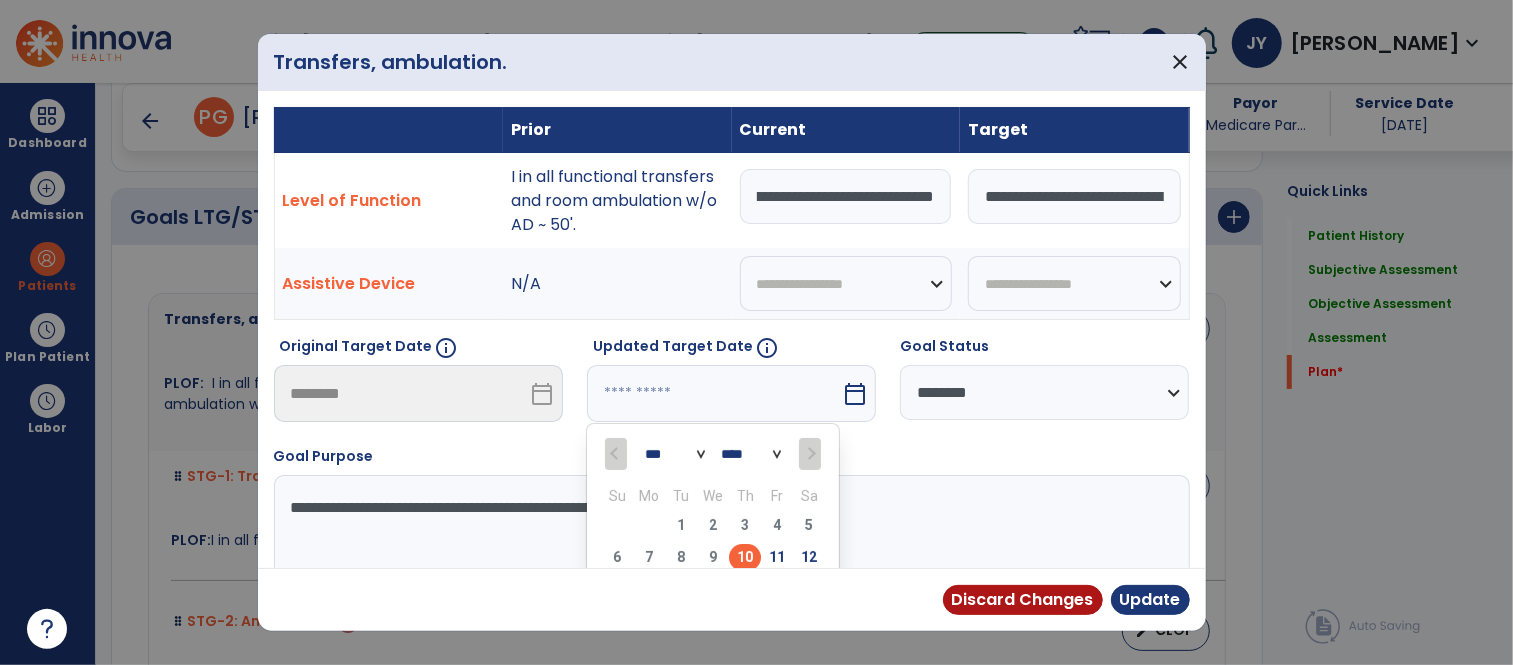 scroll, scrollTop: 0, scrollLeft: 0, axis: both 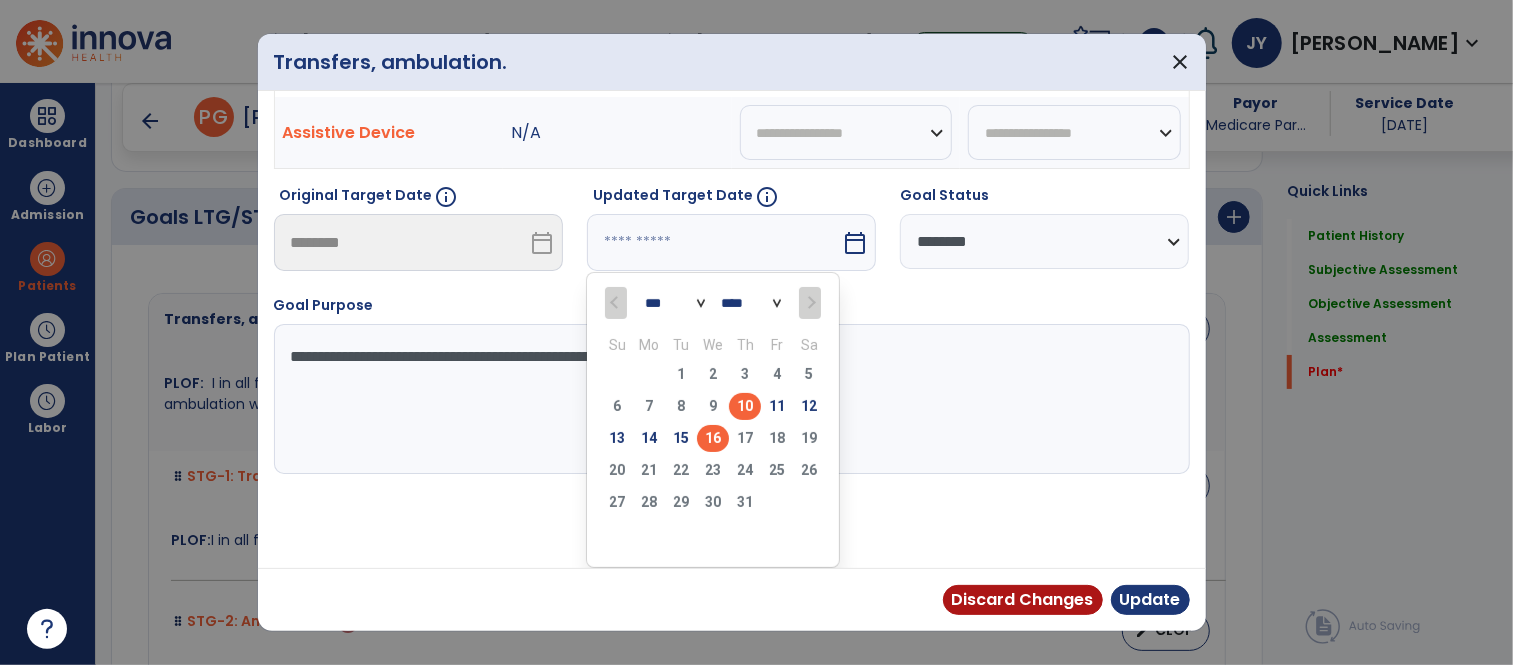 click on "16" at bounding box center (713, 438) 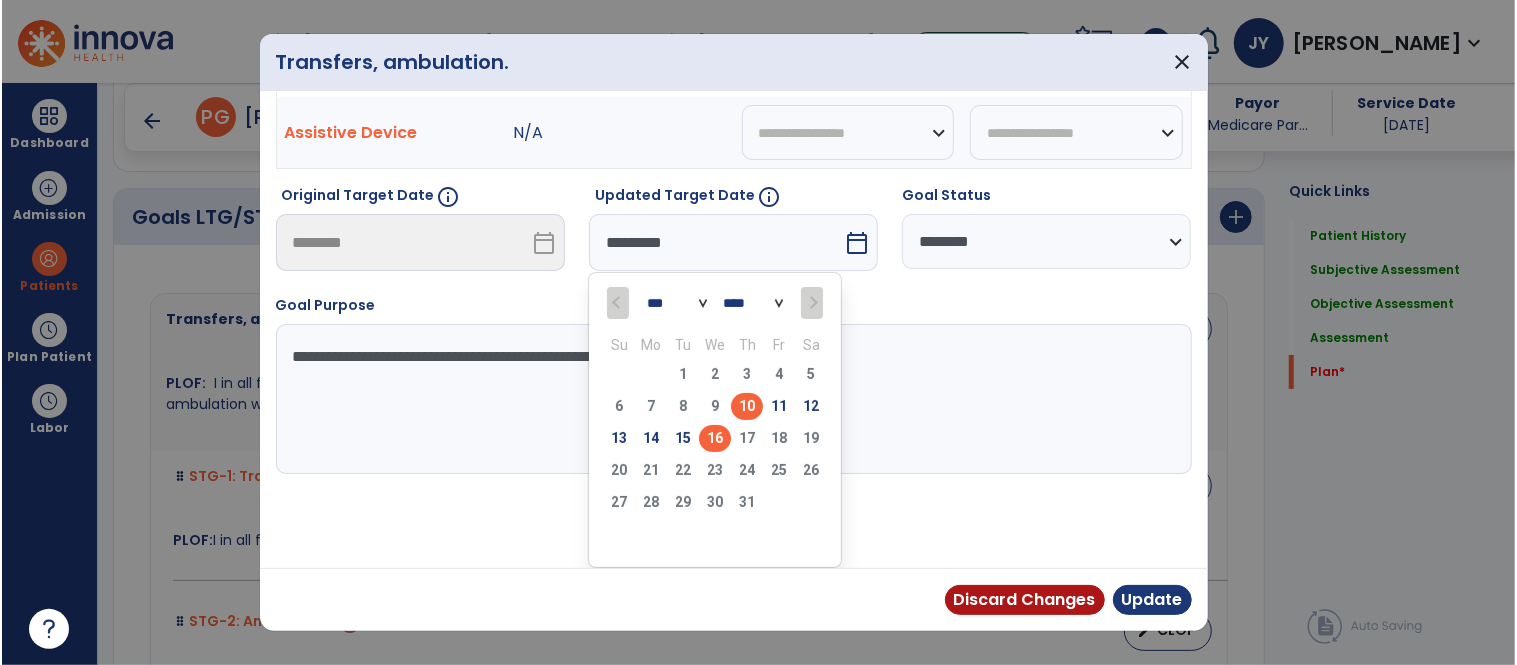scroll, scrollTop: 73, scrollLeft: 0, axis: vertical 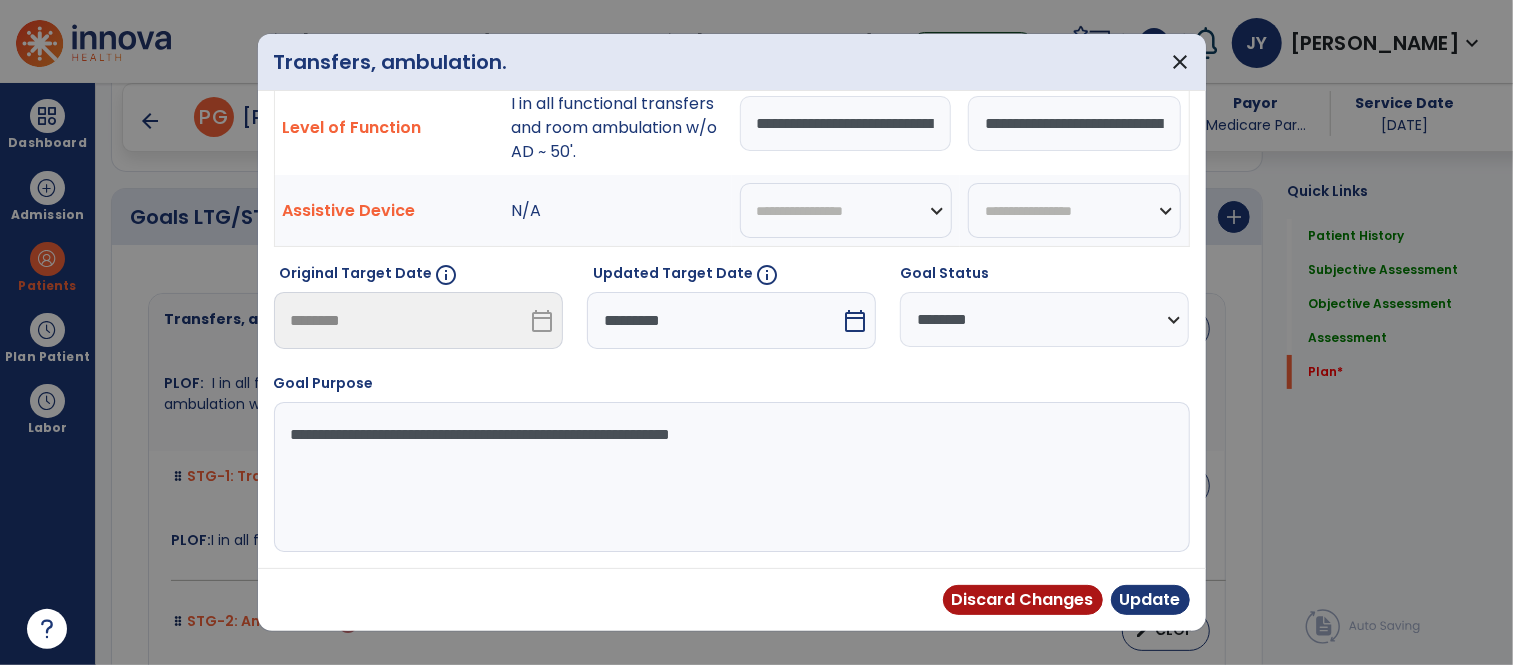 click on "**********" at bounding box center [846, 123] 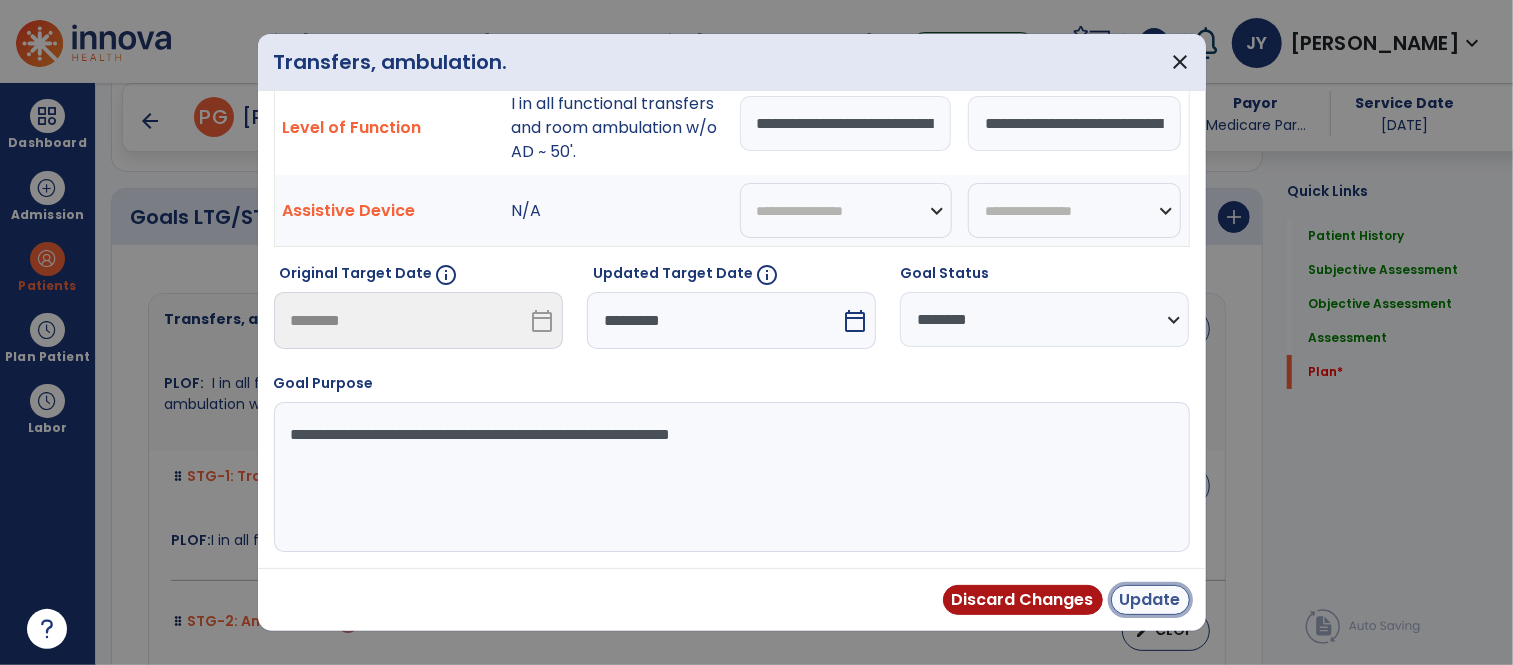 click on "Update" at bounding box center [1150, 600] 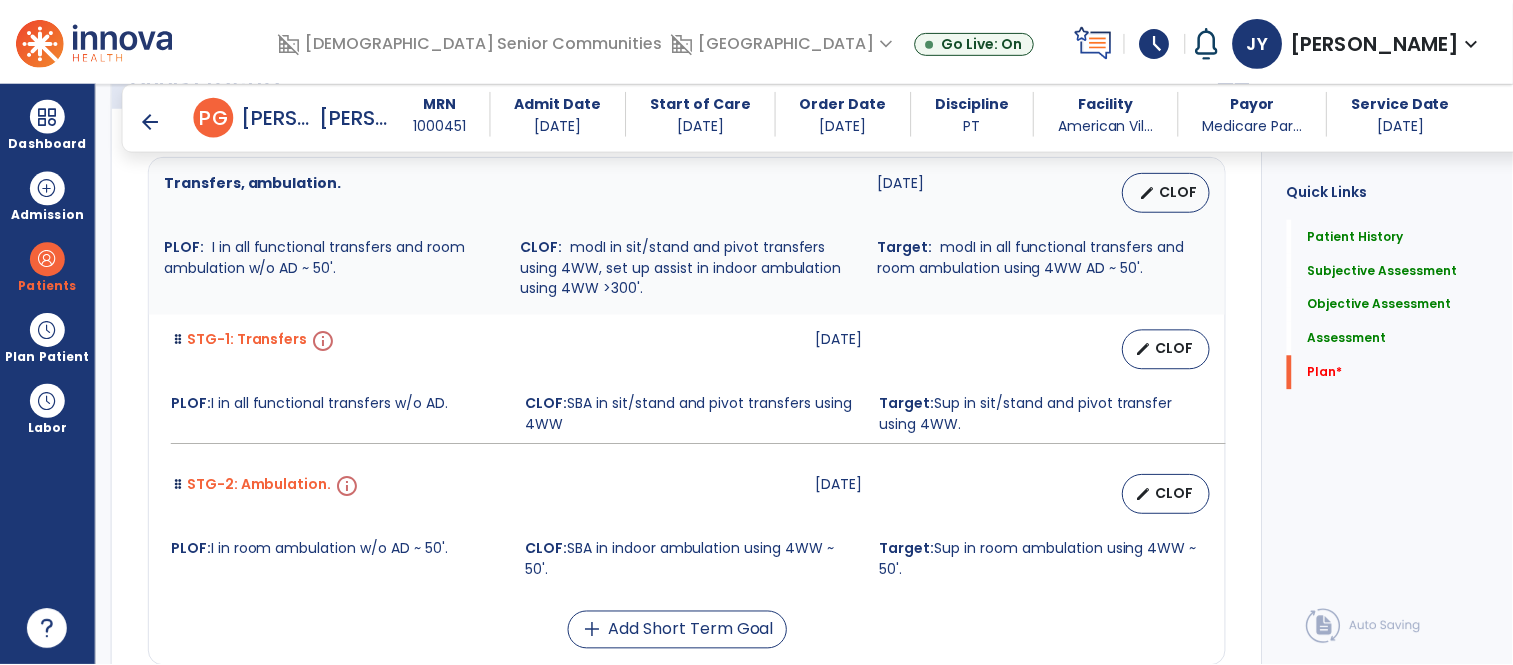 scroll, scrollTop: 4727, scrollLeft: 0, axis: vertical 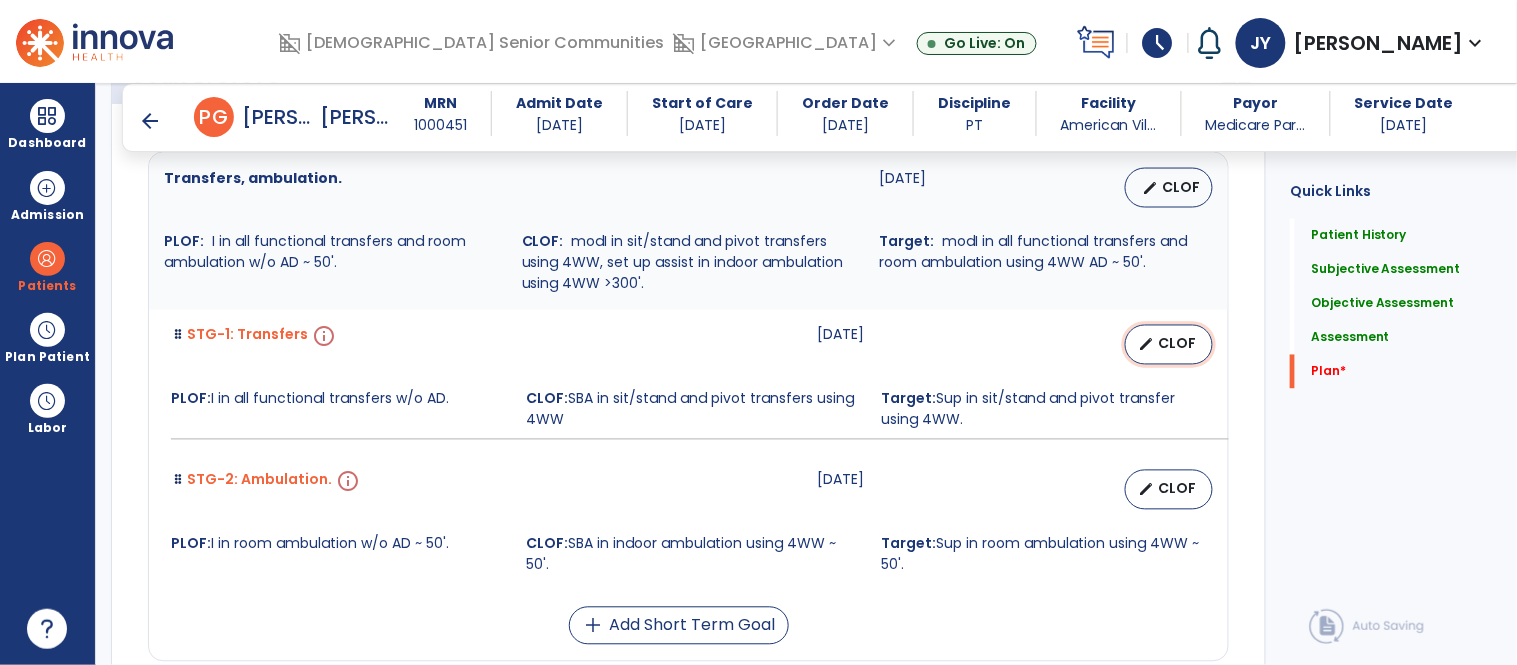 click on "edit   CLOF" at bounding box center (1169, 345) 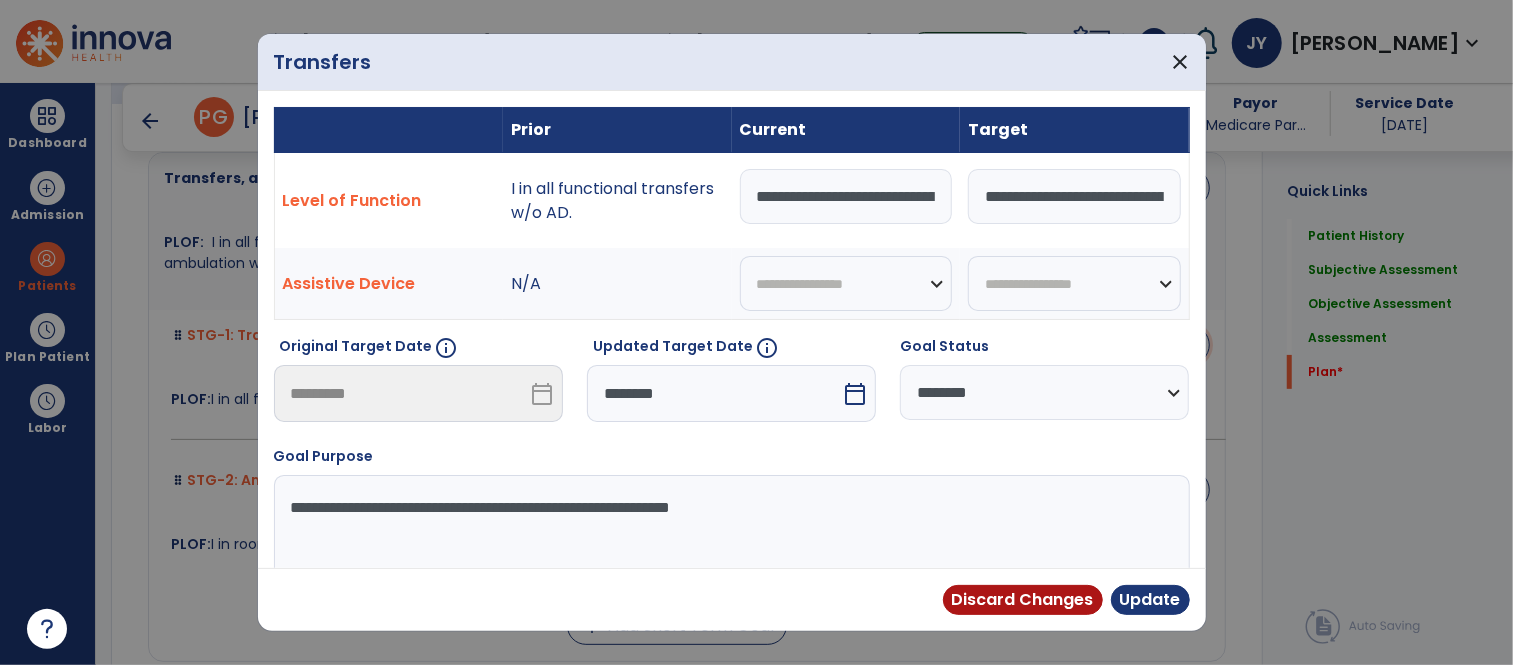 scroll, scrollTop: 4727, scrollLeft: 0, axis: vertical 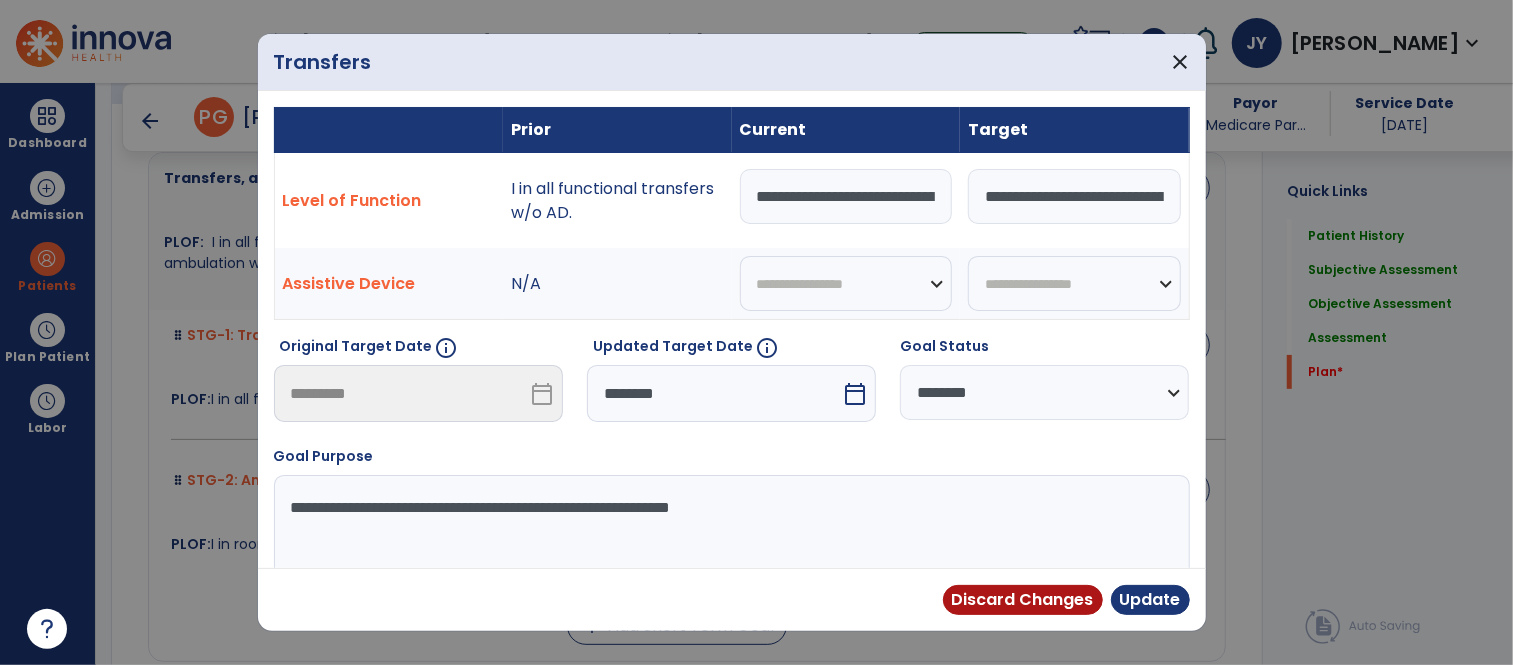 click on "**********" at bounding box center (846, 196) 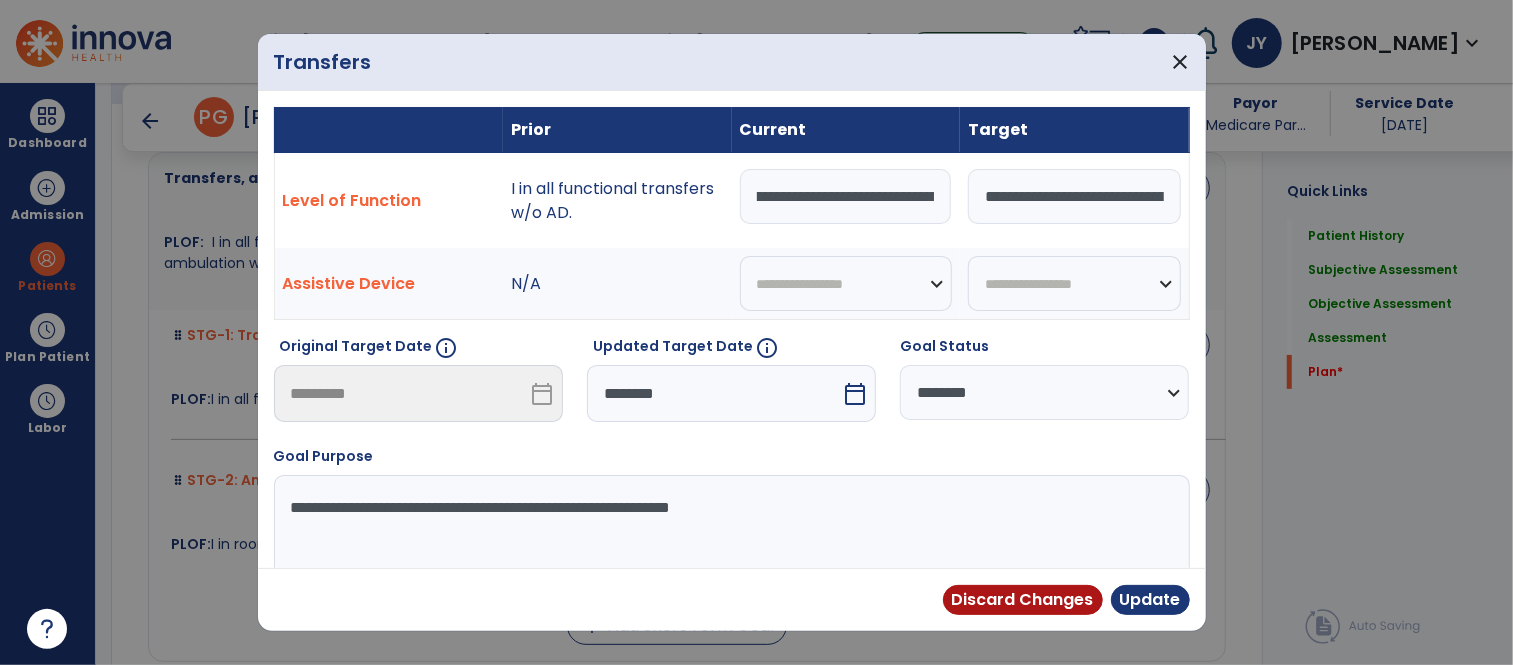 scroll, scrollTop: 0, scrollLeft: 325, axis: horizontal 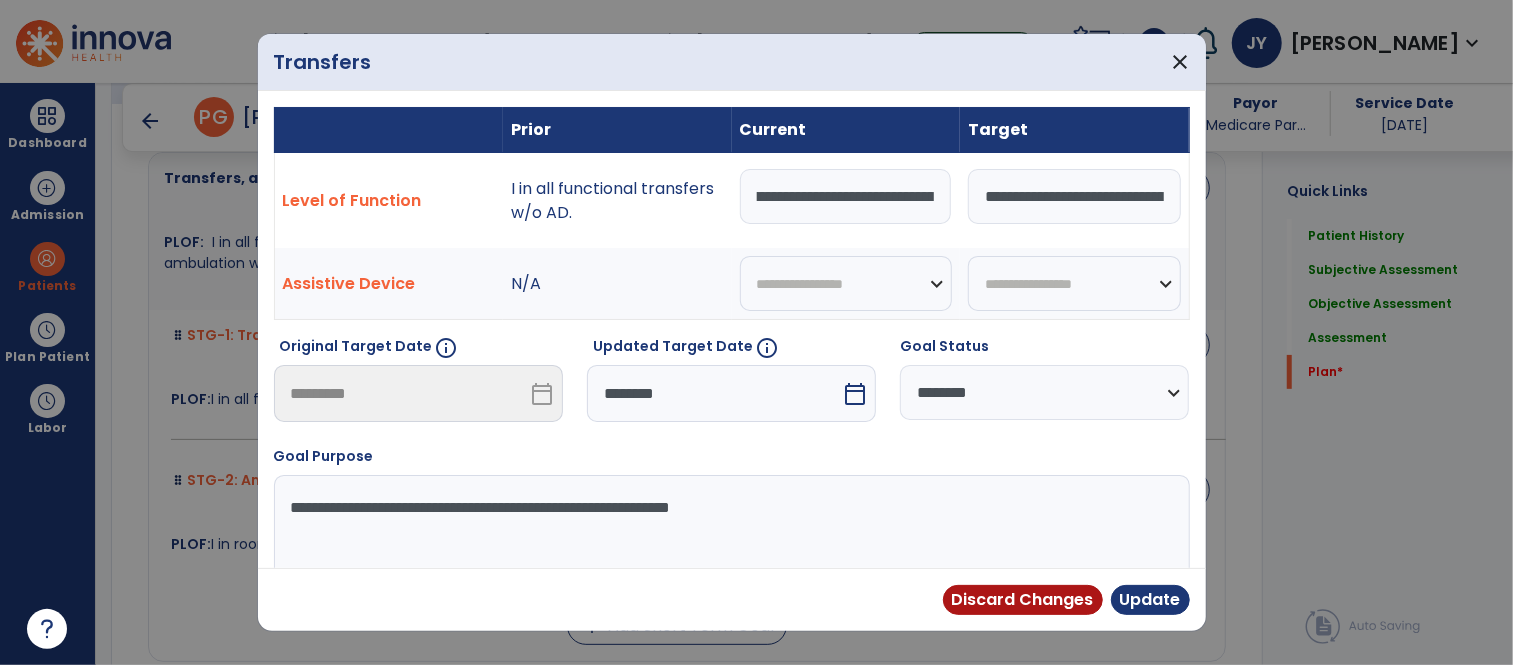 click on "**********" at bounding box center (846, 196) 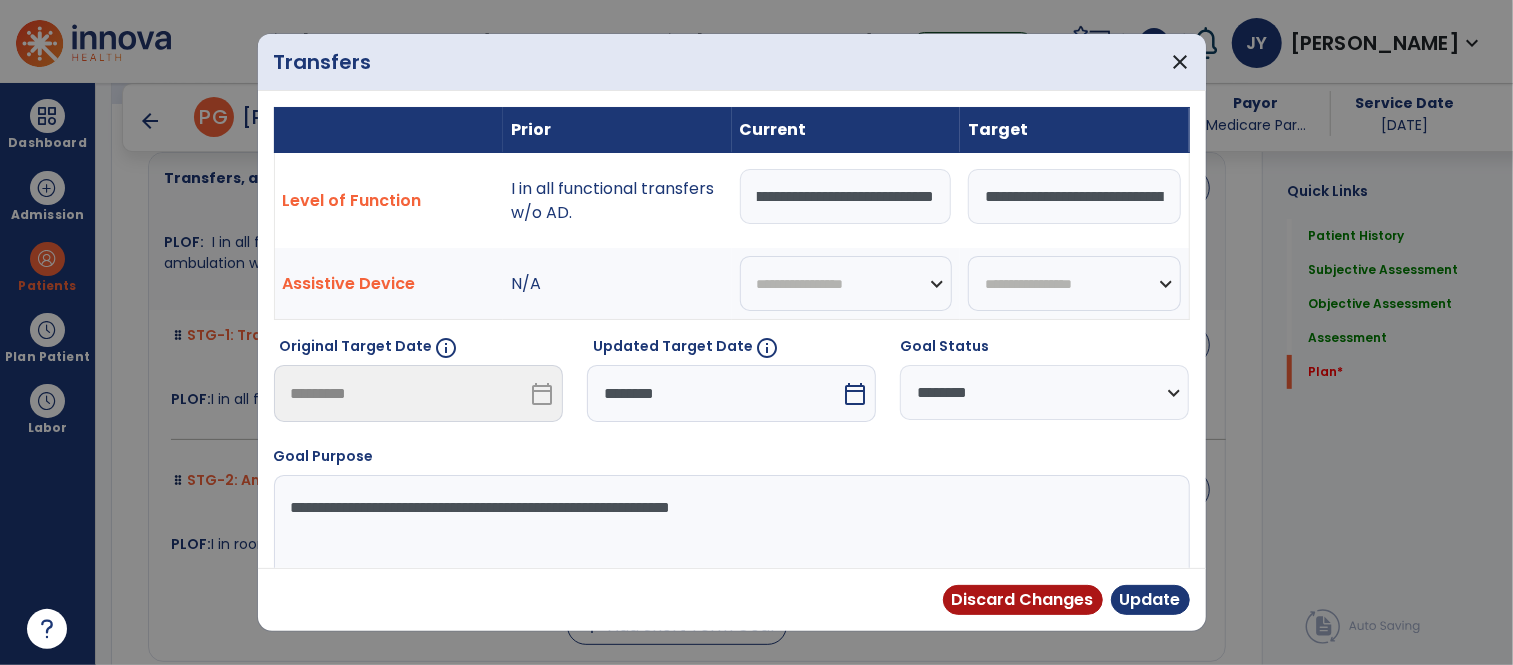 scroll, scrollTop: 0, scrollLeft: 206, axis: horizontal 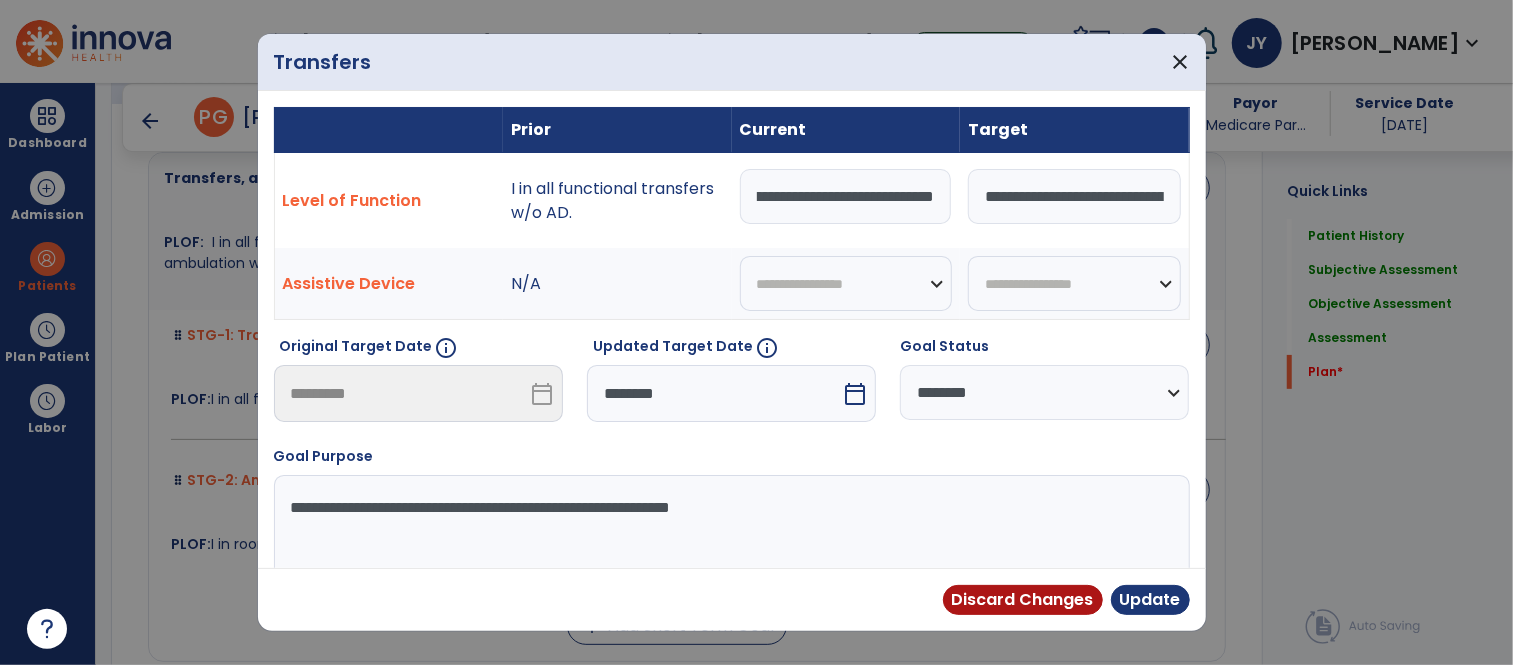 type on "**********" 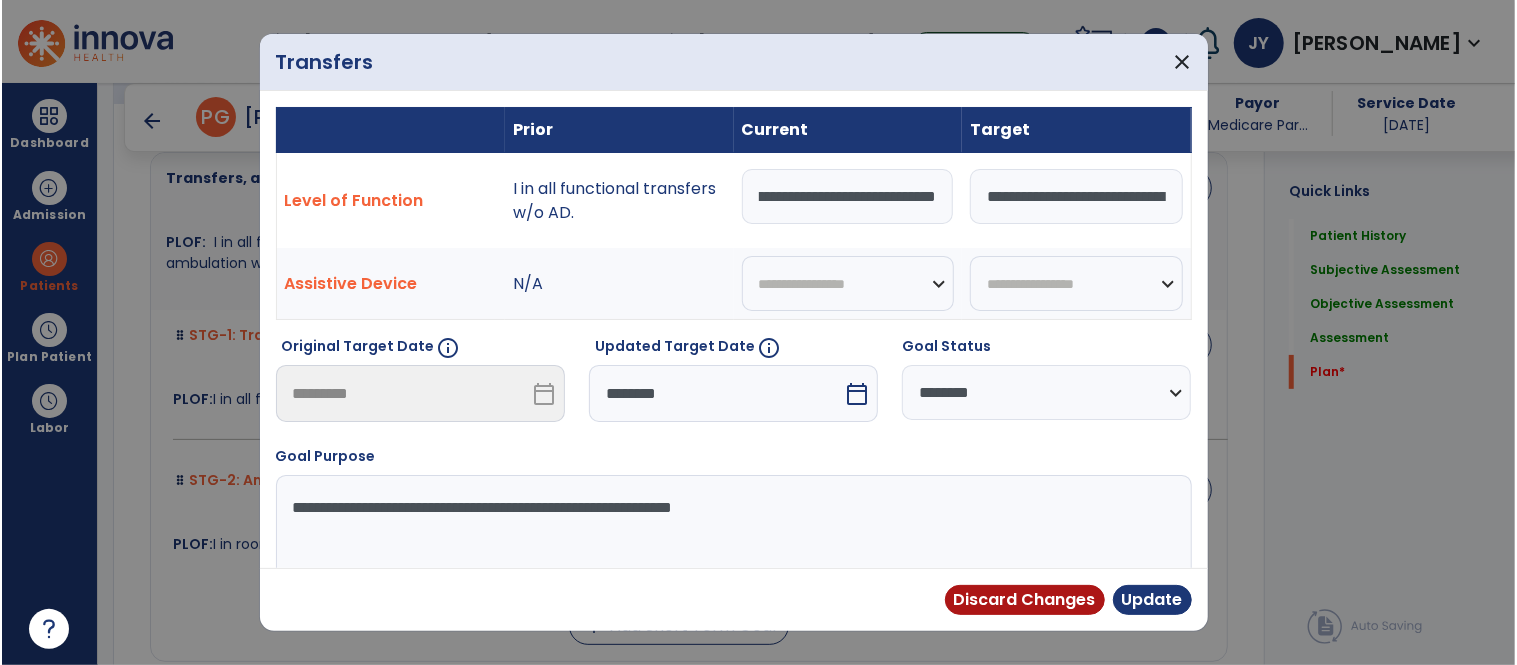 scroll, scrollTop: 0, scrollLeft: 0, axis: both 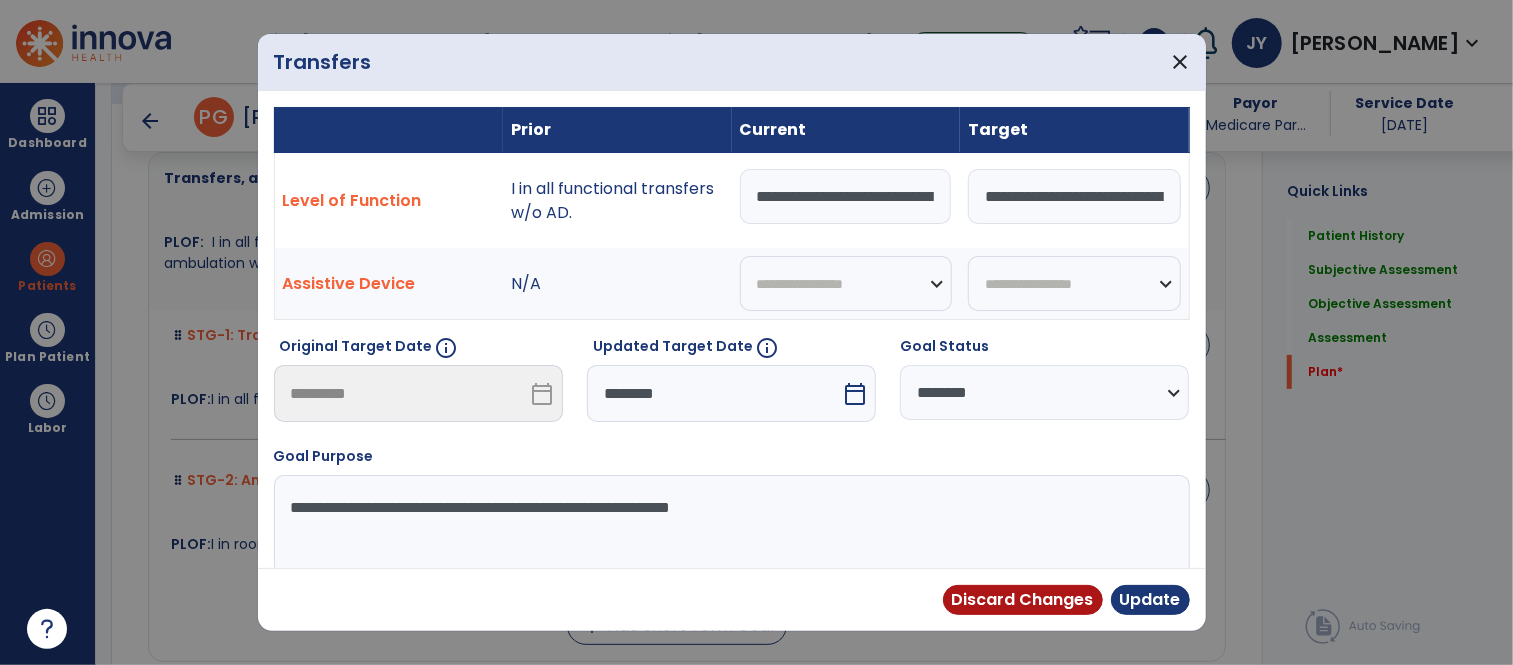 select on "********" 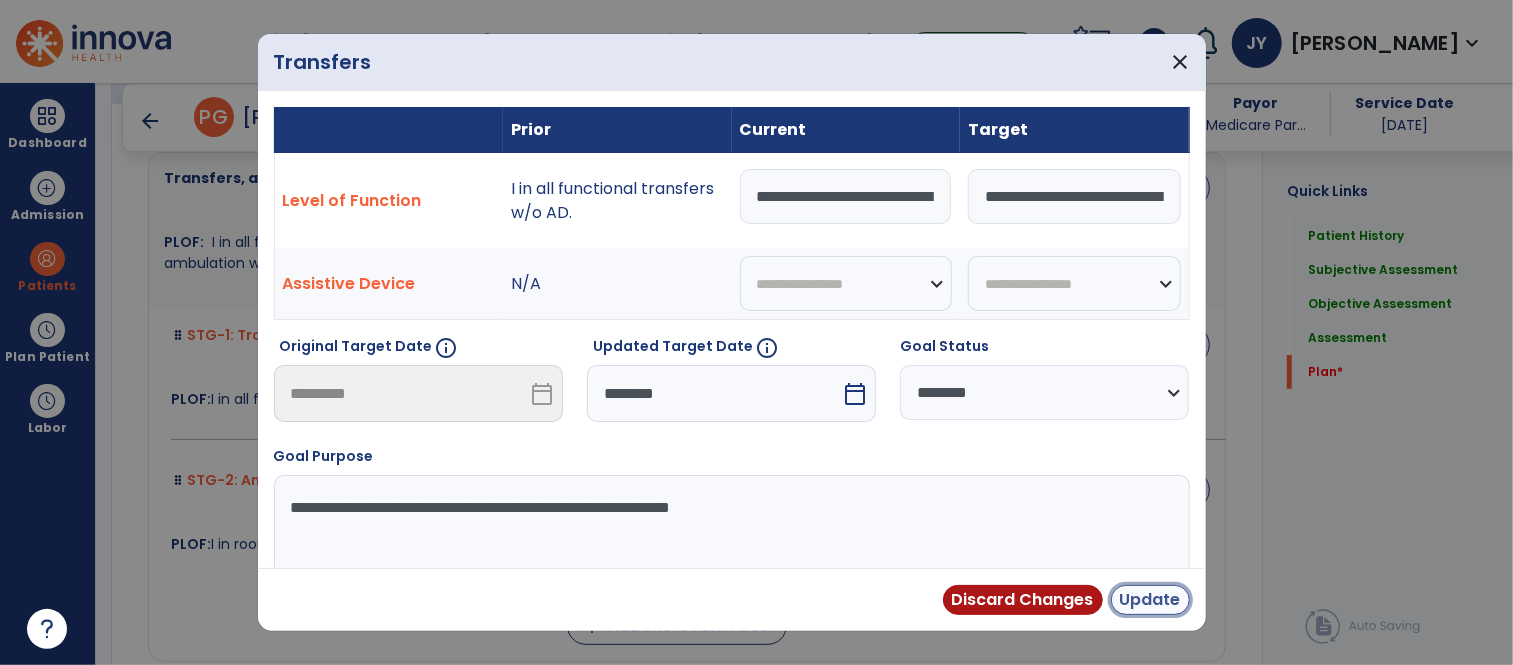 click on "Update" at bounding box center [1150, 600] 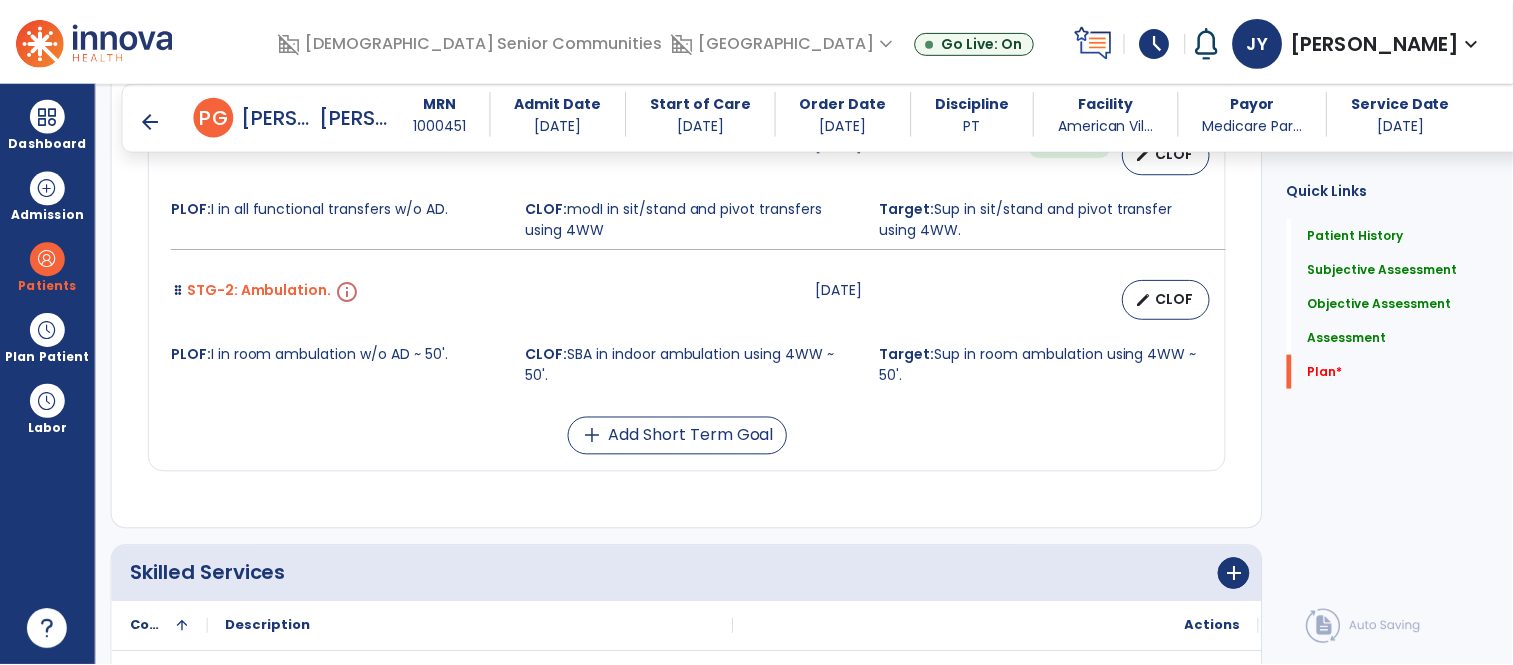 scroll, scrollTop: 4918, scrollLeft: 0, axis: vertical 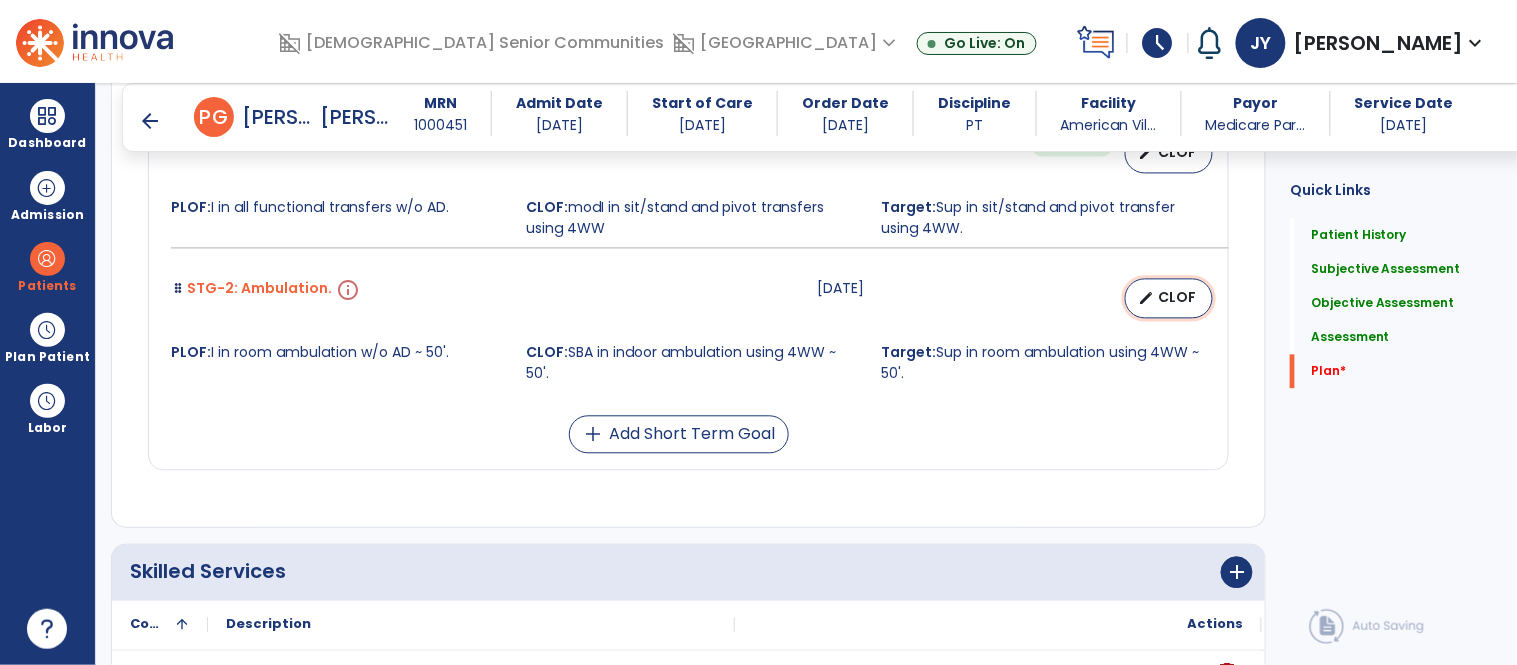 click on "CLOF" at bounding box center [1177, 298] 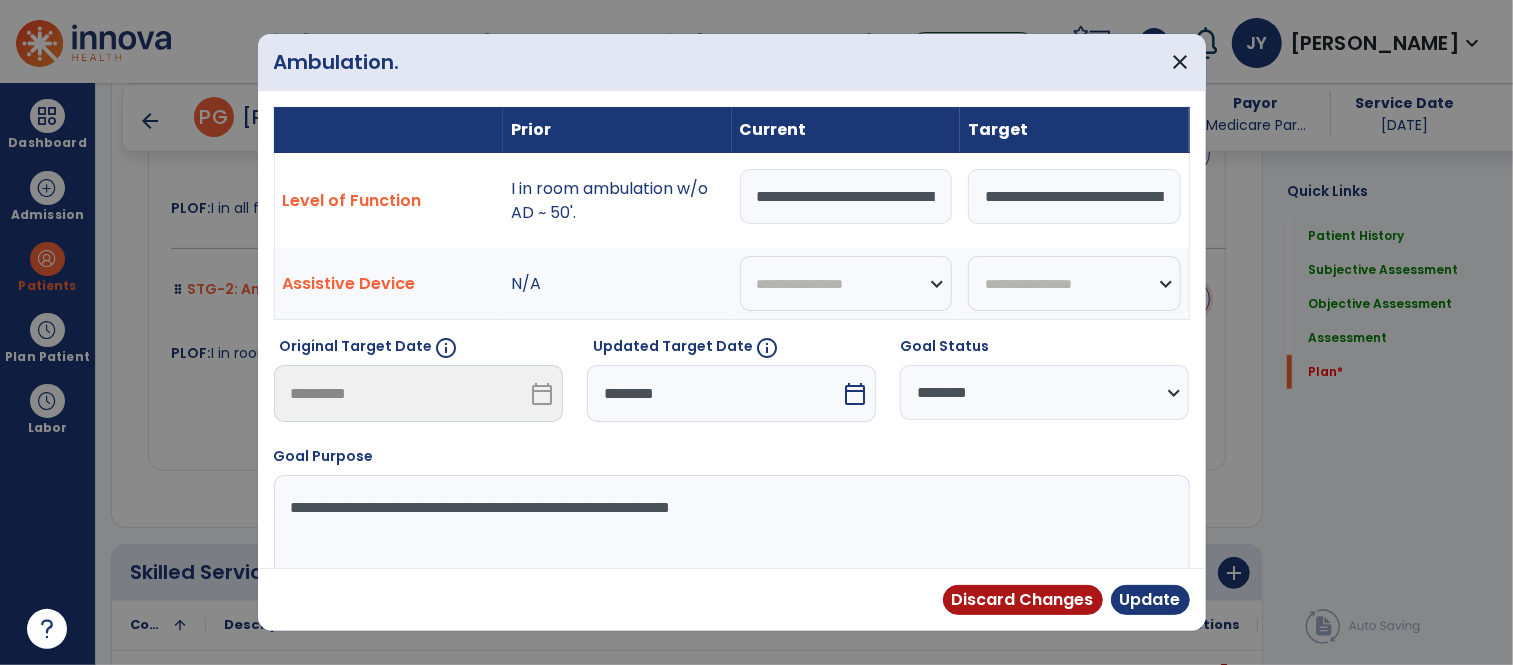 scroll, scrollTop: 4918, scrollLeft: 0, axis: vertical 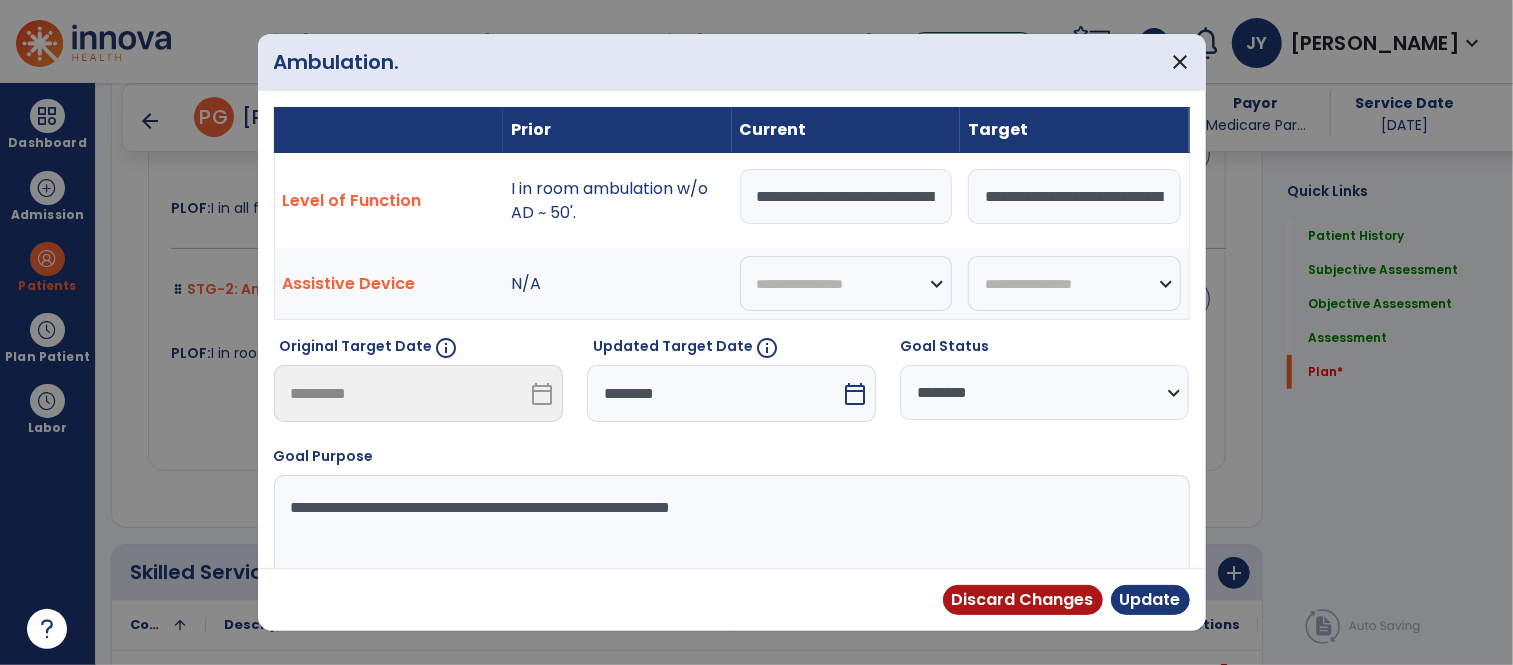 click on "**********" at bounding box center [846, 196] 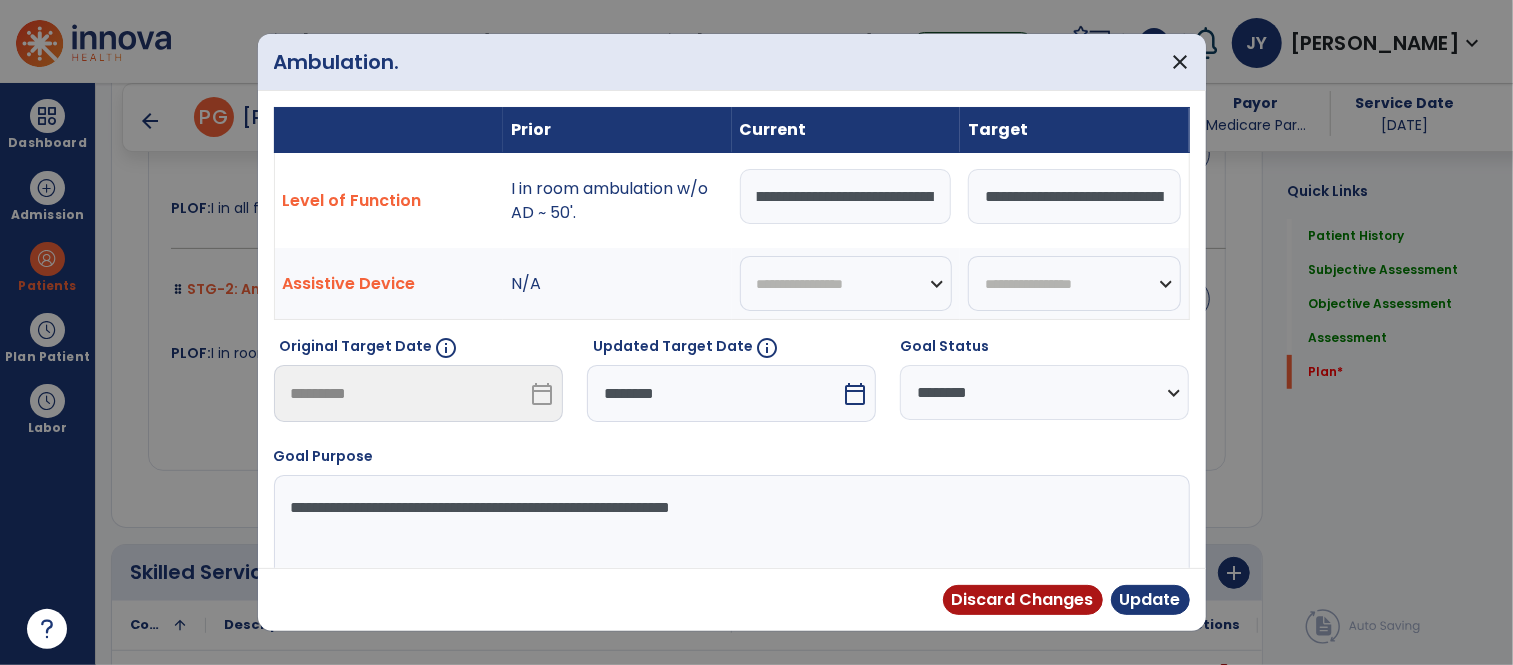 scroll, scrollTop: 0, scrollLeft: 364, axis: horizontal 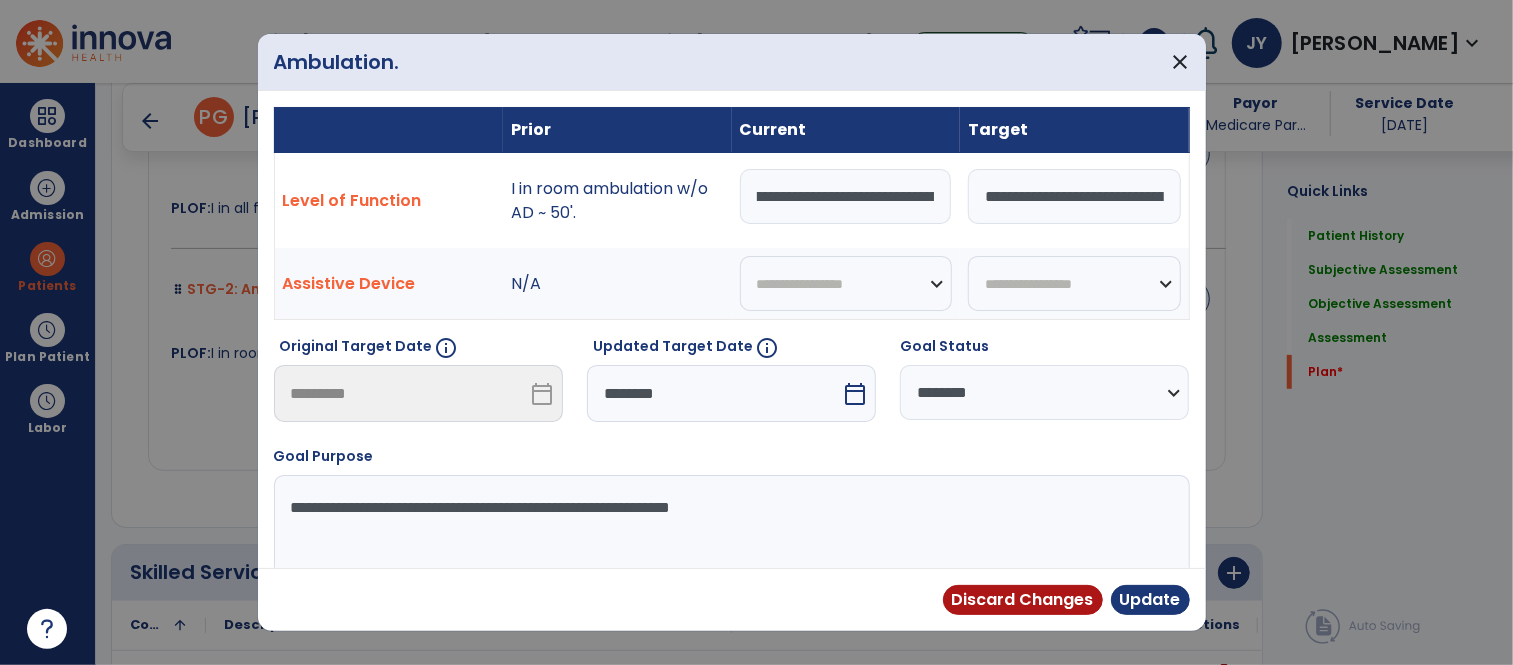 click on "**********" at bounding box center [846, 196] 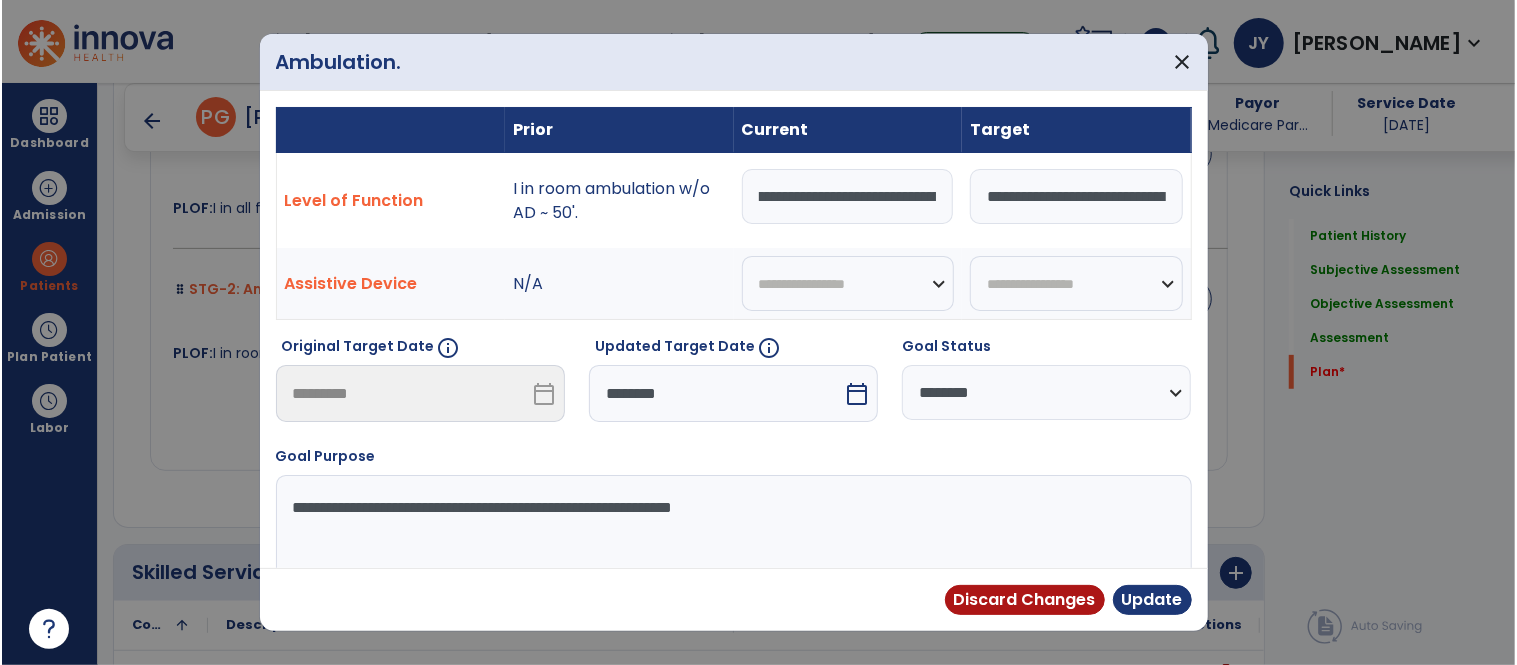 scroll, scrollTop: 0, scrollLeft: 0, axis: both 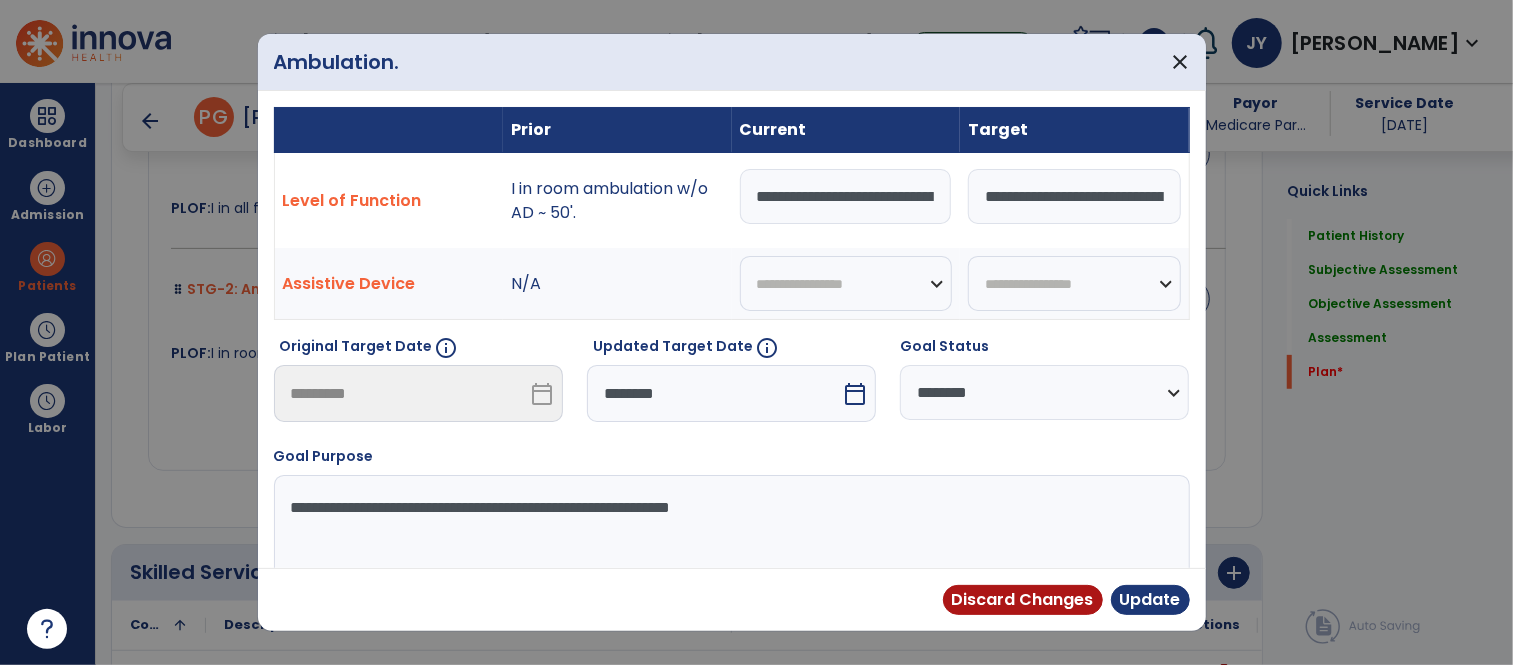 type on "**********" 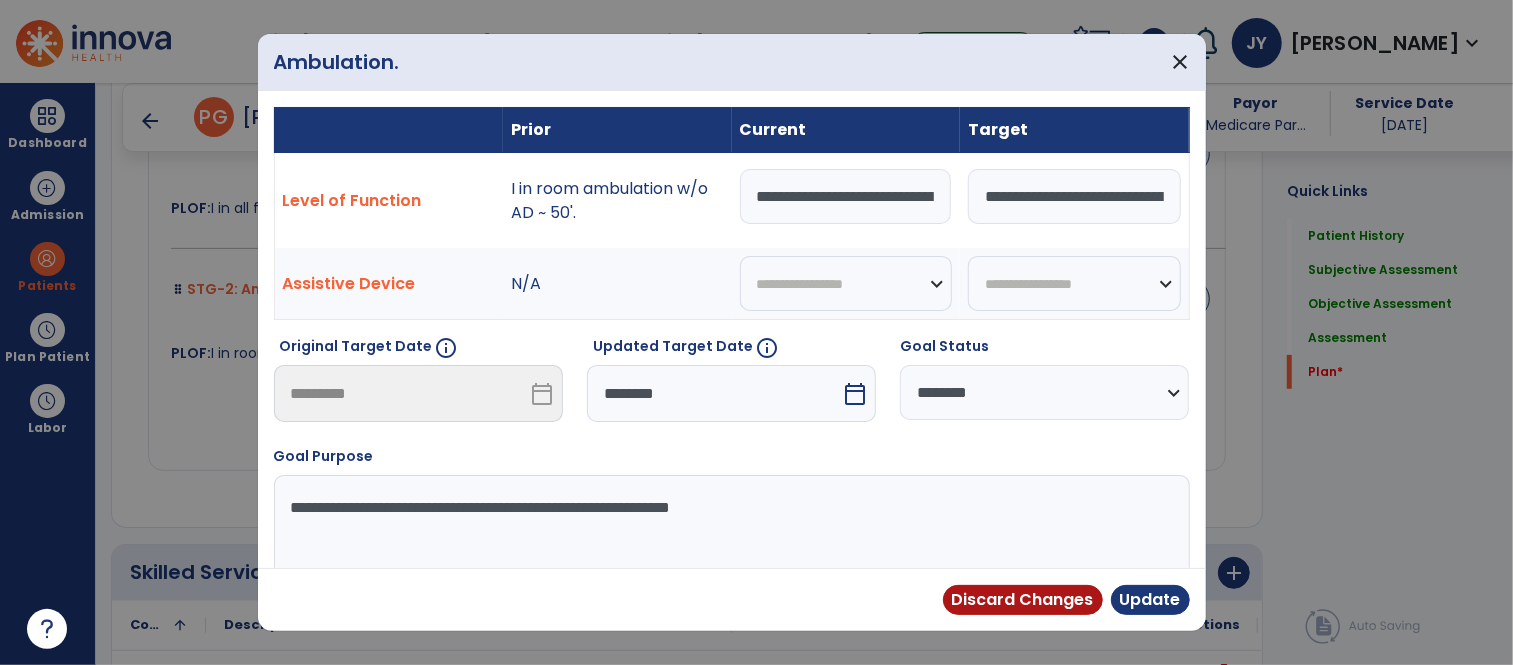 select on "********" 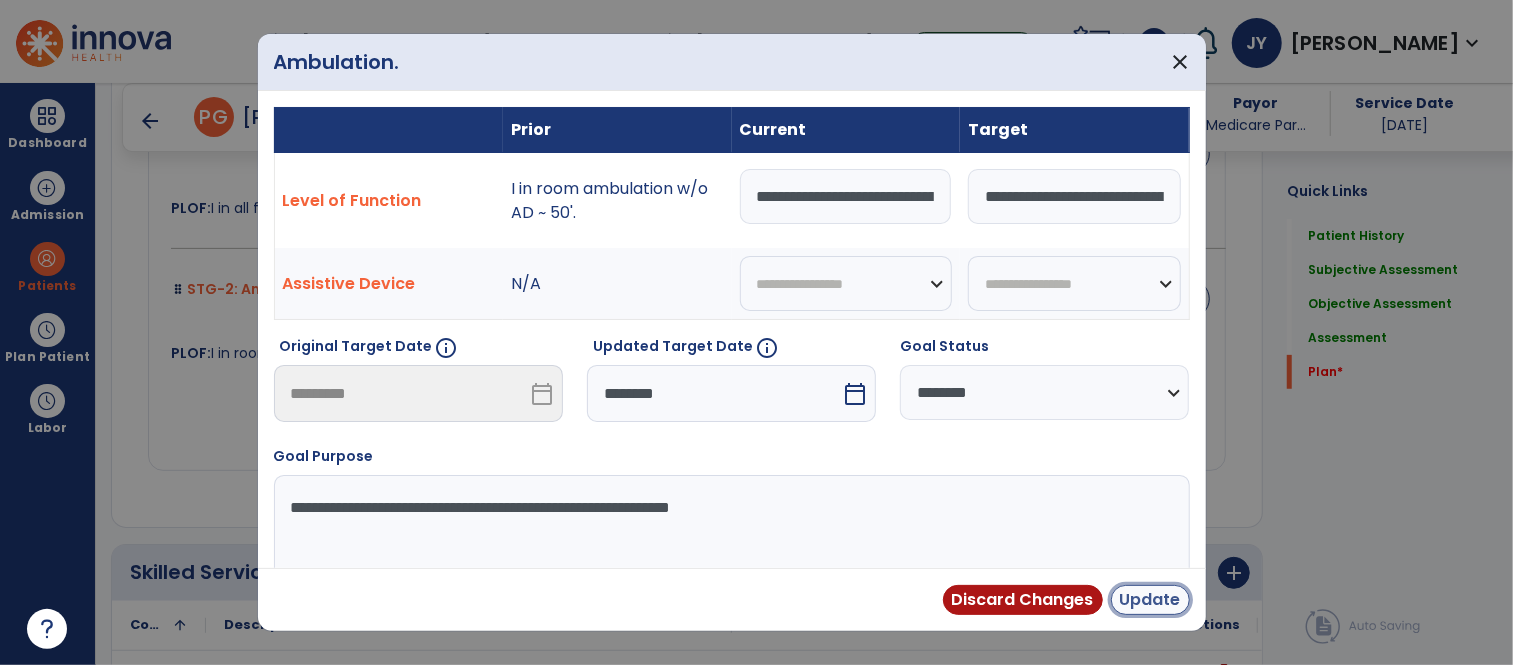 click on "Update" at bounding box center (1150, 600) 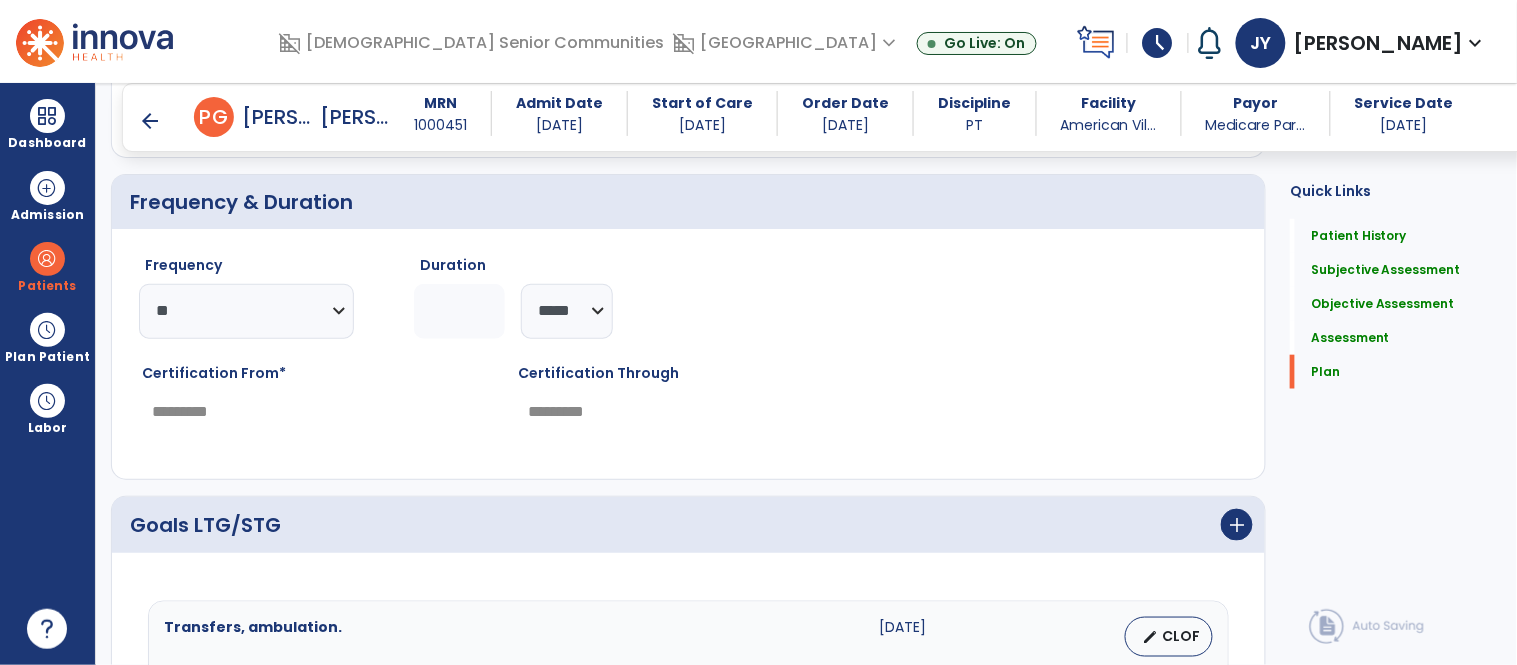 scroll, scrollTop: 4275, scrollLeft: 0, axis: vertical 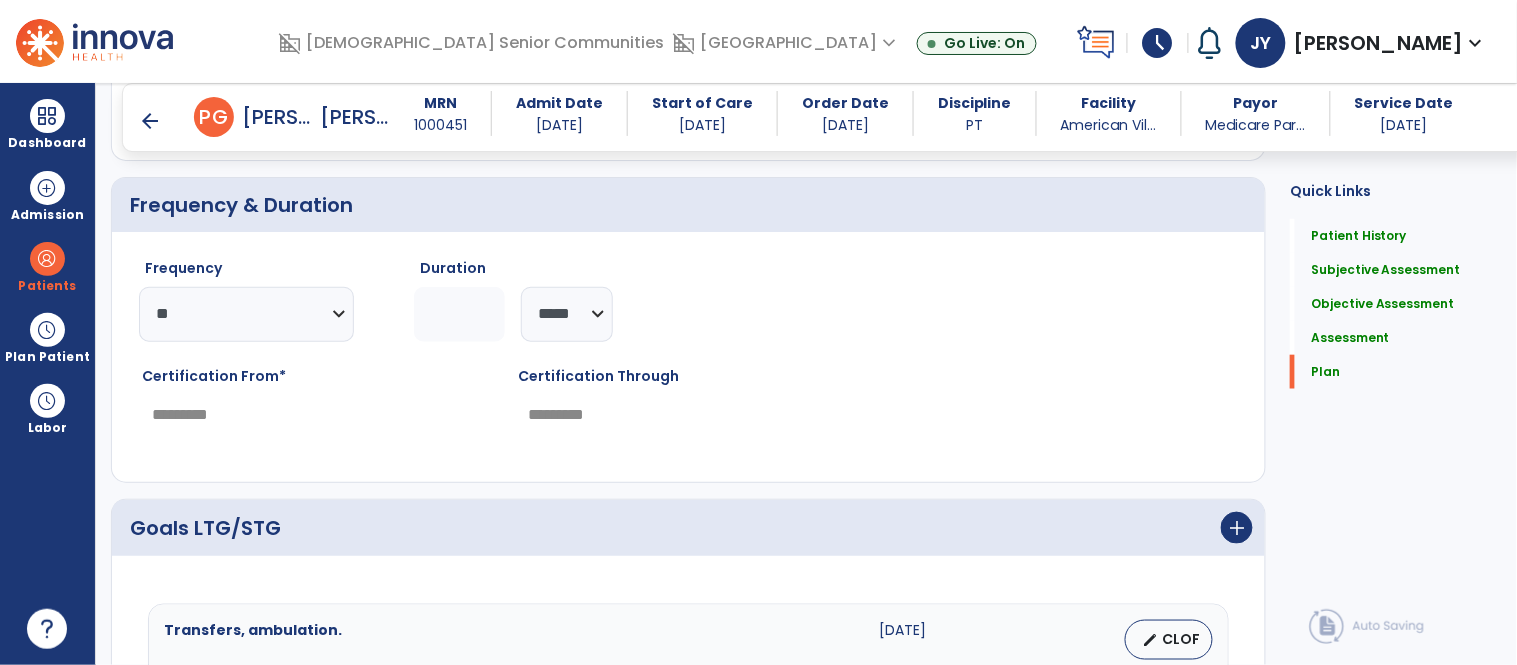 click on "*" 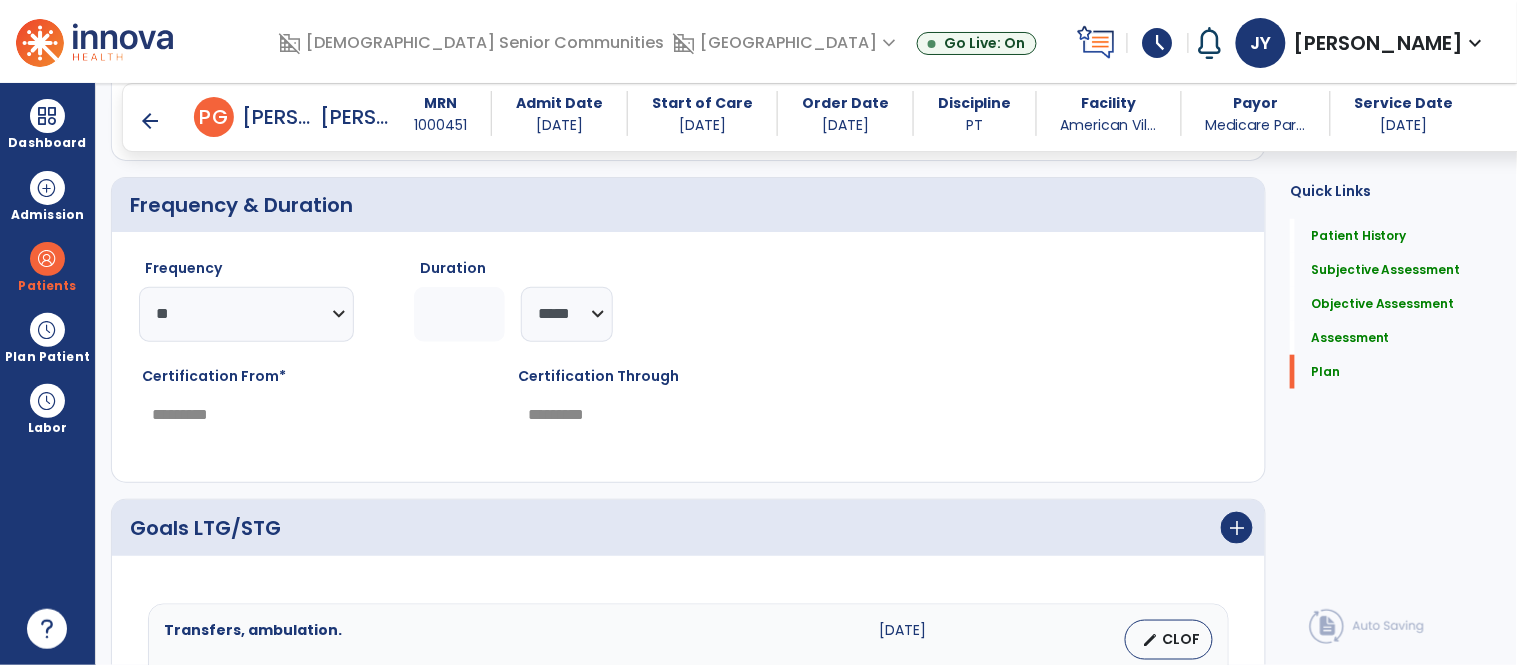 click on "******** *****" 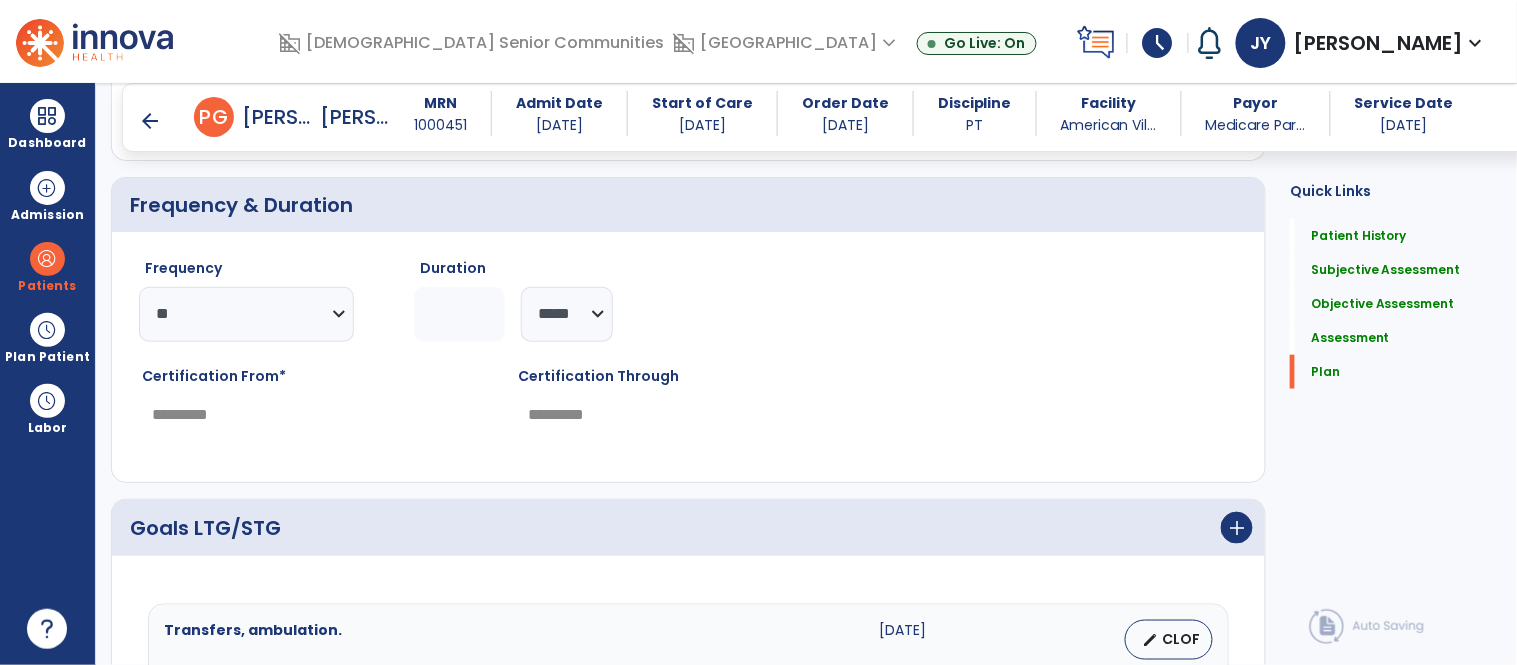click on "Certification Through" at bounding box center [312, 376] 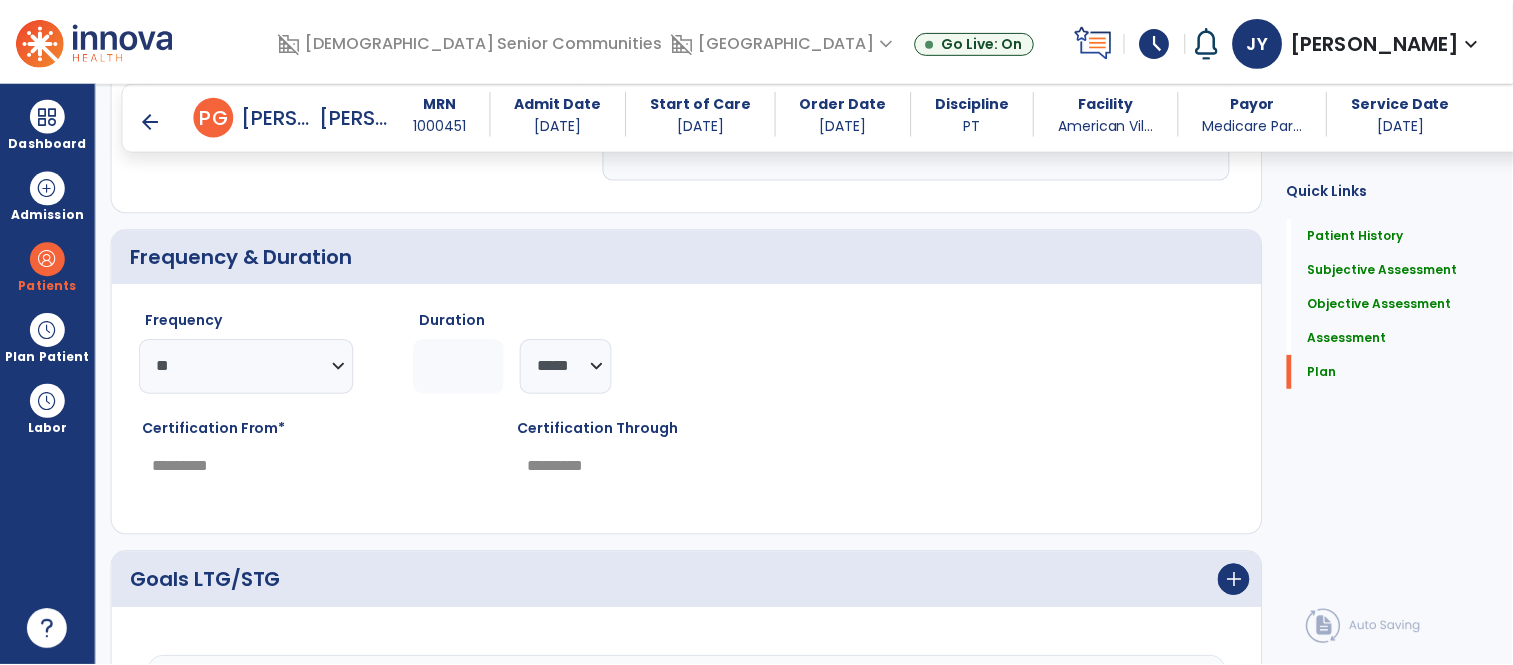 scroll, scrollTop: 5262, scrollLeft: 0, axis: vertical 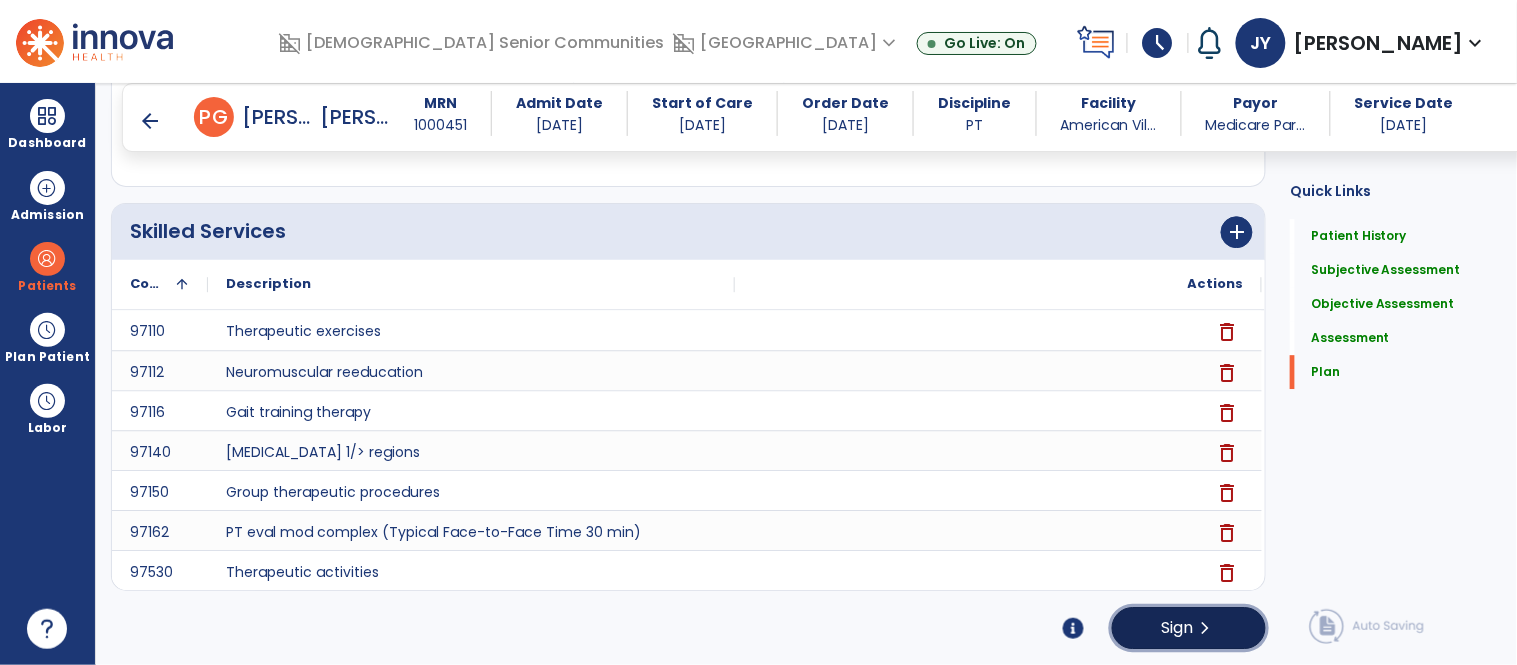 click on "Sign" 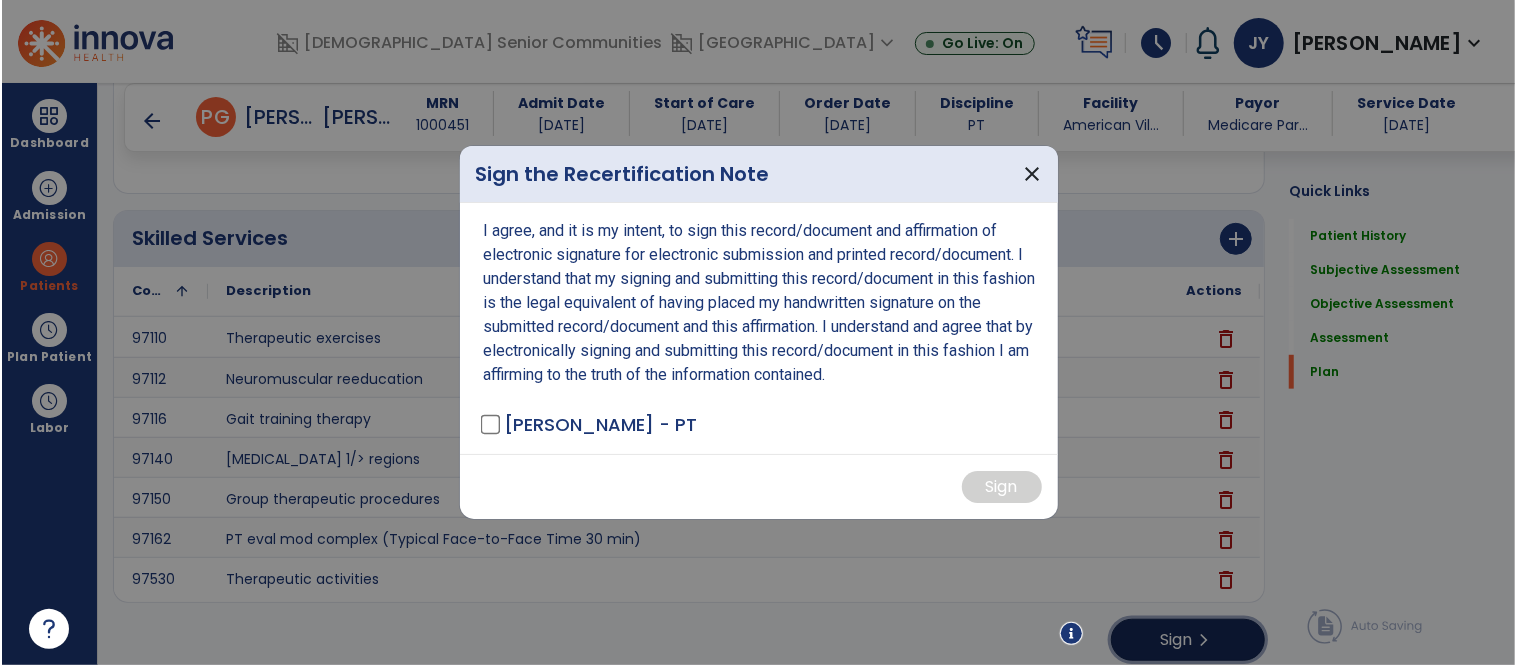 scroll, scrollTop: 5262, scrollLeft: 0, axis: vertical 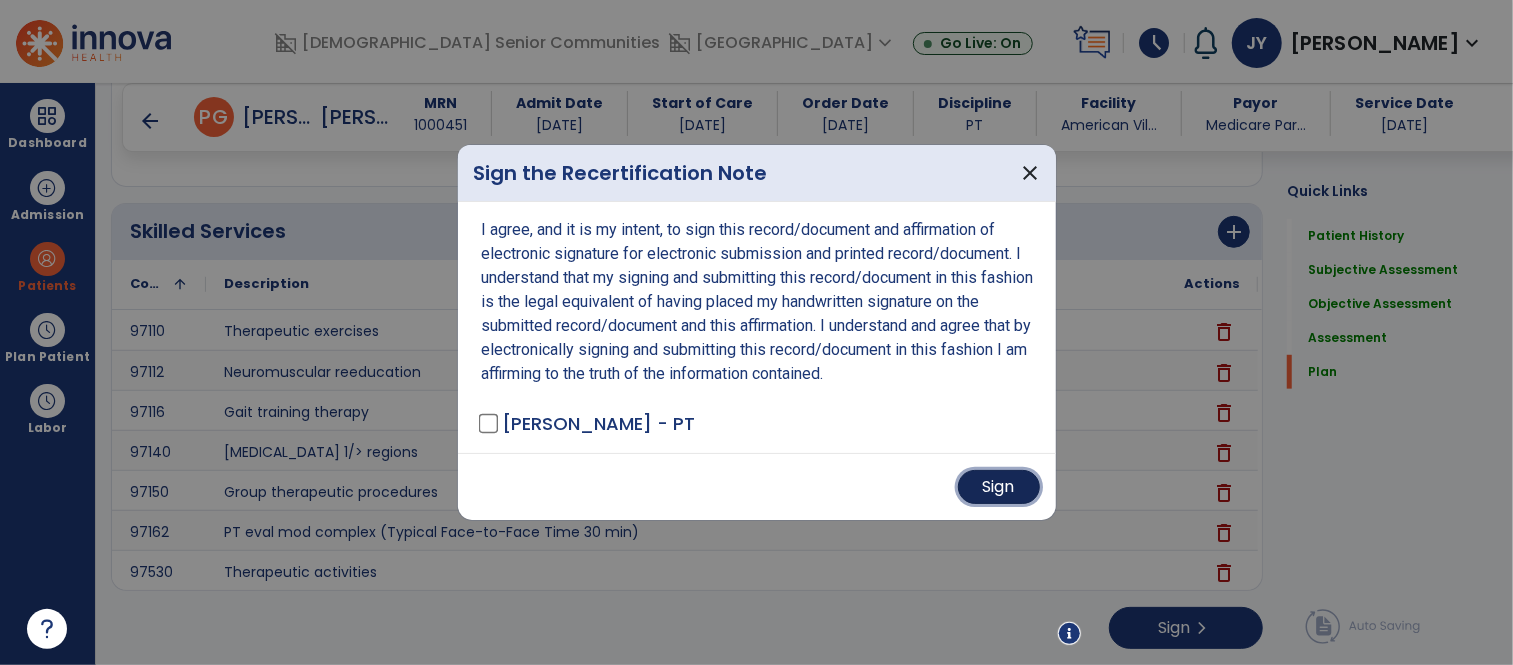 click on "Sign" at bounding box center (999, 487) 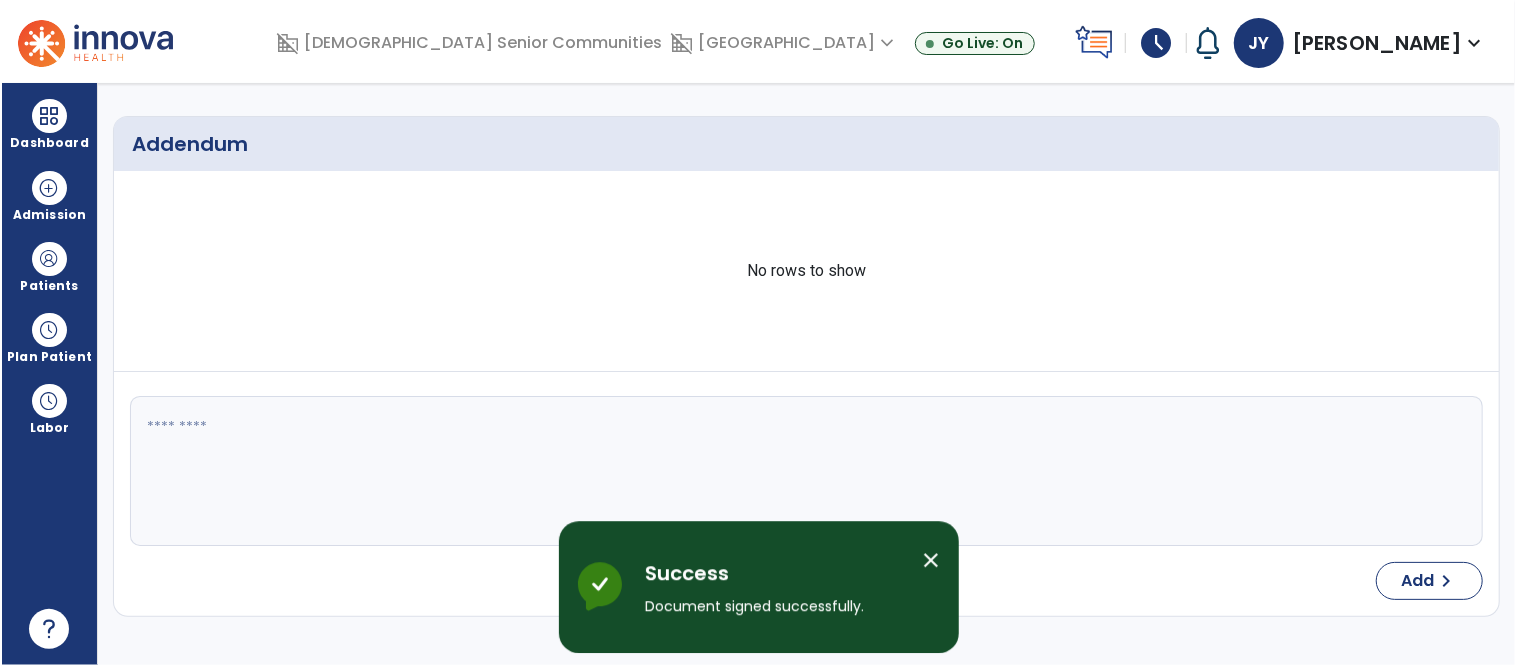 scroll, scrollTop: 0, scrollLeft: 0, axis: both 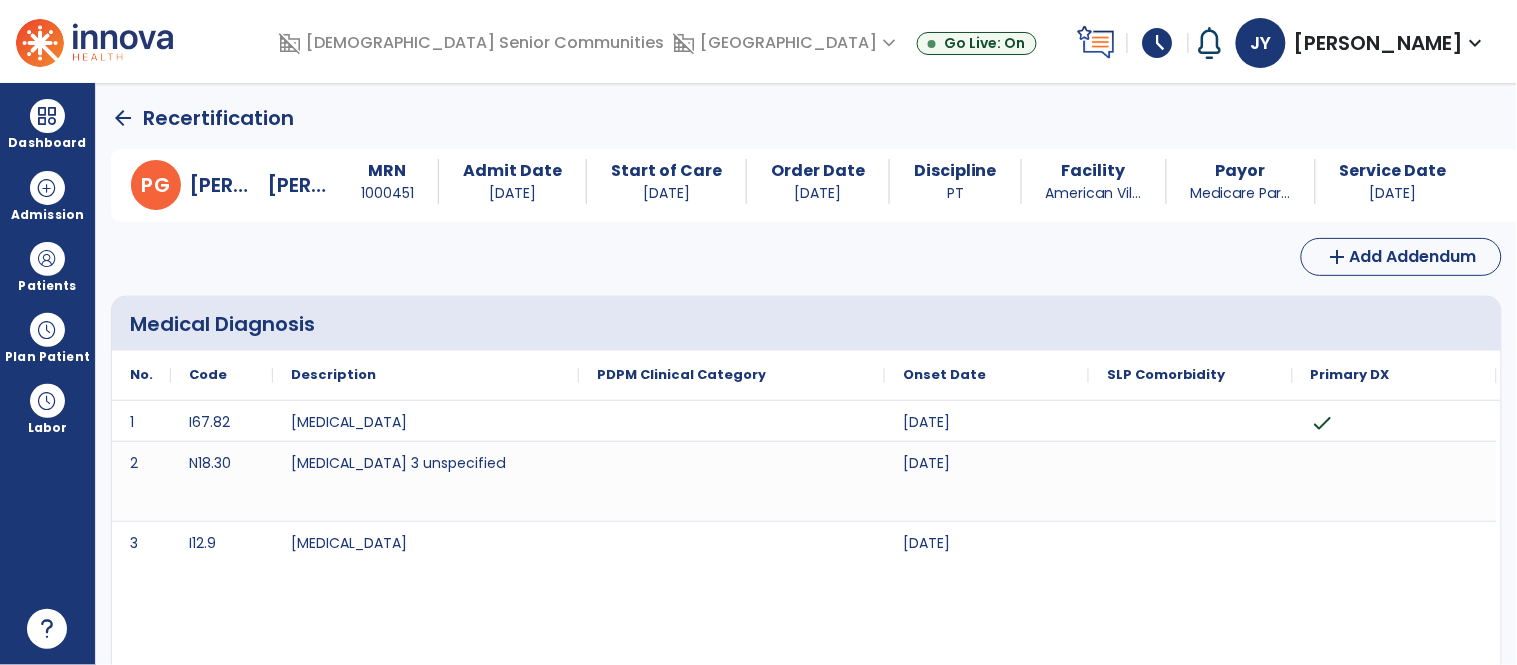 click on "arrow_back" 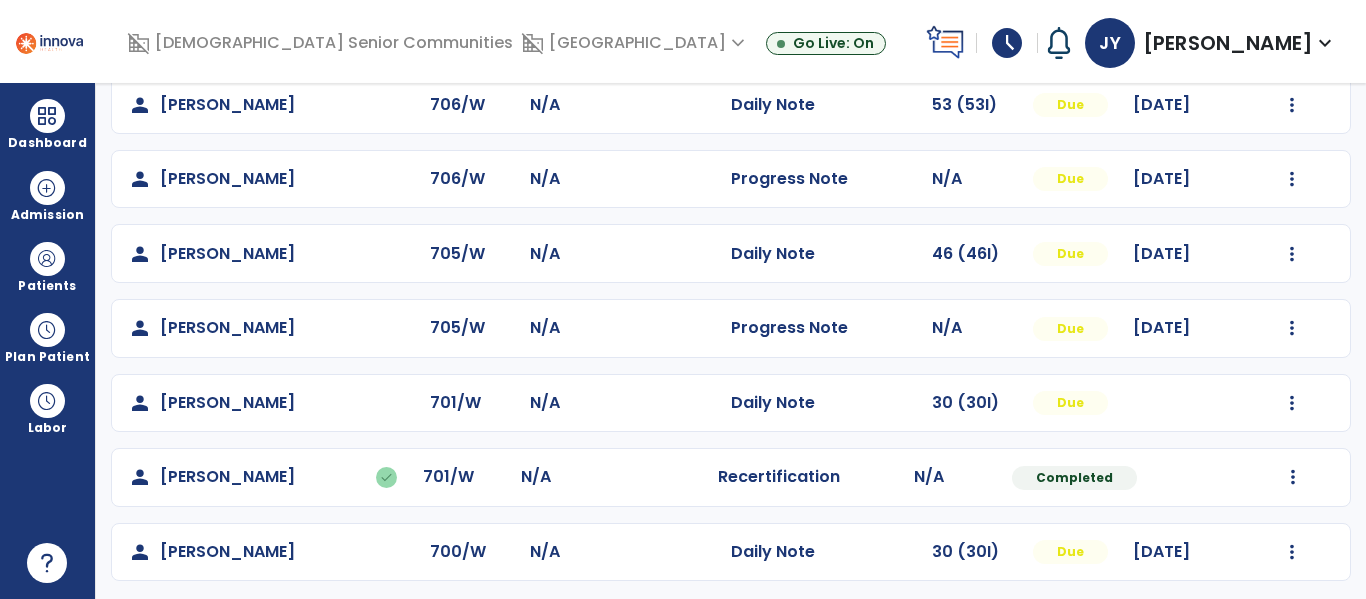 scroll, scrollTop: 1005, scrollLeft: 0, axis: vertical 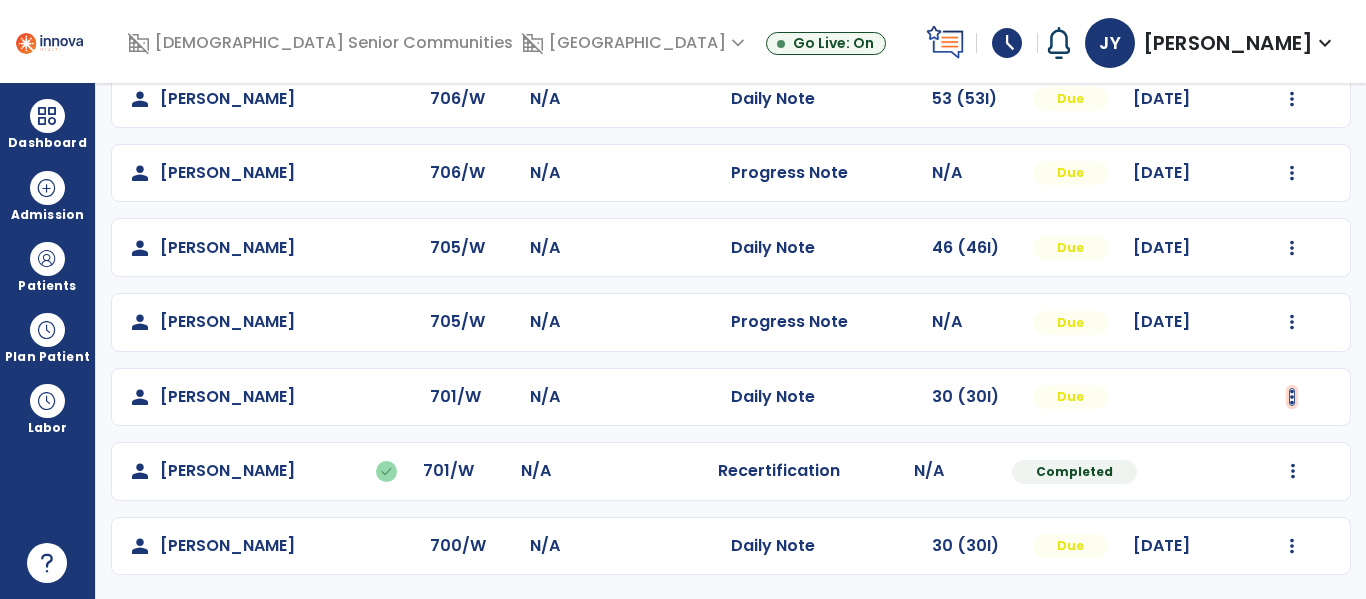 click at bounding box center (1292, -646) 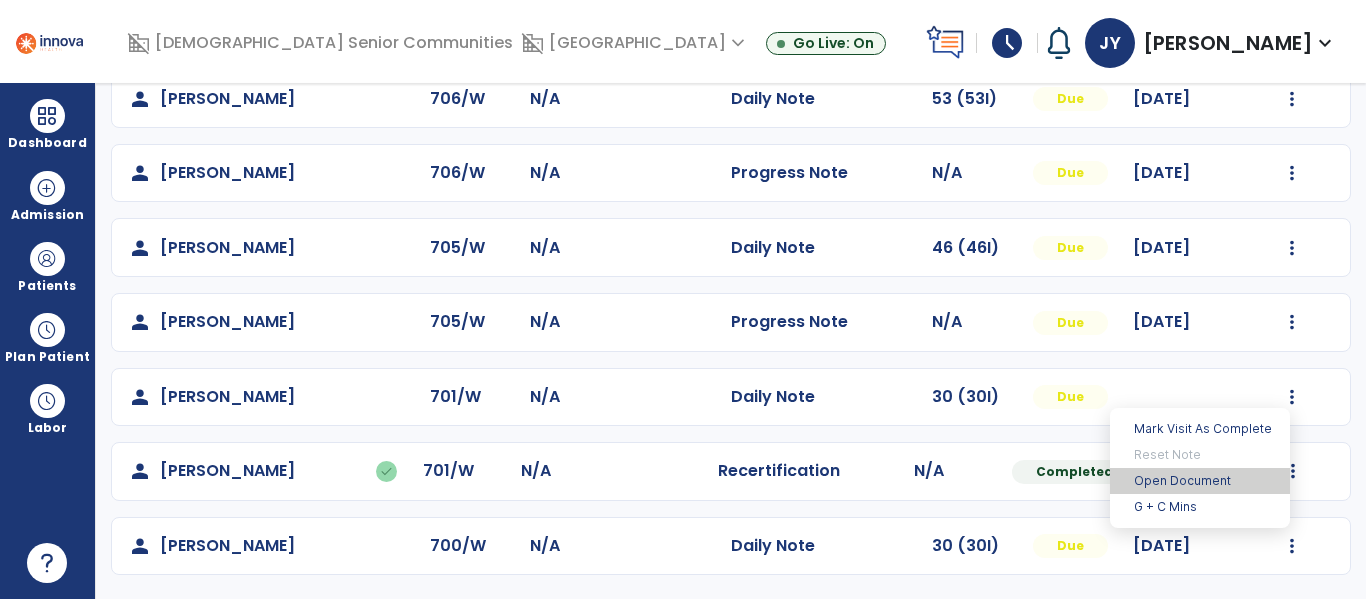 click on "Open Document" at bounding box center (1200, 481) 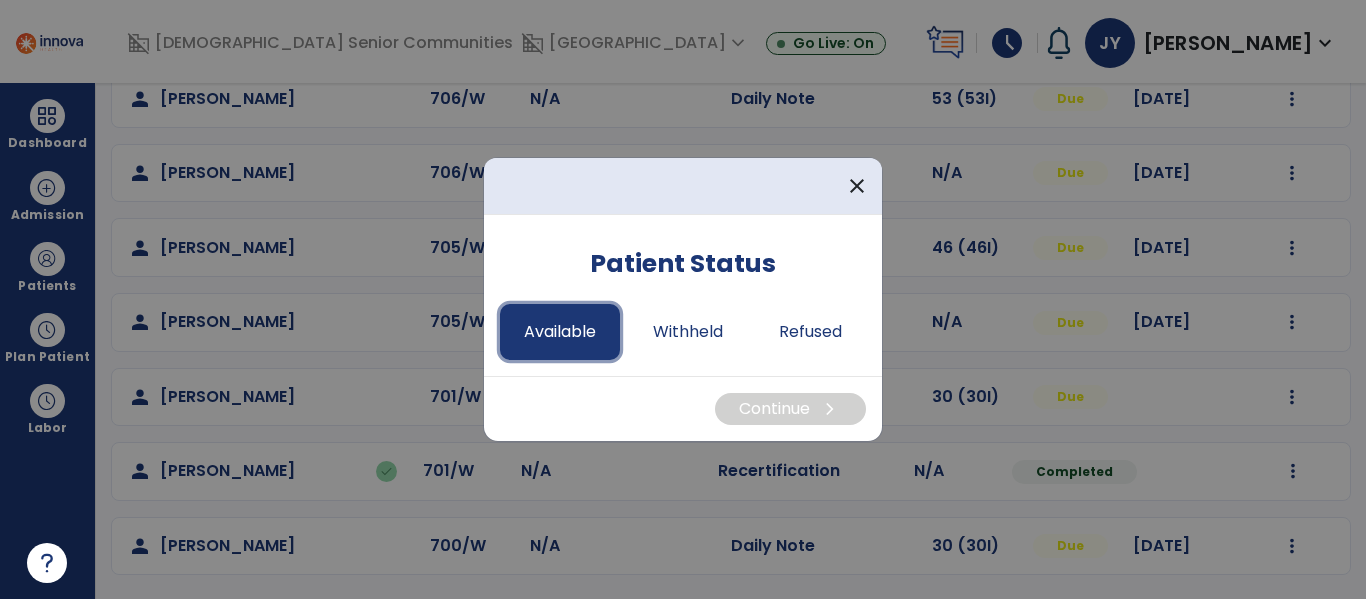 click on "Available" at bounding box center [560, 332] 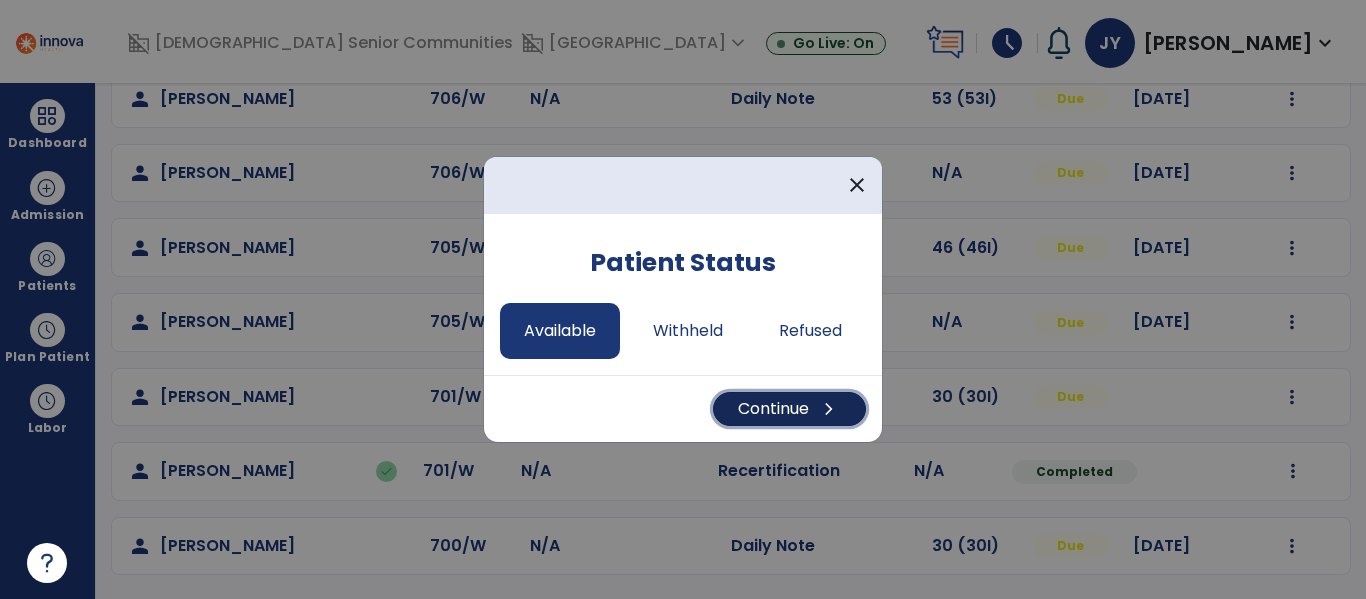 click on "Continue   chevron_right" at bounding box center [789, 409] 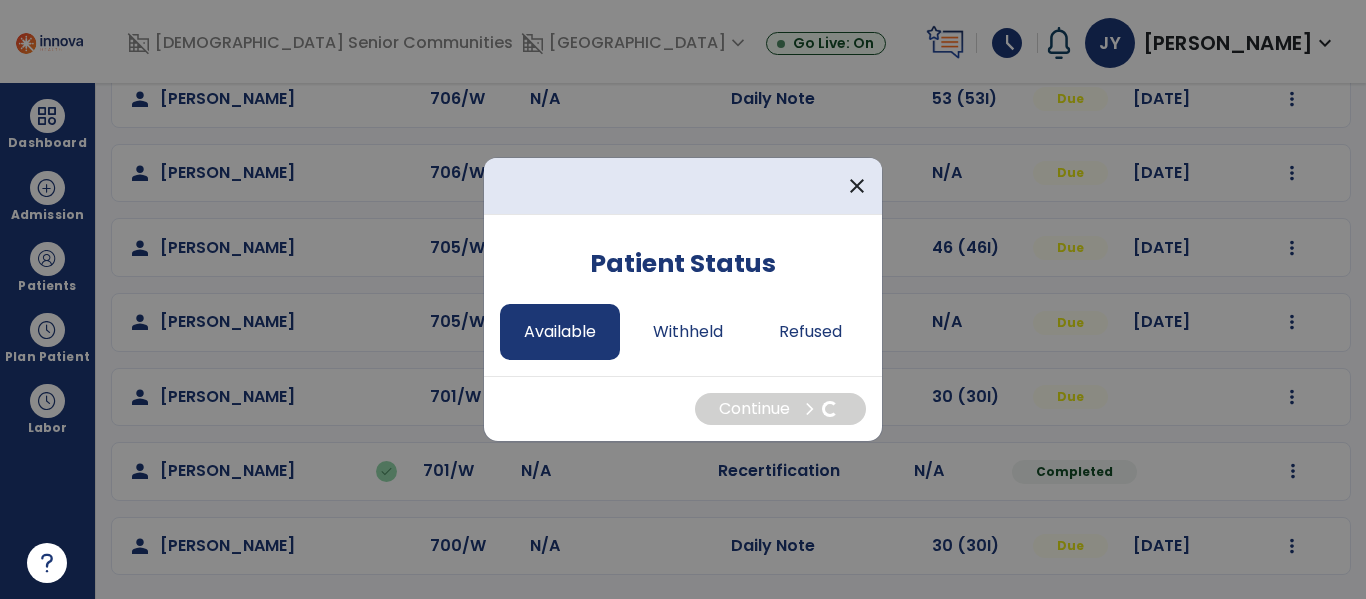 select on "*" 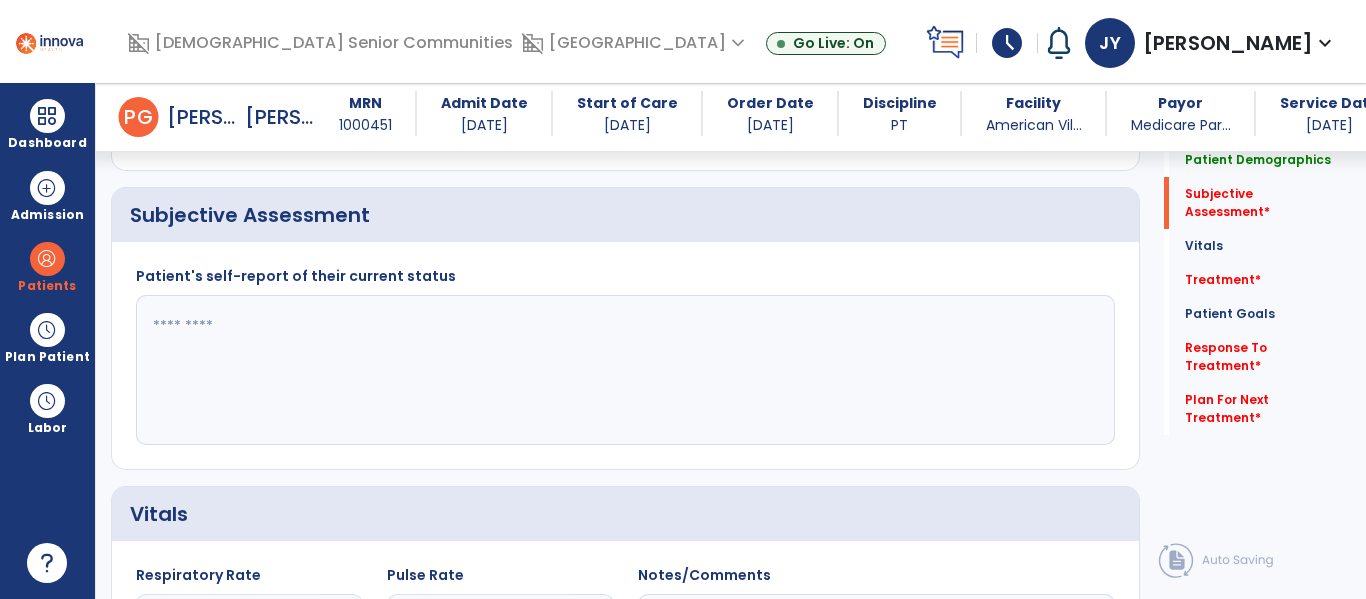 scroll, scrollTop: 420, scrollLeft: 0, axis: vertical 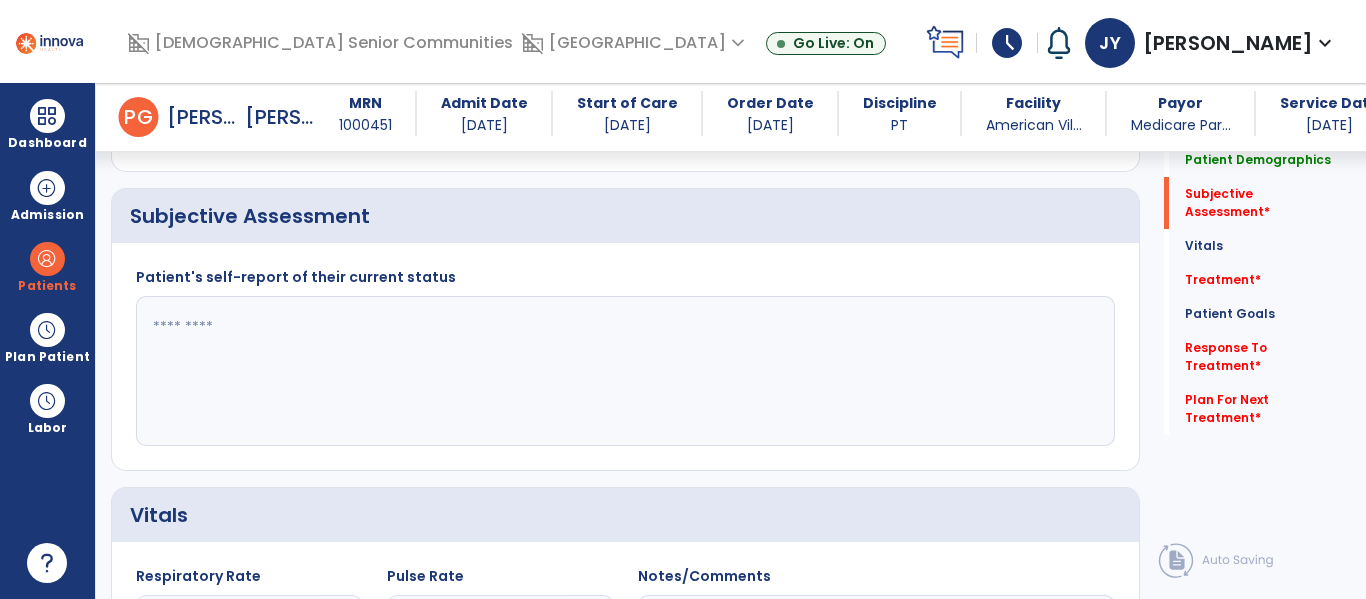 click 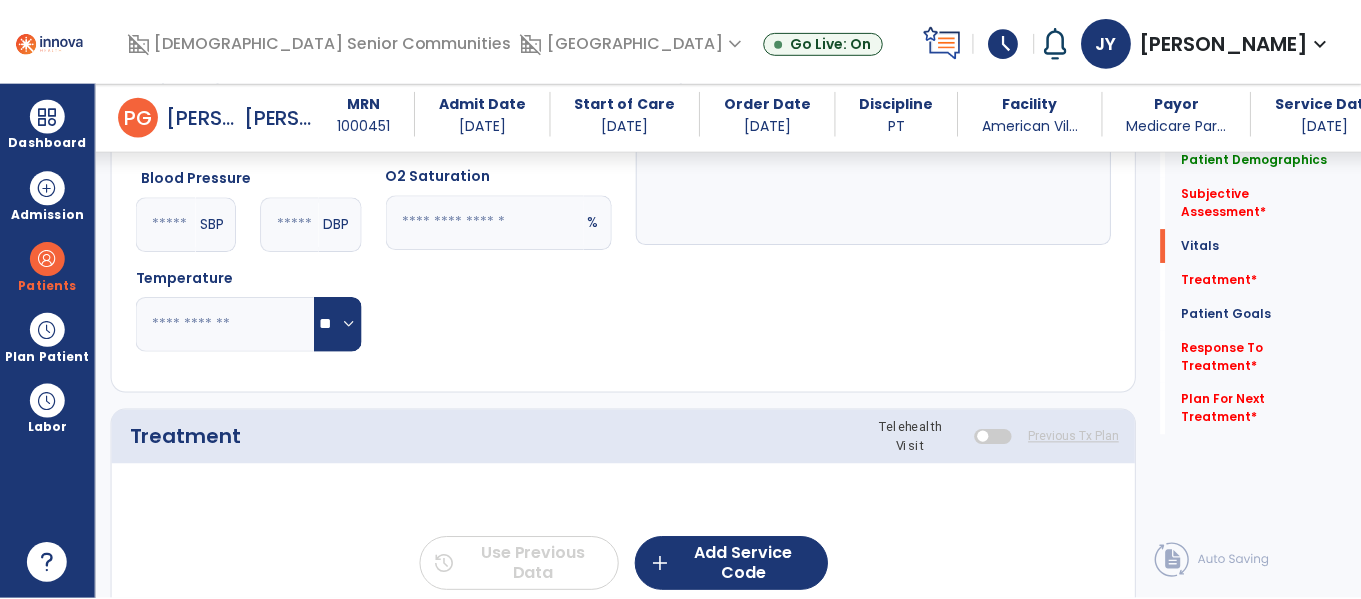 scroll, scrollTop: 1020, scrollLeft: 0, axis: vertical 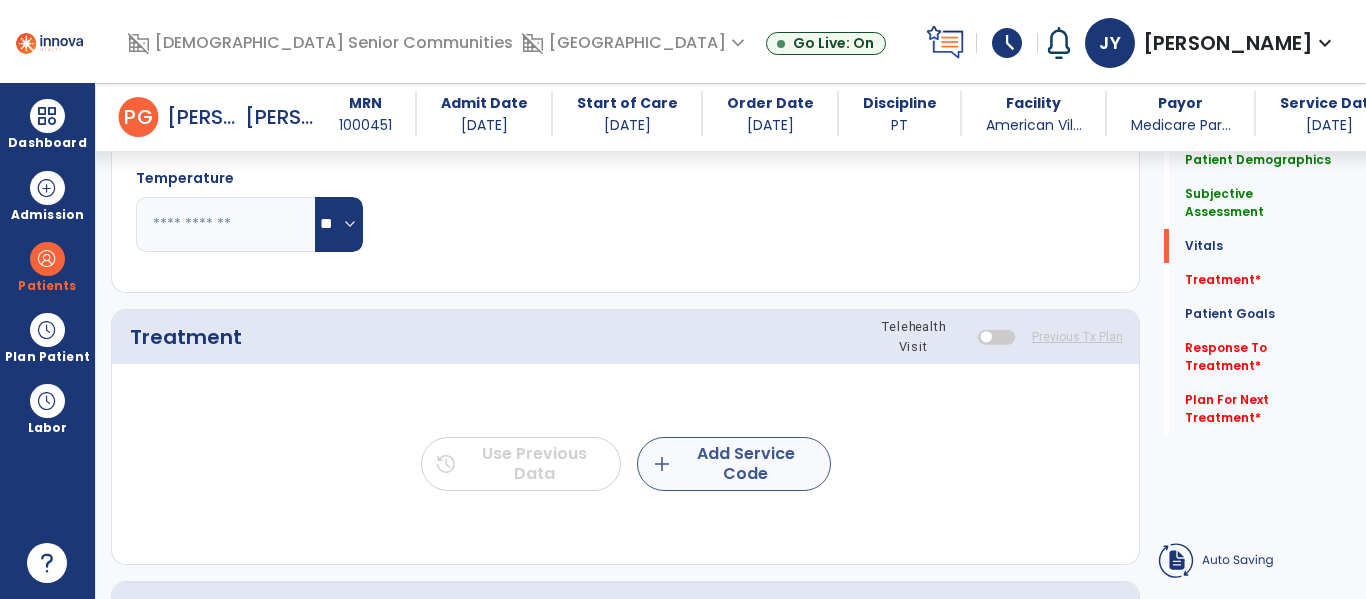 type on "**********" 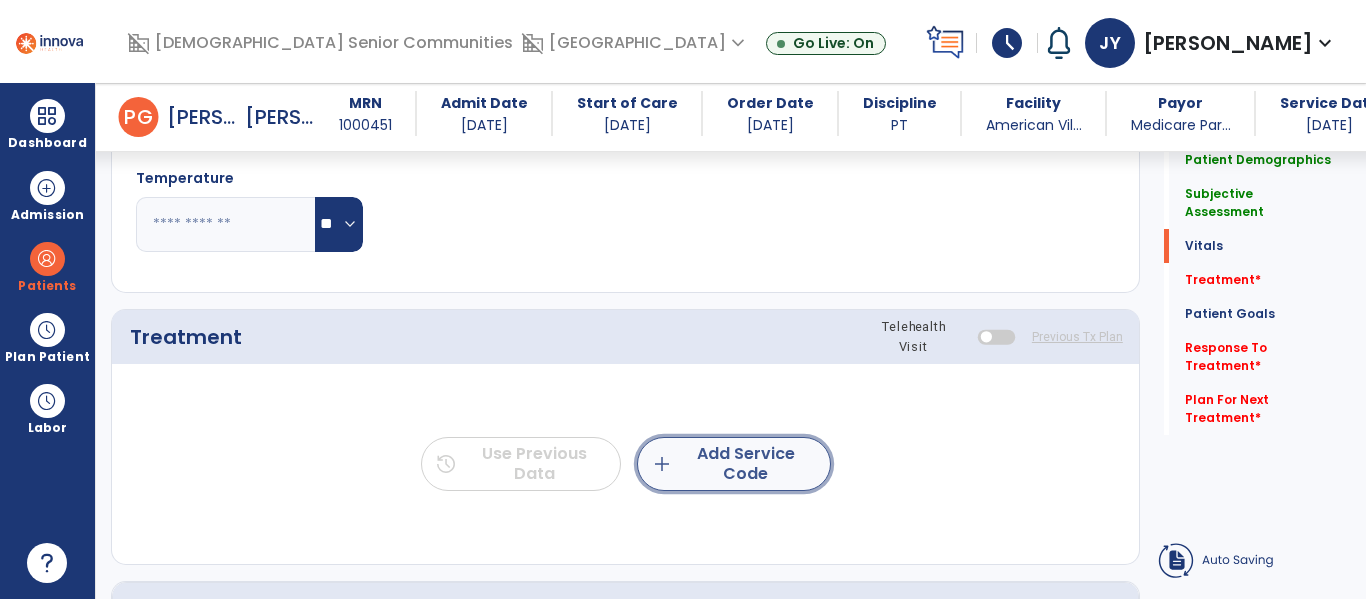 click on "add  Add Service Code" 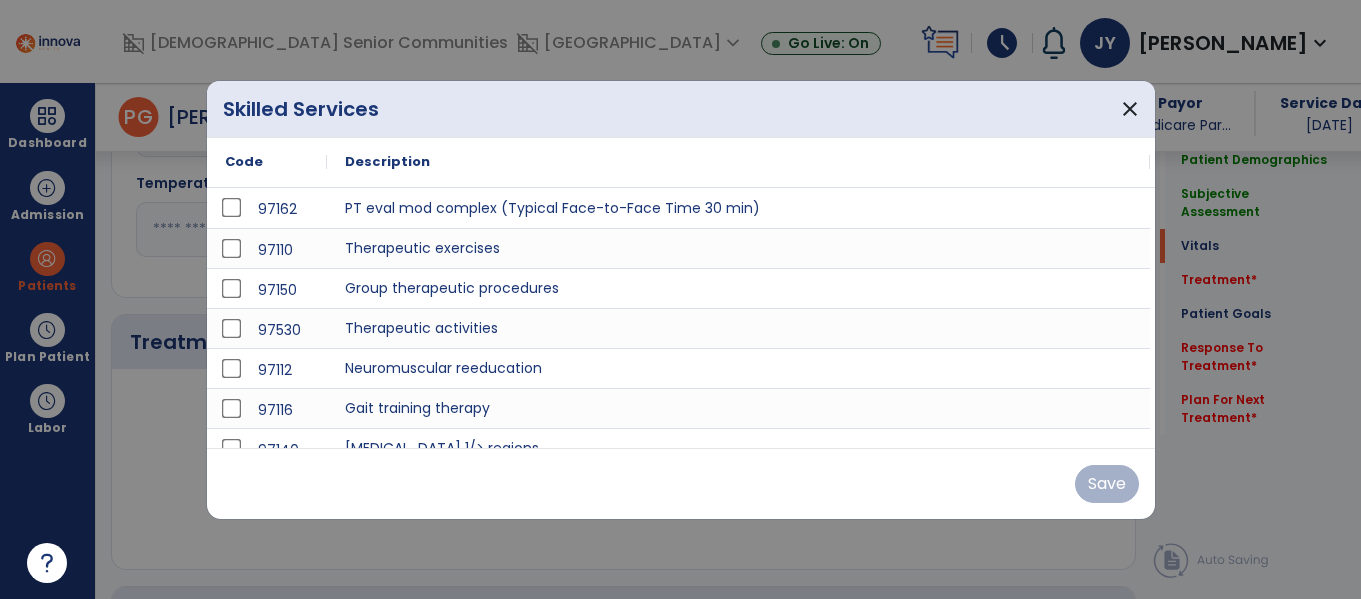 scroll, scrollTop: 1020, scrollLeft: 0, axis: vertical 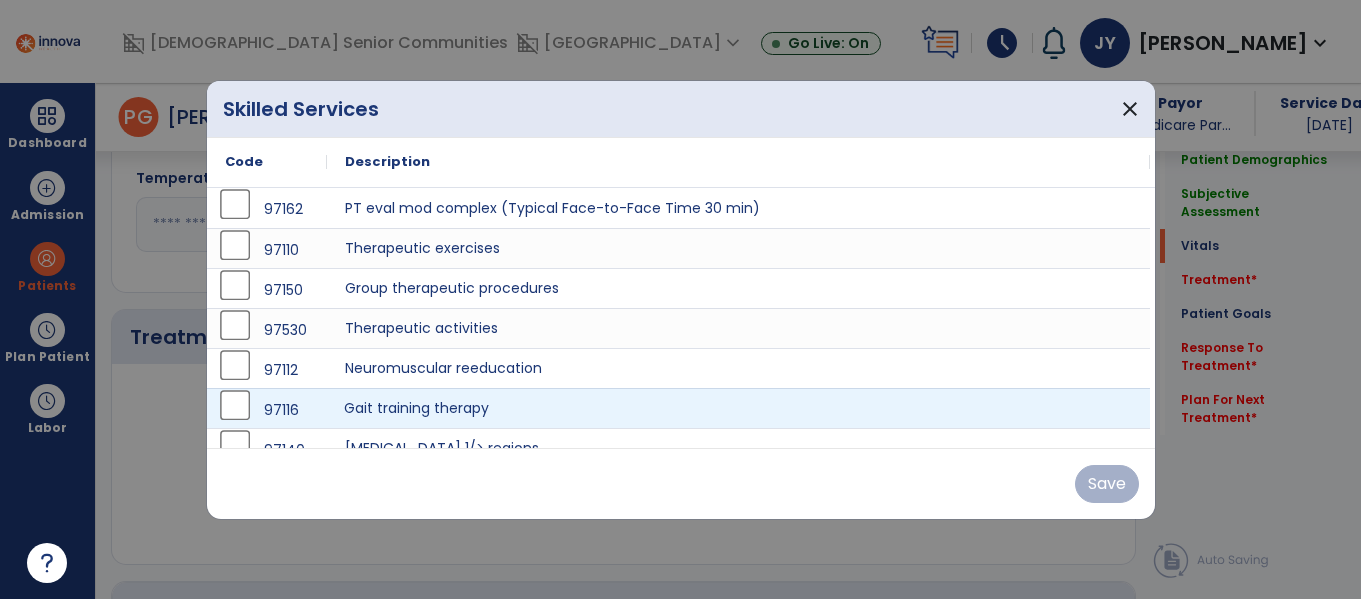 click on "Gait training therapy" at bounding box center [738, 408] 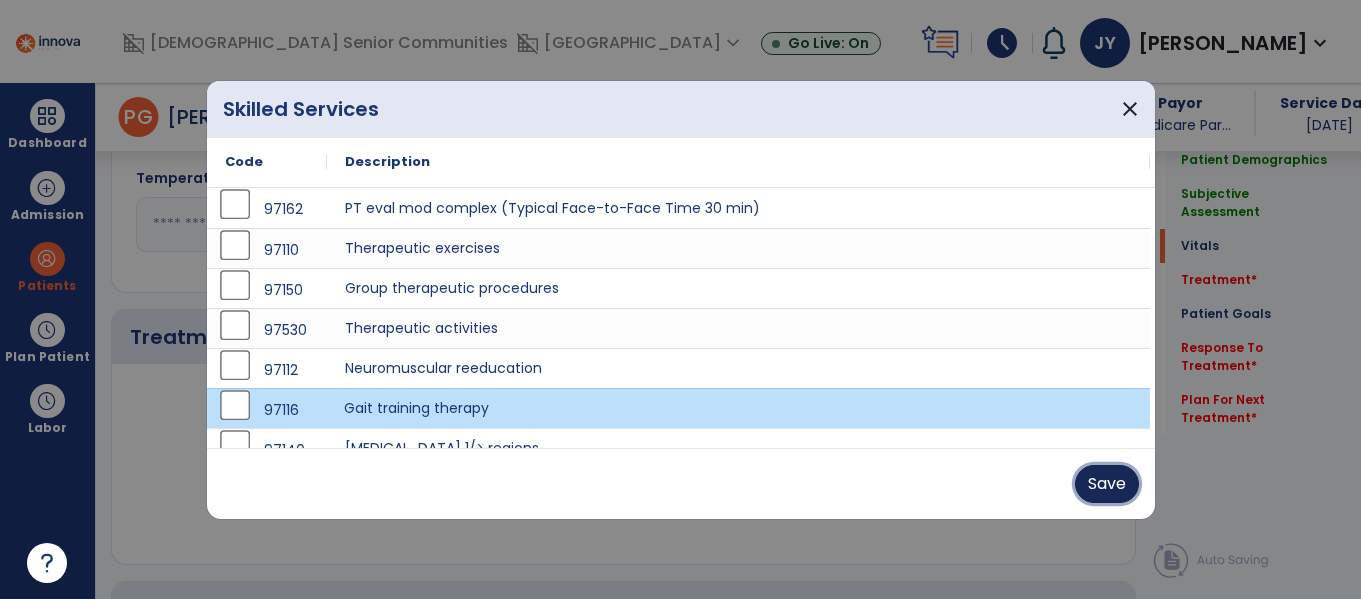 click on "Save" at bounding box center [1107, 484] 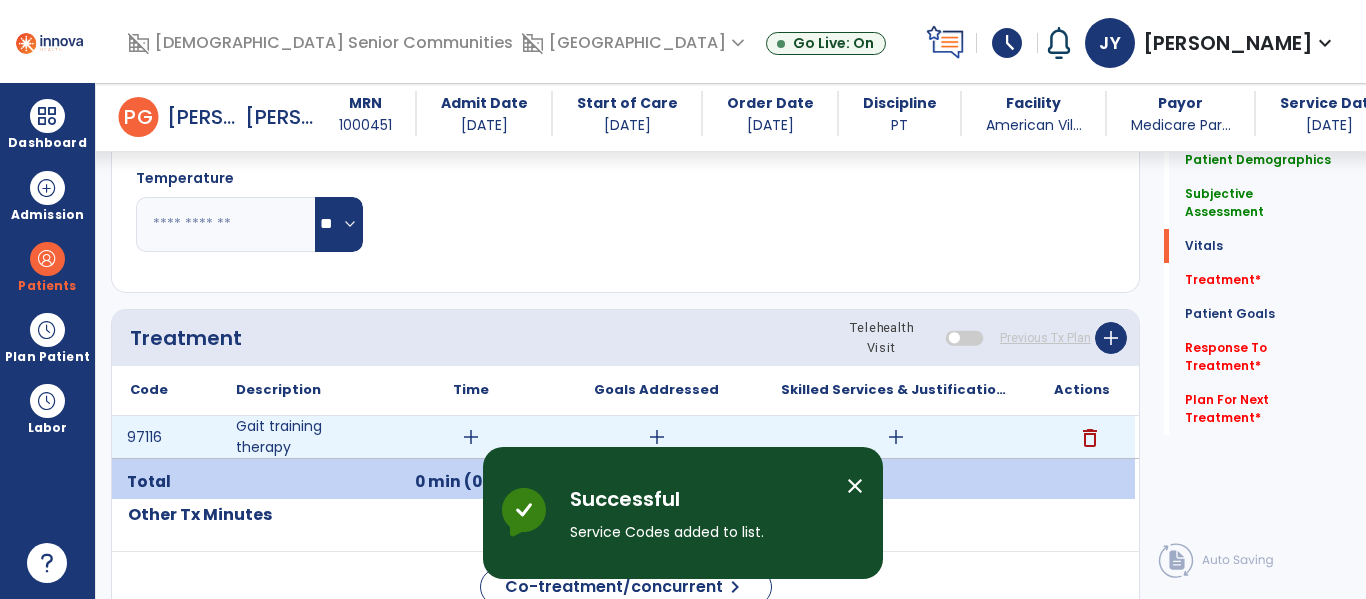 click on "add" at bounding box center (471, 437) 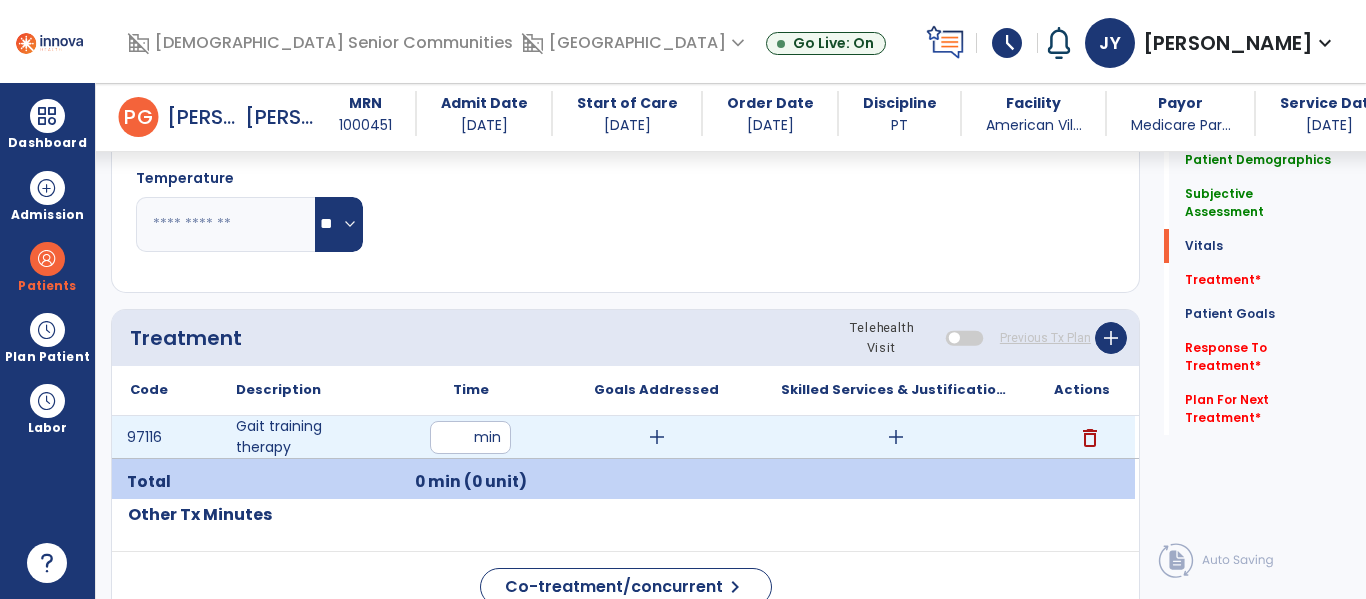 type on "**" 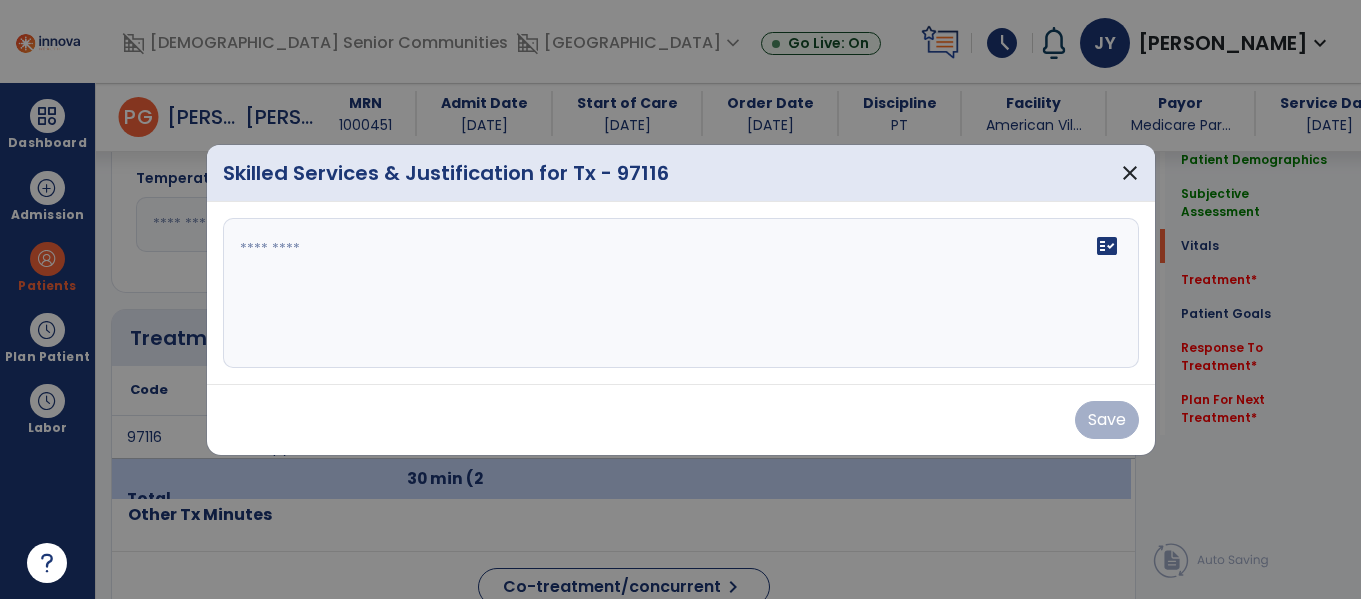 click on "fact_check" at bounding box center [681, 293] 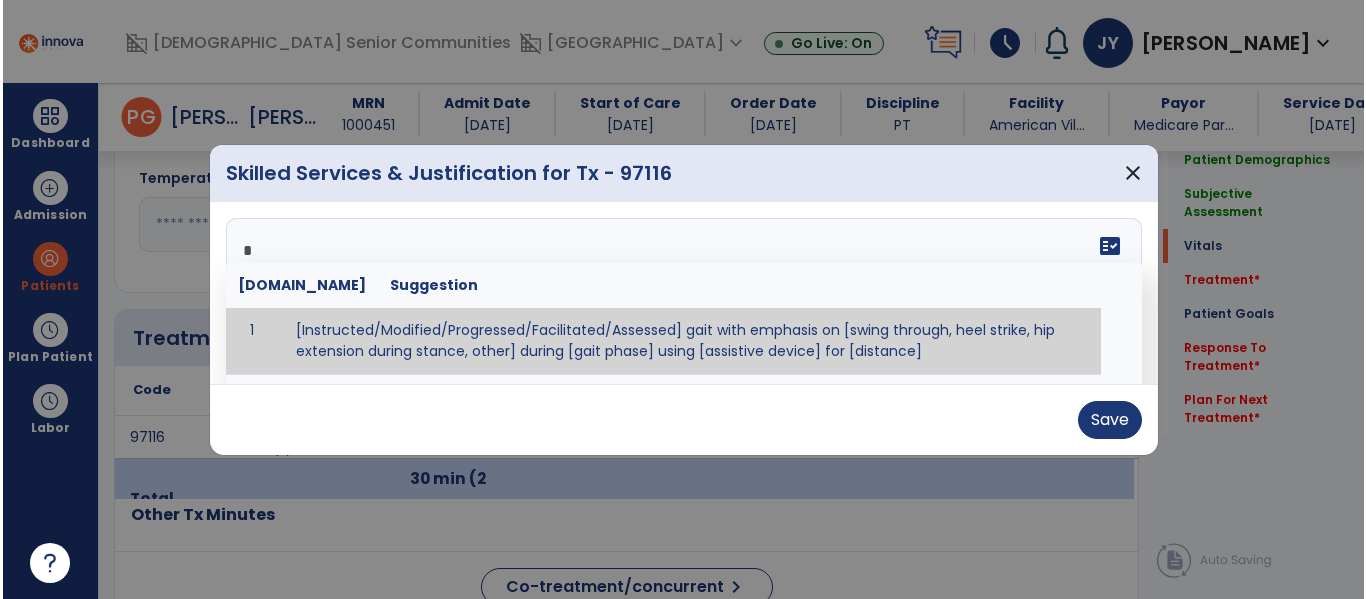 scroll, scrollTop: 1020, scrollLeft: 0, axis: vertical 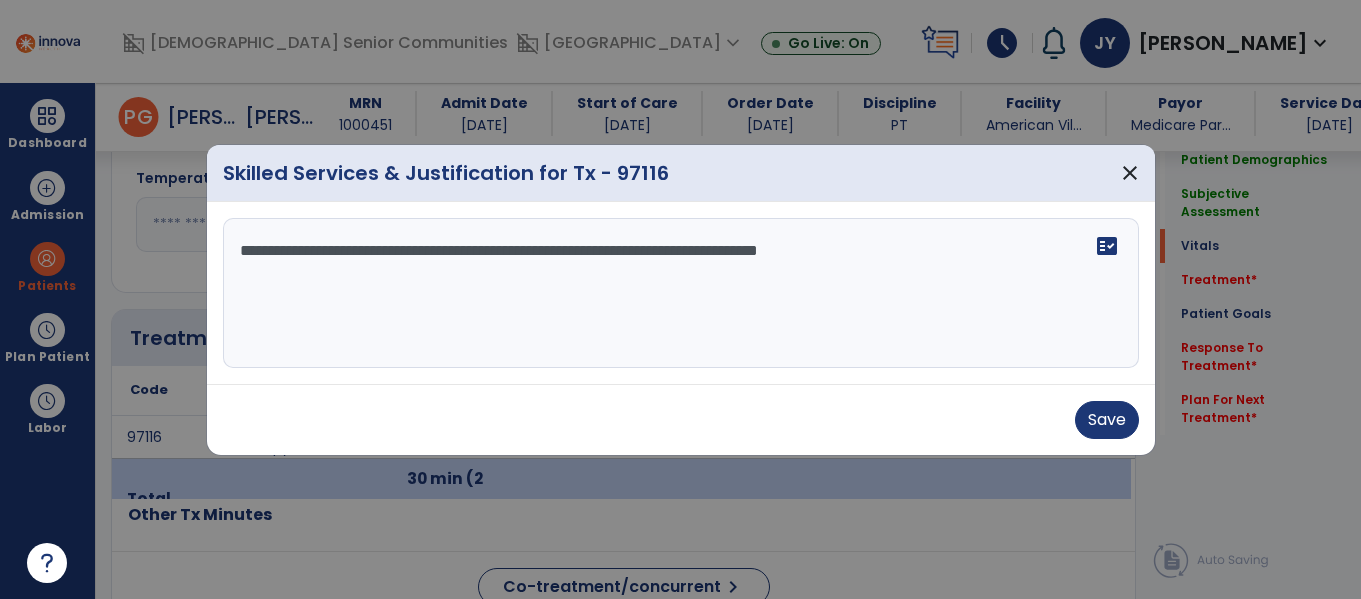 click on "**********" at bounding box center [681, 293] 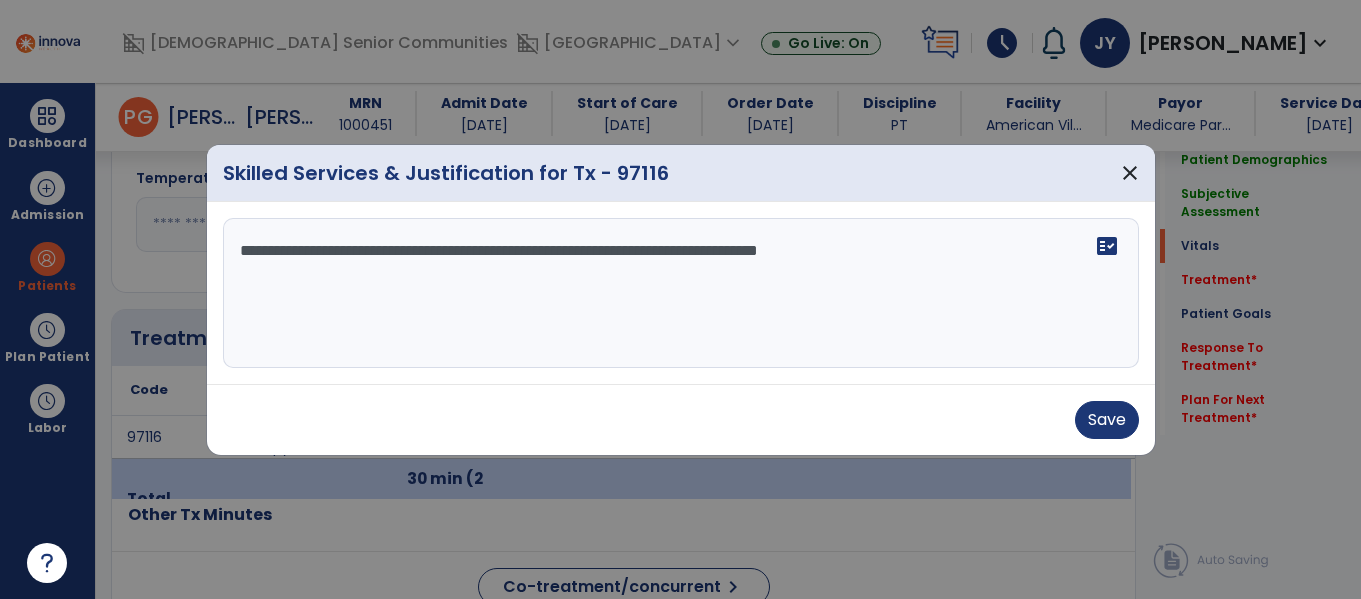 click on "**********" at bounding box center [681, 293] 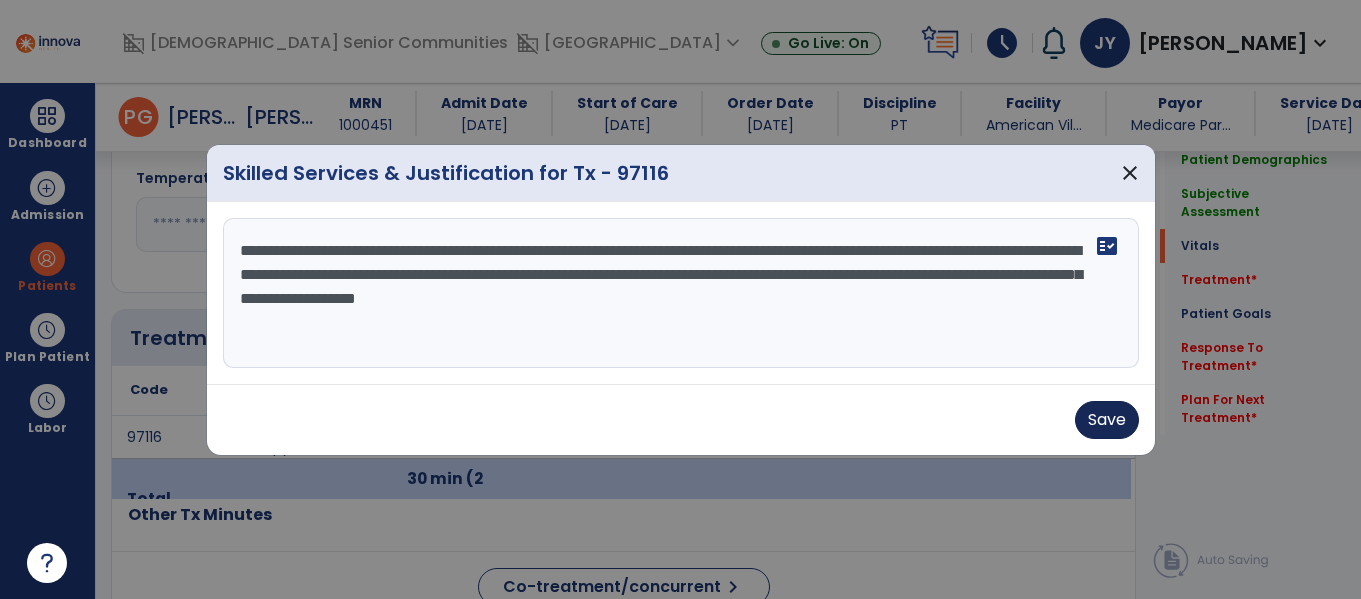 type on "**********" 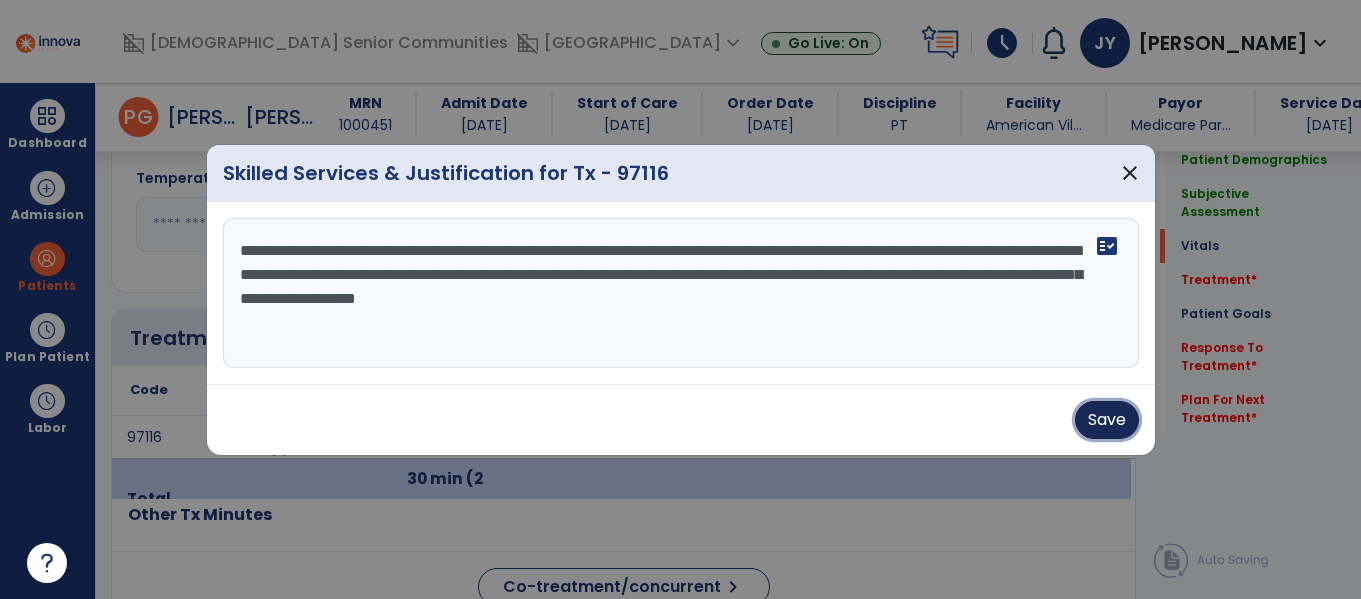 click on "Save" at bounding box center [1107, 420] 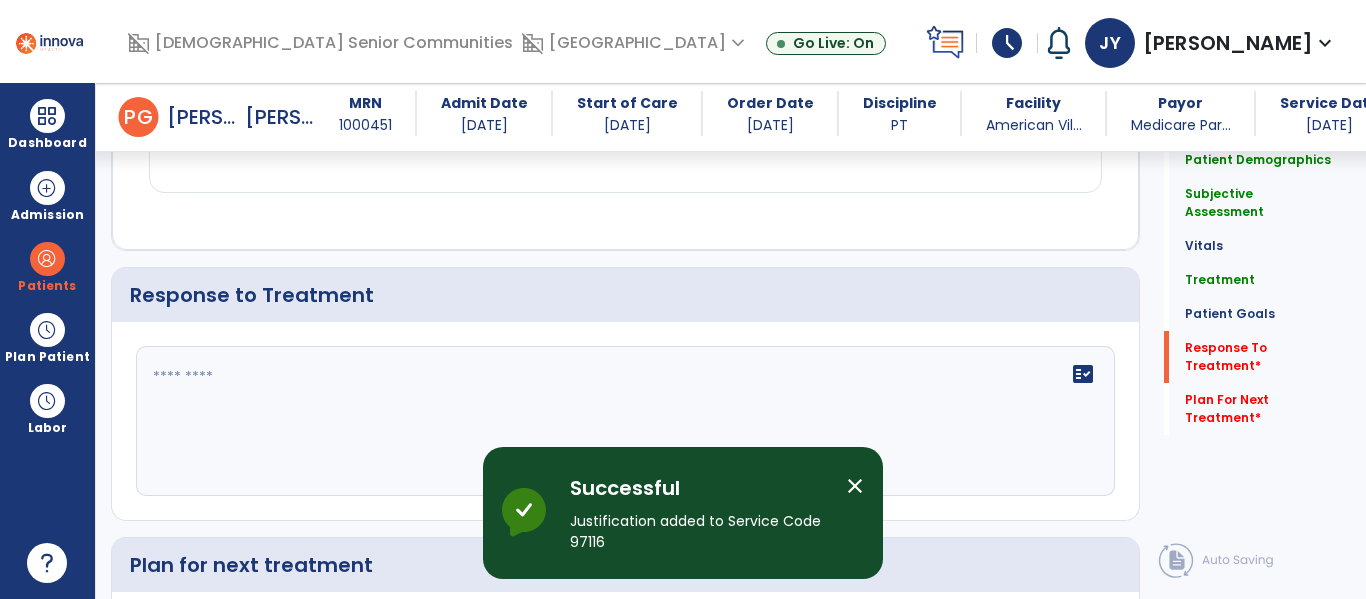 scroll, scrollTop: 2078, scrollLeft: 0, axis: vertical 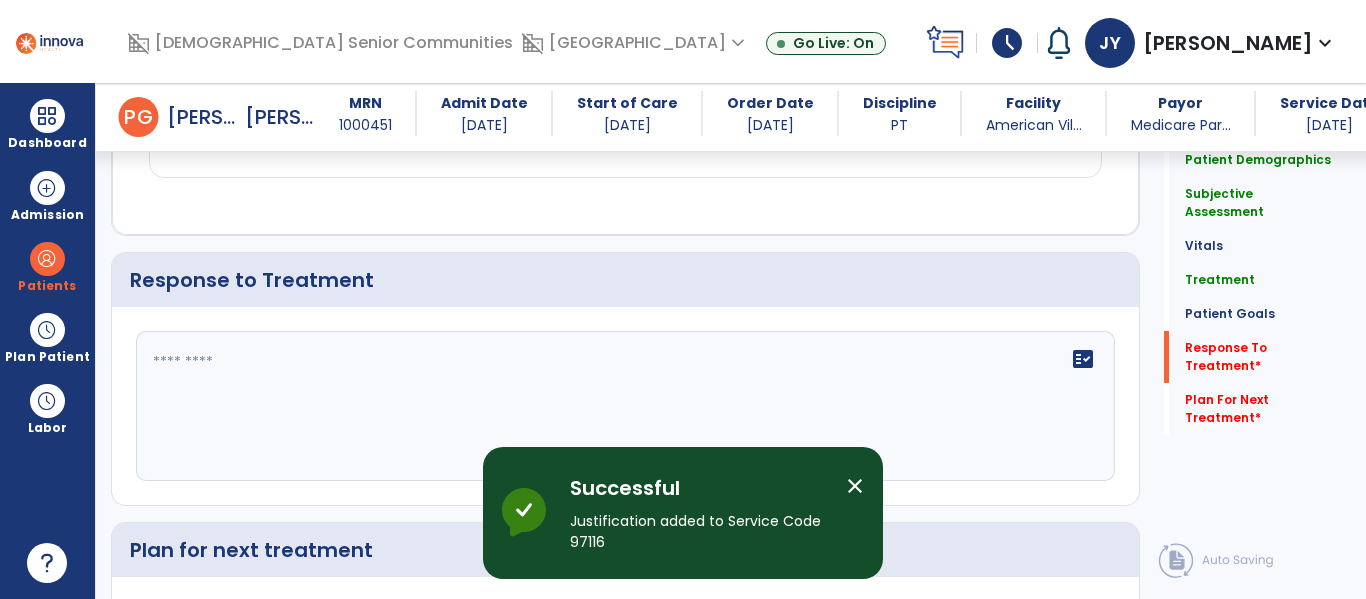 click on "fact_check" 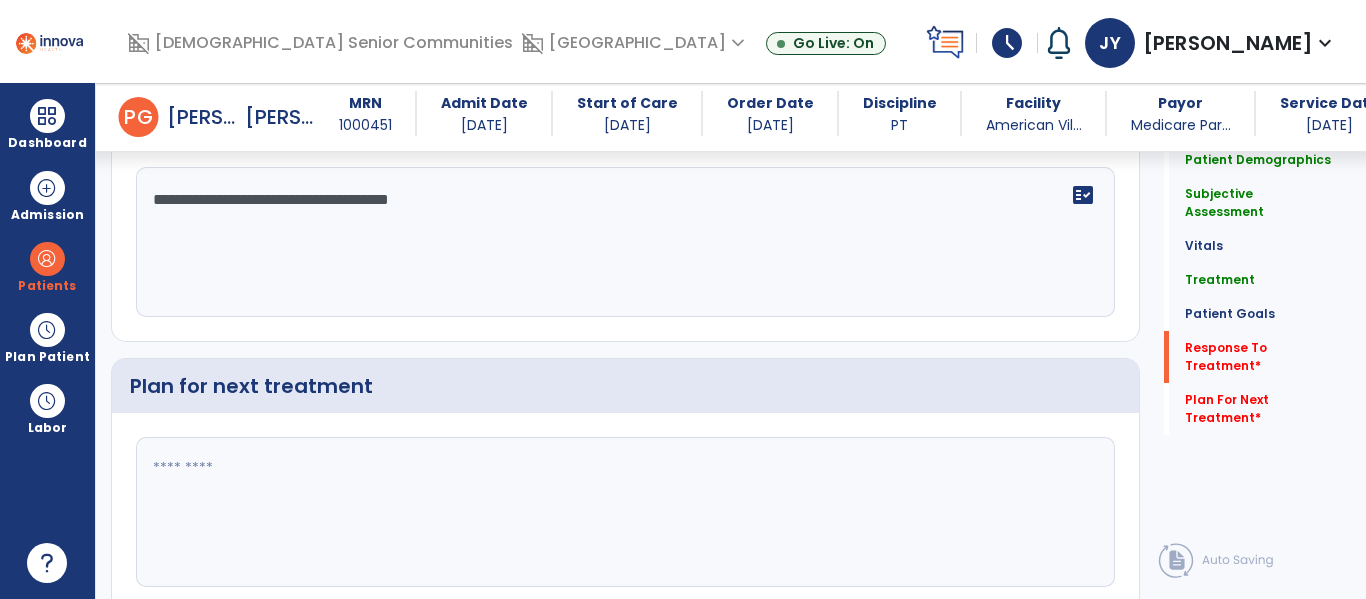 scroll, scrollTop: 2304, scrollLeft: 0, axis: vertical 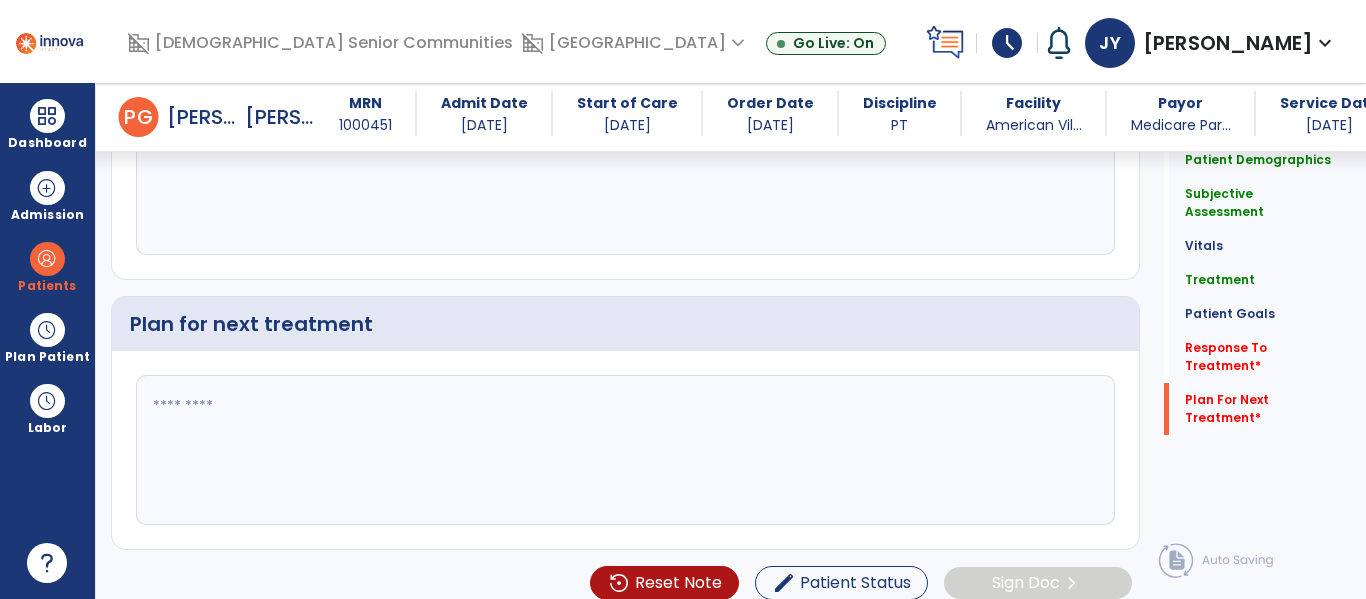 type on "**********" 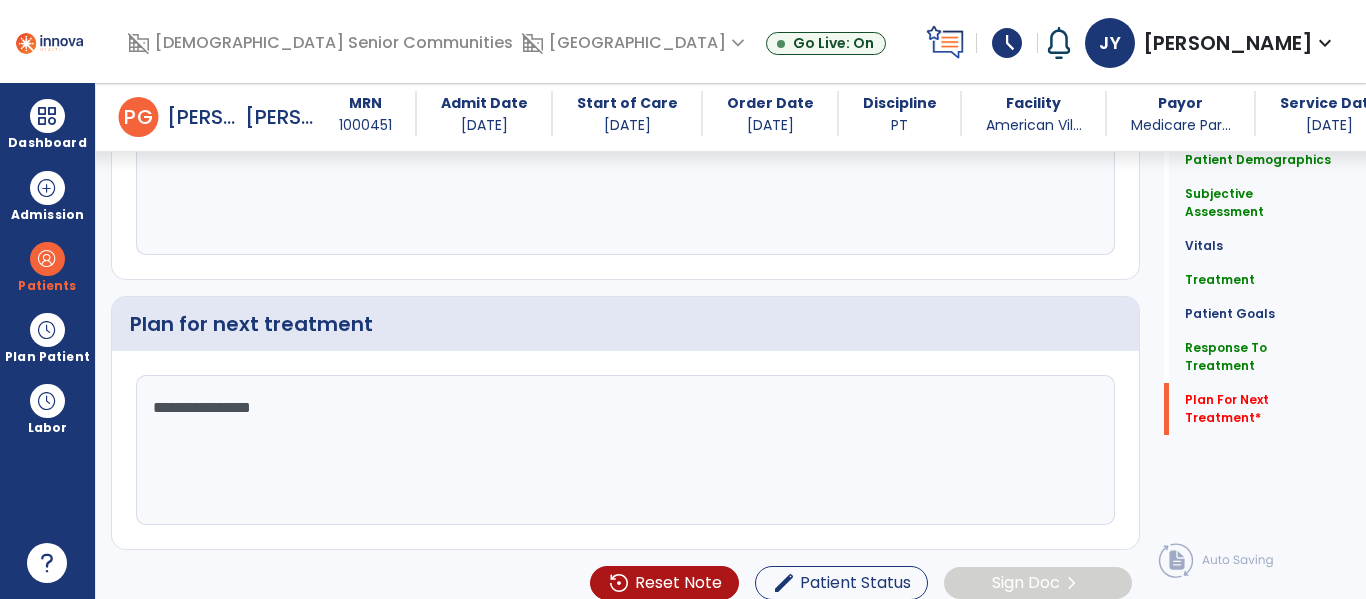 scroll, scrollTop: 2321, scrollLeft: 0, axis: vertical 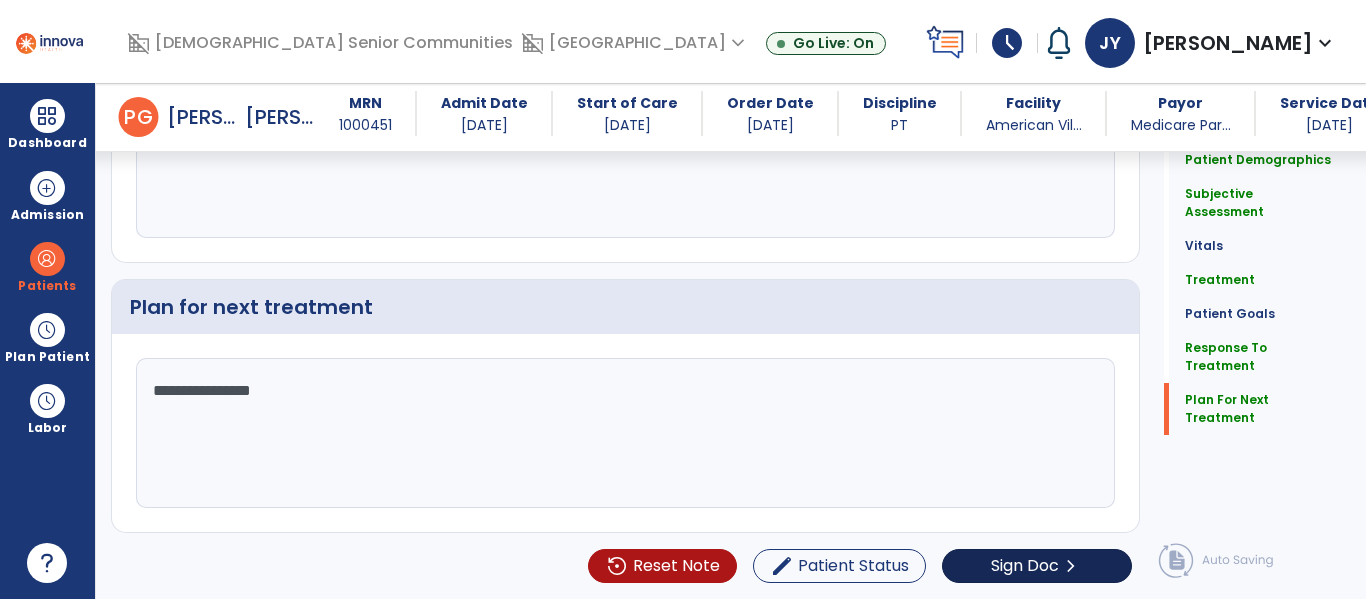 type on "**********" 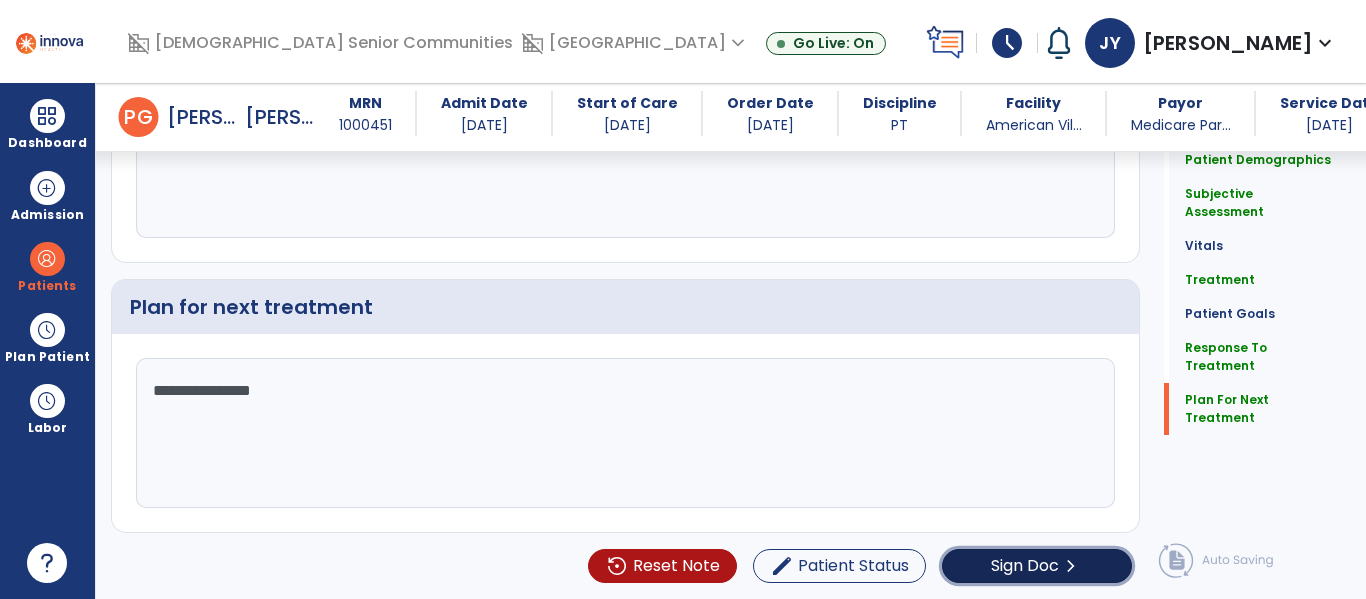 click on "Sign Doc" 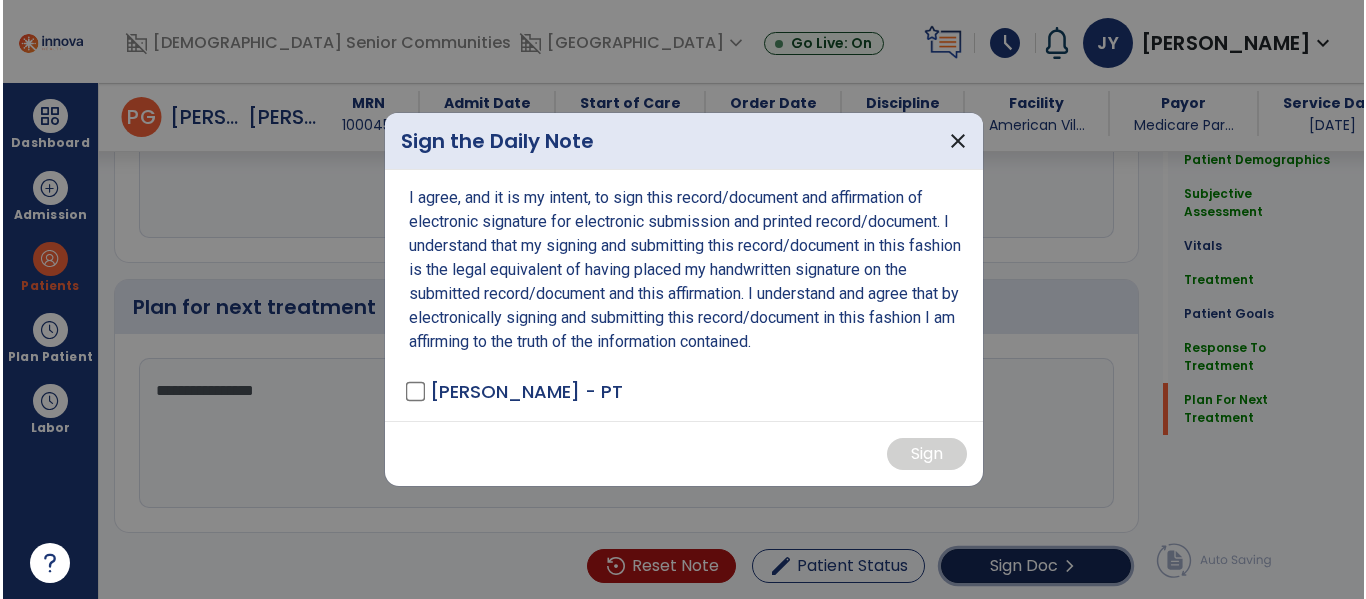 scroll, scrollTop: 2321, scrollLeft: 0, axis: vertical 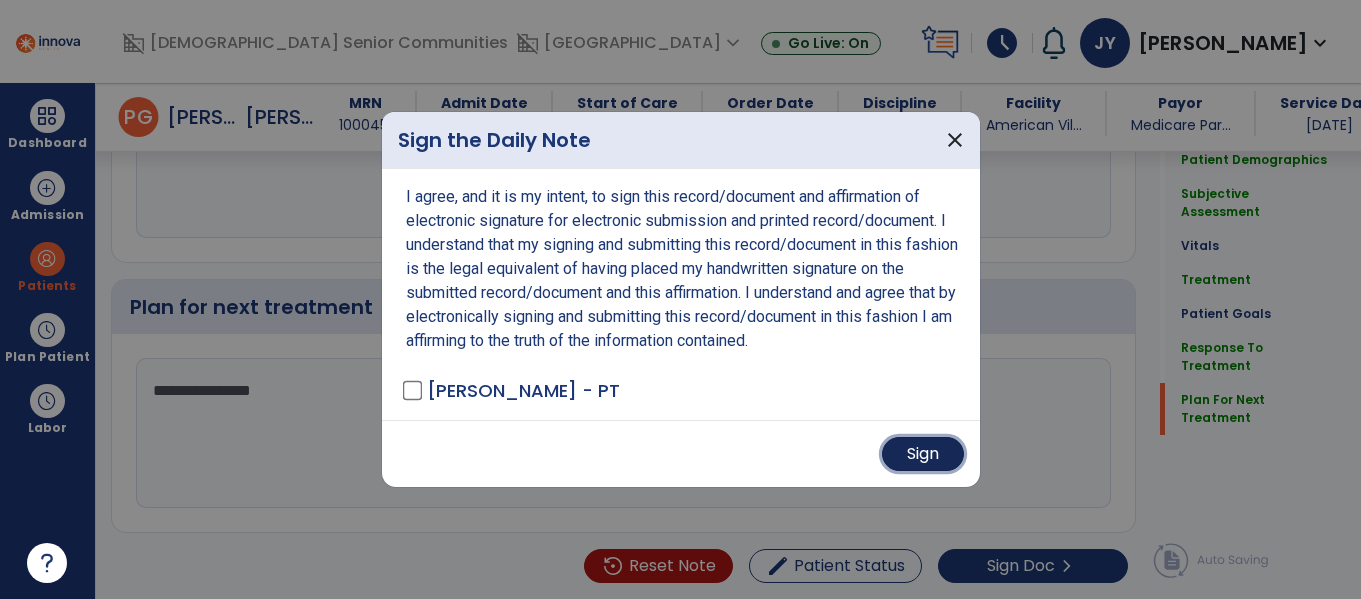 click on "Sign" at bounding box center [923, 454] 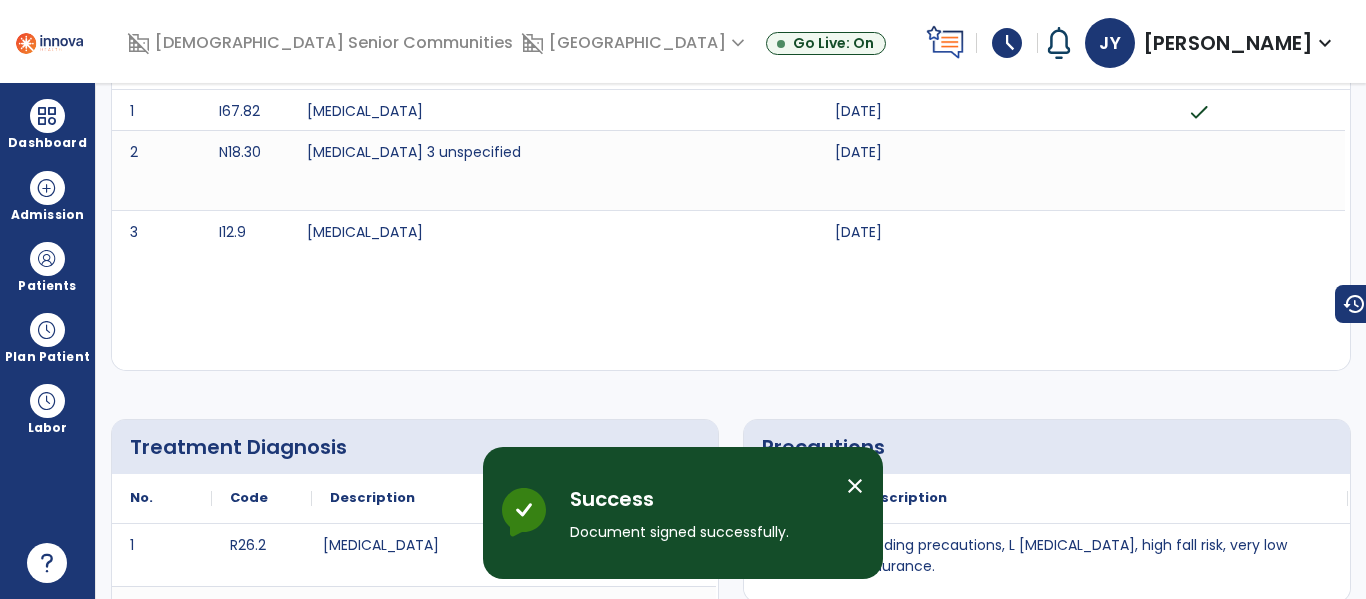 scroll, scrollTop: 0, scrollLeft: 0, axis: both 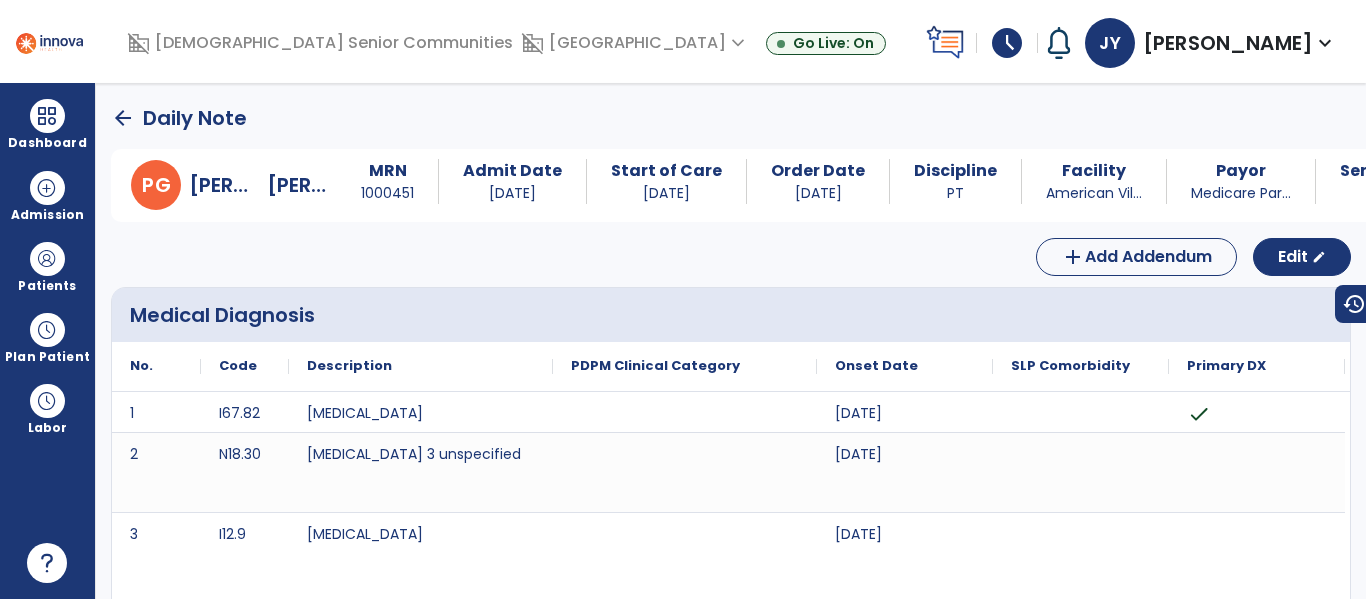 click on "arrow_back" 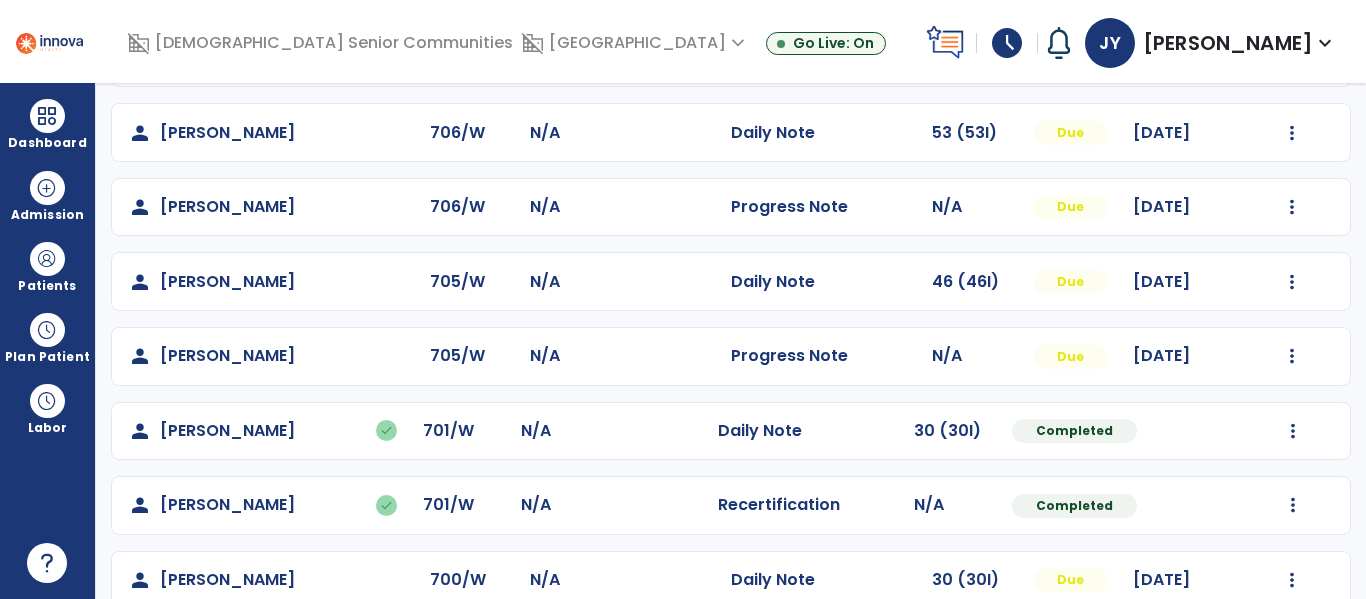 scroll, scrollTop: 1005, scrollLeft: 0, axis: vertical 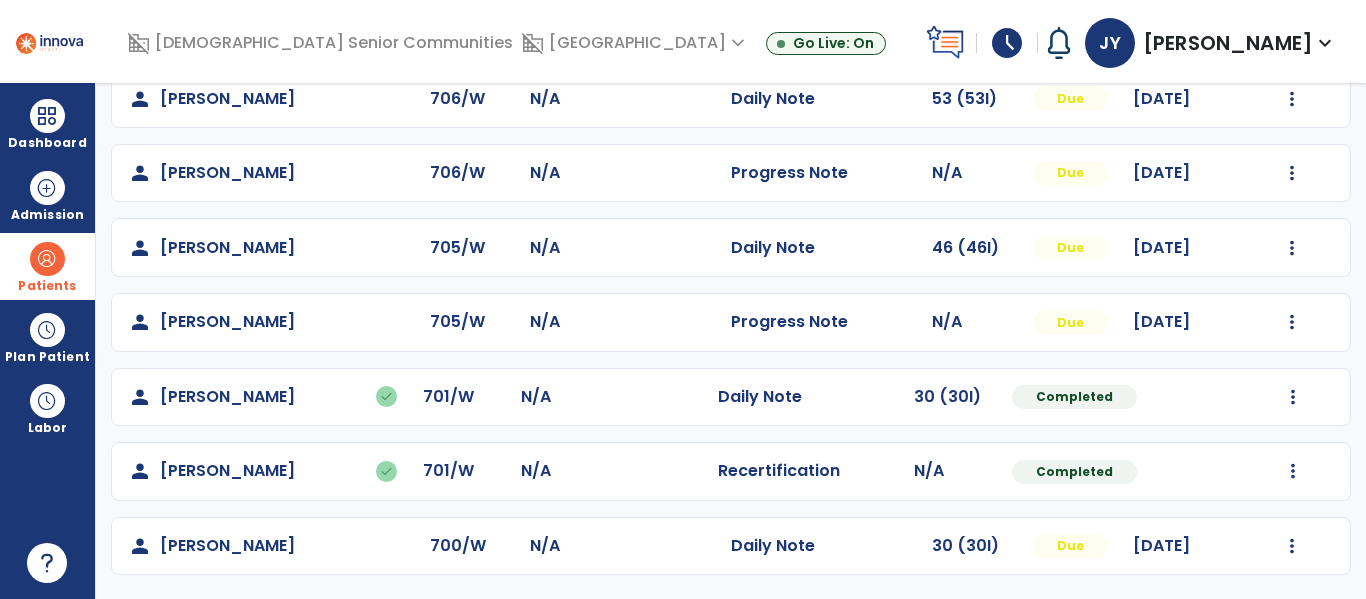 click at bounding box center (47, 259) 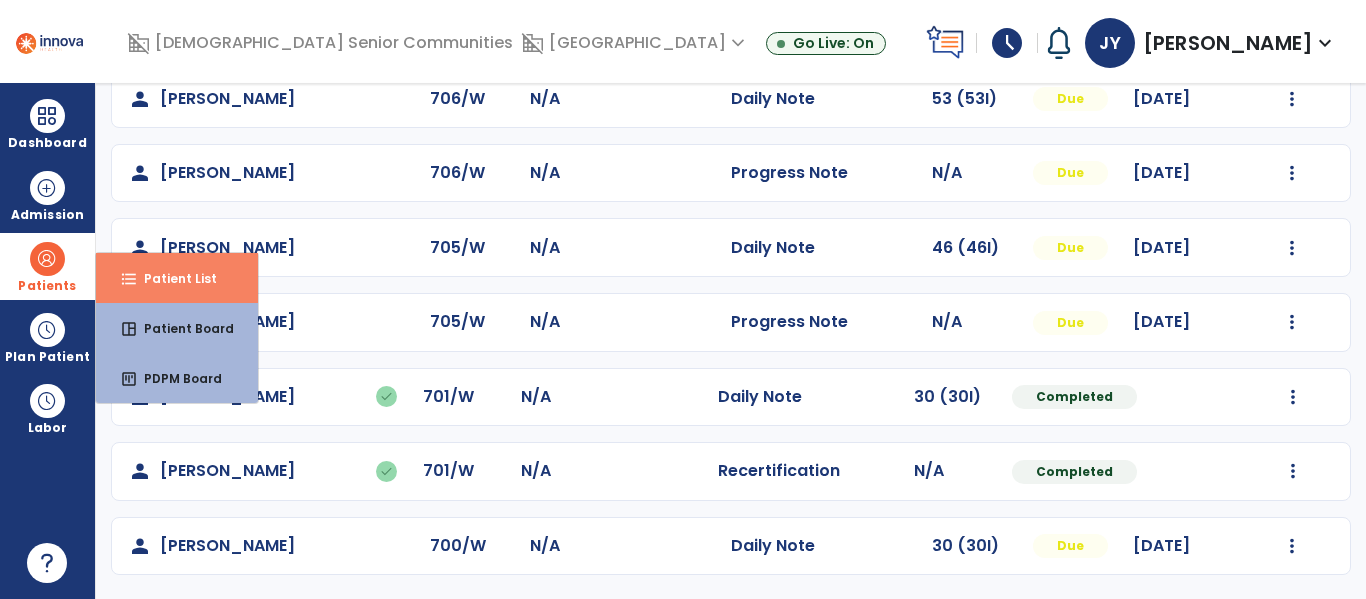 click on "format_list_bulleted" at bounding box center [129, 279] 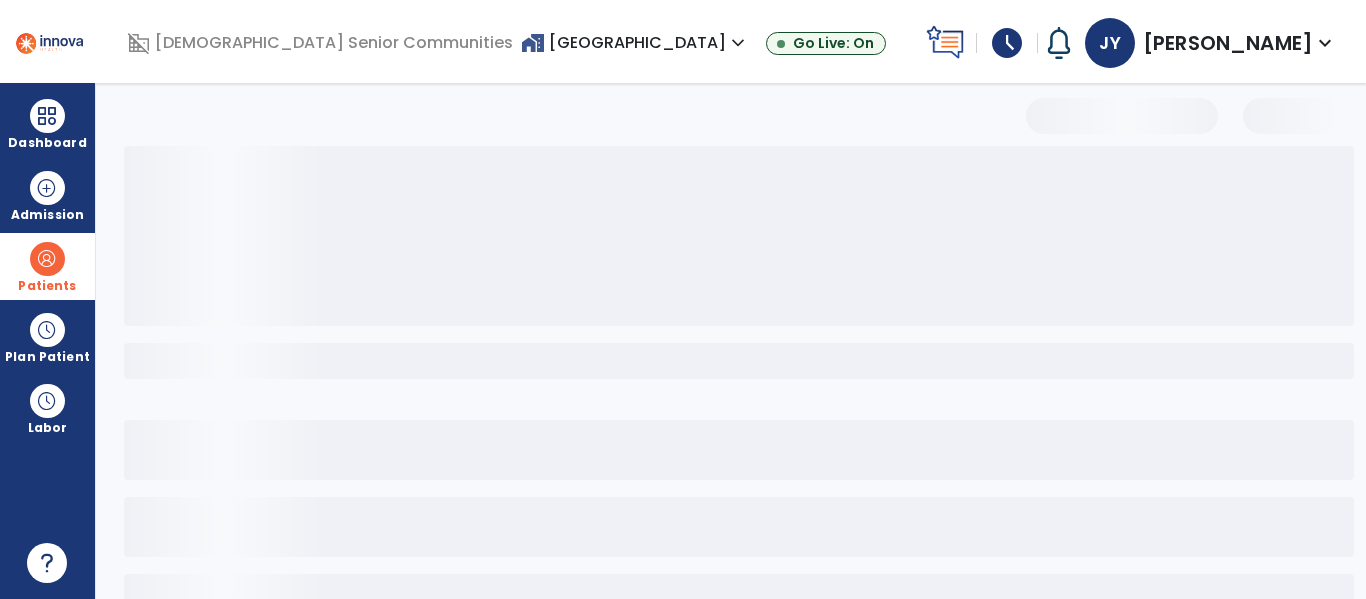 scroll, scrollTop: 144, scrollLeft: 0, axis: vertical 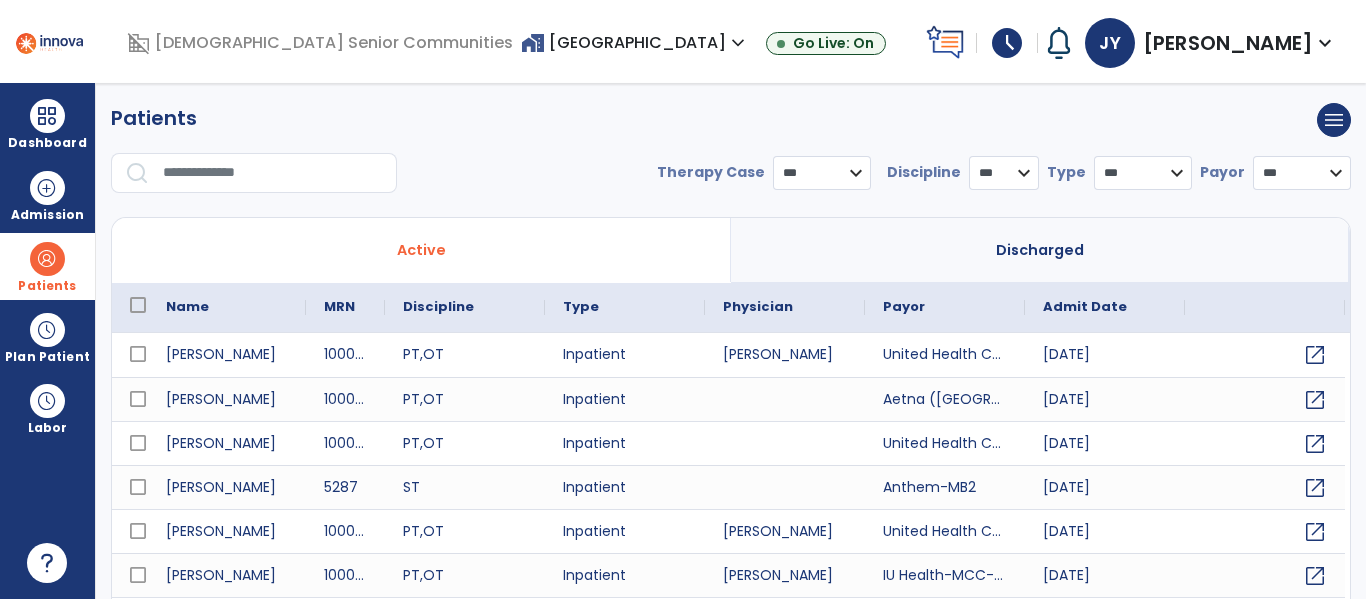 click at bounding box center [273, 173] 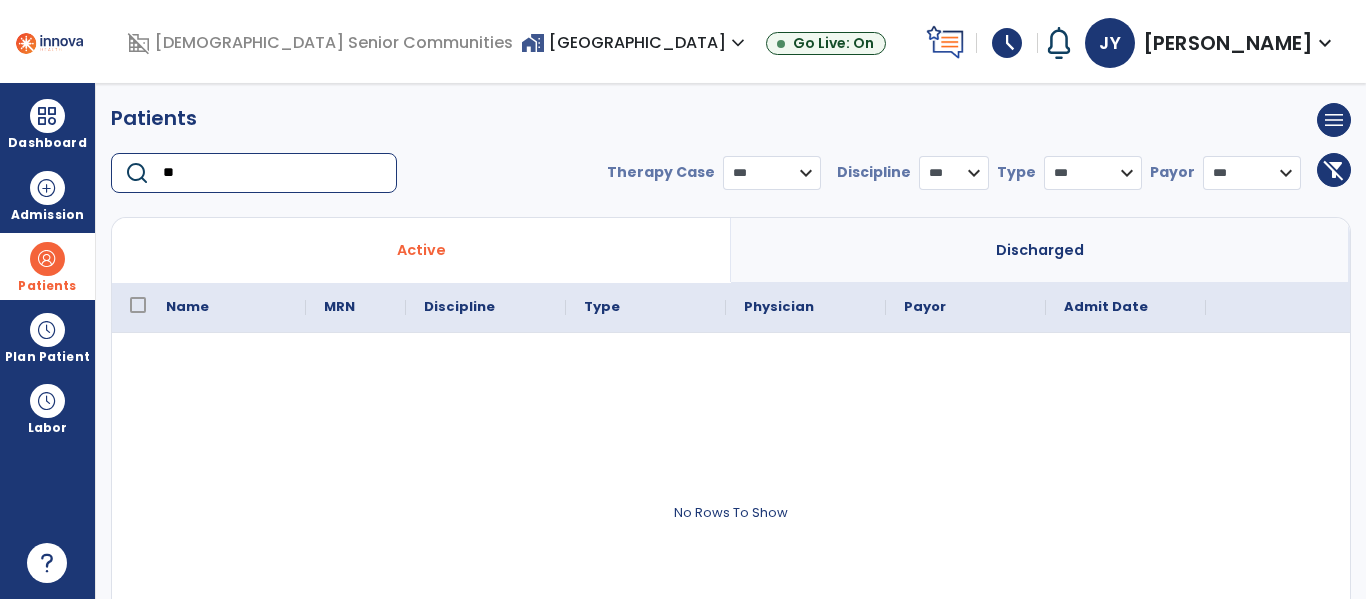 type on "*" 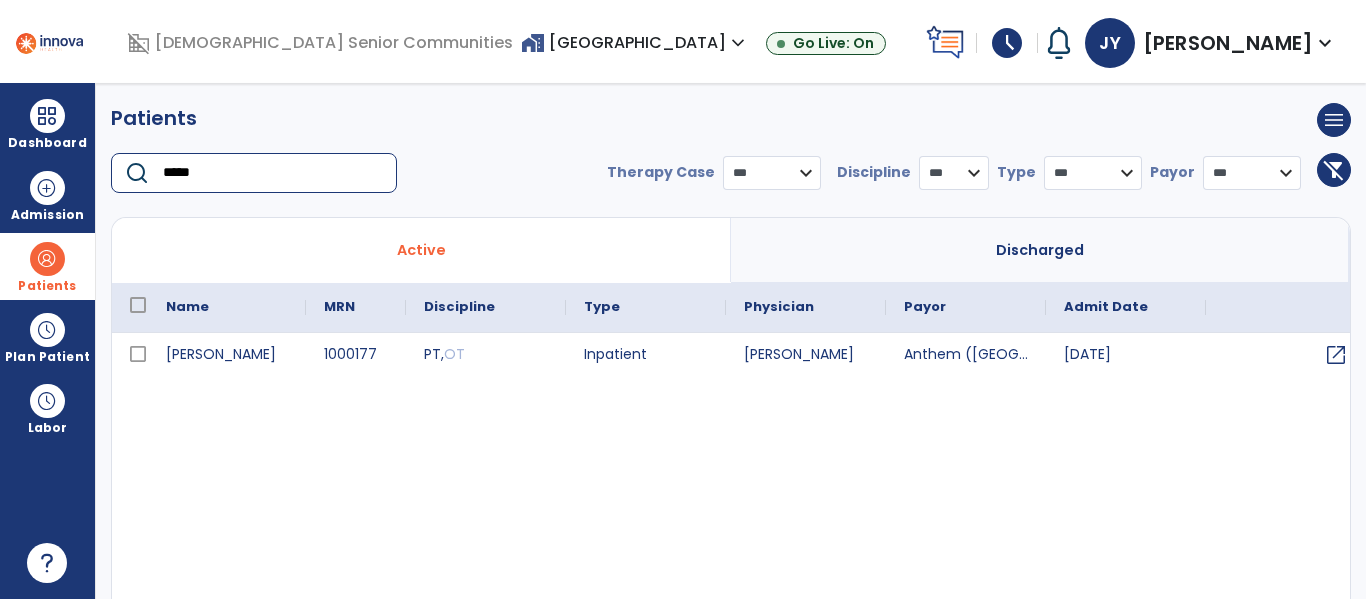 type on "*****" 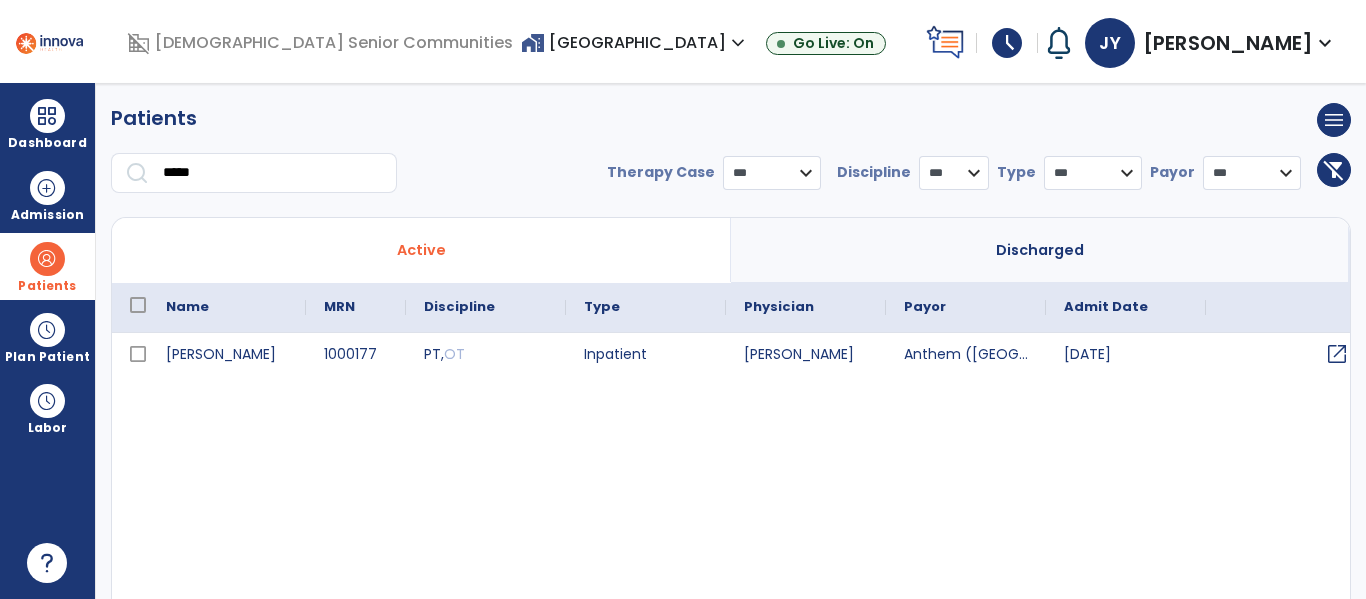 click on "open_in_new" at bounding box center (1337, 354) 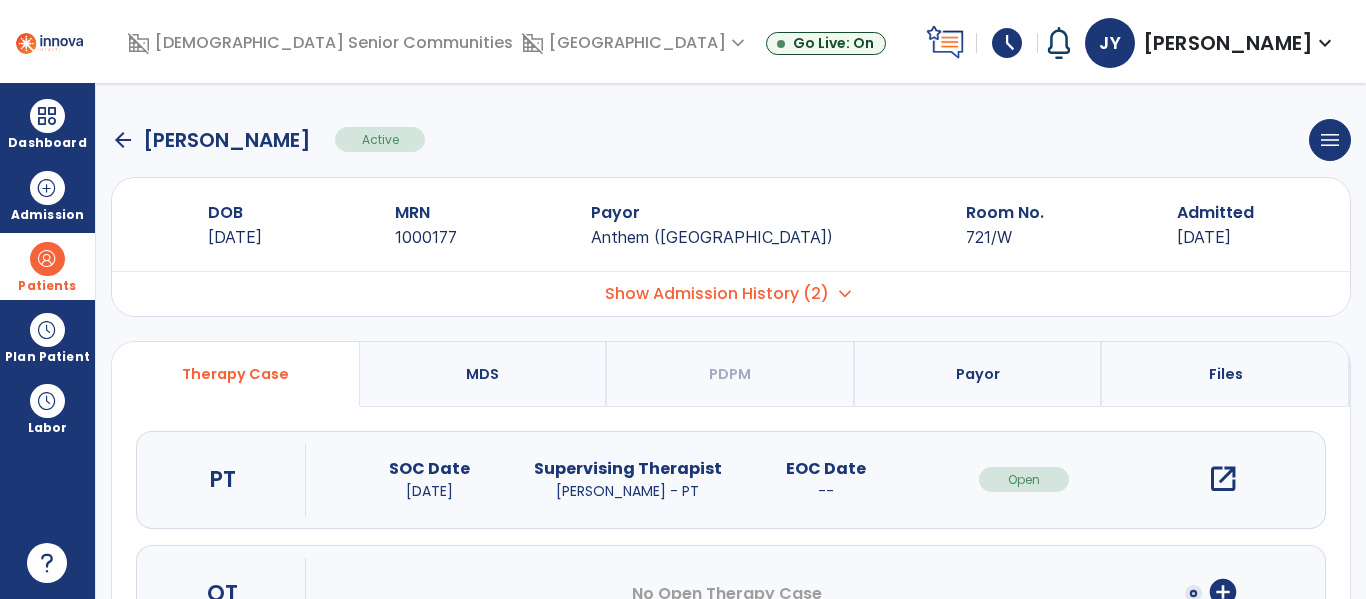 click on "open_in_new" at bounding box center [1223, 479] 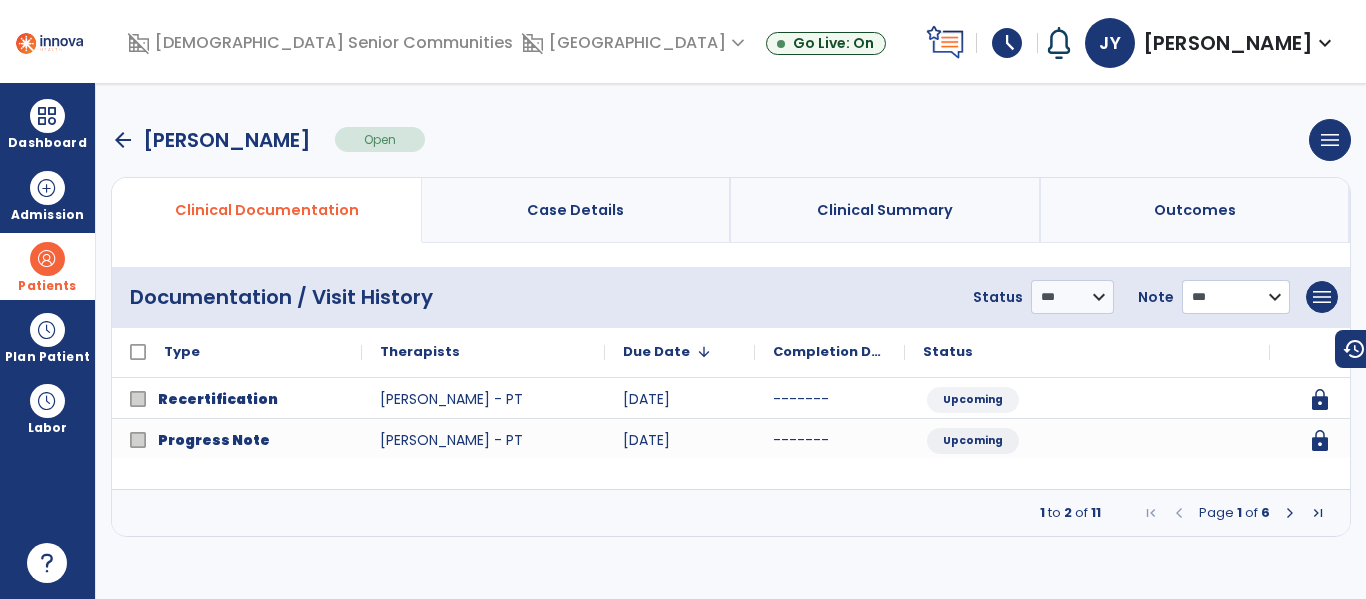 click on "**********" at bounding box center (1072, 297) 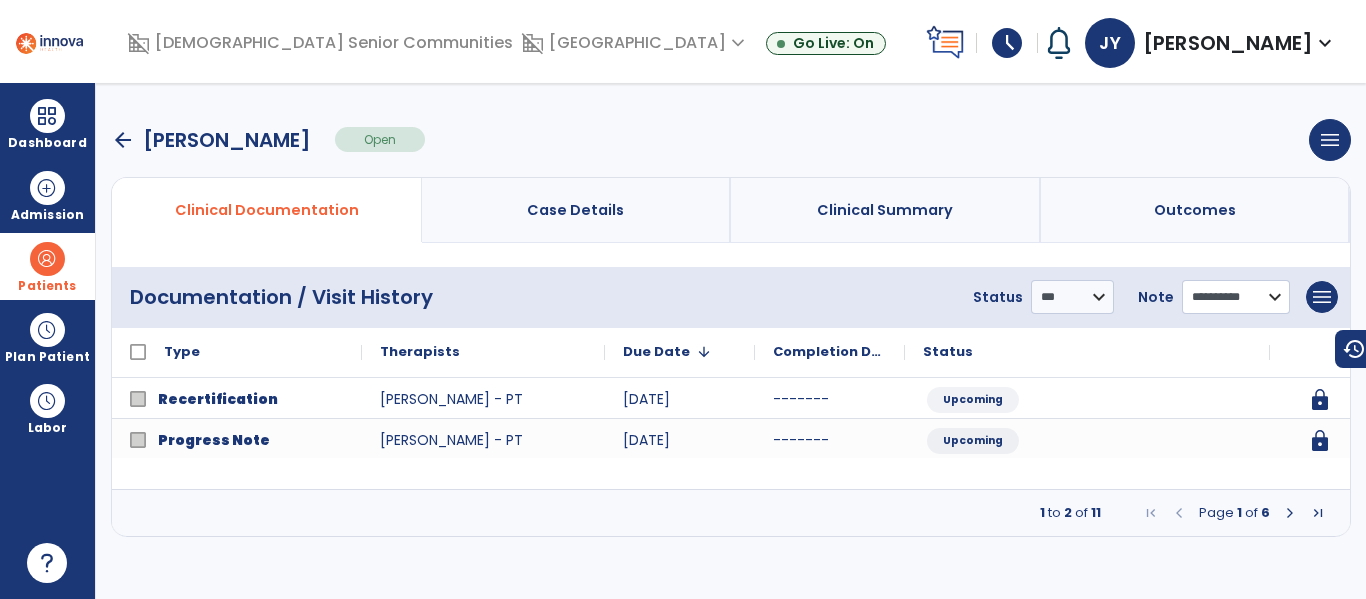 click on "**********" at bounding box center (1072, 297) 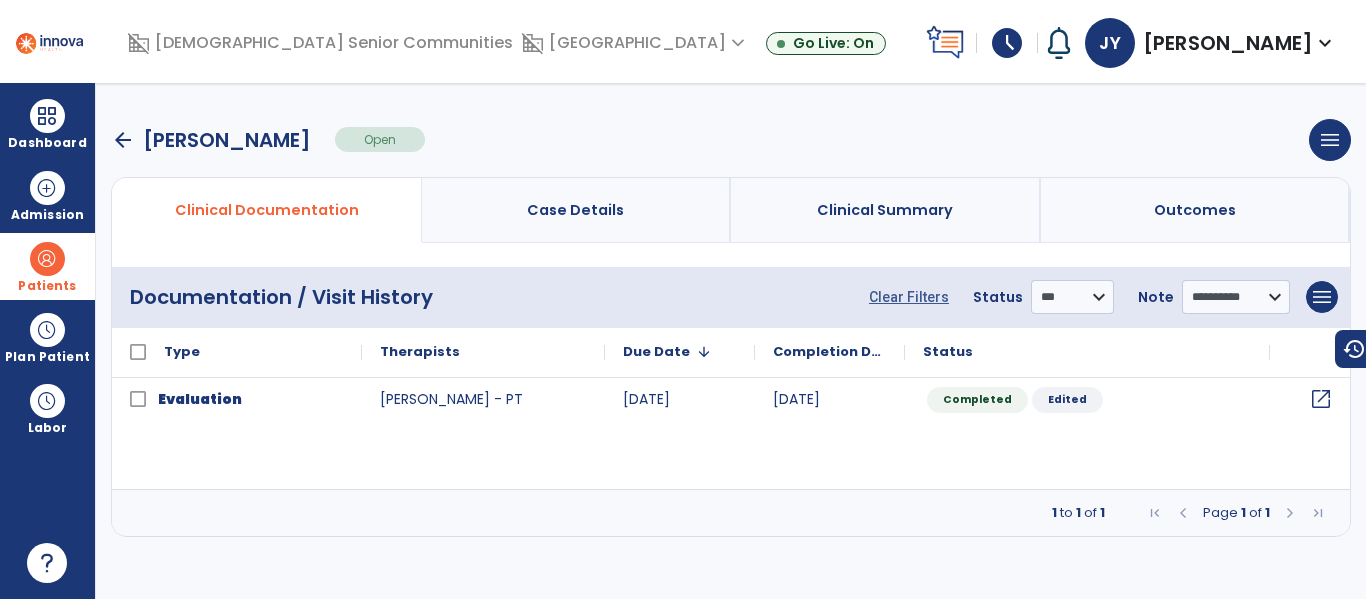 click on "open_in_new" 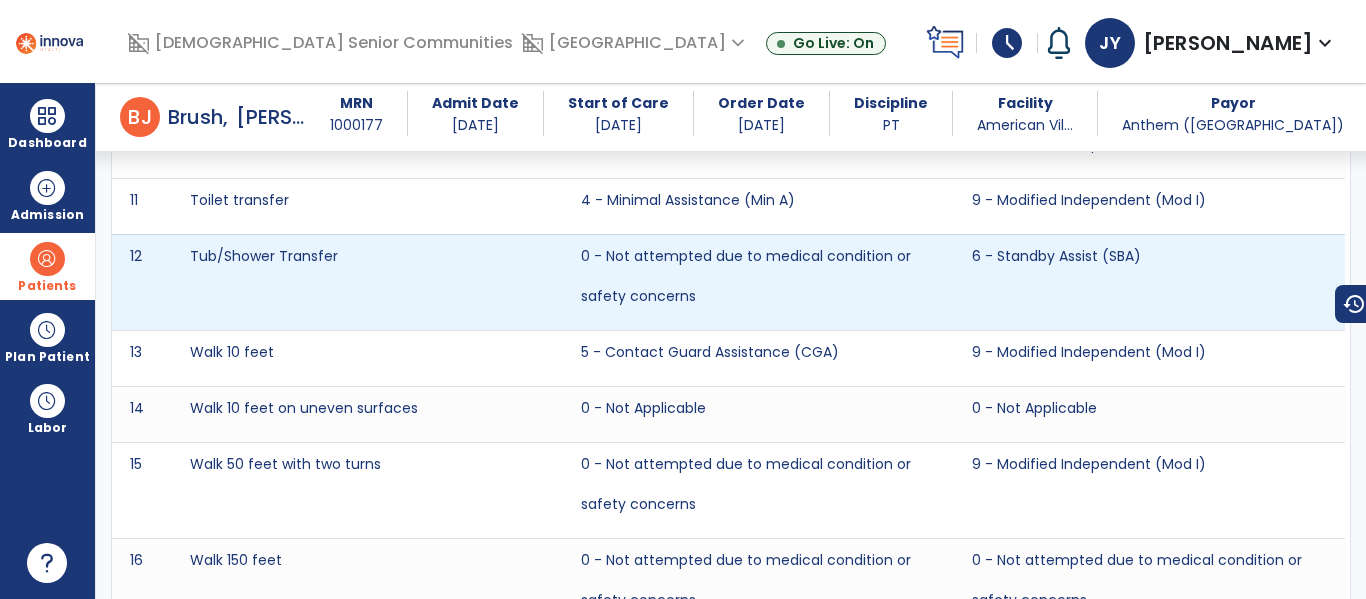 scroll, scrollTop: 0, scrollLeft: 0, axis: both 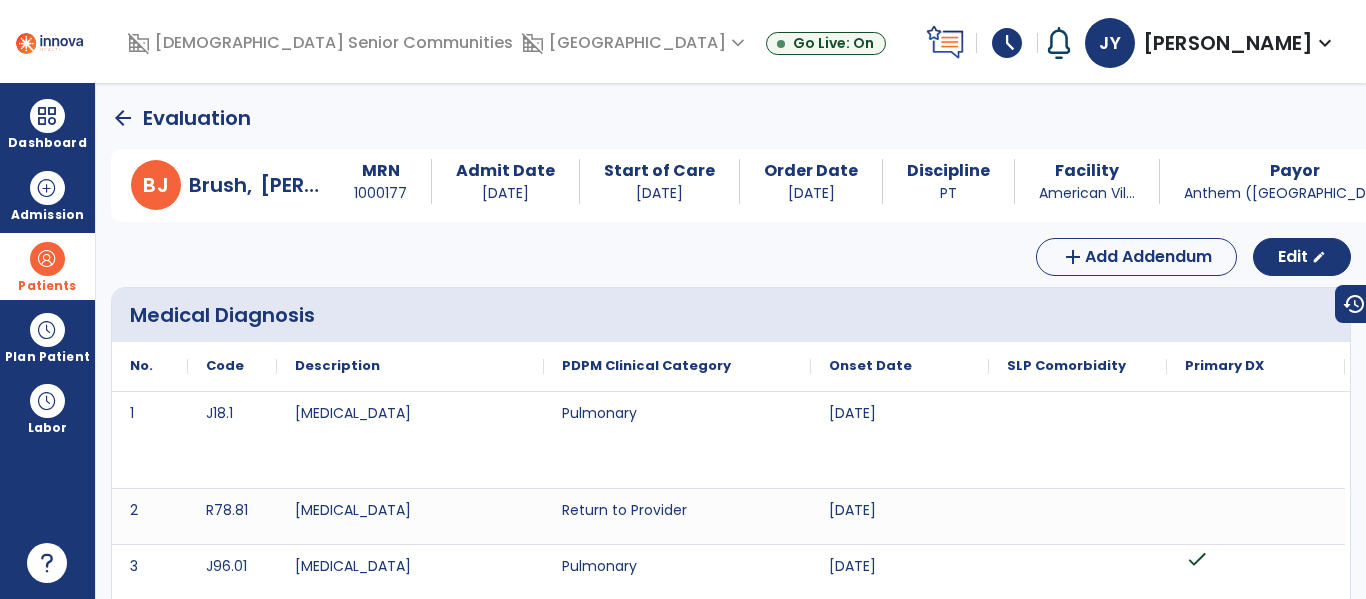 click on "arrow_back" 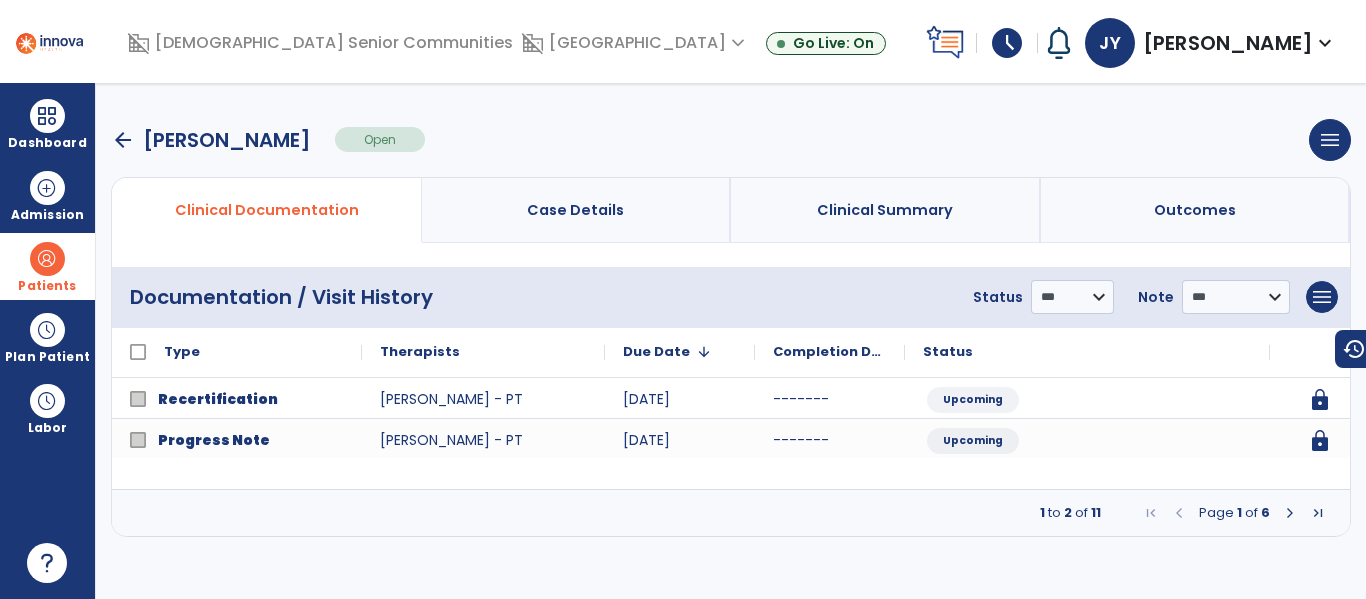 click at bounding box center [1290, 513] 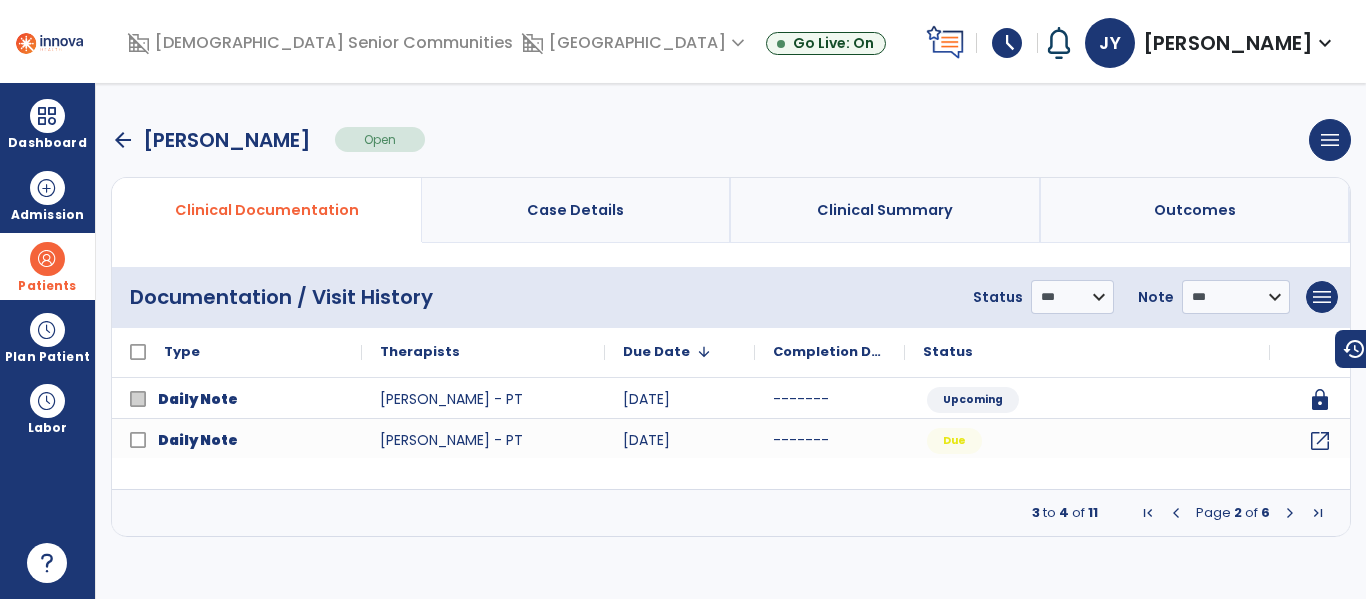click at bounding box center (1290, 513) 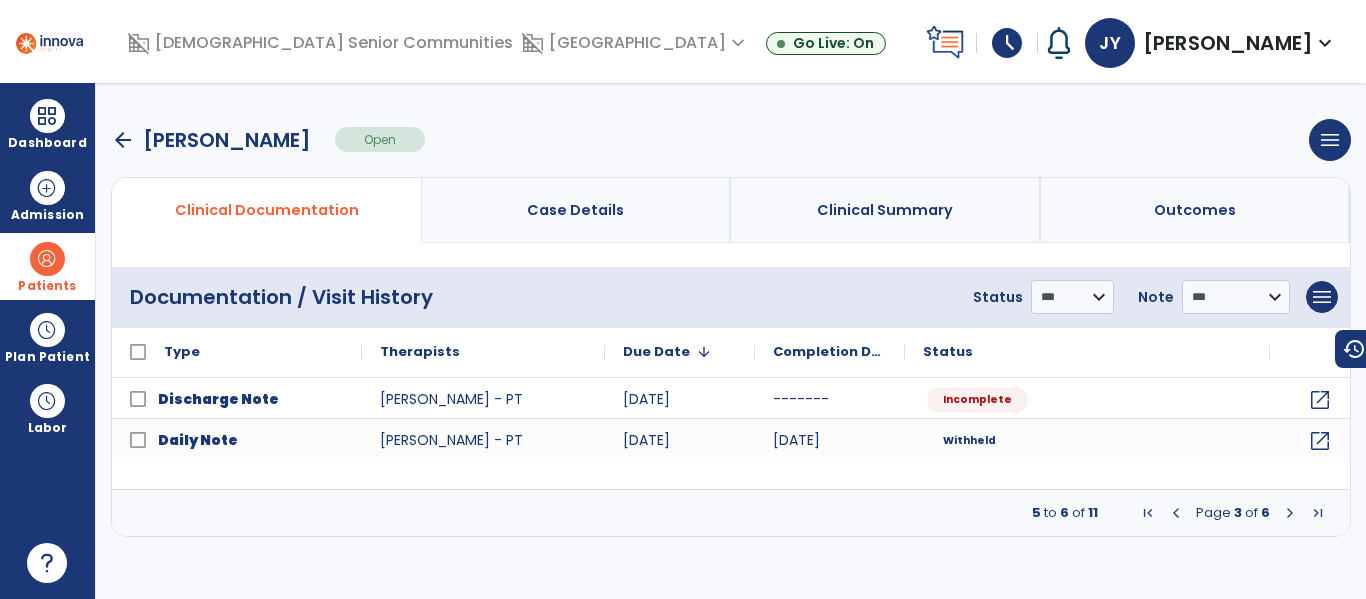 click at bounding box center (1290, 513) 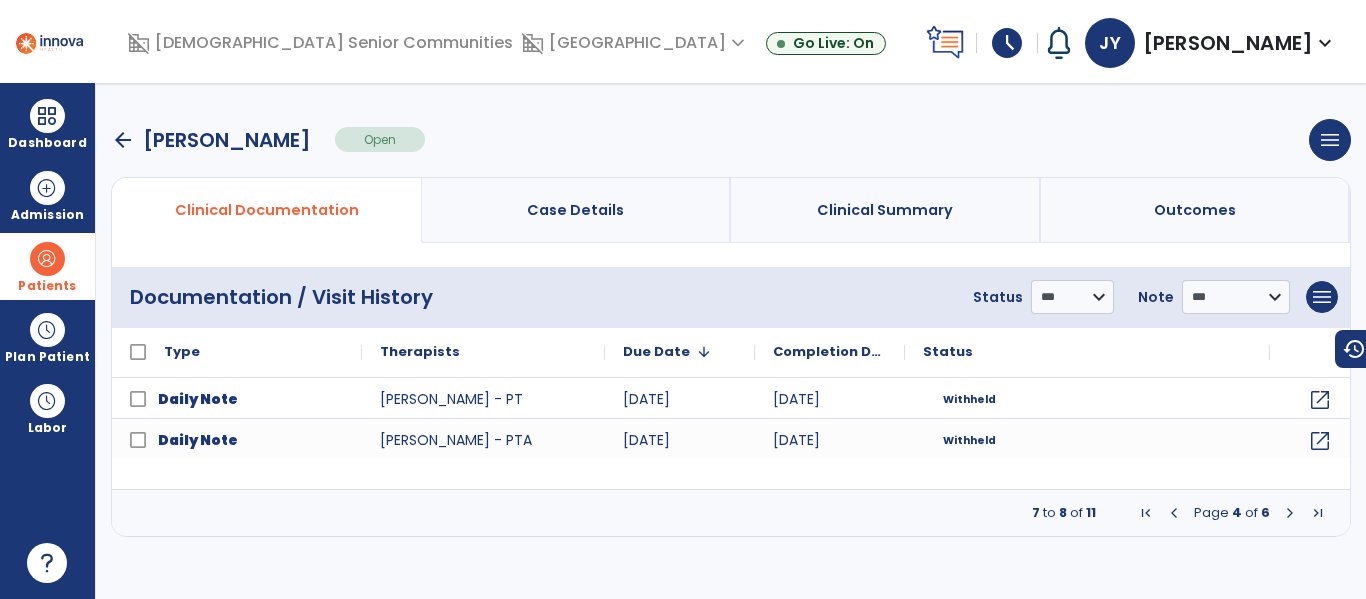 click at bounding box center (1290, 513) 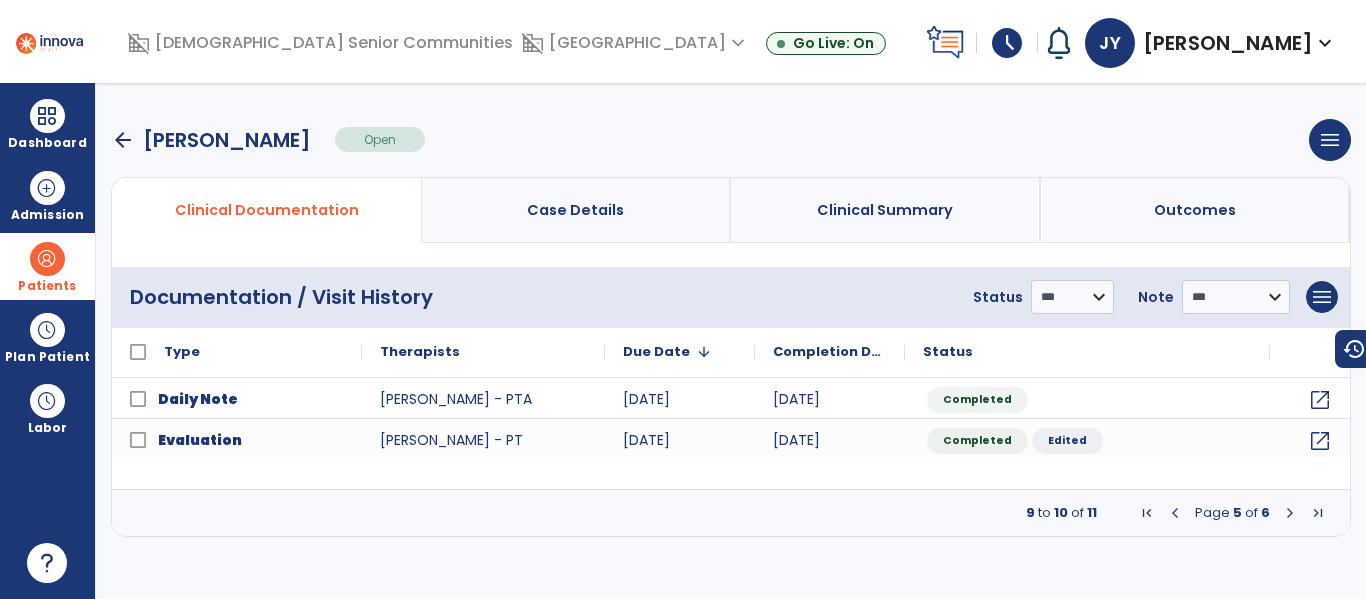 click at bounding box center [1290, 513] 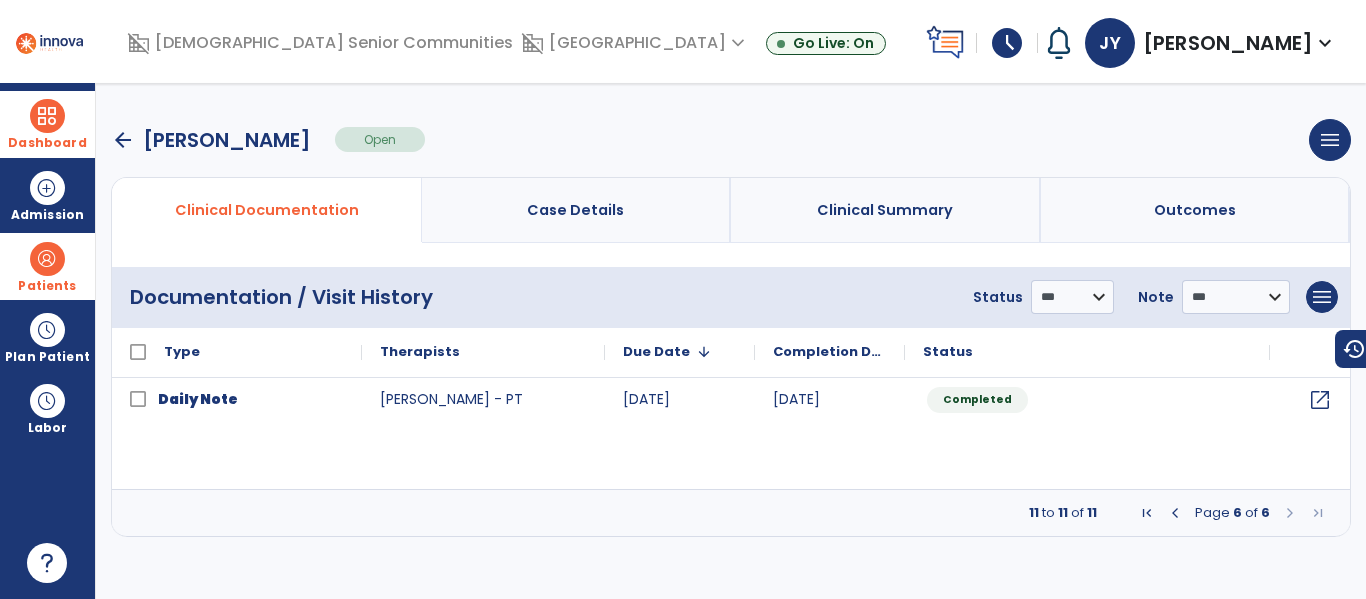 click on "Dashboard" at bounding box center (47, 124) 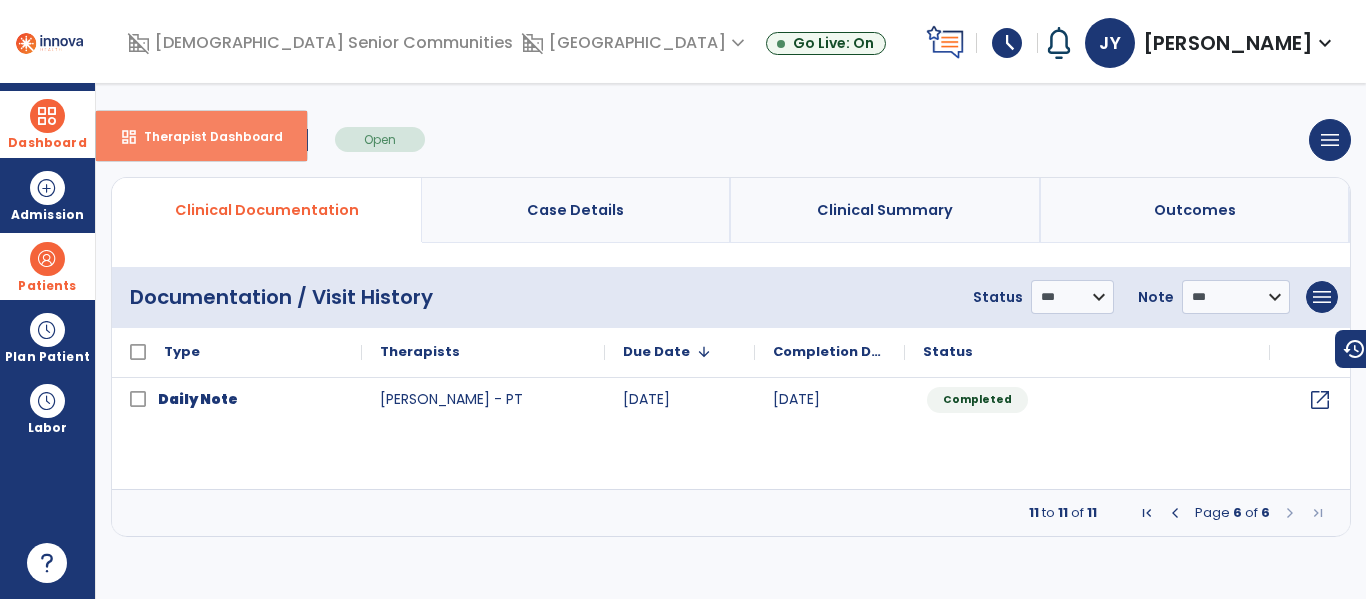 click on "Therapist Dashboard" at bounding box center [205, 136] 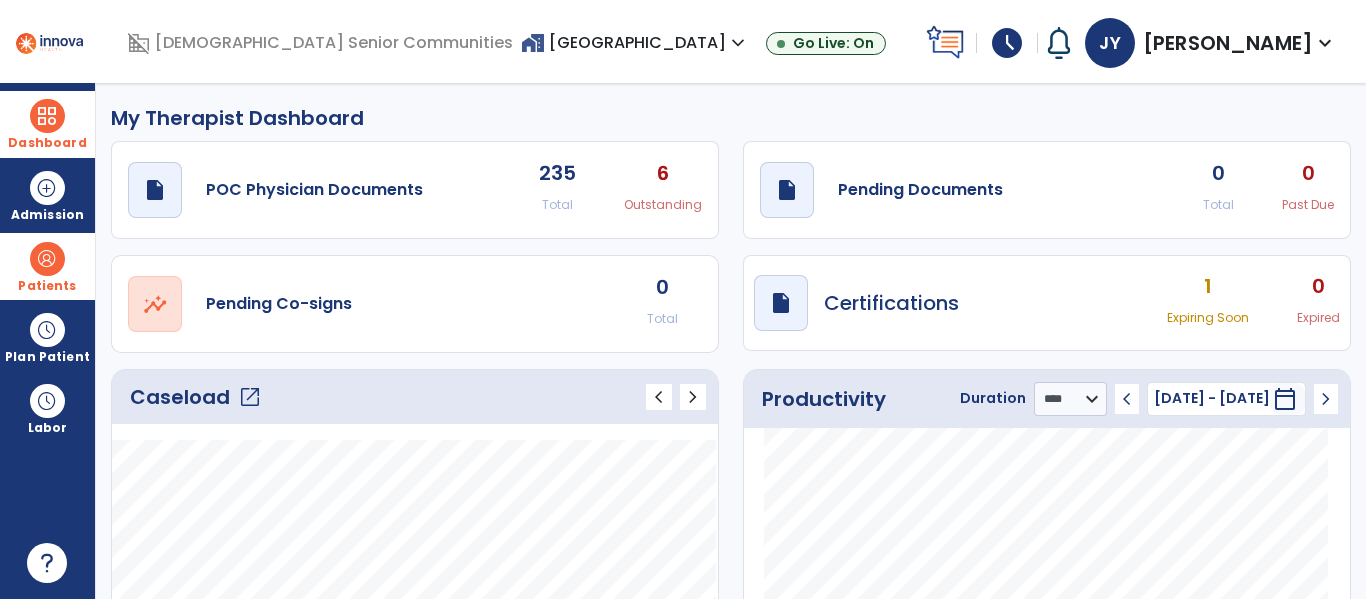 click on "open_in_new" 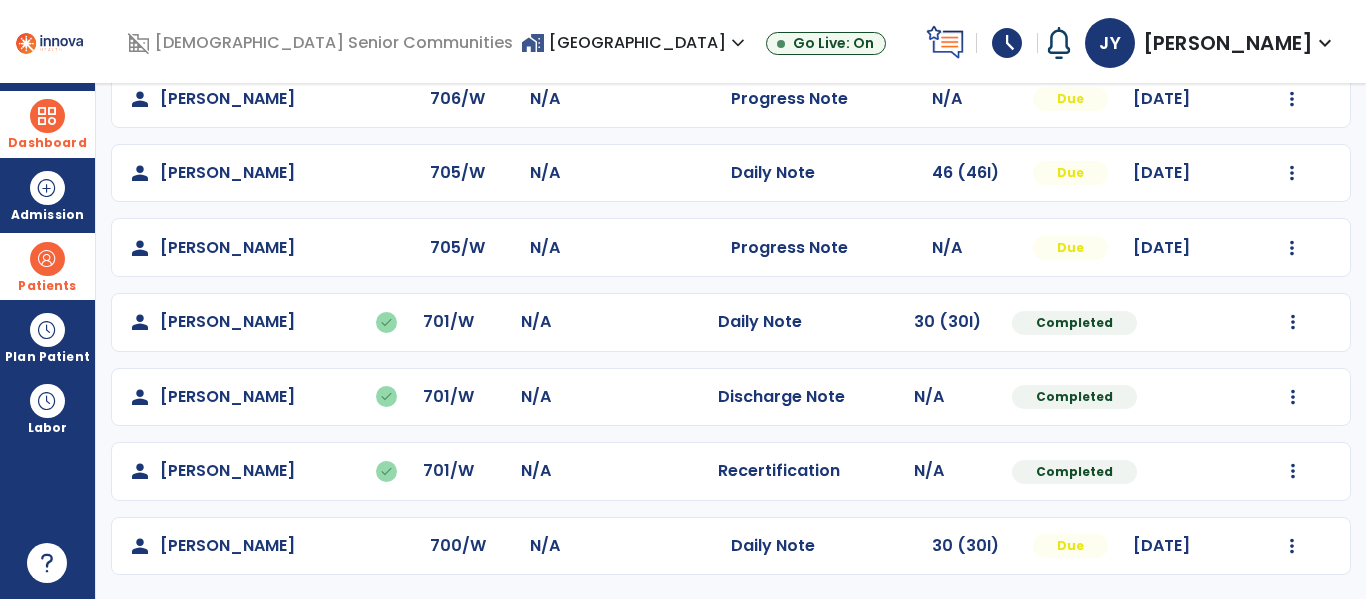 scroll, scrollTop: 0, scrollLeft: 0, axis: both 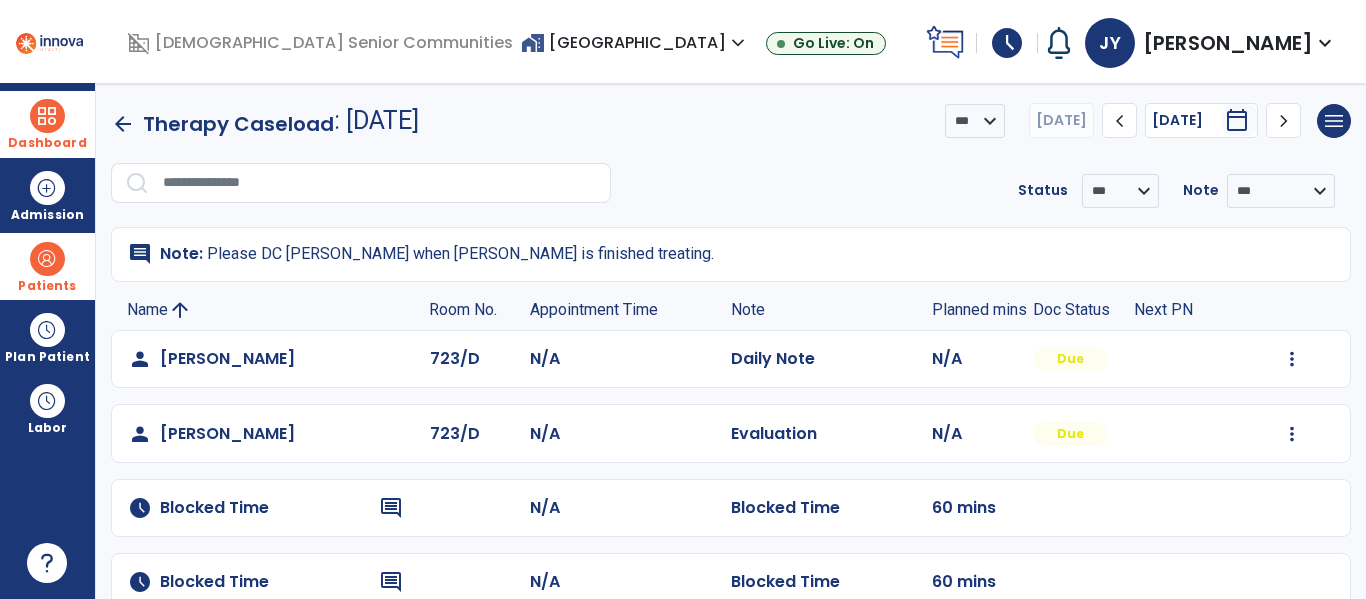 click on "Patients" at bounding box center (47, 266) 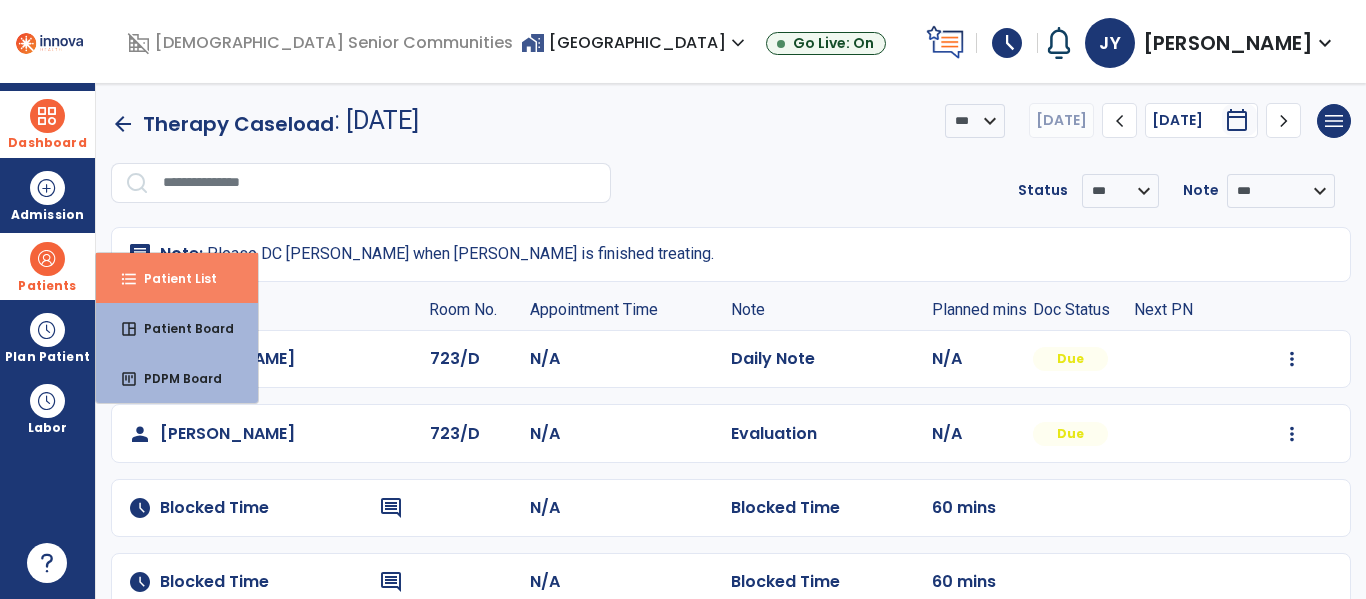 click on "Patient List" at bounding box center [172, 278] 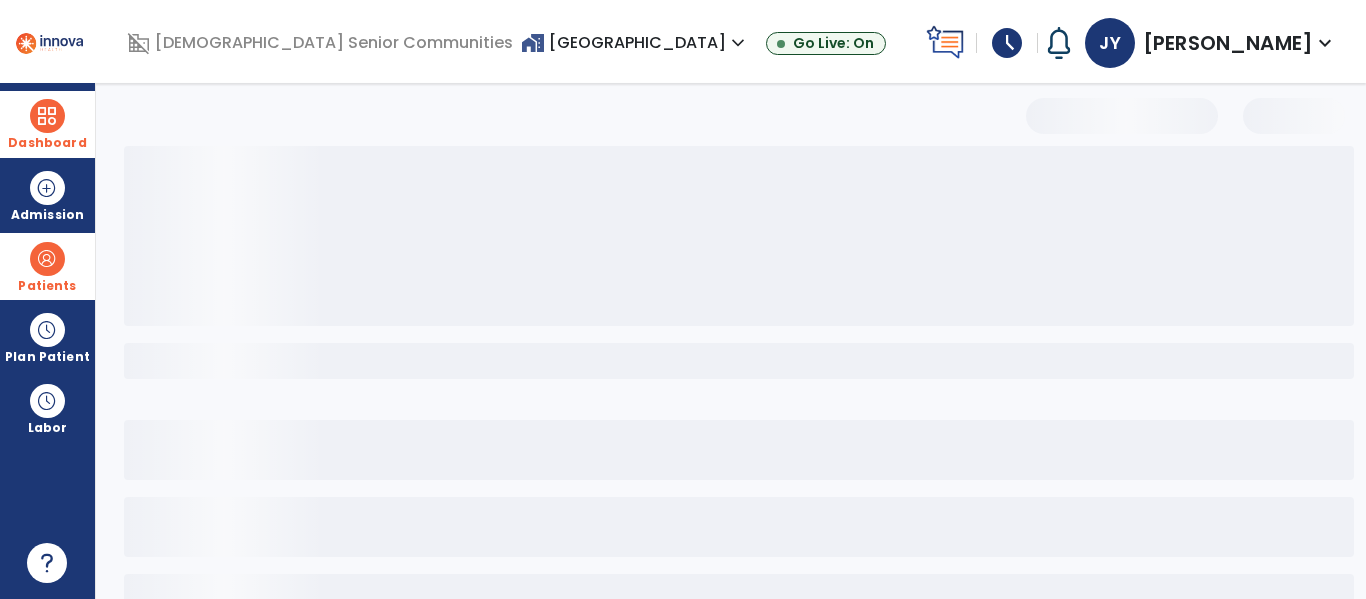 select on "***" 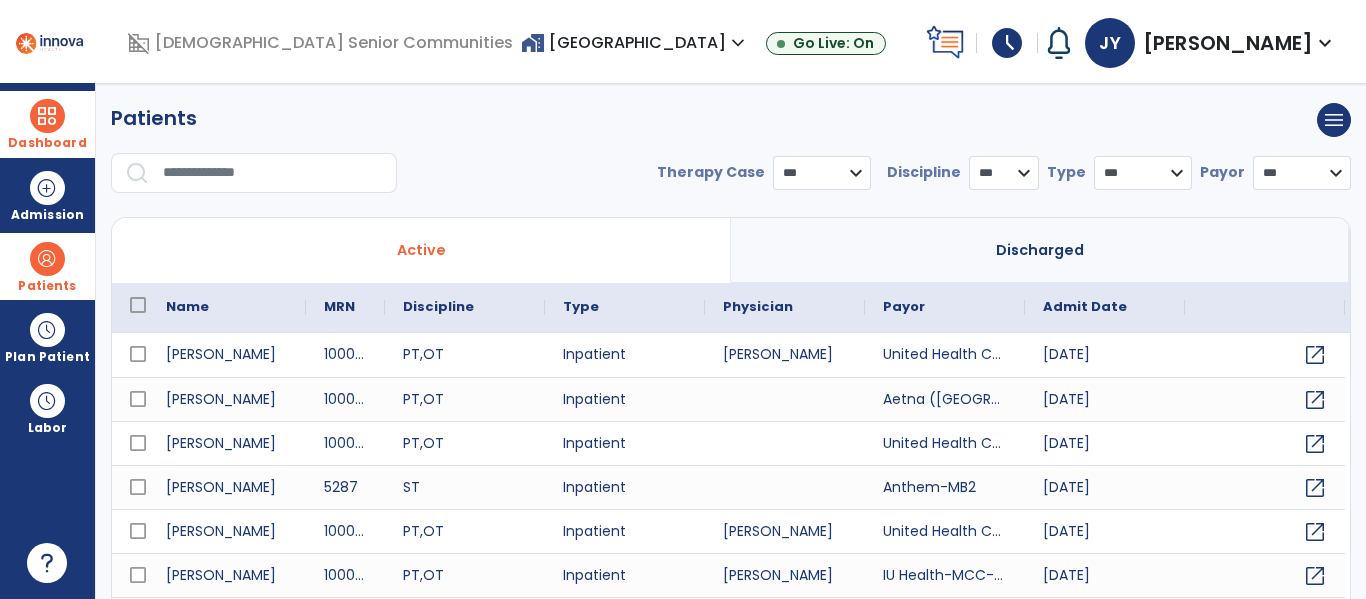 click at bounding box center [273, 173] 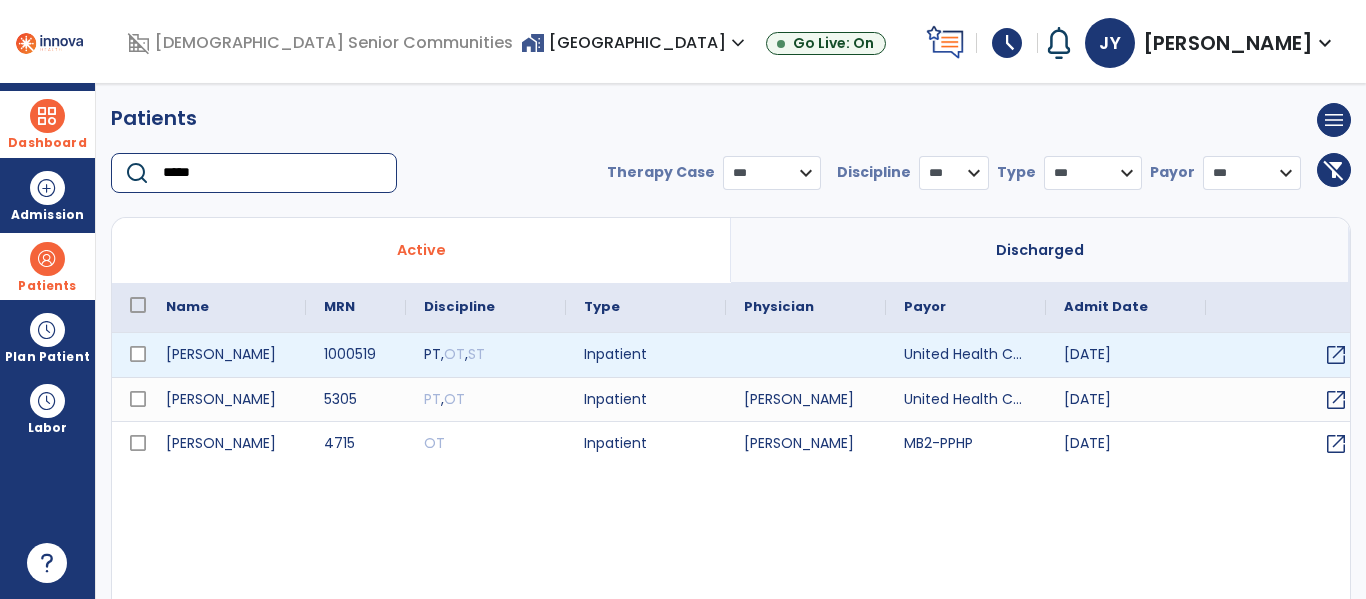 type on "*****" 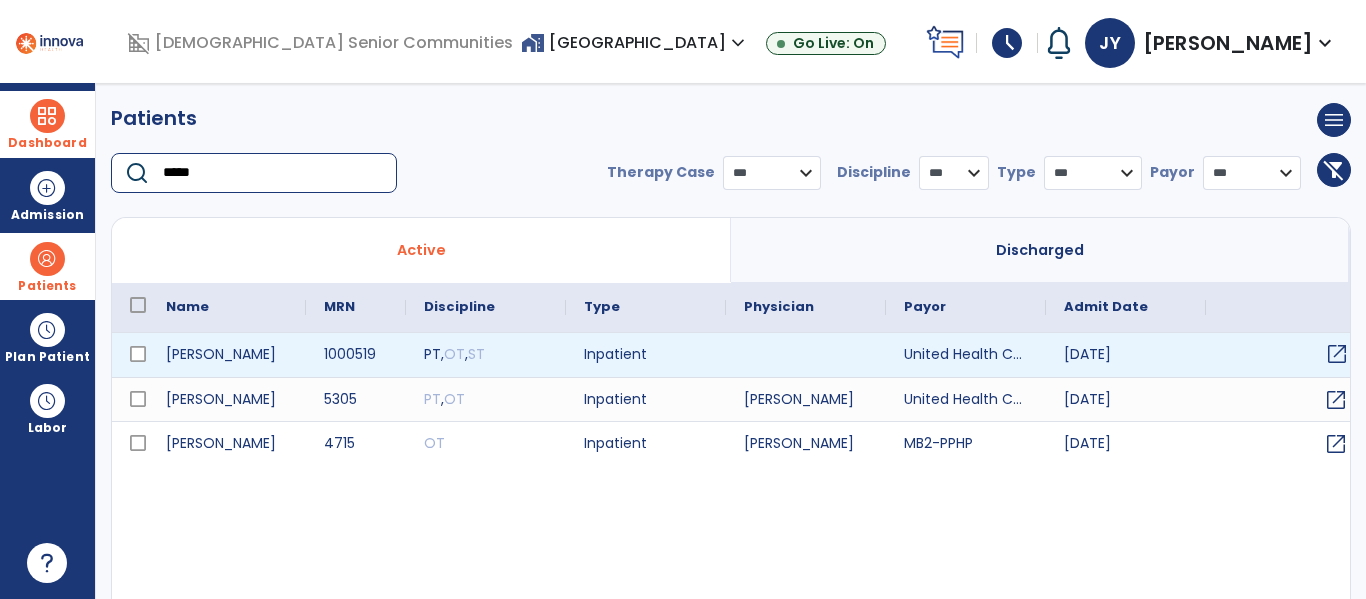 click on "open_in_new" at bounding box center (1337, 354) 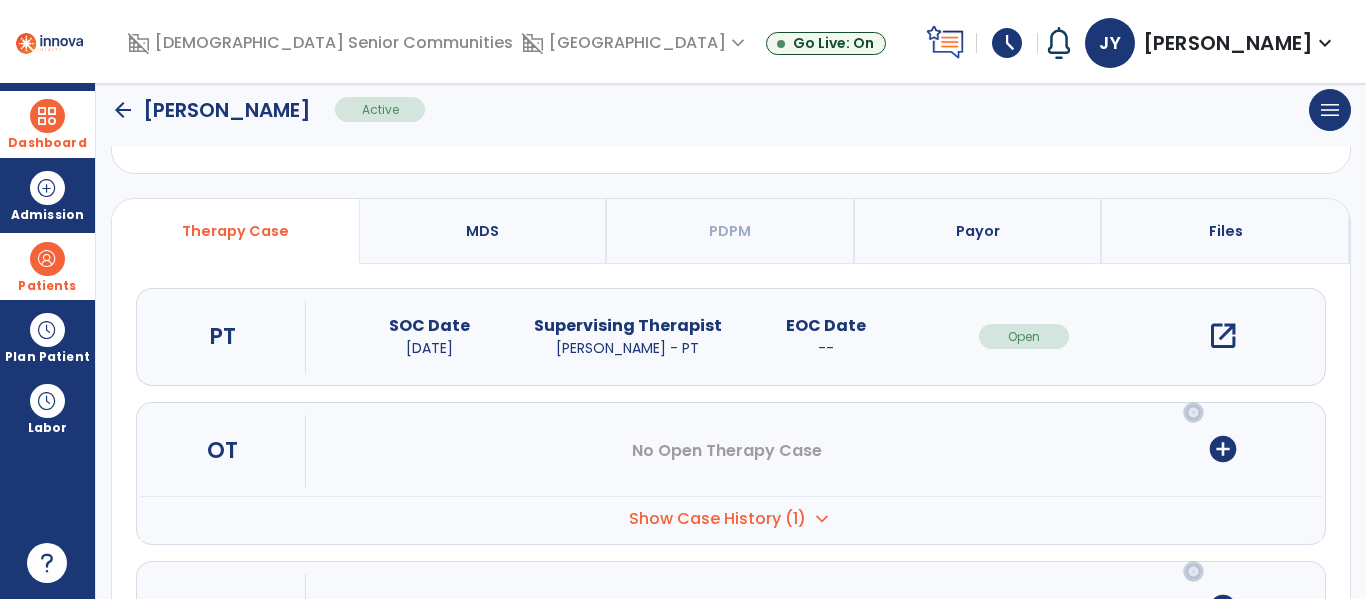 scroll, scrollTop: 142, scrollLeft: 0, axis: vertical 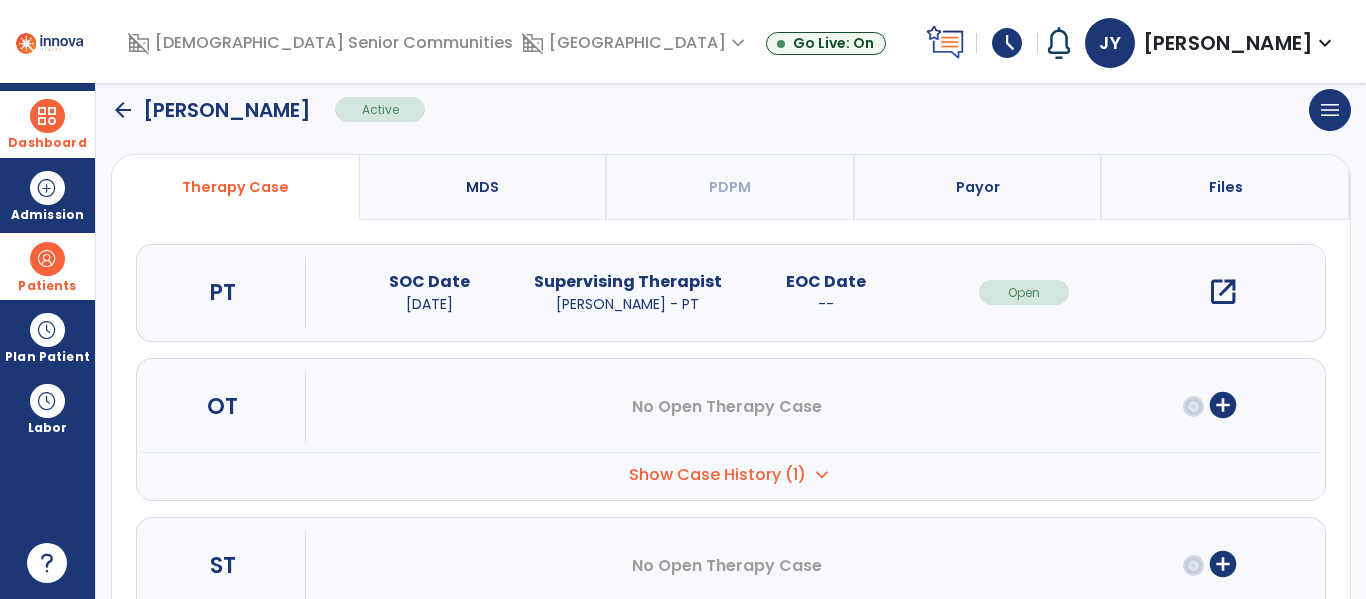 click on "open_in_new" at bounding box center [1223, 292] 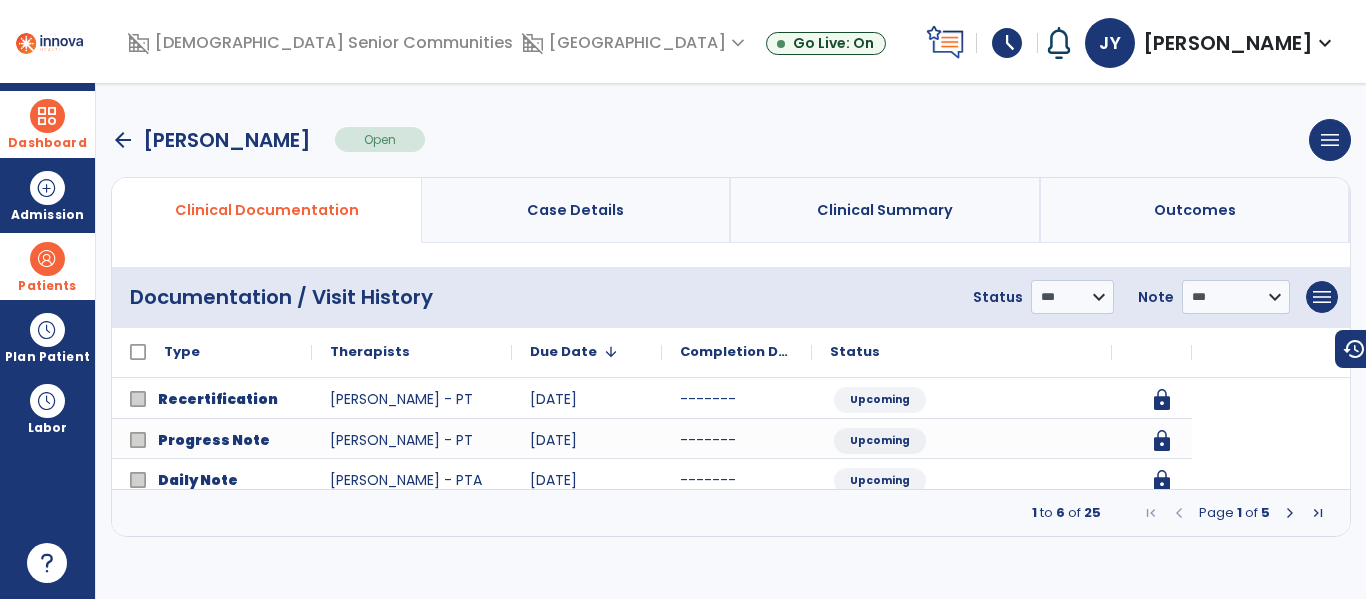 scroll, scrollTop: 0, scrollLeft: 0, axis: both 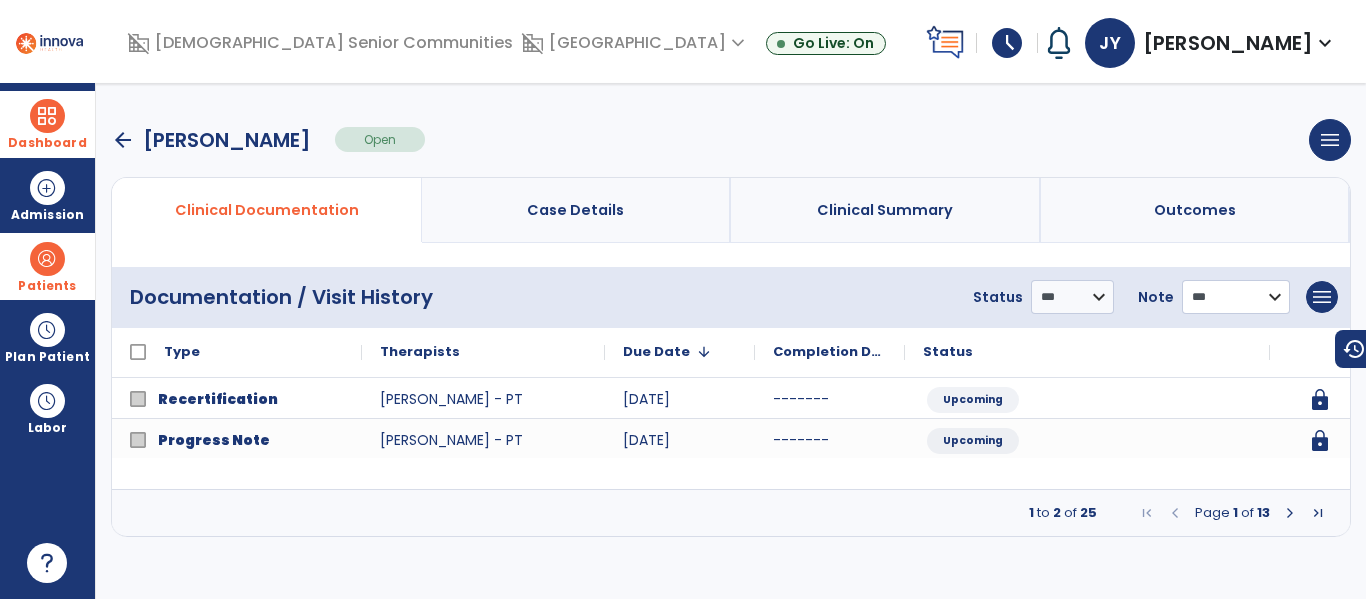 click on "**********" at bounding box center [1072, 297] 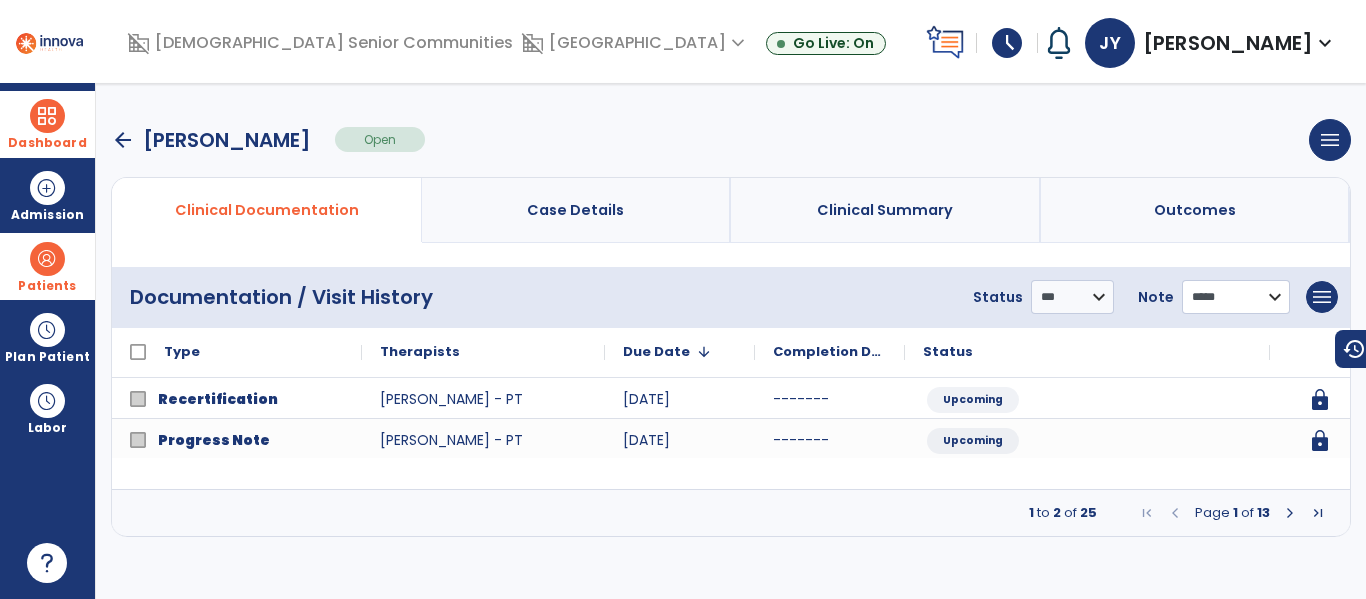 click on "**********" at bounding box center (1072, 297) 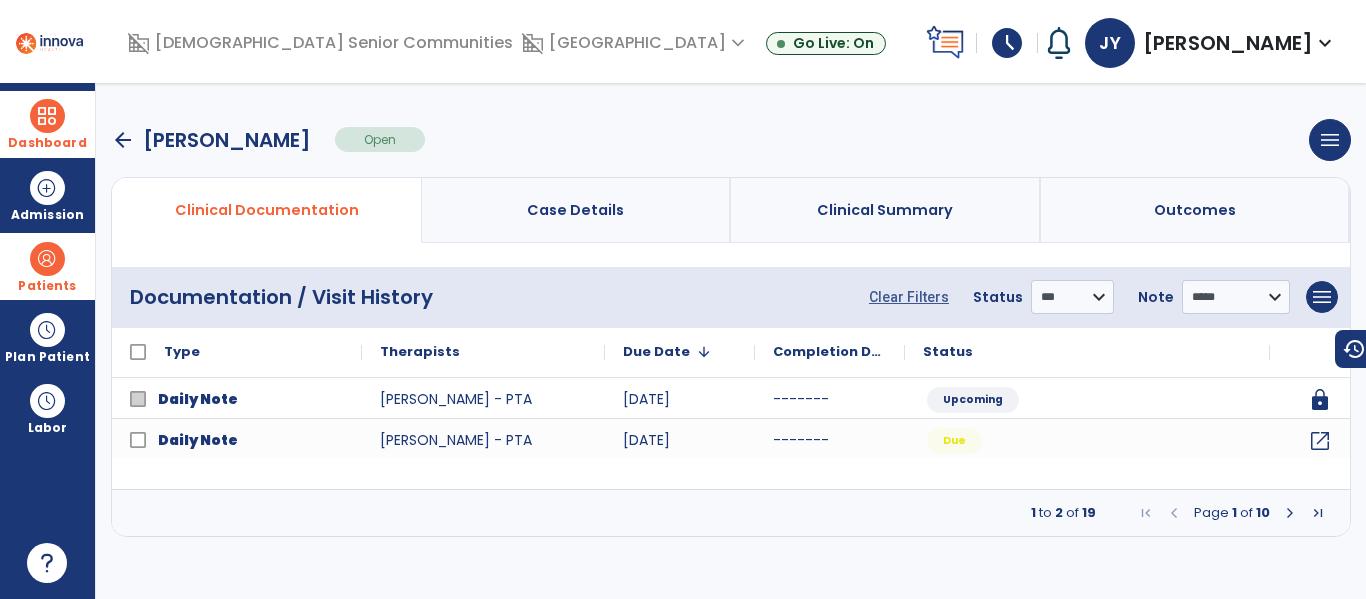 click at bounding box center [1290, 513] 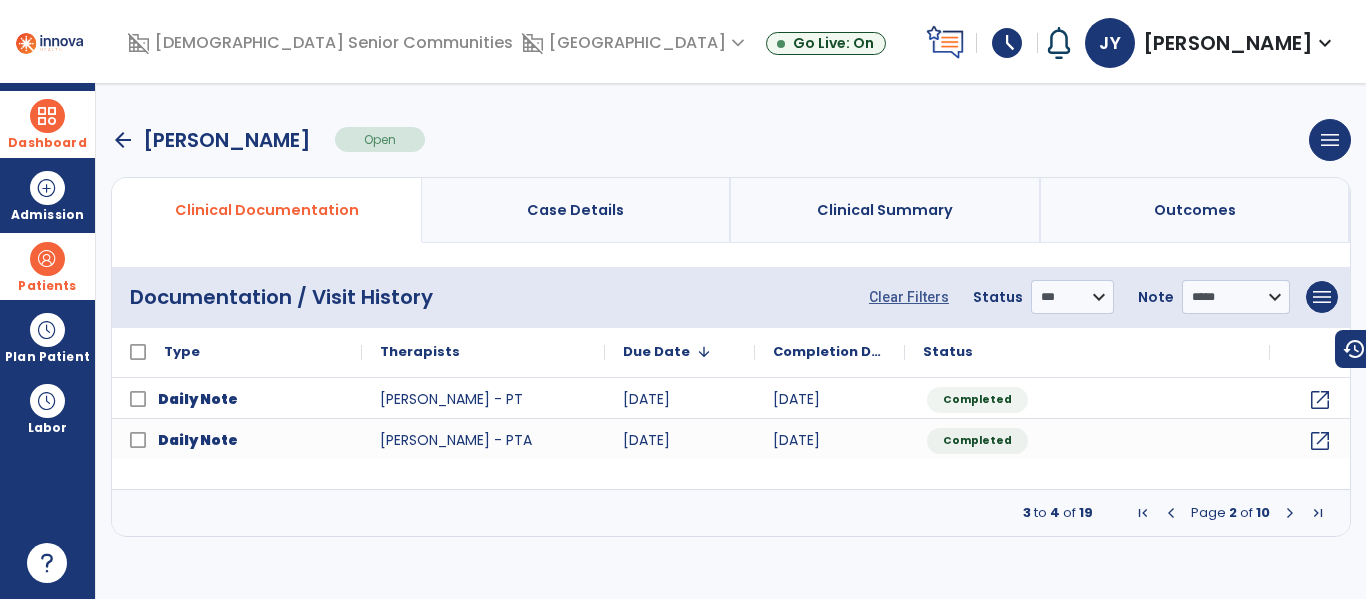 click at bounding box center (1171, 513) 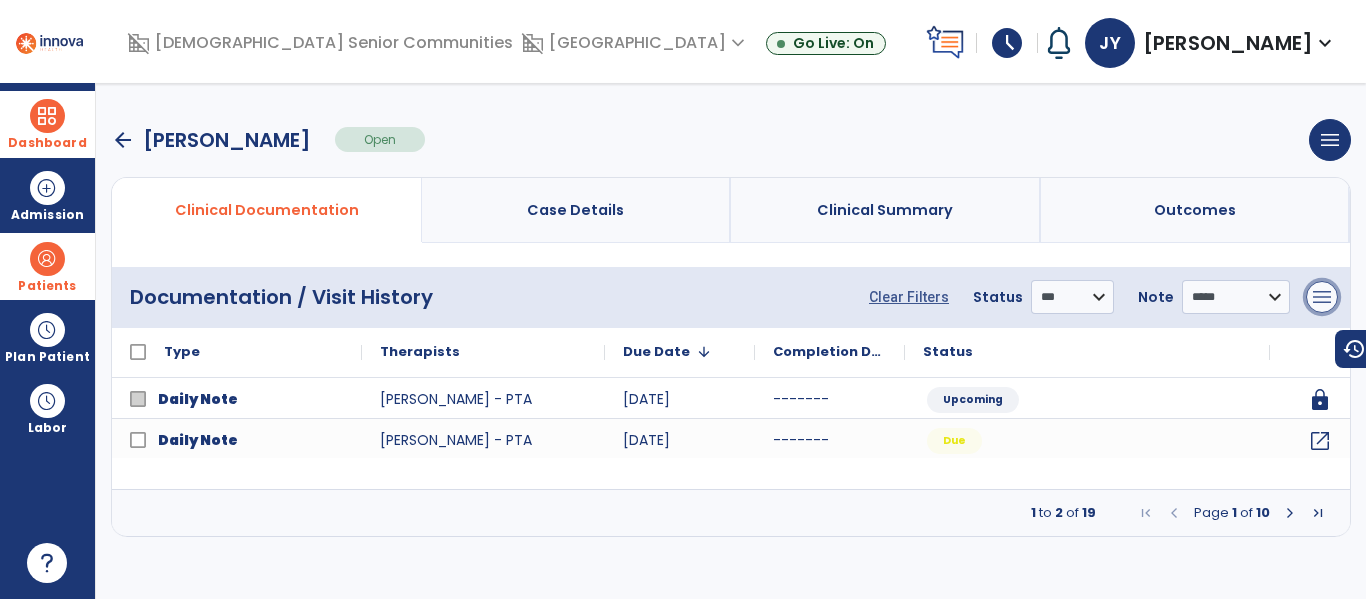 click on "menu" at bounding box center [1322, 297] 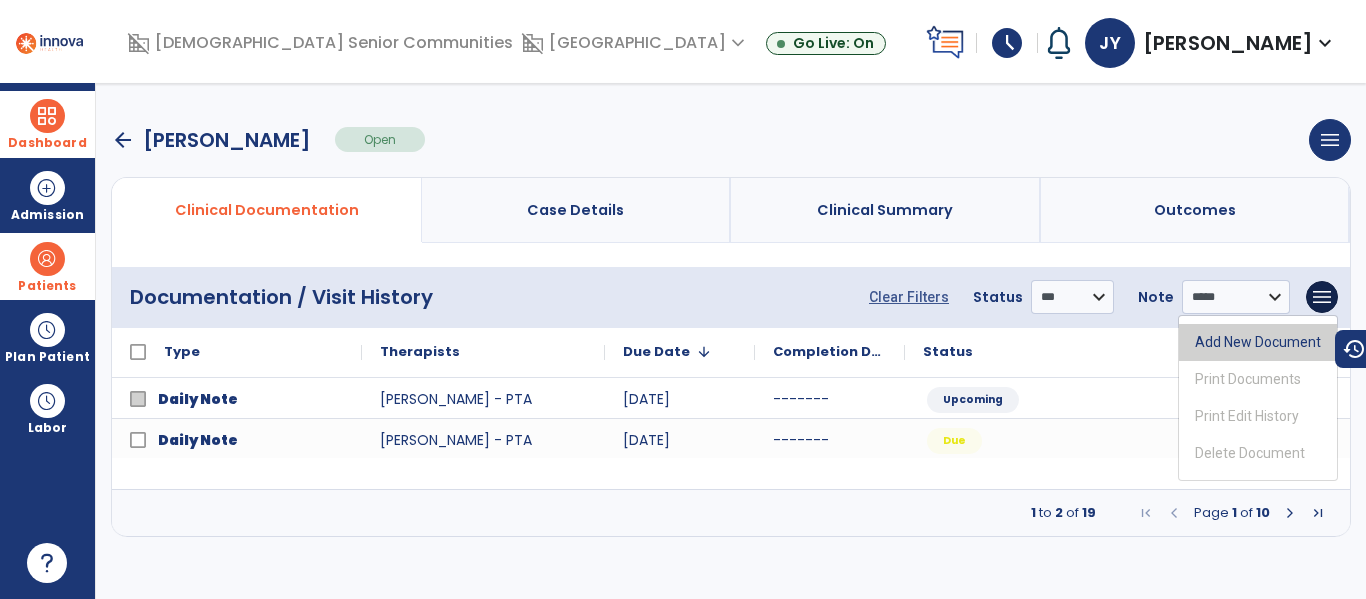 click on "Add New Document" at bounding box center [1258, 342] 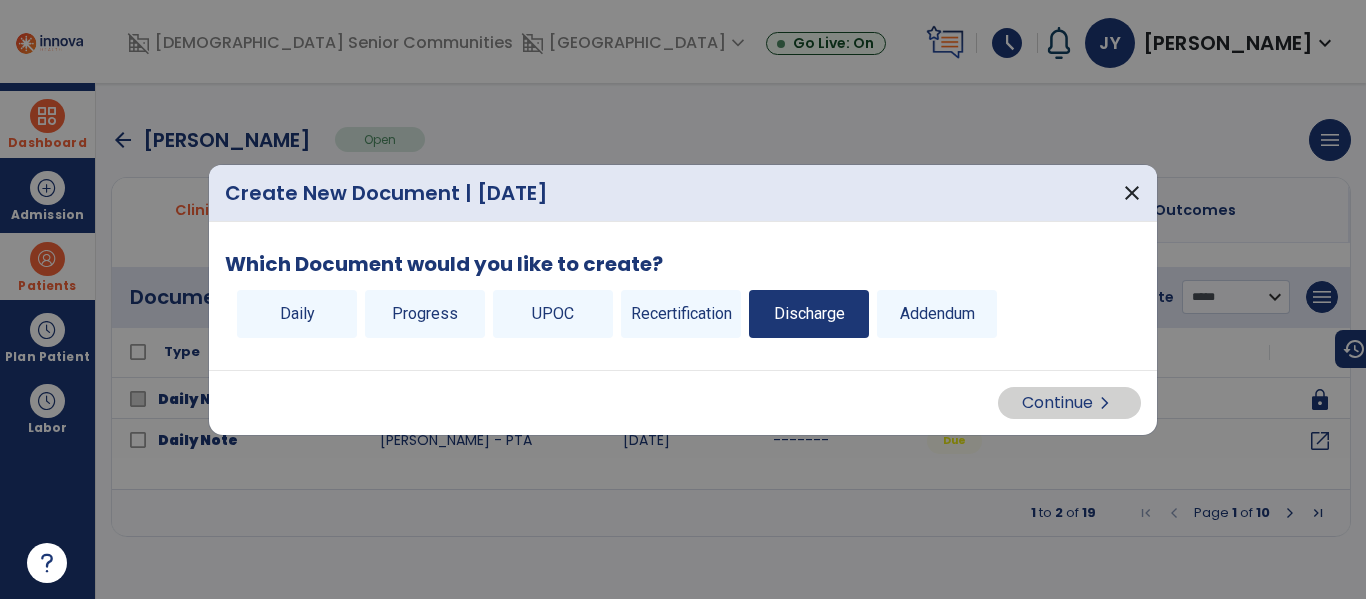 click on "Discharge" at bounding box center [809, 314] 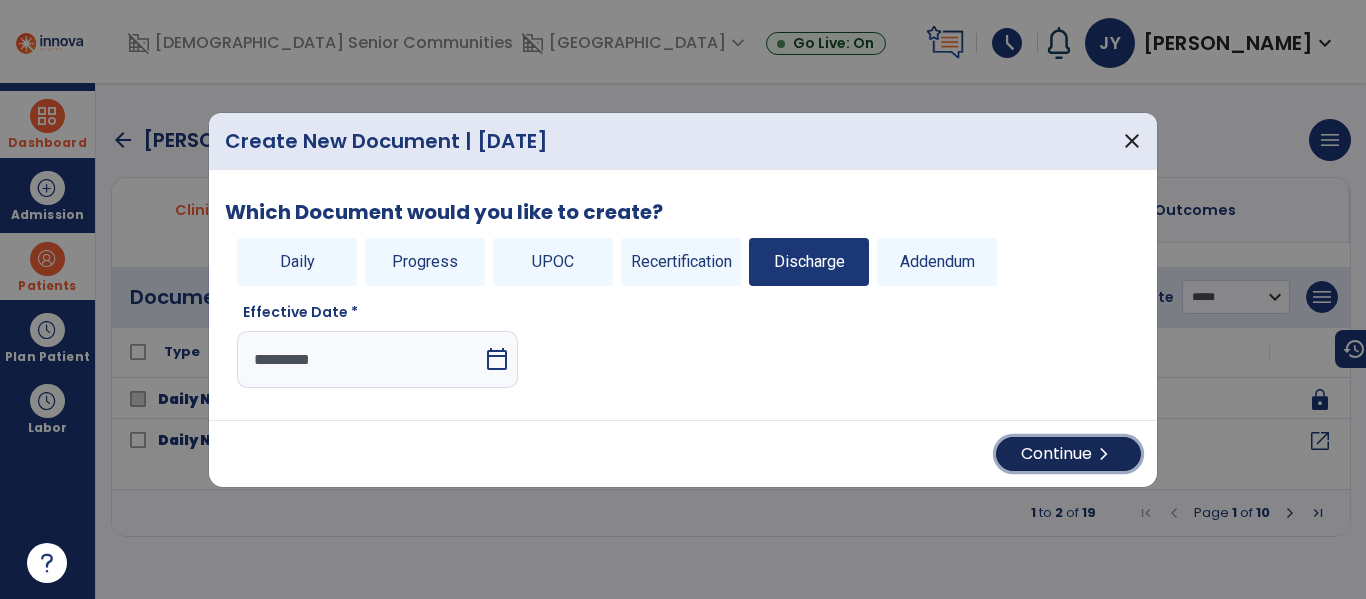 click on "Continue   chevron_right" at bounding box center (1068, 454) 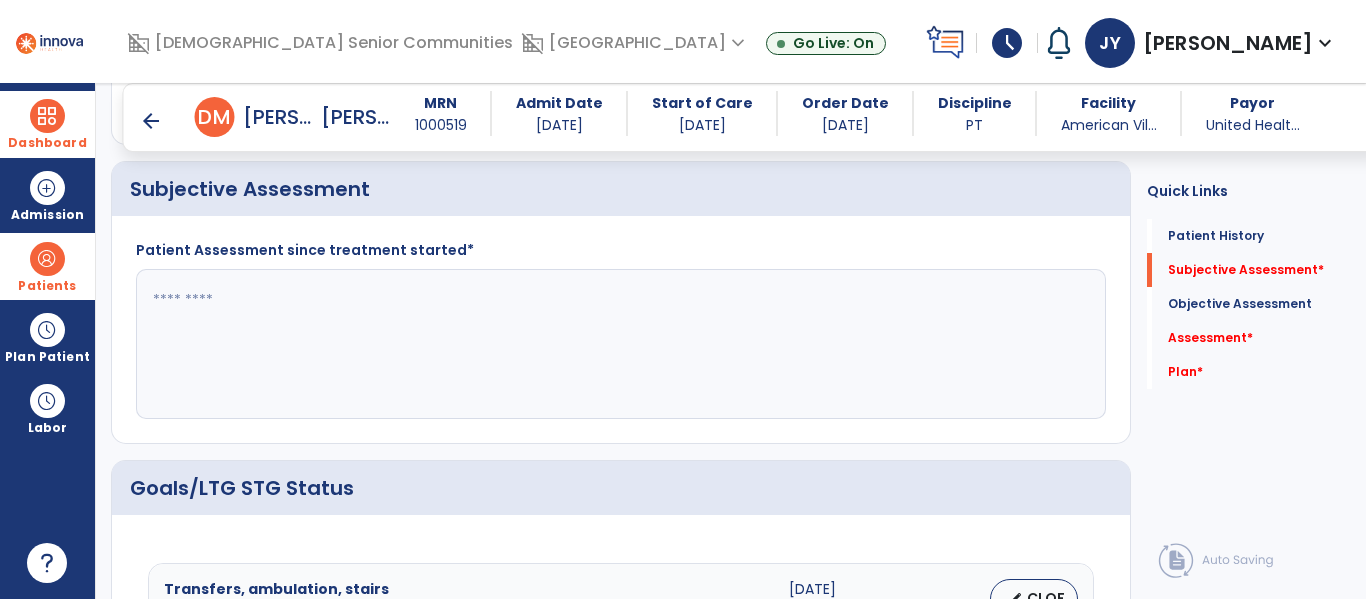scroll, scrollTop: 470, scrollLeft: 0, axis: vertical 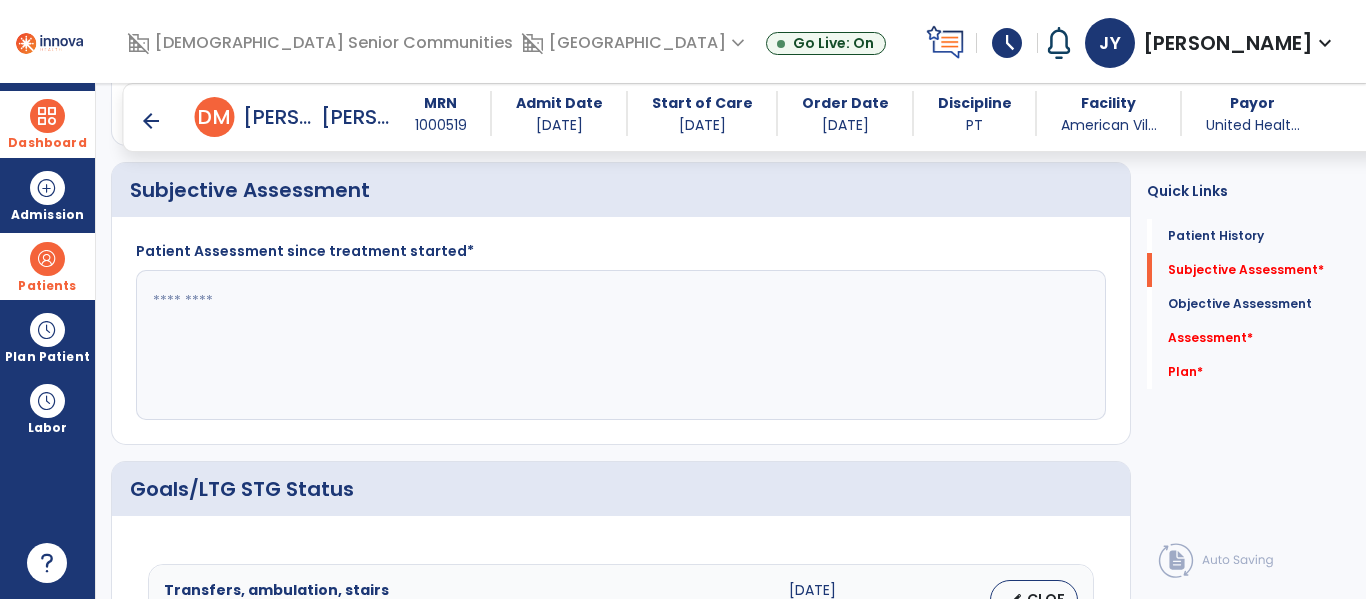 click 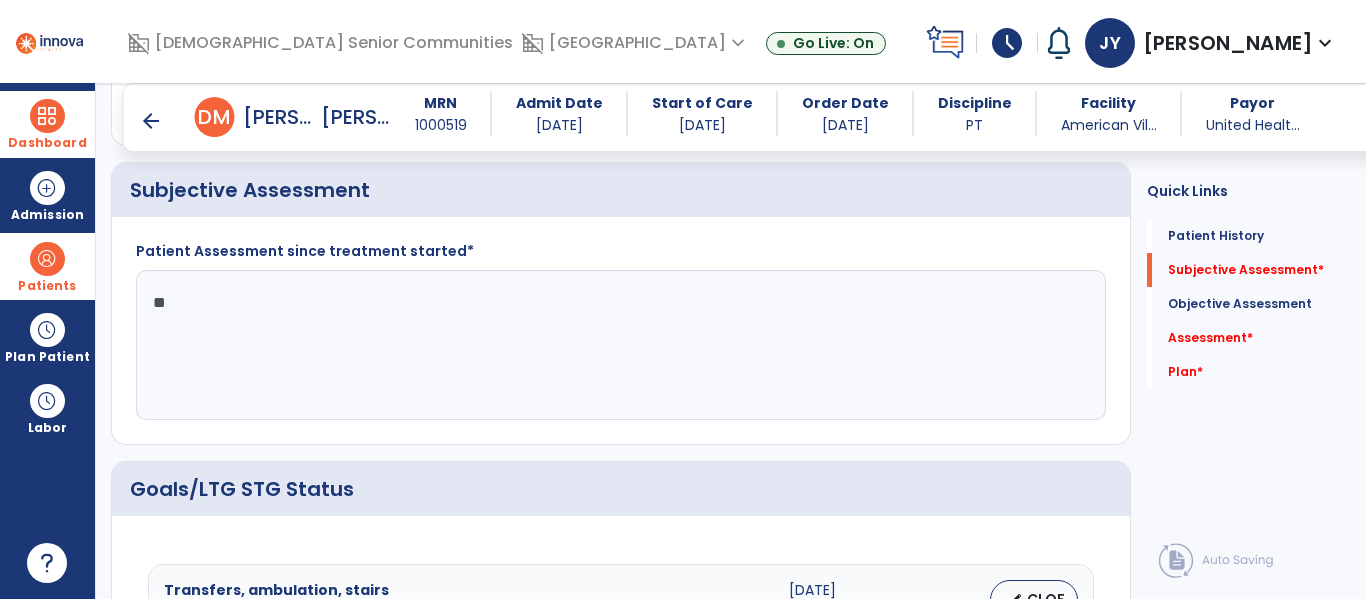 type on "*" 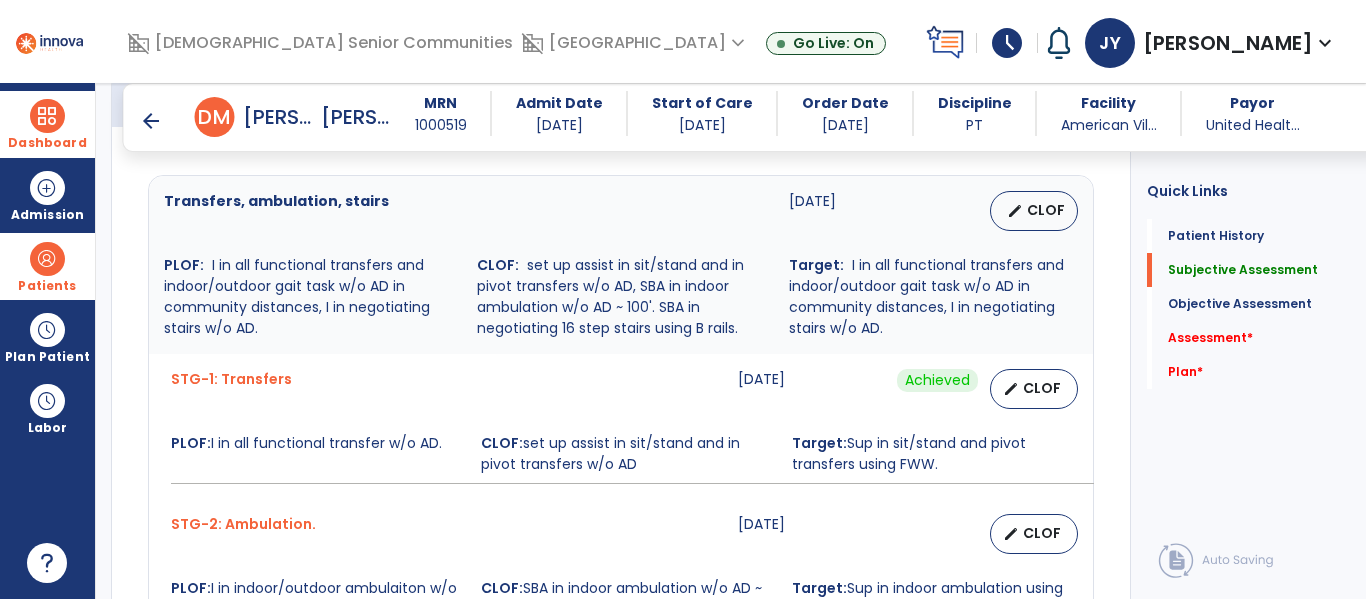 scroll, scrollTop: 864, scrollLeft: 0, axis: vertical 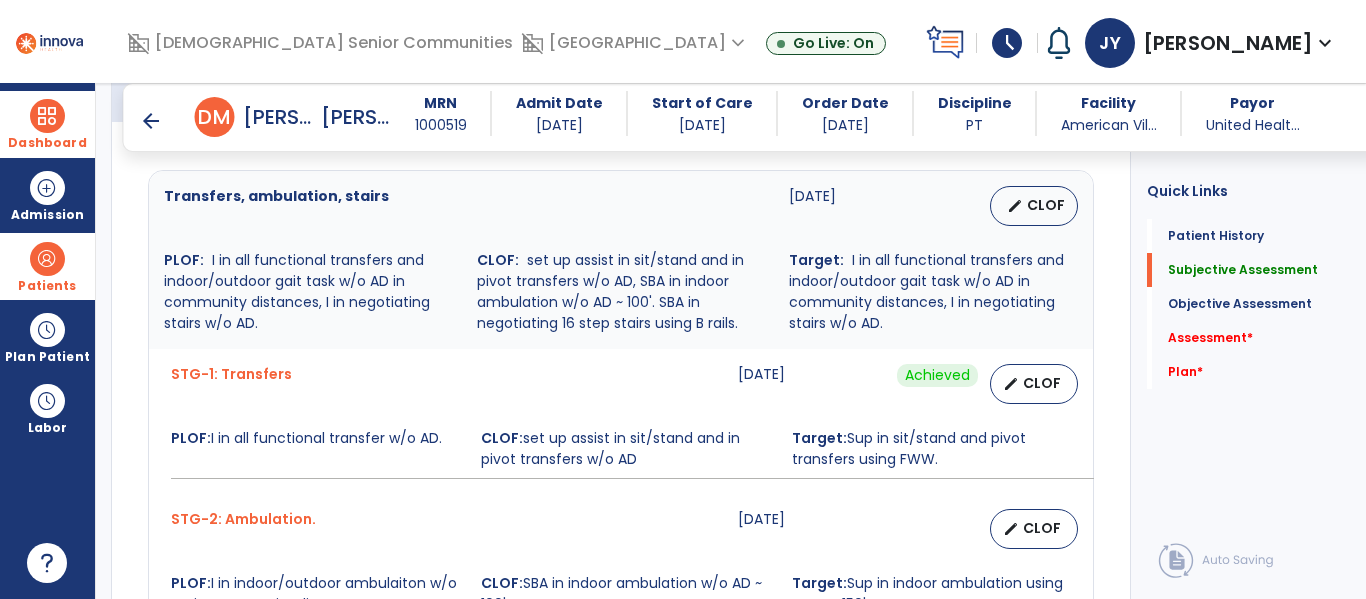type on "**********" 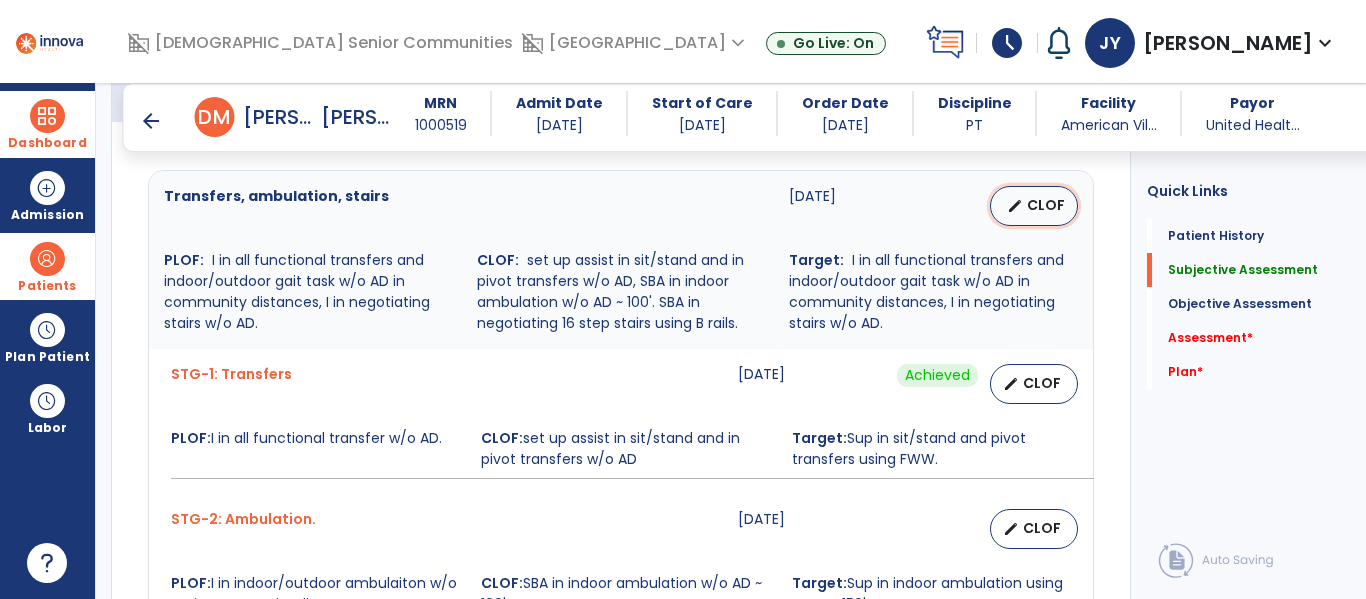 click on "edit   CLOF" at bounding box center [1034, 206] 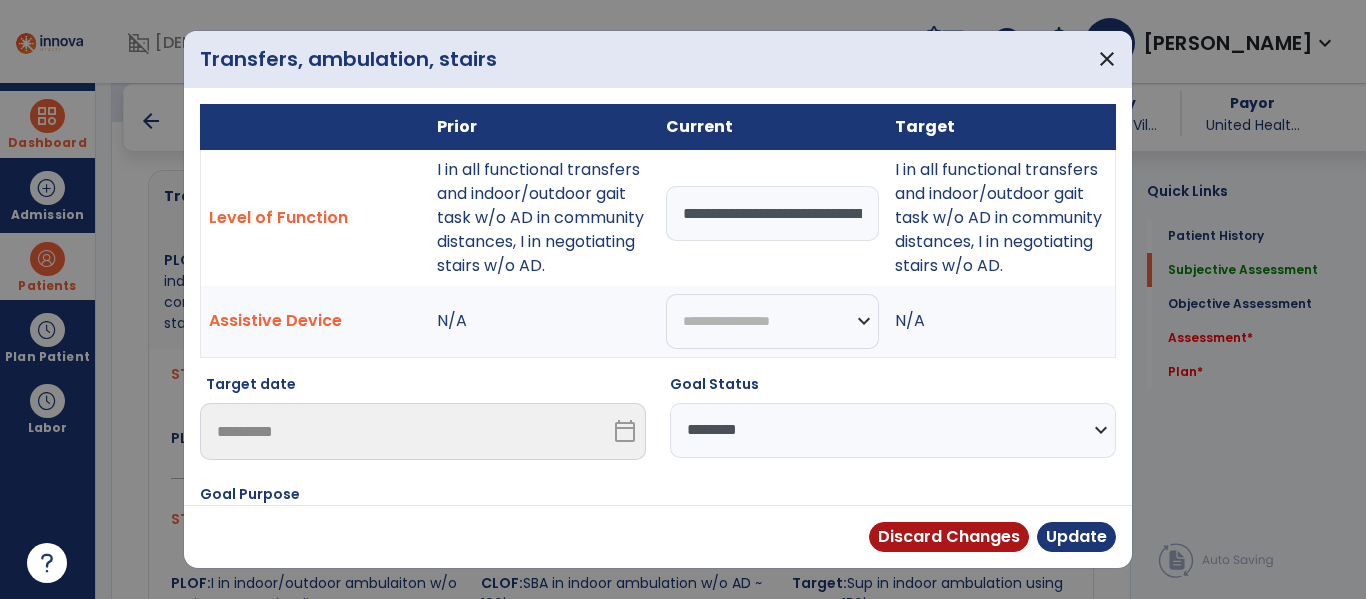 click on "**********" at bounding box center (893, 430) 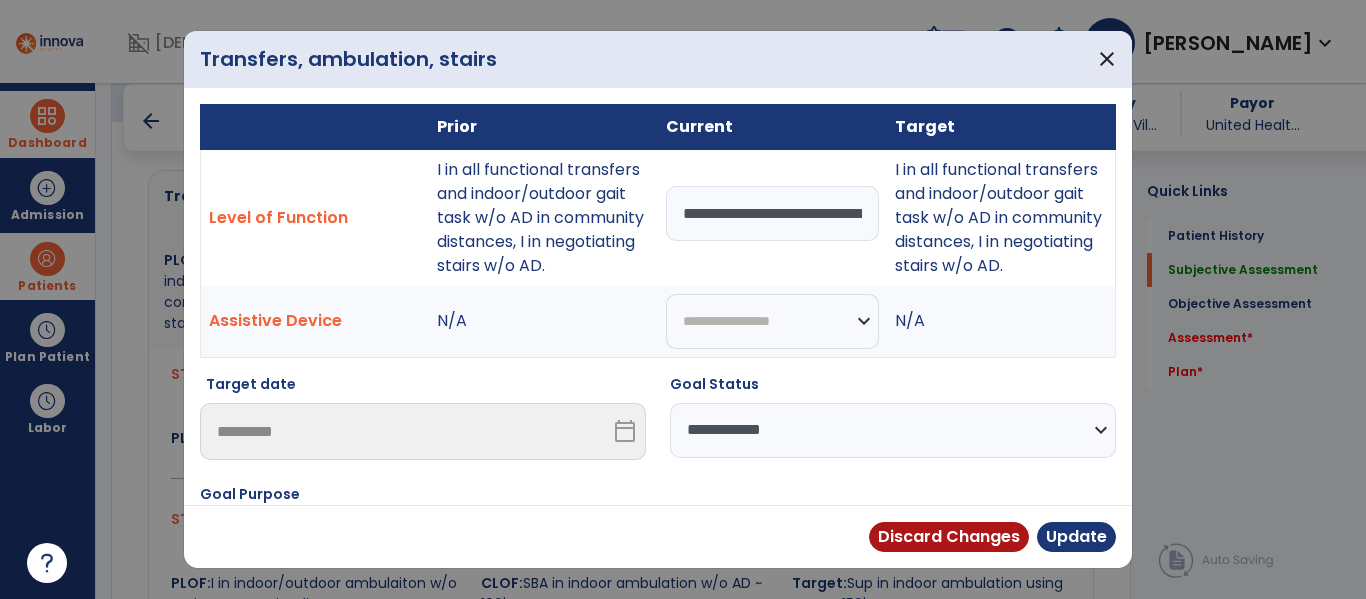 click on "**********" at bounding box center [893, 430] 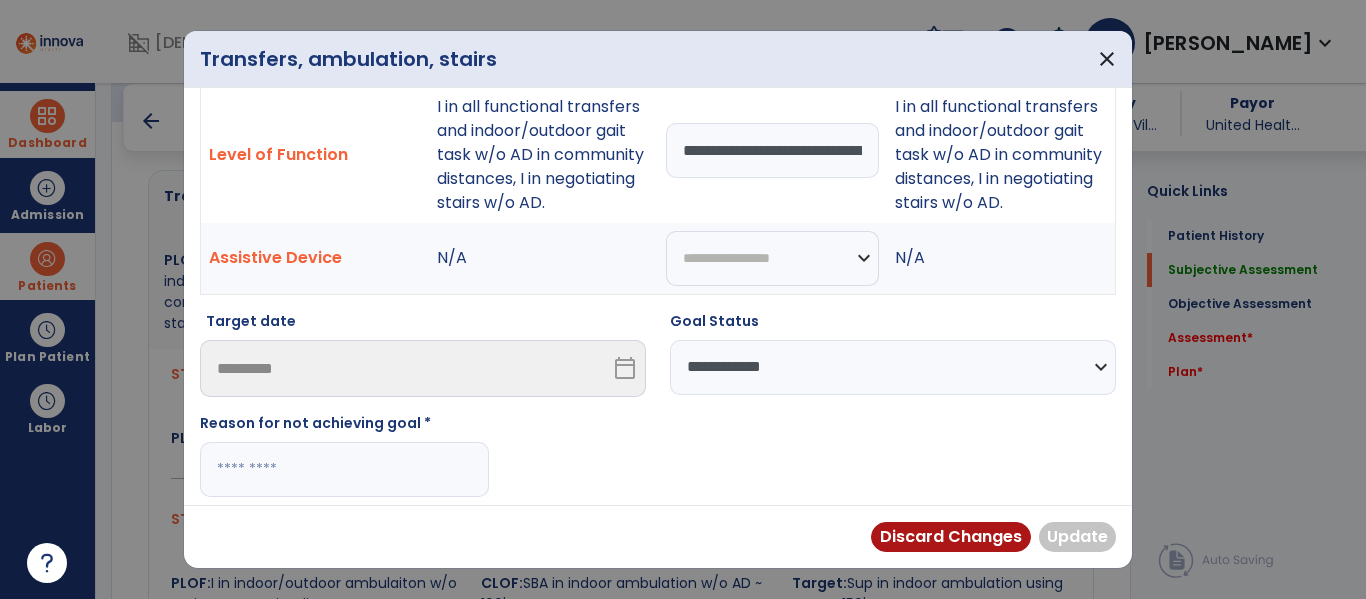 scroll, scrollTop: 69, scrollLeft: 0, axis: vertical 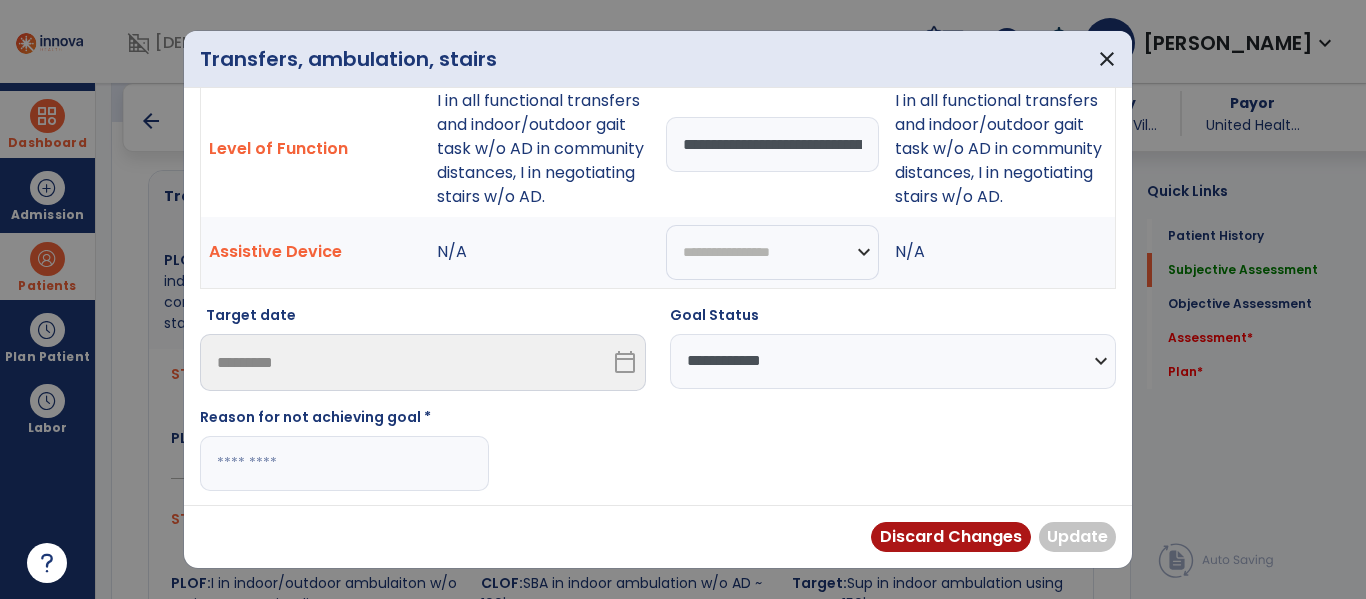 click at bounding box center [344, 463] 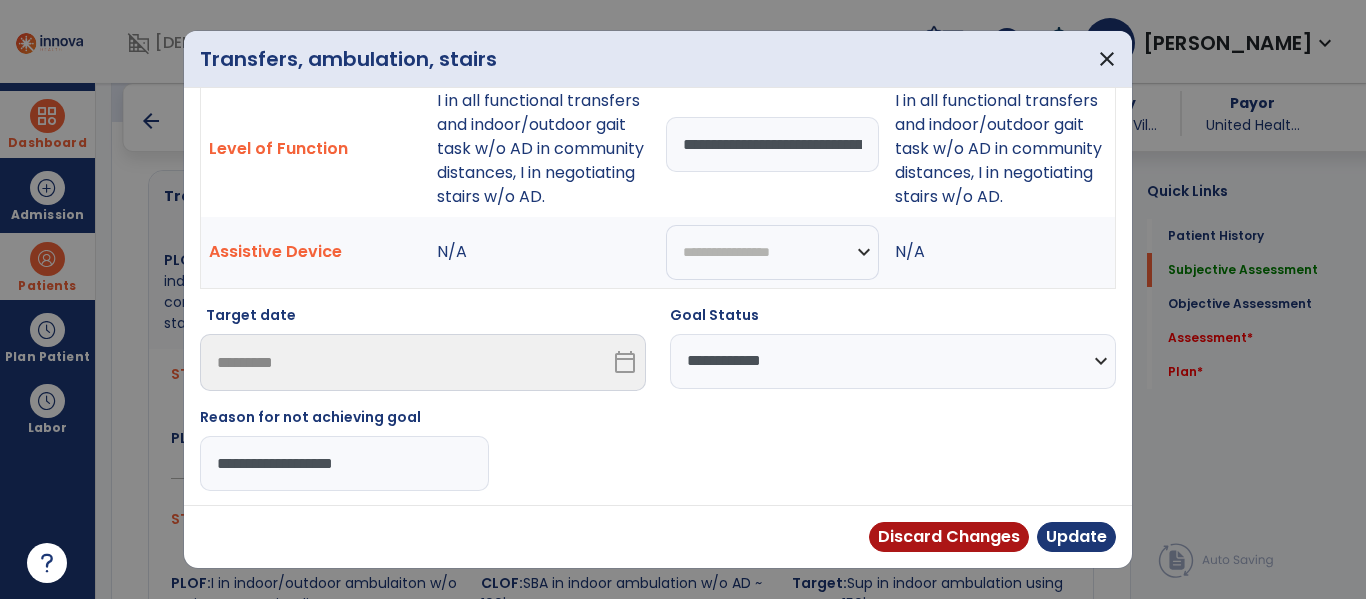 type on "**********" 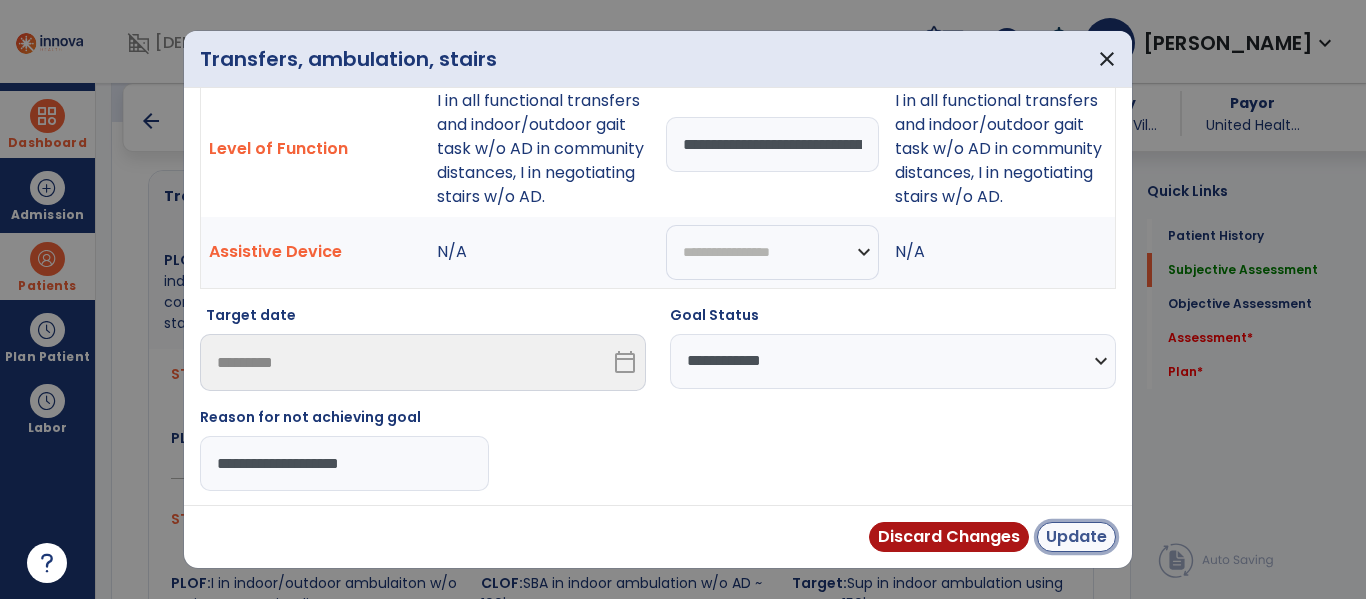 click on "Update" at bounding box center [1076, 537] 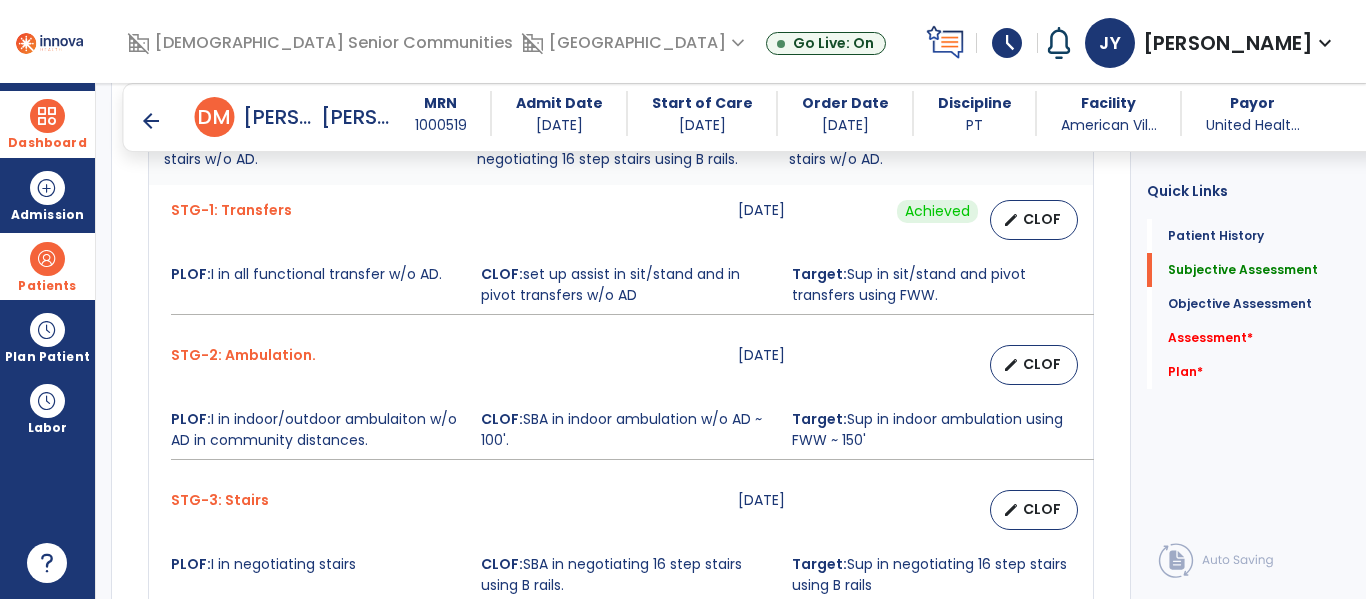 scroll, scrollTop: 1029, scrollLeft: 0, axis: vertical 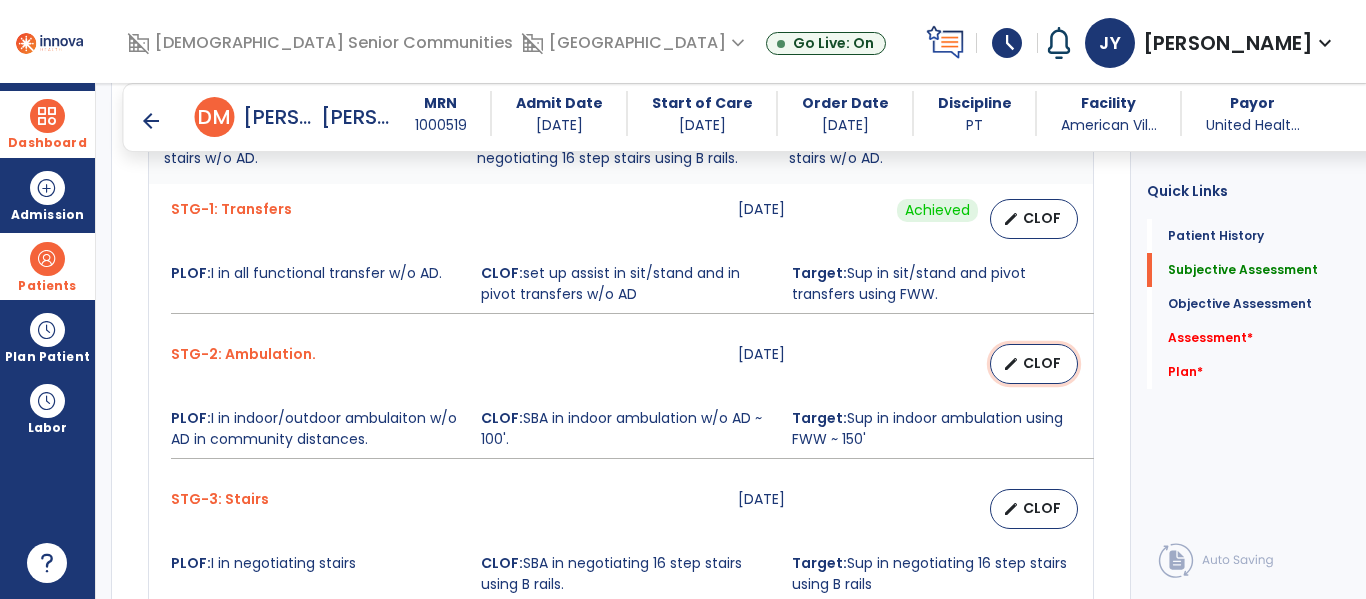 click on "edit   CLOF" at bounding box center (1034, 364) 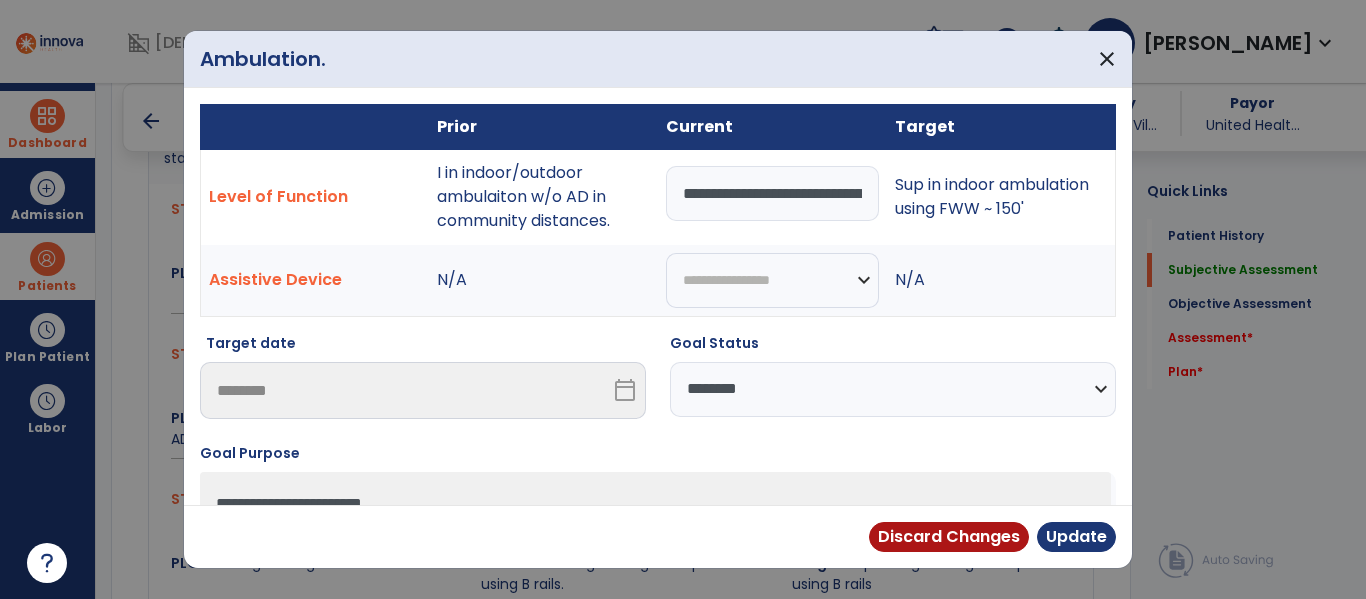 click on "**********" at bounding box center (893, 389) 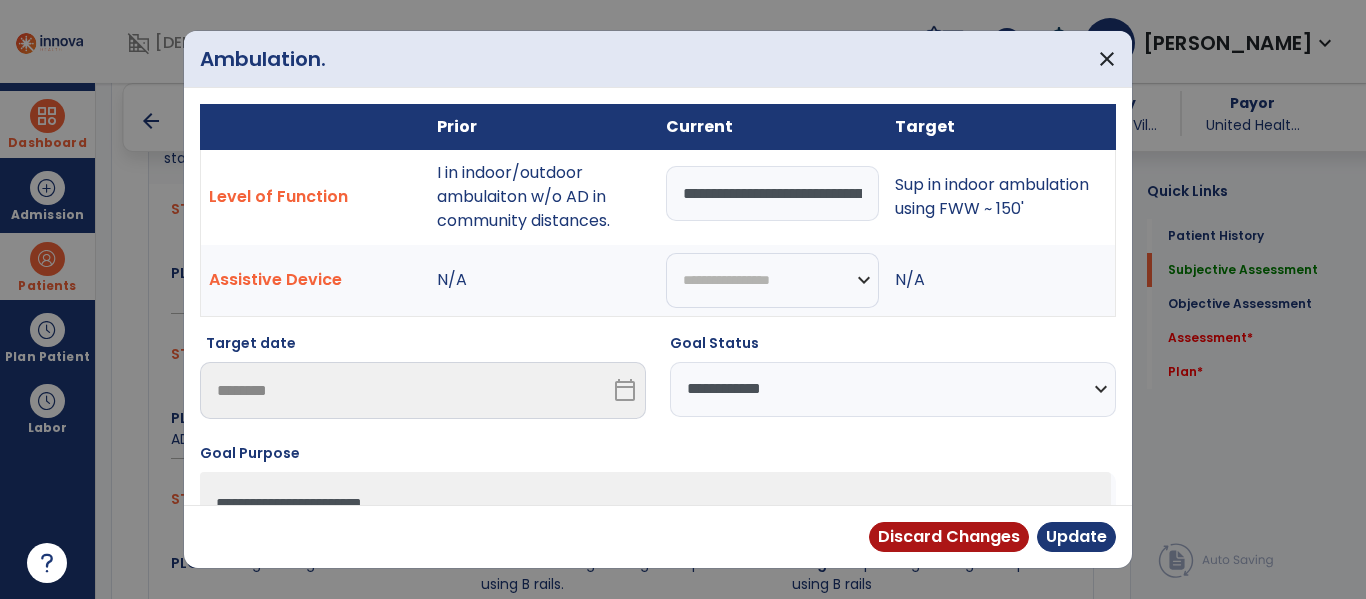 click on "**********" at bounding box center (893, 389) 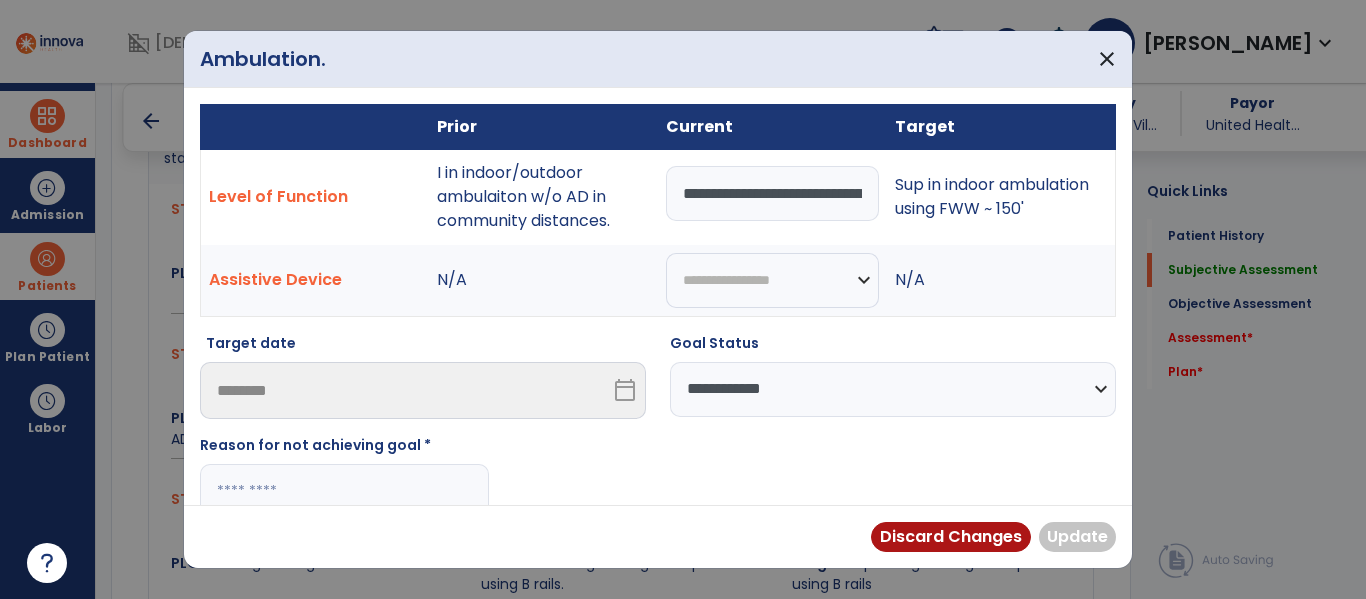click at bounding box center [344, 491] 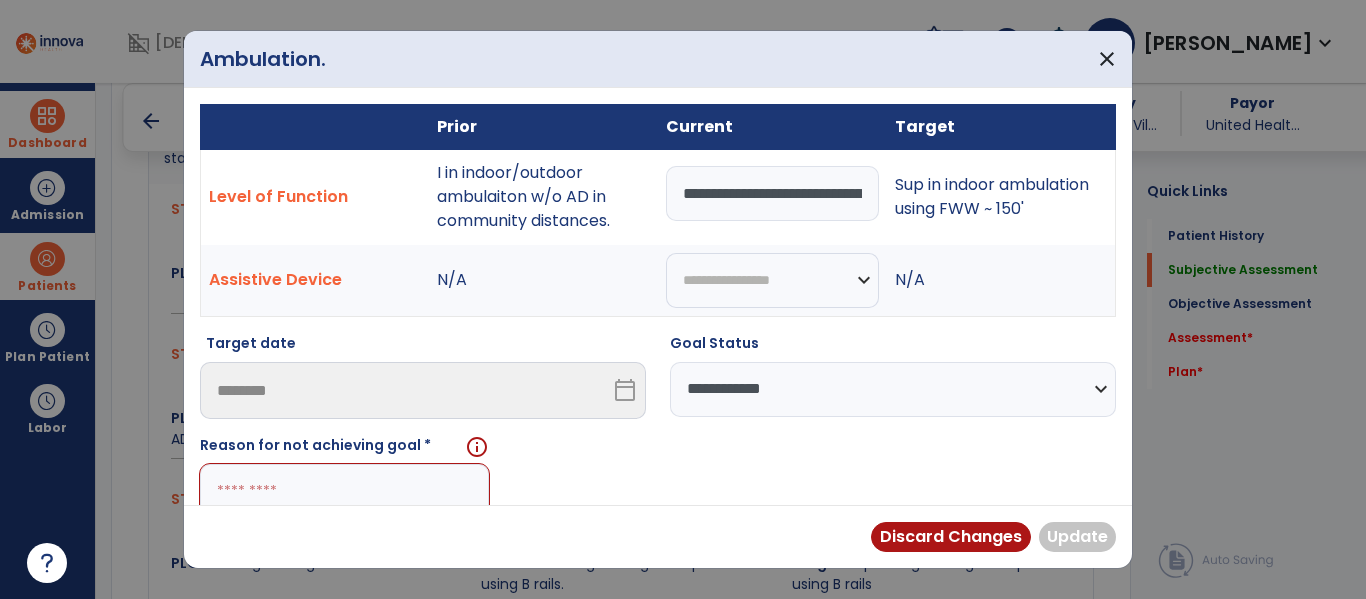 paste on "**********" 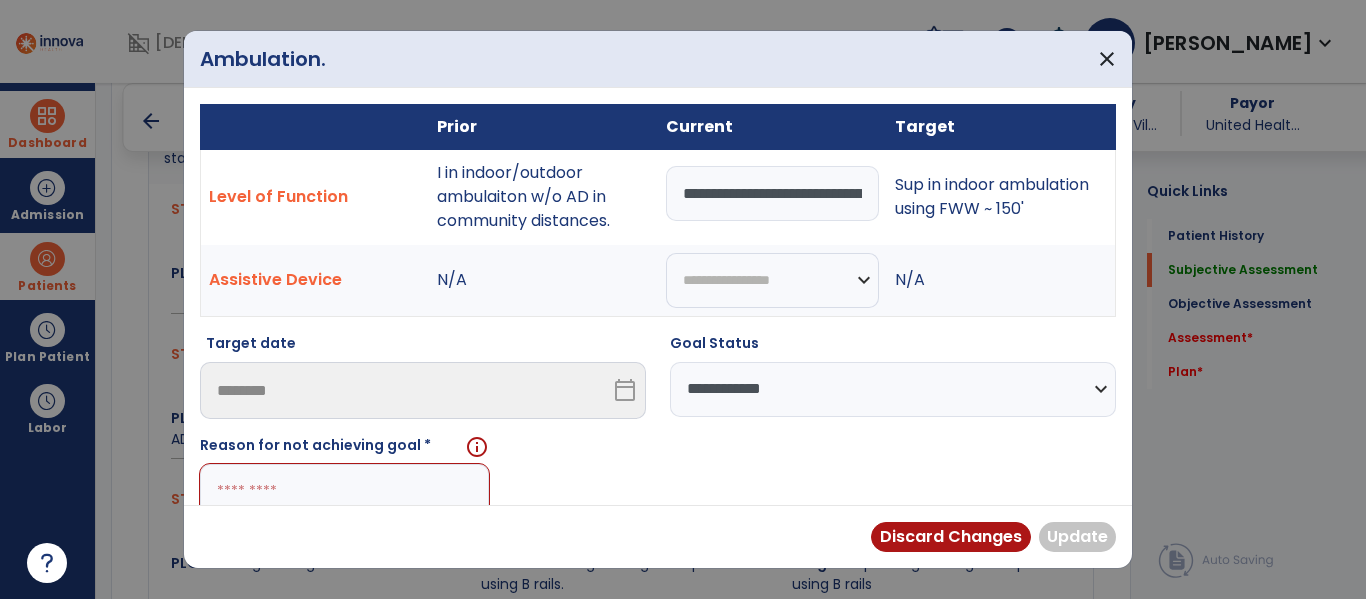 type on "**********" 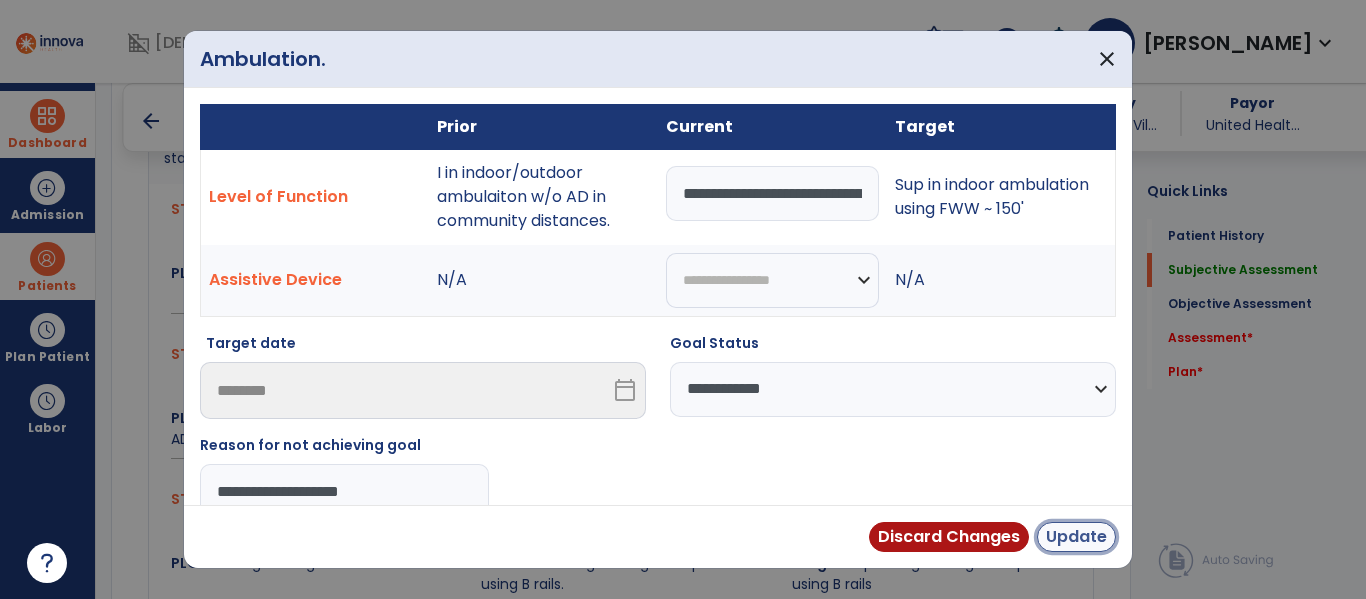 click on "Update" at bounding box center (1076, 537) 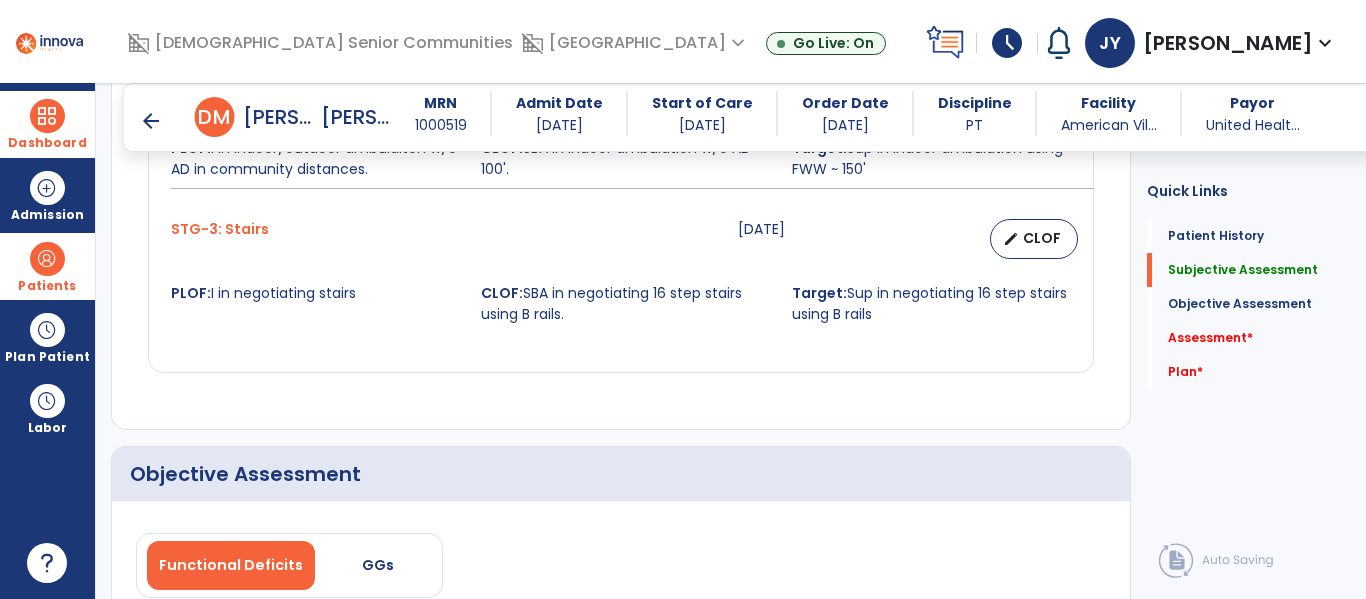 scroll, scrollTop: 1316, scrollLeft: 0, axis: vertical 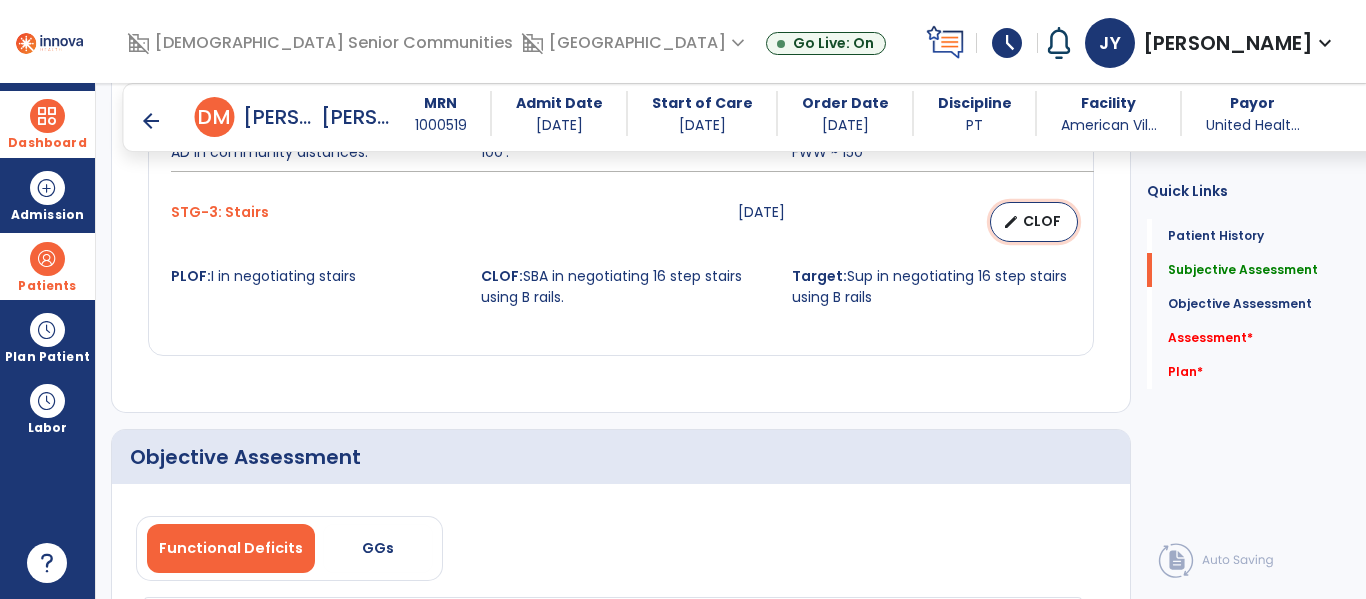 click on "edit   CLOF" at bounding box center (1034, 222) 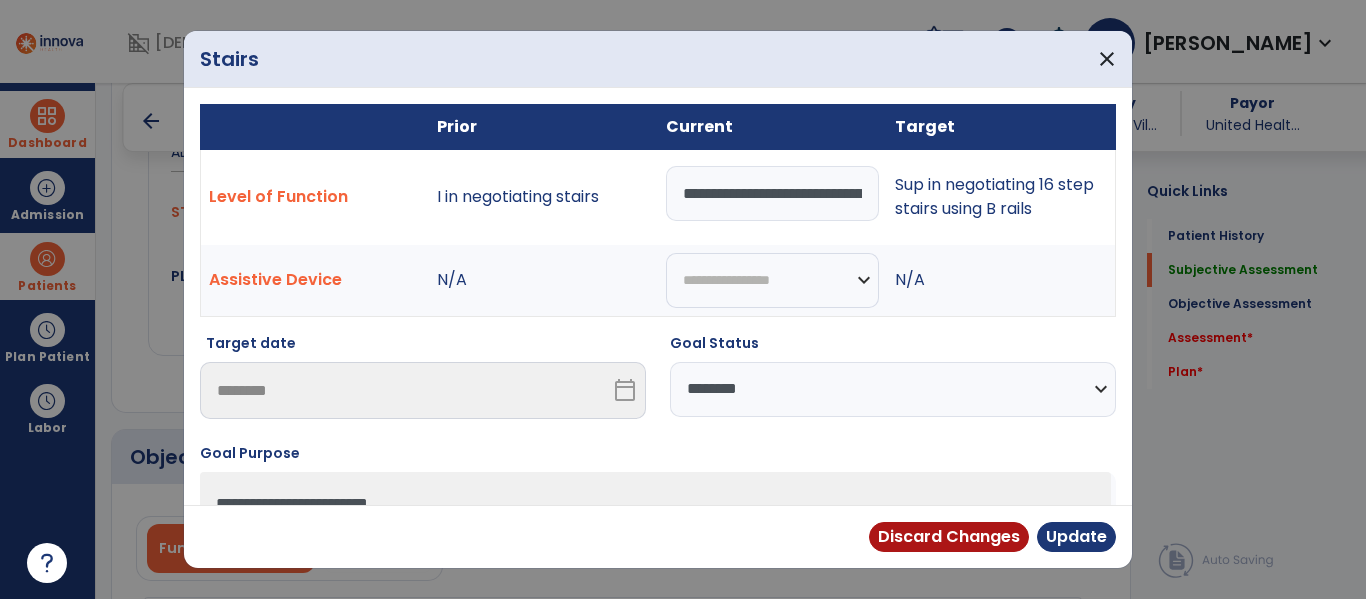 click on "**********" at bounding box center (893, 389) 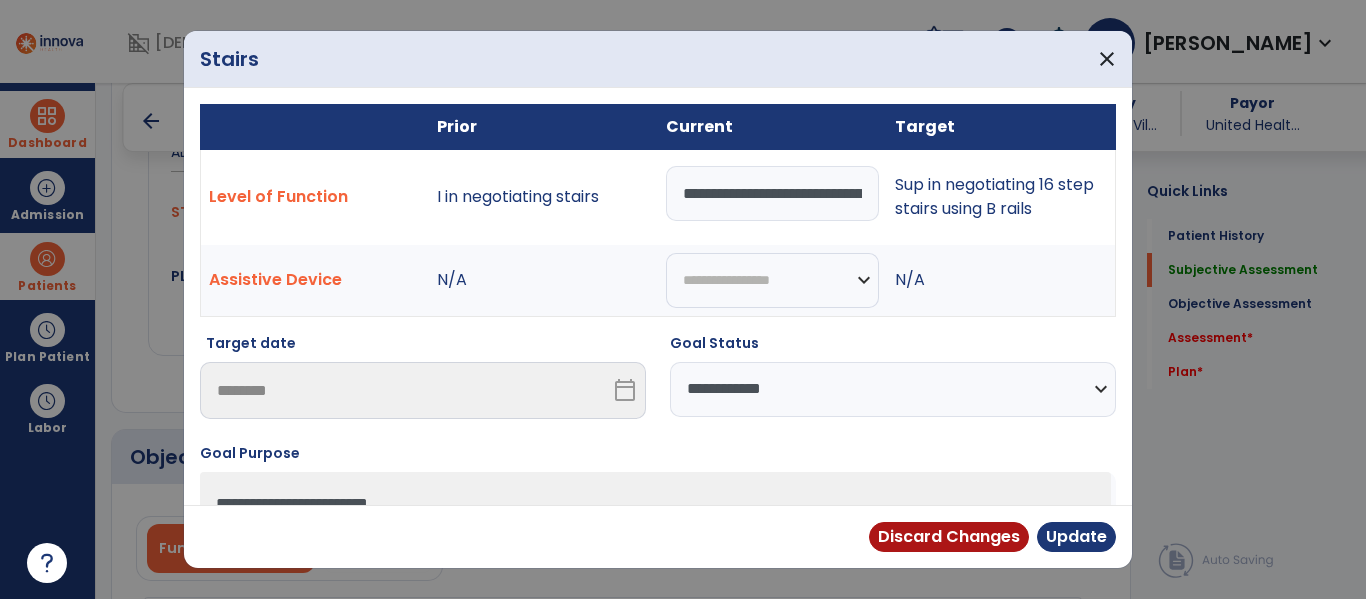 click on "**********" at bounding box center [893, 389] 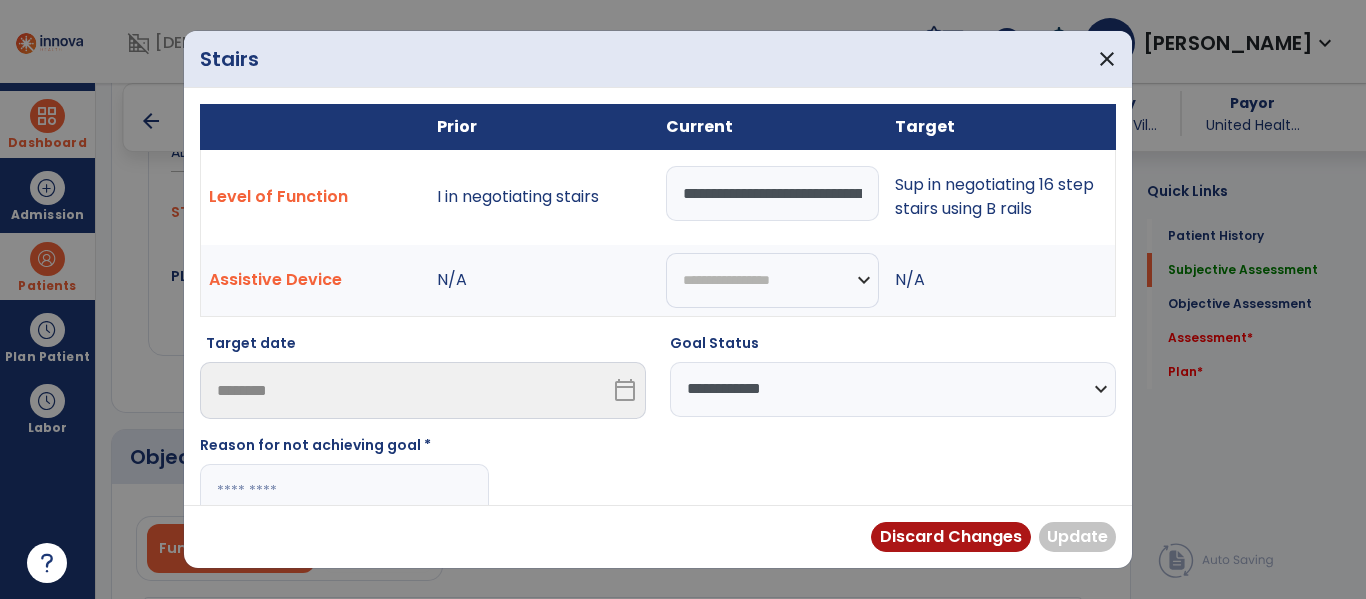 click at bounding box center (344, 491) 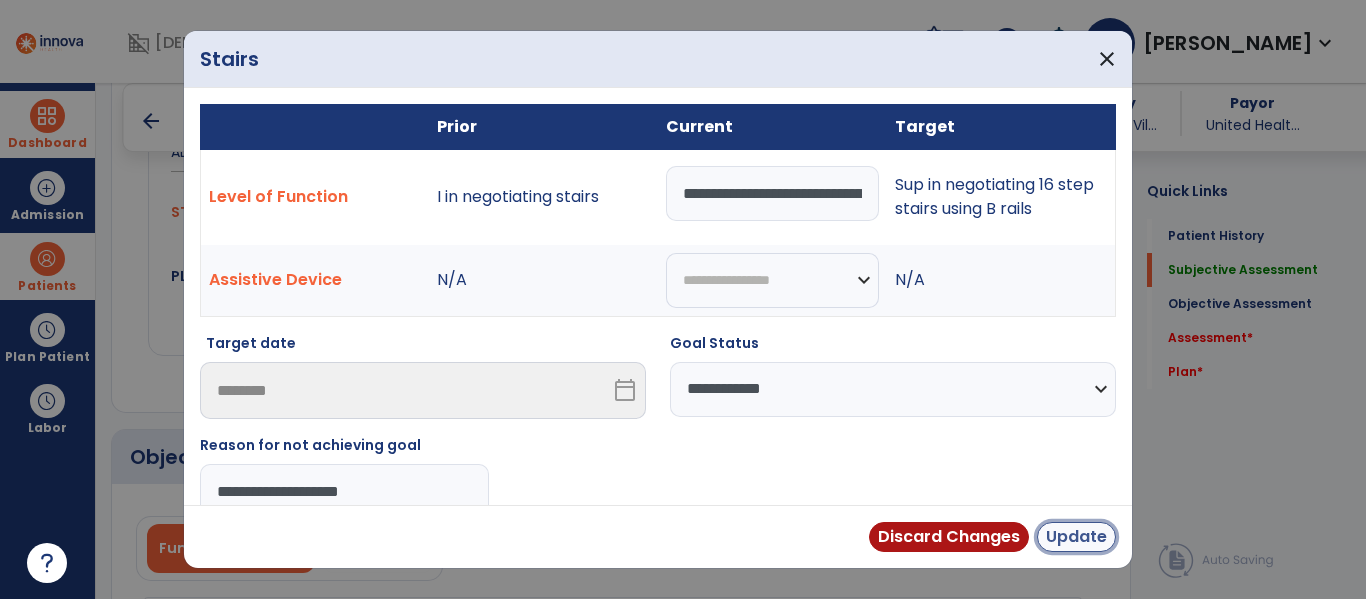 click on "Update" at bounding box center [1076, 537] 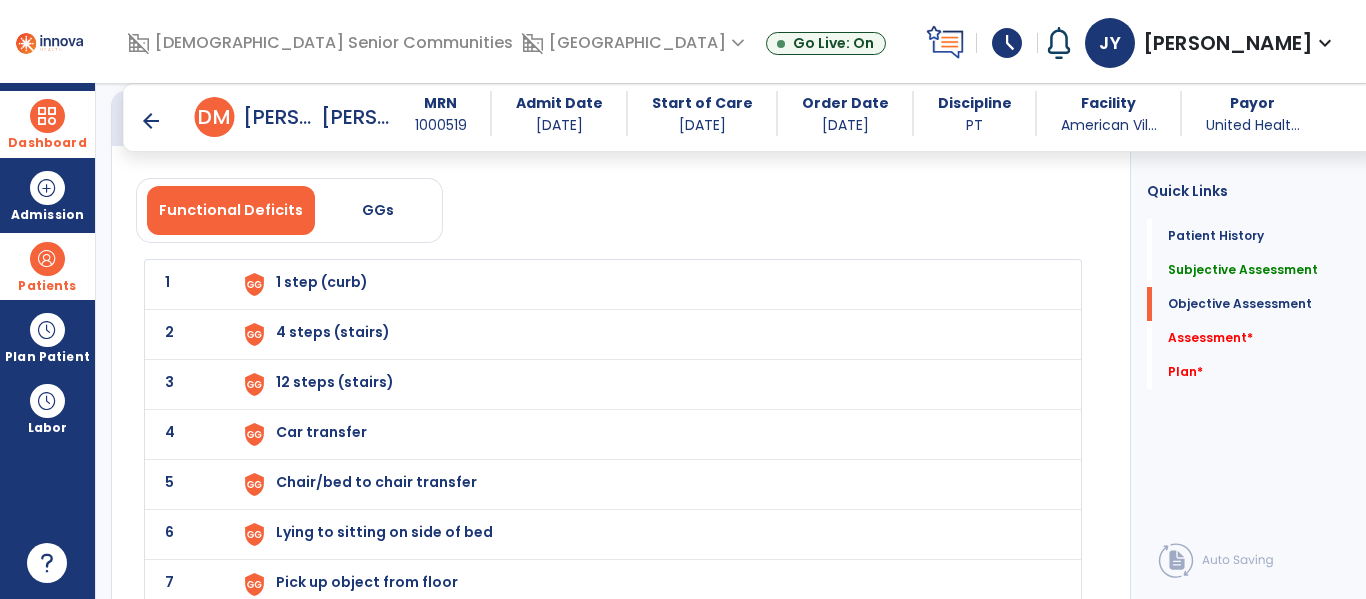 scroll, scrollTop: 1655, scrollLeft: 0, axis: vertical 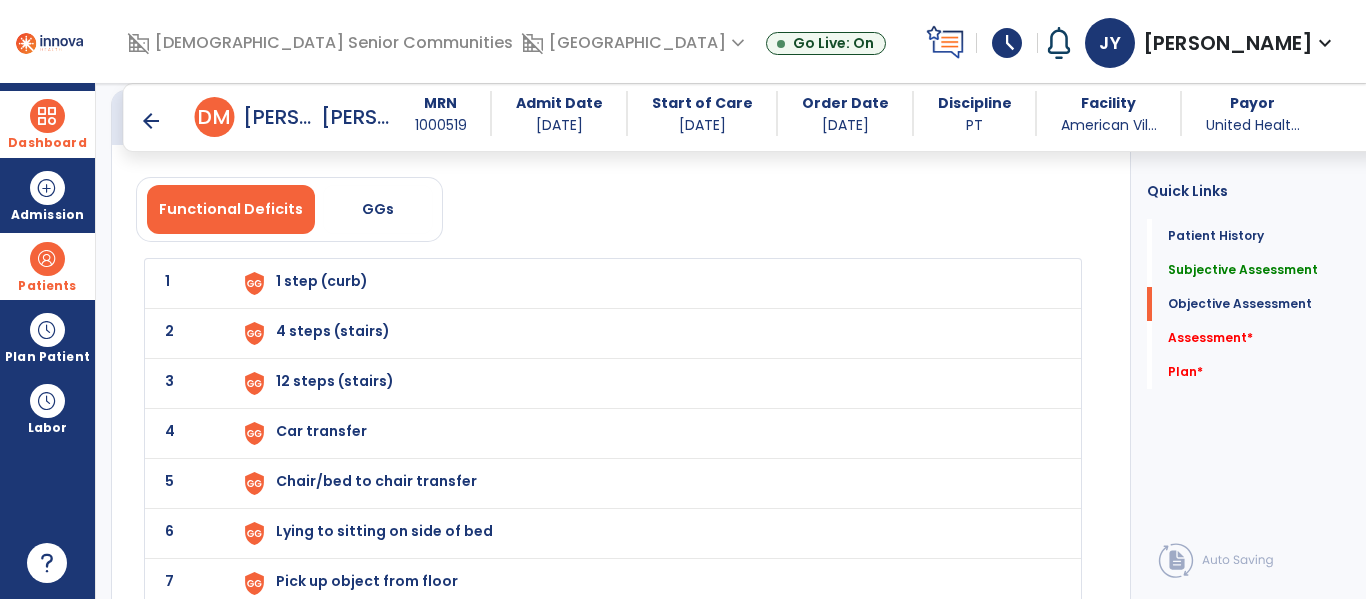 click on "1 step (curb)" at bounding box center (322, 281) 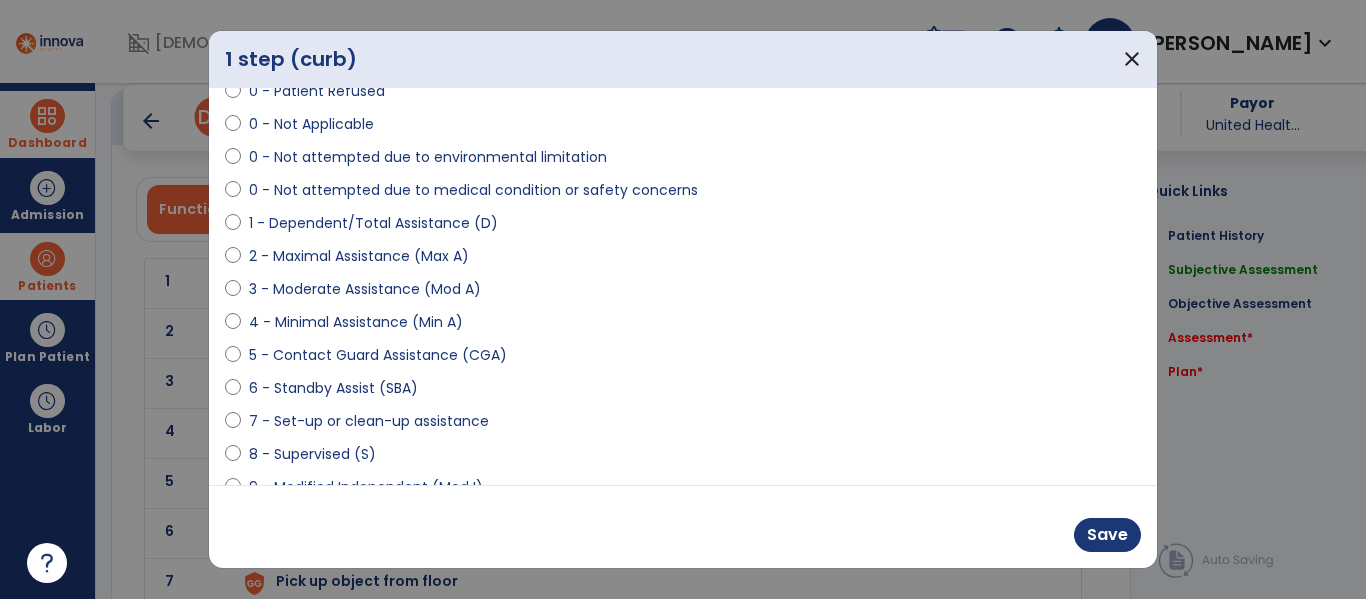 scroll, scrollTop: 133, scrollLeft: 0, axis: vertical 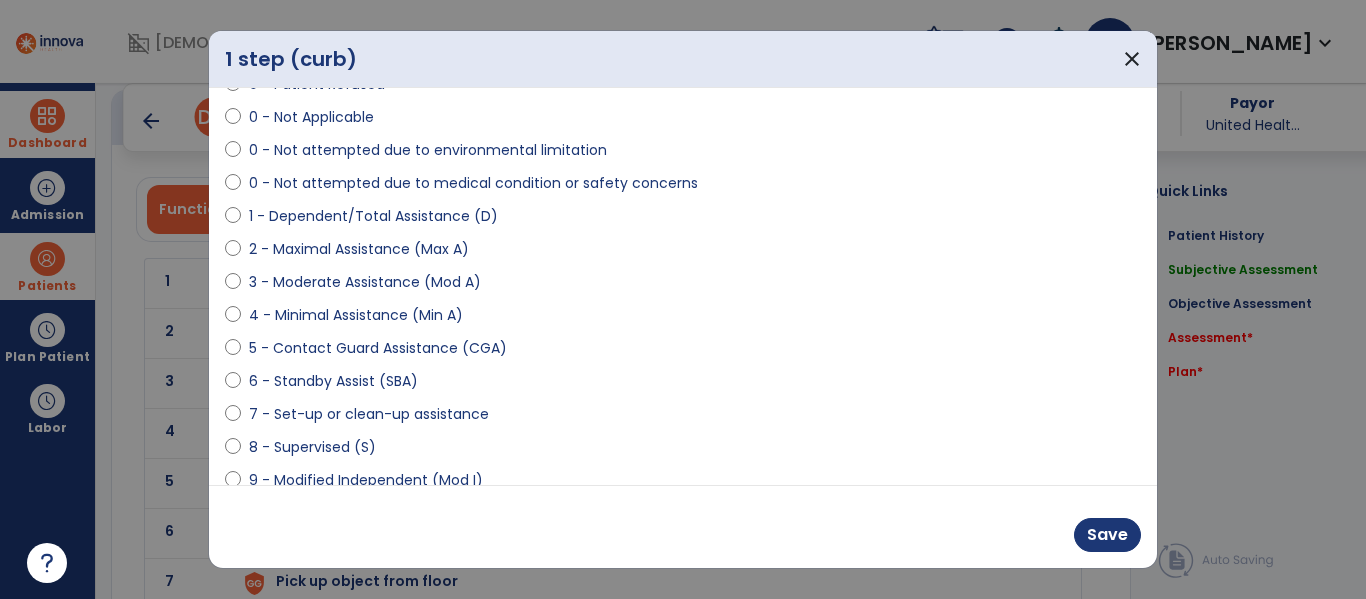 select on "**********" 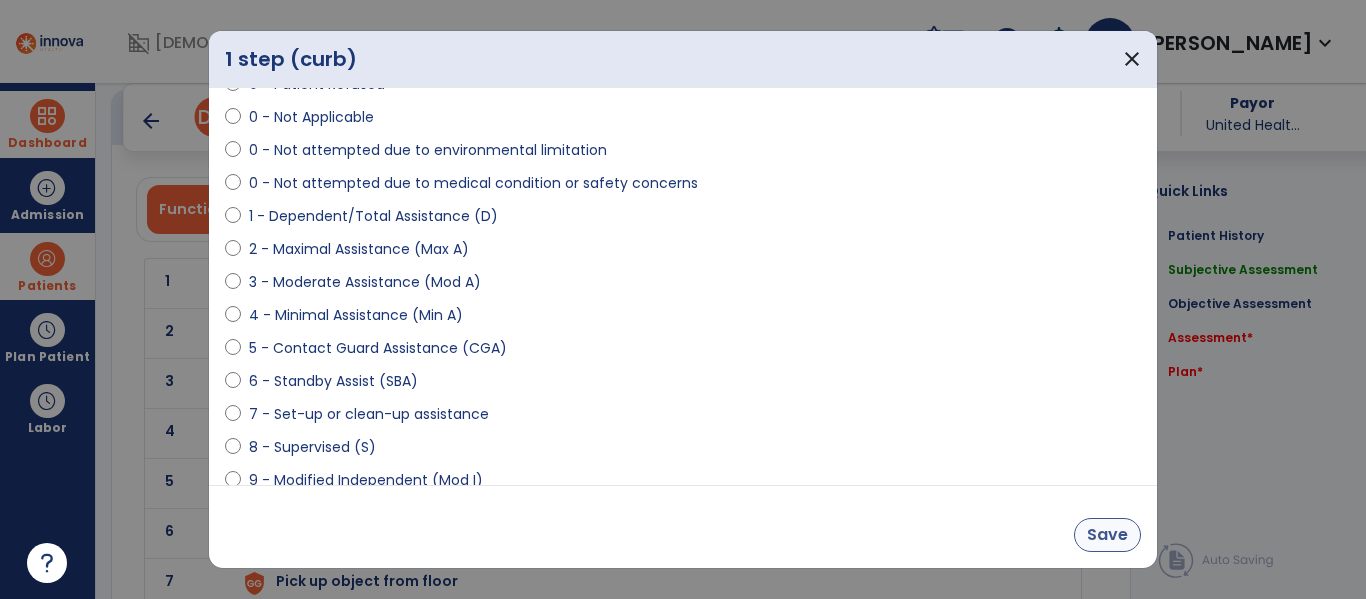 click on "Save" at bounding box center [1107, 535] 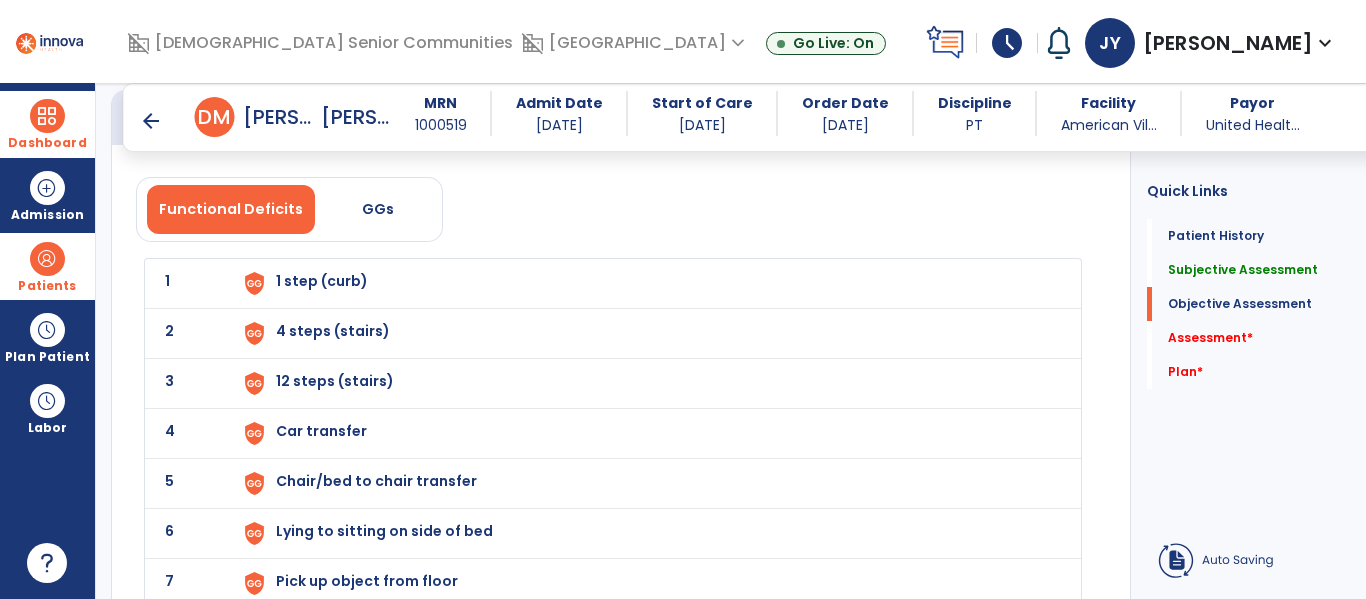 click on "4 steps (stairs)" at bounding box center [322, 281] 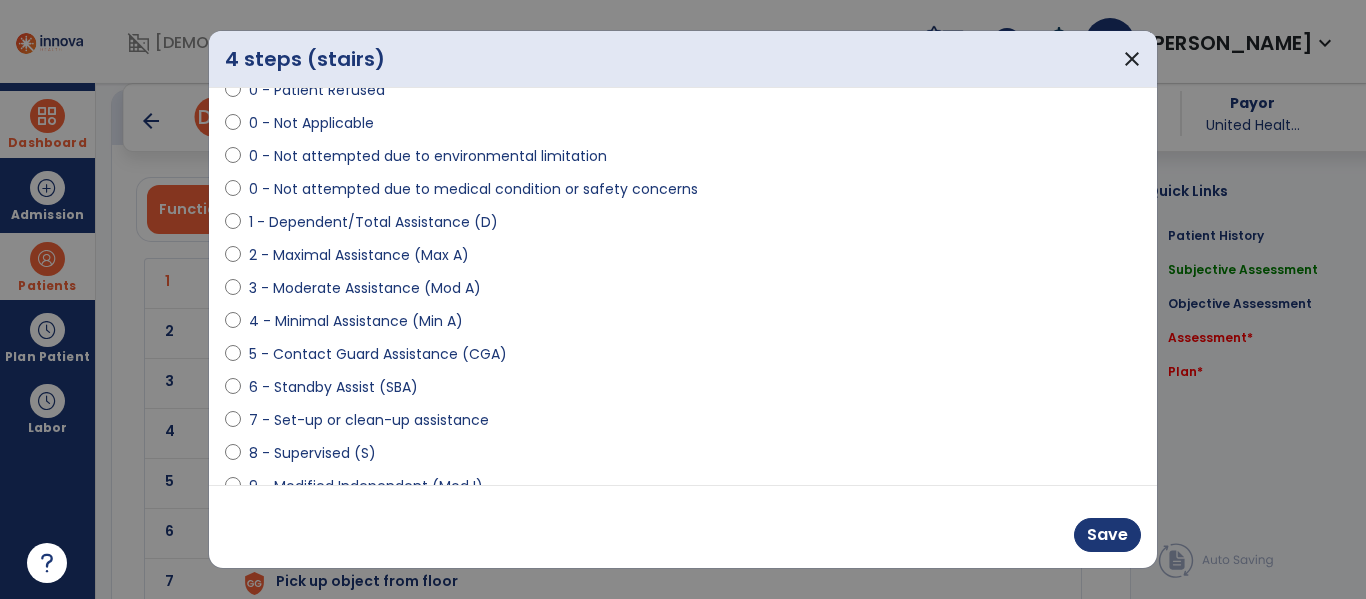 scroll, scrollTop: 147, scrollLeft: 0, axis: vertical 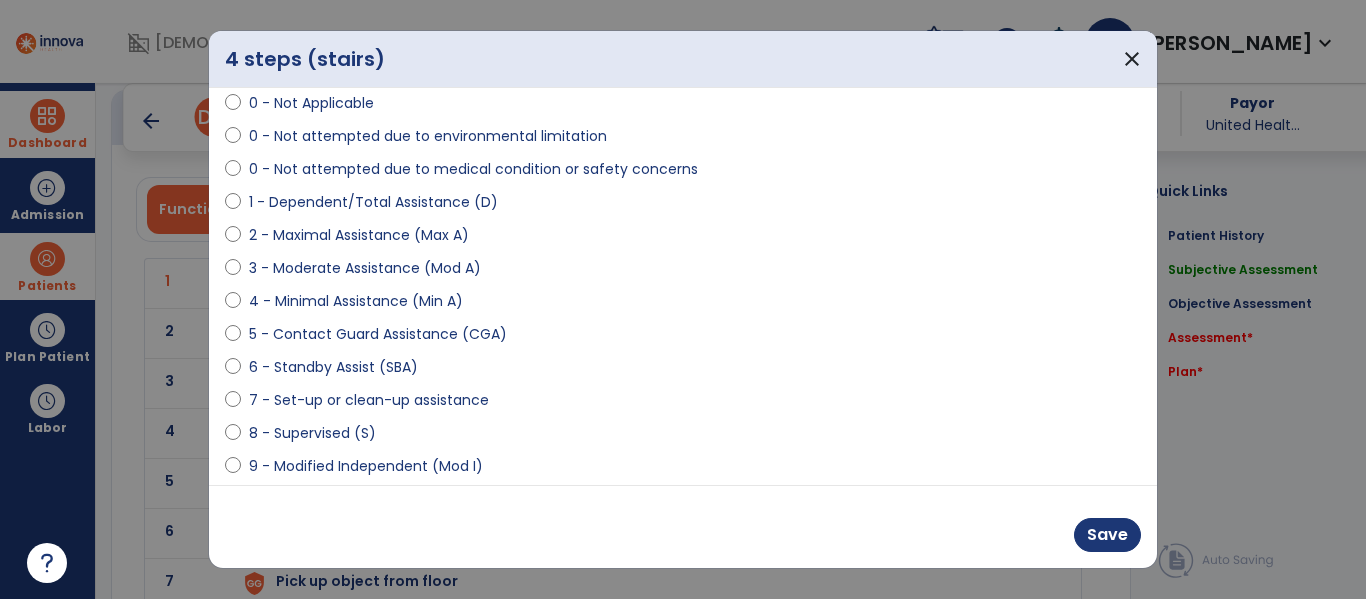 select on "**********" 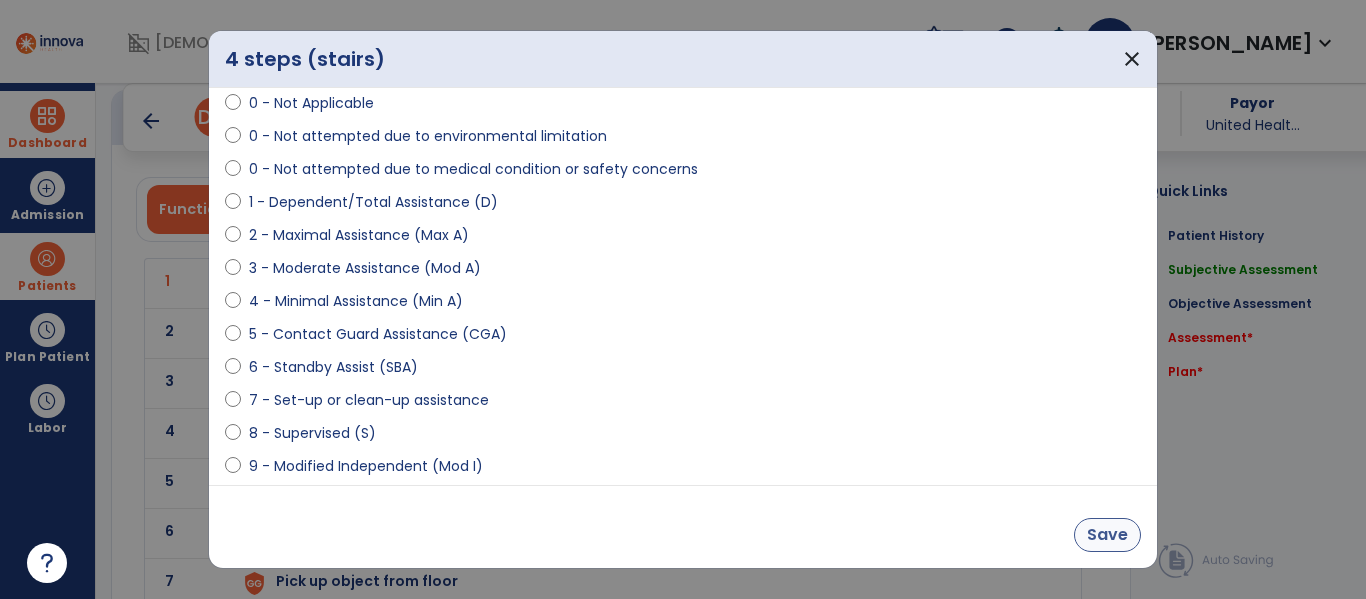 click on "Save" at bounding box center (1107, 535) 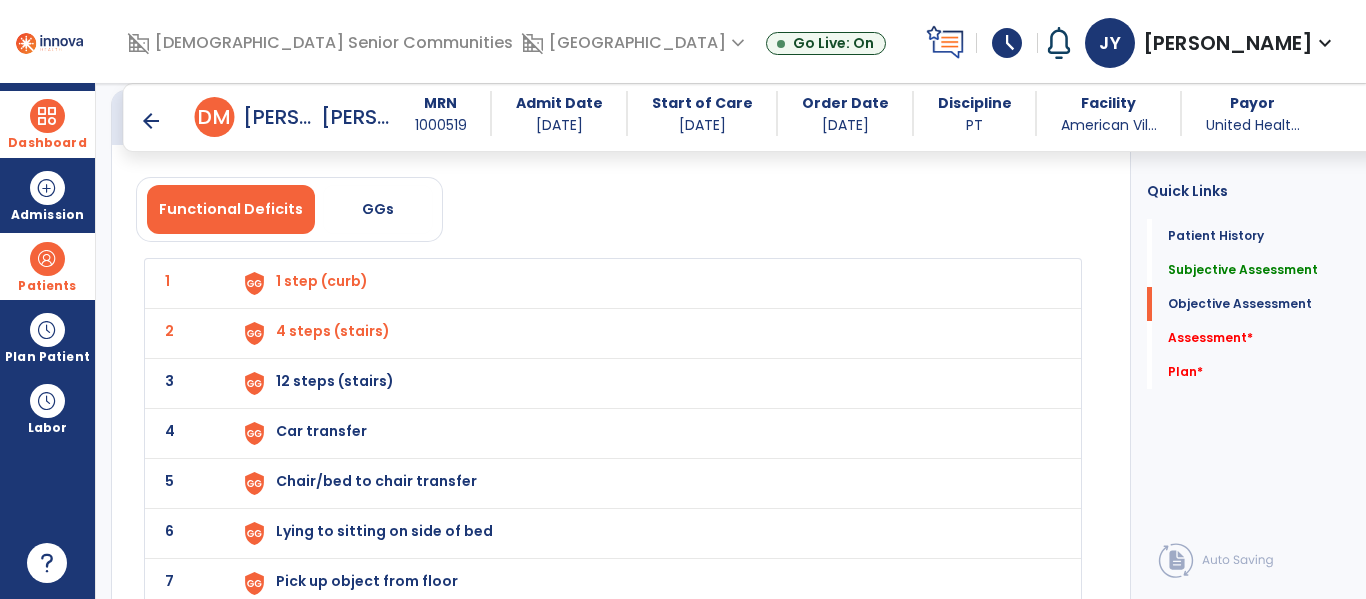 click on "12 steps (stairs)" at bounding box center (322, 281) 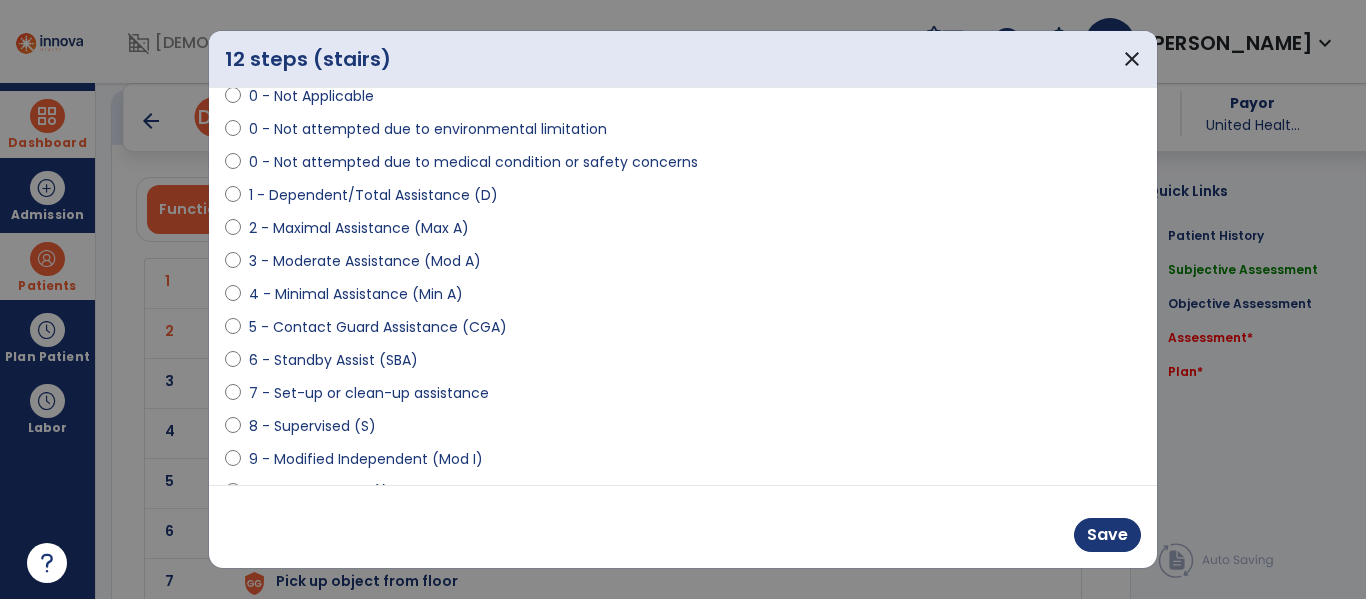 scroll, scrollTop: 155, scrollLeft: 0, axis: vertical 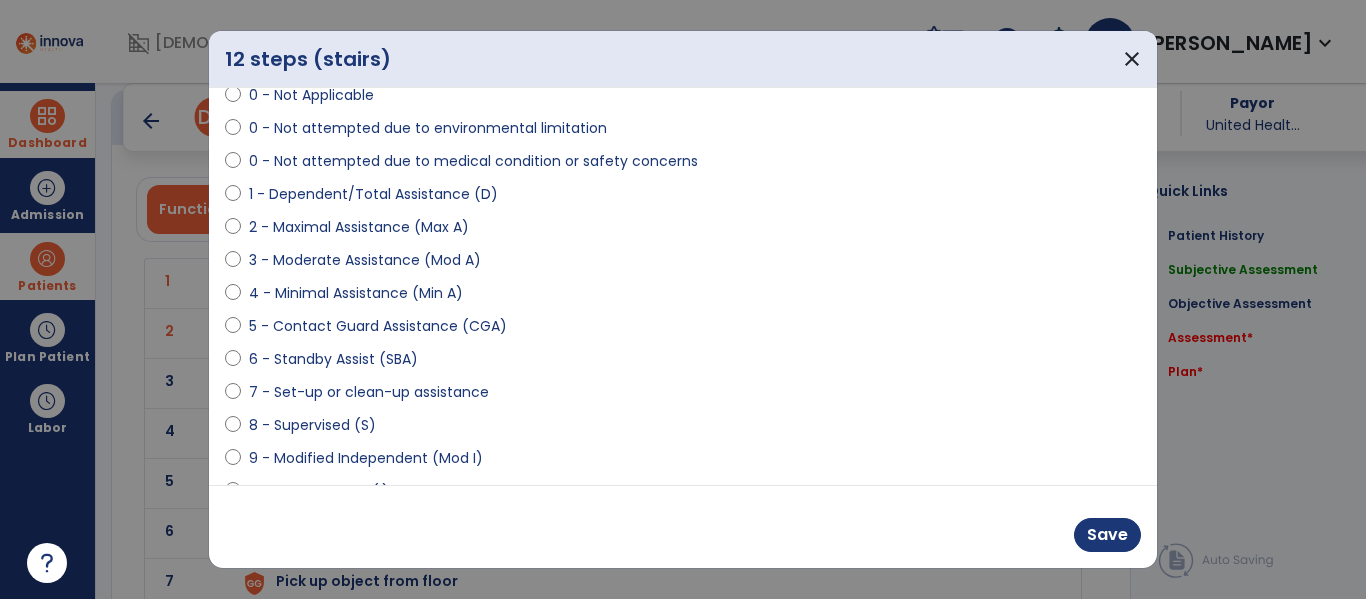 select on "**********" 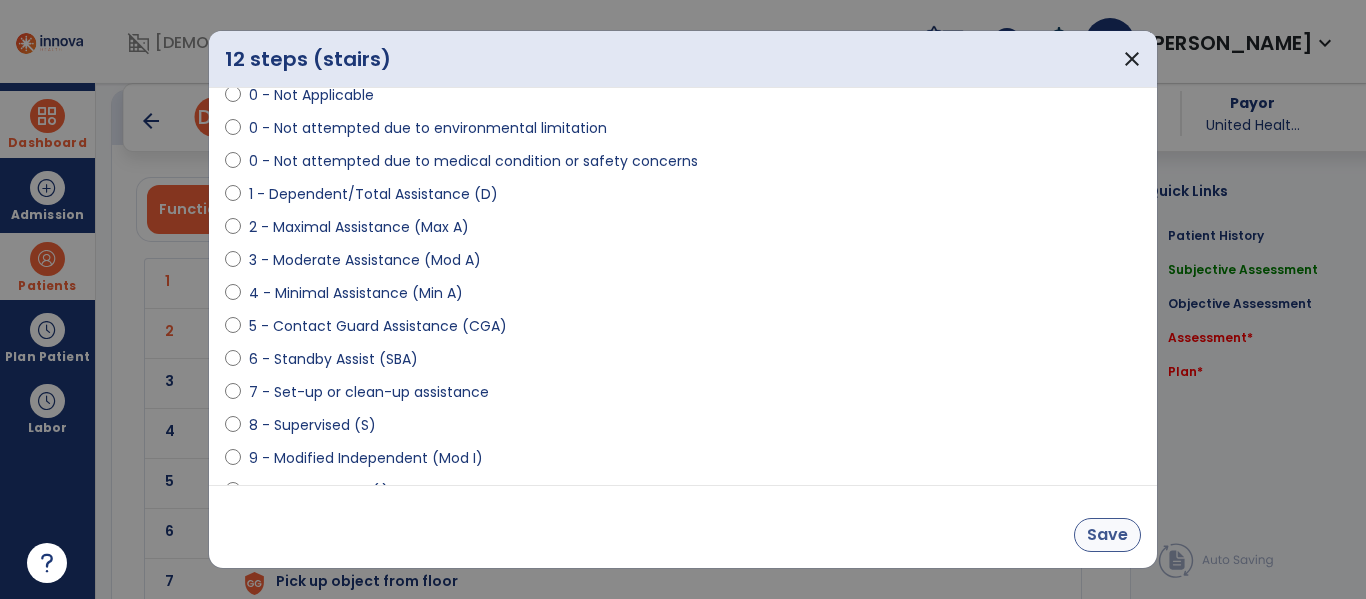 click on "Save" at bounding box center (1107, 535) 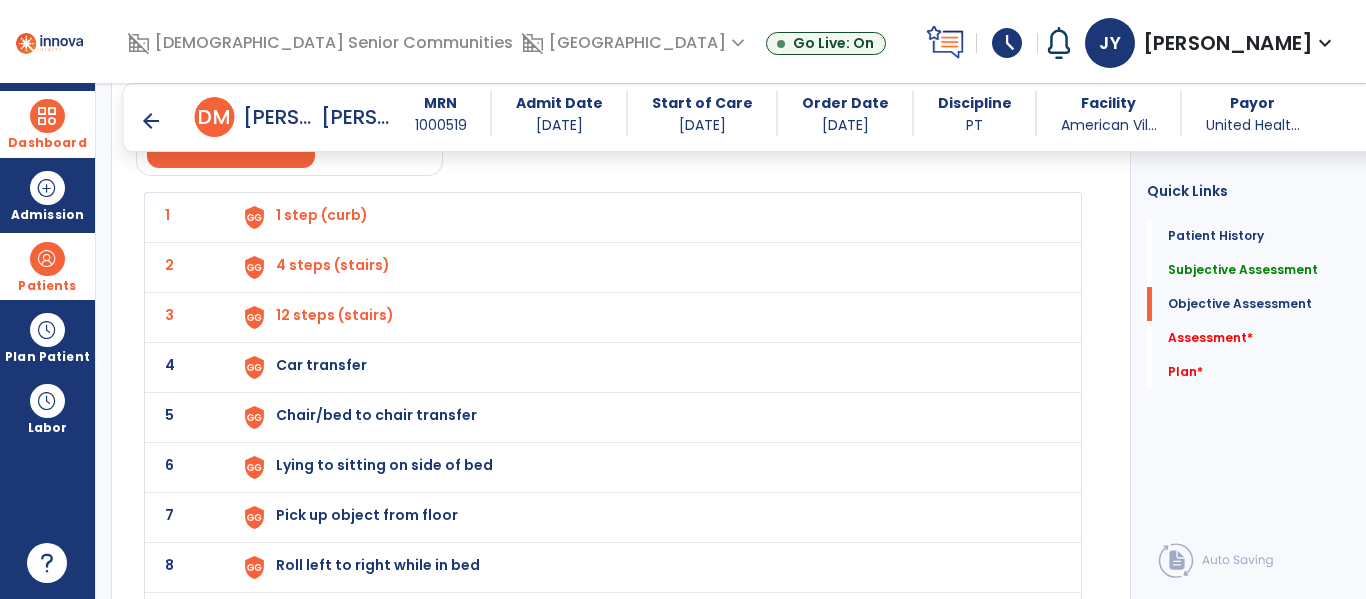 scroll, scrollTop: 1727, scrollLeft: 0, axis: vertical 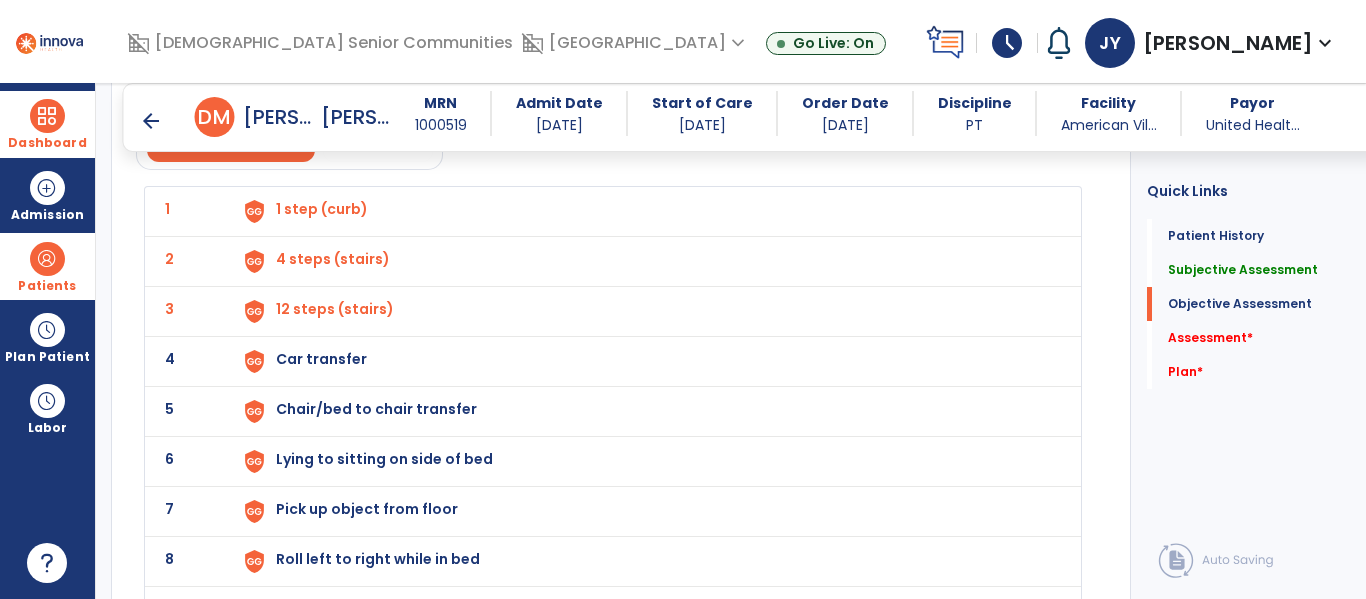 click on "Car transfer" at bounding box center (322, 209) 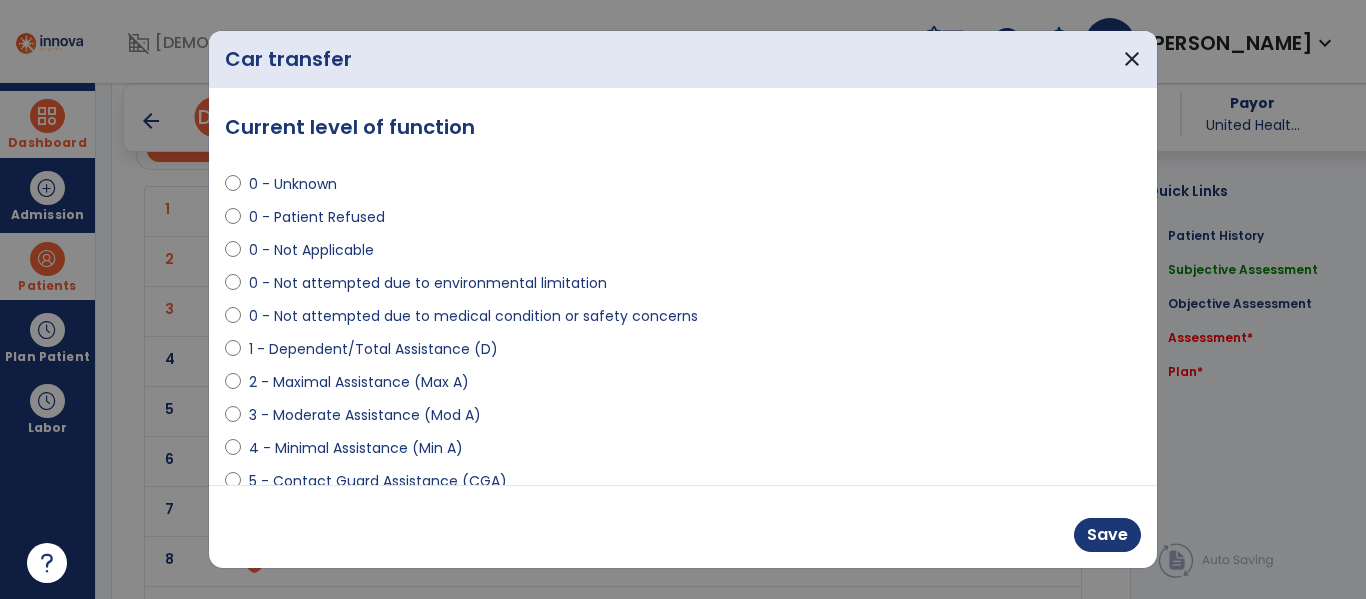 select on "**********" 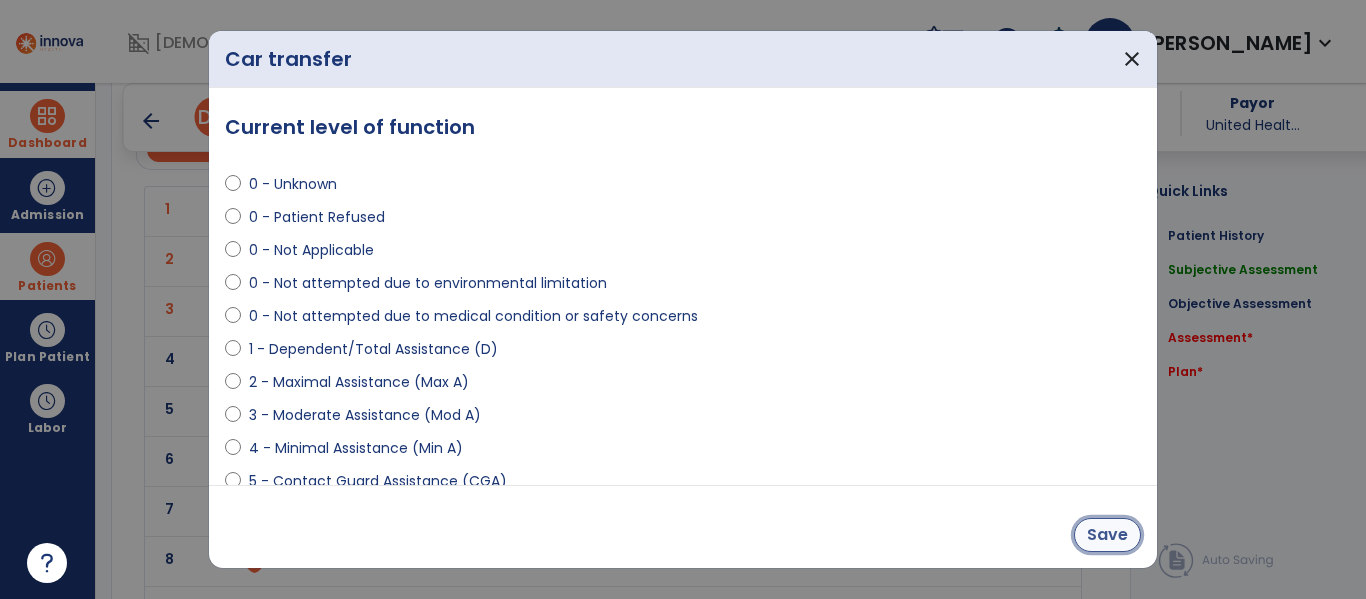 click on "Save" at bounding box center (1107, 535) 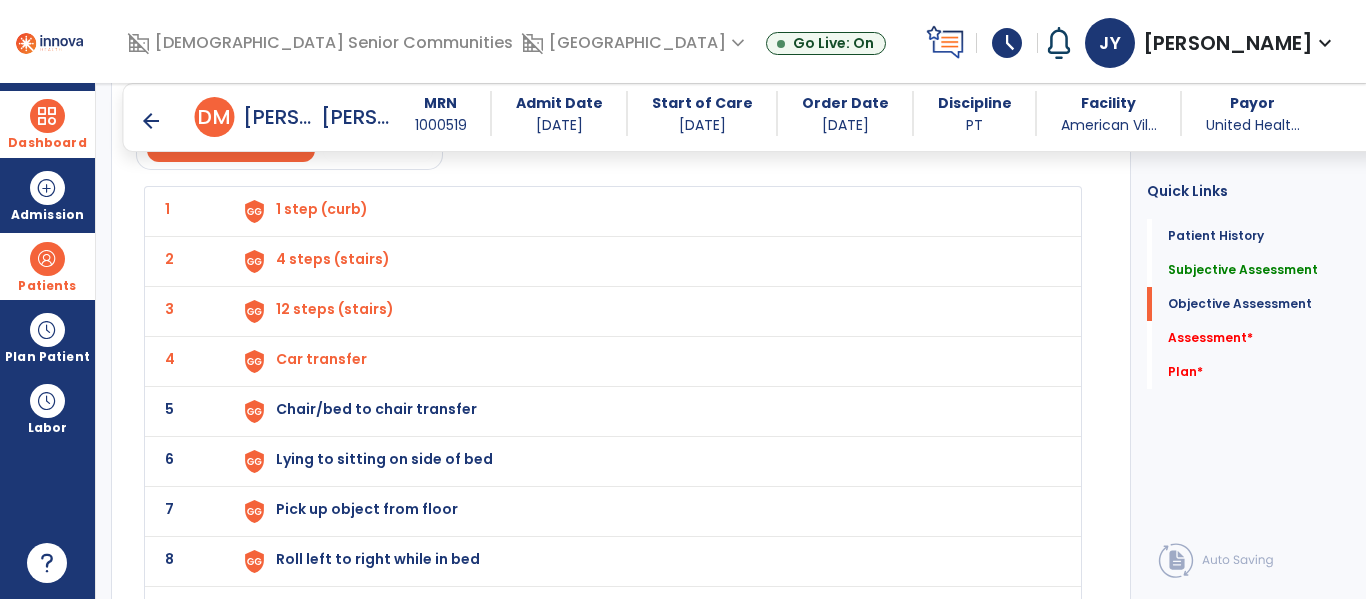 scroll, scrollTop: 1783, scrollLeft: 0, axis: vertical 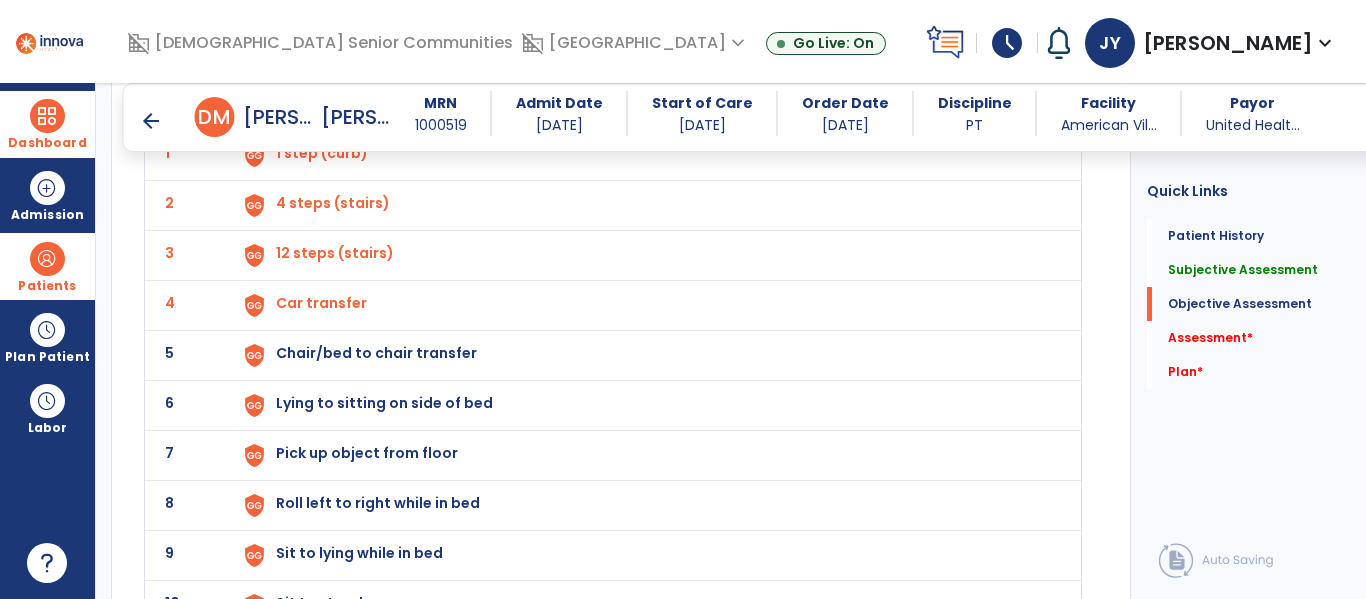 click on "Chair/bed to chair transfer" at bounding box center (322, 153) 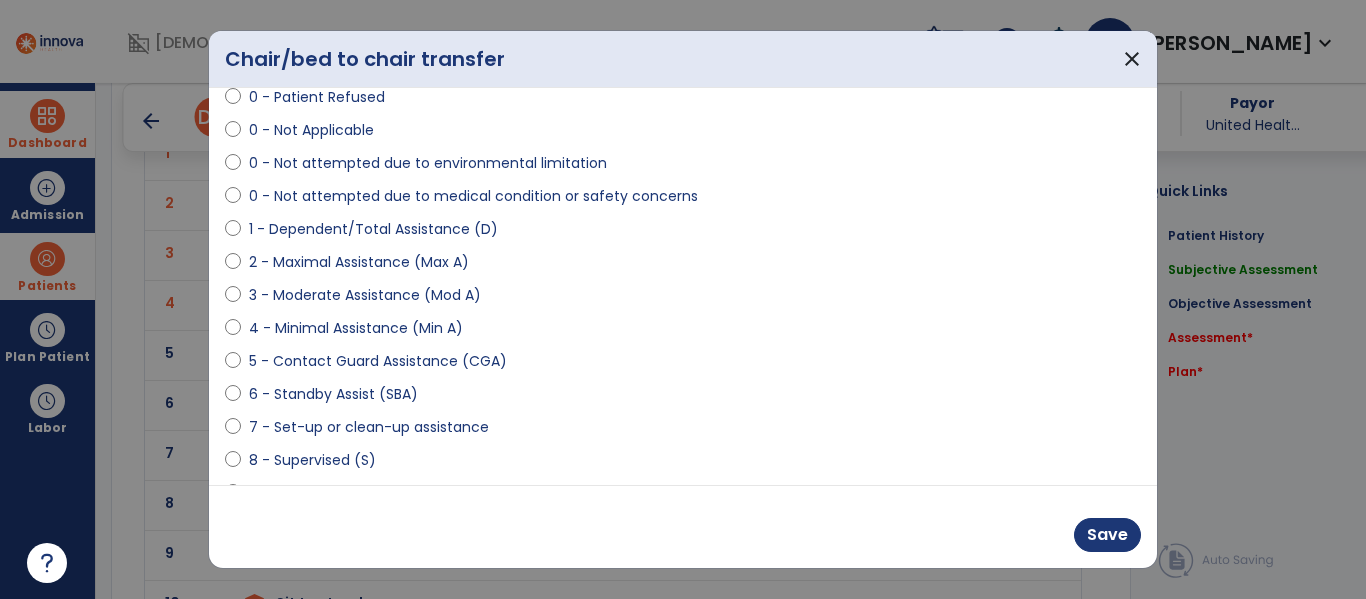scroll, scrollTop: 184, scrollLeft: 0, axis: vertical 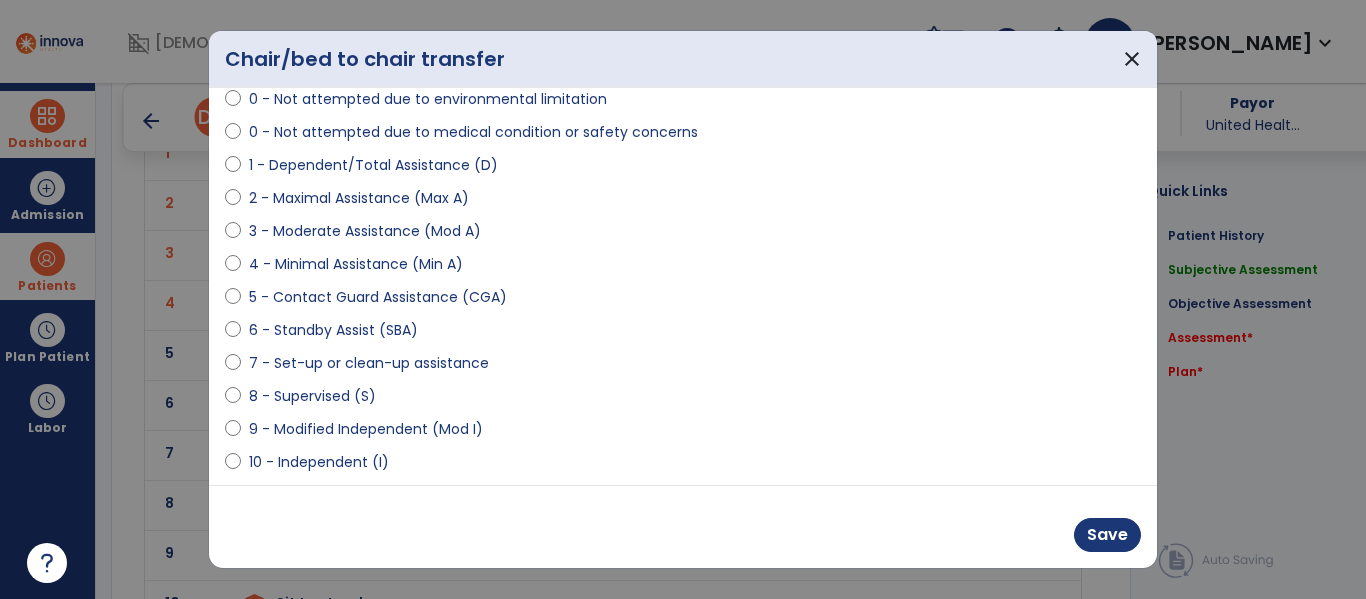 select on "**********" 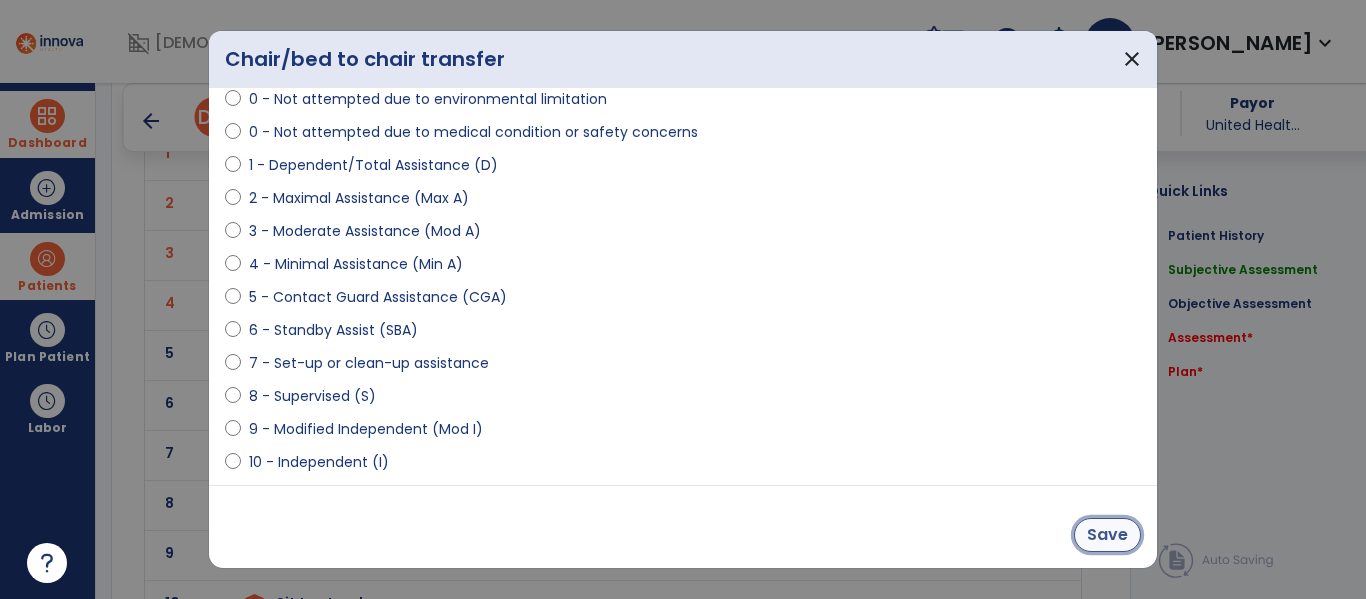 click on "Save" at bounding box center [1107, 535] 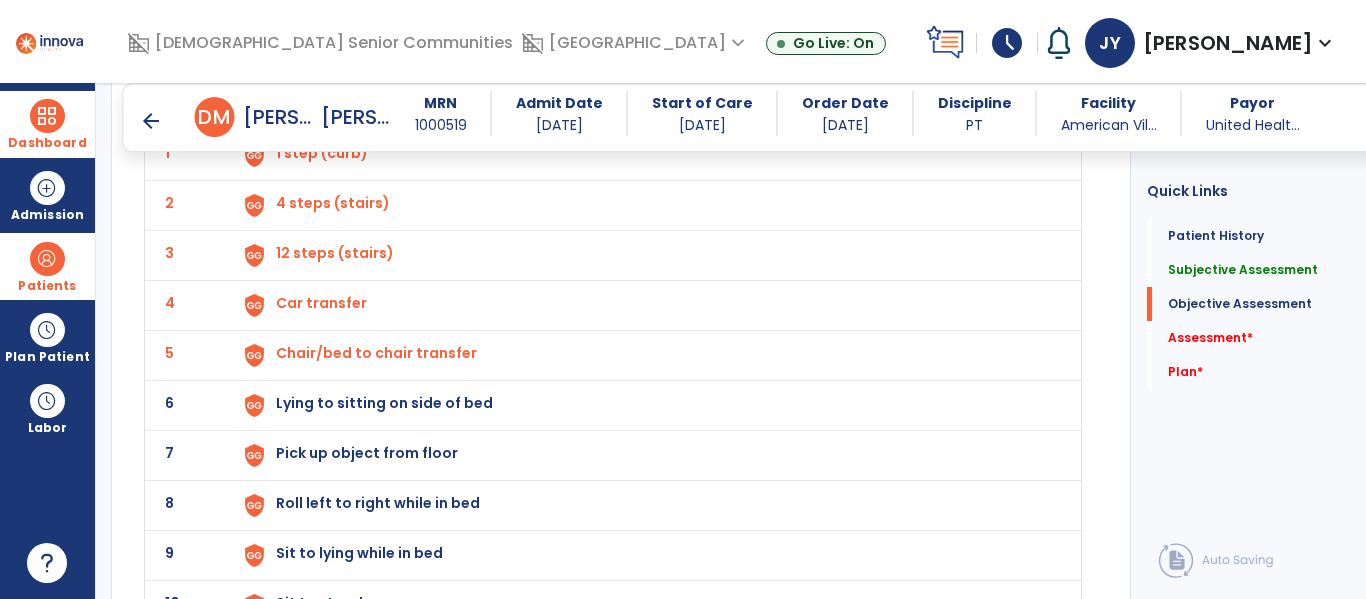 click on "Lying to sitting on side of bed" at bounding box center [322, 153] 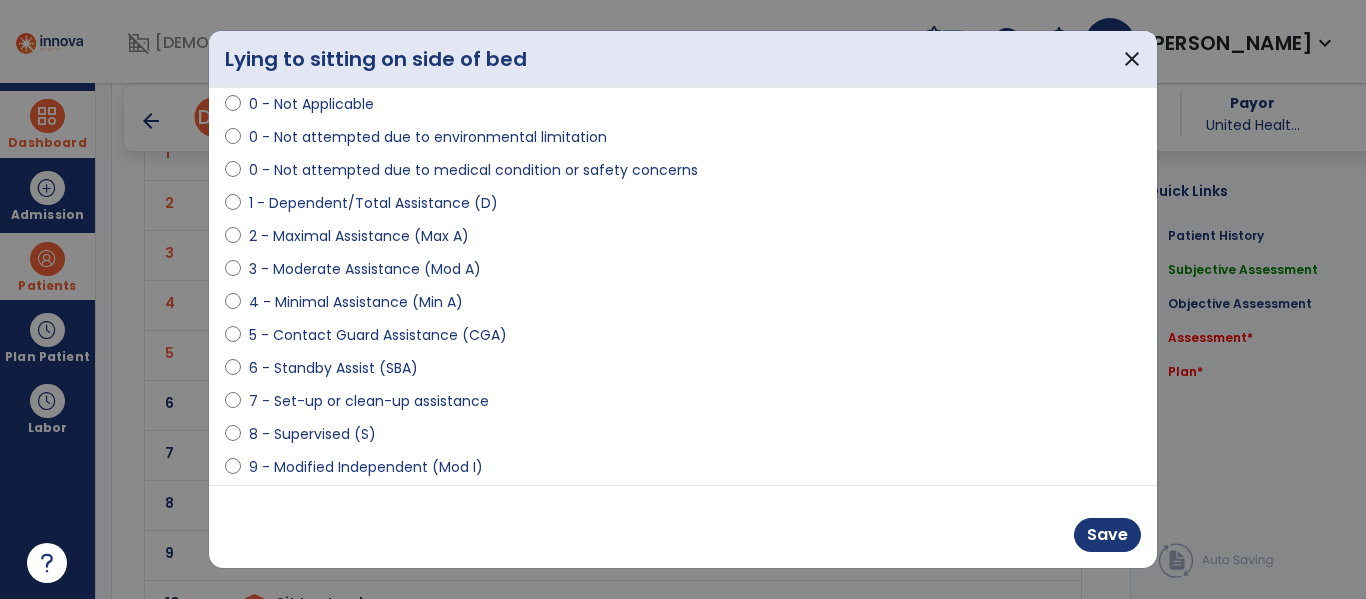 scroll, scrollTop: 204, scrollLeft: 0, axis: vertical 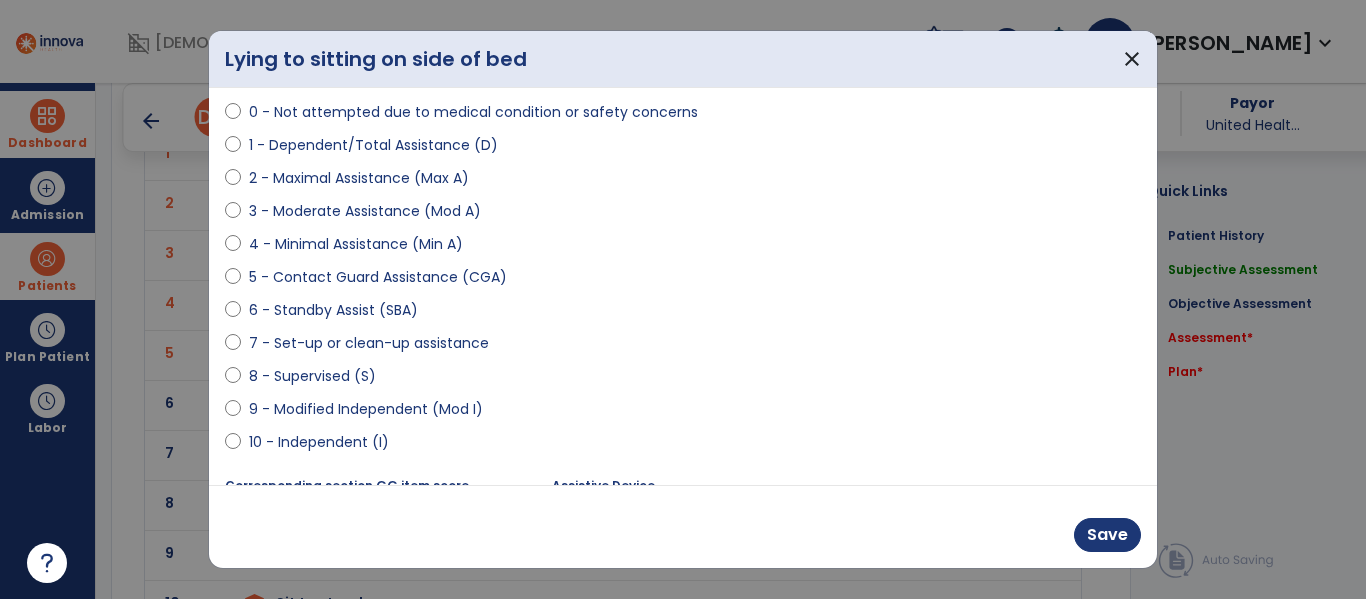 select on "**********" 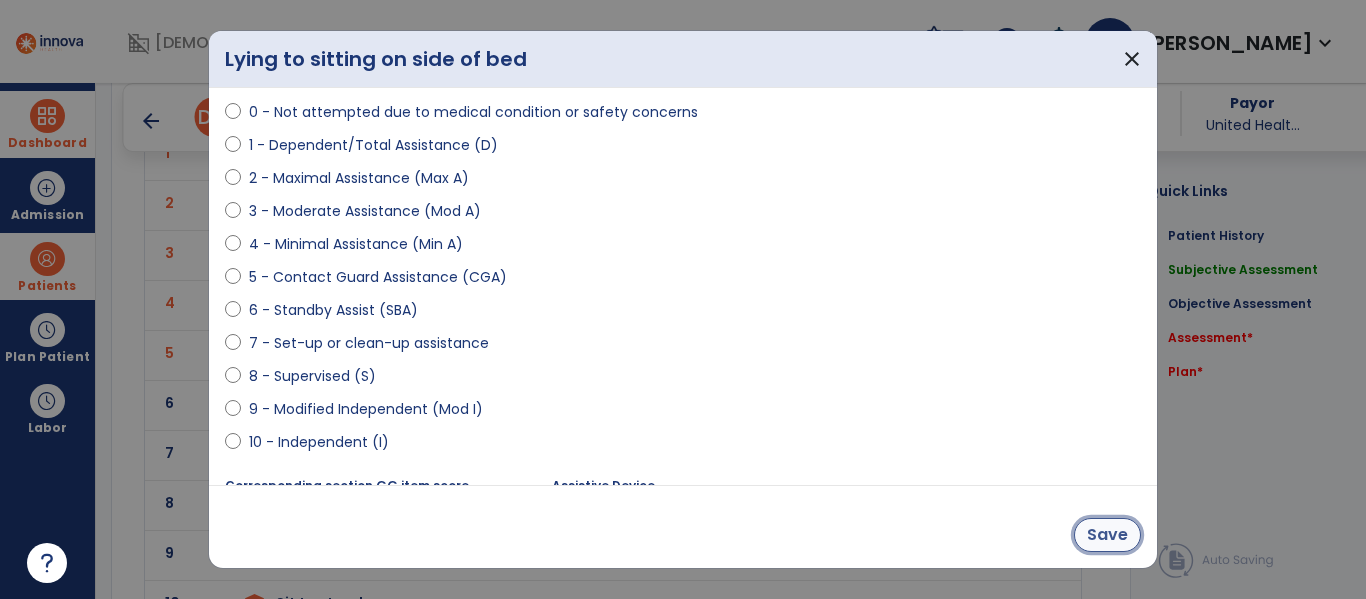 click on "Save" at bounding box center [1107, 535] 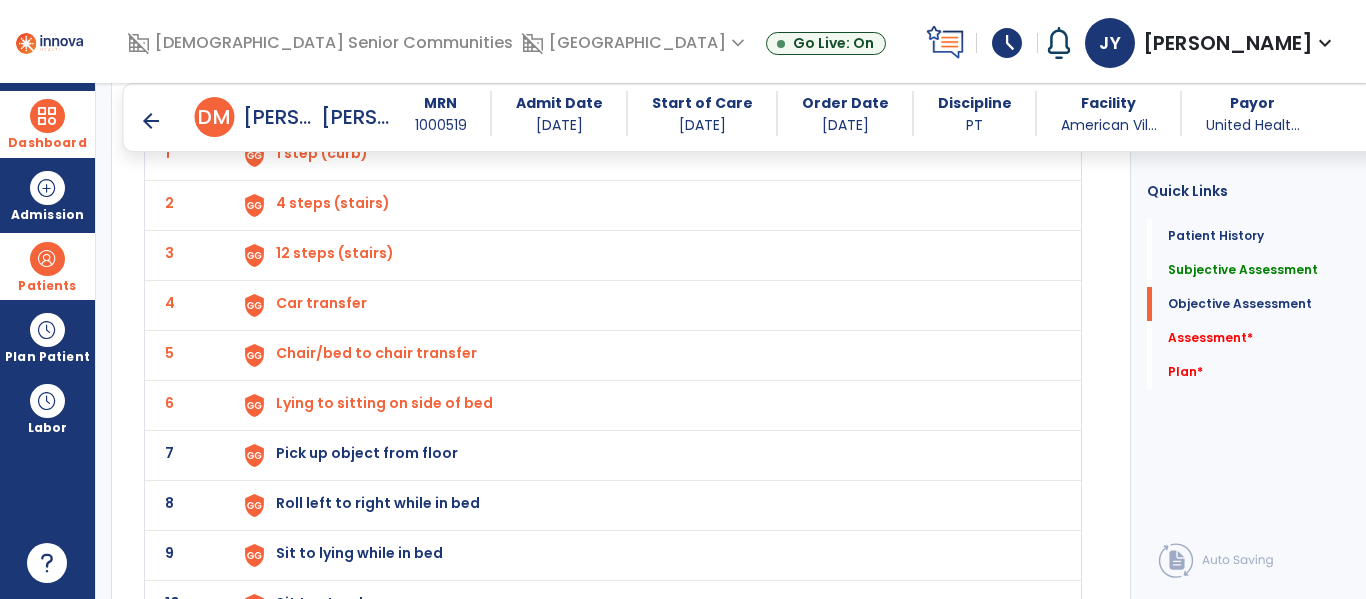 click on "Pick up object from floor" at bounding box center [322, 153] 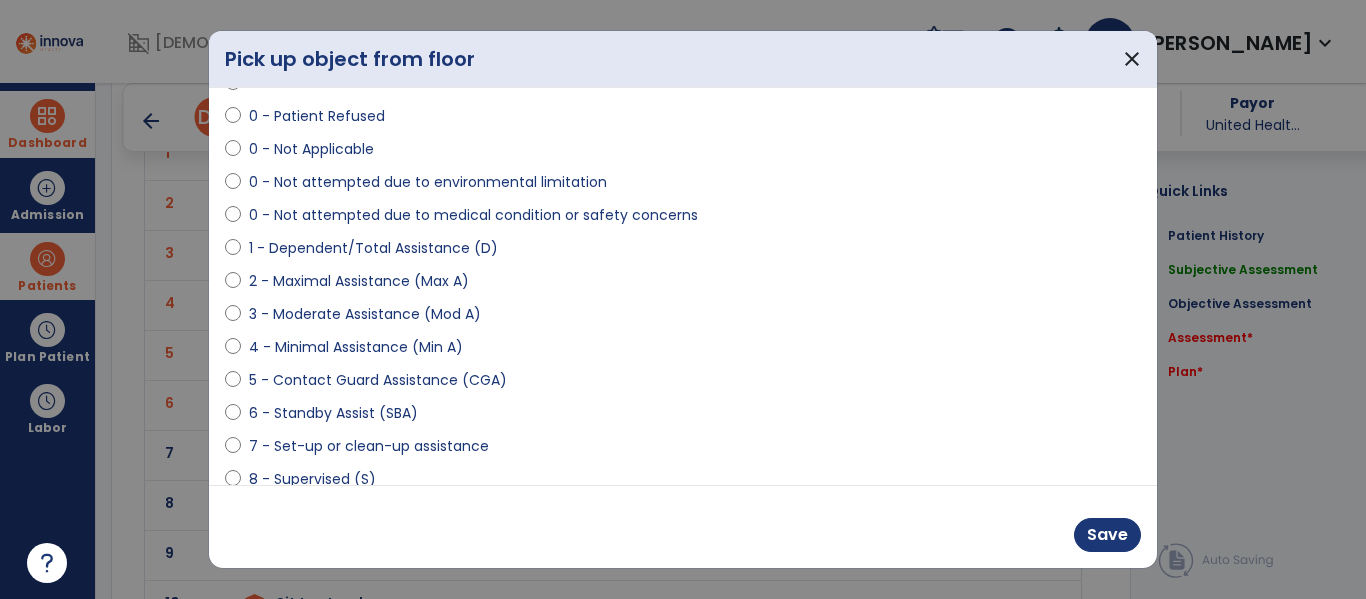 scroll, scrollTop: 158, scrollLeft: 0, axis: vertical 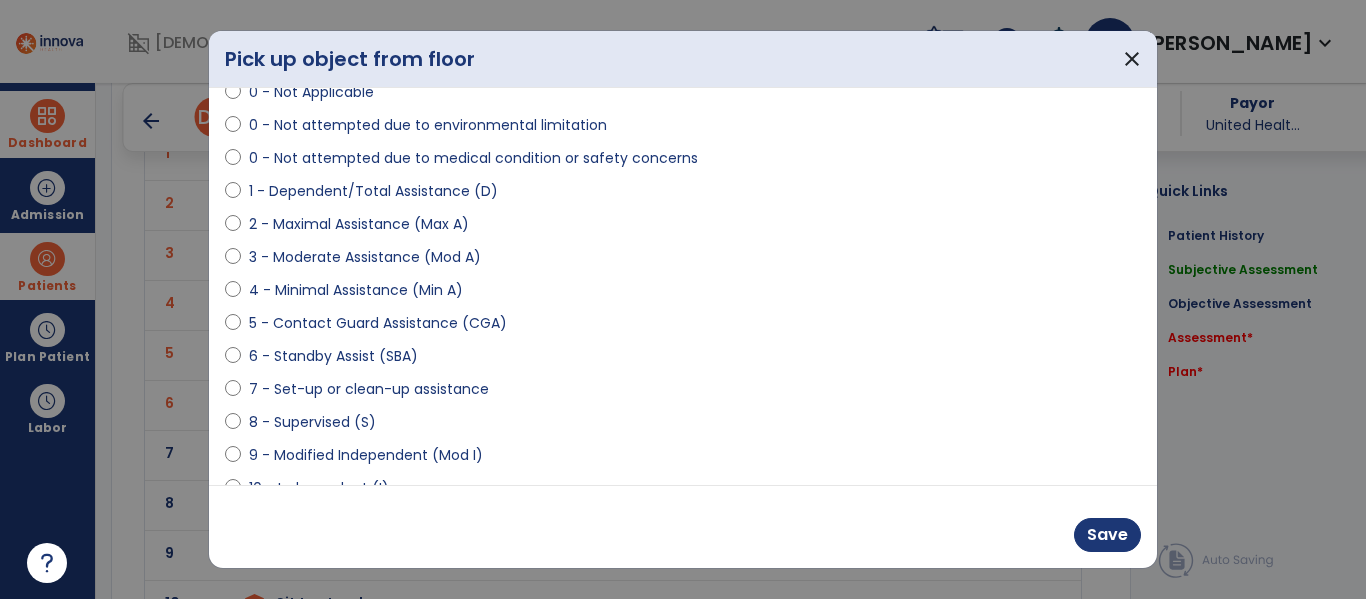select on "**********" 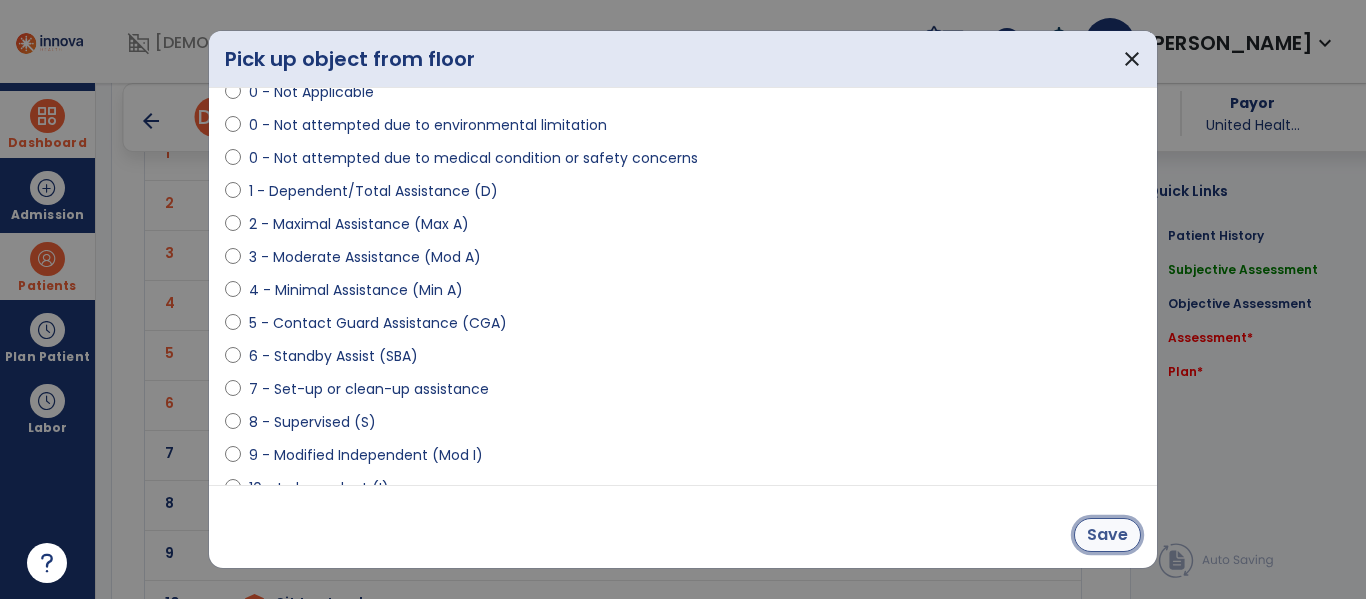 click on "Save" at bounding box center [1107, 535] 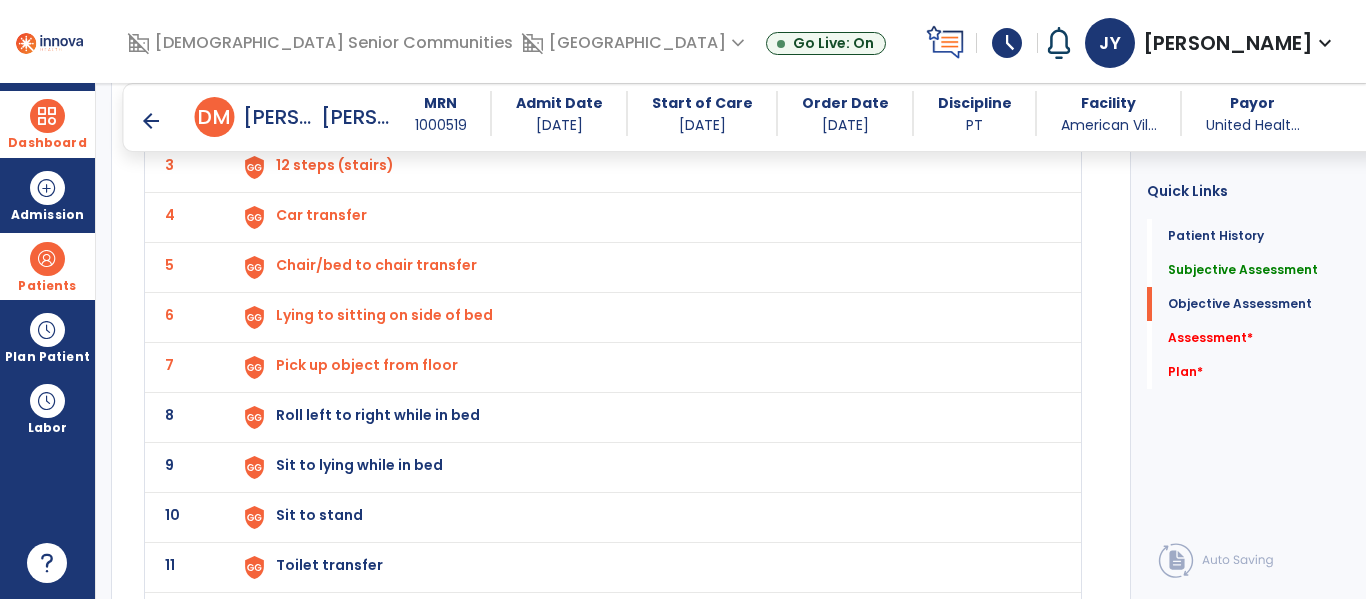 scroll, scrollTop: 1875, scrollLeft: 0, axis: vertical 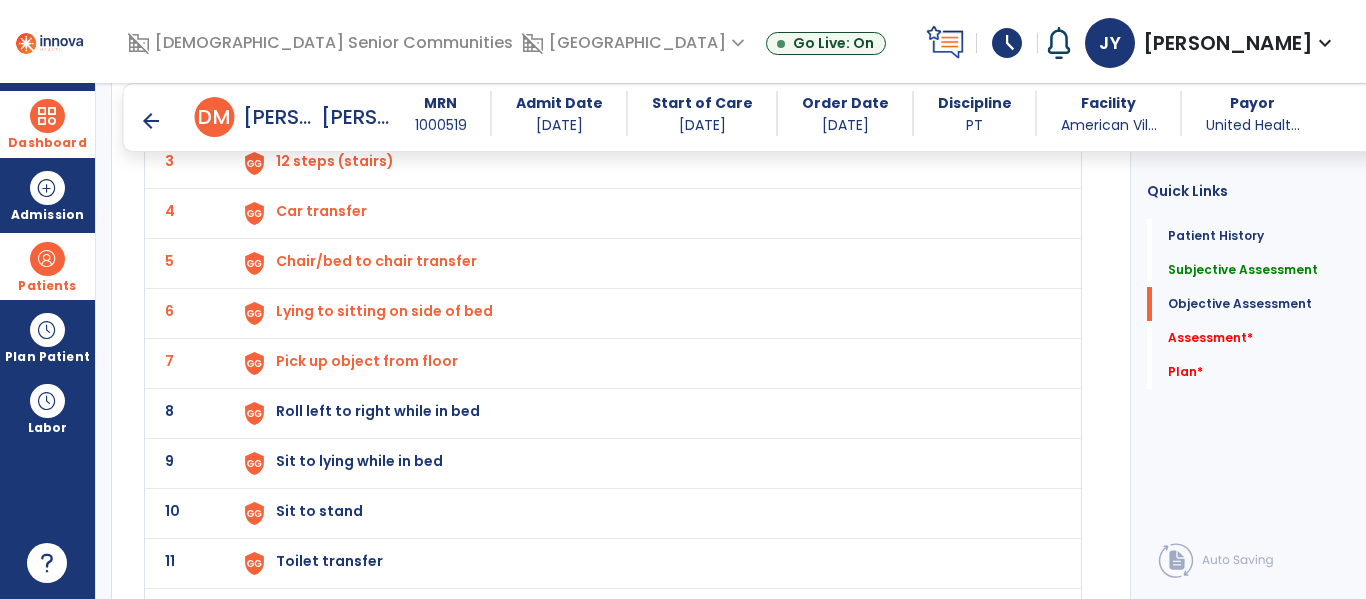 click on "Roll left to right while in bed" at bounding box center [322, 61] 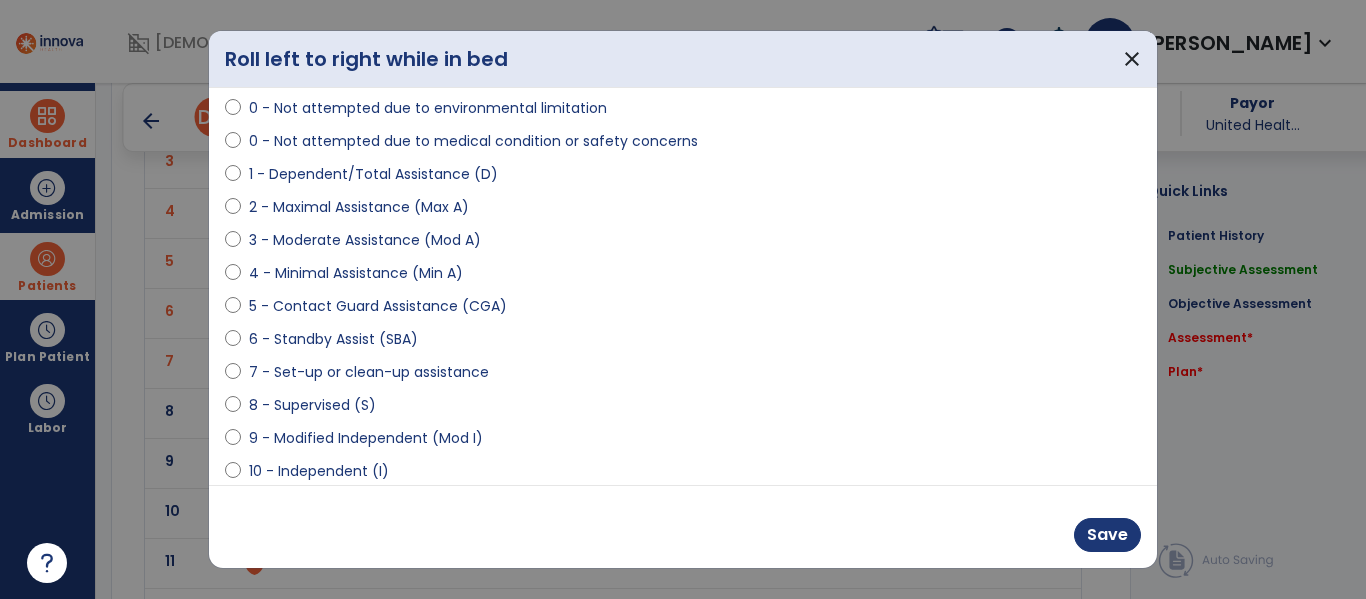 scroll, scrollTop: 293, scrollLeft: 0, axis: vertical 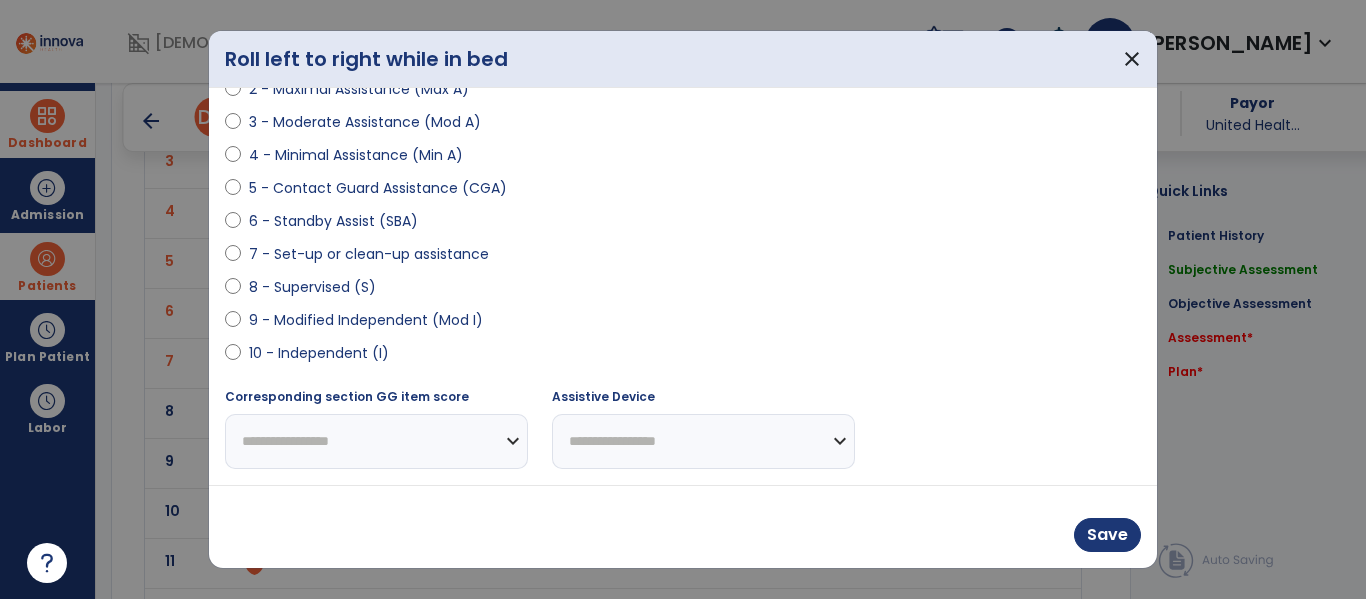 select on "**********" 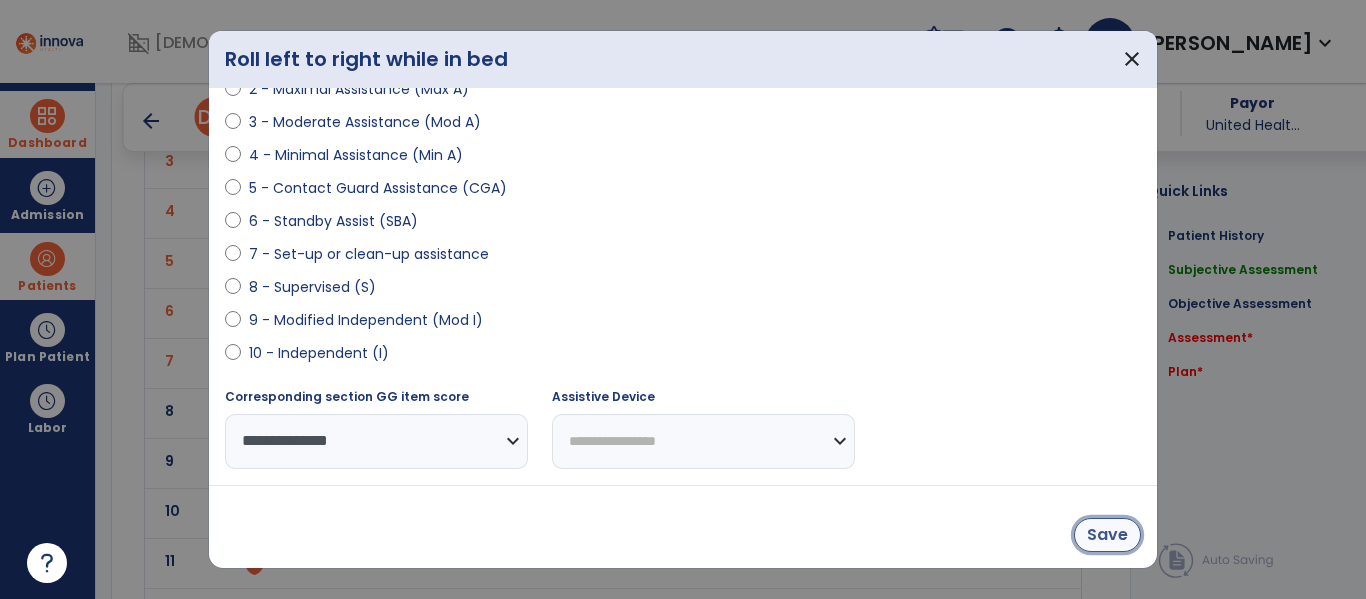 click on "Save" at bounding box center [1107, 535] 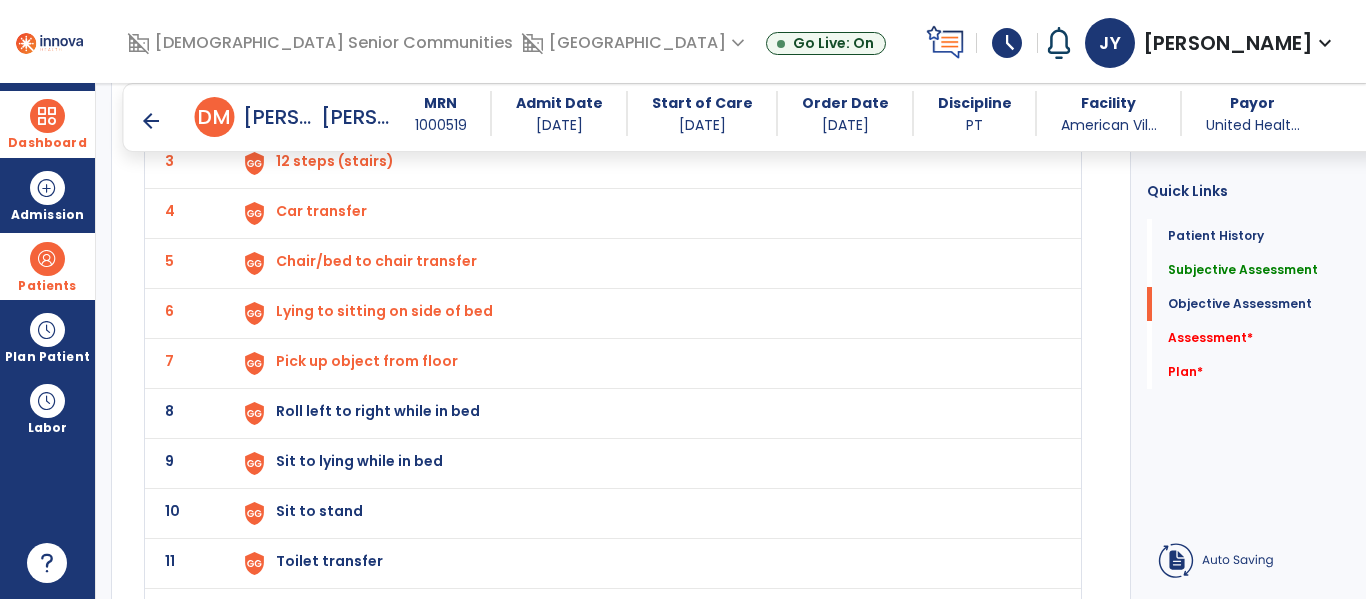 scroll, scrollTop: 1952, scrollLeft: 0, axis: vertical 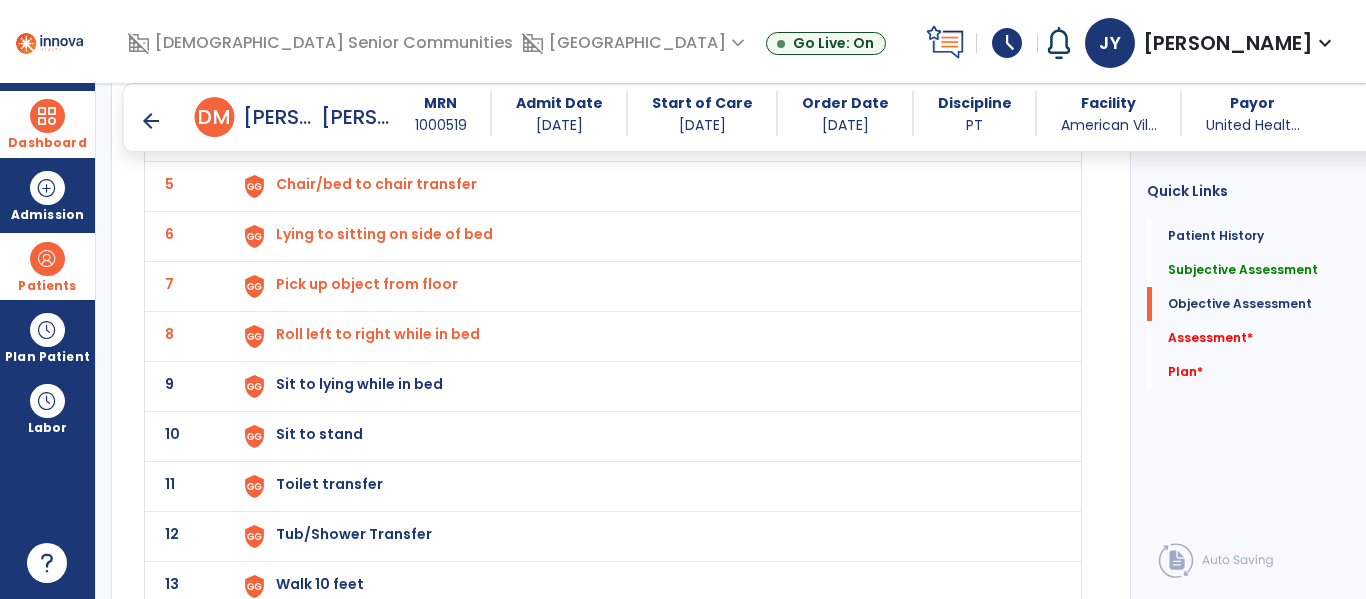 click on "Sit to lying while in bed" at bounding box center [322, -16] 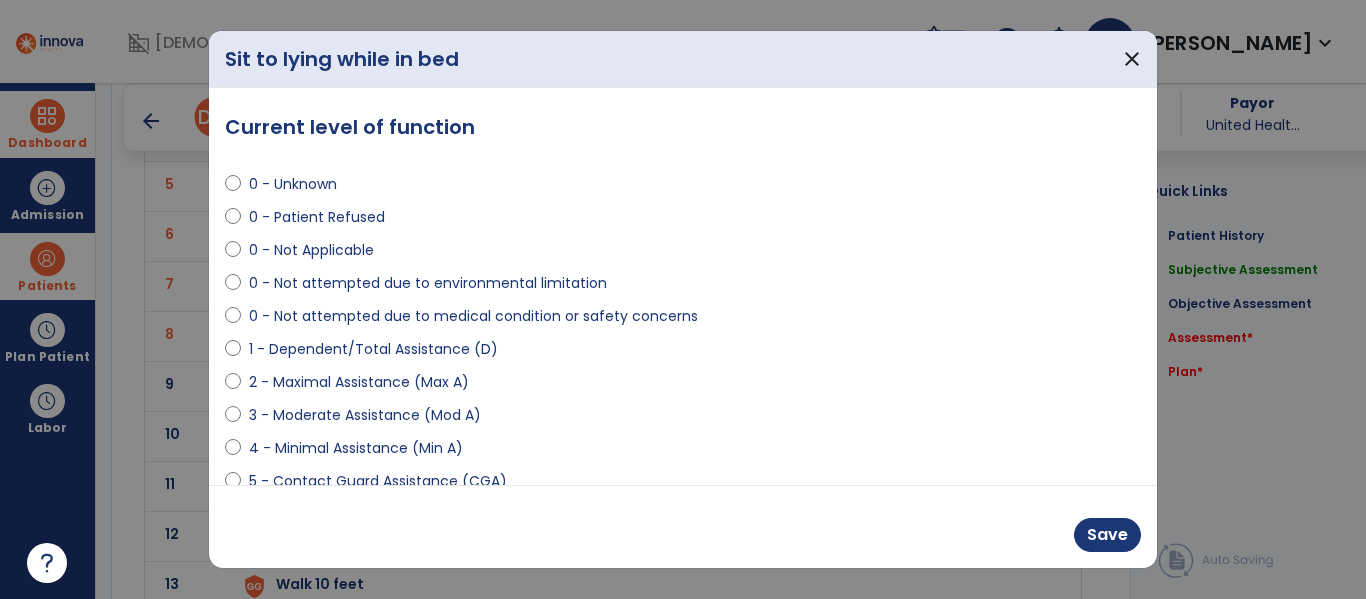 scroll, scrollTop: 293, scrollLeft: 0, axis: vertical 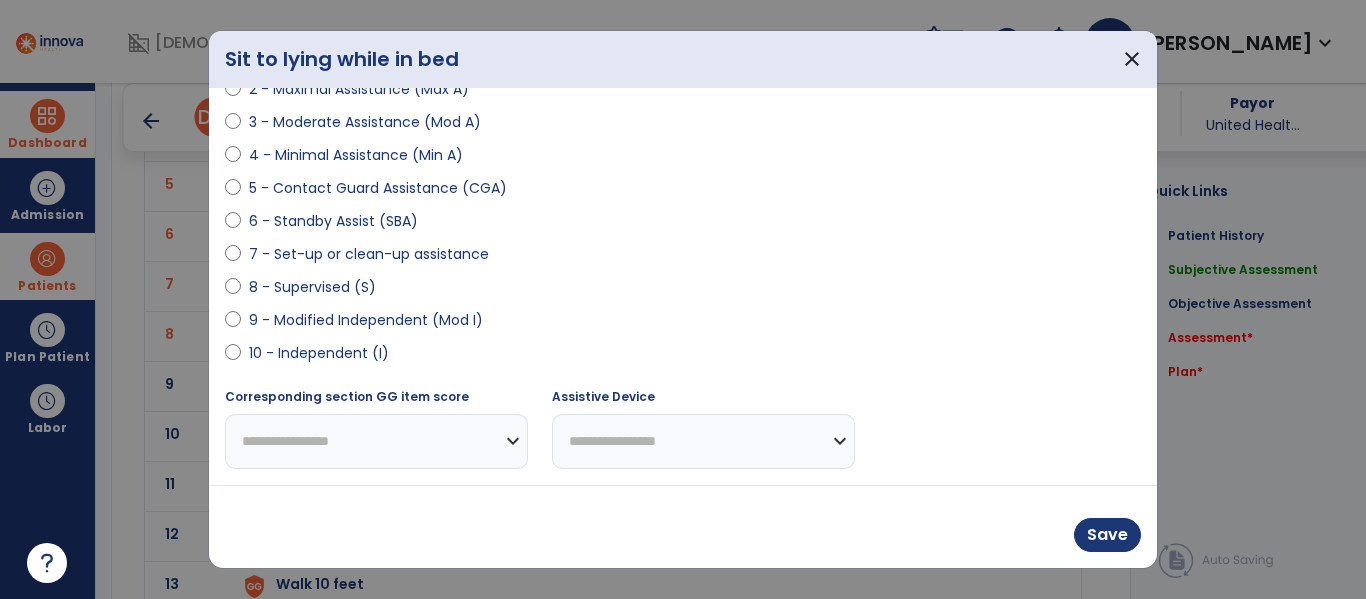 select on "**********" 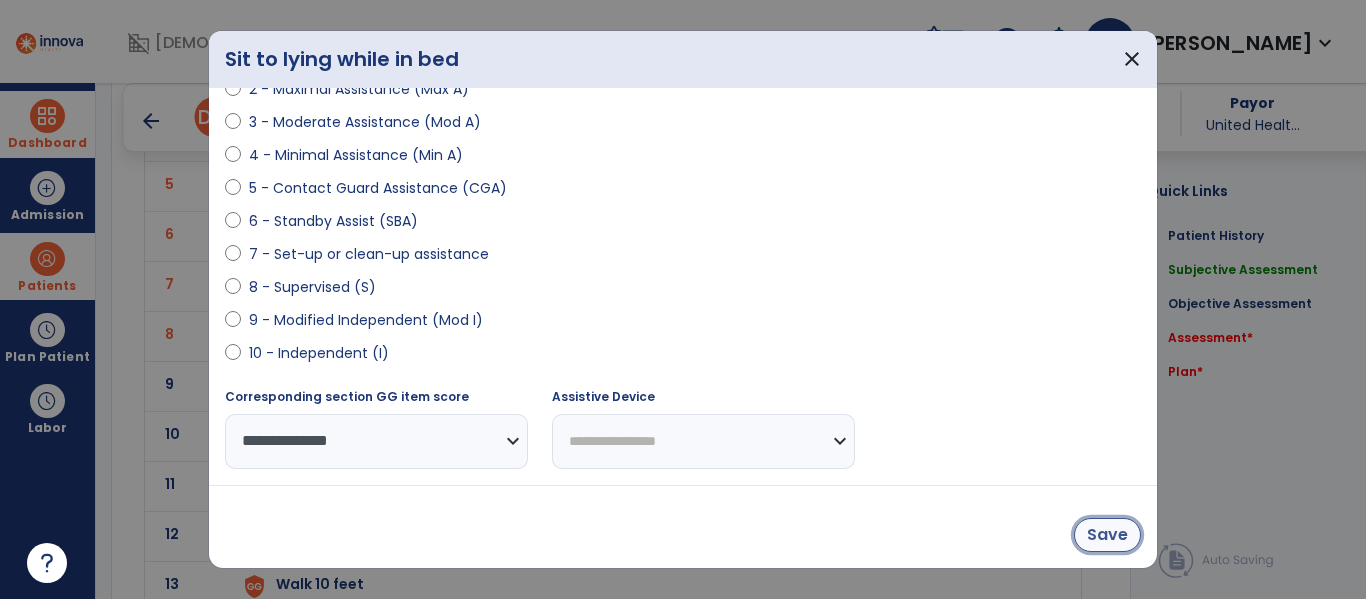click on "Save" at bounding box center [1107, 535] 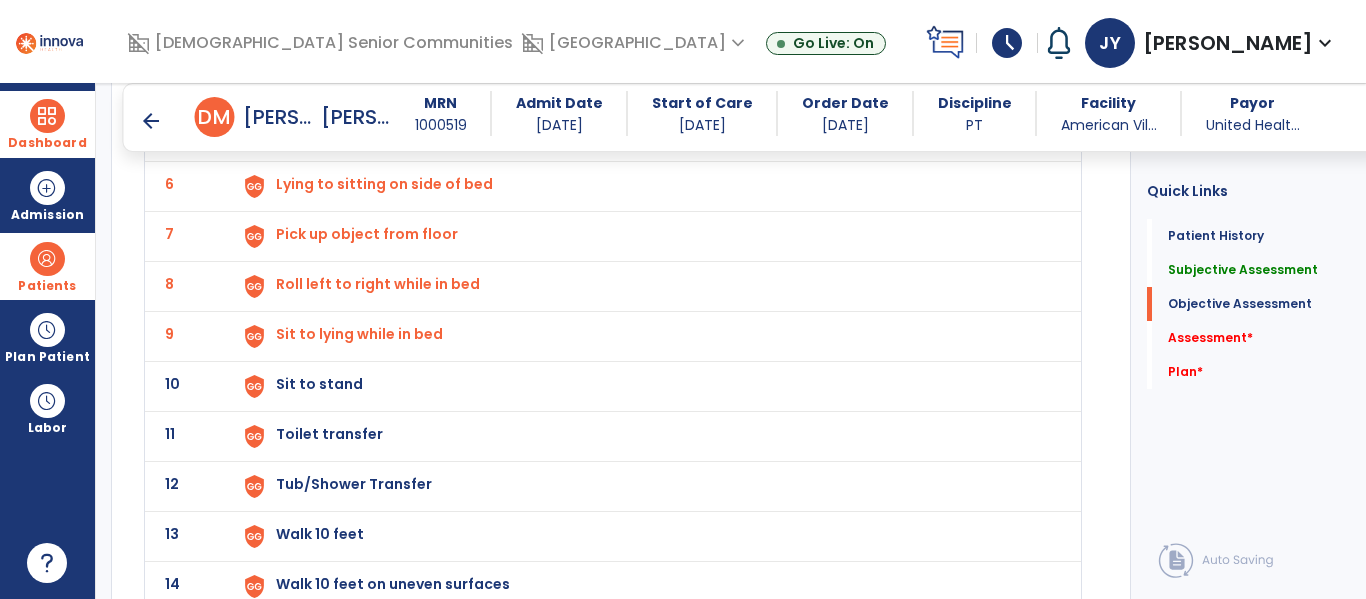 scroll, scrollTop: 2016, scrollLeft: 0, axis: vertical 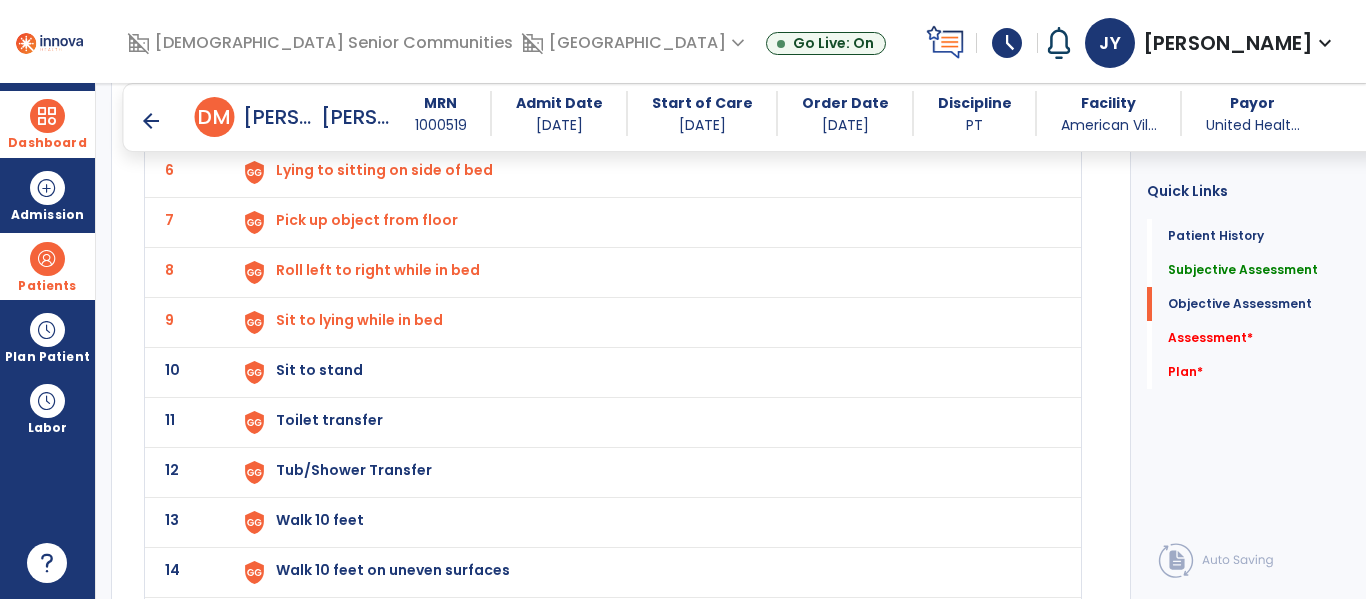 click on "Sit to stand" at bounding box center (322, -80) 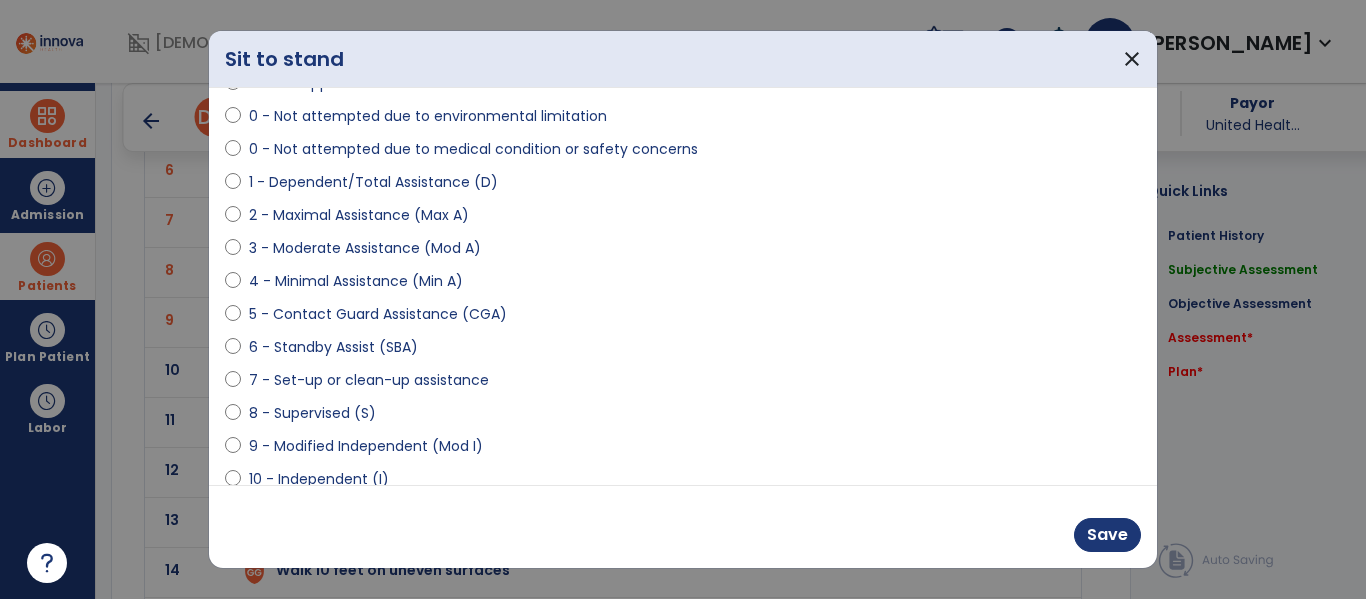 scroll, scrollTop: 183, scrollLeft: 0, axis: vertical 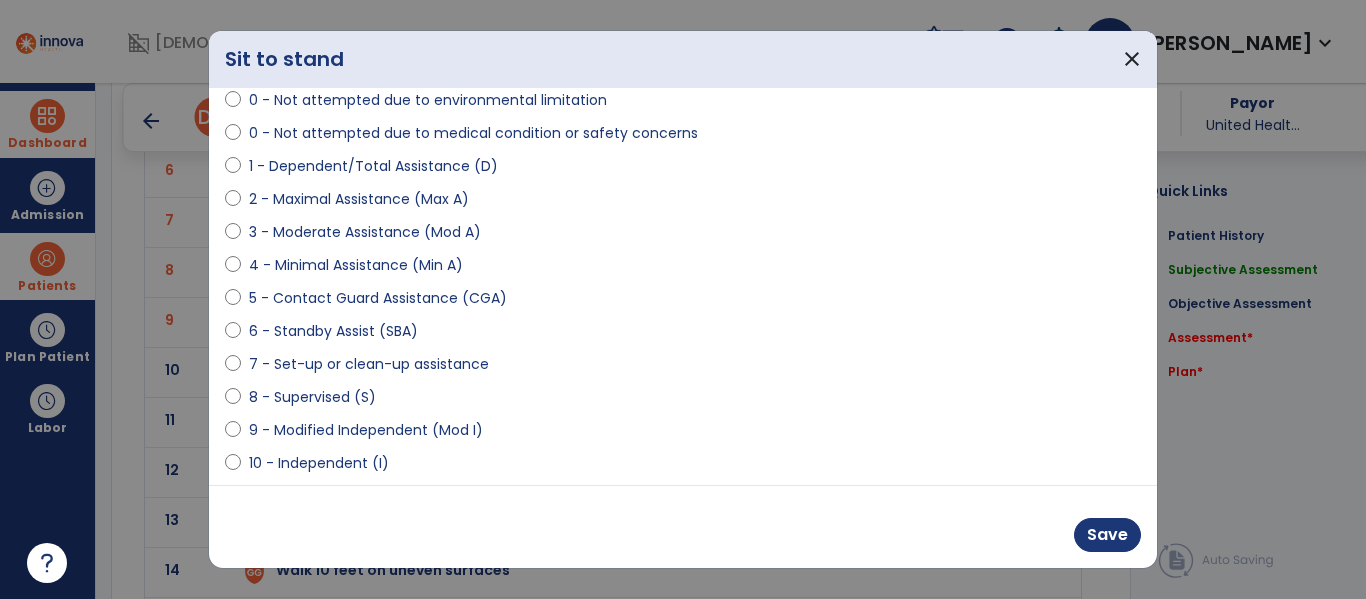 select on "**********" 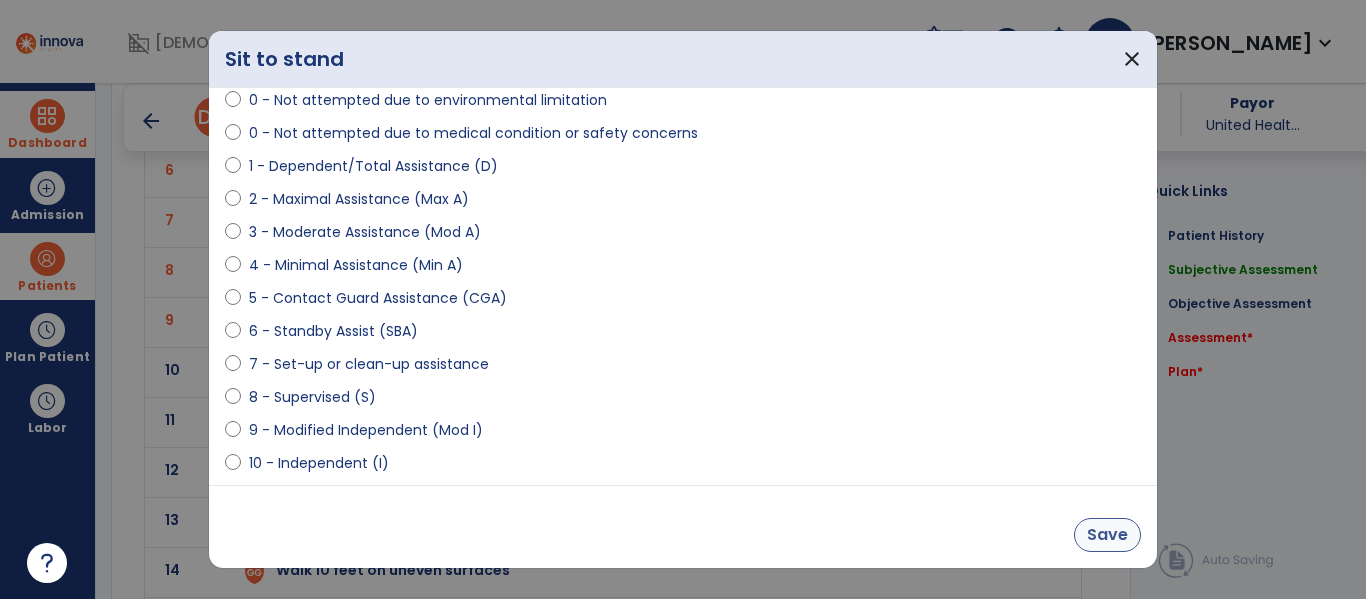 click on "Save" at bounding box center (1107, 535) 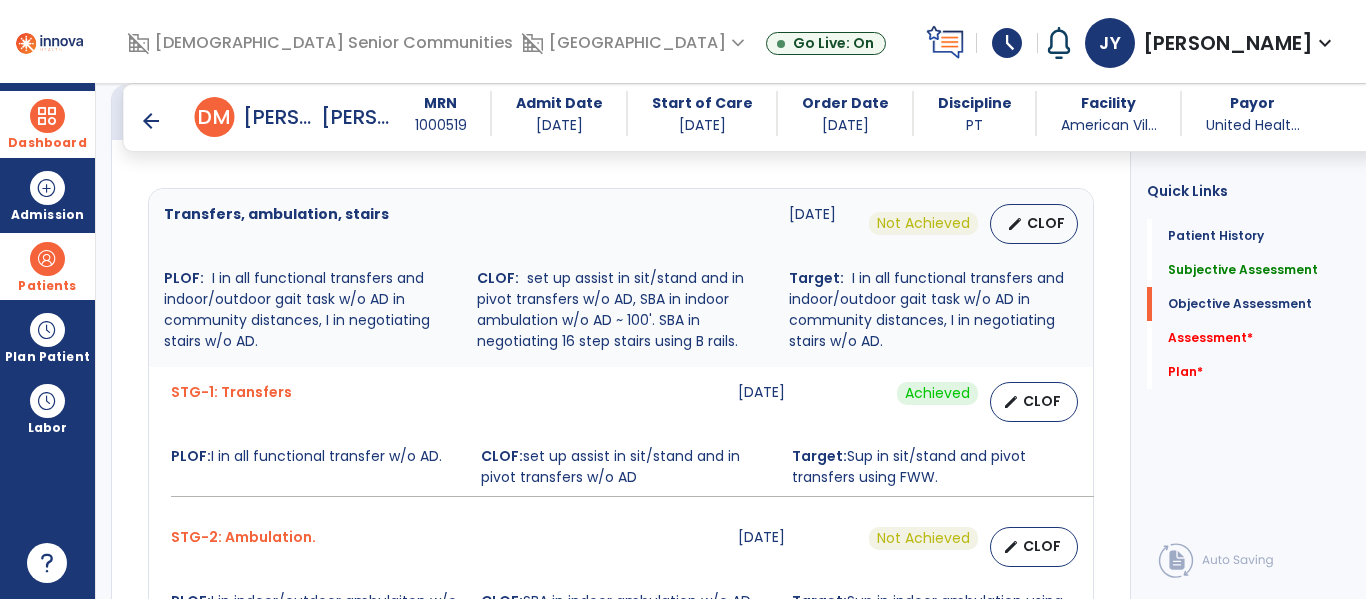 scroll, scrollTop: 845, scrollLeft: 0, axis: vertical 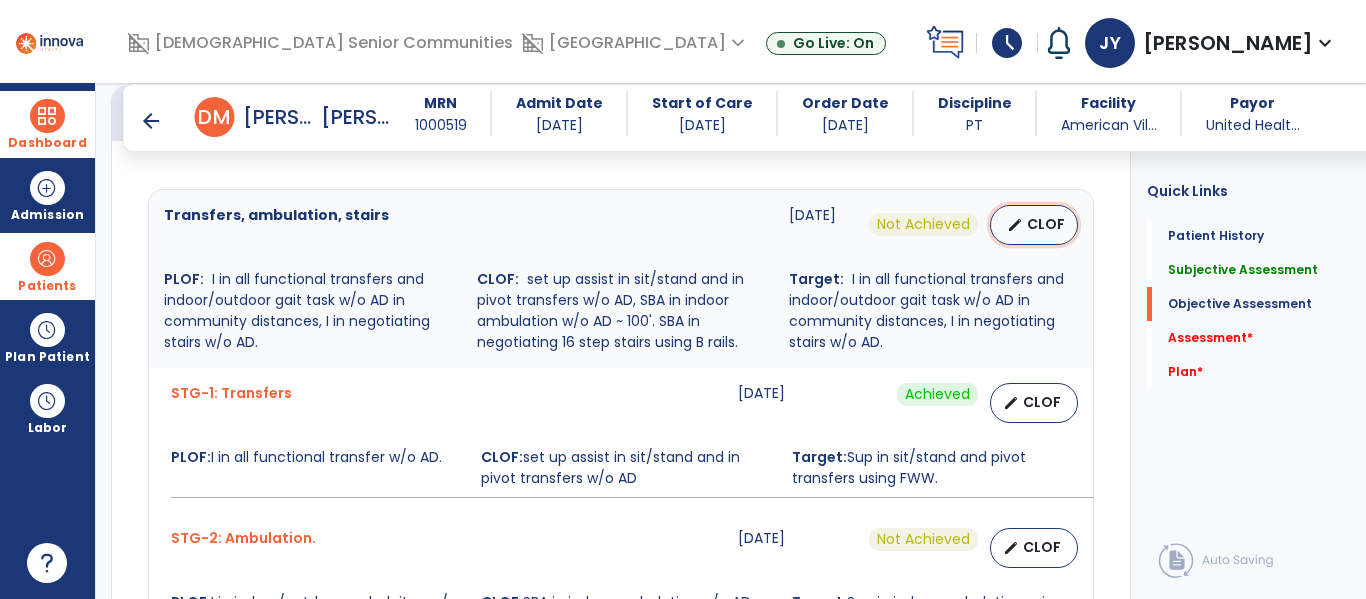 click on "CLOF" at bounding box center [1046, 224] 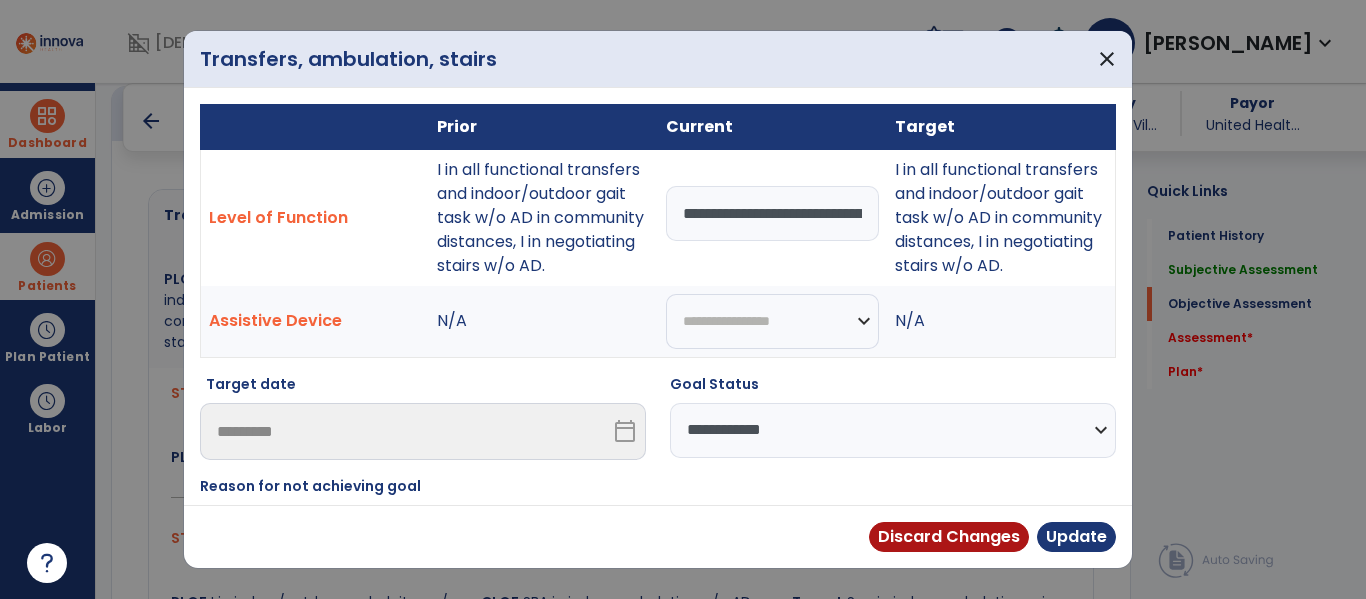 click on "**********" at bounding box center (772, 213) 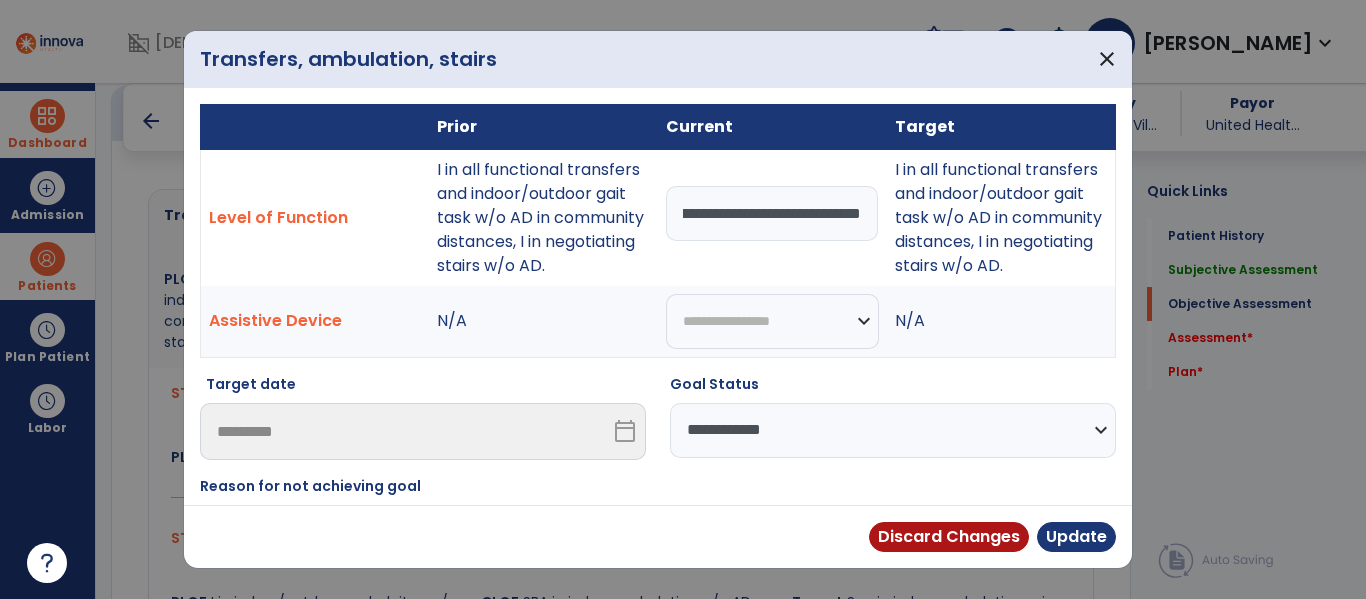 click on "**********" at bounding box center [772, 213] 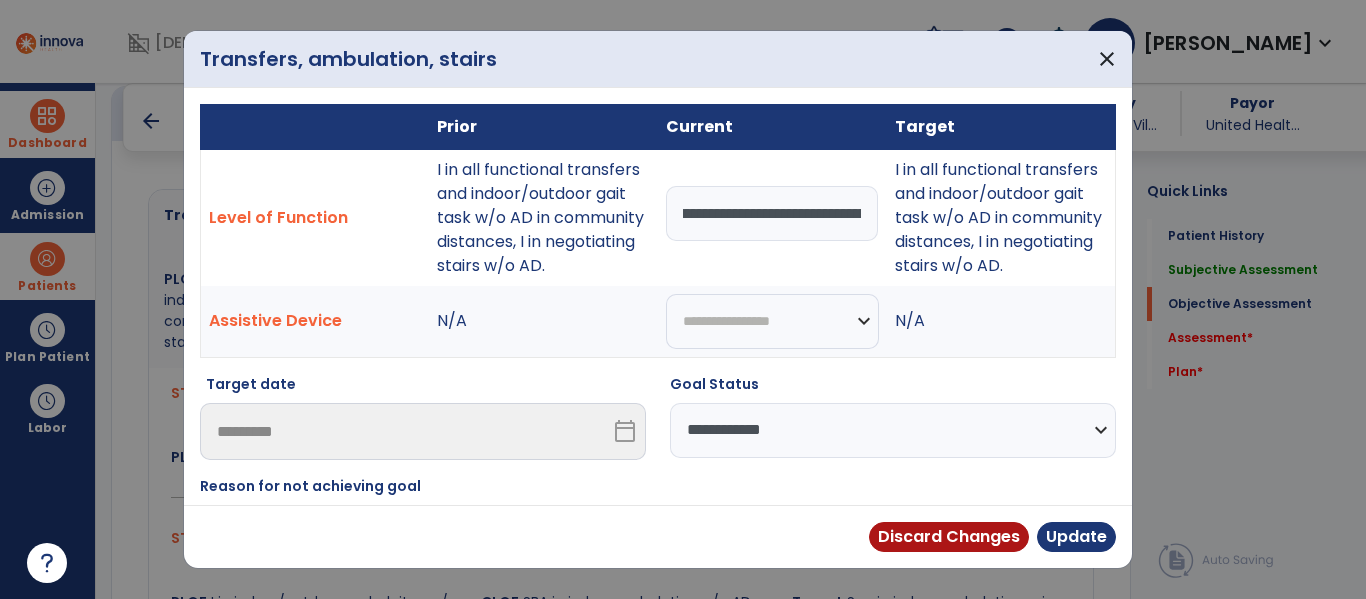 scroll, scrollTop: 0, scrollLeft: 0, axis: both 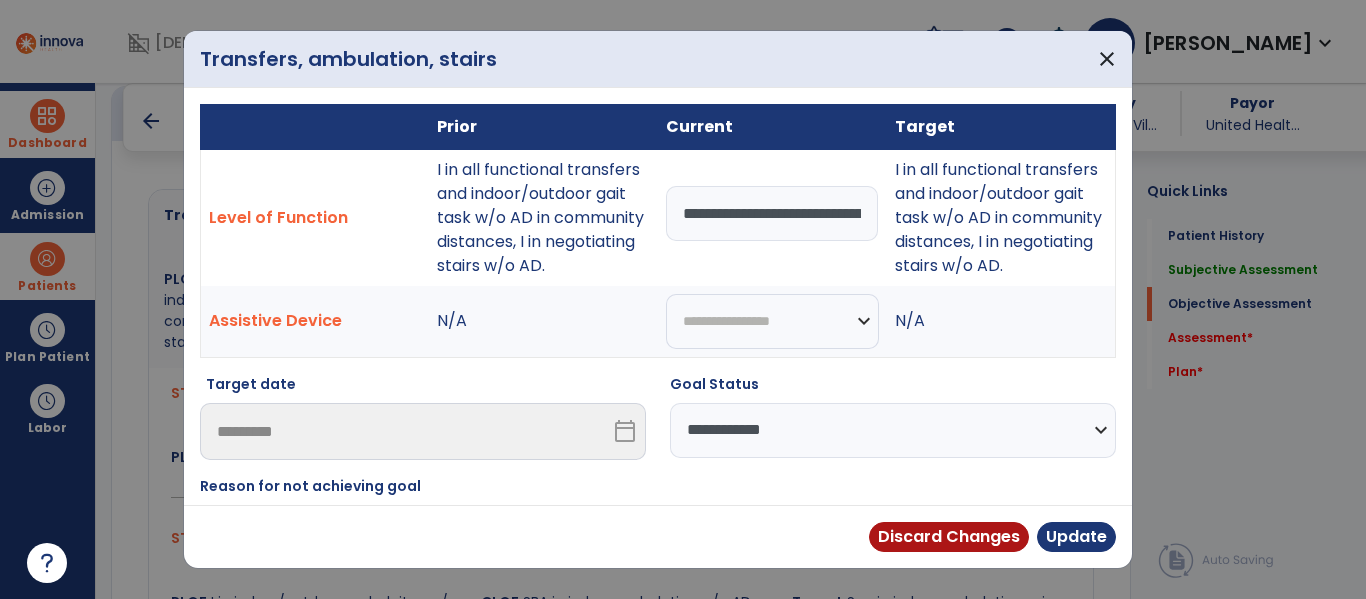 drag, startPoint x: 781, startPoint y: 214, endPoint x: 677, endPoint y: 215, distance: 104.00481 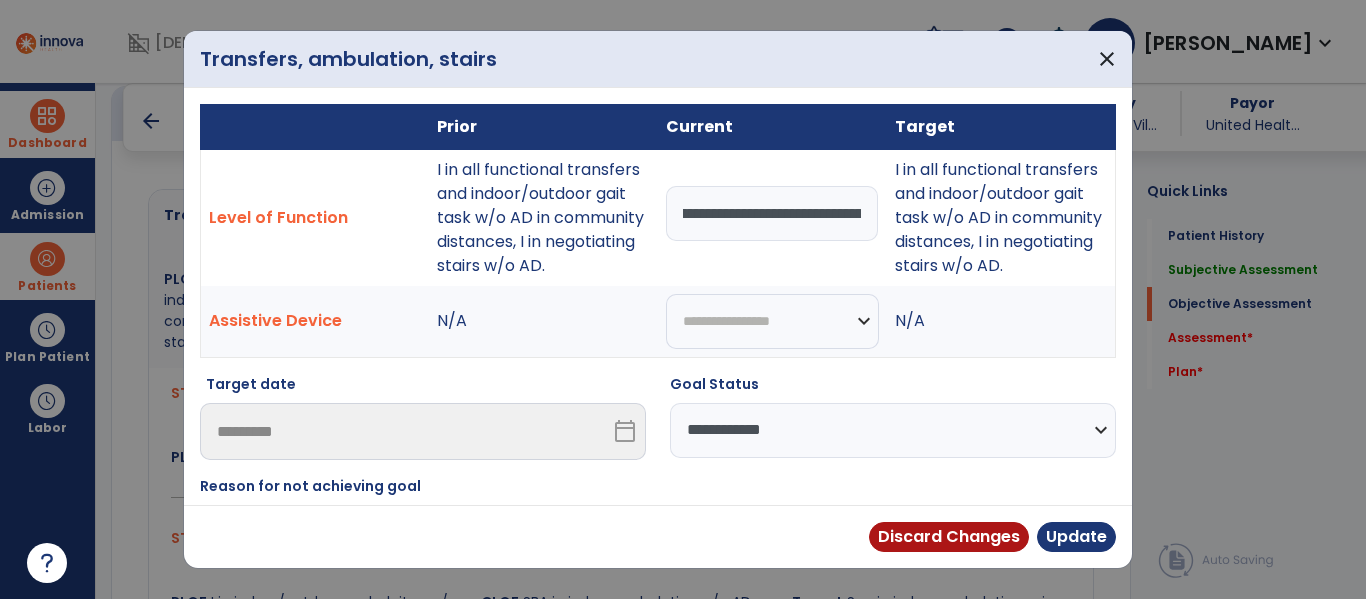 scroll, scrollTop: 0, scrollLeft: 73, axis: horizontal 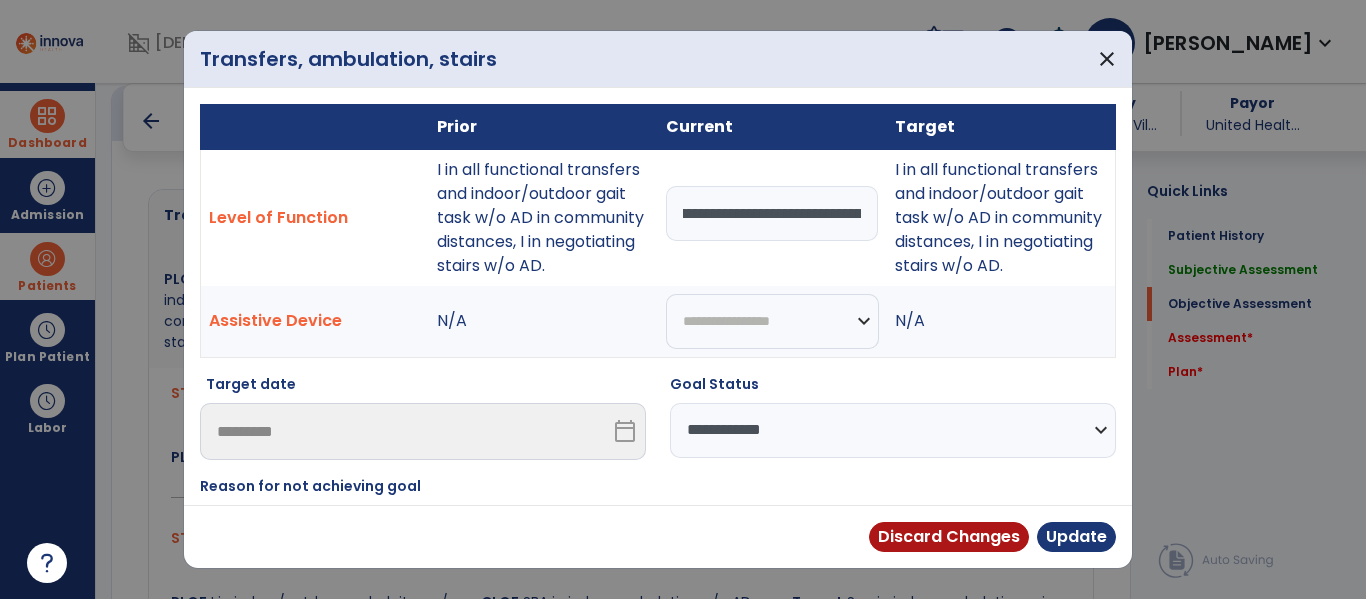 click on "**********" at bounding box center [772, 213] 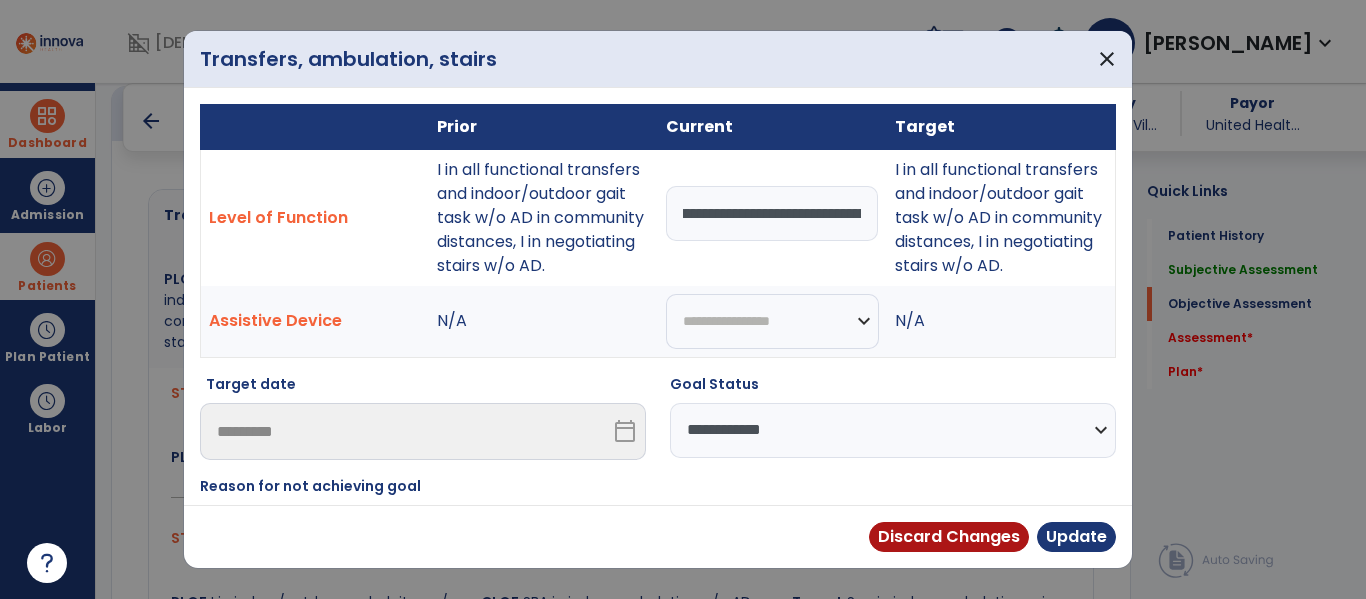 type on "**********" 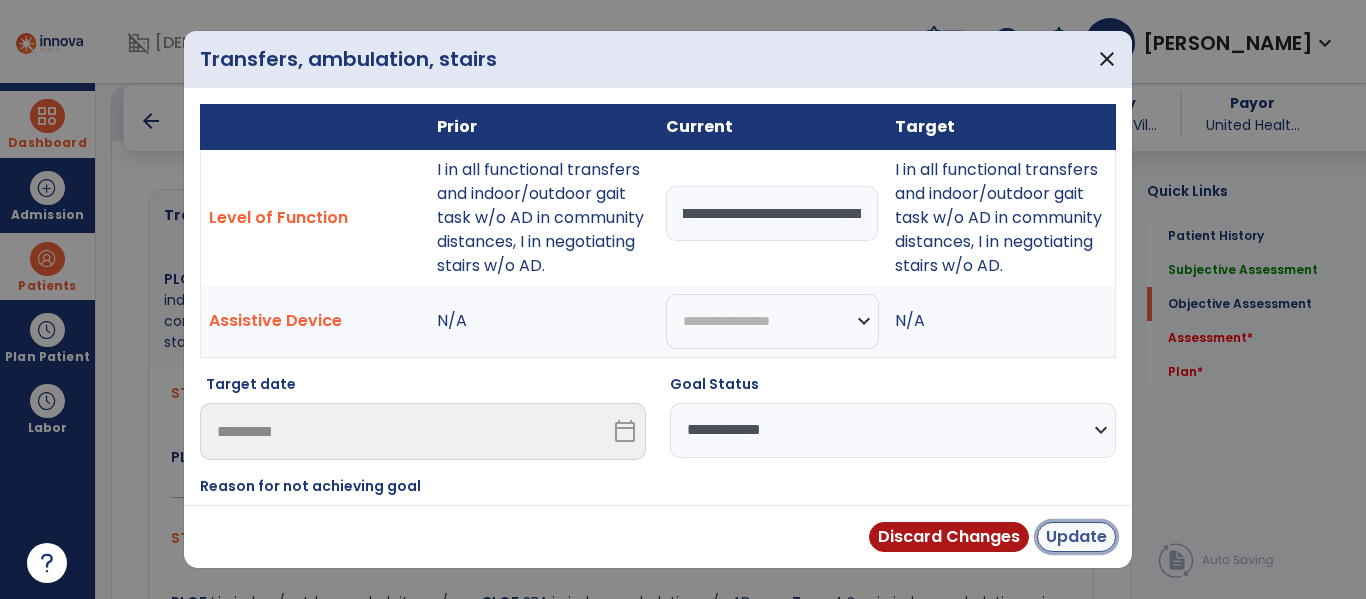 click on "Update" at bounding box center (1076, 537) 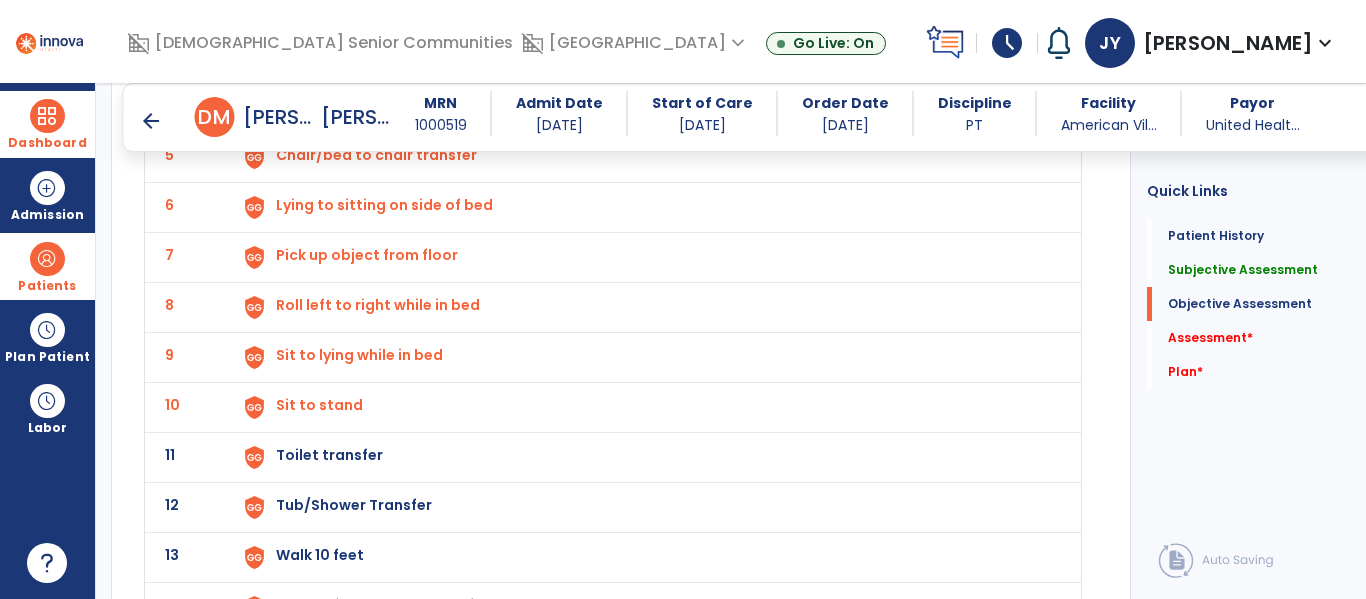 scroll, scrollTop: 1984, scrollLeft: 0, axis: vertical 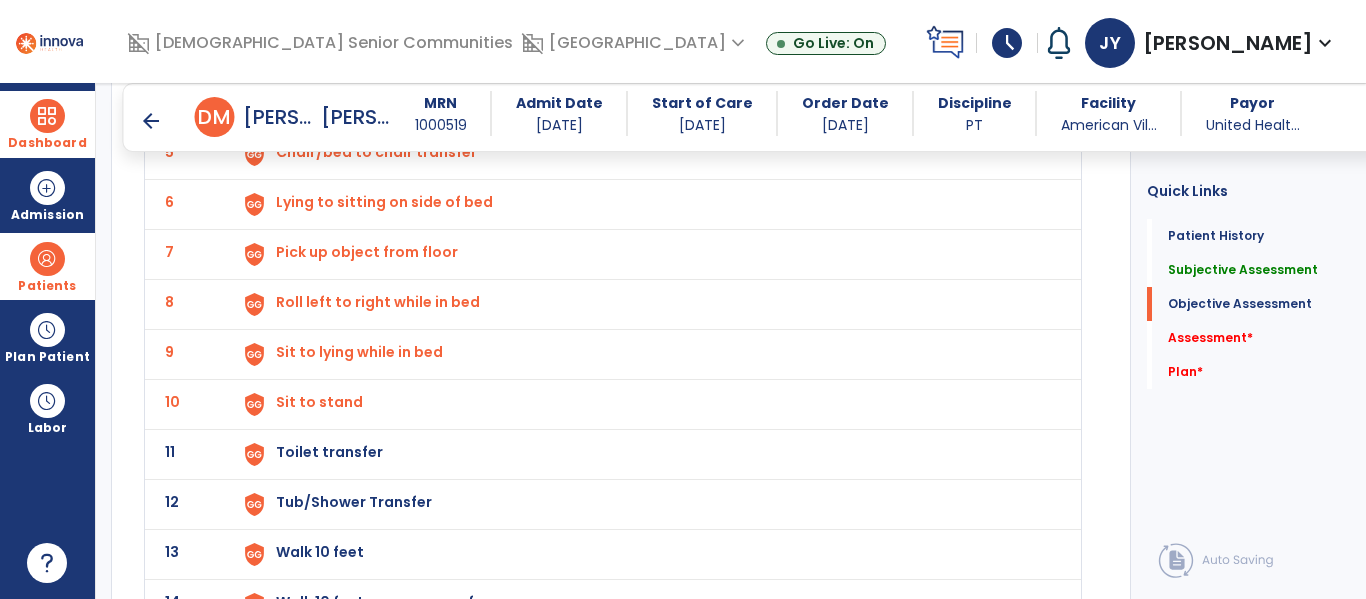 click on "Sit to stand" at bounding box center [322, -48] 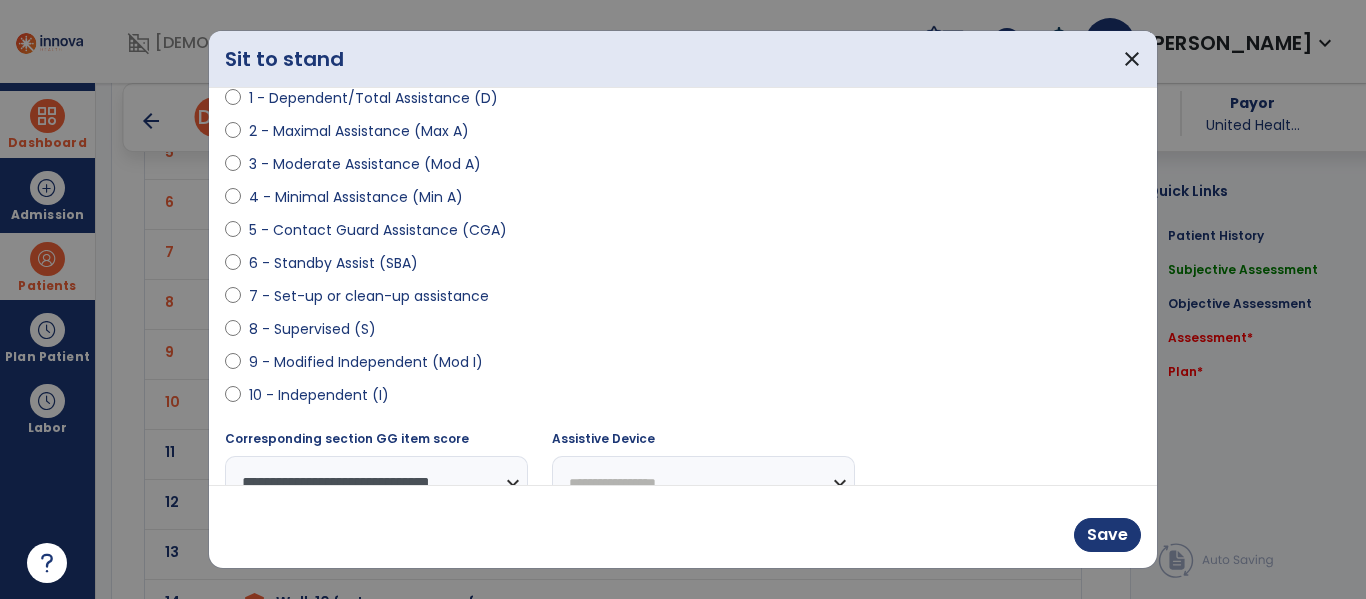scroll, scrollTop: 248, scrollLeft: 0, axis: vertical 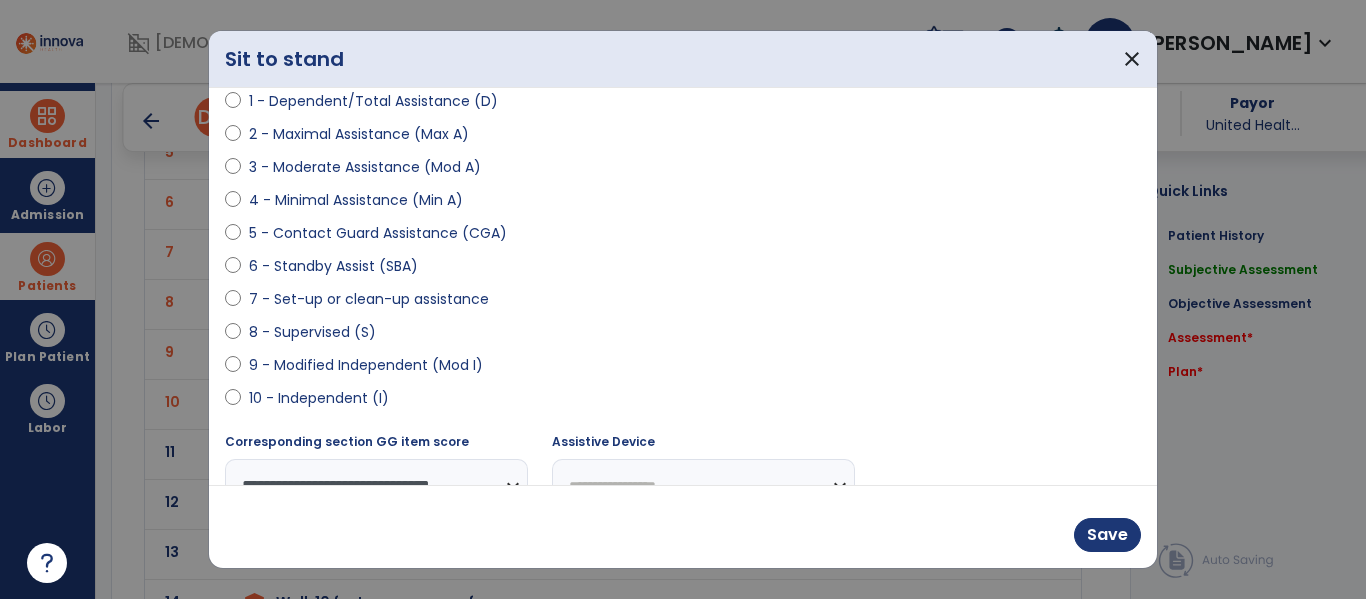 select on "**********" 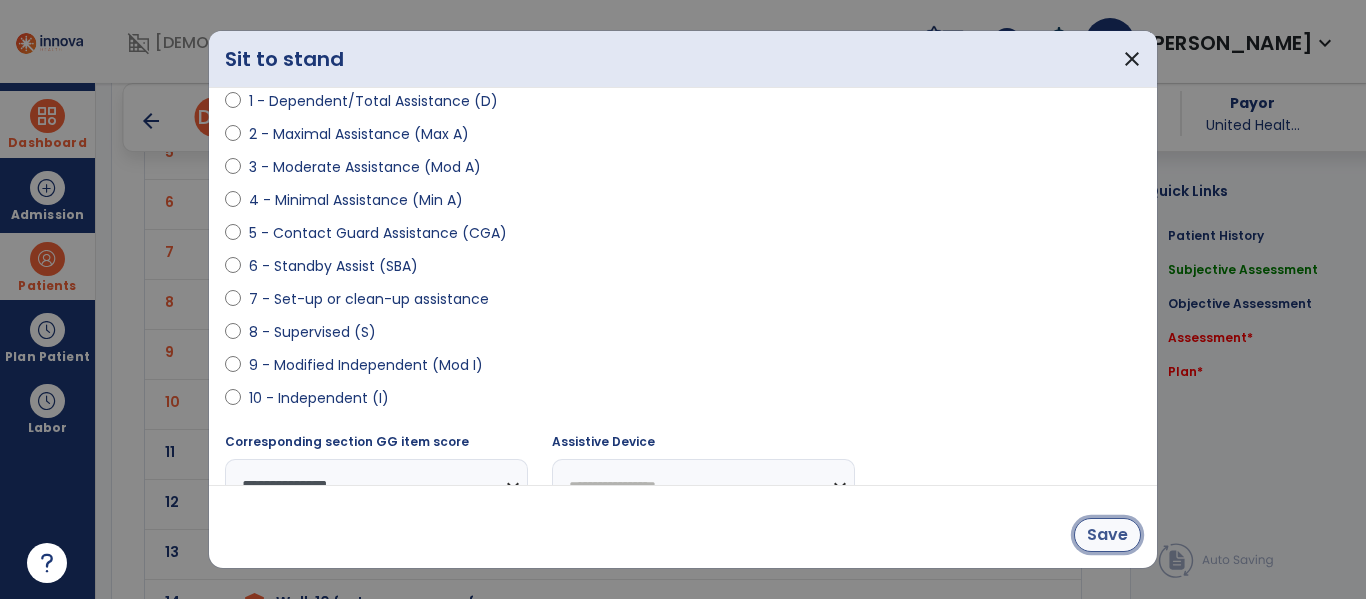 click on "Save" at bounding box center [1107, 535] 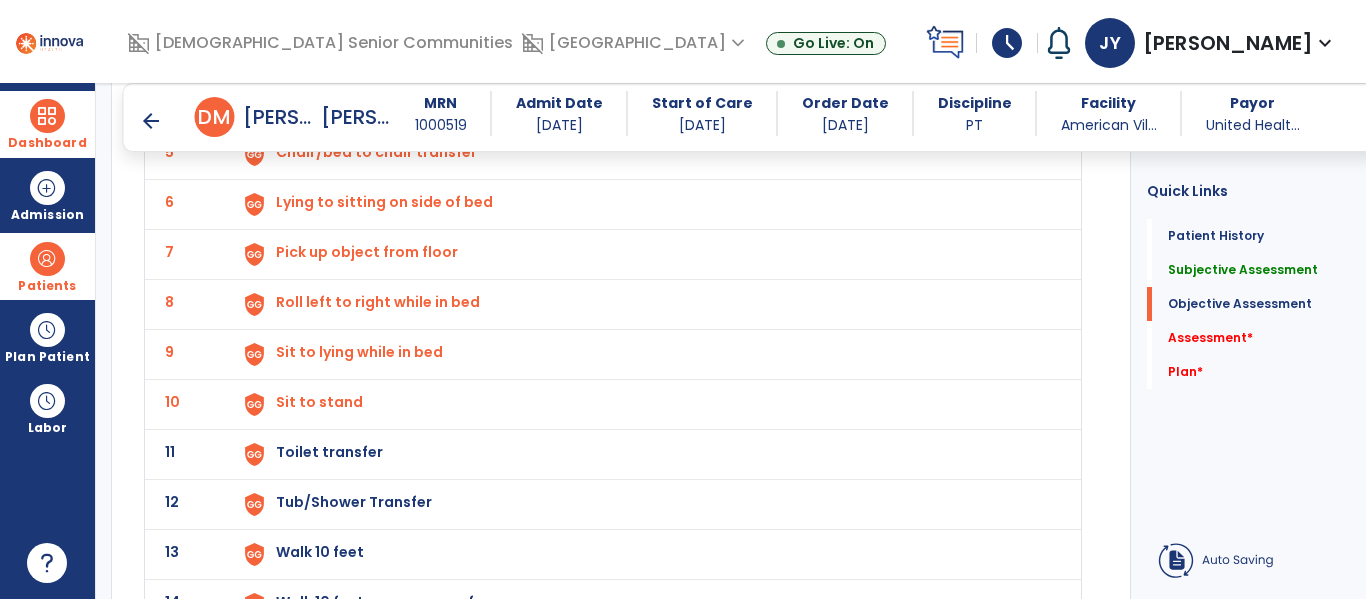 scroll, scrollTop: 2030, scrollLeft: 0, axis: vertical 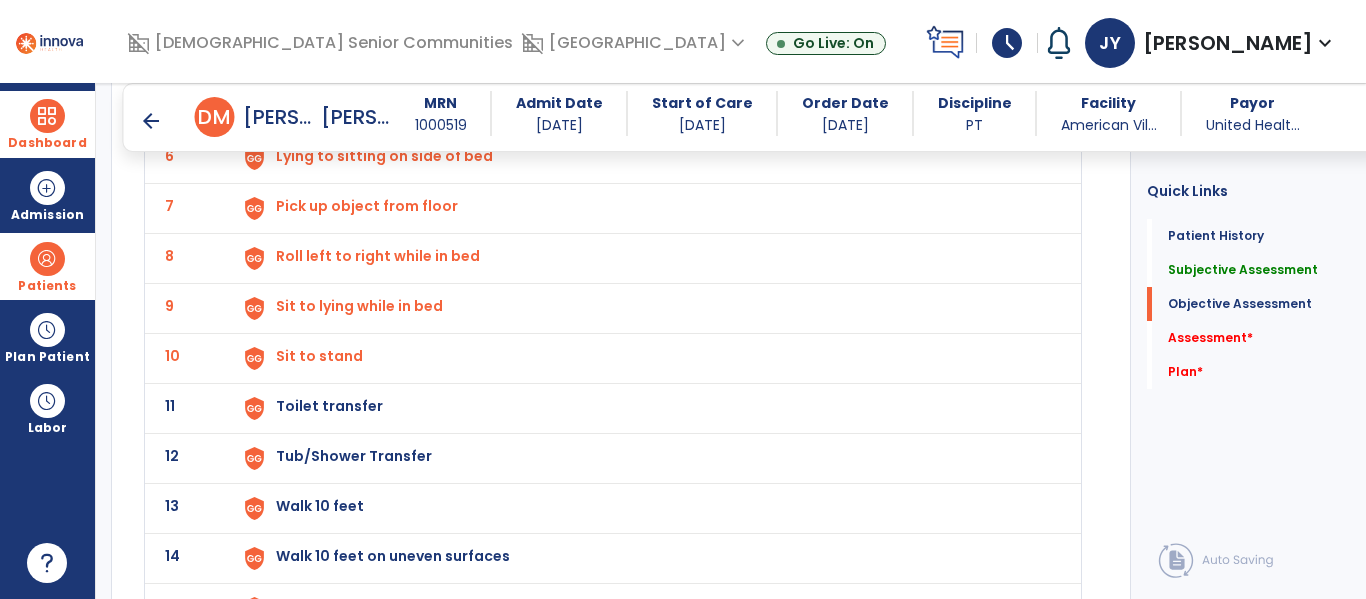 click on "Toilet transfer" at bounding box center (322, -94) 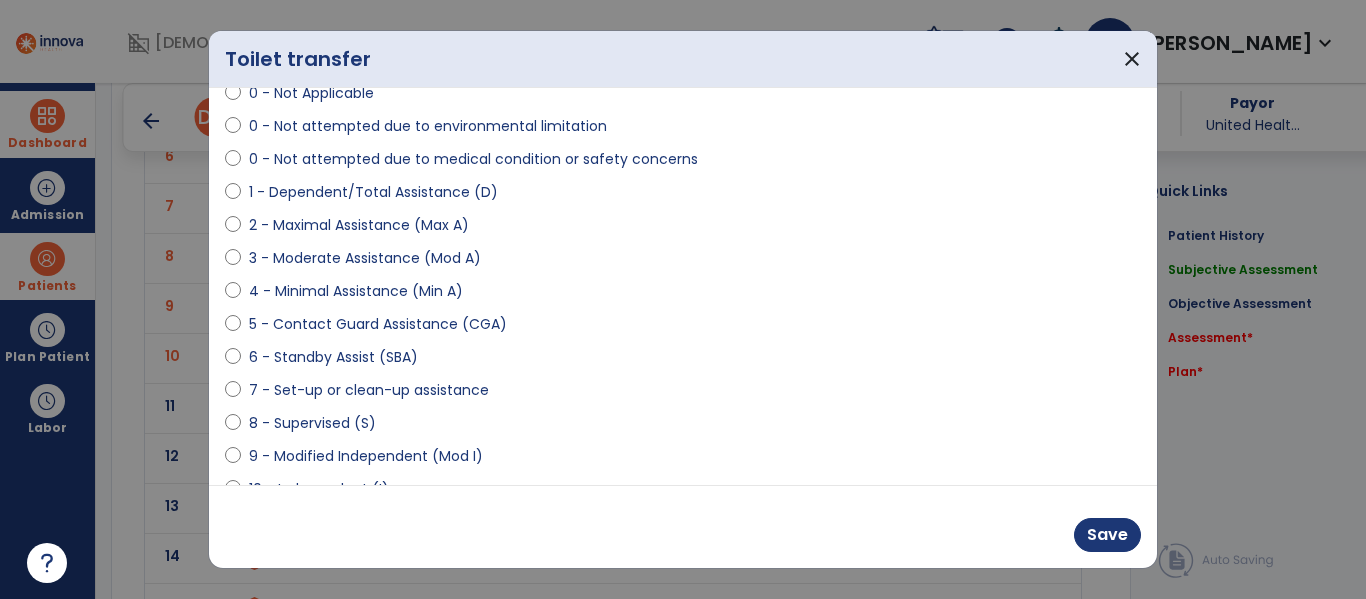 scroll, scrollTop: 175, scrollLeft: 0, axis: vertical 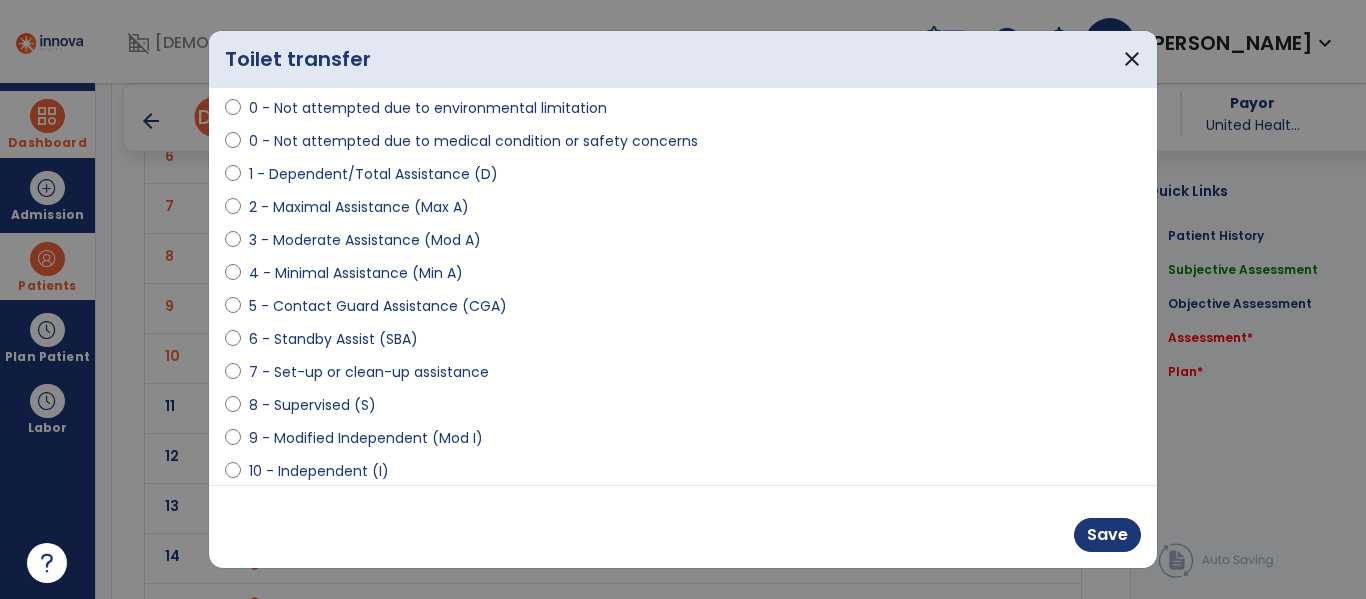 select on "**********" 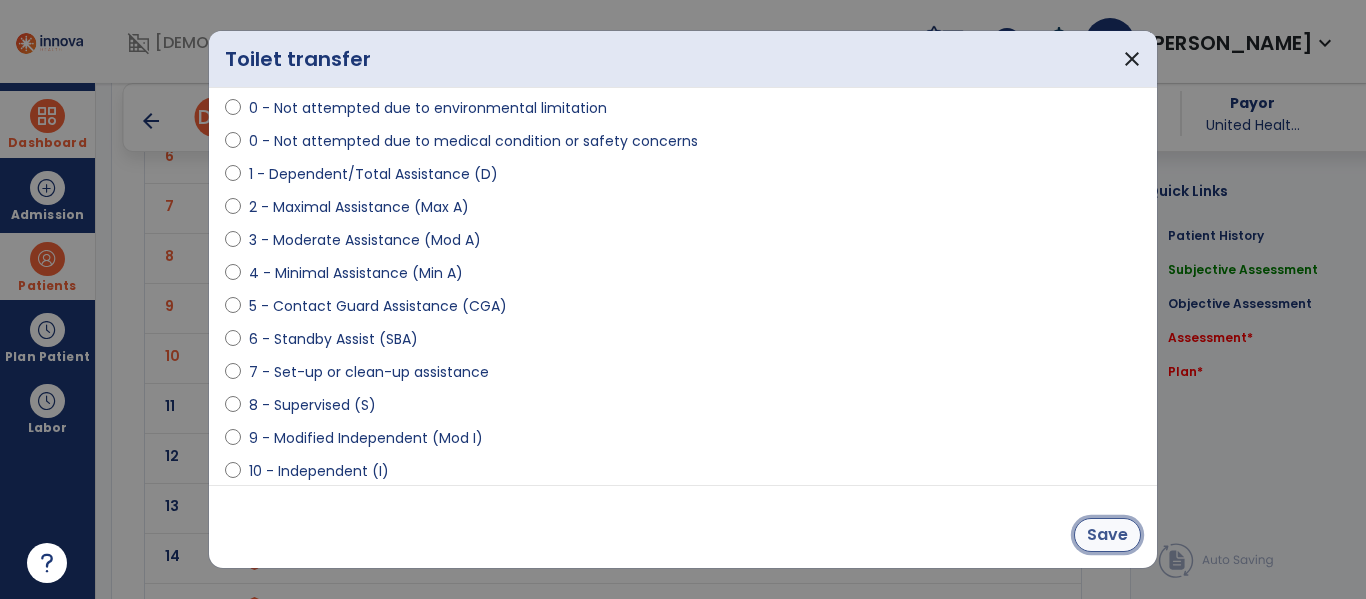 click on "Save" at bounding box center (1107, 535) 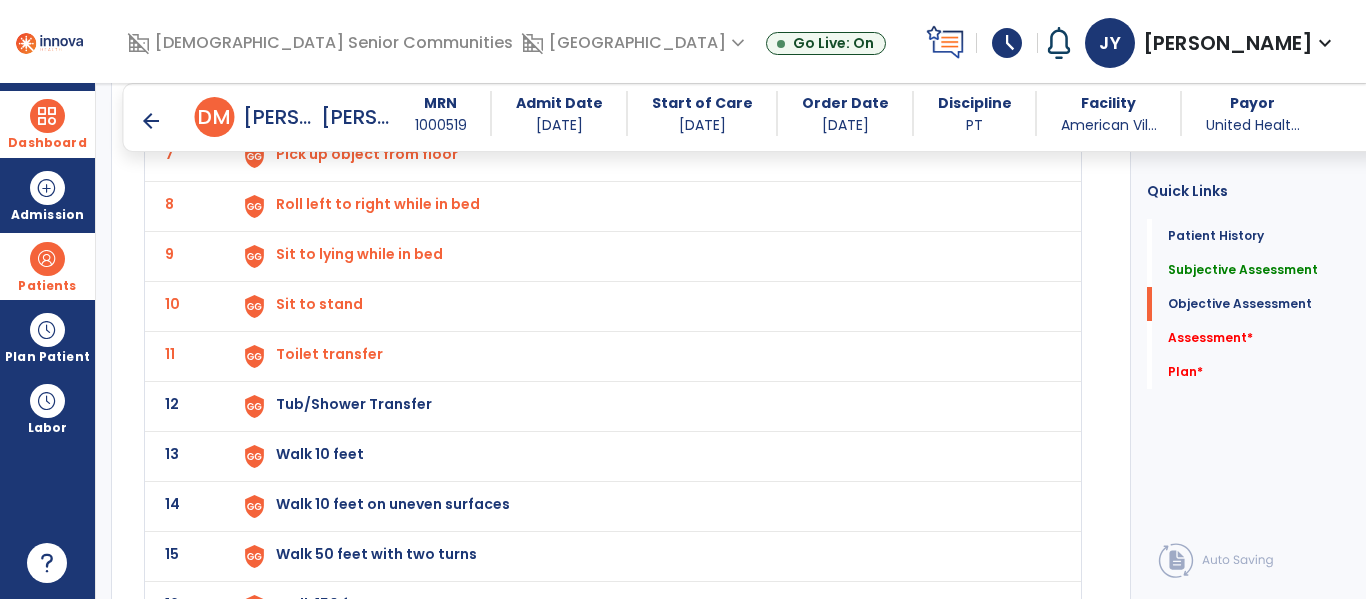 scroll, scrollTop: 2085, scrollLeft: 0, axis: vertical 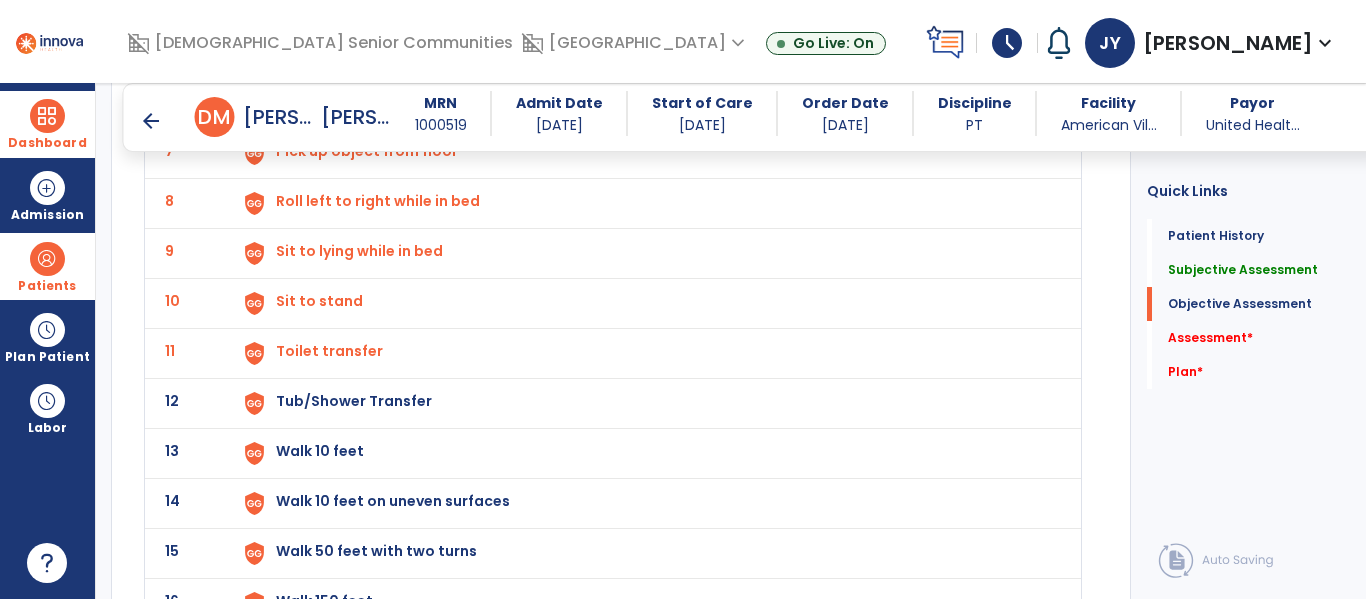 click on "Tub/Shower Transfer" at bounding box center (322, -149) 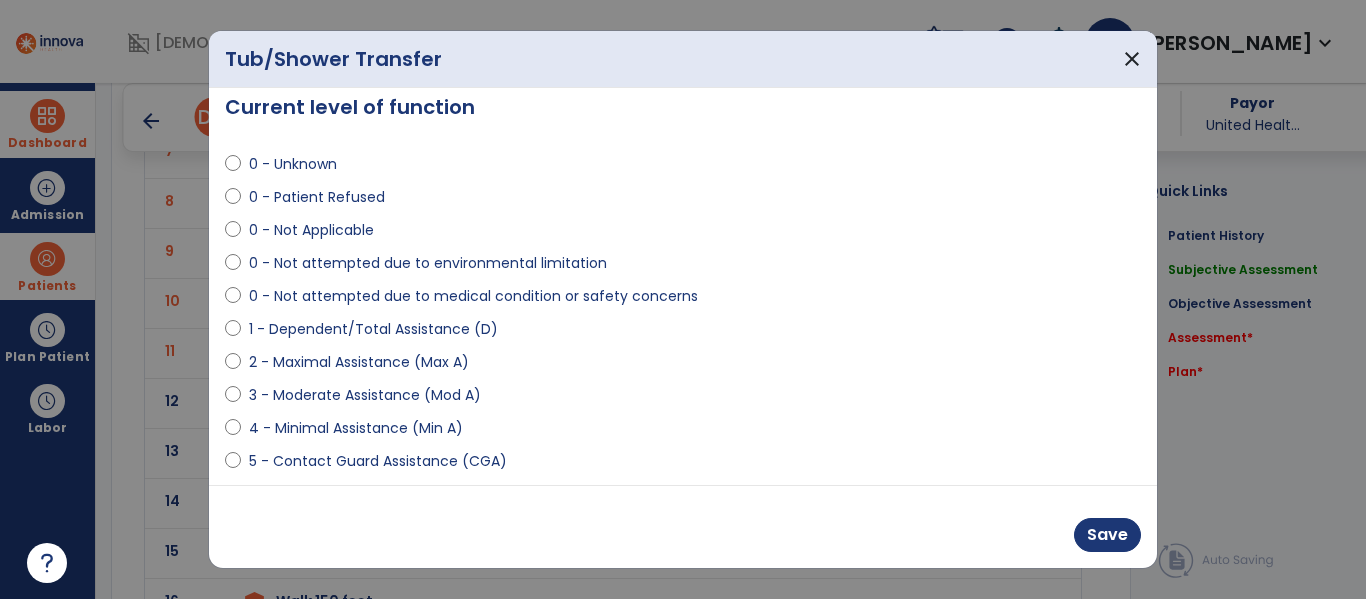 scroll, scrollTop: 25, scrollLeft: 0, axis: vertical 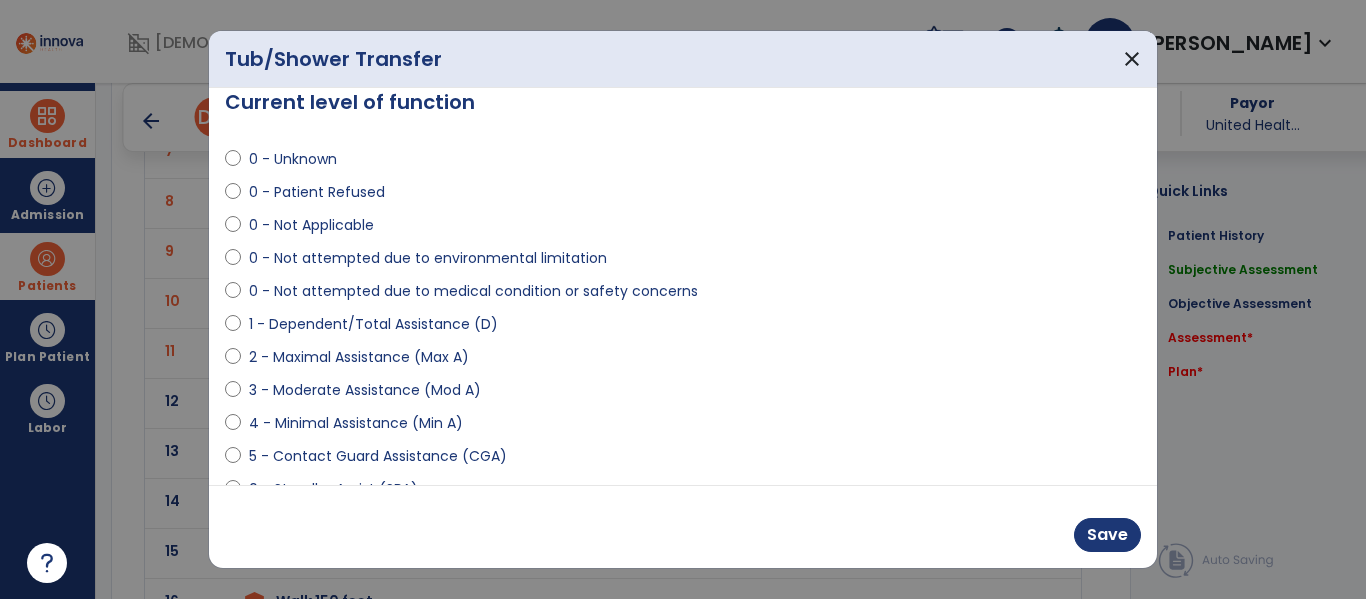 select on "**********" 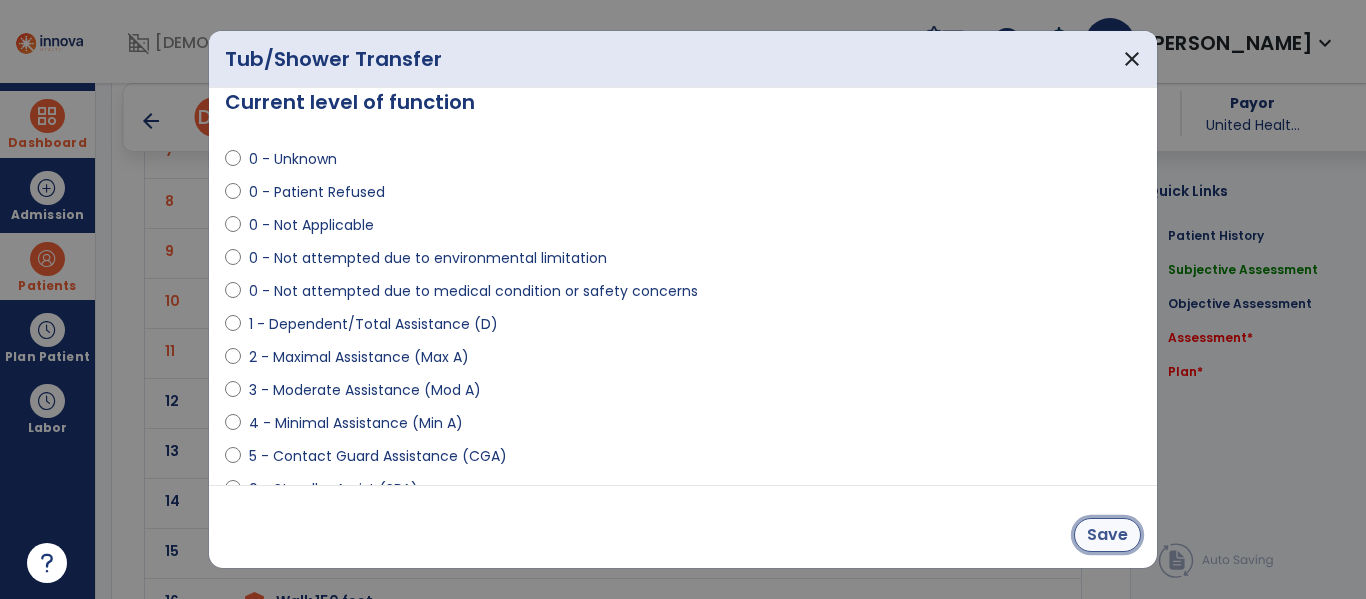 click on "Save" at bounding box center [1107, 535] 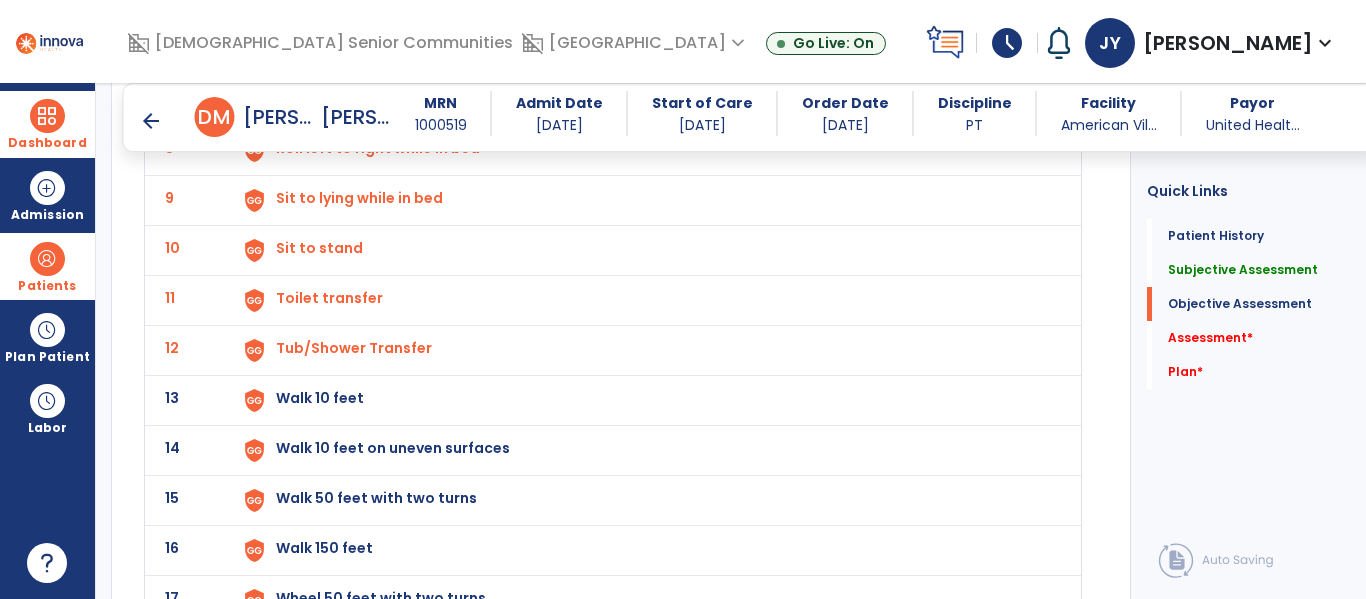 scroll, scrollTop: 2141, scrollLeft: 0, axis: vertical 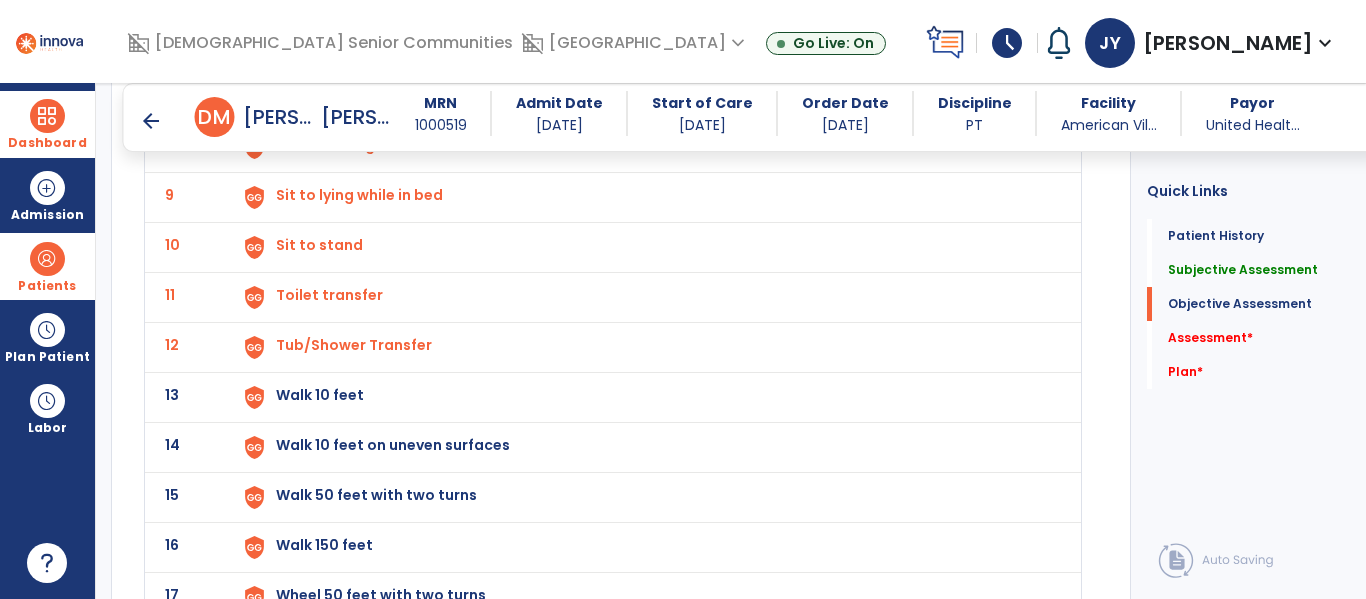 click on "Walk 10 feet" at bounding box center [322, -205] 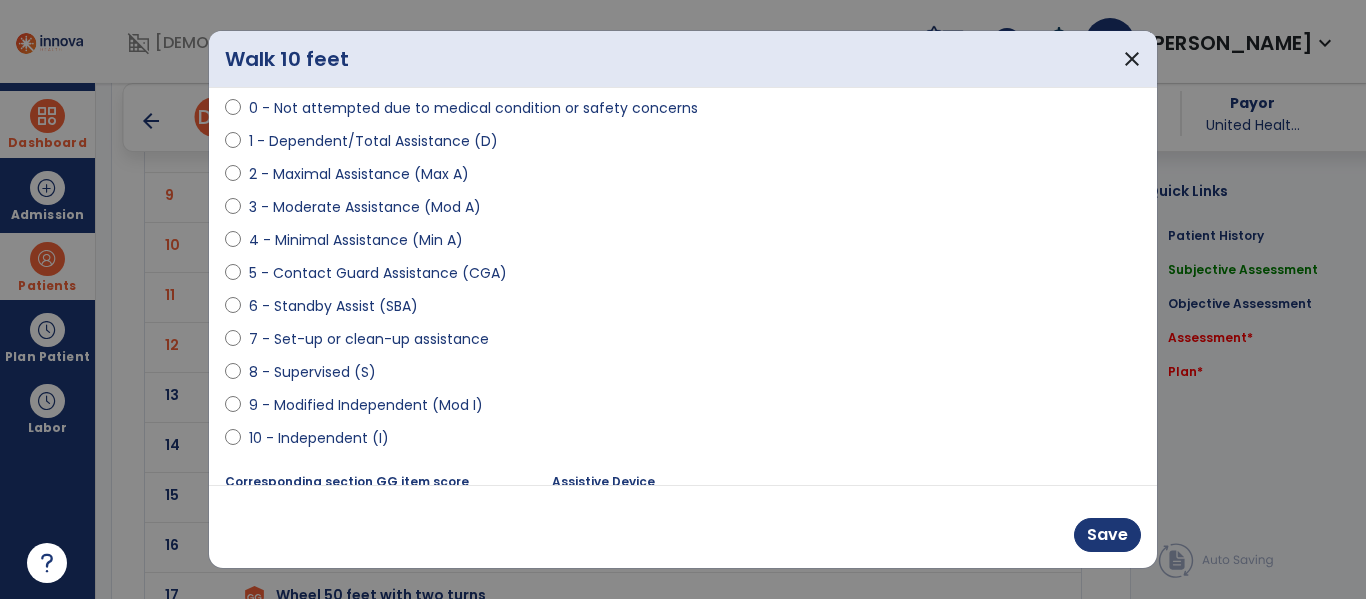 scroll, scrollTop: 209, scrollLeft: 0, axis: vertical 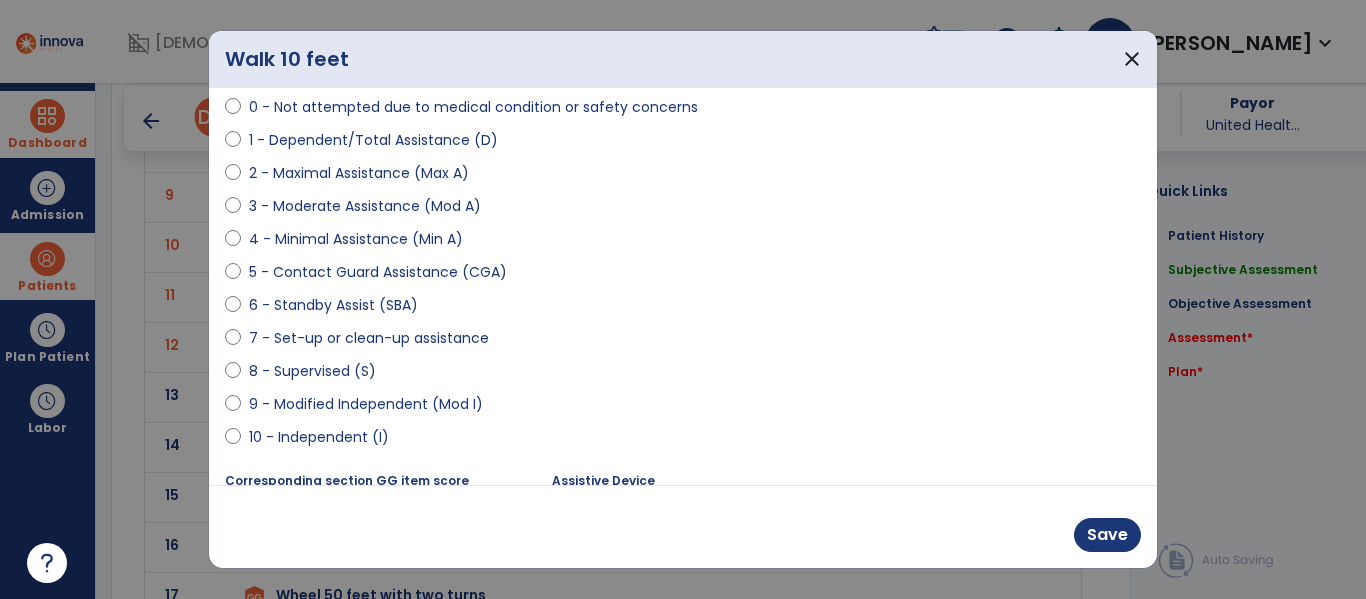 select on "**********" 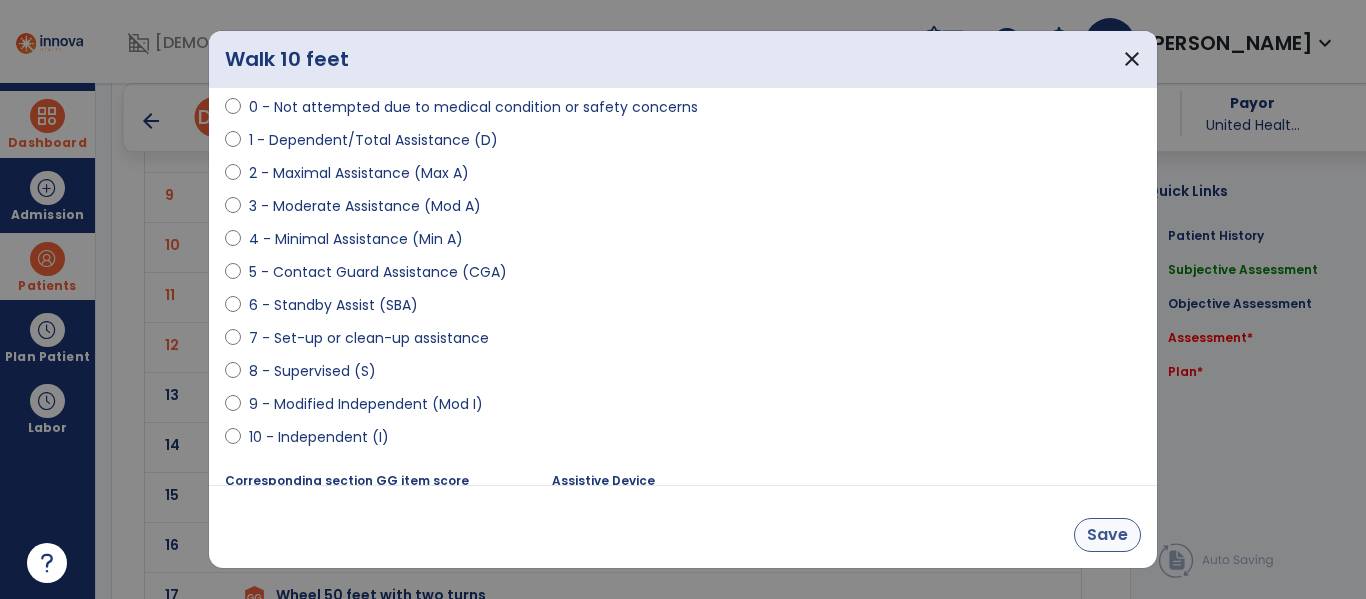 click on "Save" at bounding box center [1107, 535] 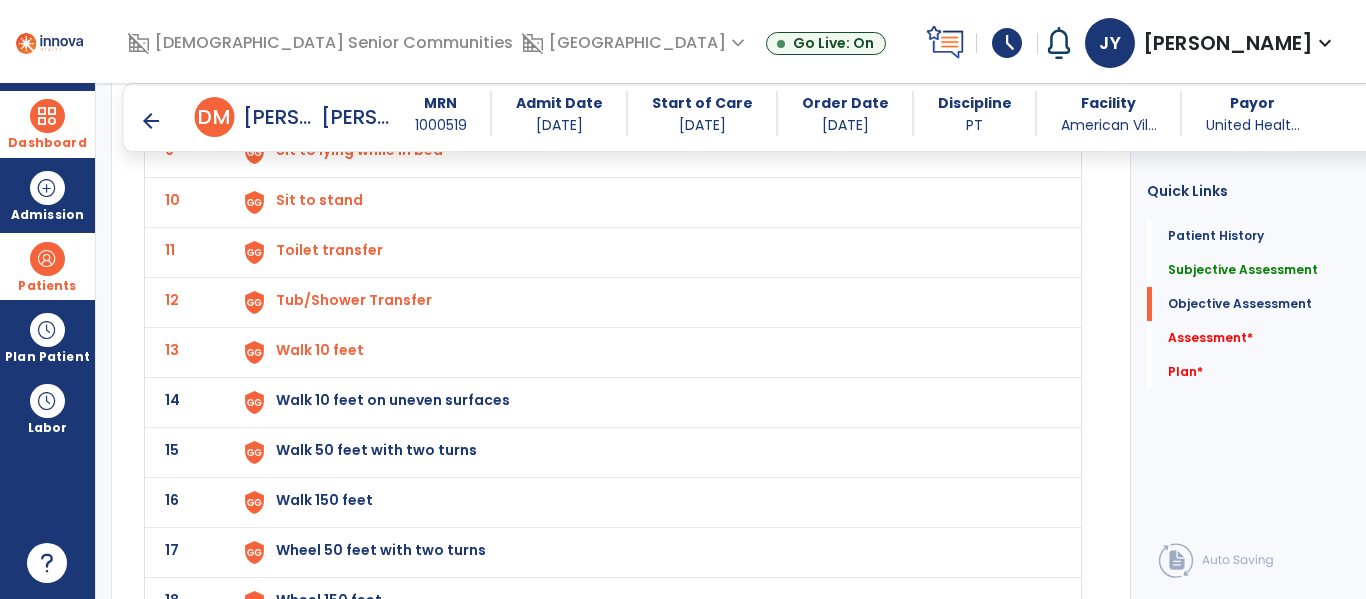 scroll, scrollTop: 2187, scrollLeft: 0, axis: vertical 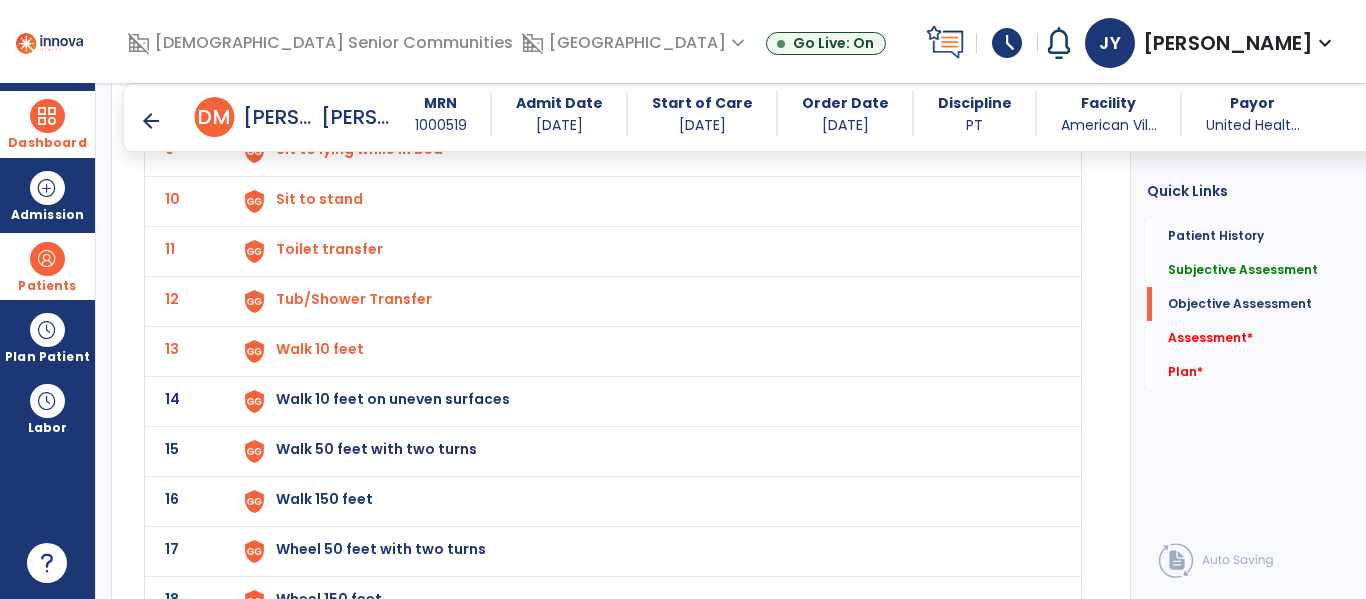click on "Walk 10 feet on uneven surfaces" at bounding box center (322, -251) 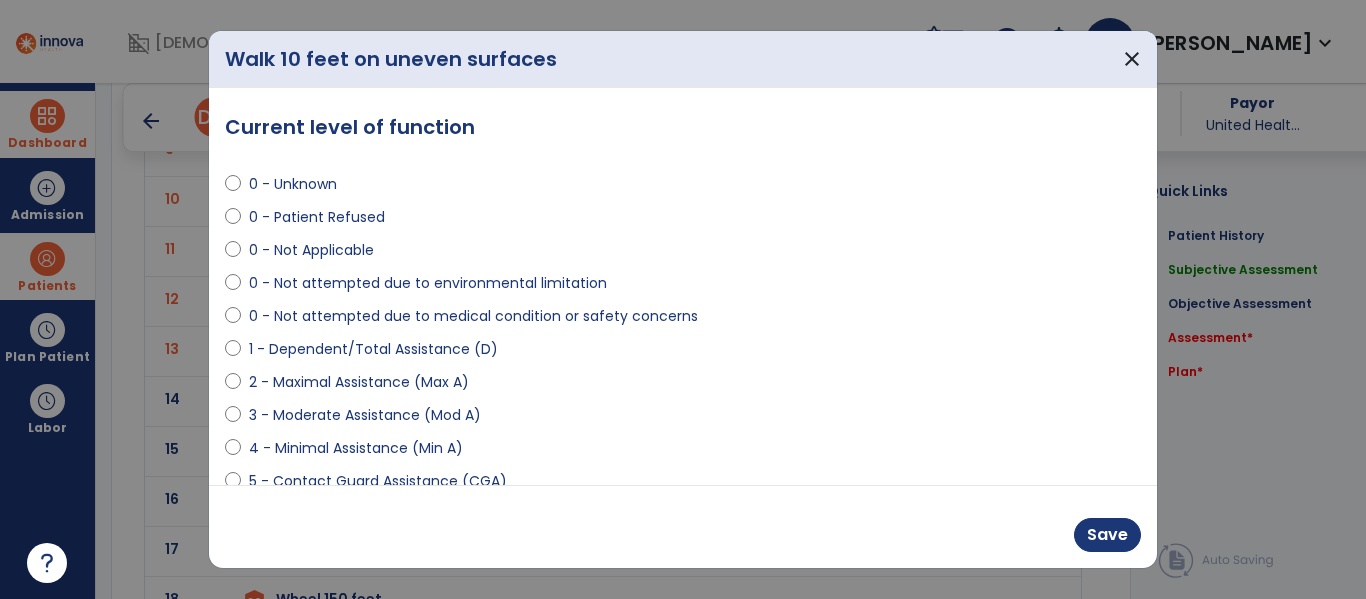 select on "**********" 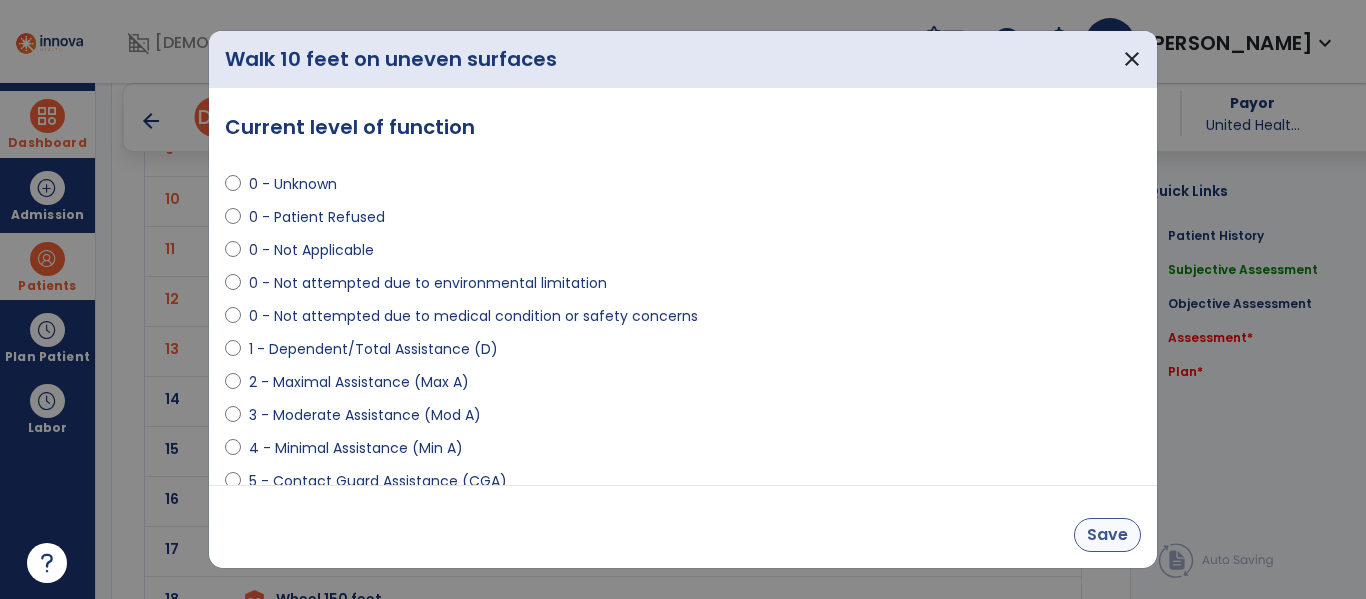 click on "Save" at bounding box center (1107, 535) 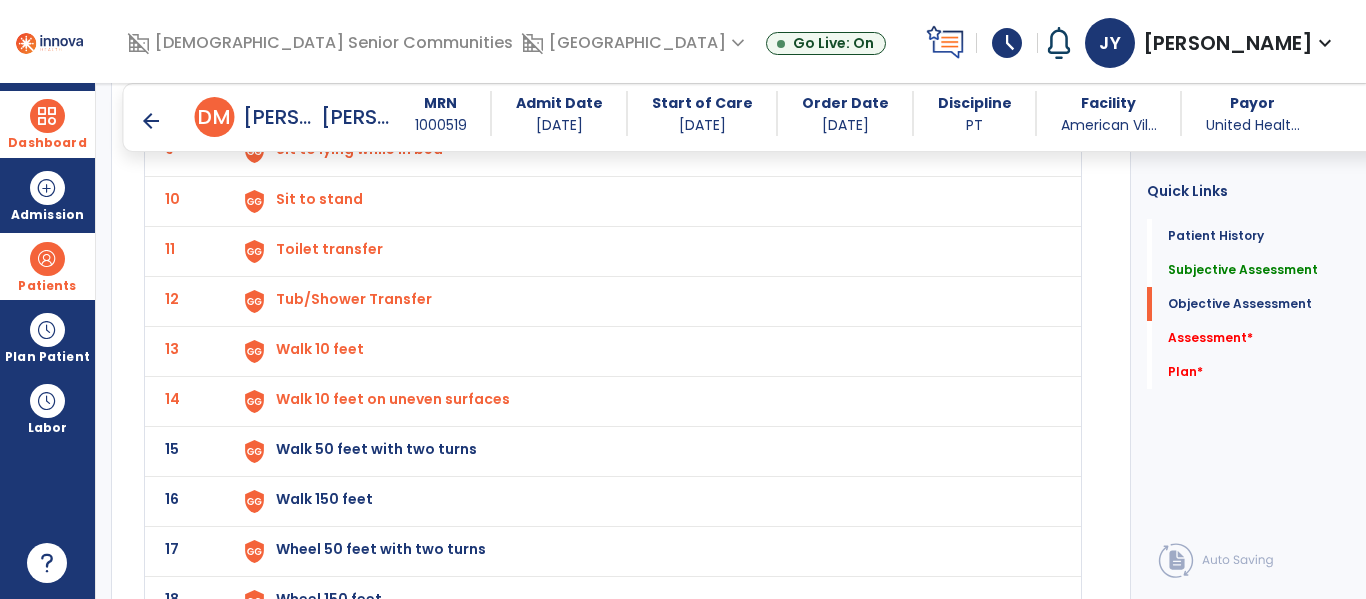 click on "Walk 10 feet on uneven surfaces" at bounding box center (322, -251) 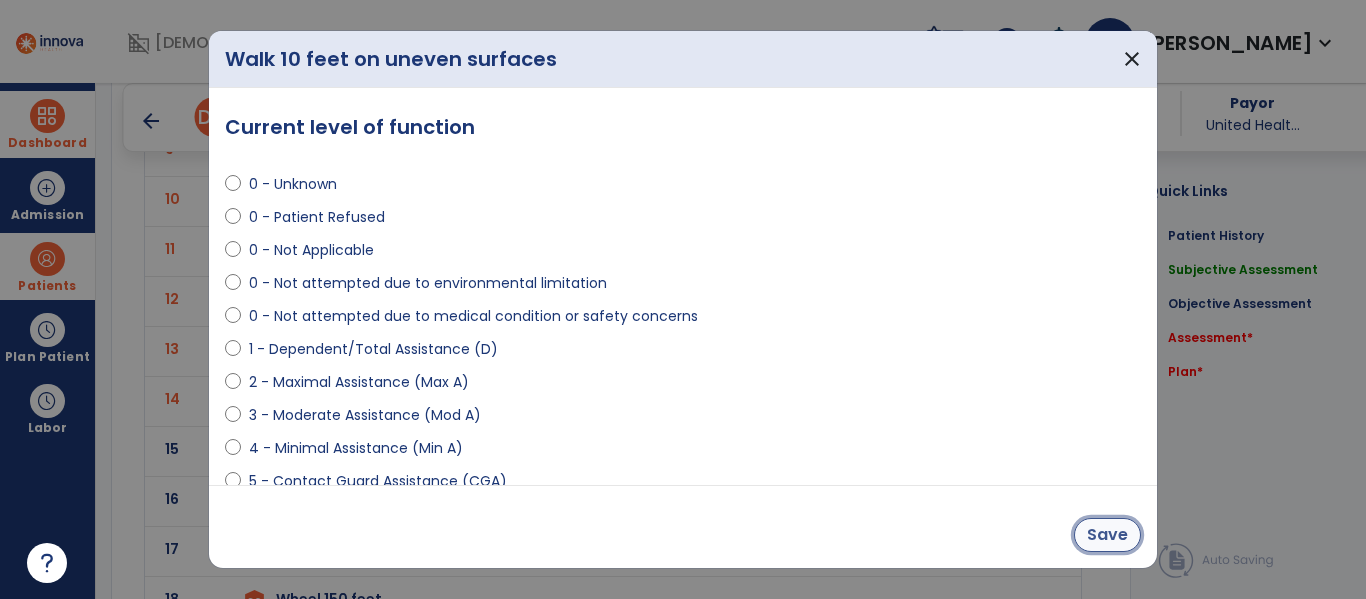 click on "Save" at bounding box center [1107, 535] 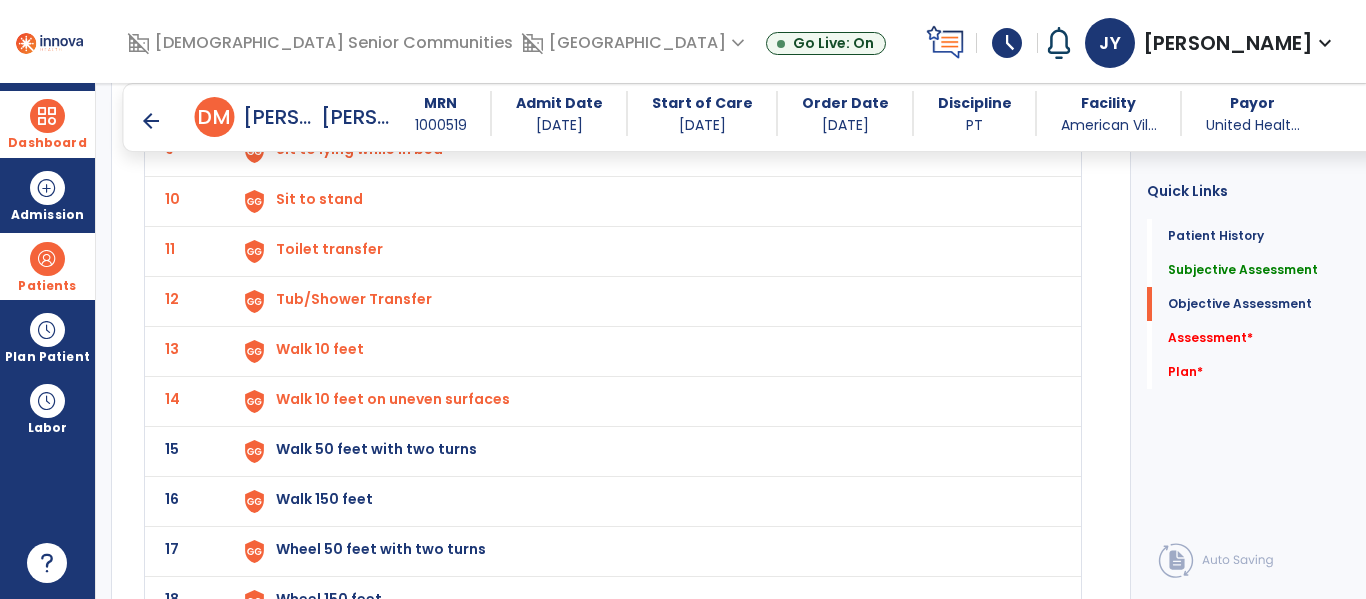 click on "Walk 50 feet with two turns" at bounding box center [322, -251] 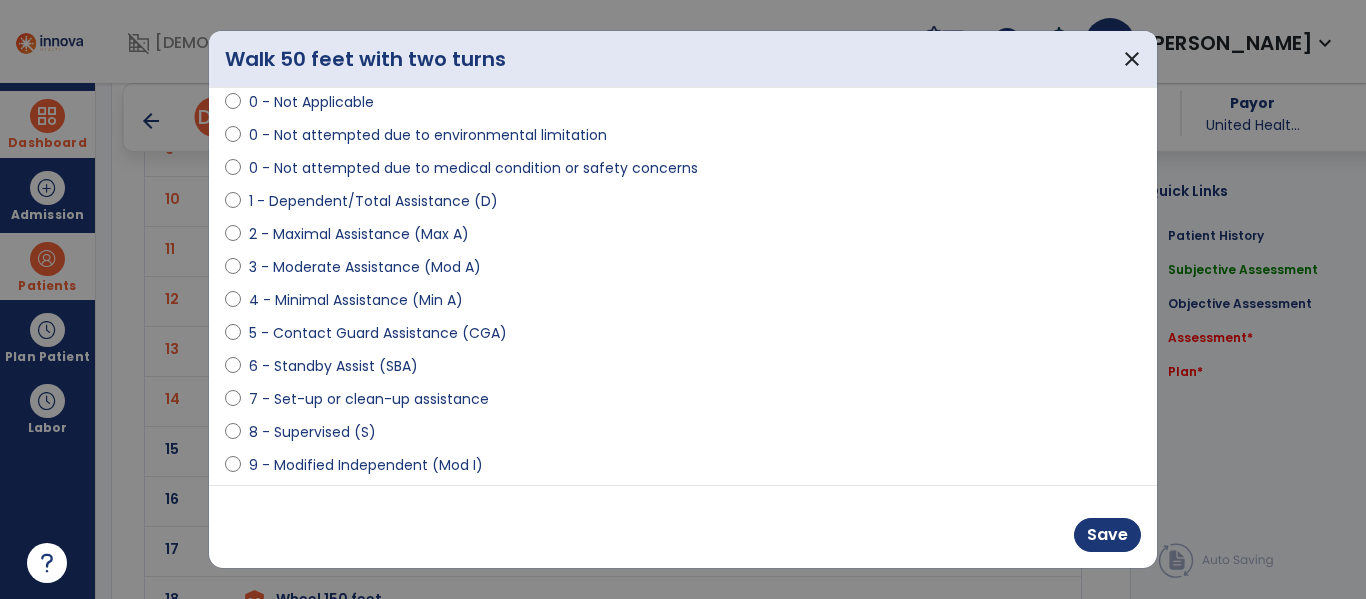 scroll, scrollTop: 149, scrollLeft: 0, axis: vertical 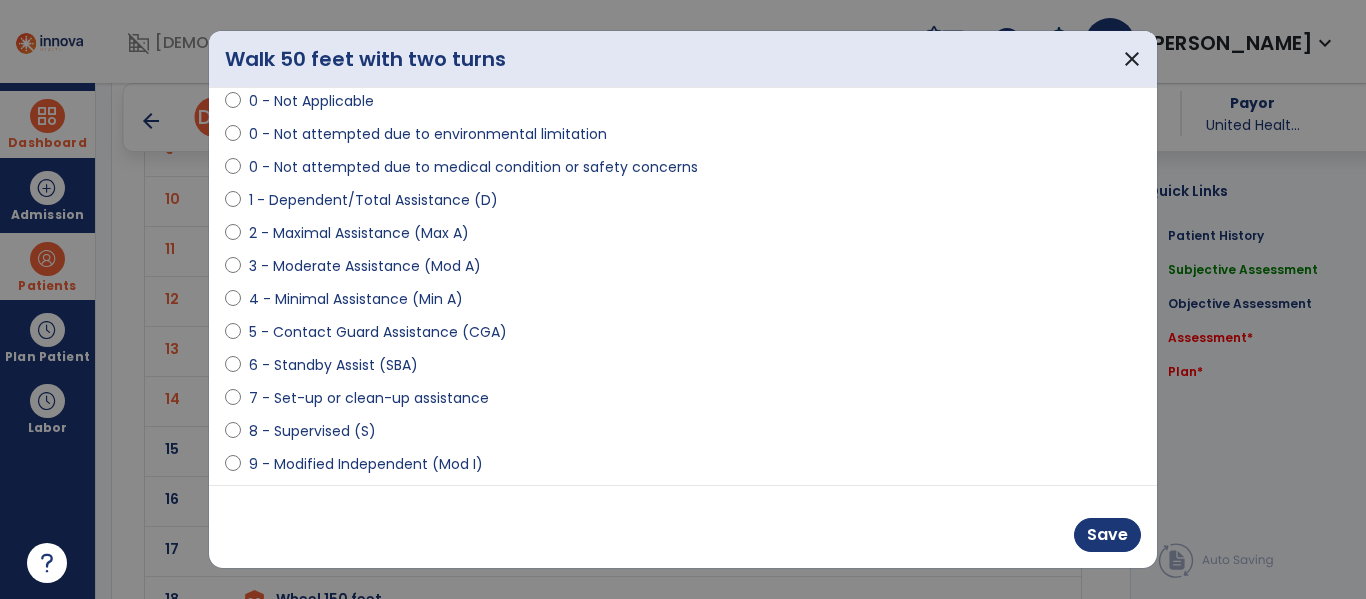 select on "**********" 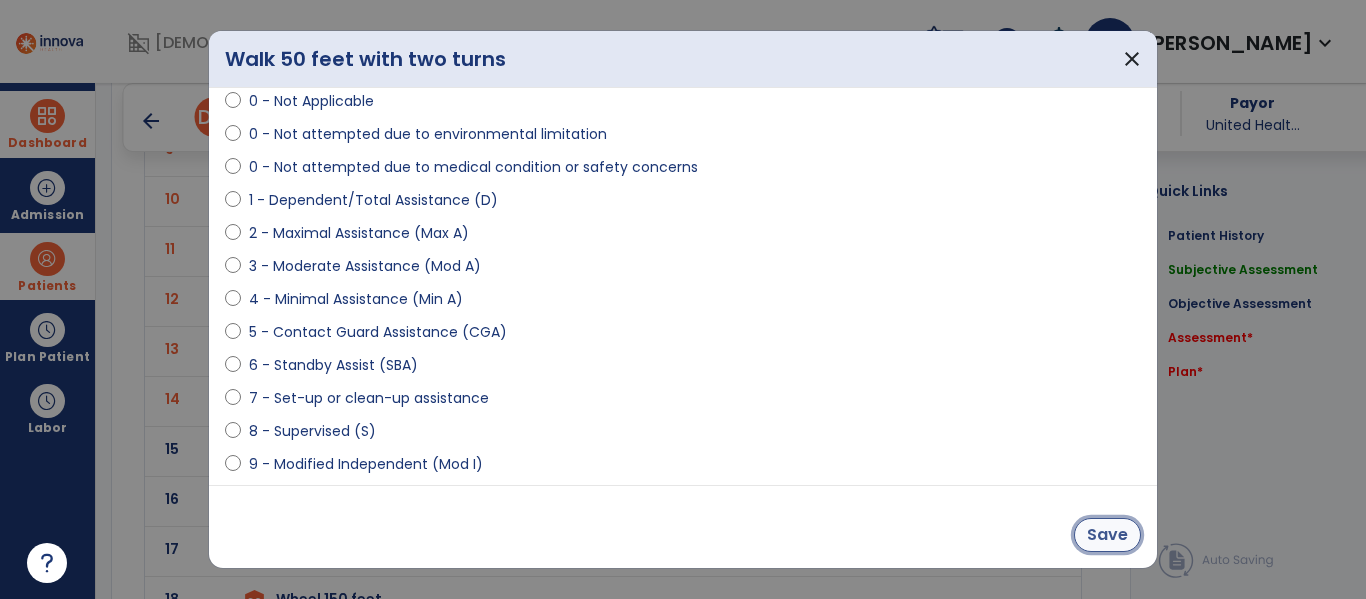 click on "Save" at bounding box center (1107, 535) 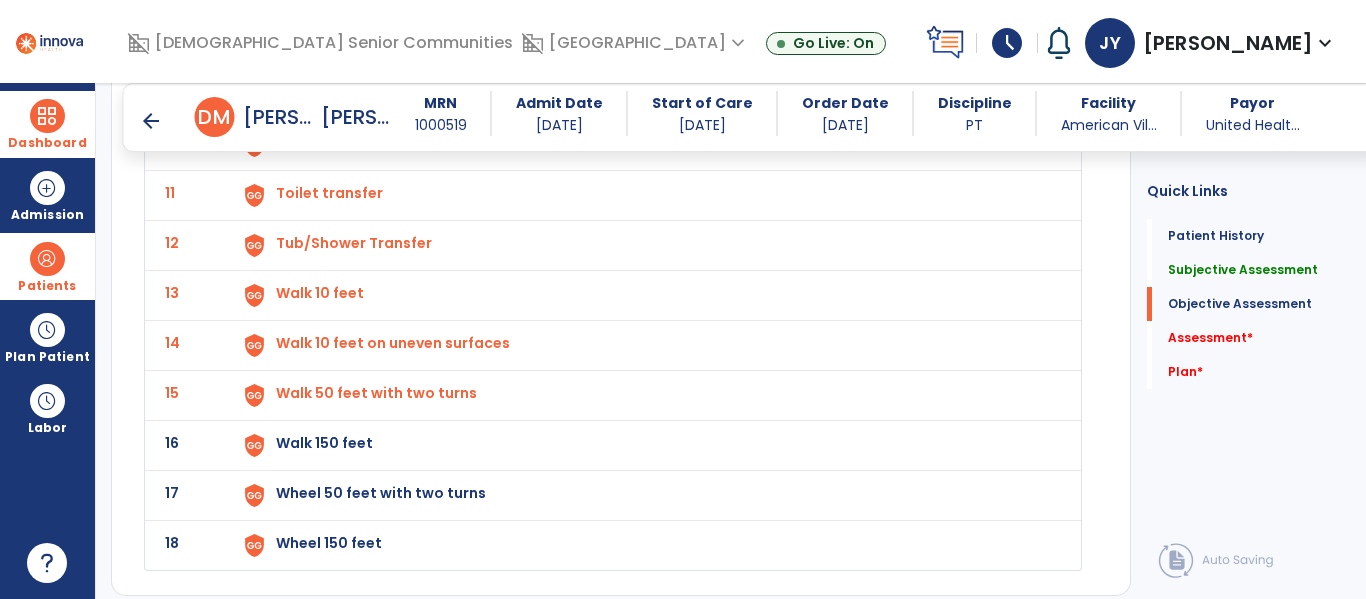 scroll, scrollTop: 2244, scrollLeft: 0, axis: vertical 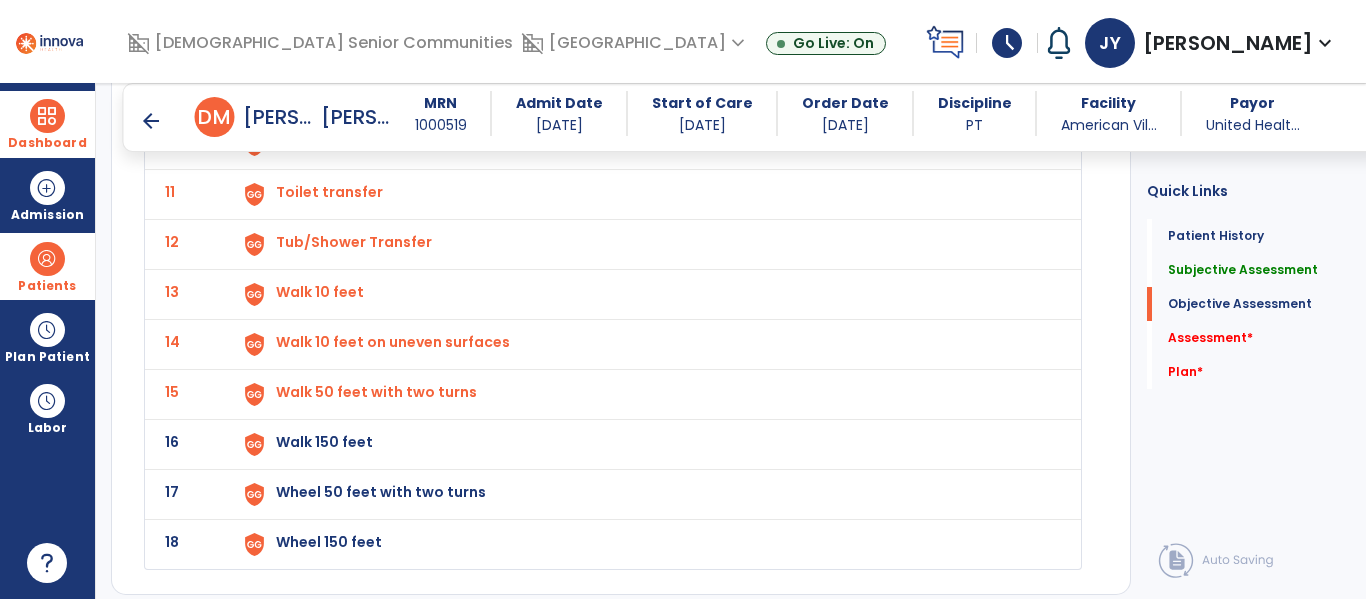 click on "Walk 150 feet" at bounding box center (322, -308) 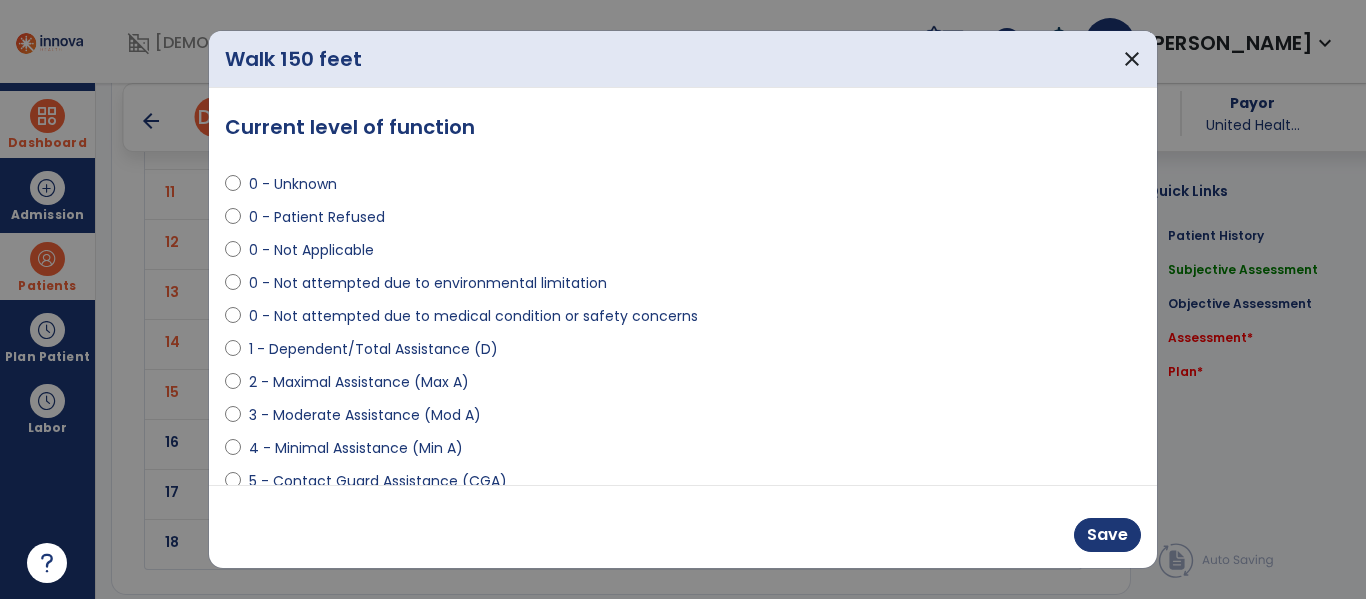 scroll, scrollTop: 85, scrollLeft: 0, axis: vertical 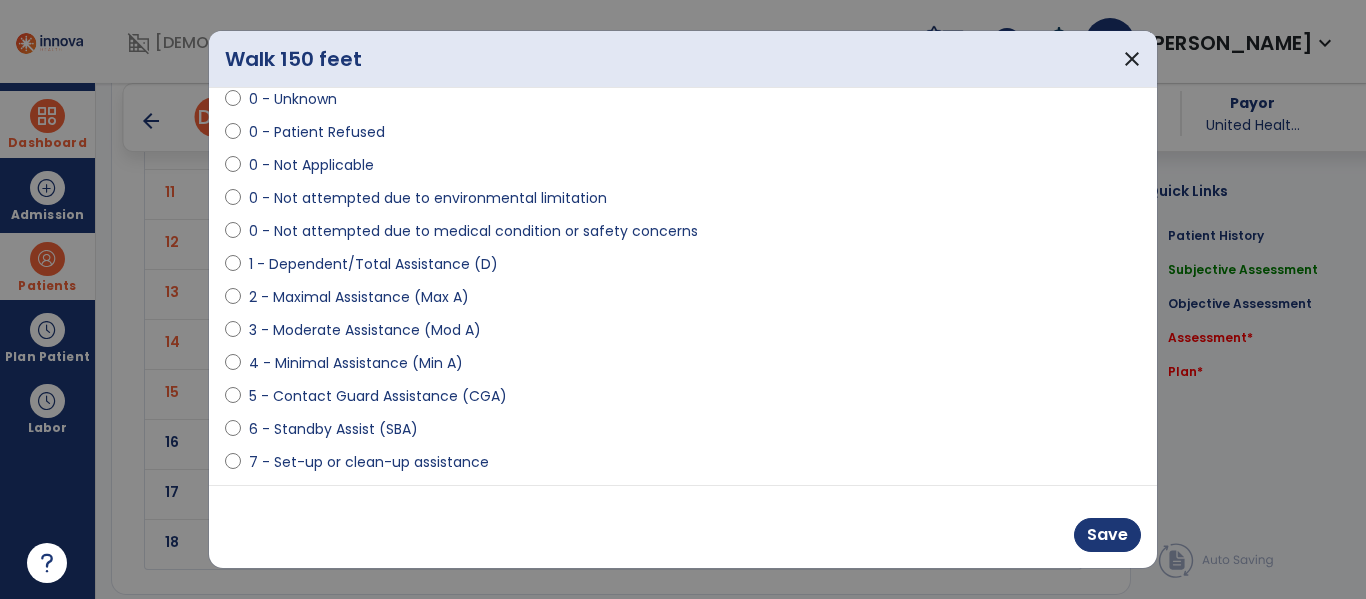 select on "**********" 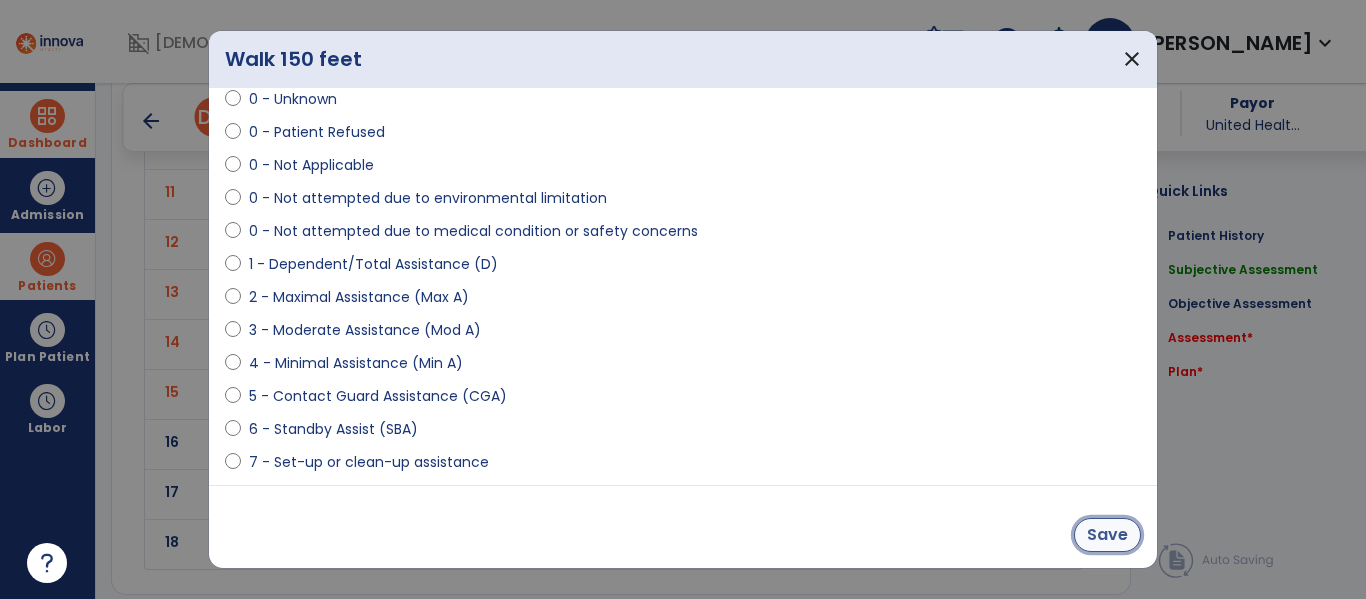 click on "Save" at bounding box center (1107, 535) 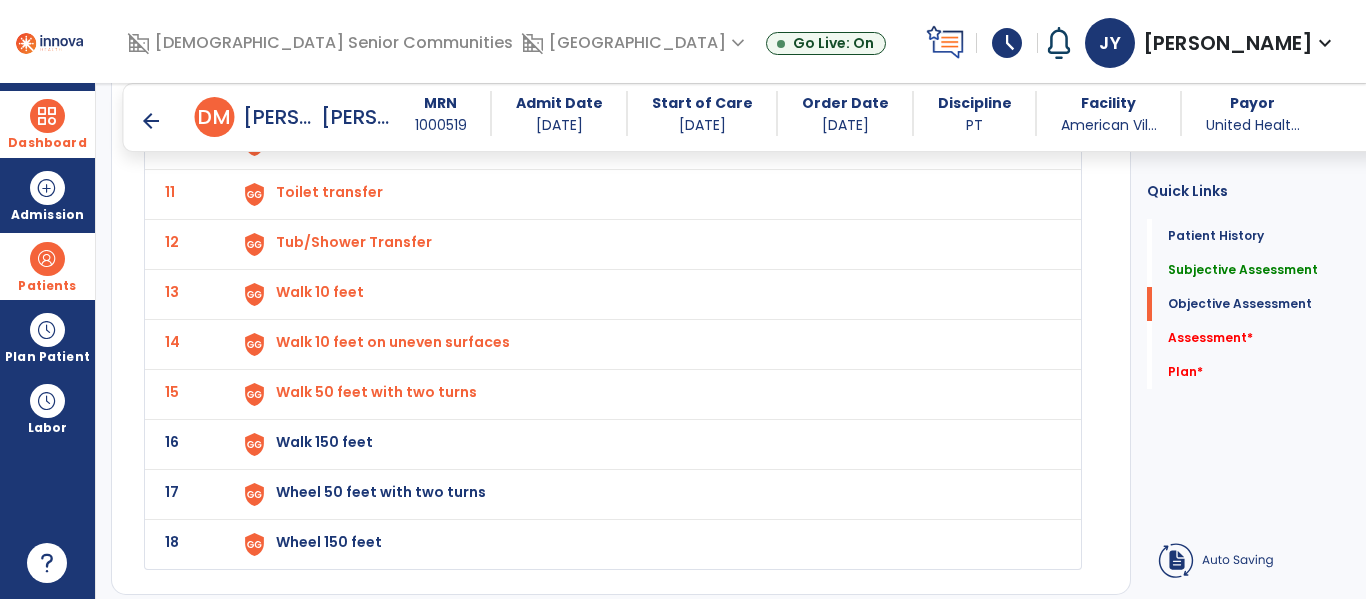 scroll, scrollTop: 2316, scrollLeft: 0, axis: vertical 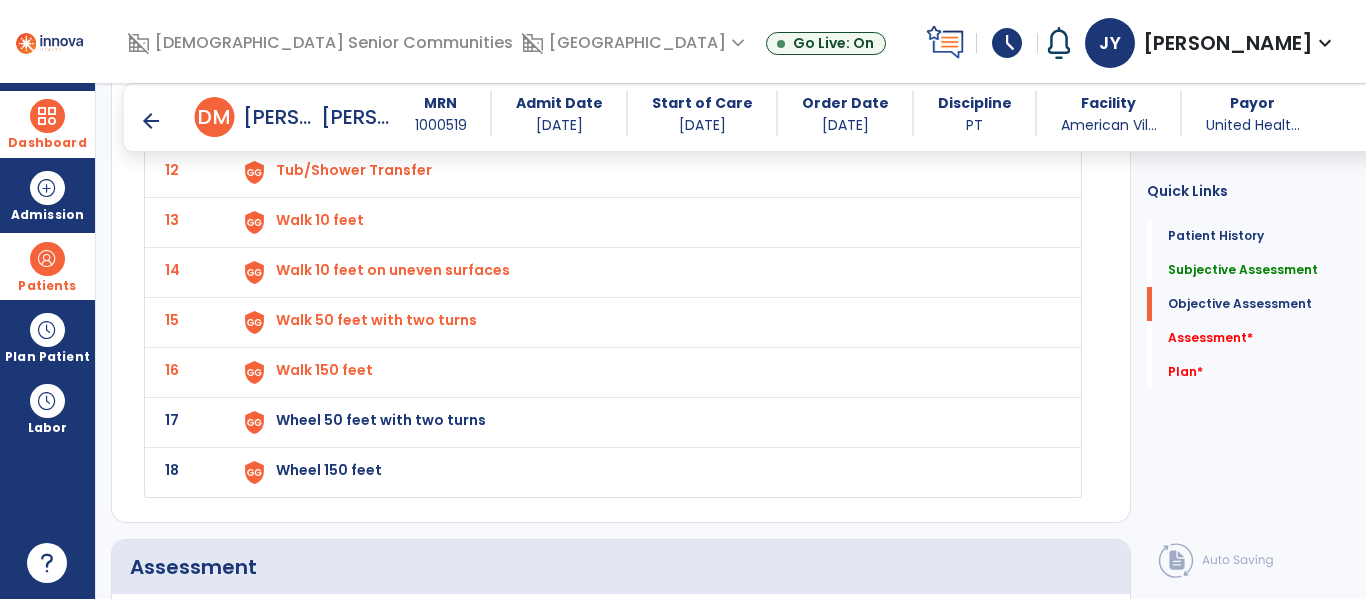 click on "17 Wheel 50 feet with two turns" 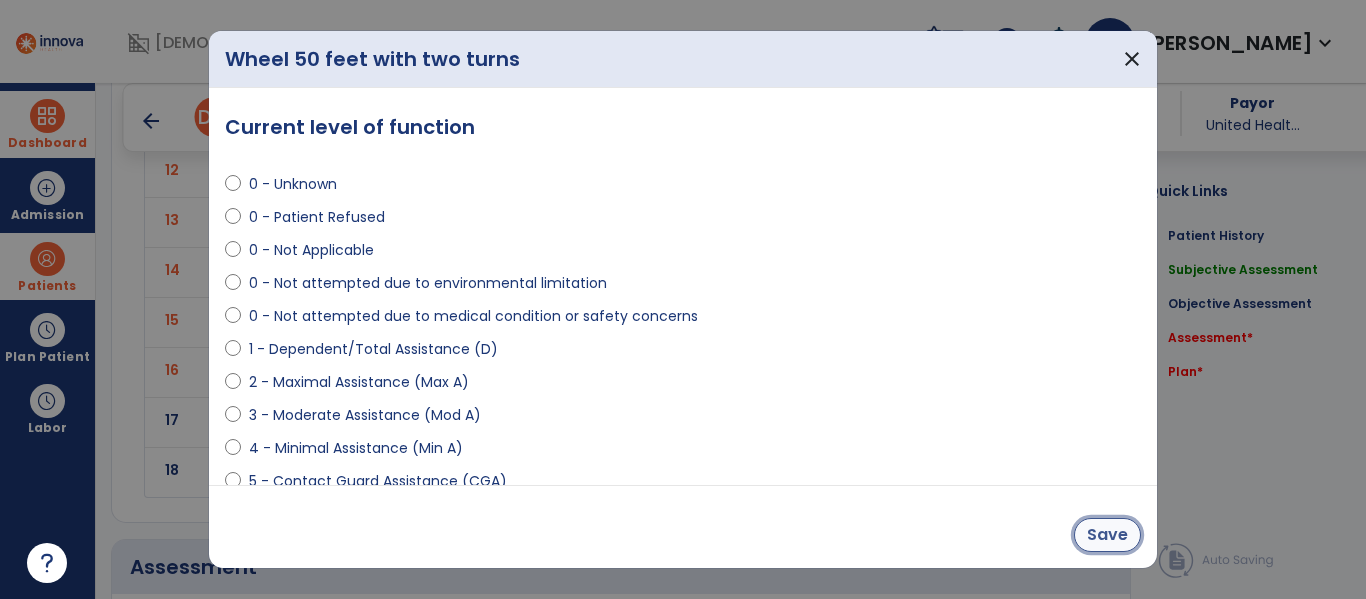 click on "Save" at bounding box center [1107, 535] 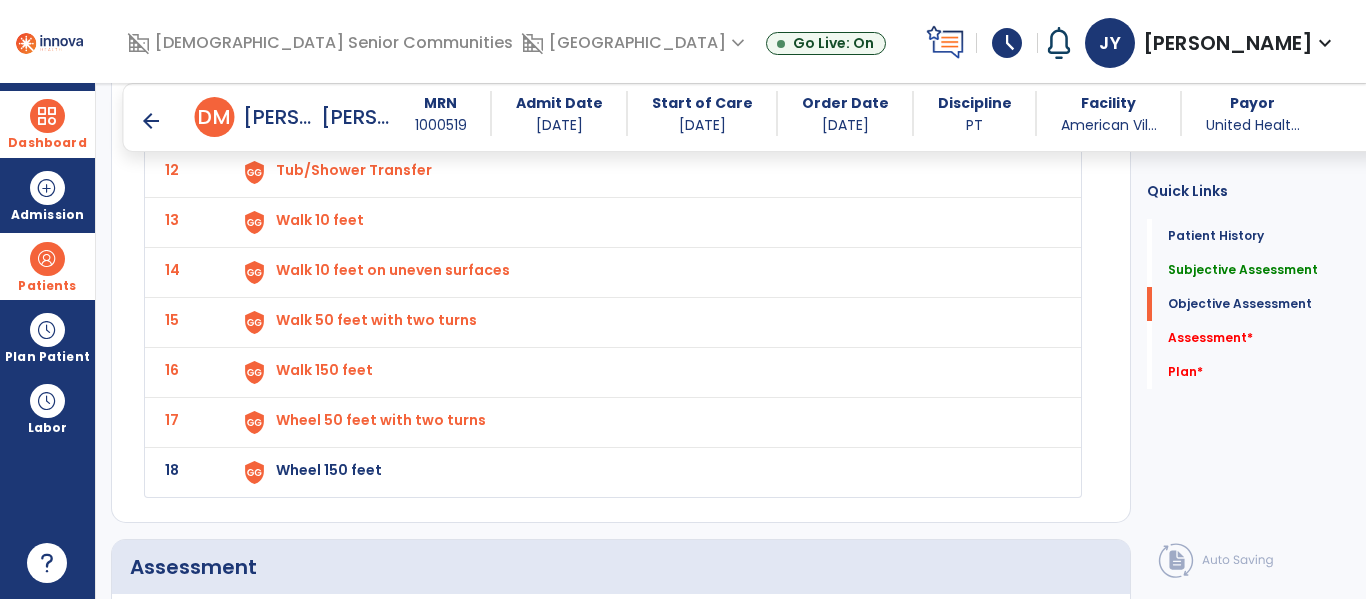 click on "Wheel 150 feet" at bounding box center (322, -380) 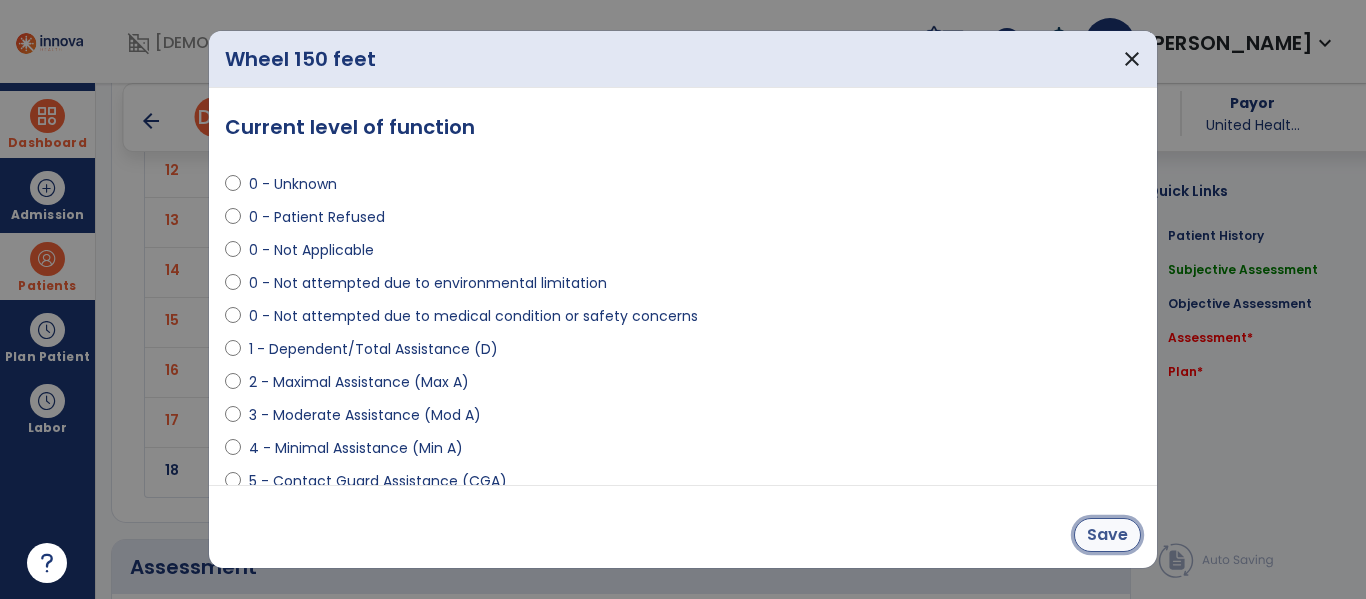 click on "Save" at bounding box center [1107, 535] 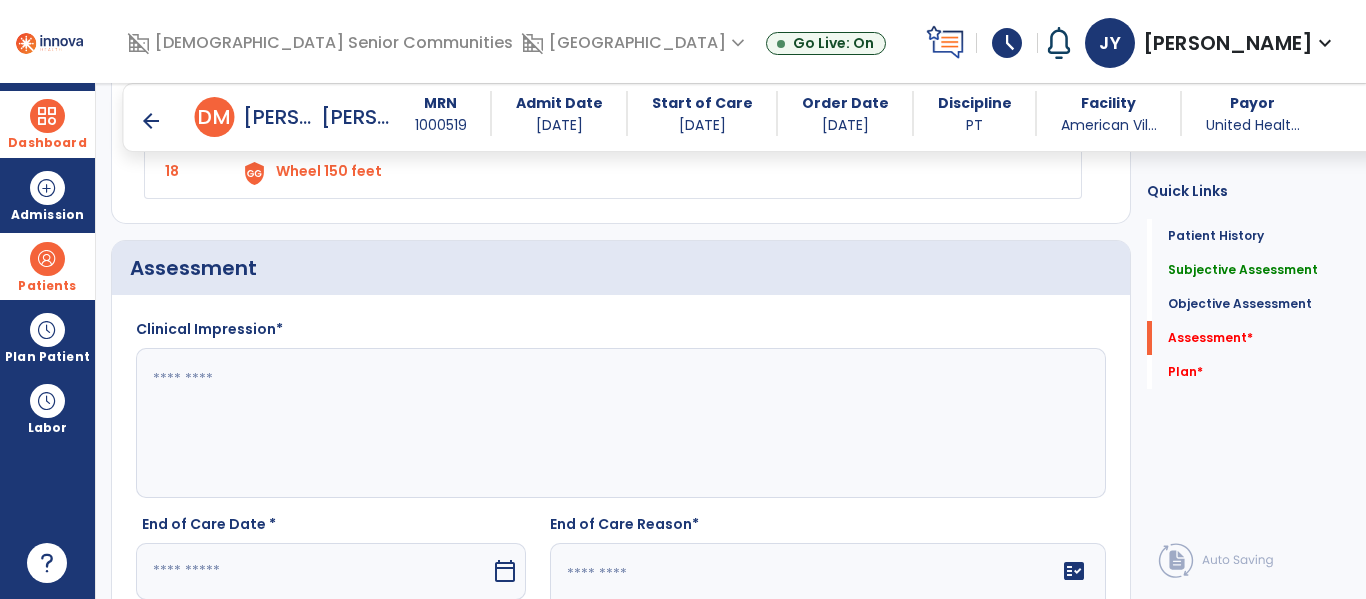 scroll, scrollTop: 2616, scrollLeft: 0, axis: vertical 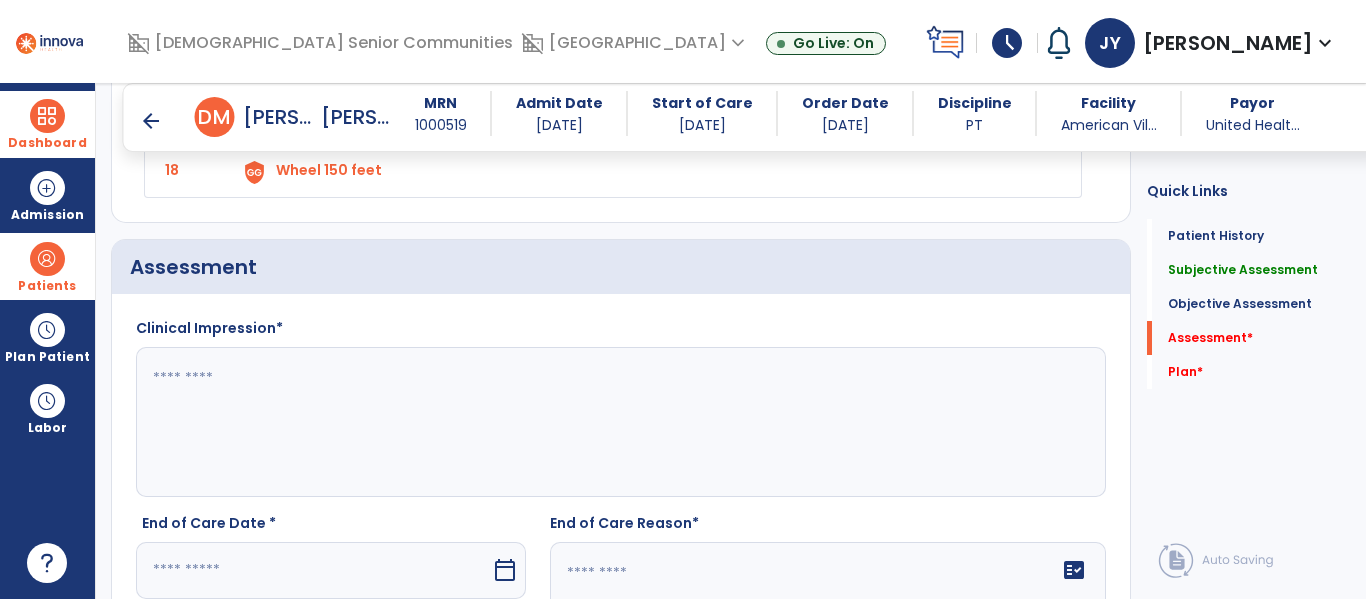 click 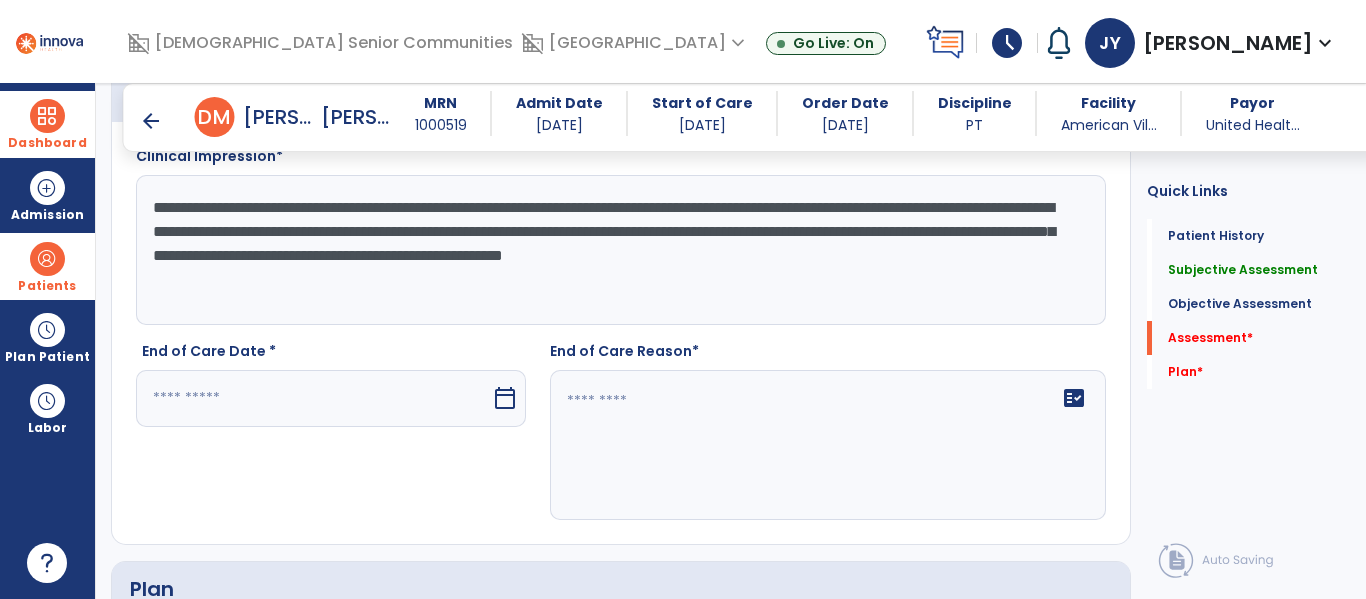 scroll, scrollTop: 2789, scrollLeft: 0, axis: vertical 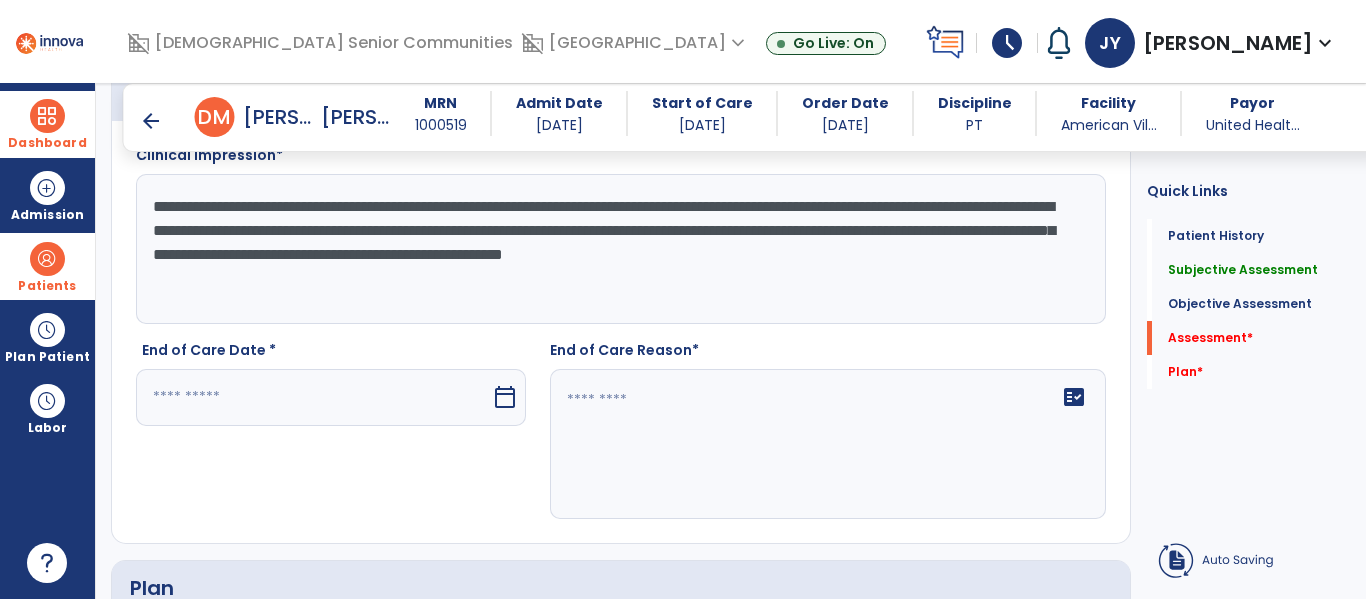 type on "**********" 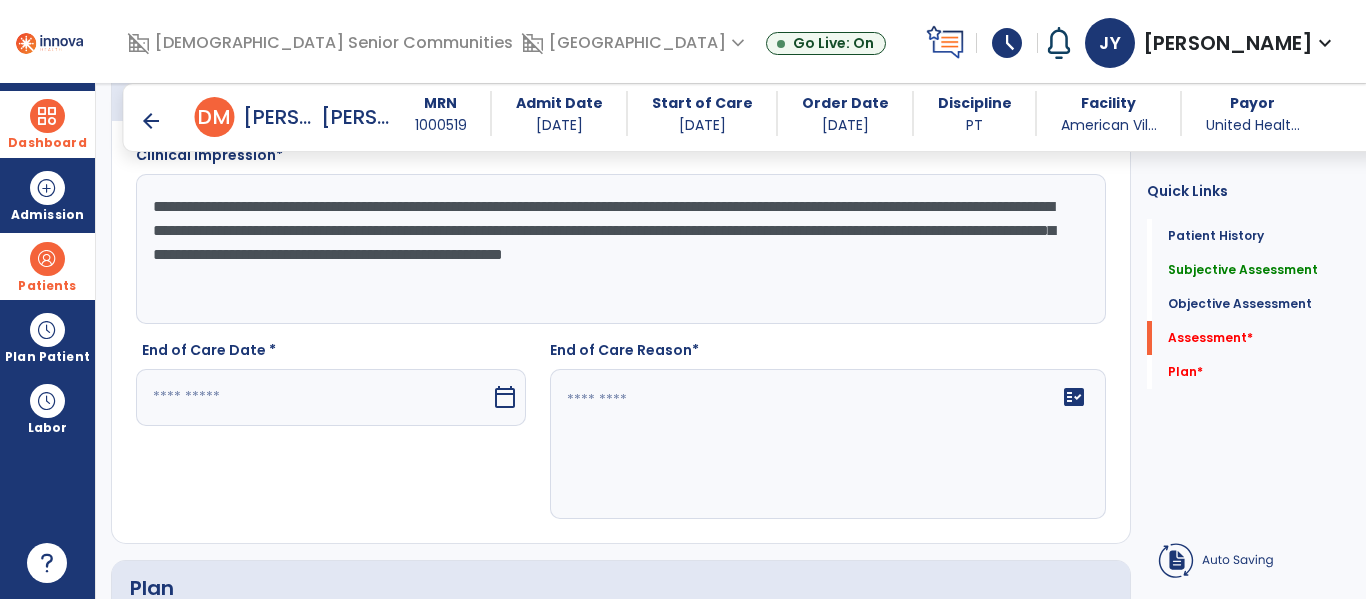 click at bounding box center [313, 397] 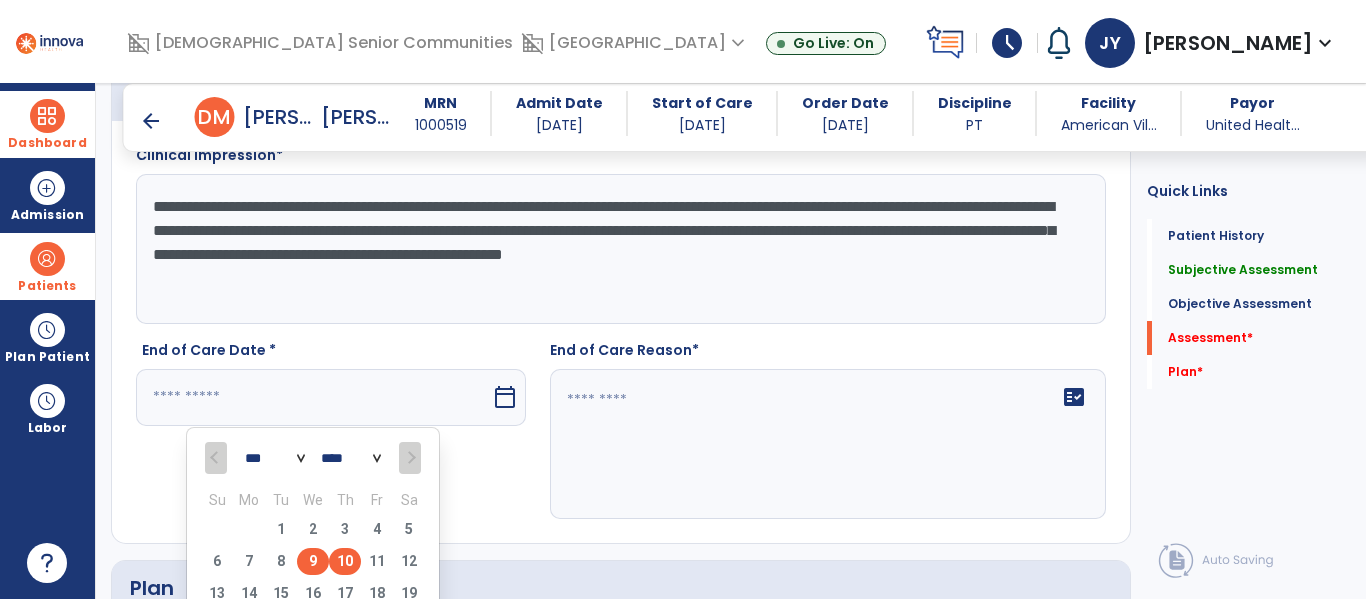 click on "9" at bounding box center (313, 561) 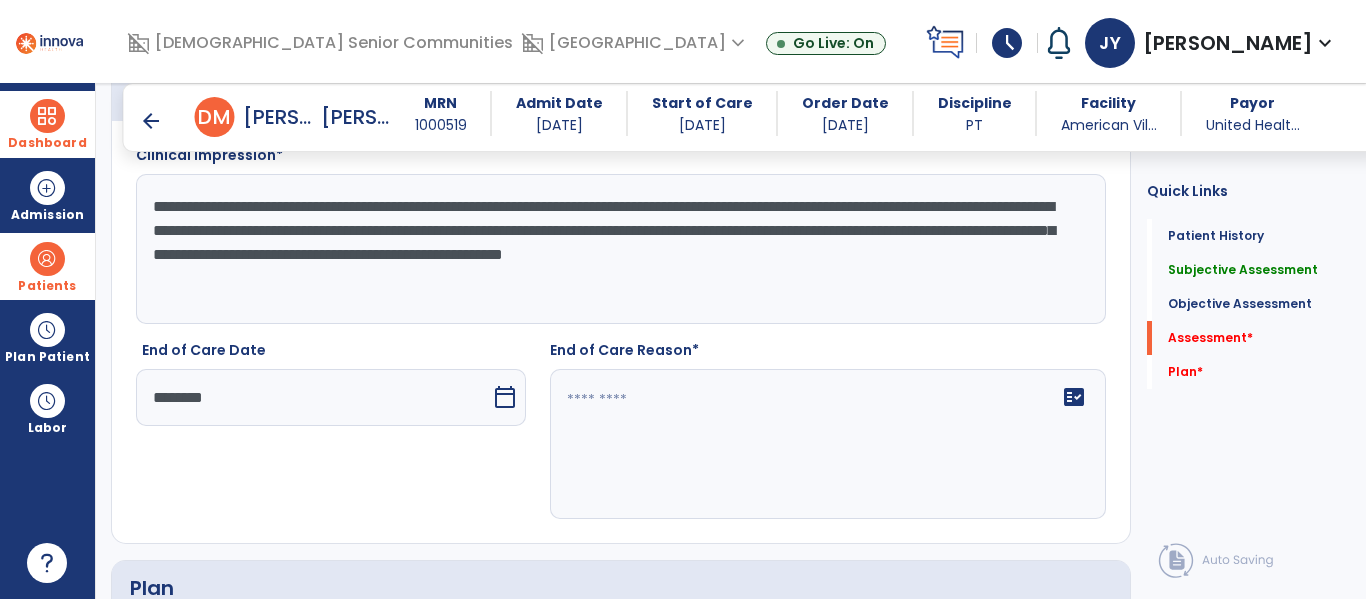 click on "********" at bounding box center (313, 397) 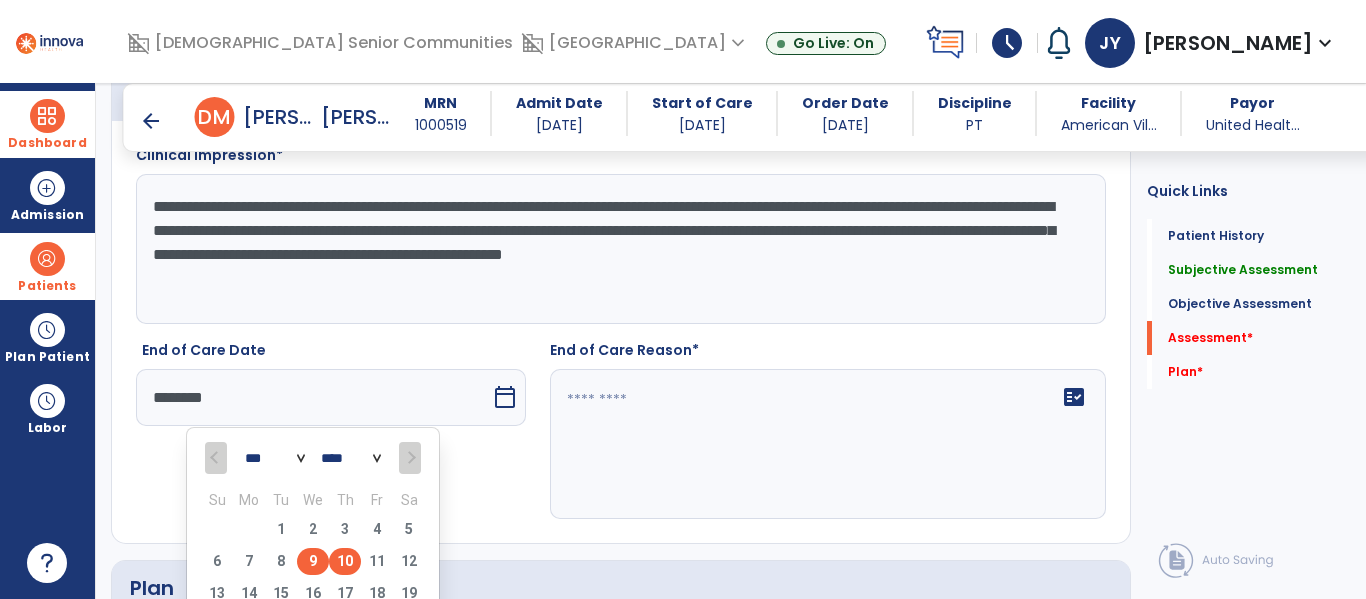 click on "10" at bounding box center (345, 561) 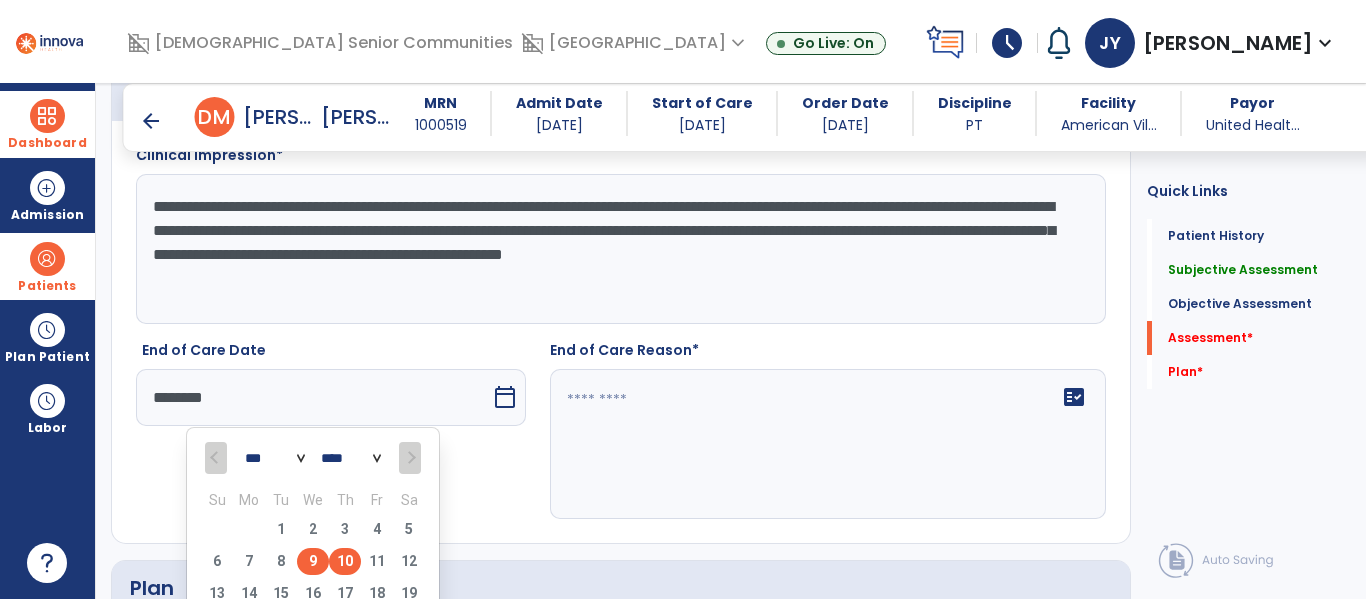 type on "*********" 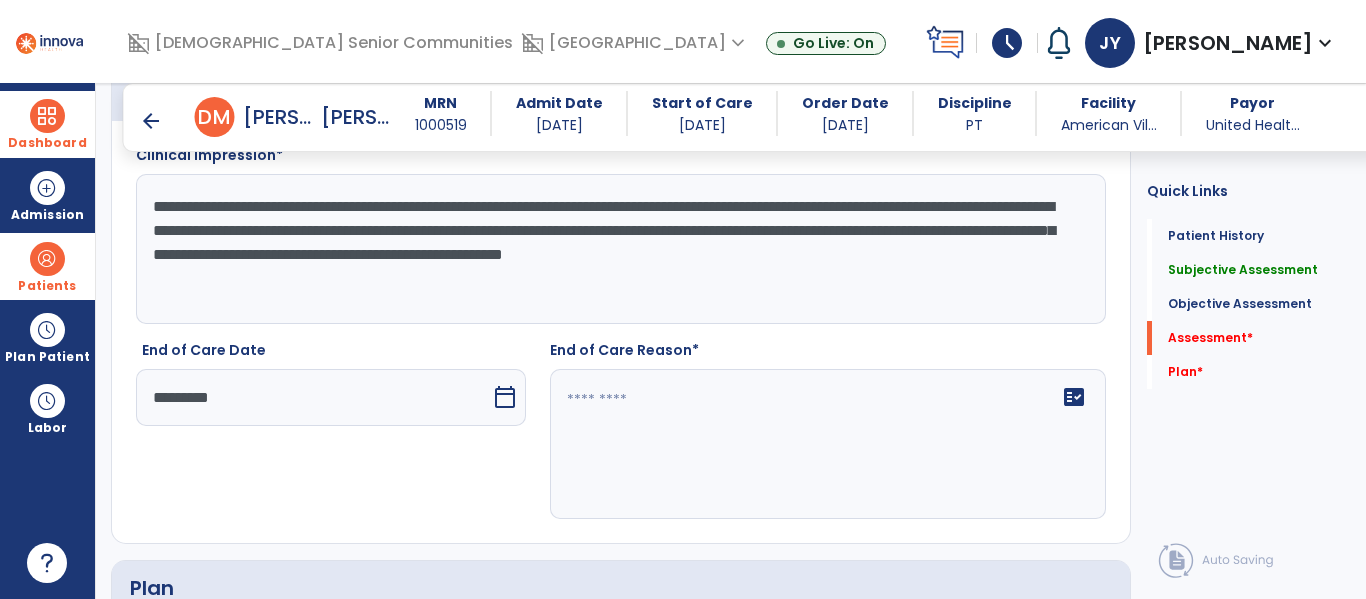 click 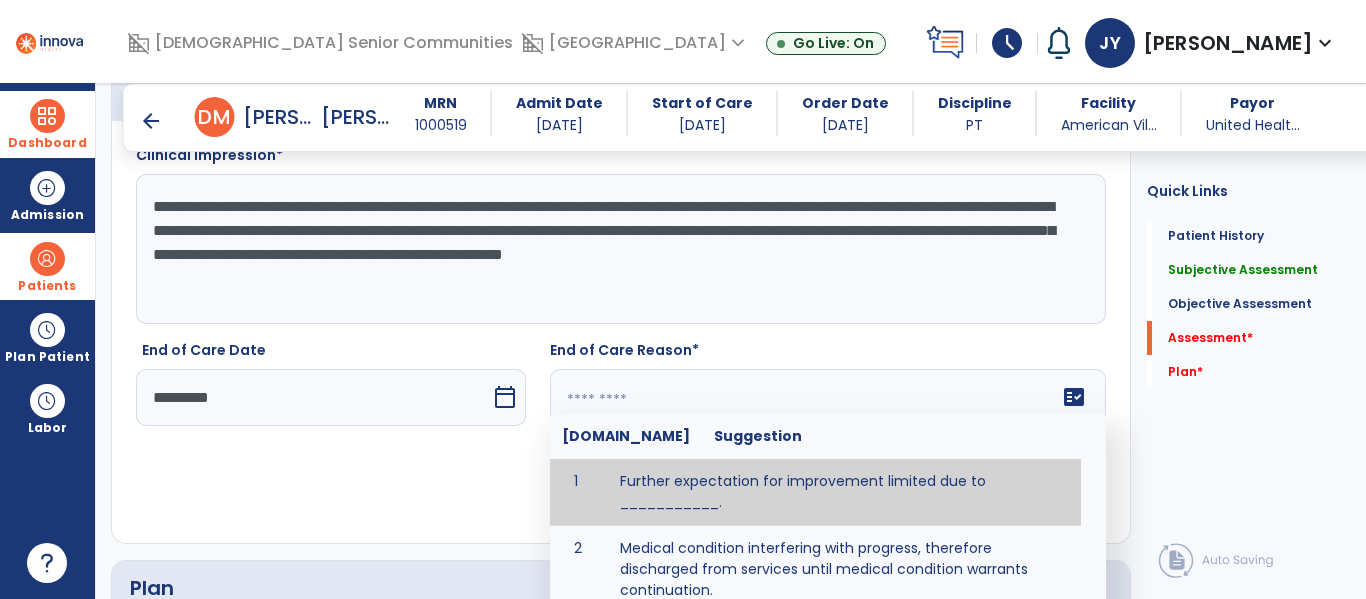 paste on "**********" 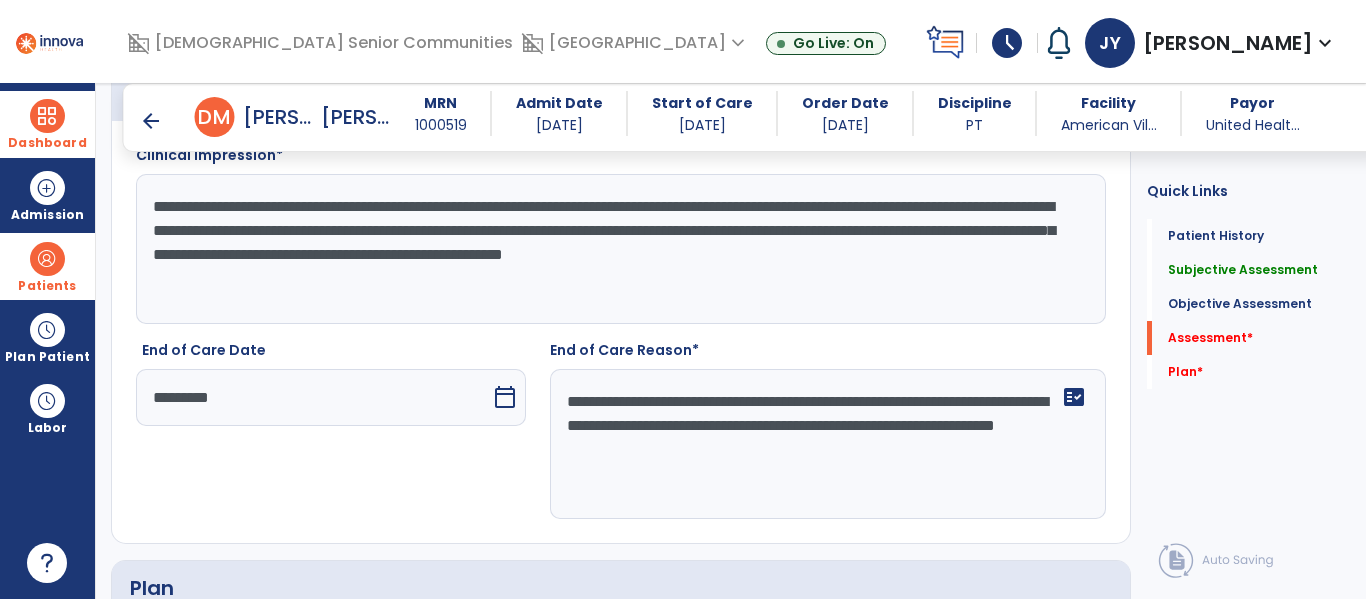 click on "**********" 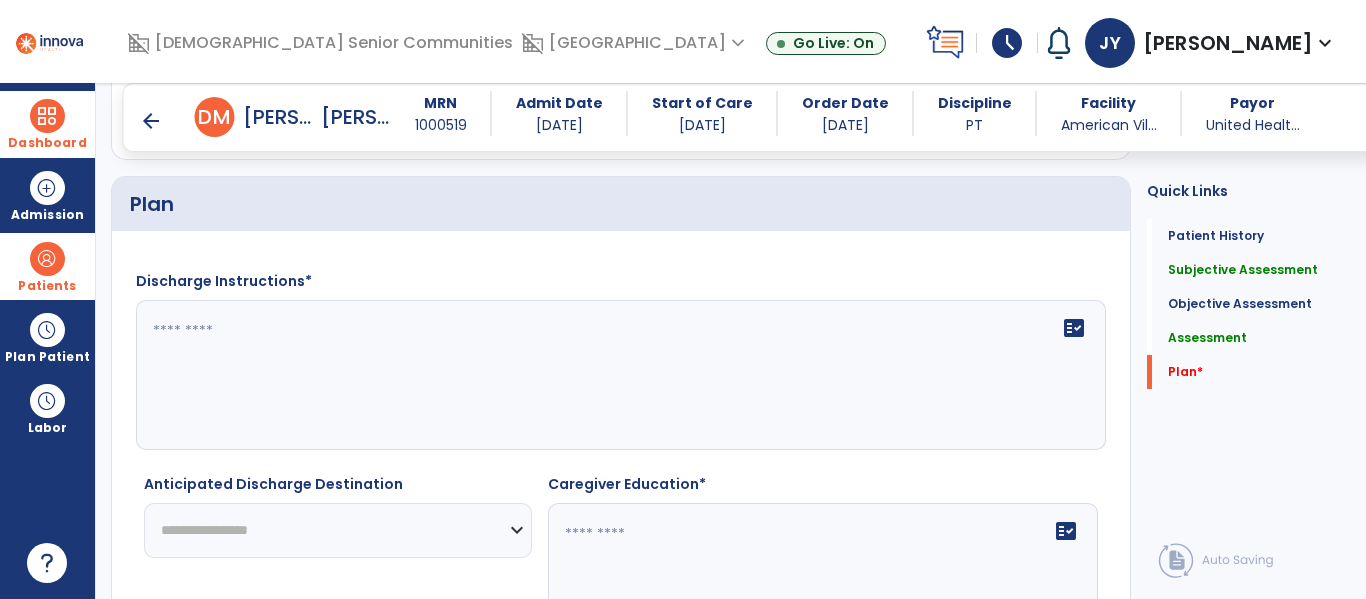 scroll, scrollTop: 3175, scrollLeft: 0, axis: vertical 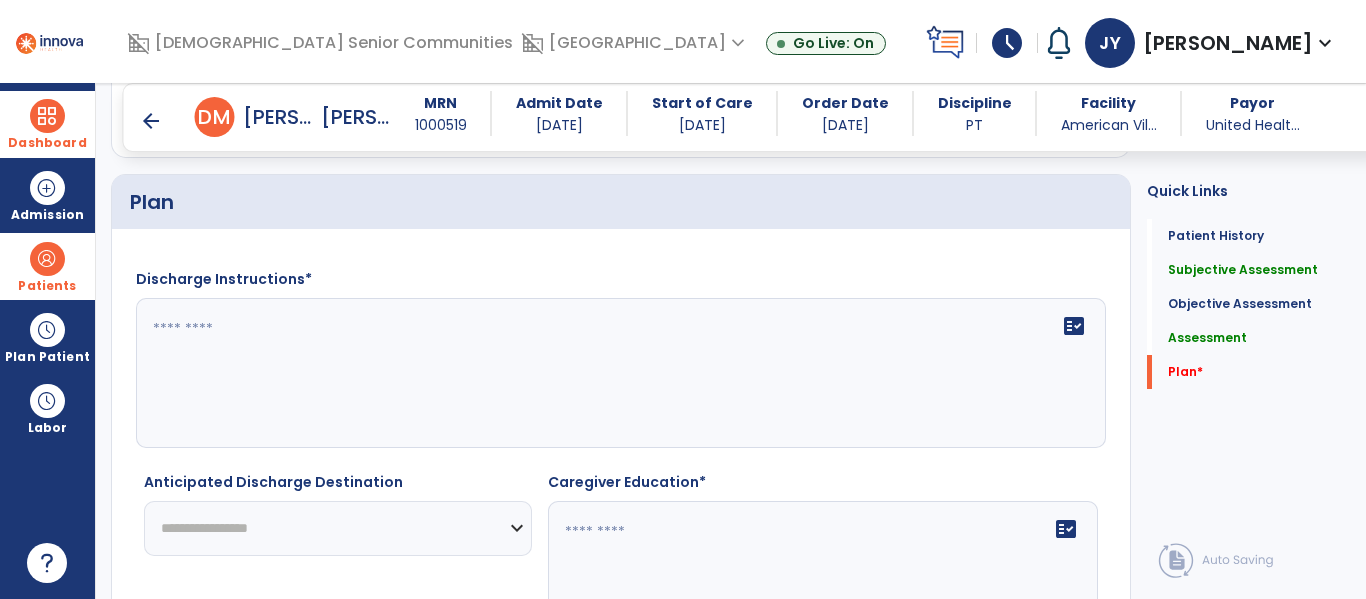 type on "**********" 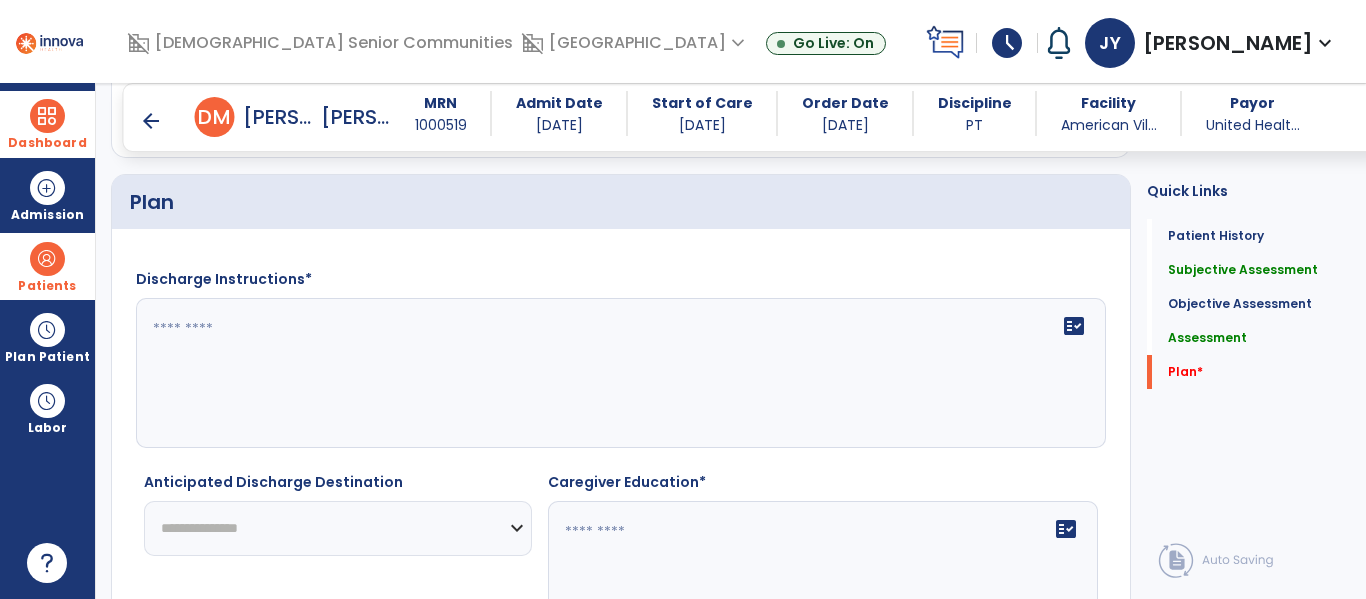 click on "**********" 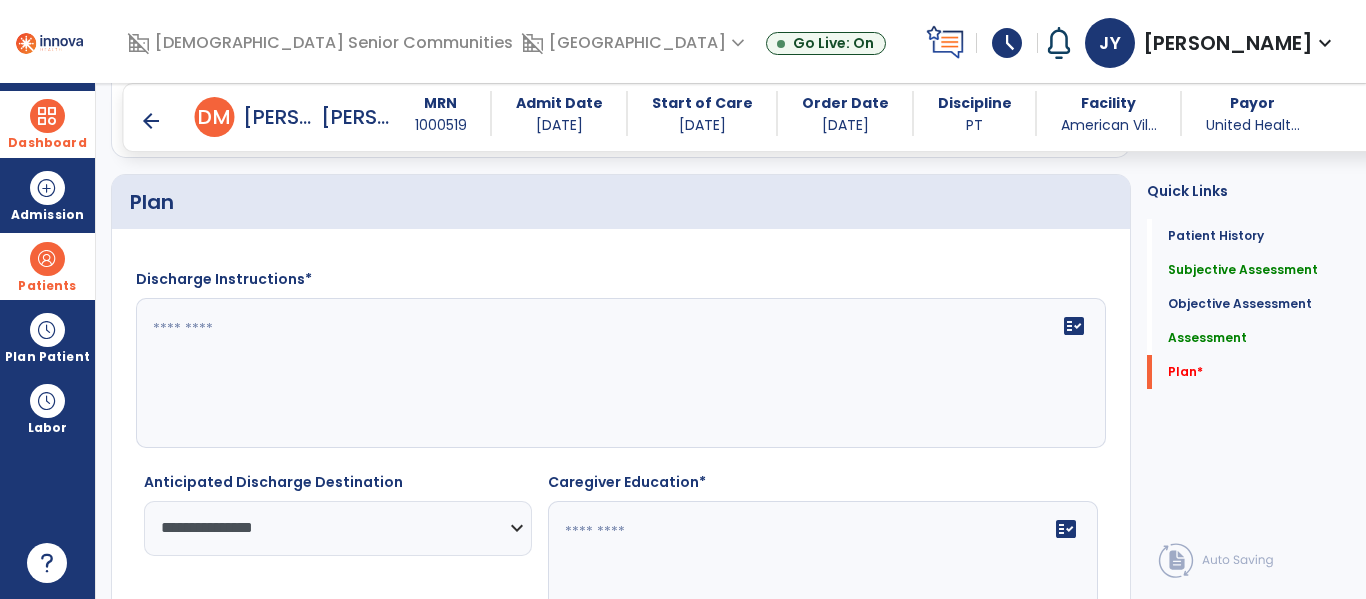 click on "**********" 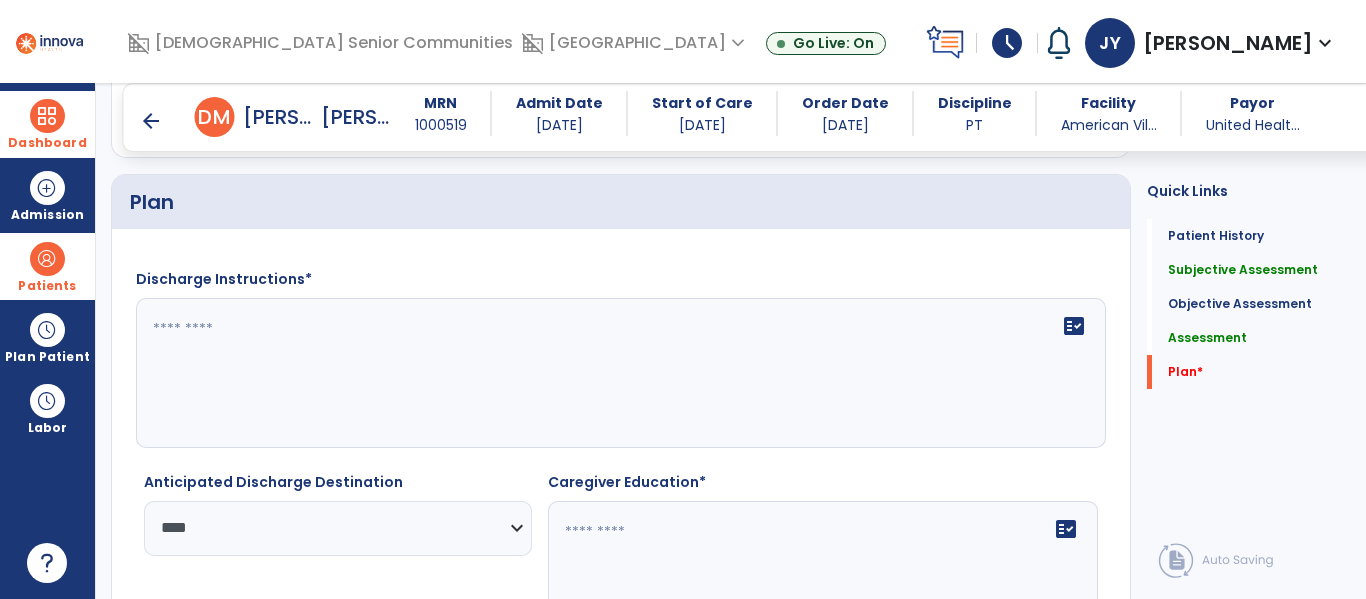 click on "**********" 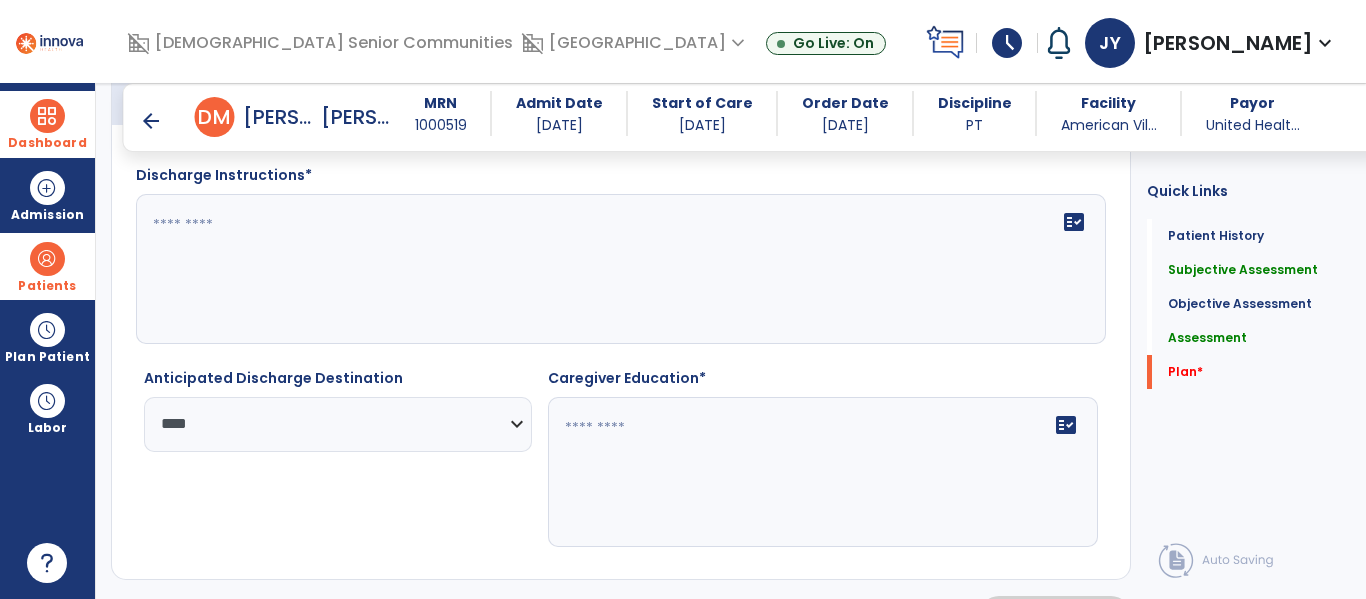 scroll, scrollTop: 3286, scrollLeft: 0, axis: vertical 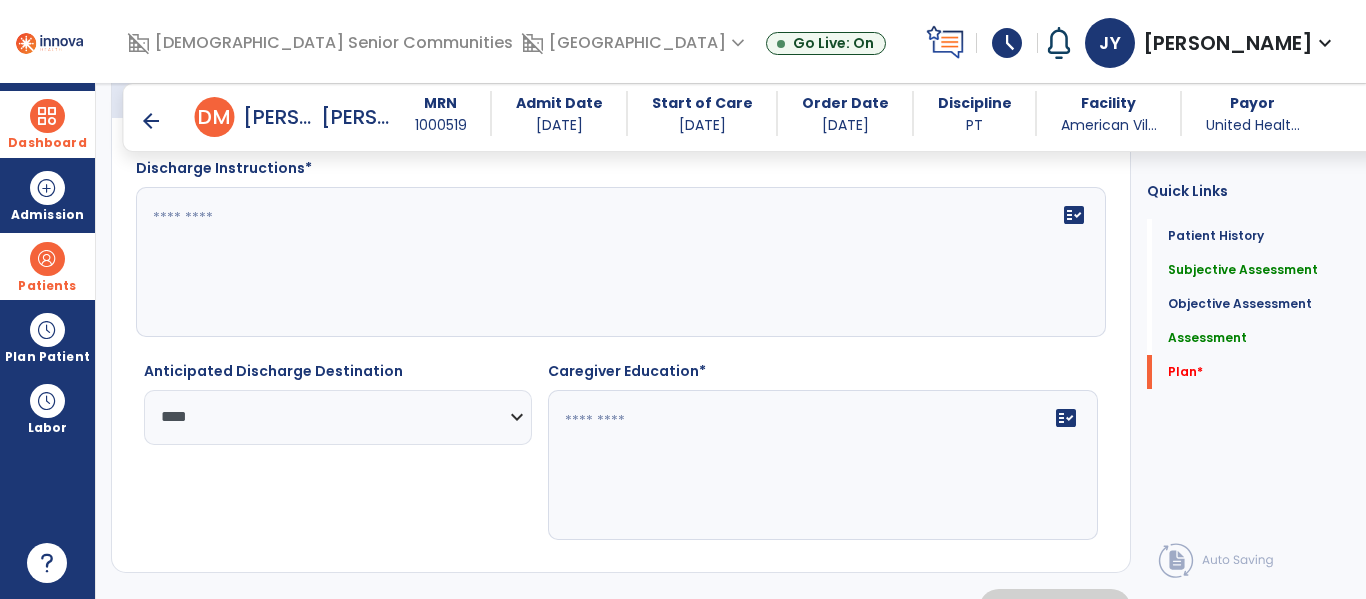 click 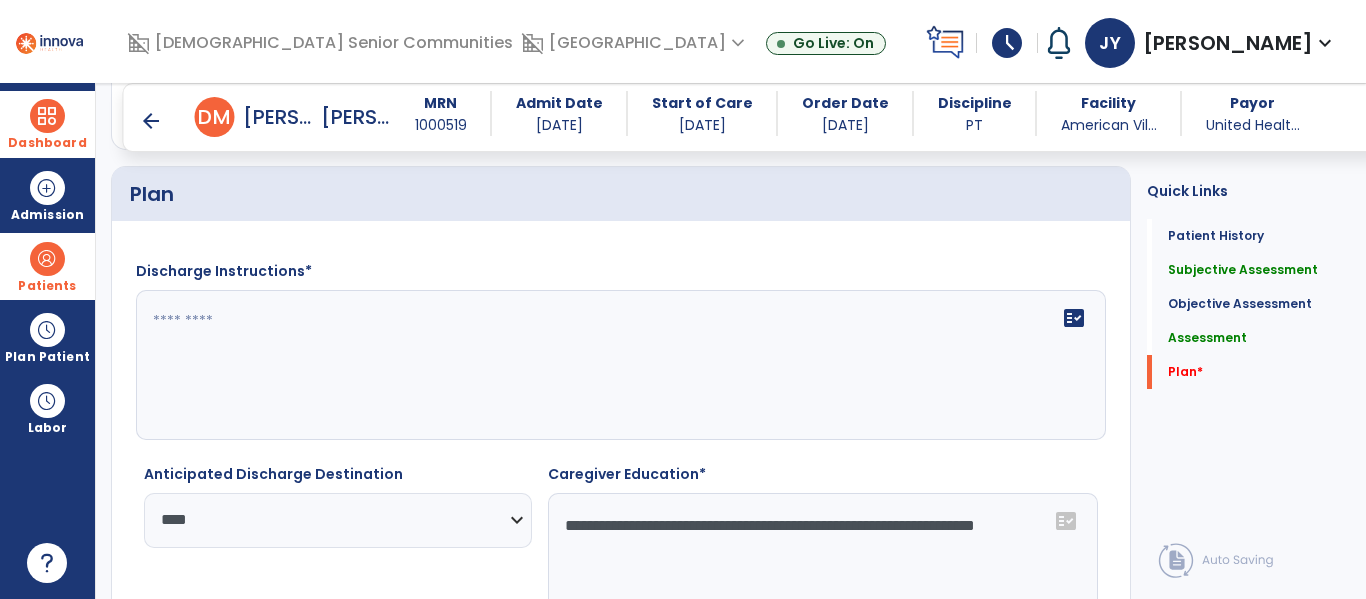 scroll, scrollTop: 3145, scrollLeft: 0, axis: vertical 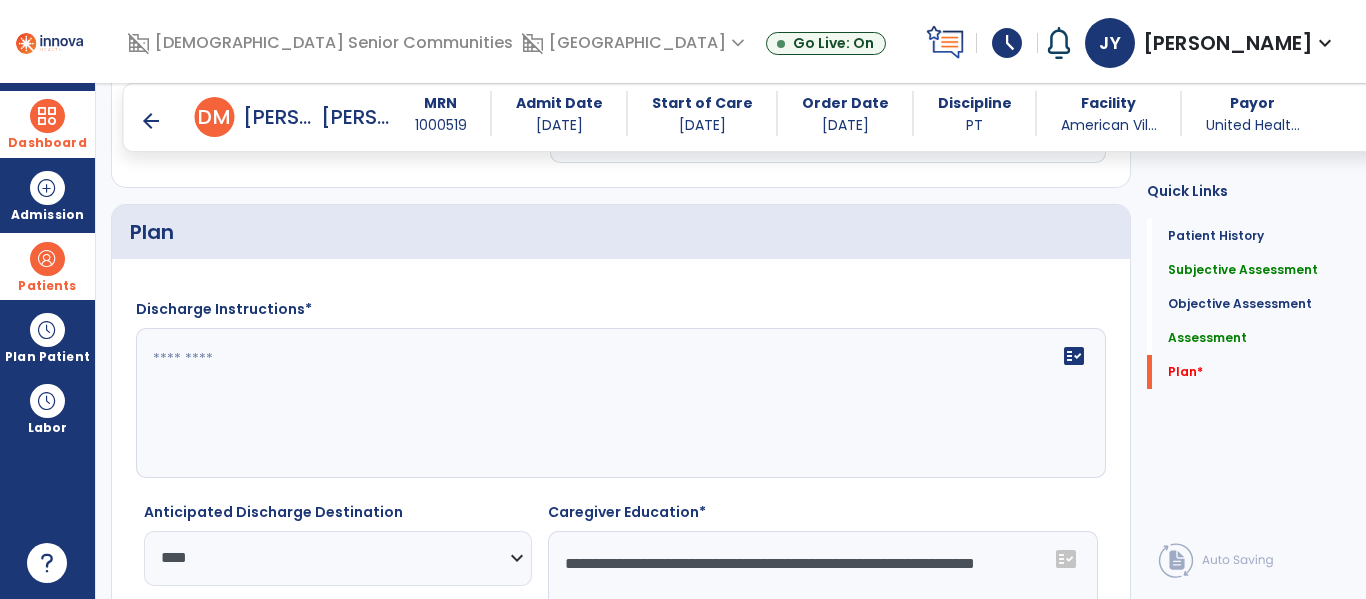 type on "**********" 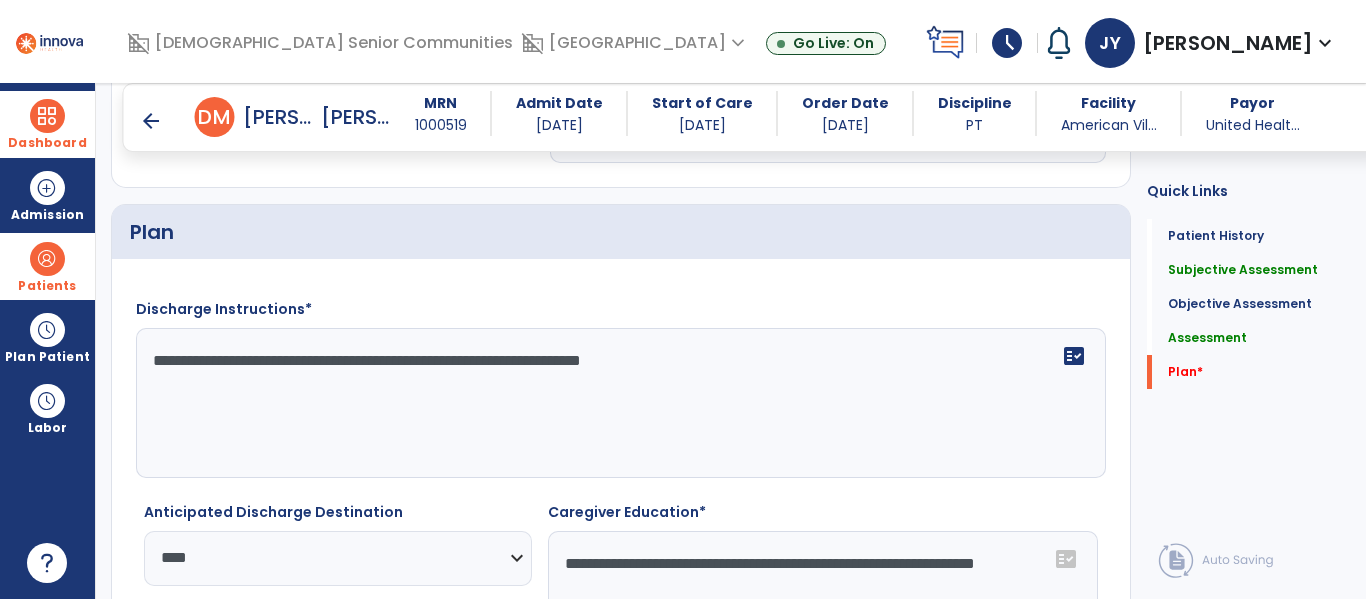 scroll, scrollTop: 3332, scrollLeft: 0, axis: vertical 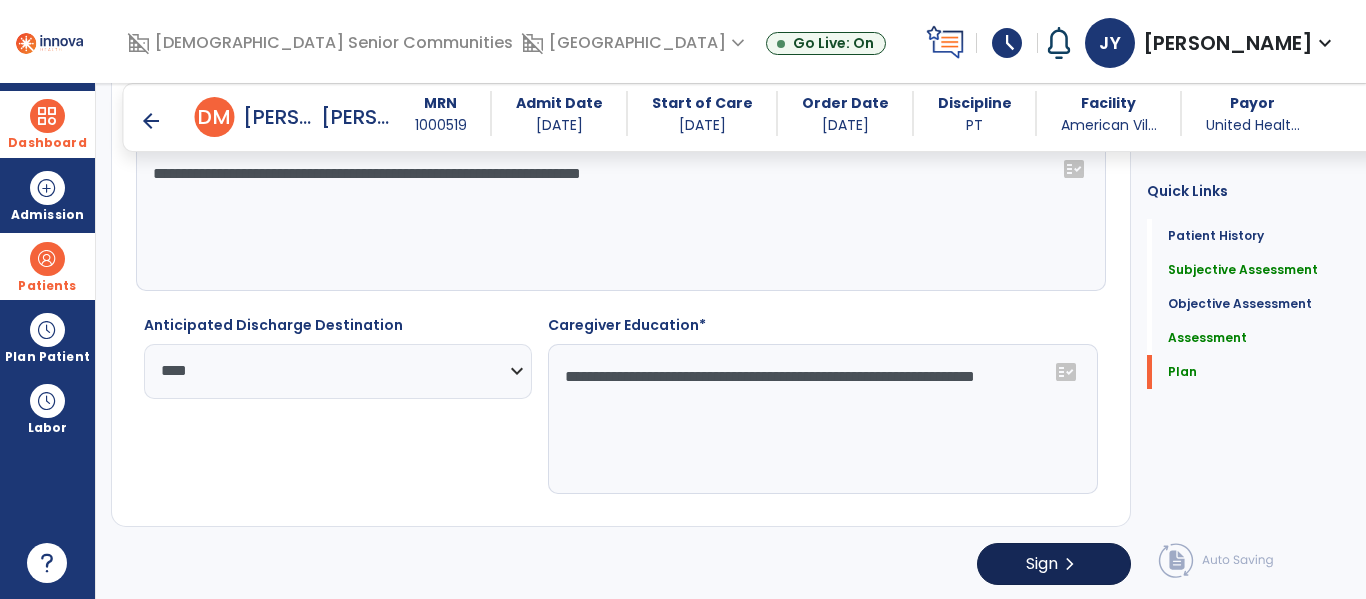 type on "**********" 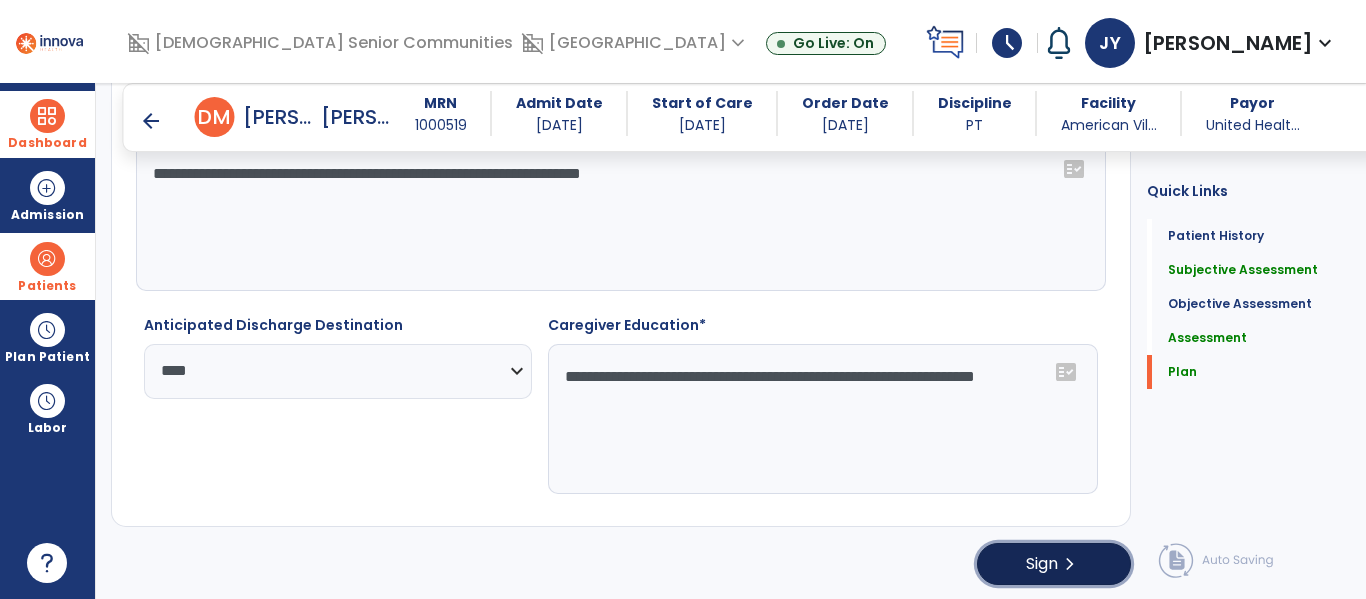 click on "Sign" 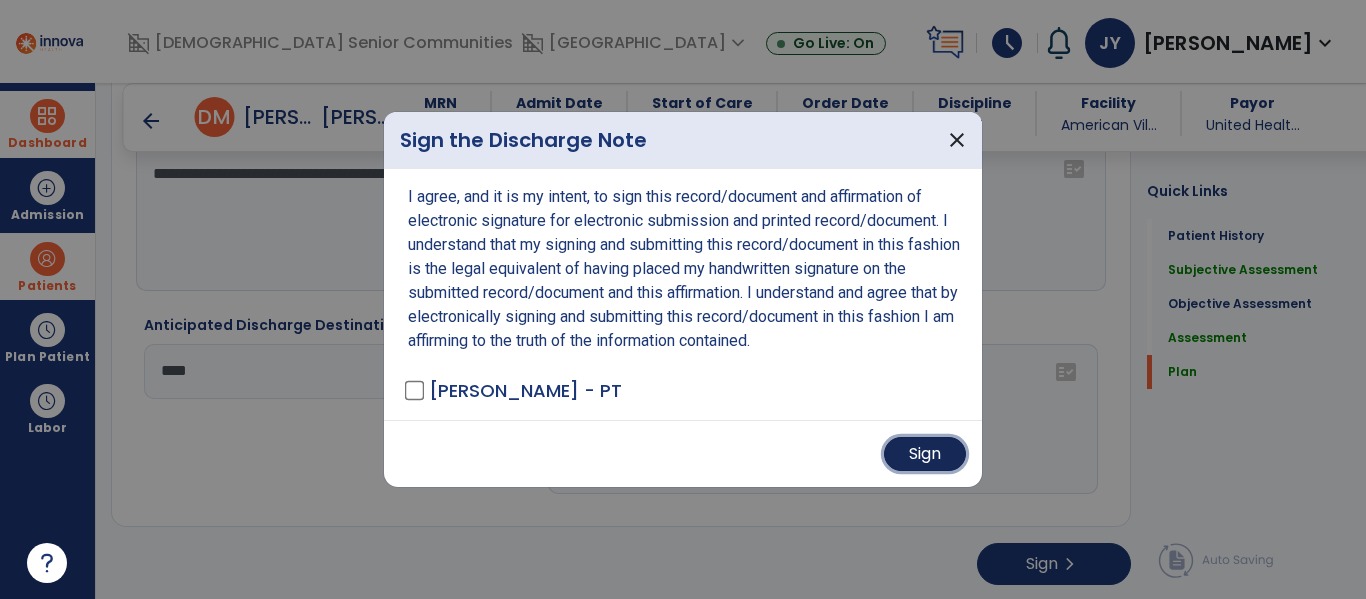 click on "Sign" at bounding box center (925, 454) 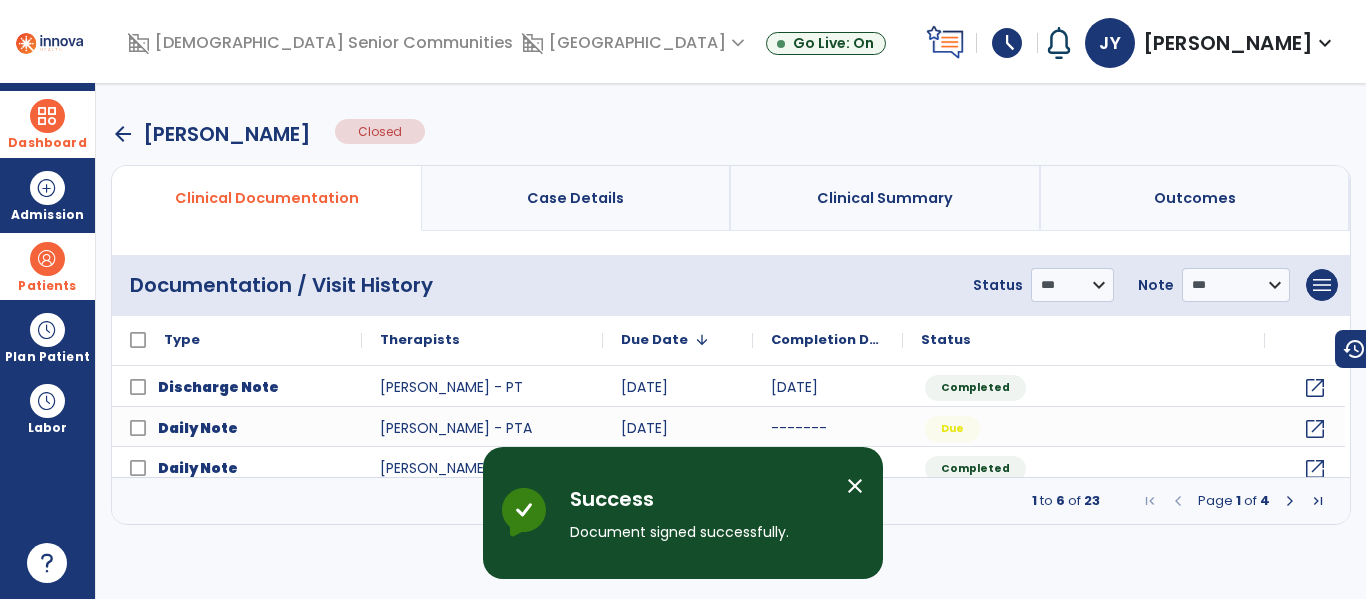 scroll, scrollTop: 0, scrollLeft: 0, axis: both 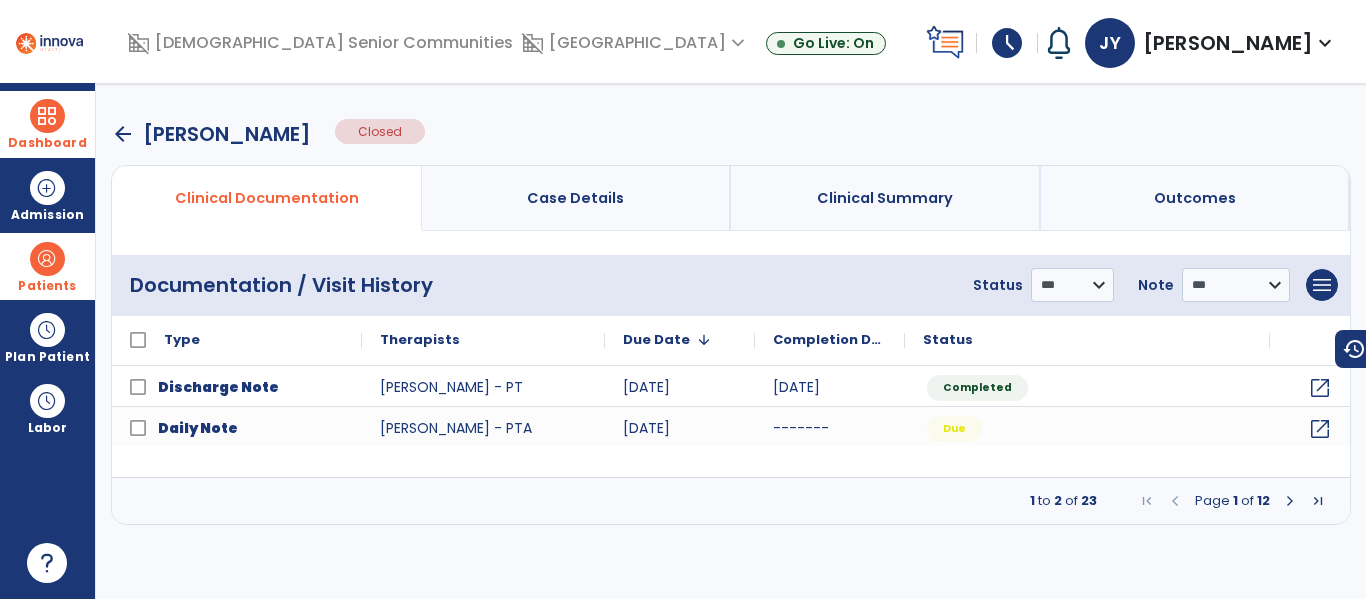 click on "arrow_back" at bounding box center (123, 134) 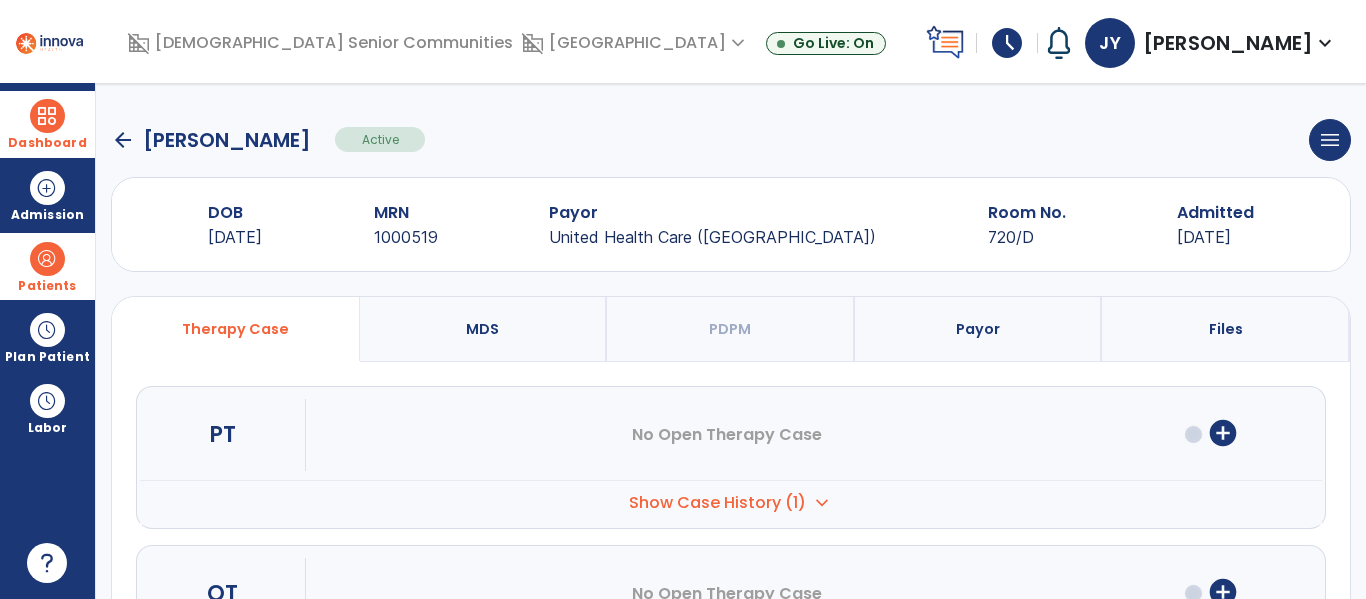 click on "Dashboard" at bounding box center [47, 143] 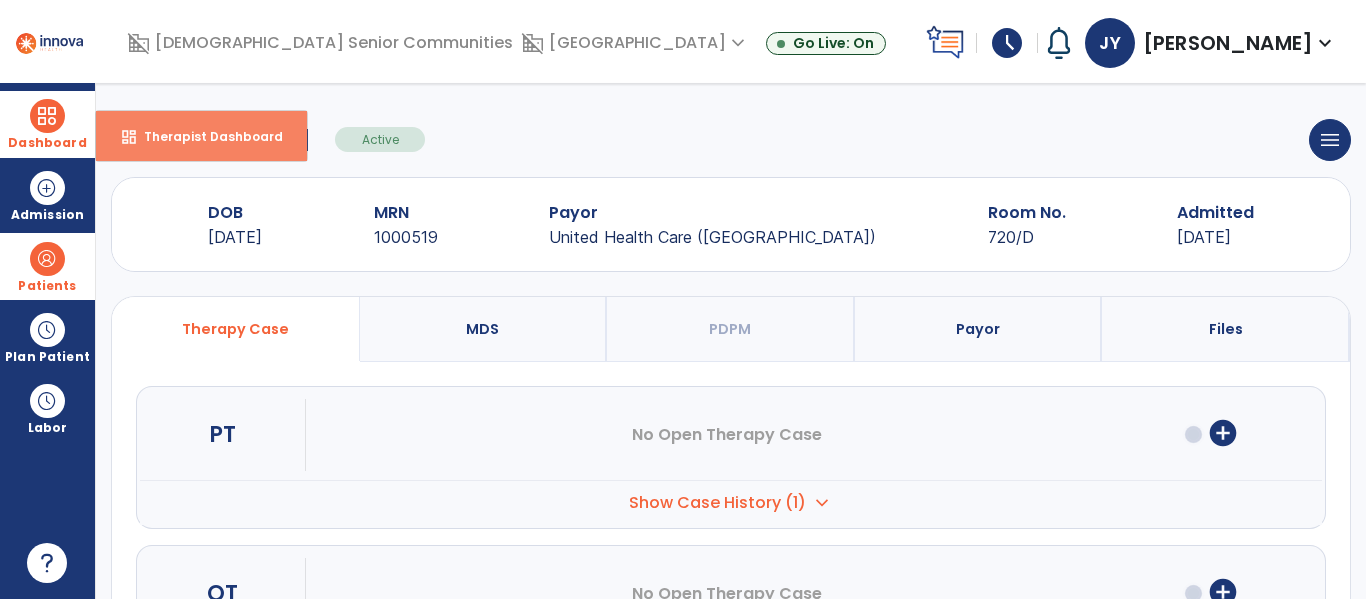click on "dashboard  Therapist Dashboard" at bounding box center (201, 136) 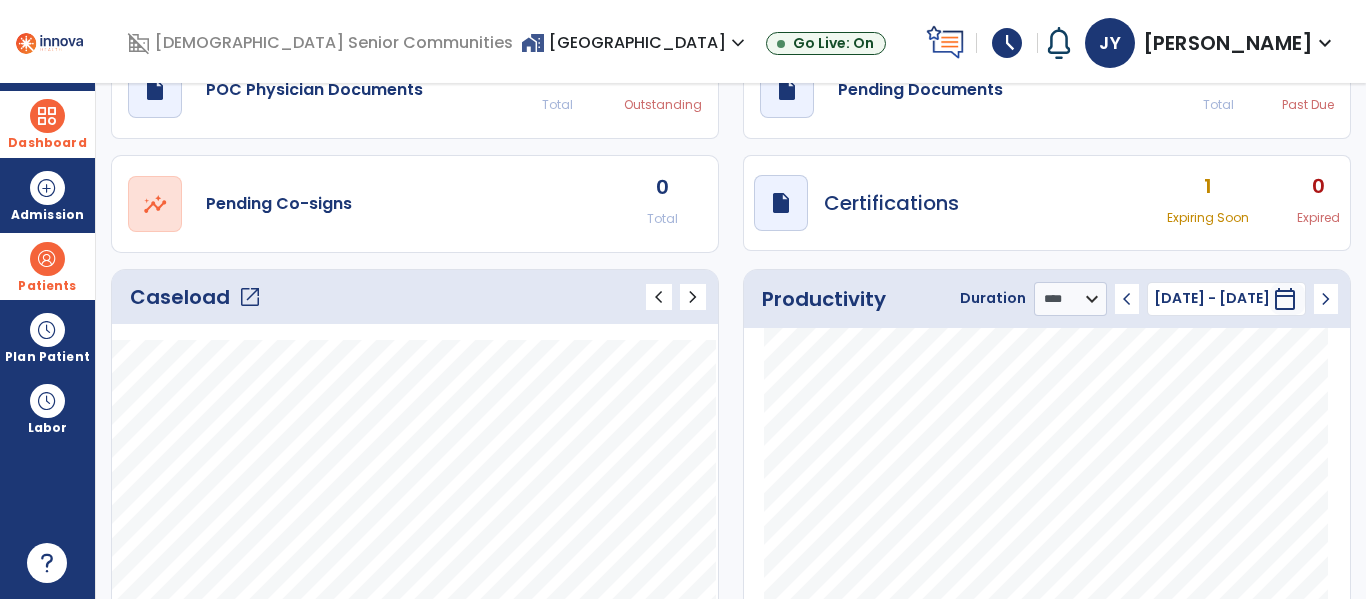scroll, scrollTop: 111, scrollLeft: 0, axis: vertical 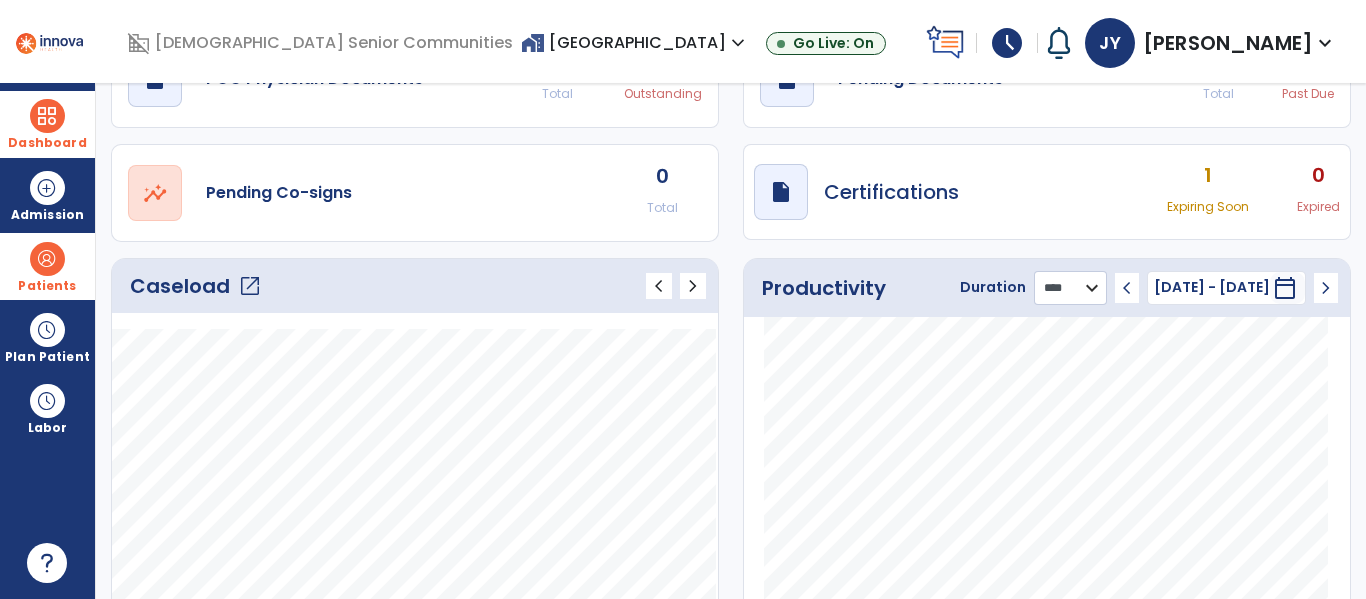 click on "******** **** ***" 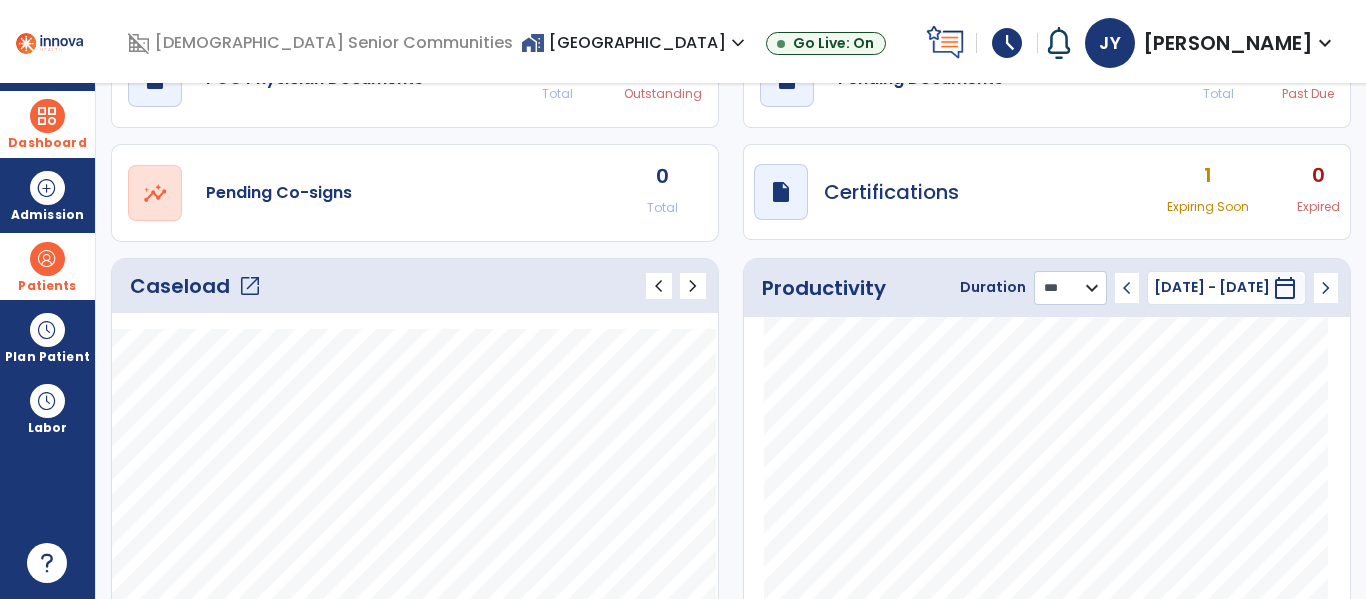 click on "******** **** ***" 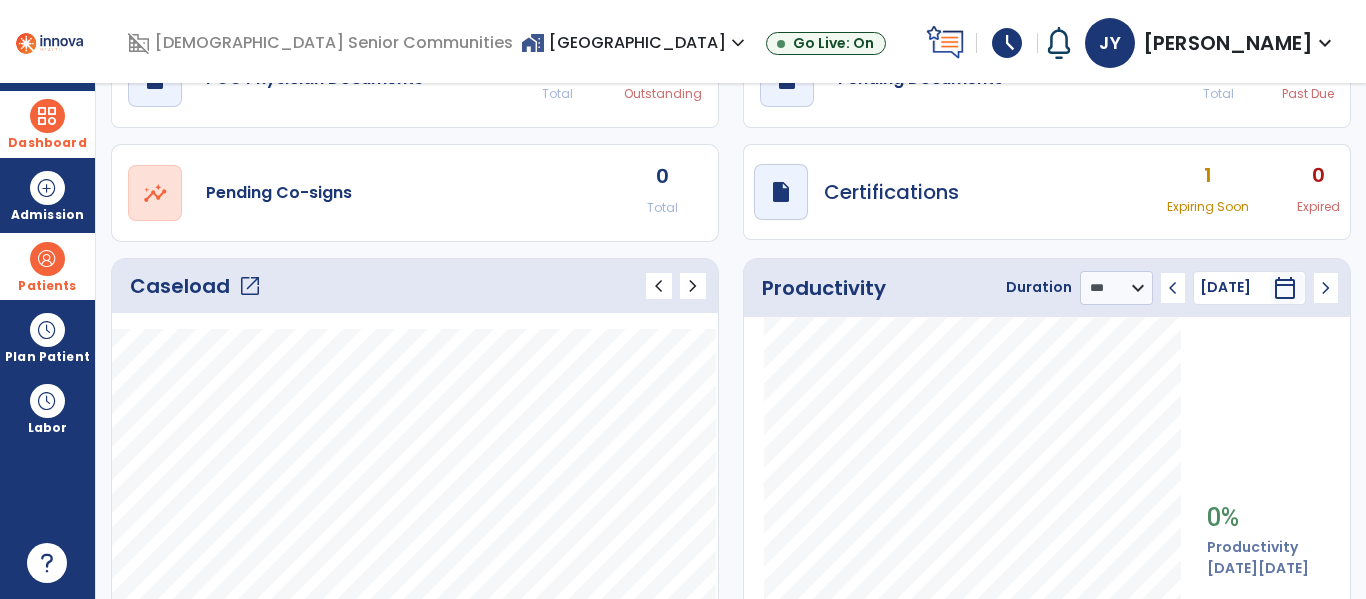 click on "chevron_left" 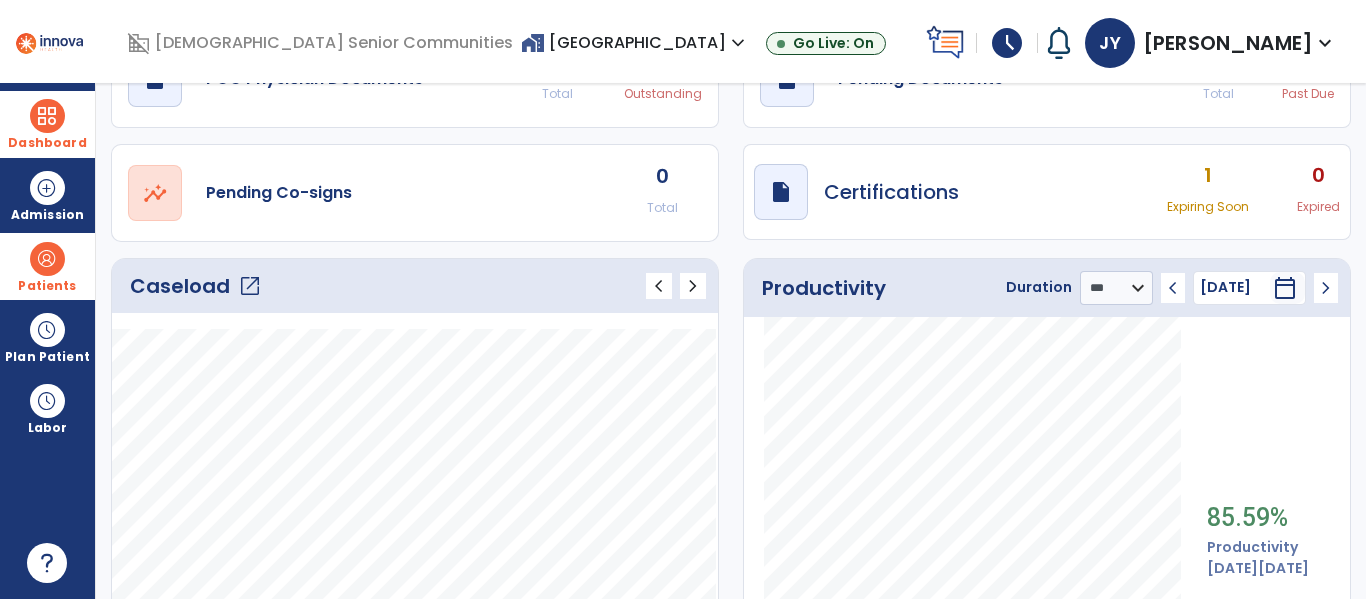 click on "open_in_new" 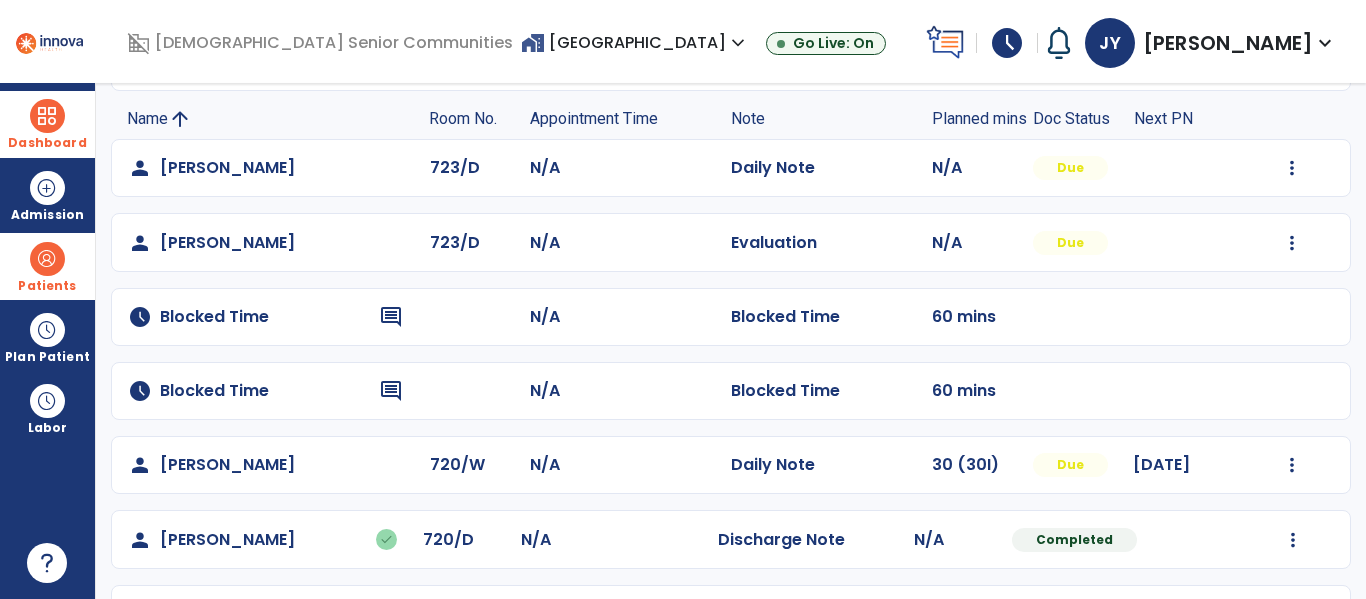 scroll, scrollTop: 0, scrollLeft: 0, axis: both 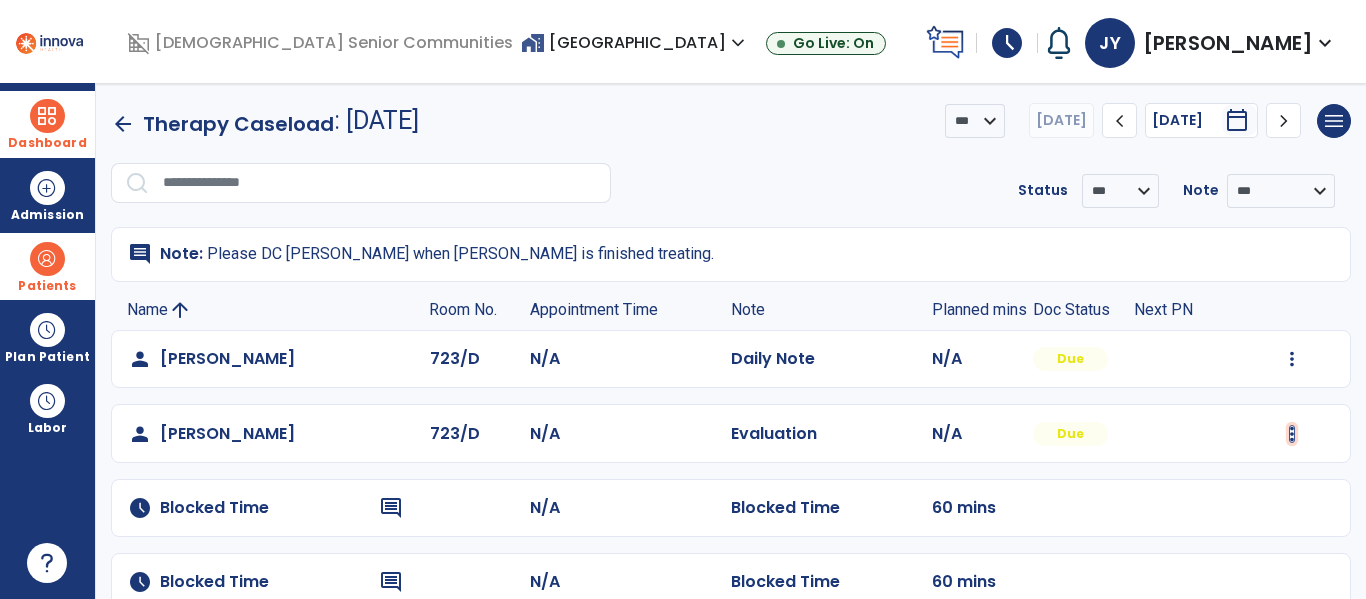 click at bounding box center (1292, 359) 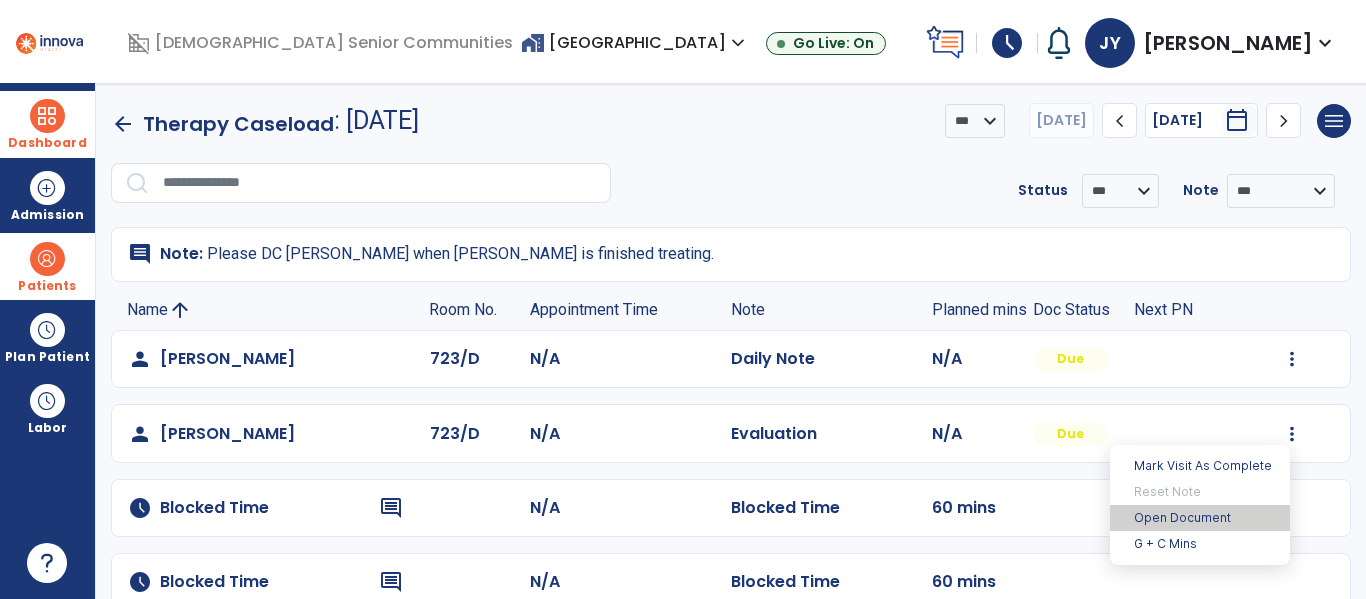 click on "Open Document" at bounding box center (1200, 518) 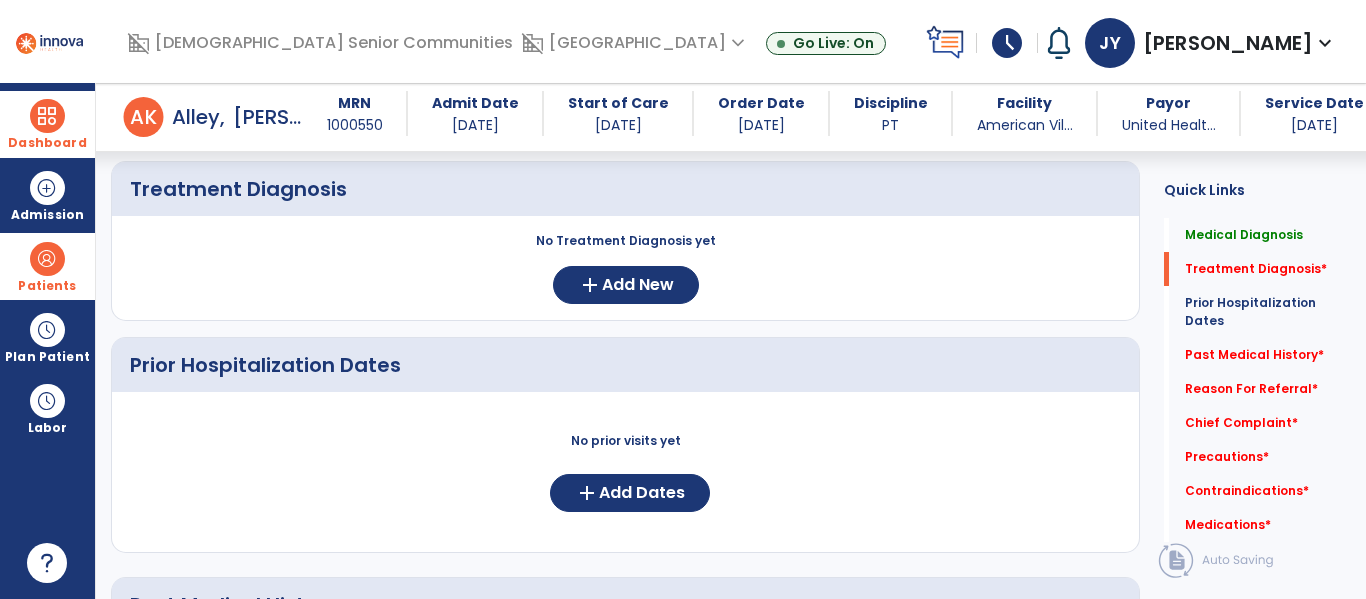 scroll, scrollTop: 418, scrollLeft: 0, axis: vertical 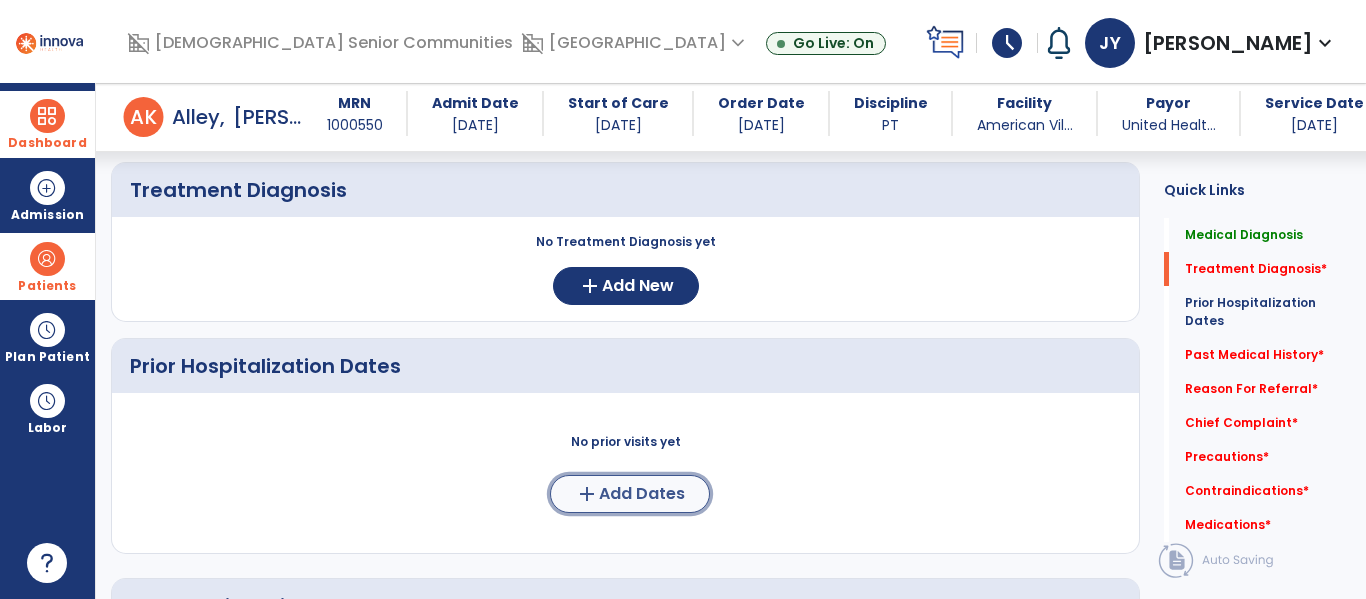 click on "Add Dates" 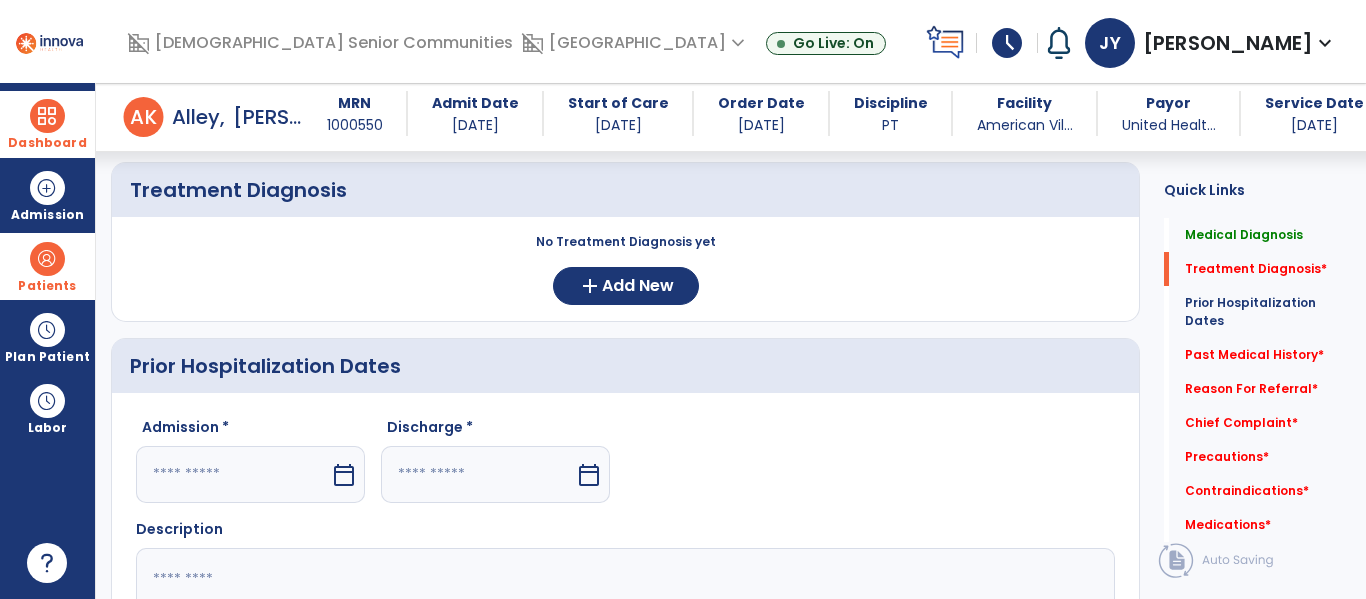 click at bounding box center (233, 474) 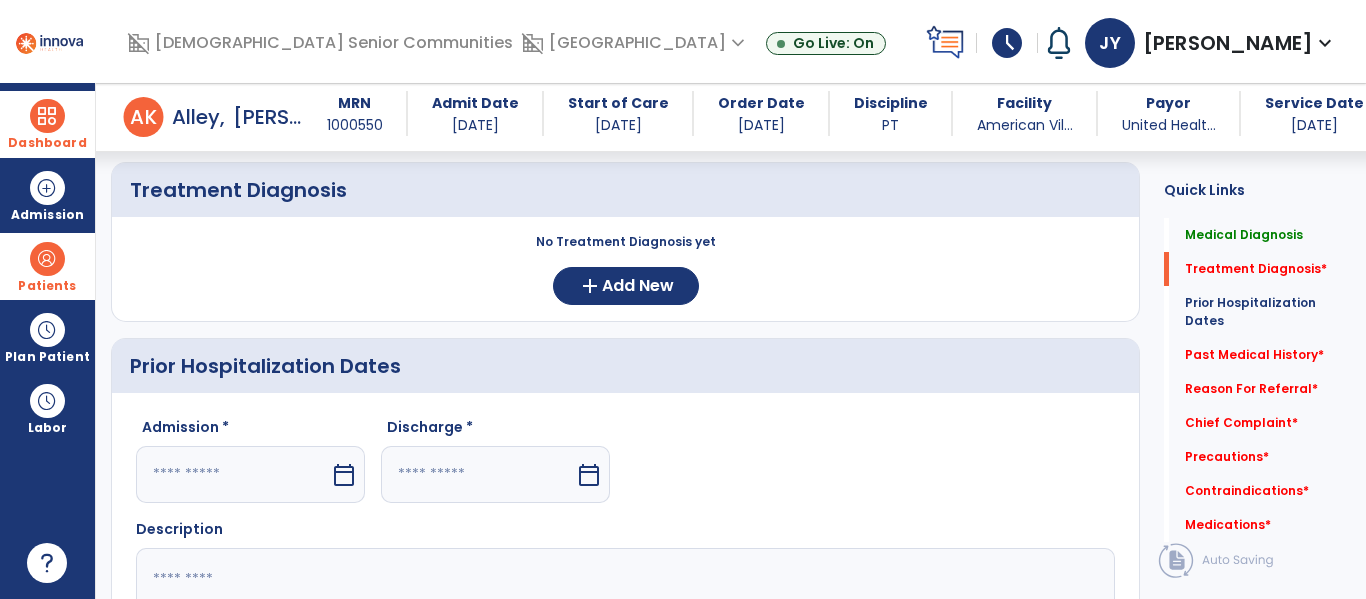 select on "*" 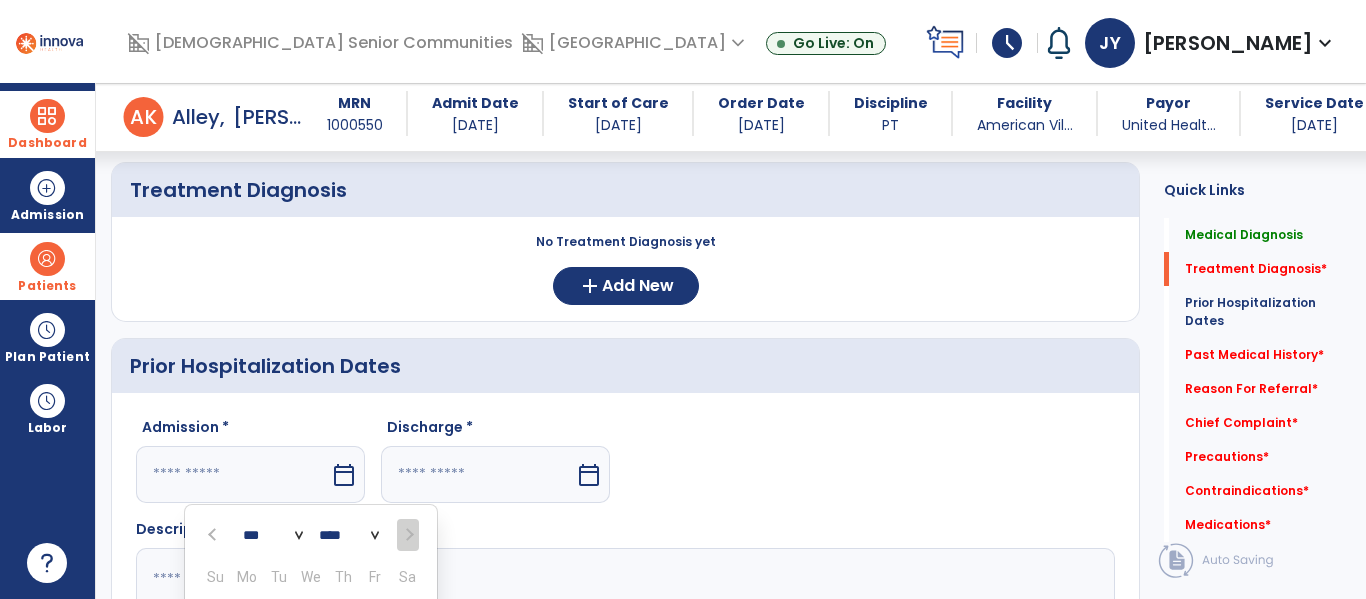 scroll, scrollTop: 719, scrollLeft: 0, axis: vertical 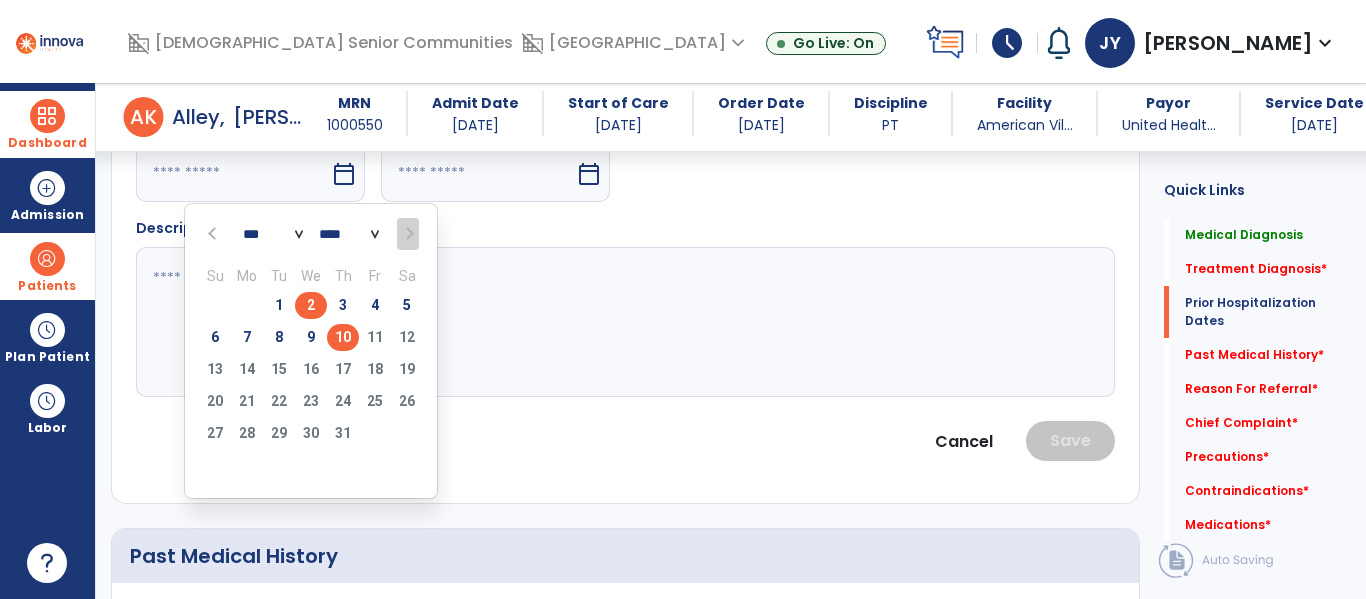 click on "2" at bounding box center [311, 305] 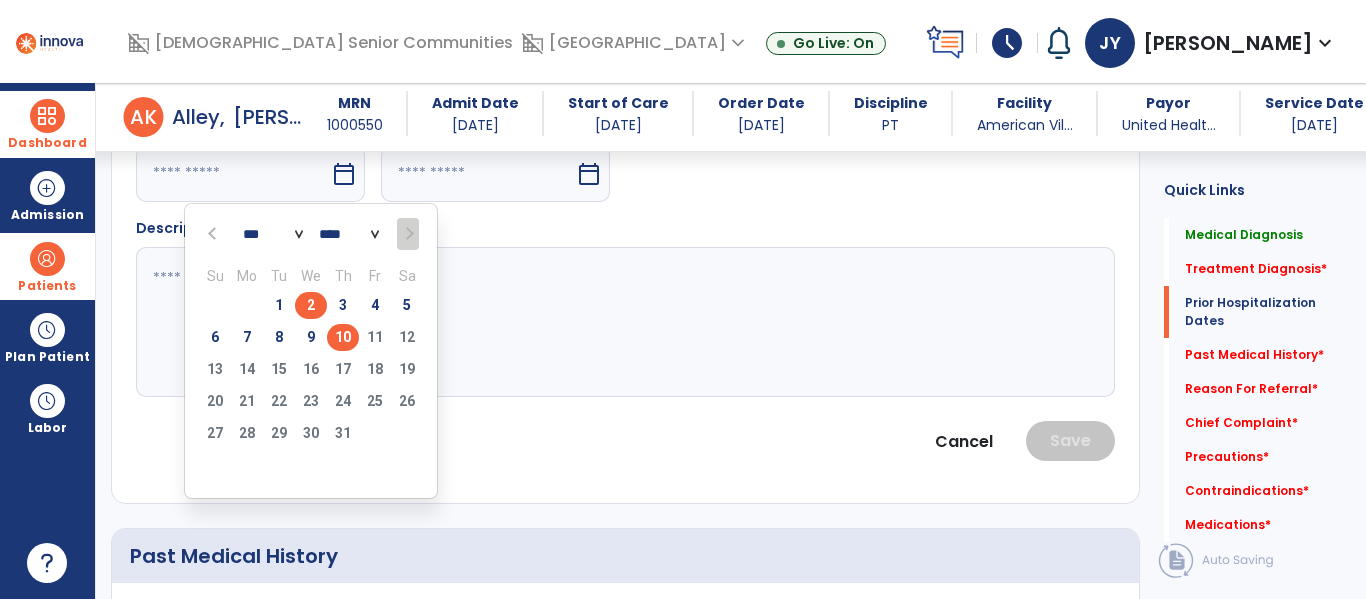 type on "********" 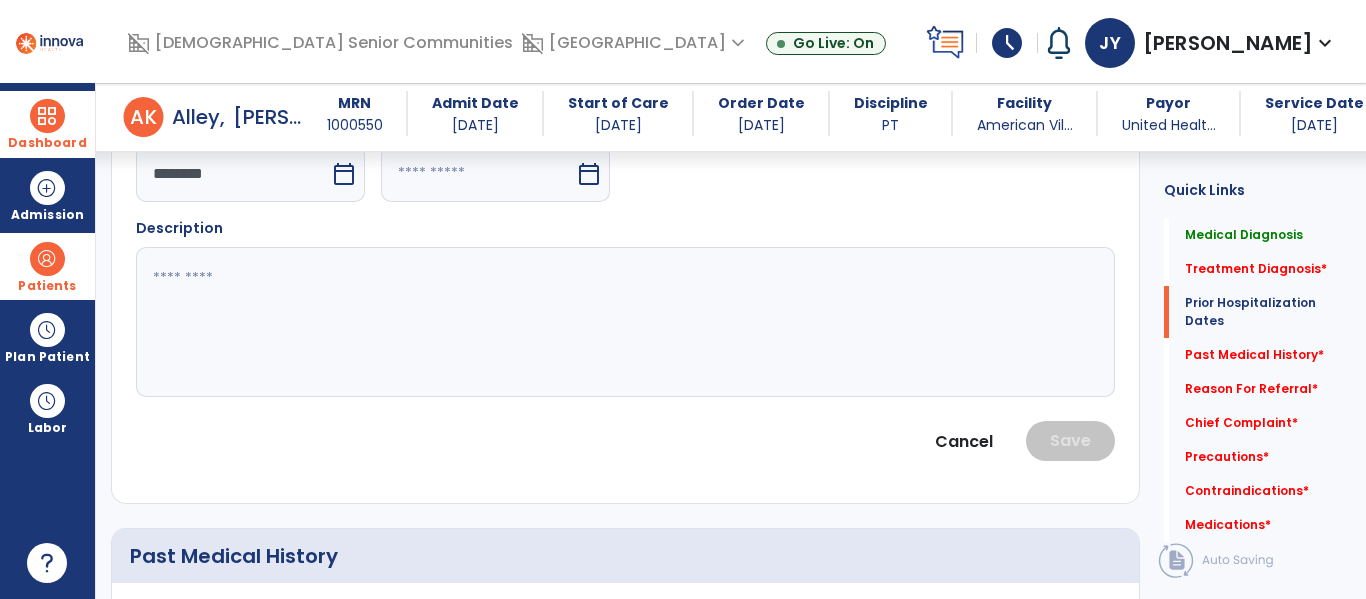 click at bounding box center [478, 173] 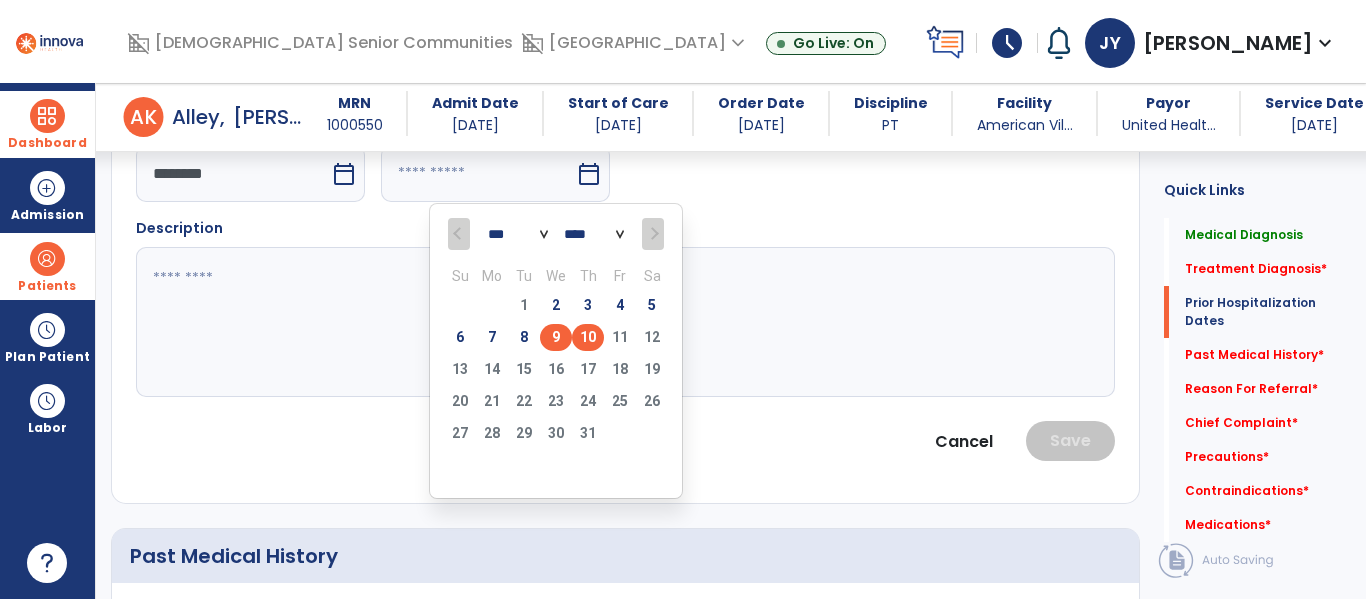 click on "9" at bounding box center (556, 337) 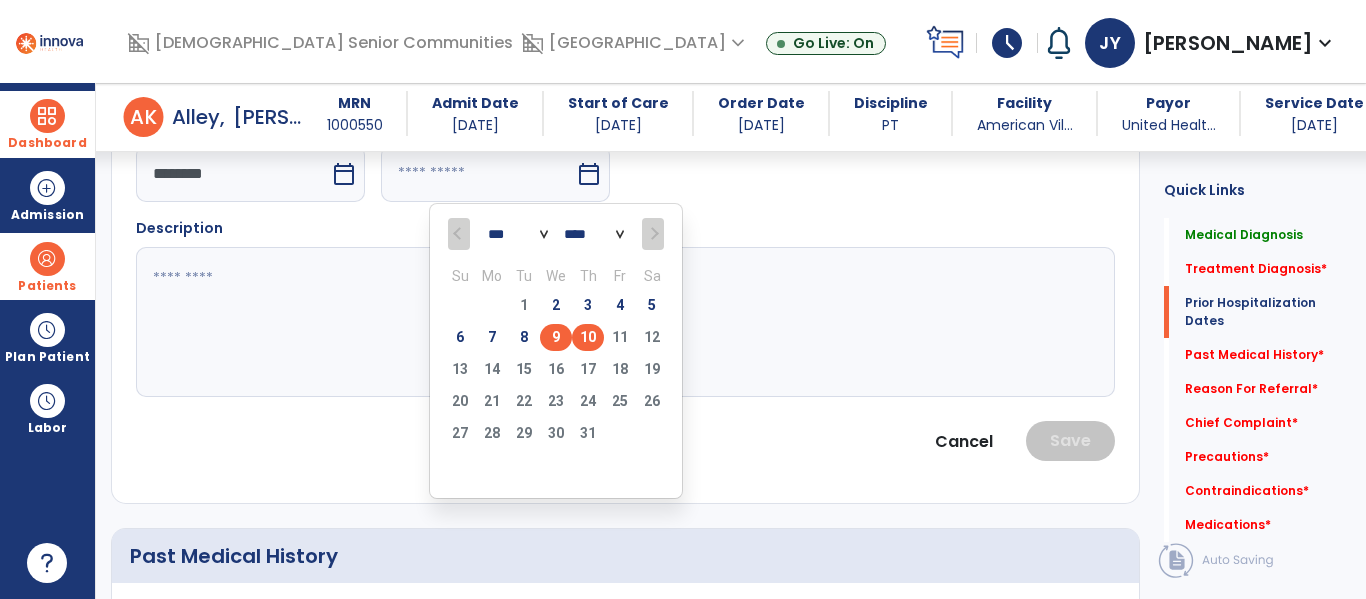 type on "********" 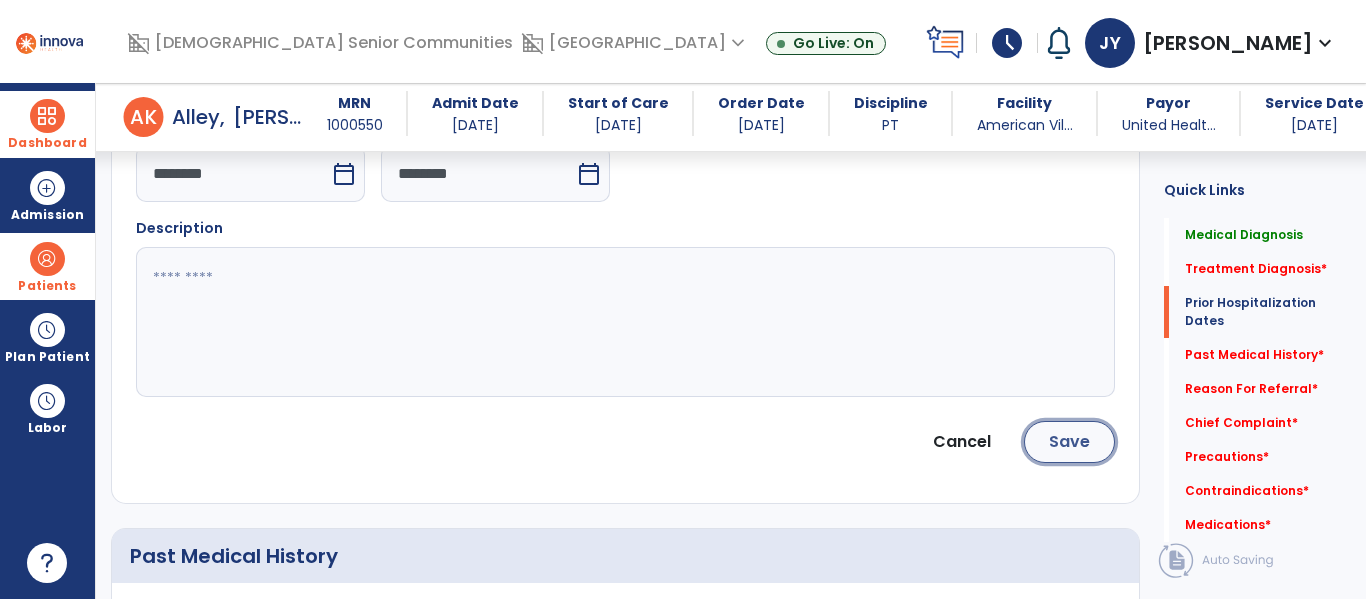 click on "Save" 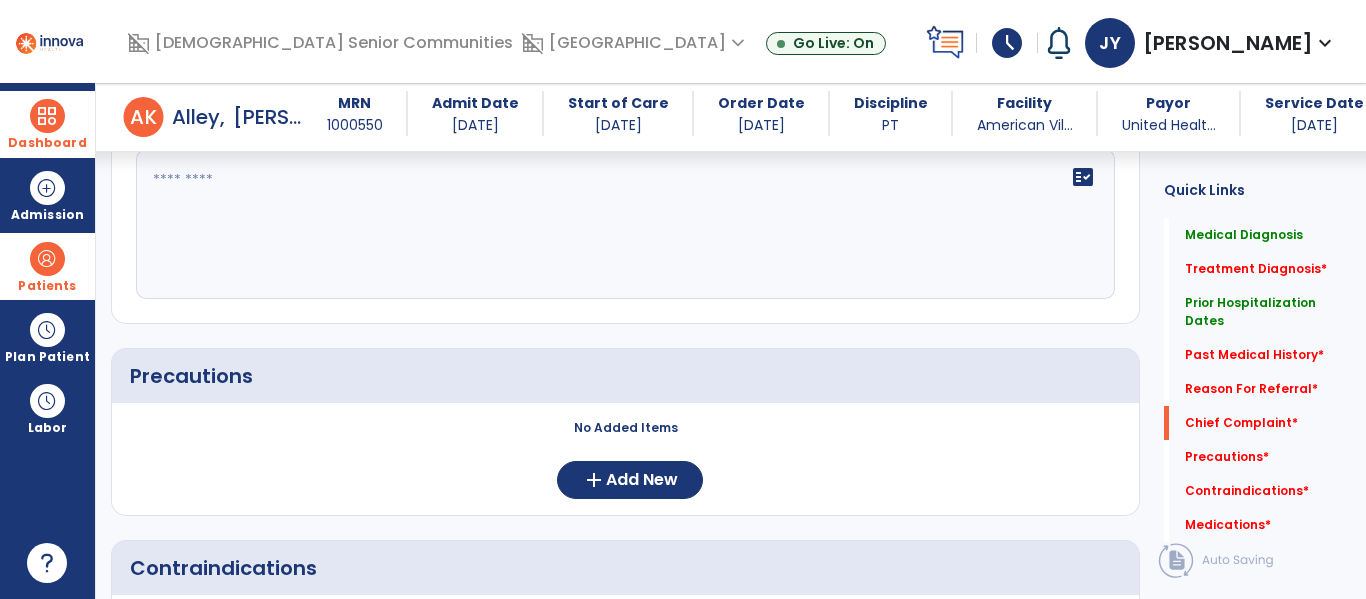 scroll, scrollTop: 1383, scrollLeft: 0, axis: vertical 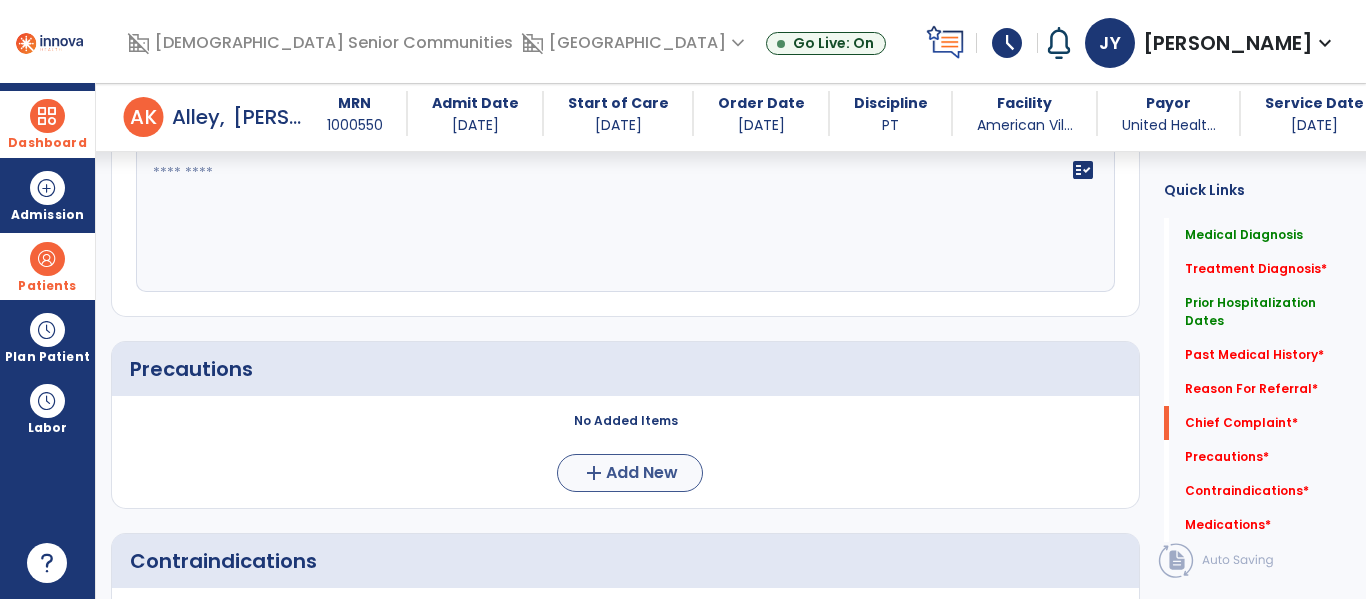 drag, startPoint x: 666, startPoint y: 504, endPoint x: 628, endPoint y: 470, distance: 50.990196 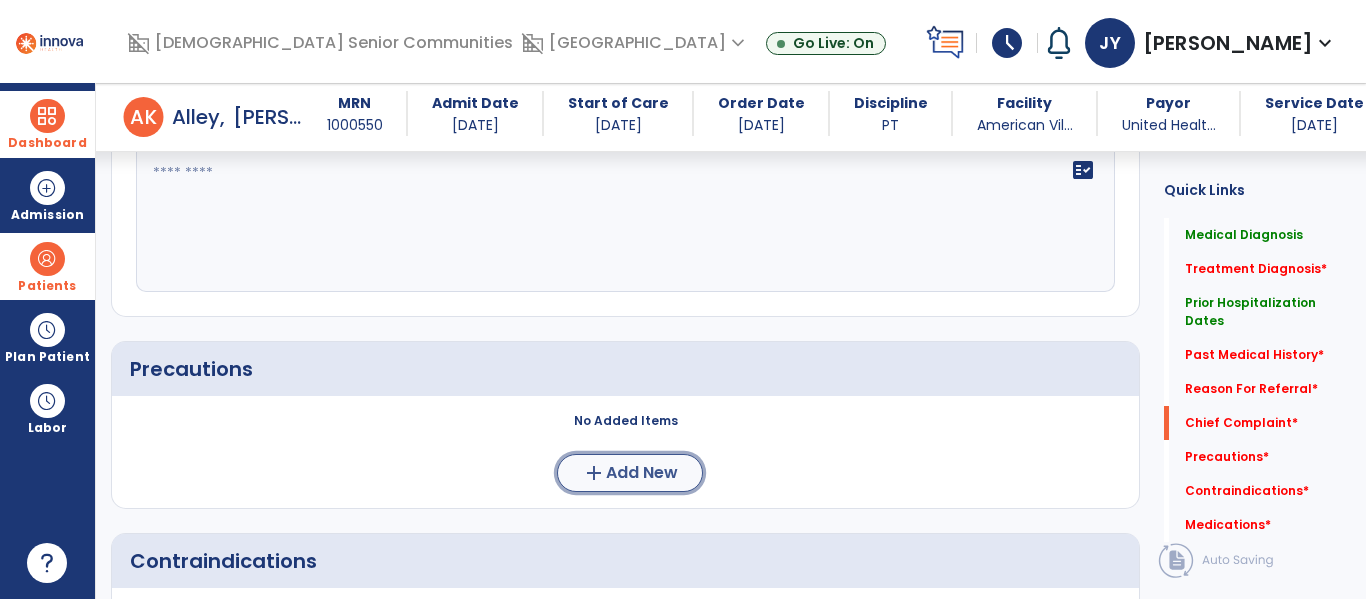 click on "Add New" 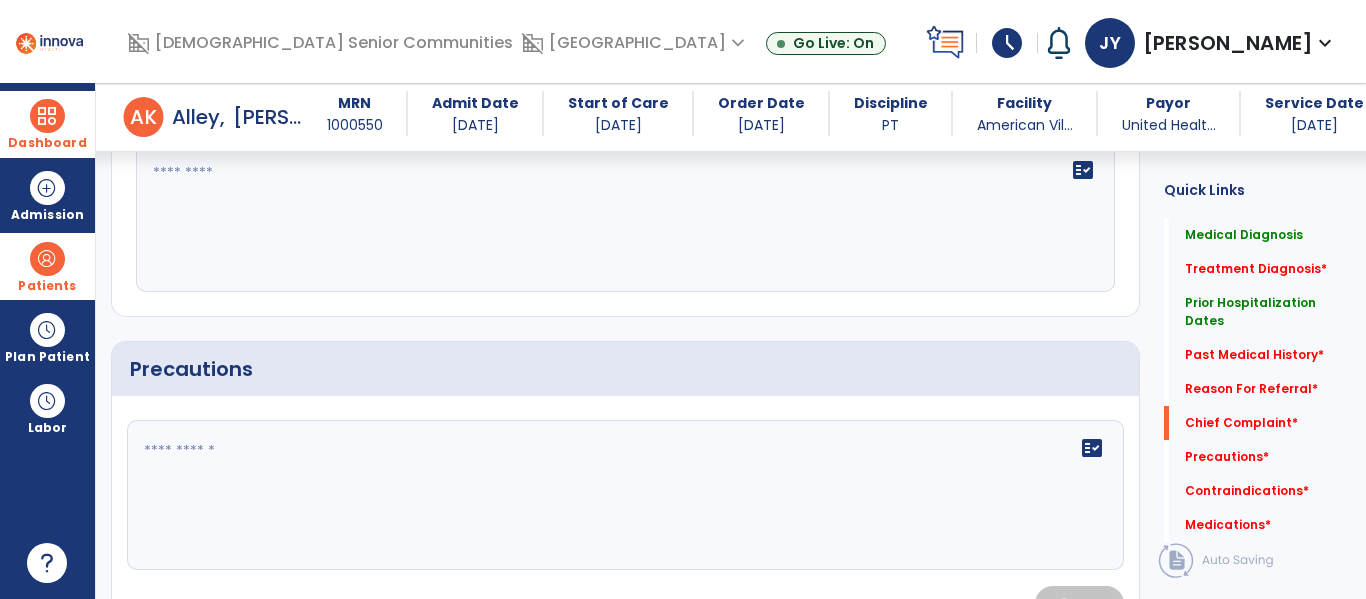 click on "fact_check" 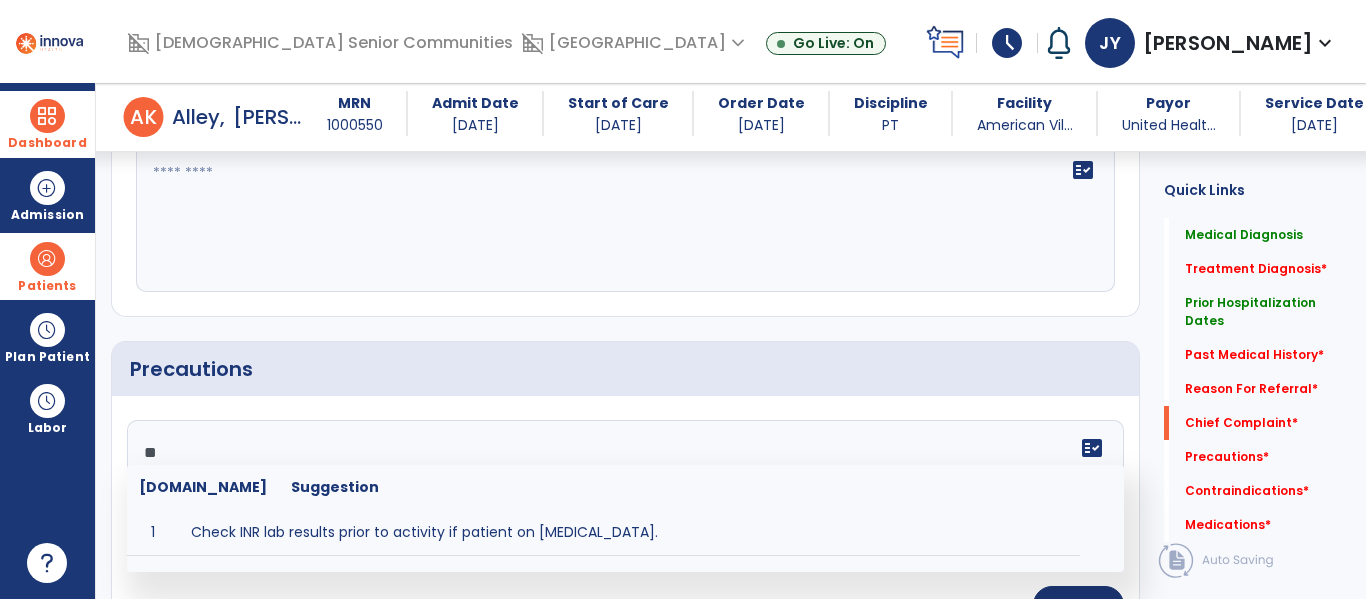 type on "*" 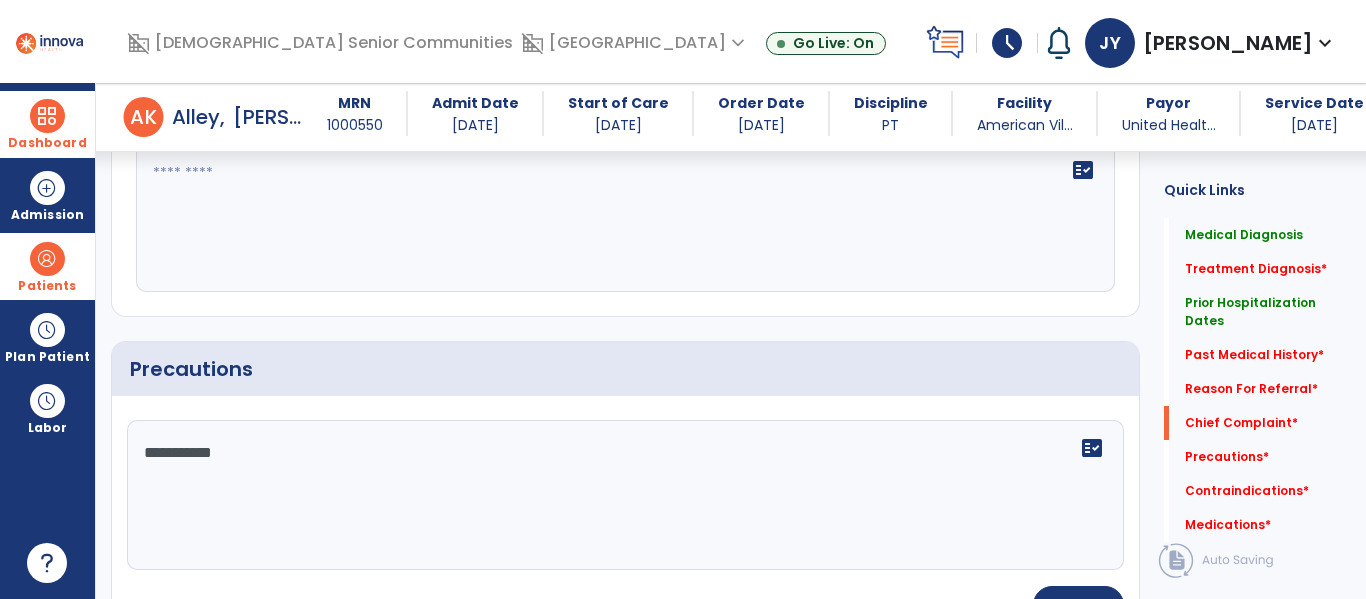 type on "**********" 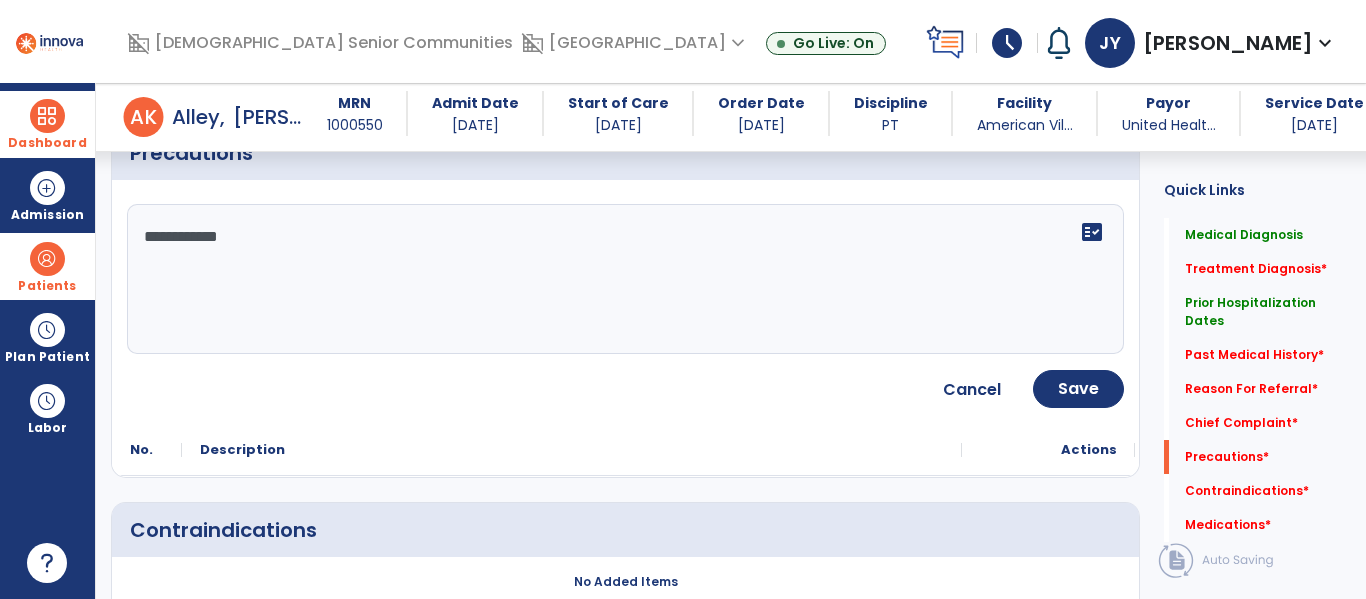 scroll, scrollTop: 1604, scrollLeft: 0, axis: vertical 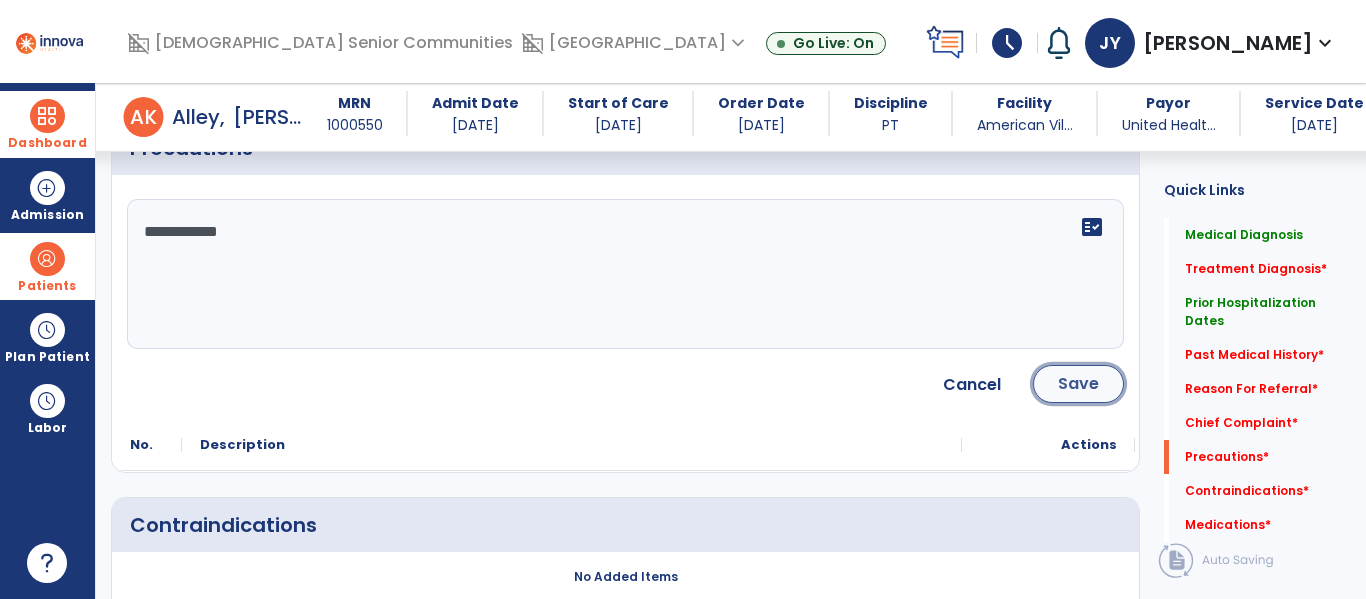 click on "Save" 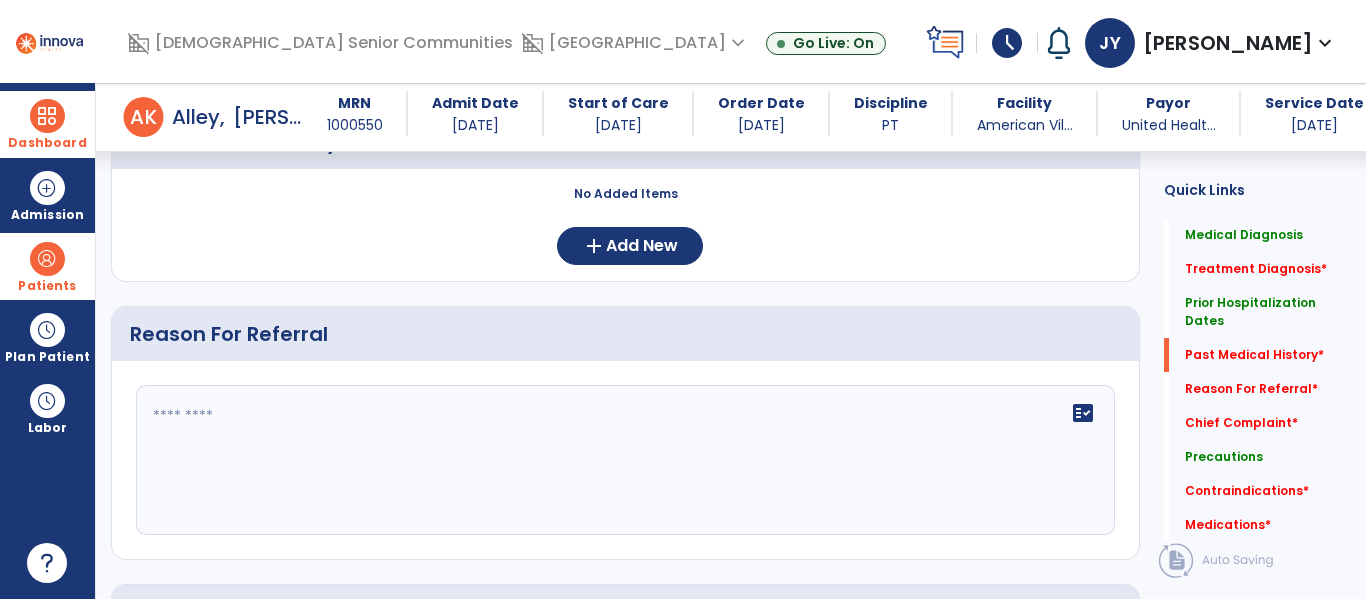 scroll, scrollTop: 882, scrollLeft: 0, axis: vertical 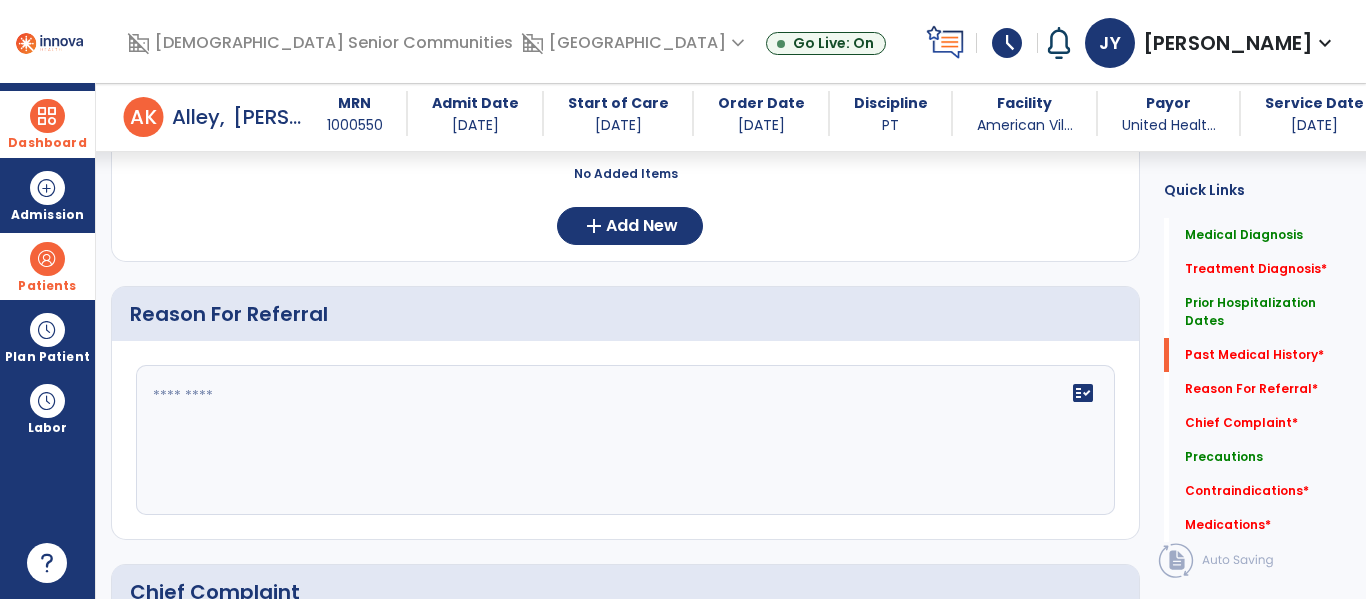 click 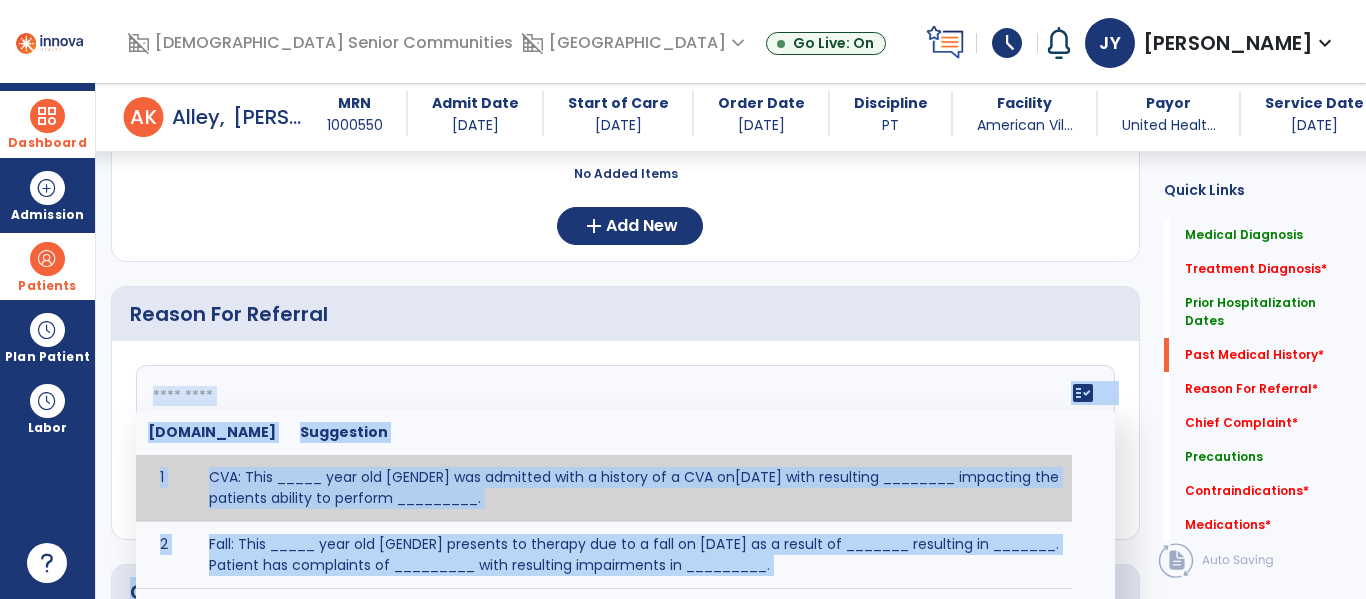 click 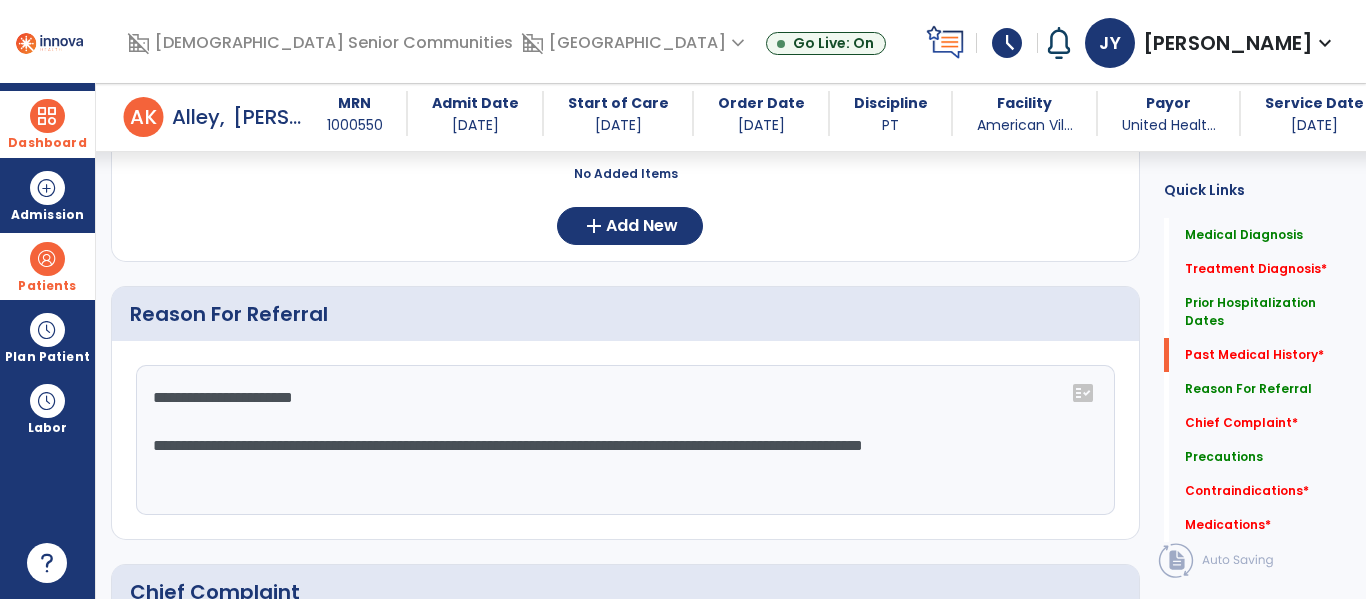 click on "**********" 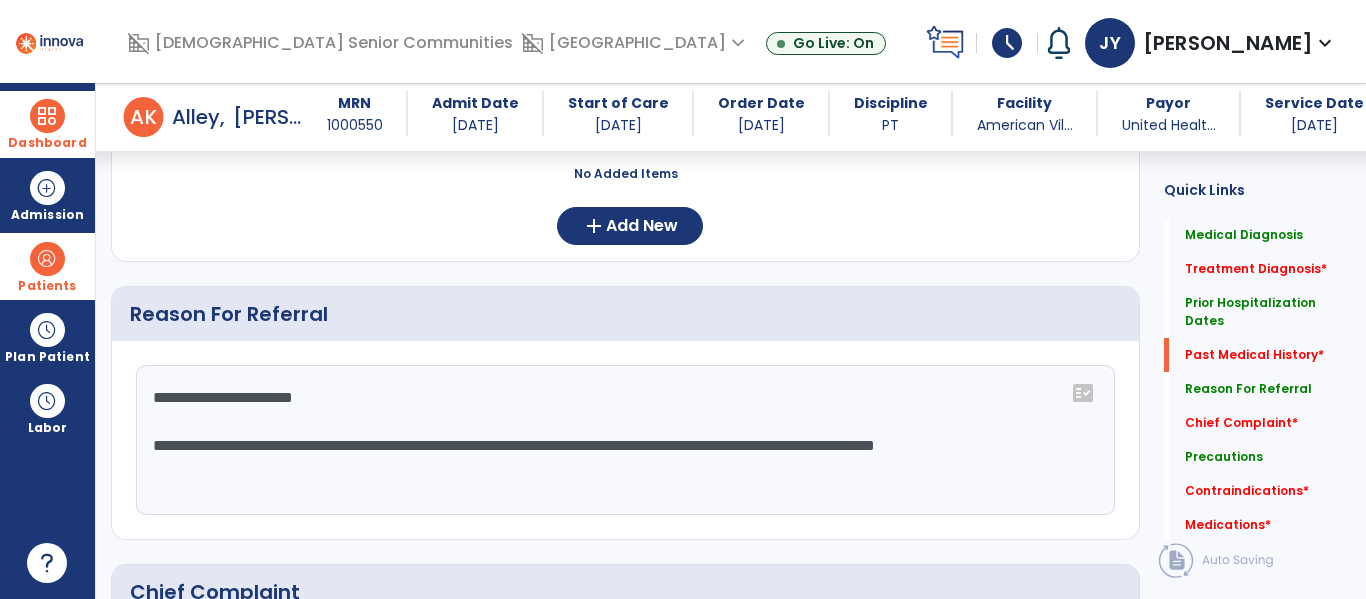 click on "**********" 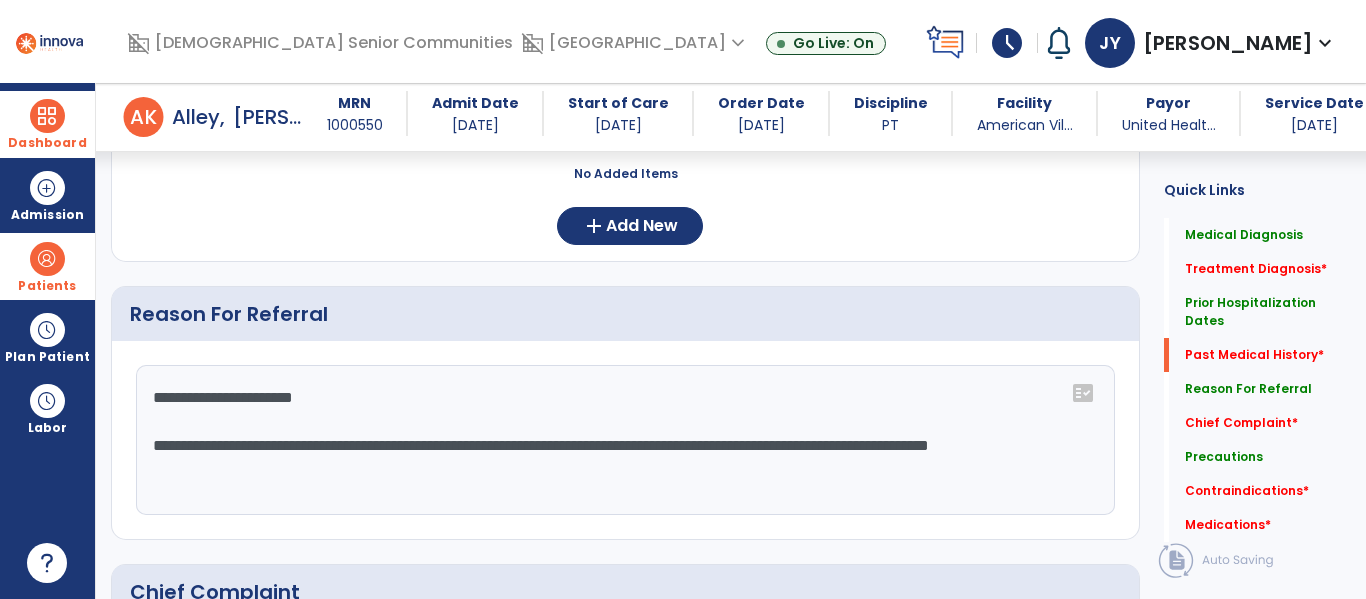 click on "**********" 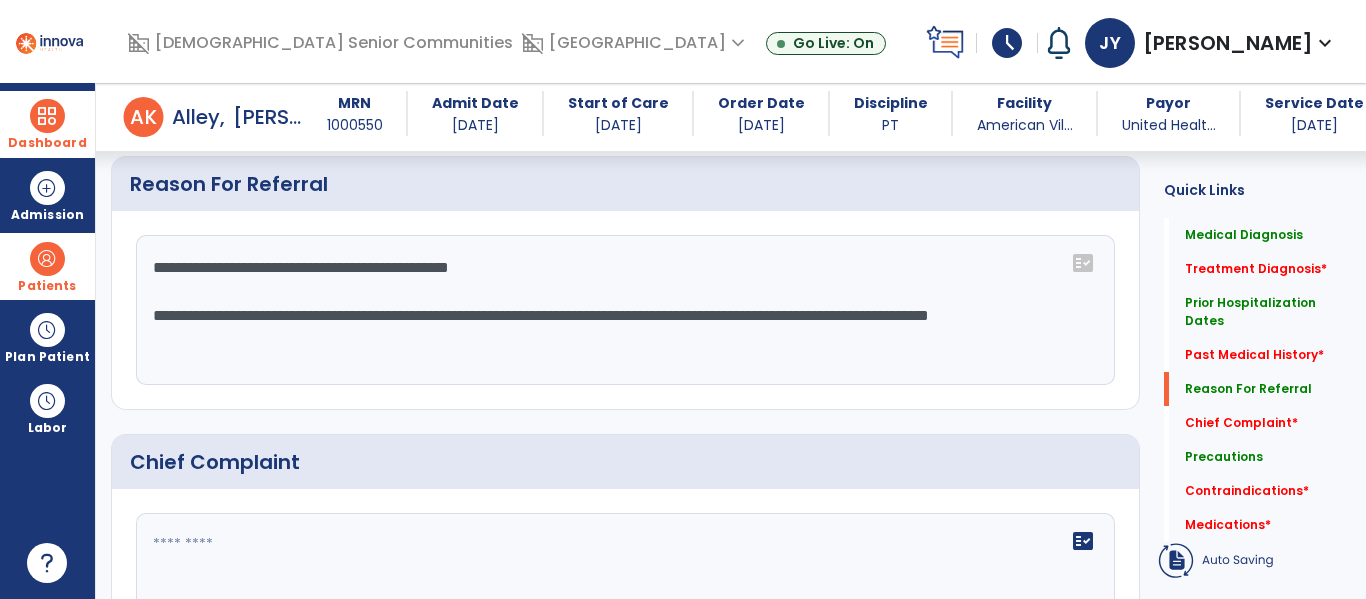 scroll, scrollTop: 1078, scrollLeft: 0, axis: vertical 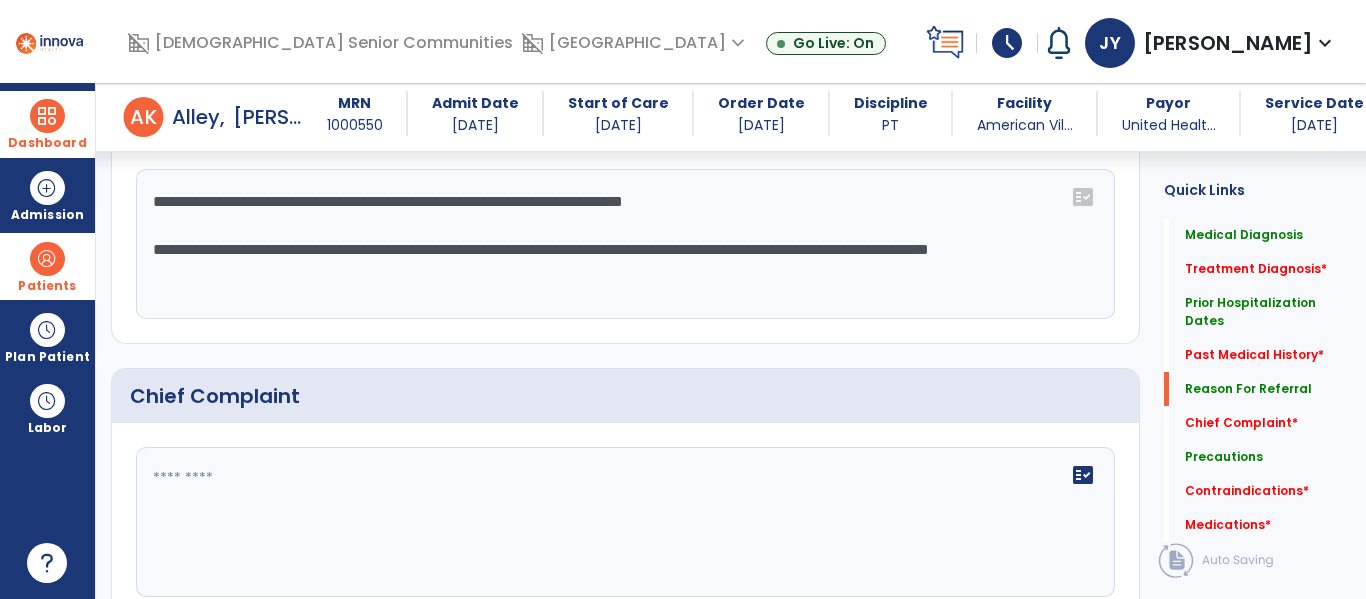 click on "**********" 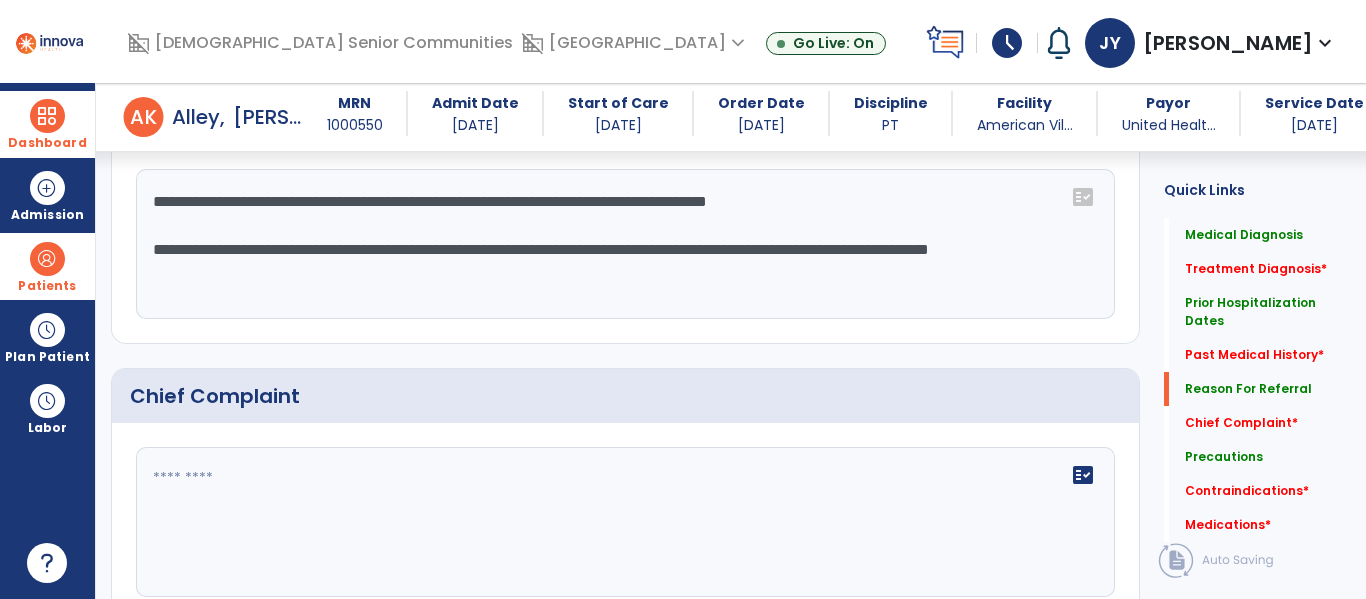 click on "**********" 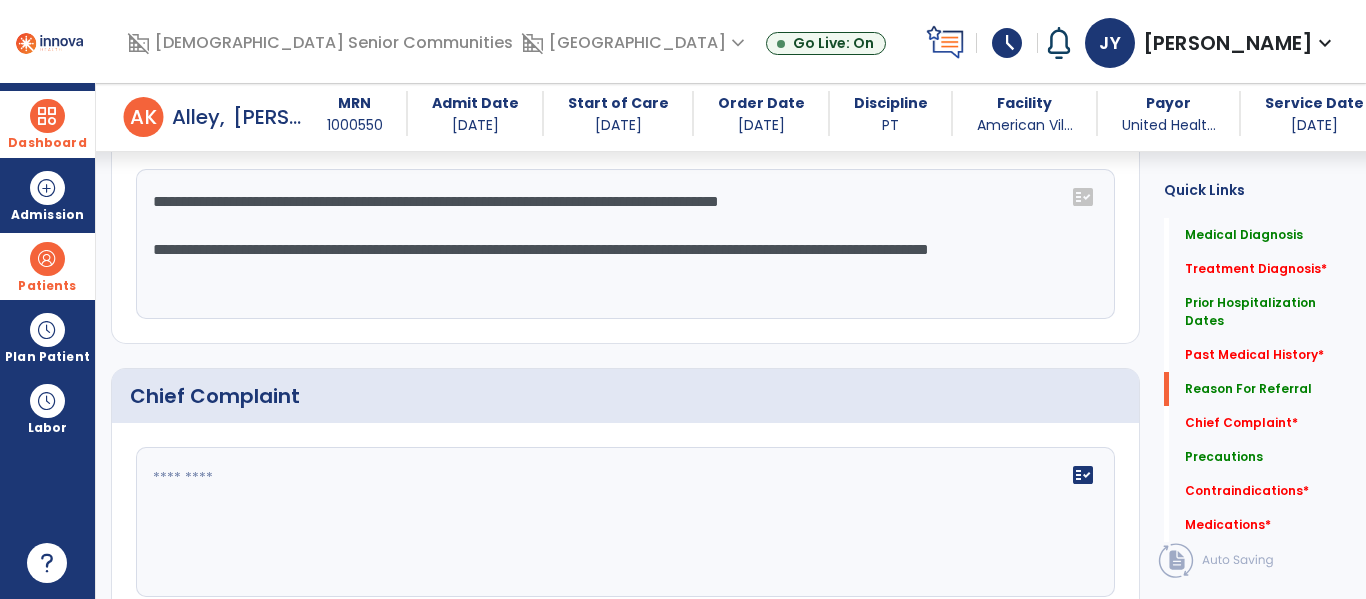 click on "**********" 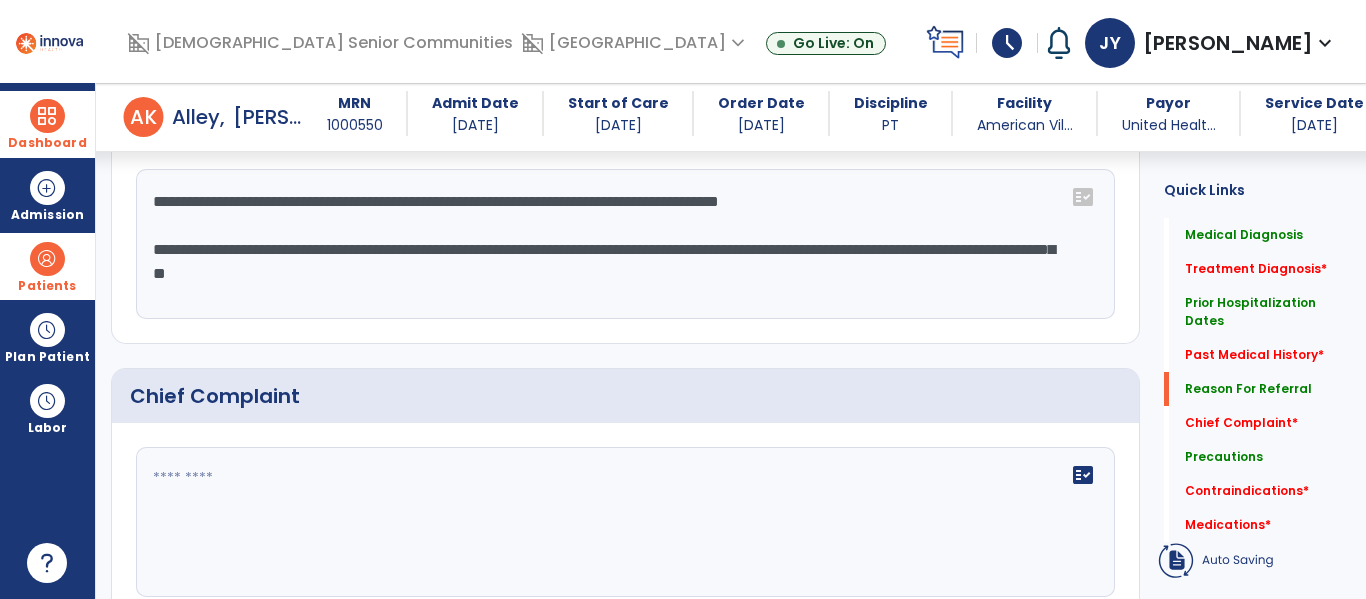 click on "**********" 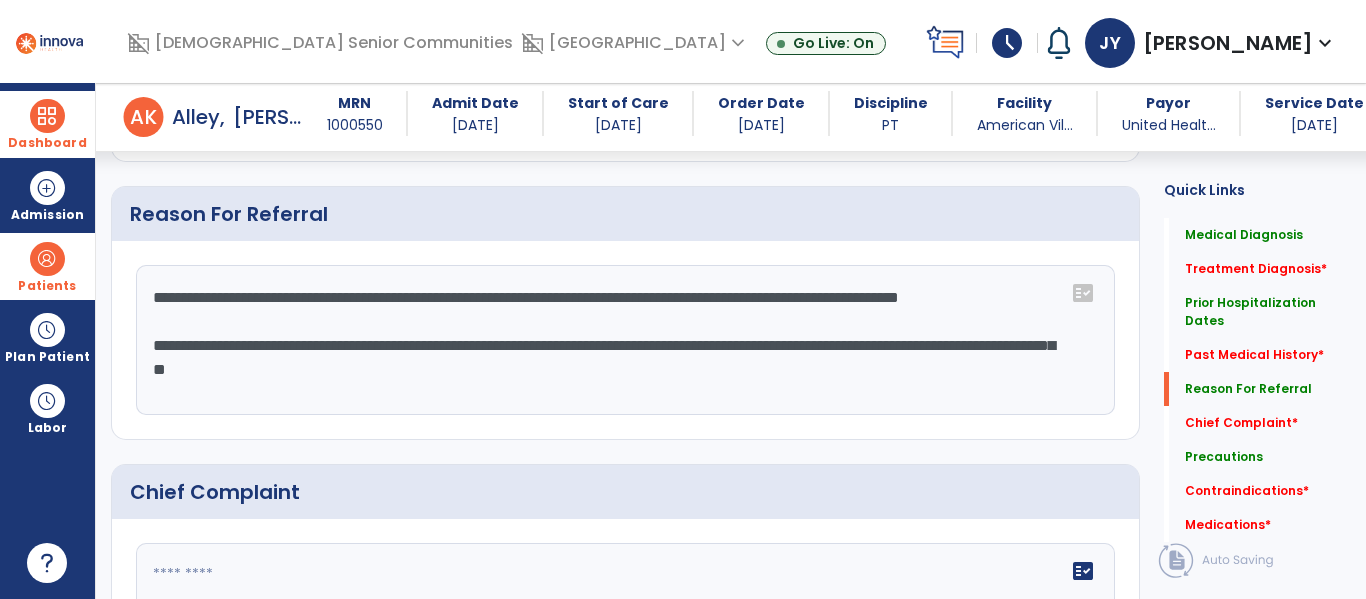 scroll, scrollTop: 978, scrollLeft: 0, axis: vertical 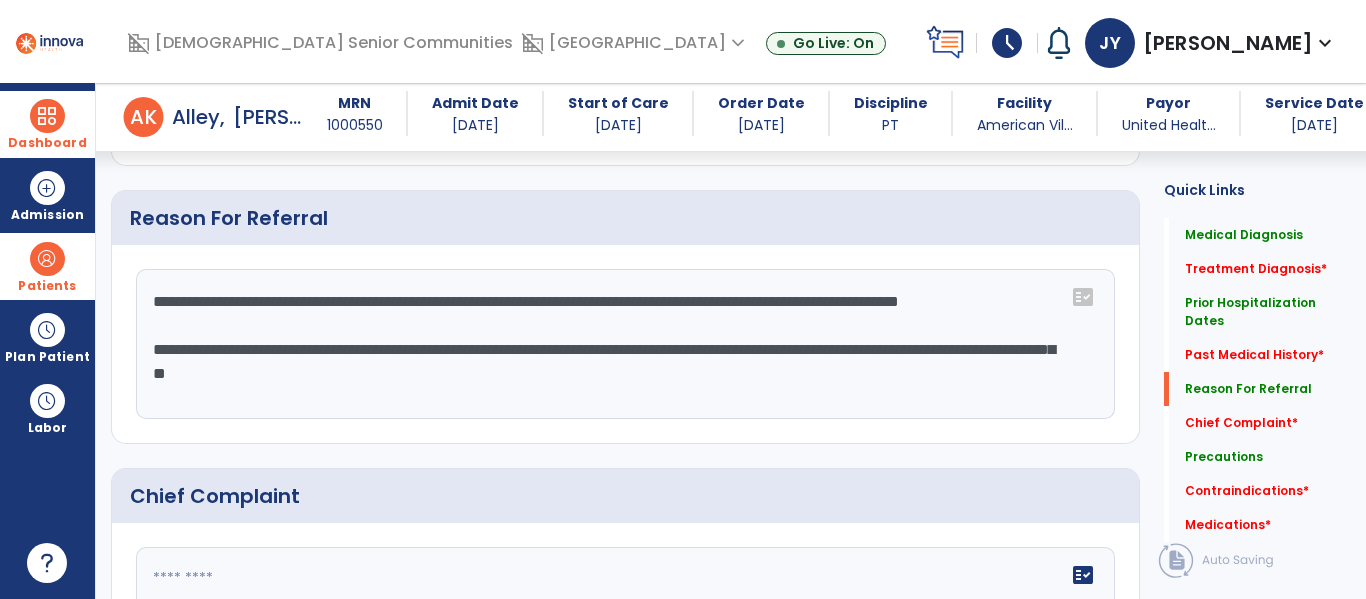 click on "**********" 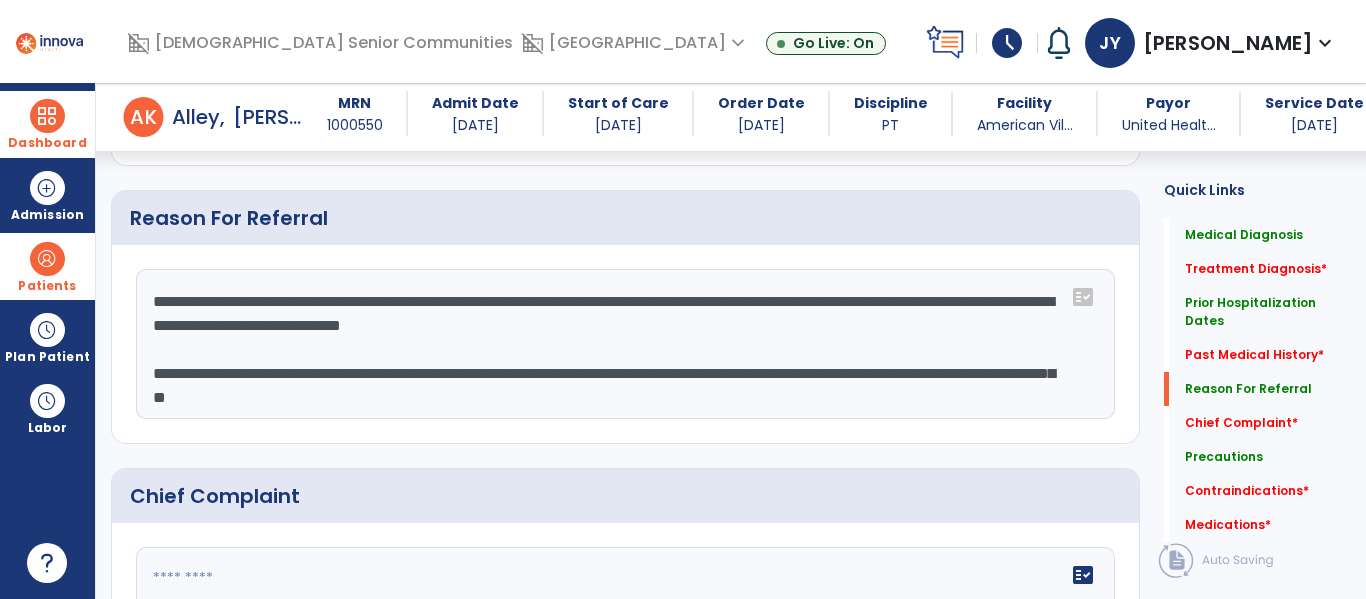 click on "**********" 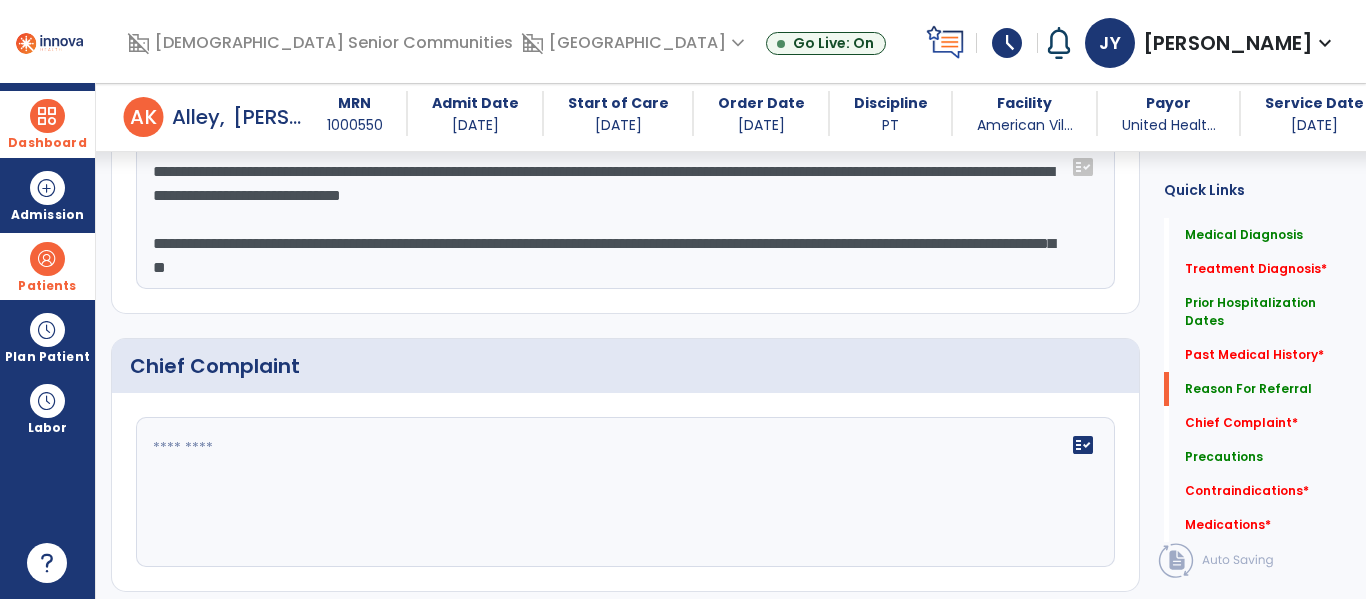 scroll, scrollTop: 1136, scrollLeft: 0, axis: vertical 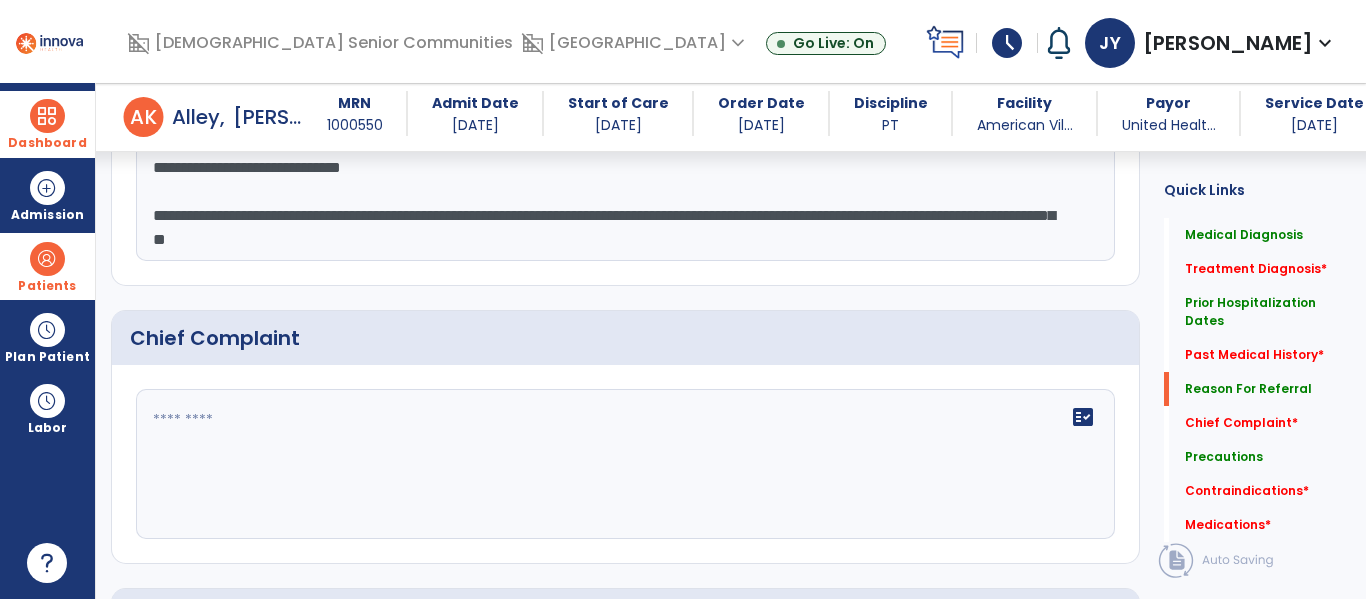 click on "**********" 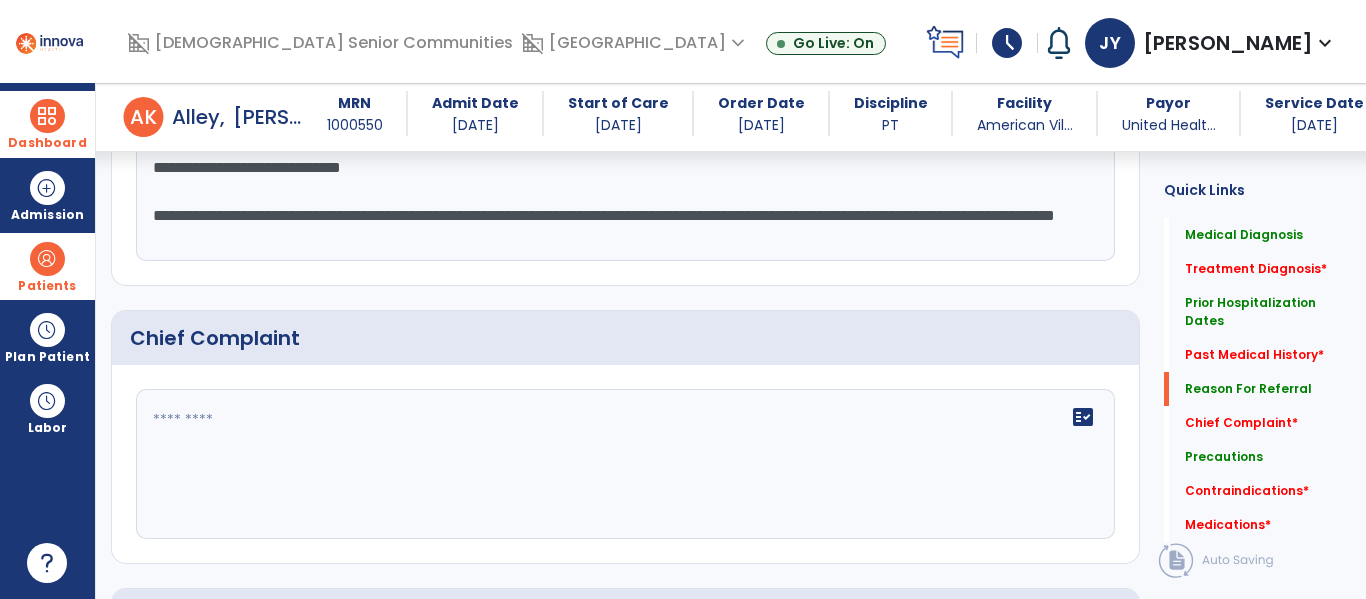type on "**********" 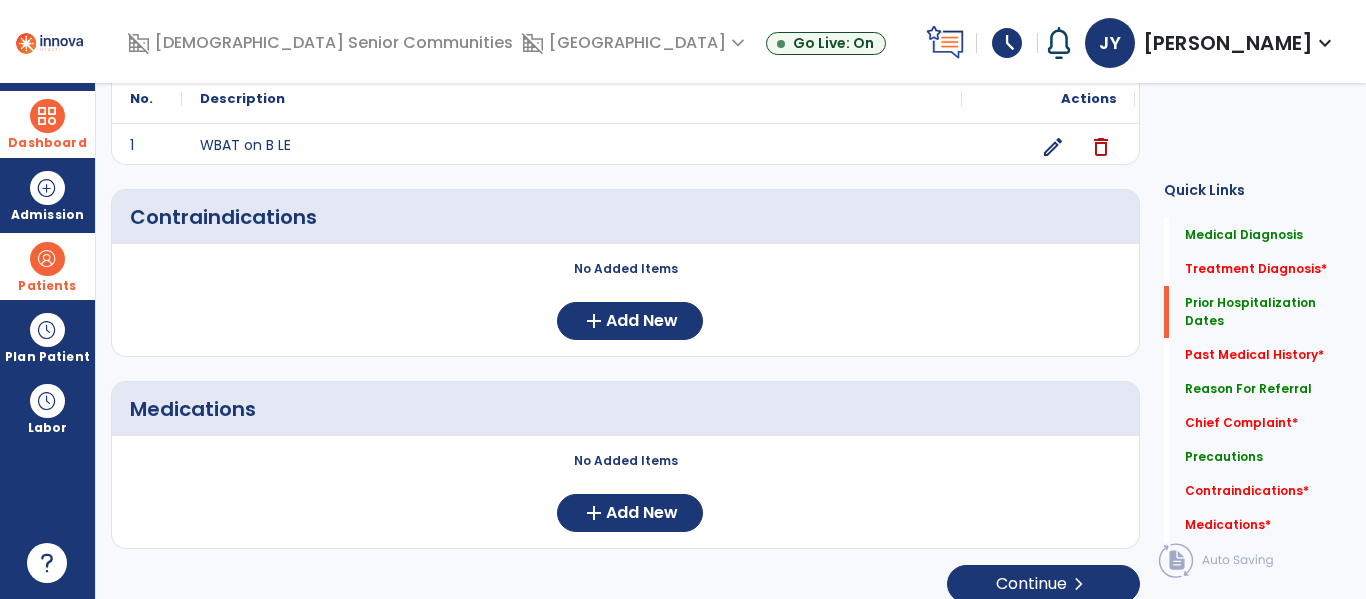 scroll, scrollTop: 0, scrollLeft: 0, axis: both 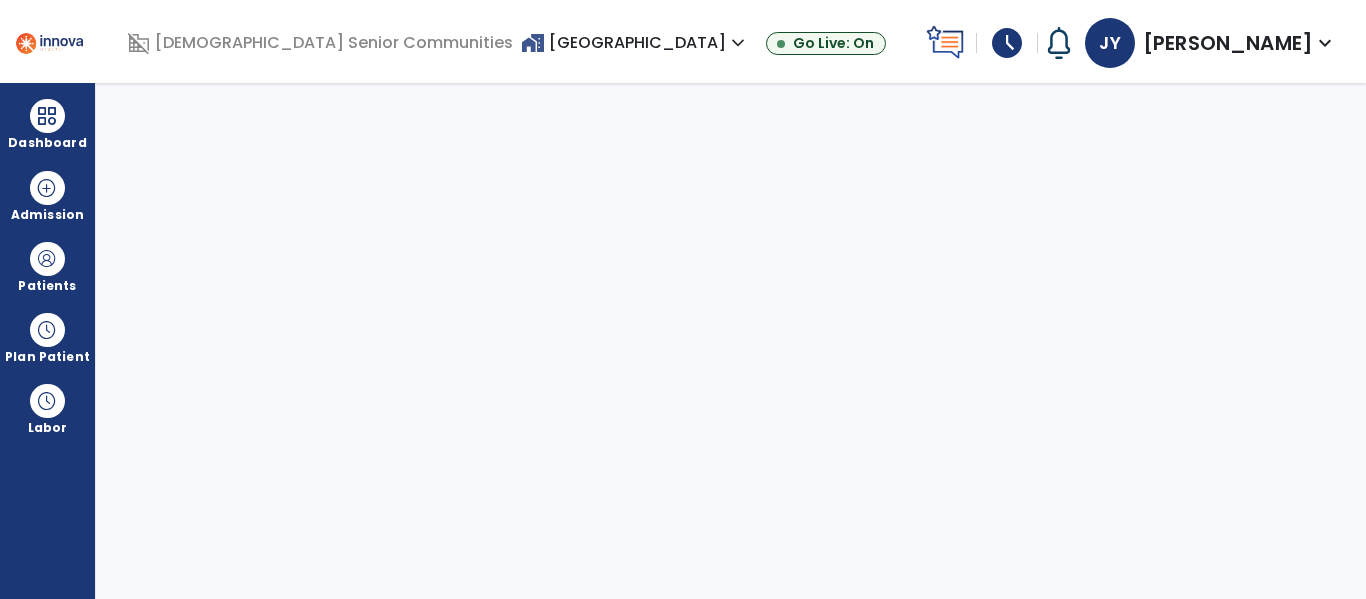 select on "****" 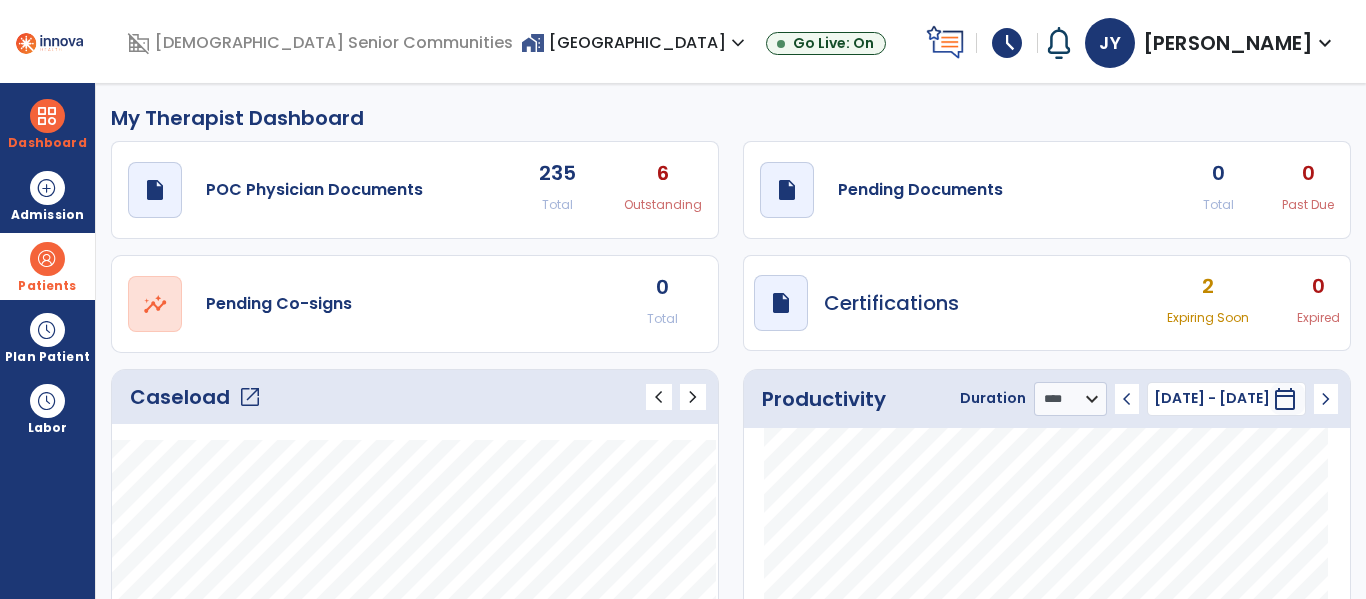 click on "Patients" at bounding box center [47, 286] 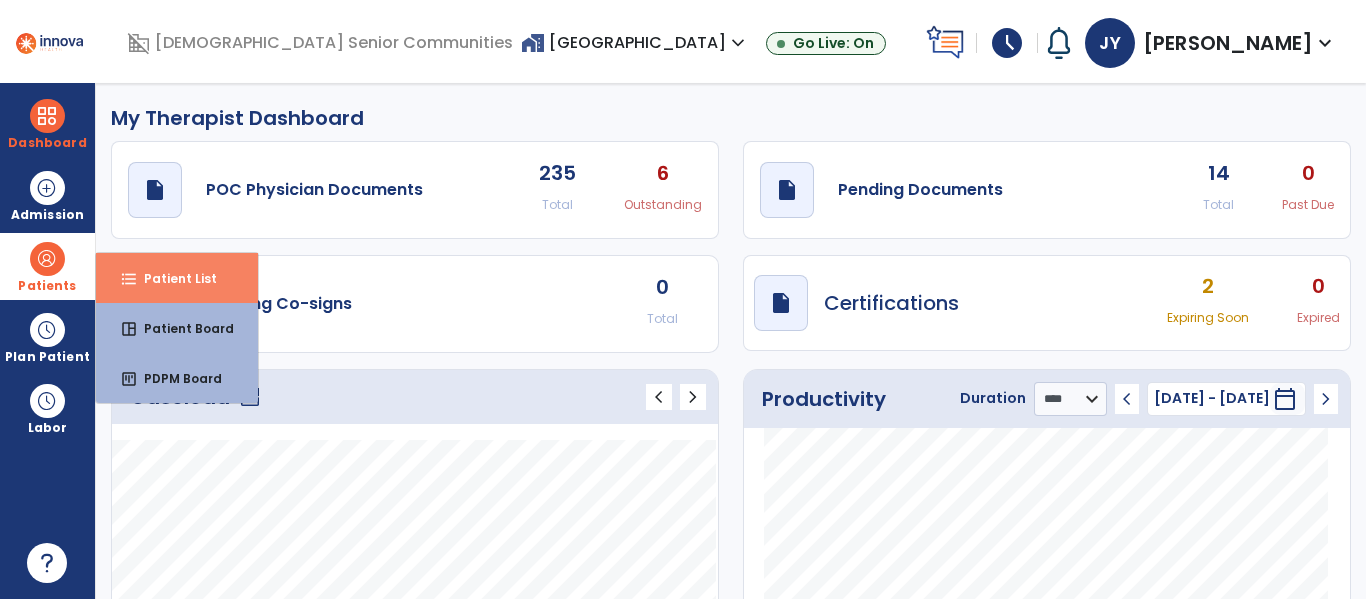 click on "Patient List" at bounding box center [172, 278] 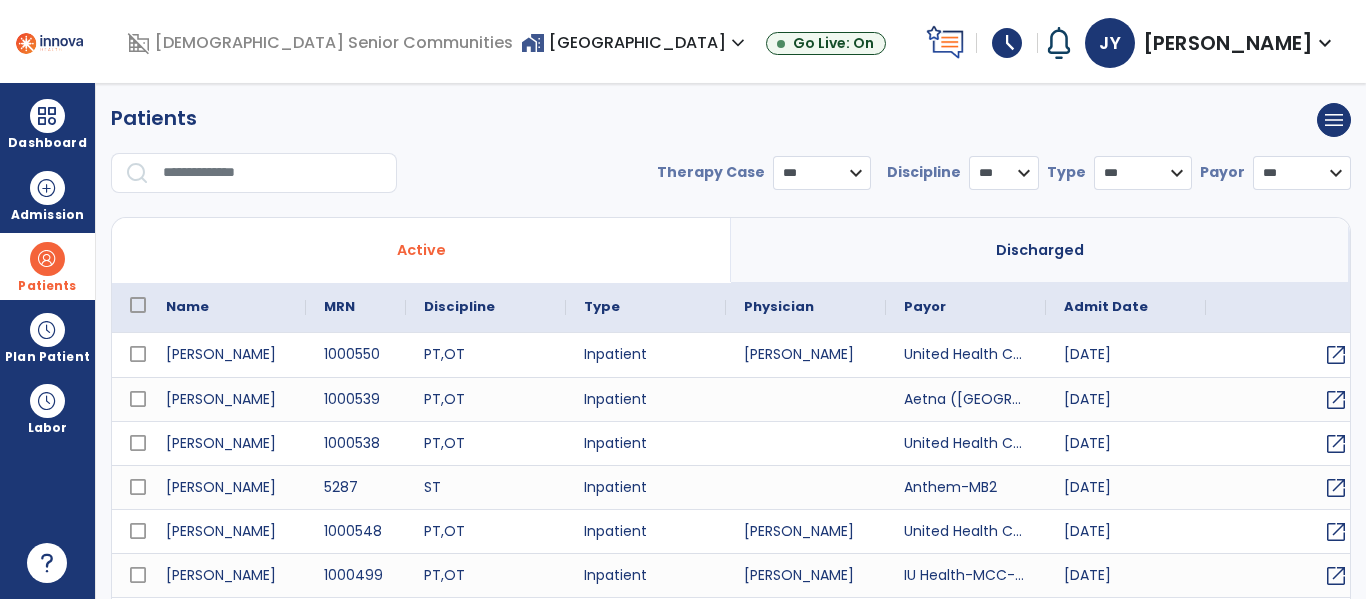 select on "***" 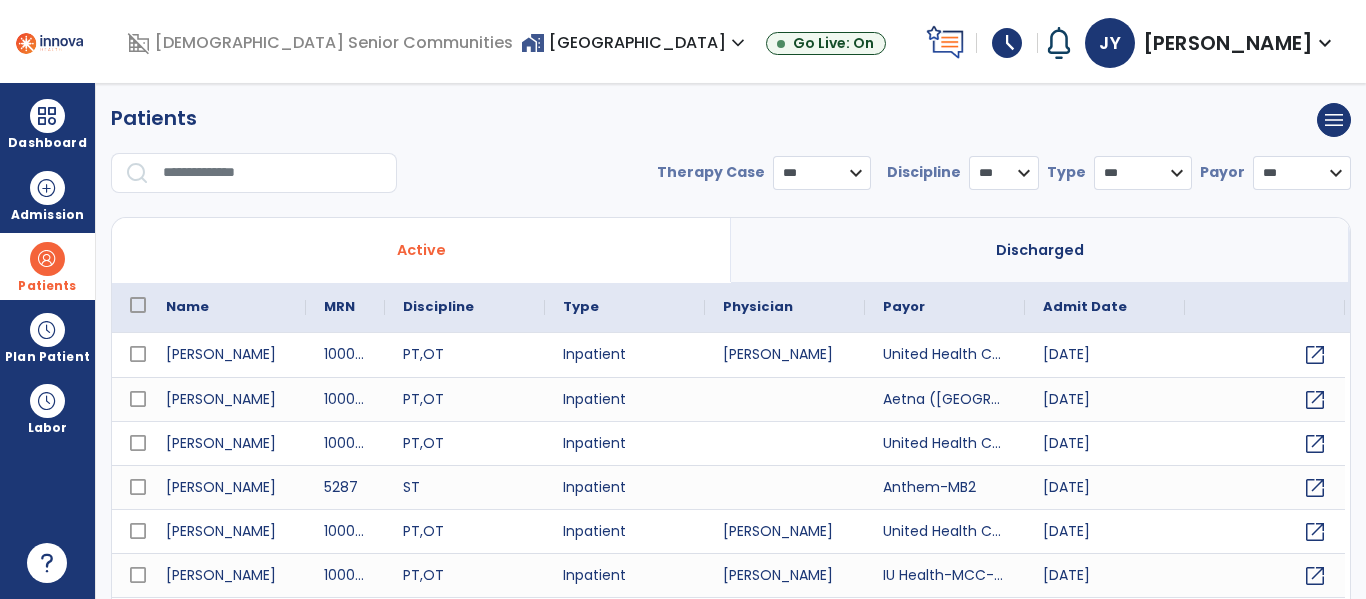 click at bounding box center (273, 173) 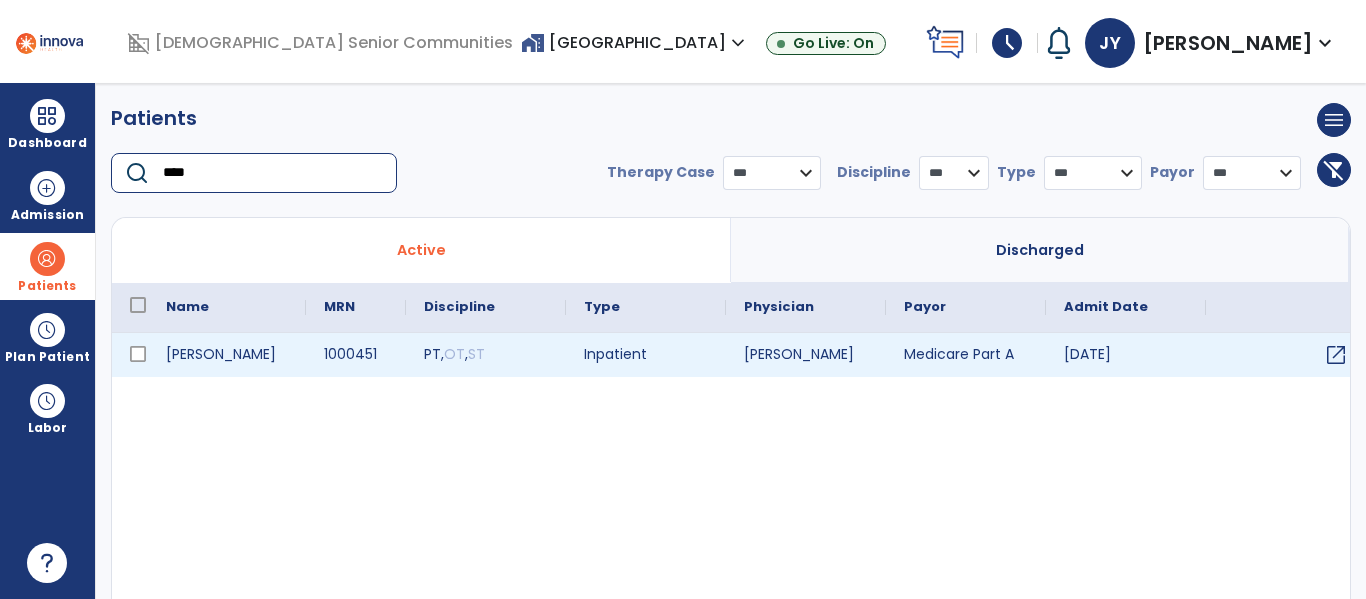 type on "****" 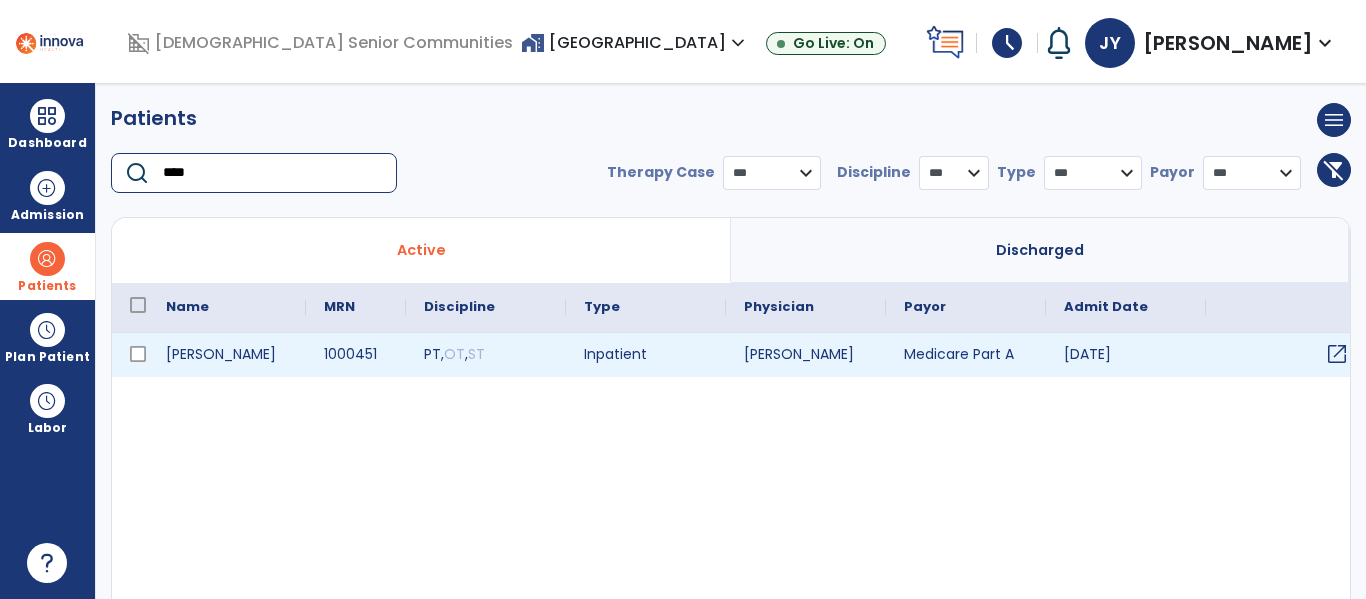 click on "open_in_new" at bounding box center (1337, 354) 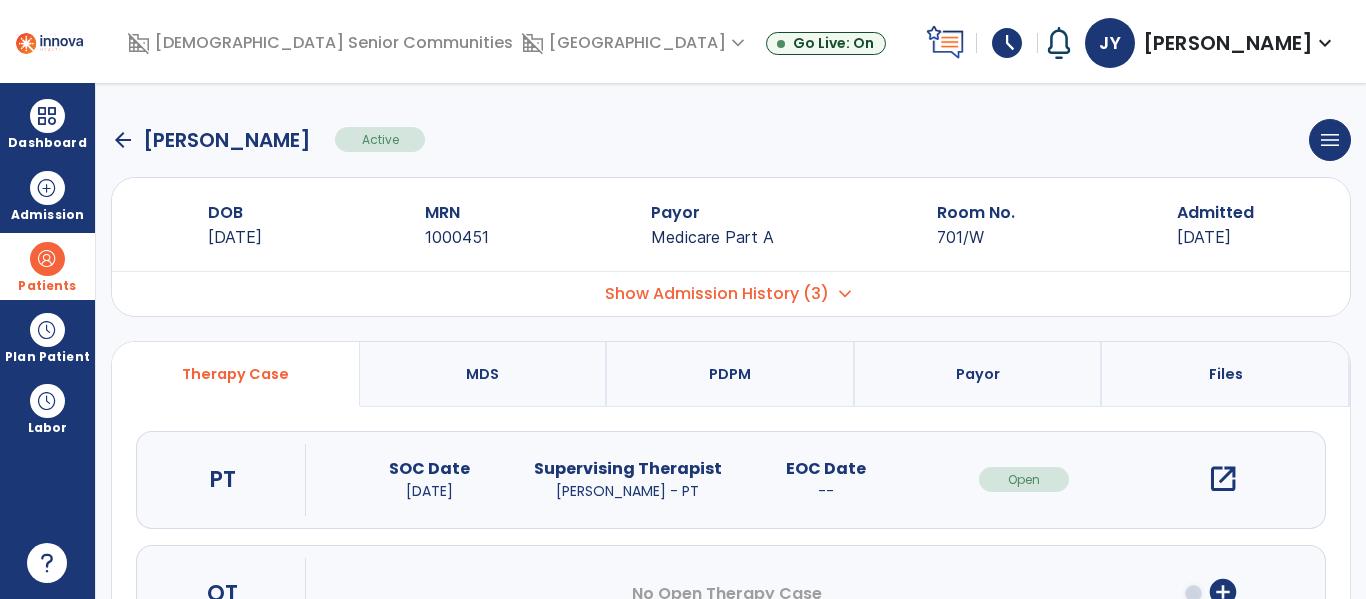 click on "open_in_new" at bounding box center [1223, 479] 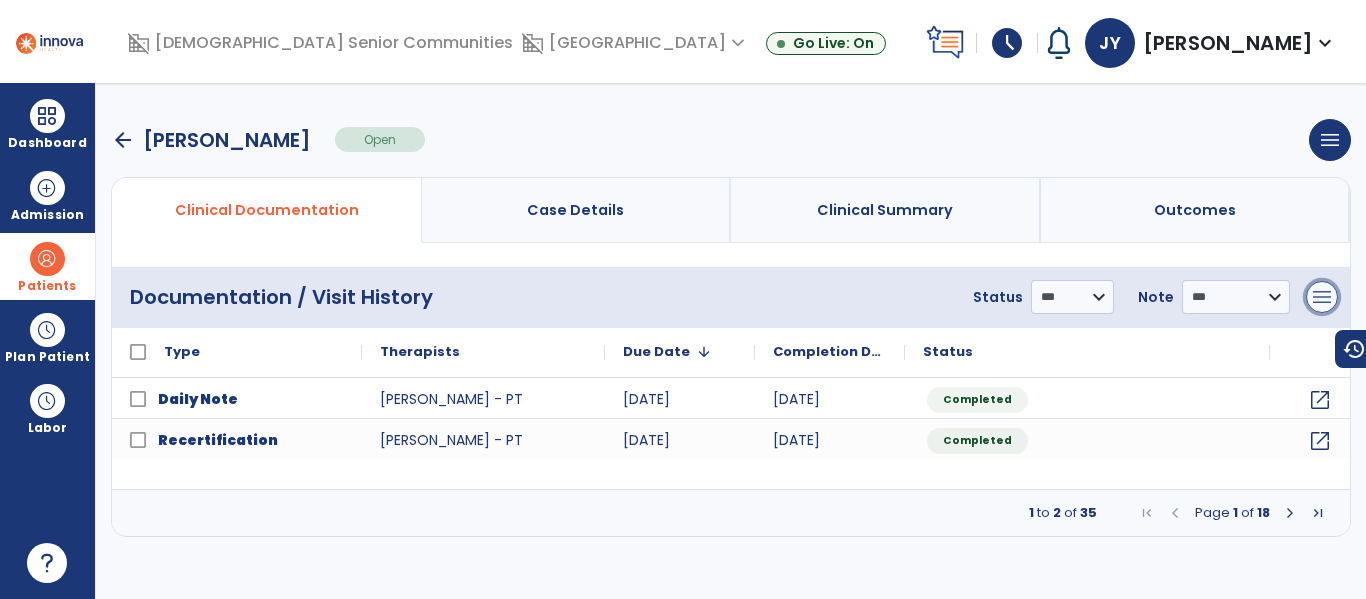 click on "menu" at bounding box center [1322, 297] 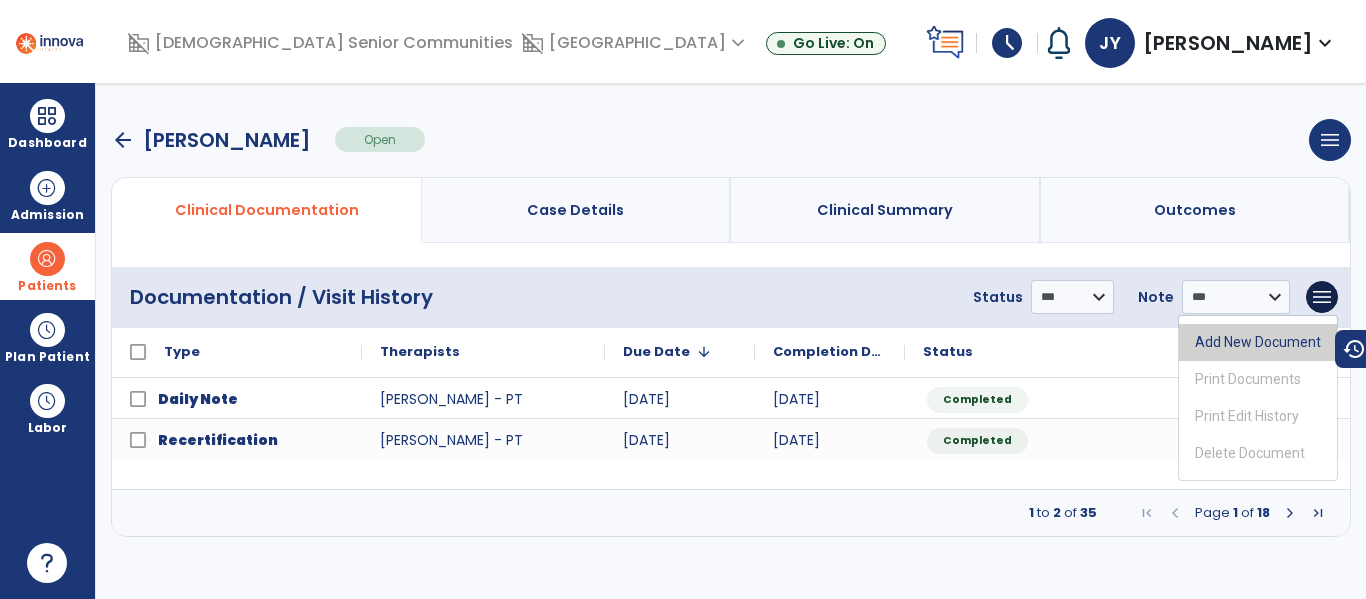 click on "Add New Document" at bounding box center [1258, 342] 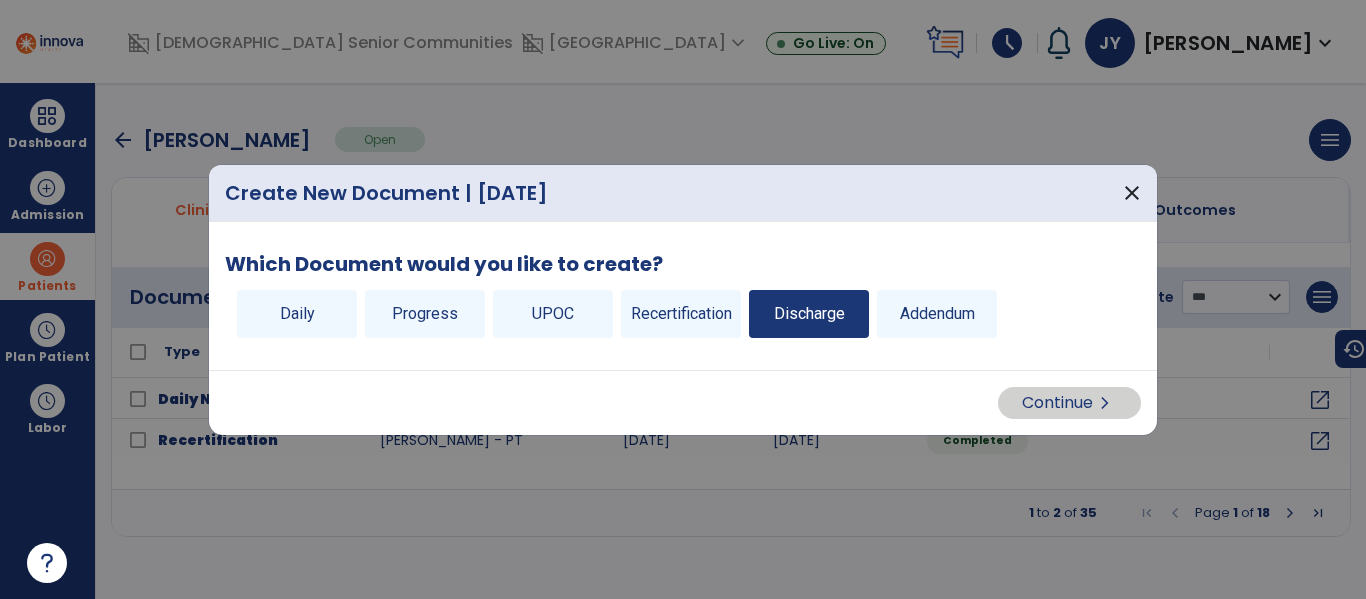 click on "Discharge" at bounding box center (809, 314) 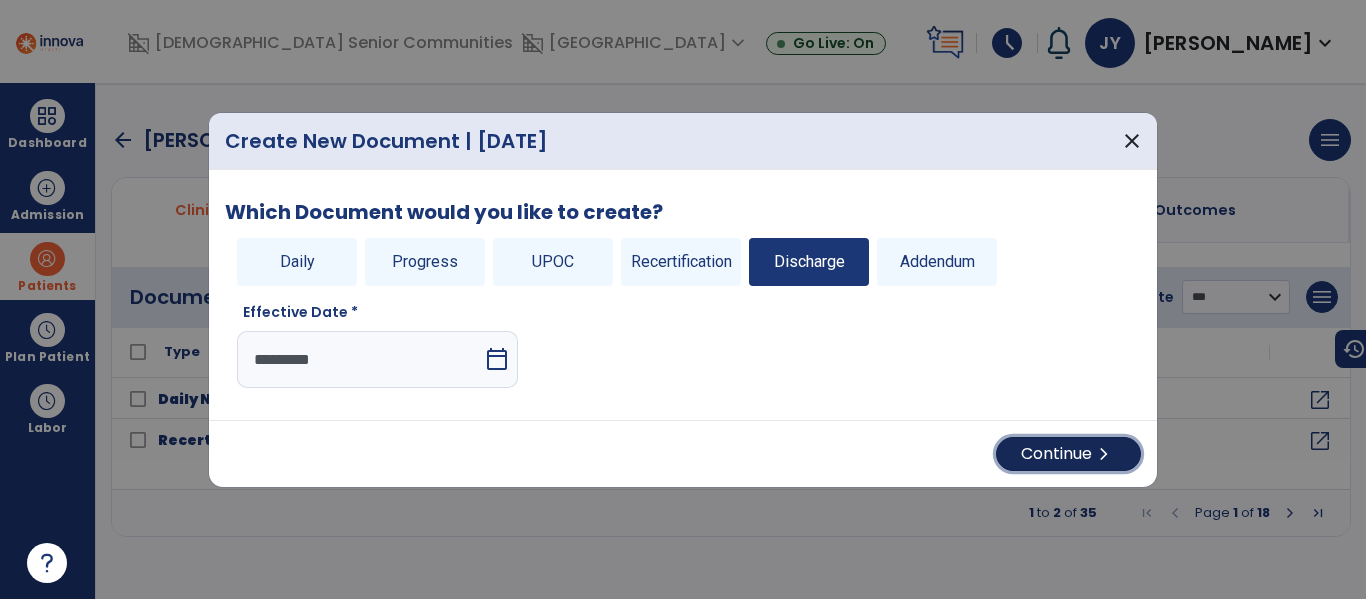 click on "Continue   chevron_right" at bounding box center [1068, 454] 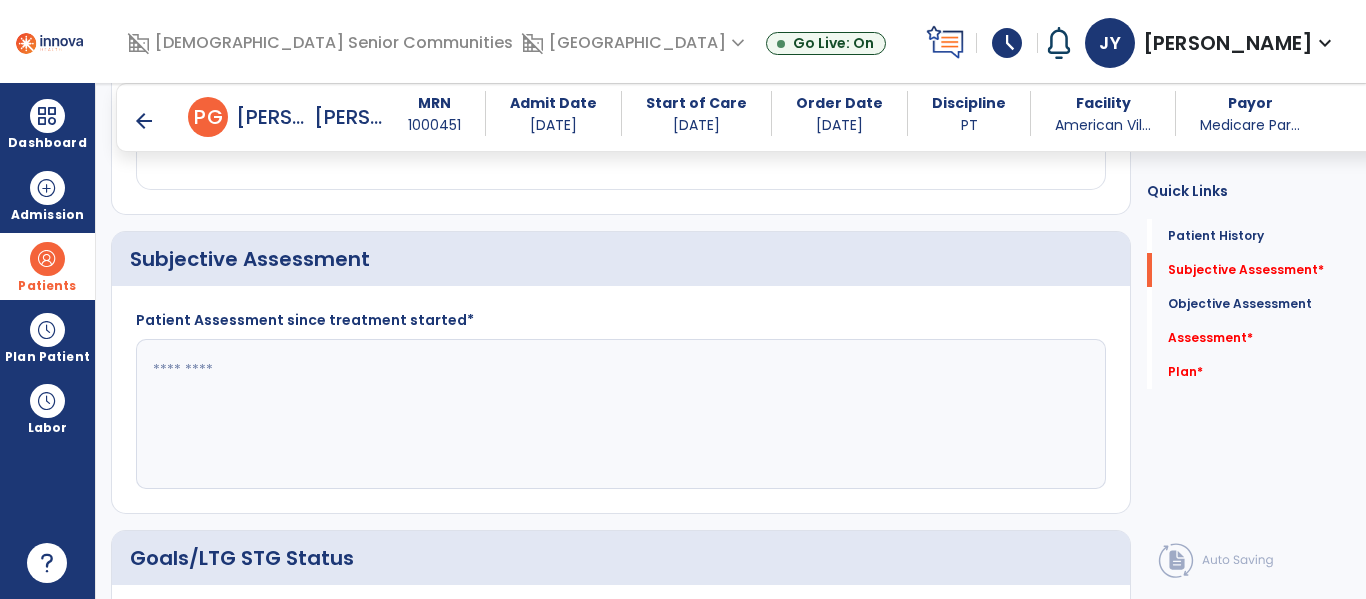 scroll, scrollTop: 393, scrollLeft: 0, axis: vertical 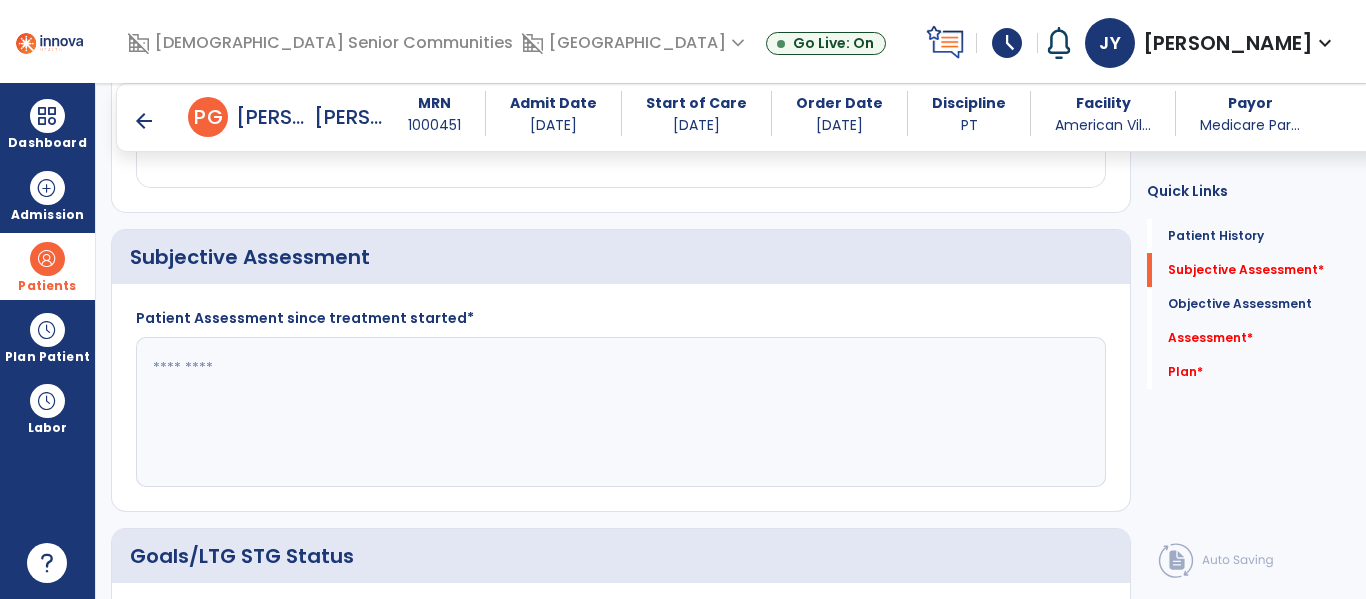 click 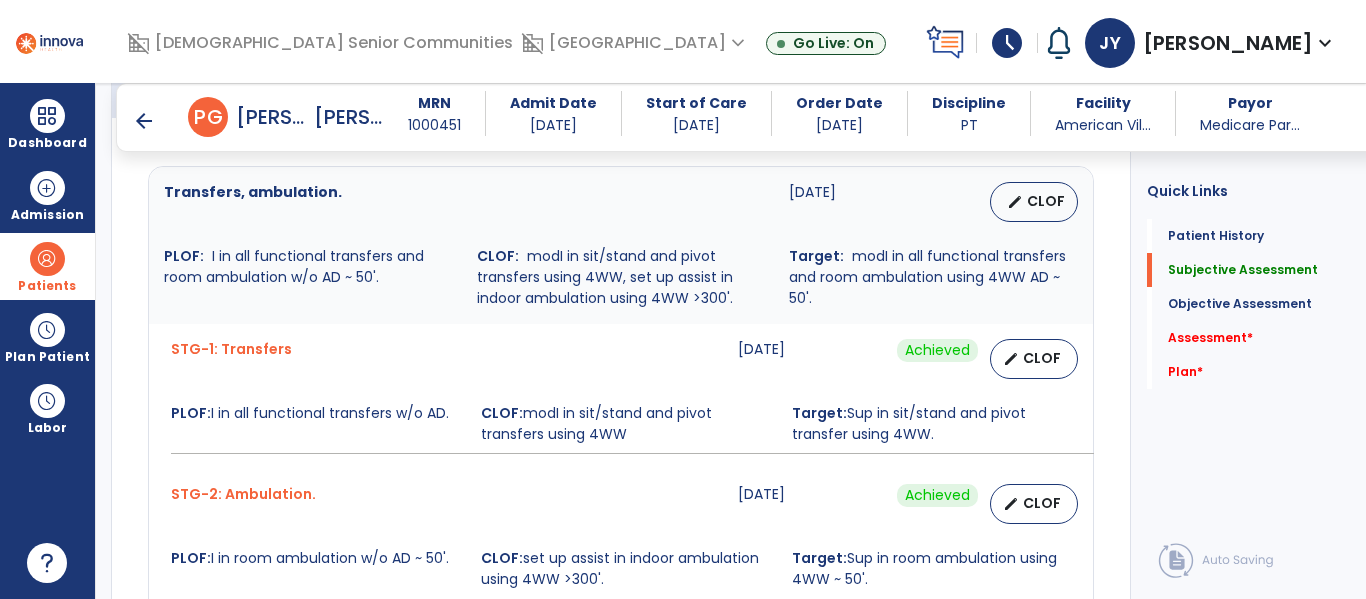 scroll, scrollTop: 796, scrollLeft: 0, axis: vertical 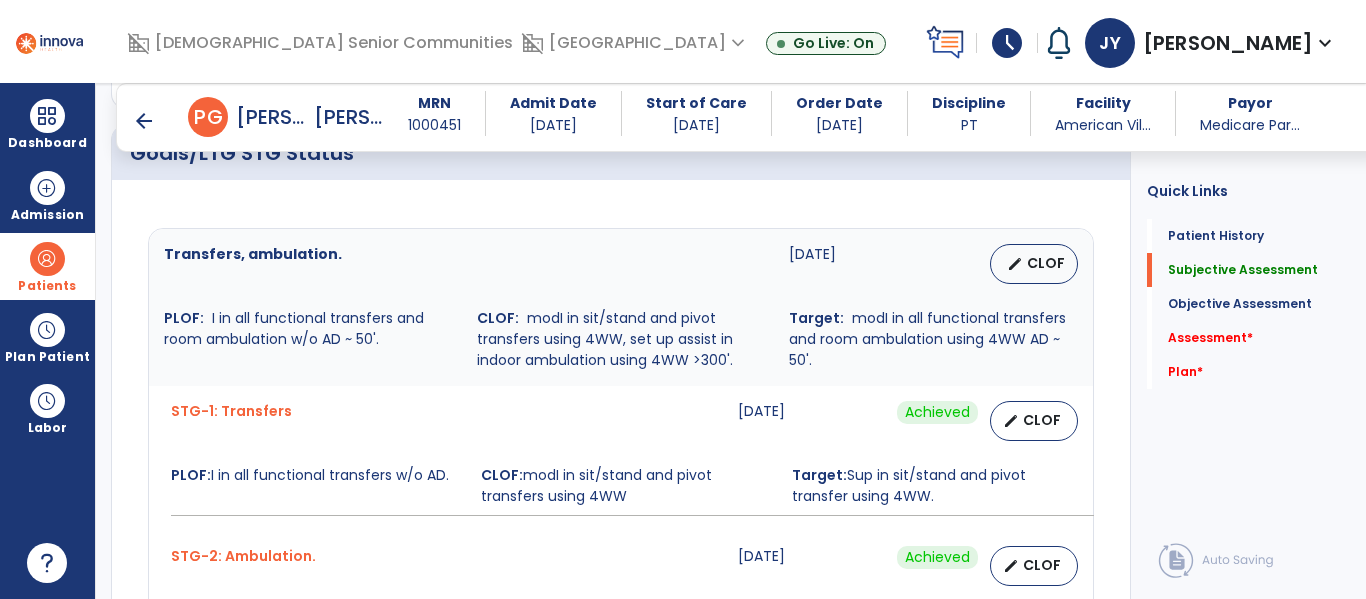 type on "**********" 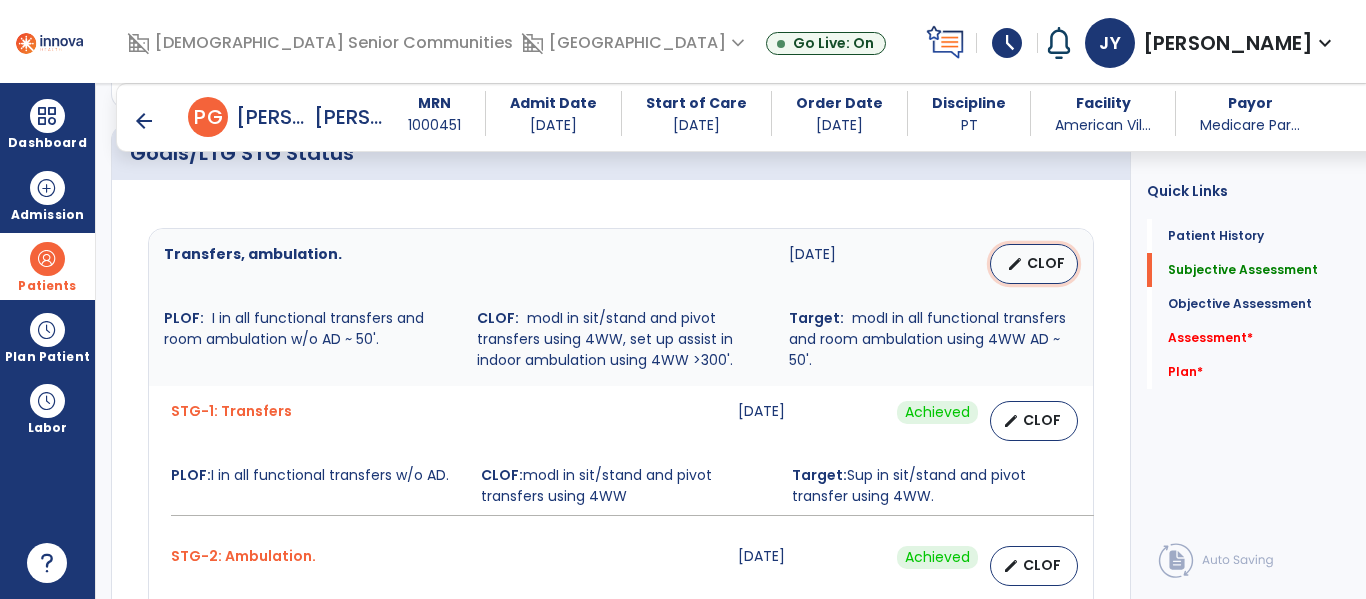 click on "CLOF" at bounding box center (1046, 263) 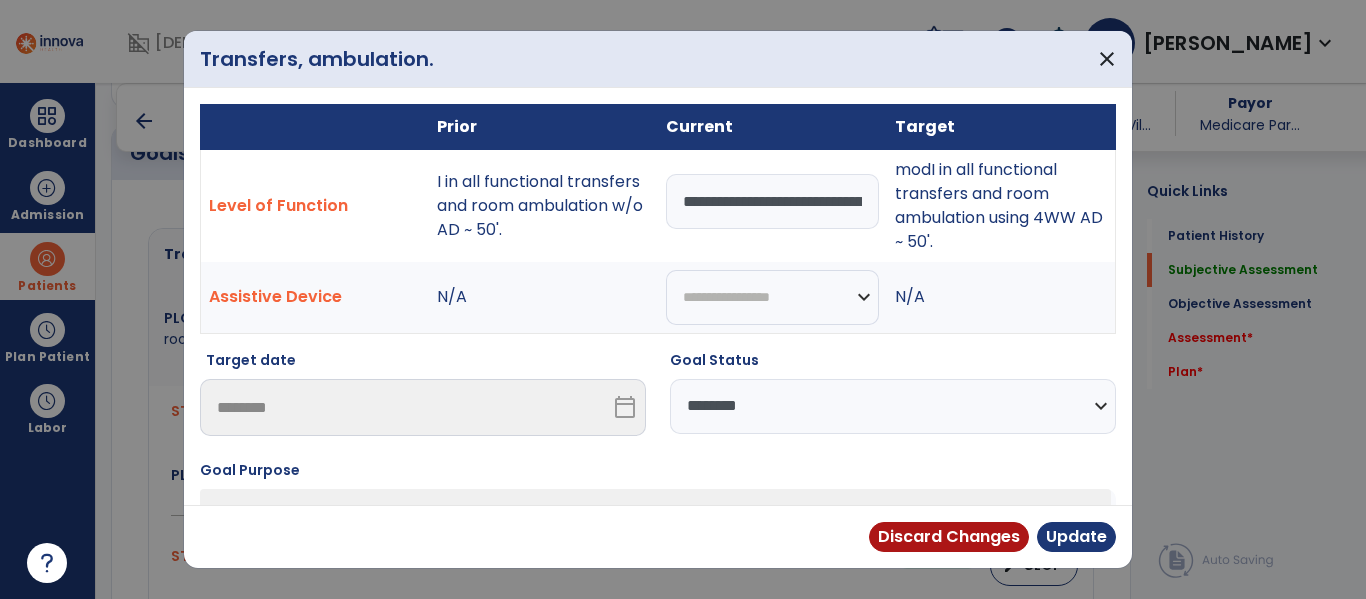 click on "**********" at bounding box center [772, 201] 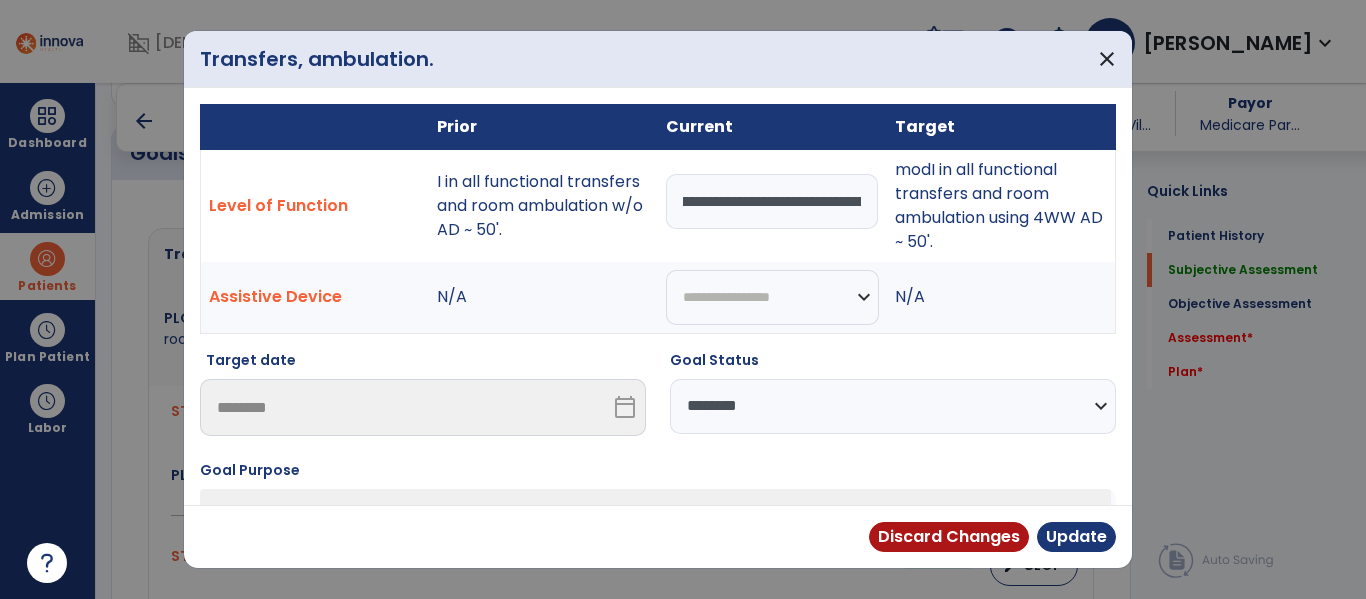 scroll, scrollTop: 0, scrollLeft: 331, axis: horizontal 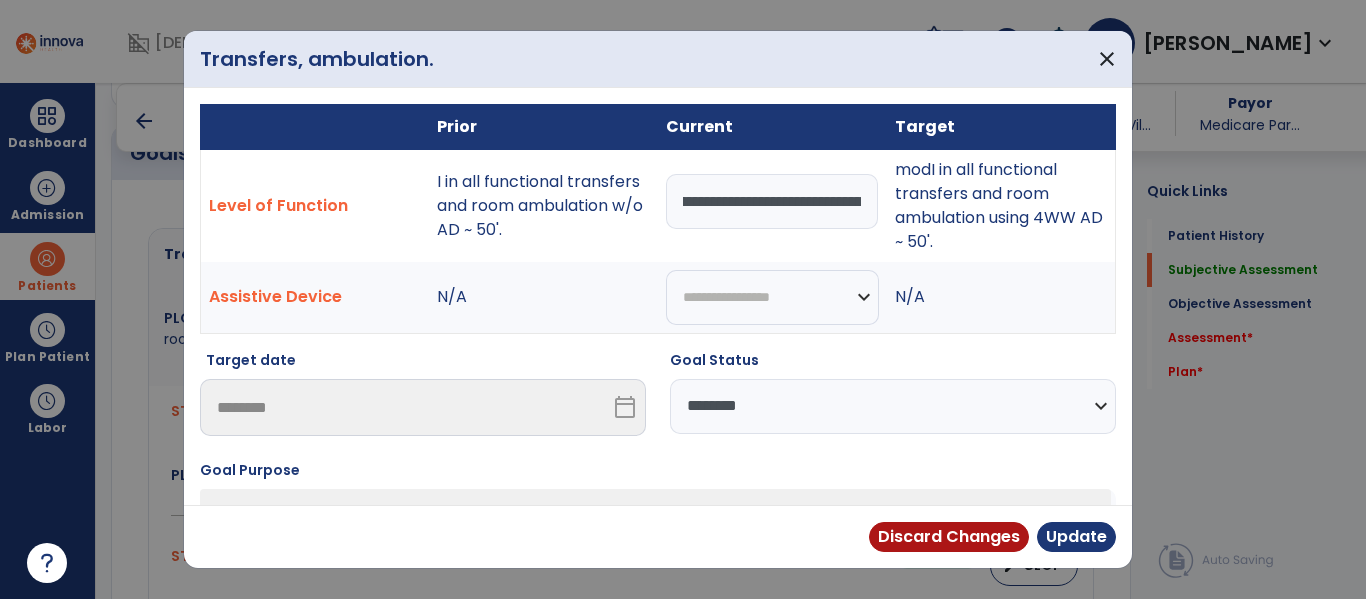 click on "**********" at bounding box center [772, 201] 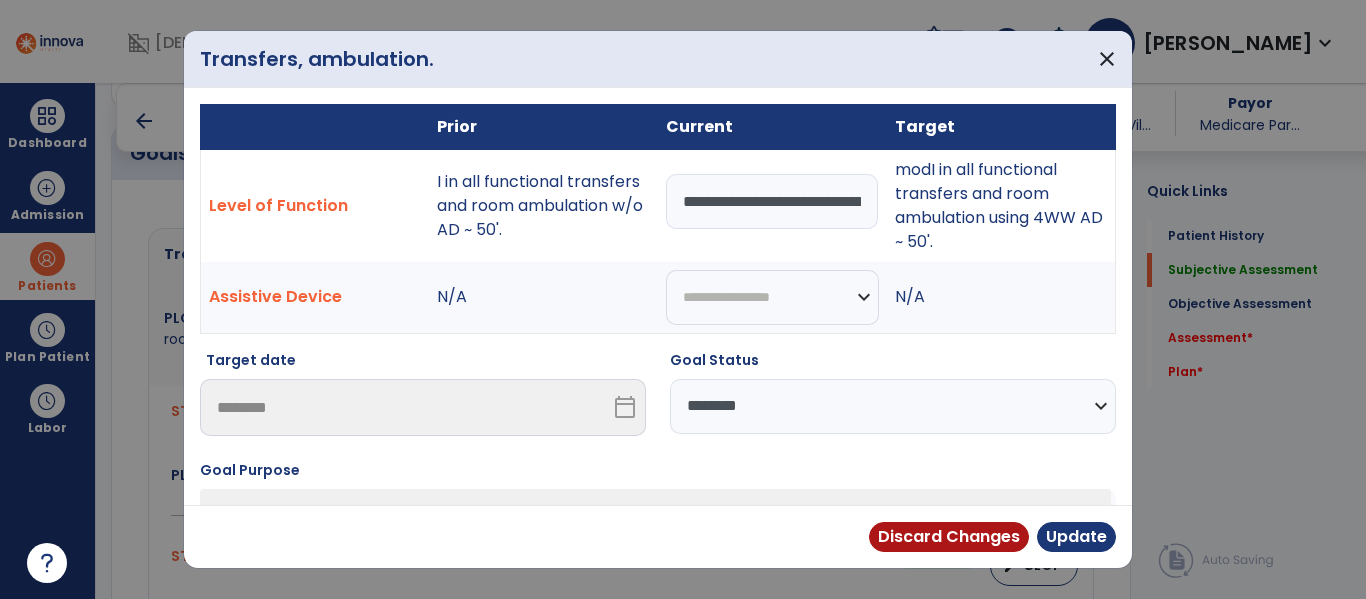 select on "********" 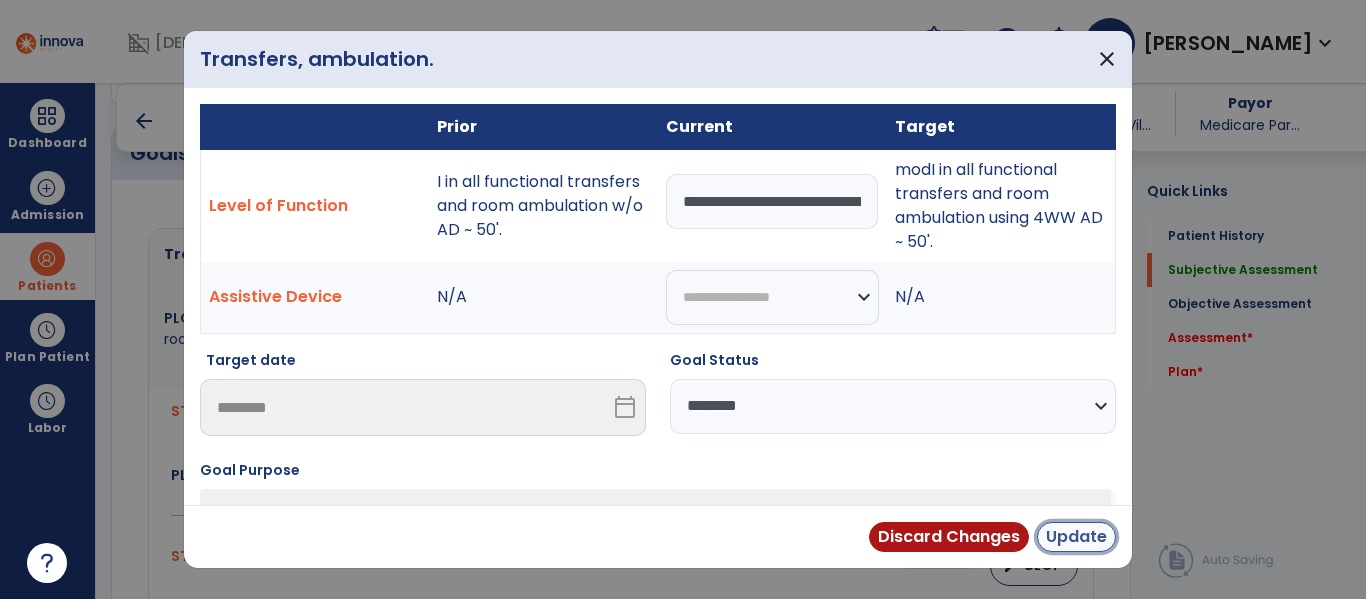click on "Update" at bounding box center (1076, 537) 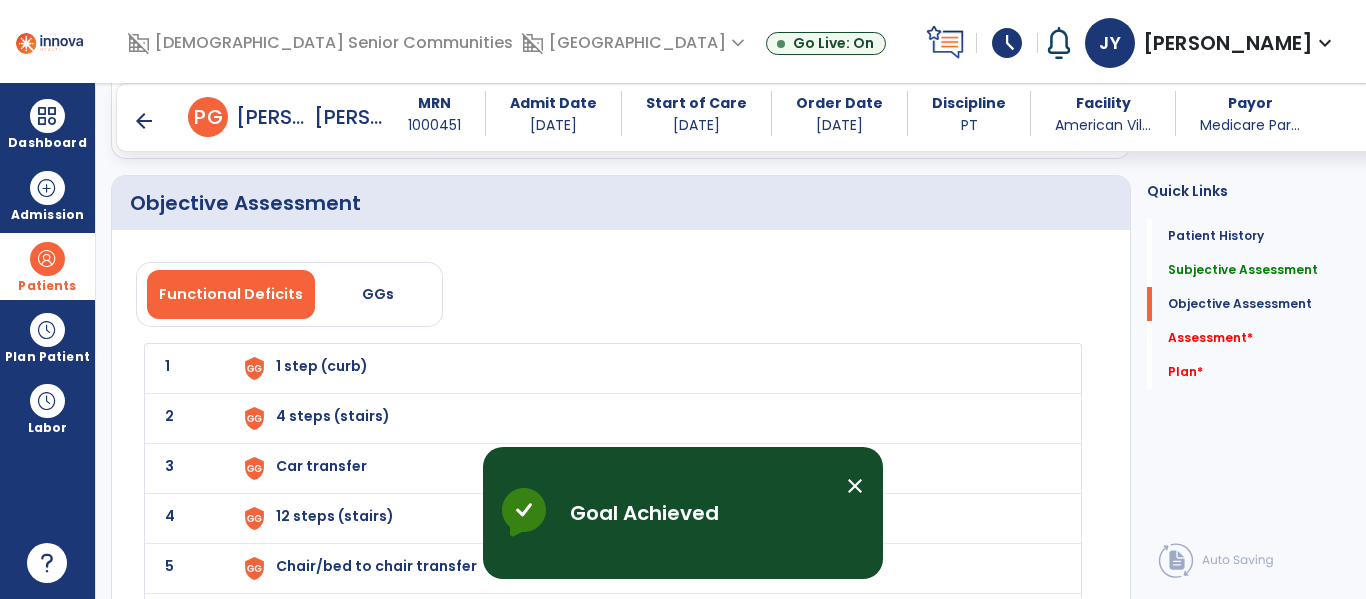 scroll, scrollTop: 1402, scrollLeft: 0, axis: vertical 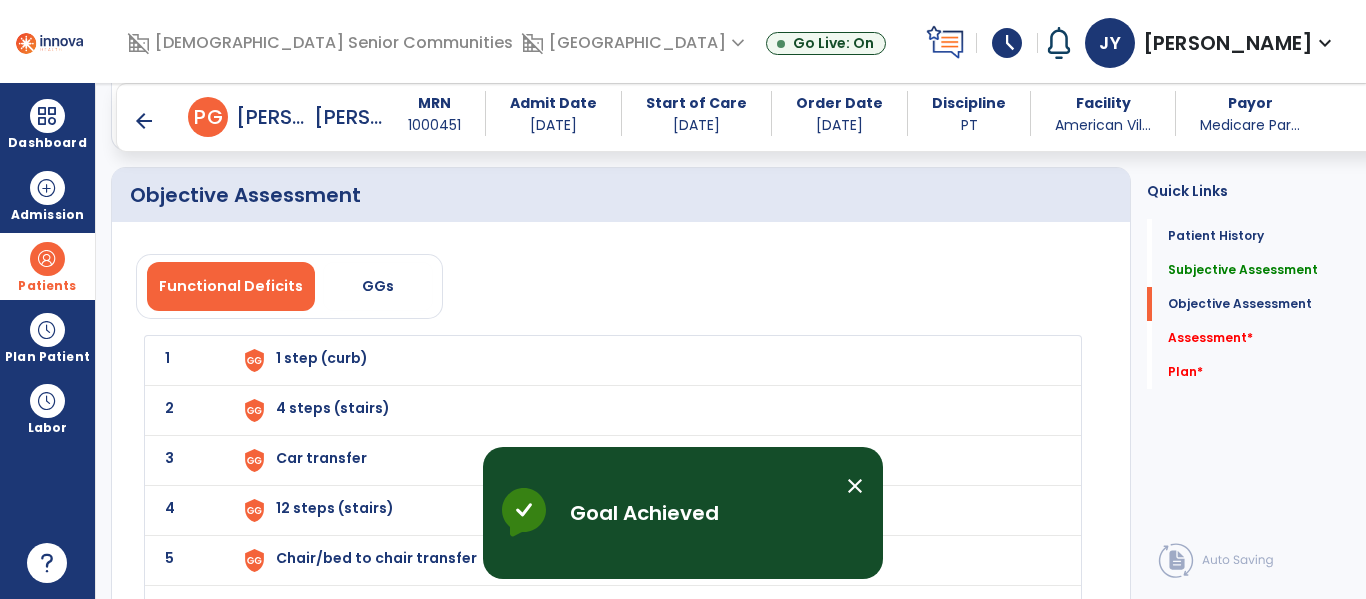 click on "1 step (curb)" at bounding box center [646, 360] 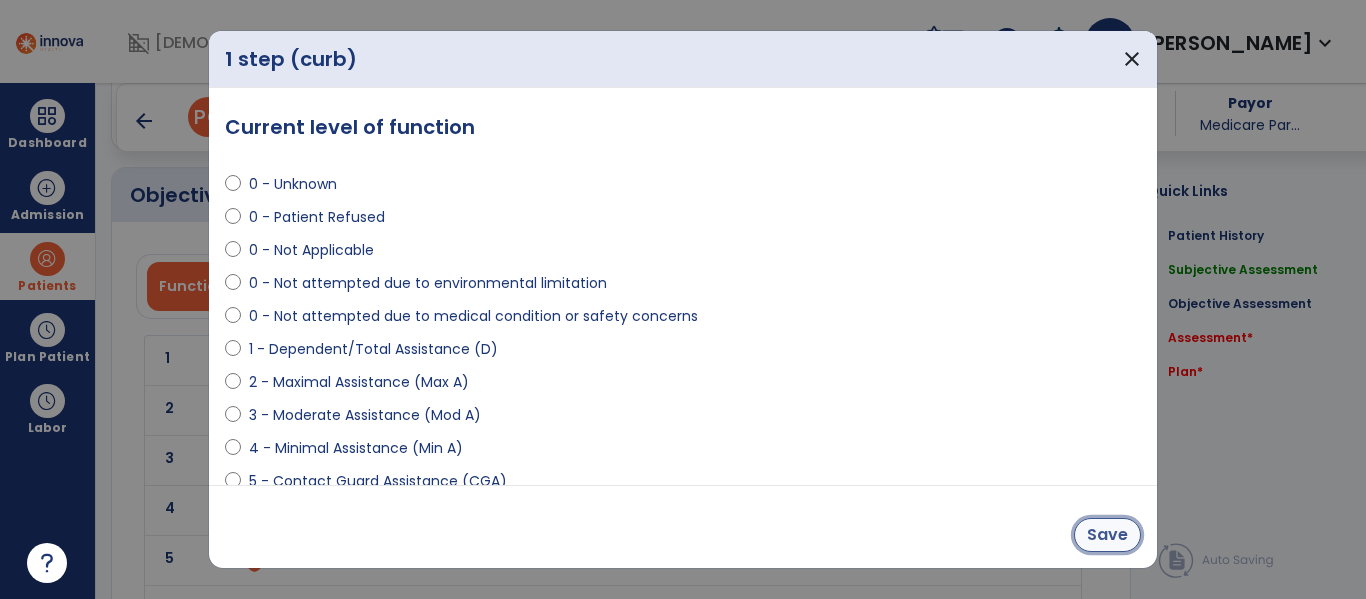 click on "Save" at bounding box center [1107, 535] 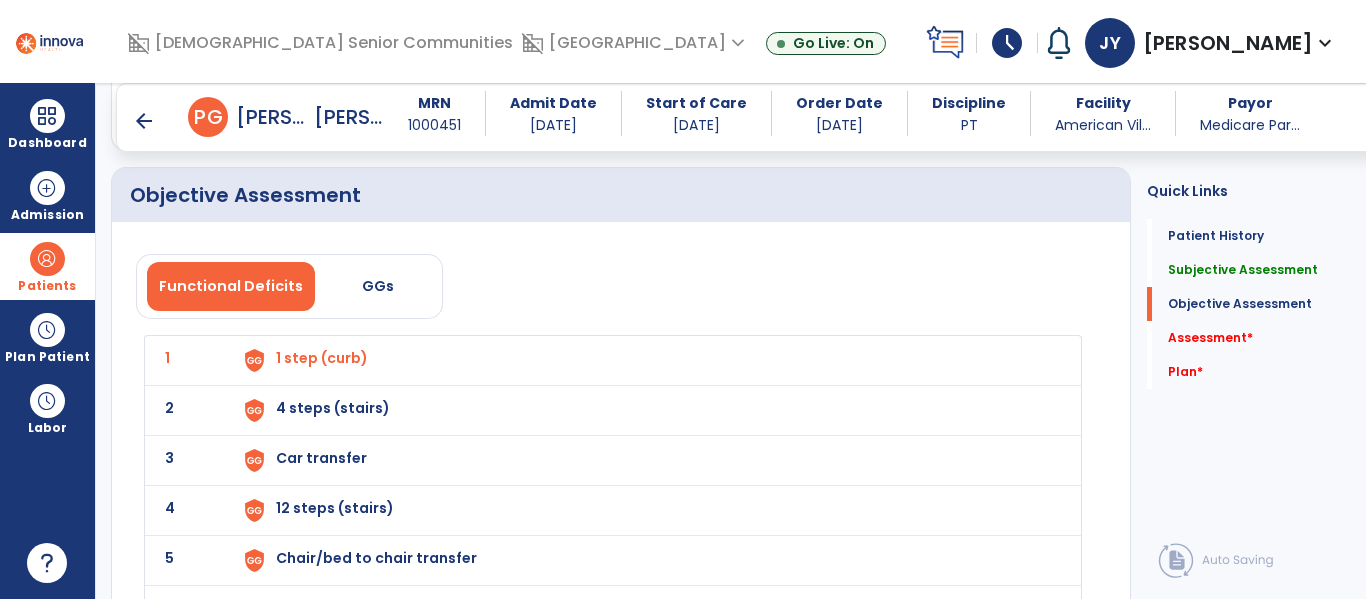 click on "4 steps (stairs)" at bounding box center [646, 360] 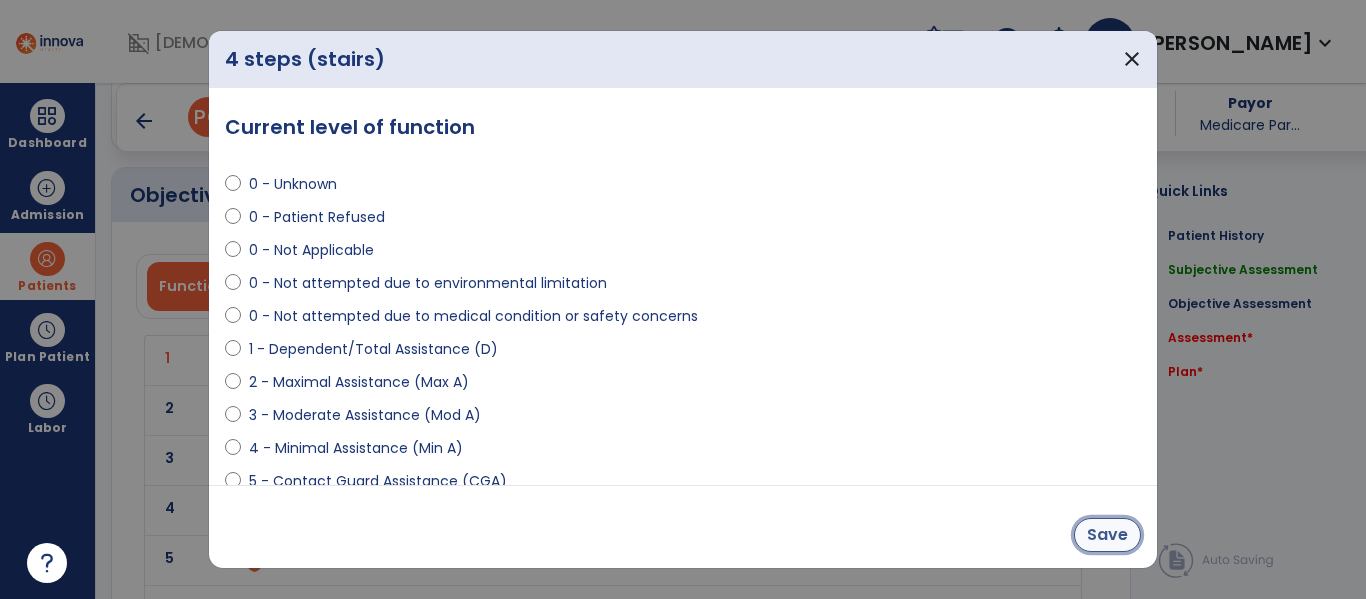 click on "Save" at bounding box center (1107, 535) 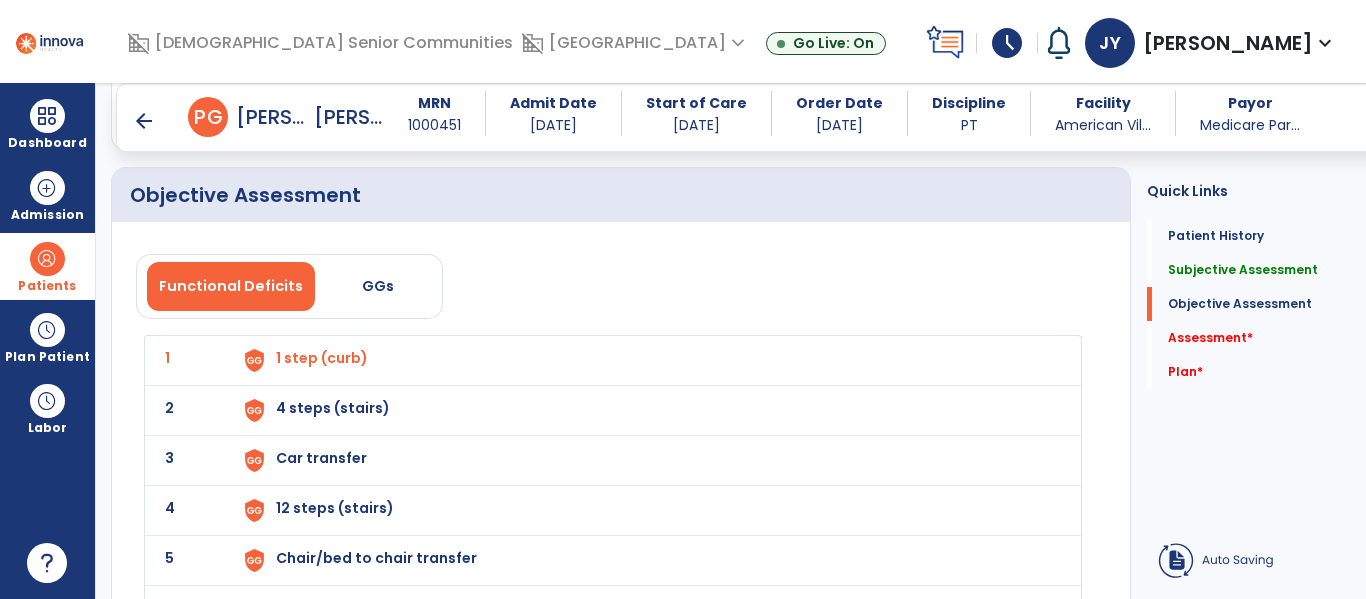 scroll, scrollTop: 1477, scrollLeft: 0, axis: vertical 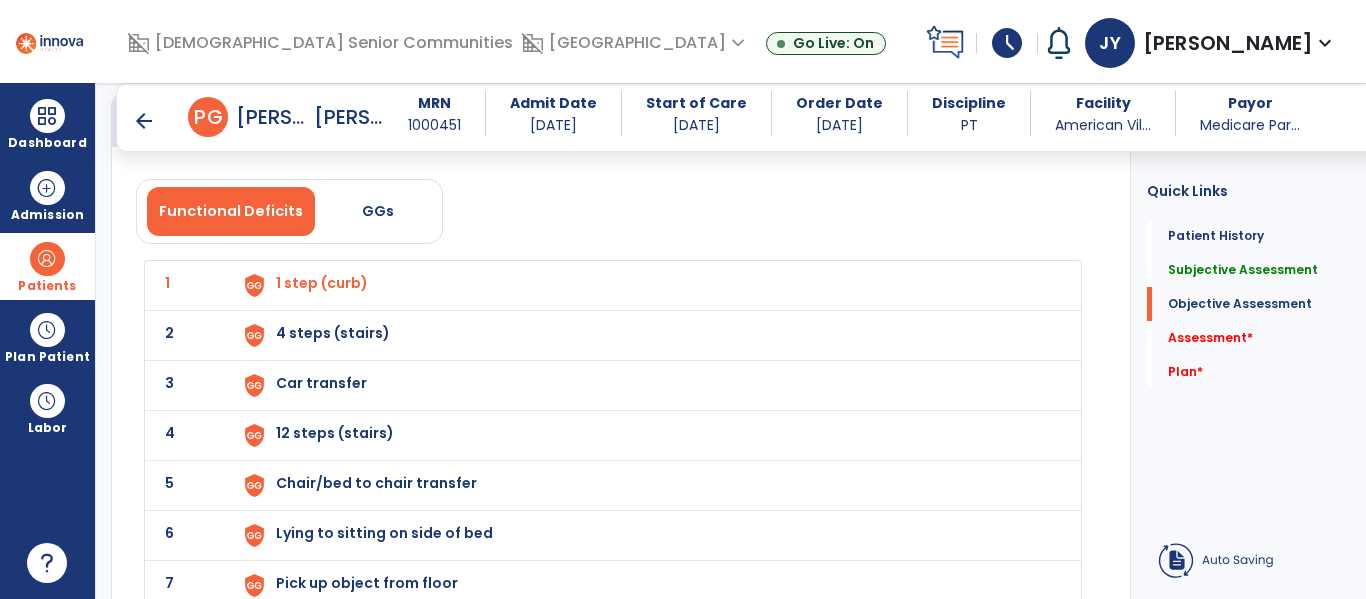click on "Car transfer" at bounding box center (322, 283) 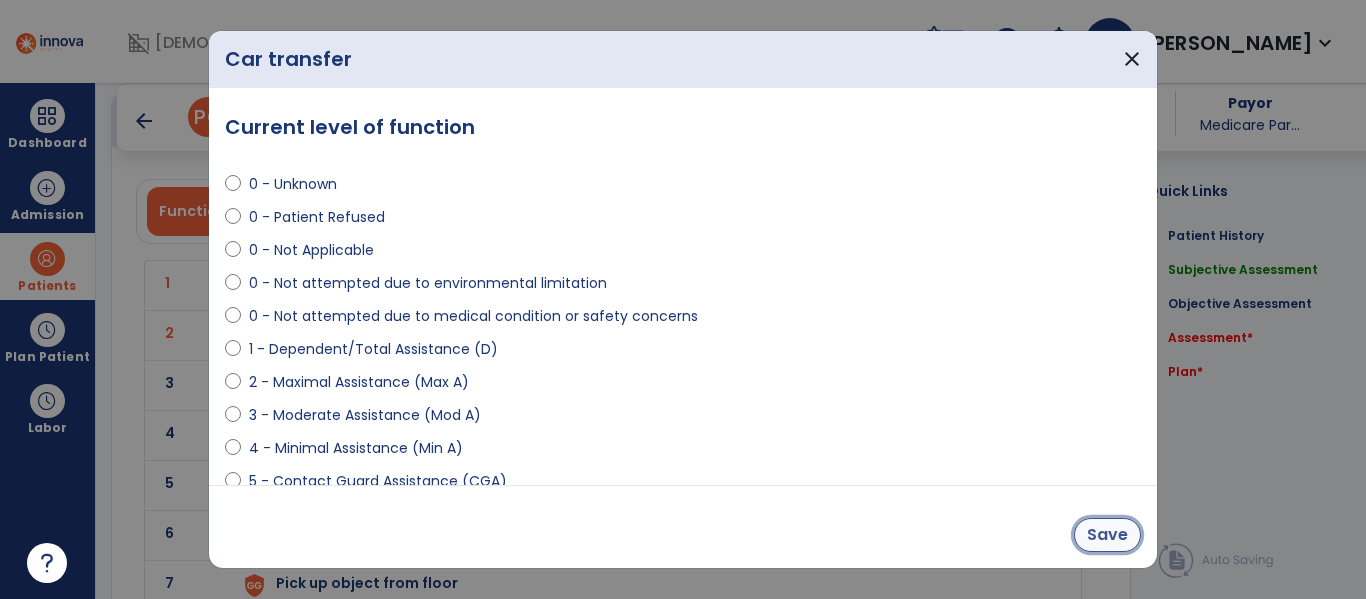 click on "Save" at bounding box center [1107, 535] 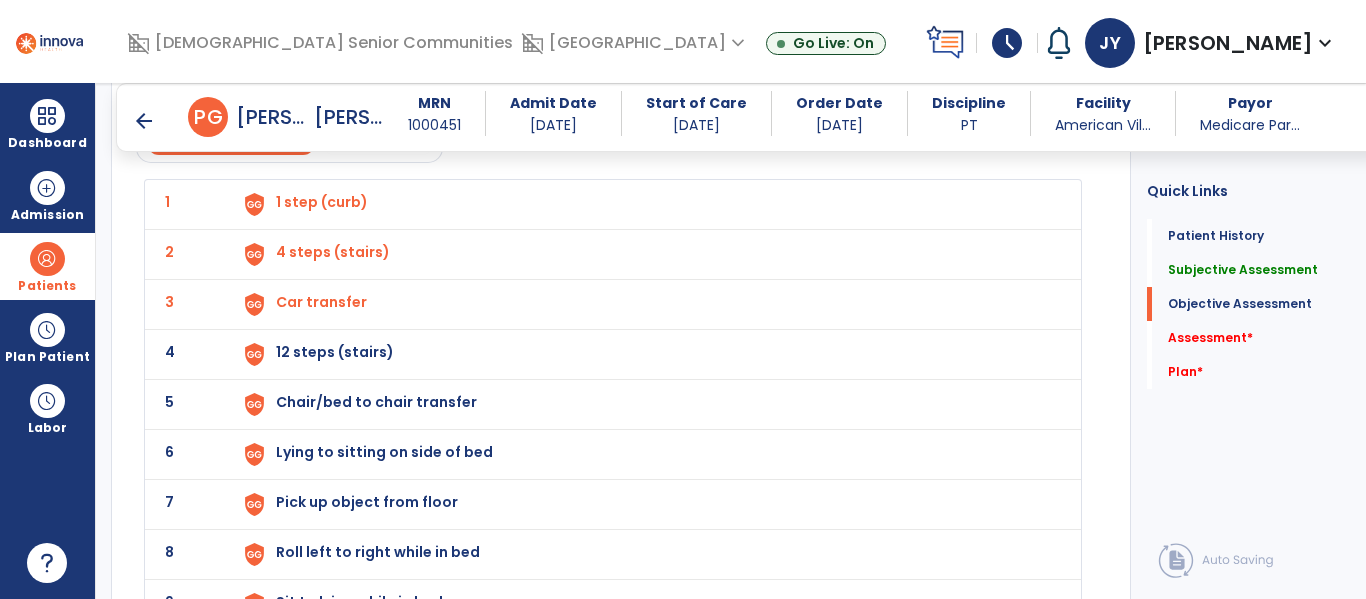 click on "12 steps (stairs)" at bounding box center [322, 202] 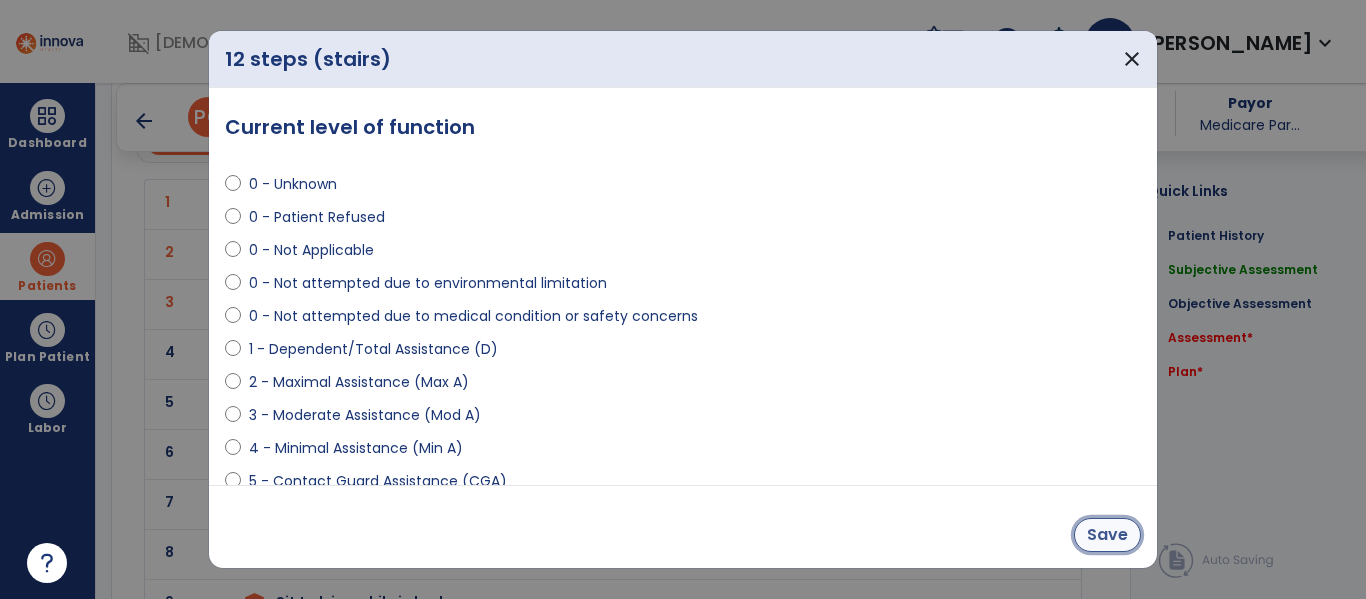 click on "Save" at bounding box center (1107, 535) 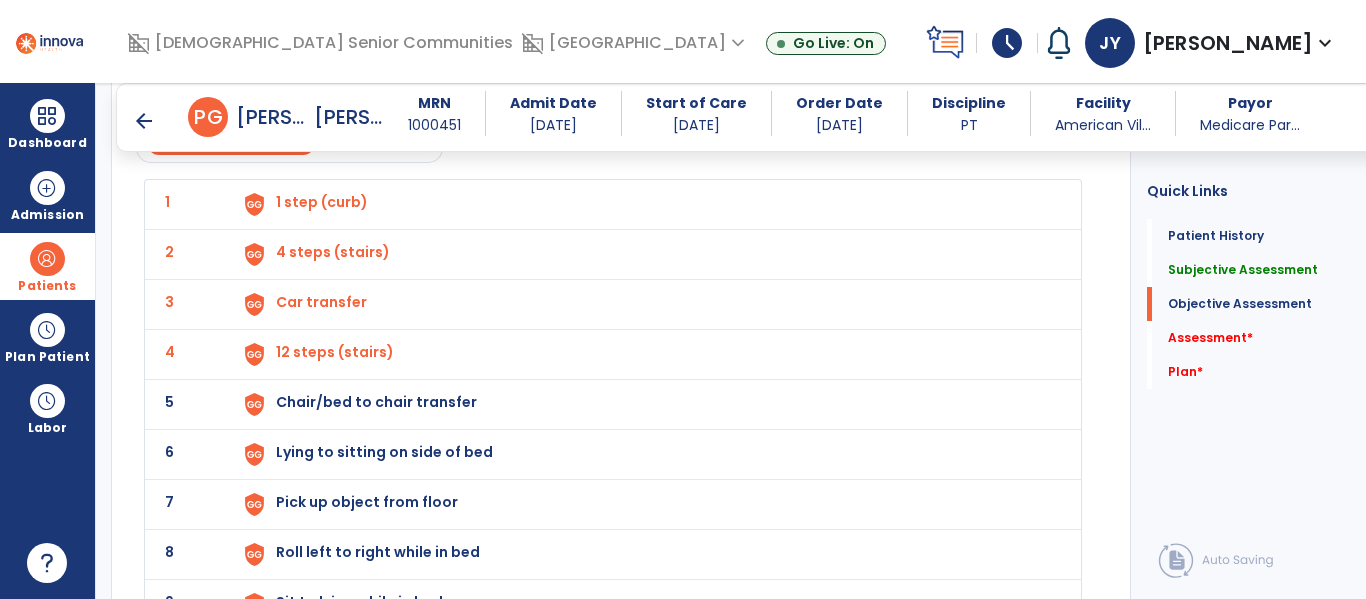 scroll, scrollTop: 1628, scrollLeft: 0, axis: vertical 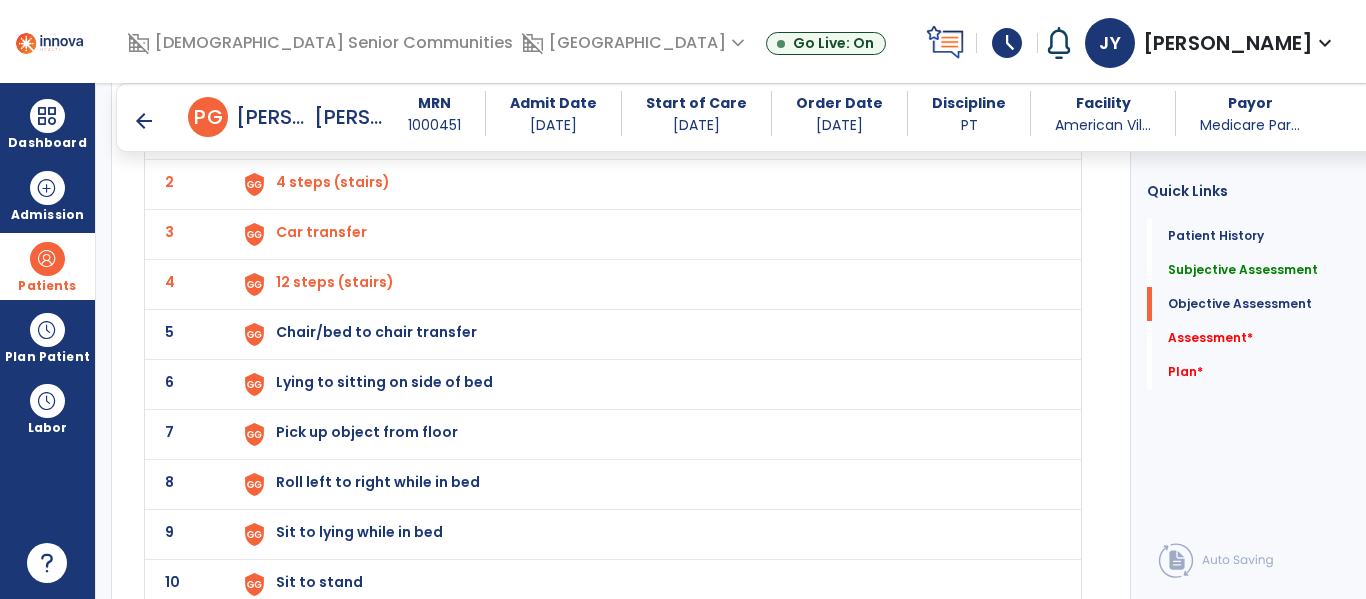 click on "Chair/bed to chair transfer" at bounding box center [322, 132] 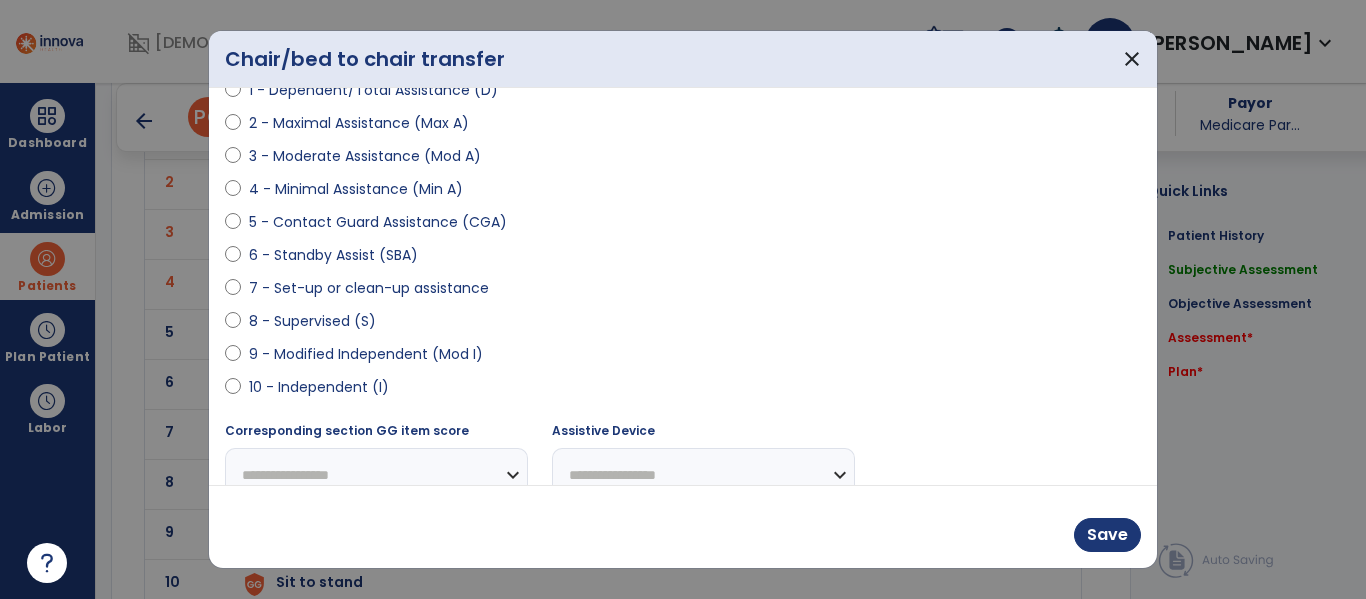 scroll, scrollTop: 258, scrollLeft: 0, axis: vertical 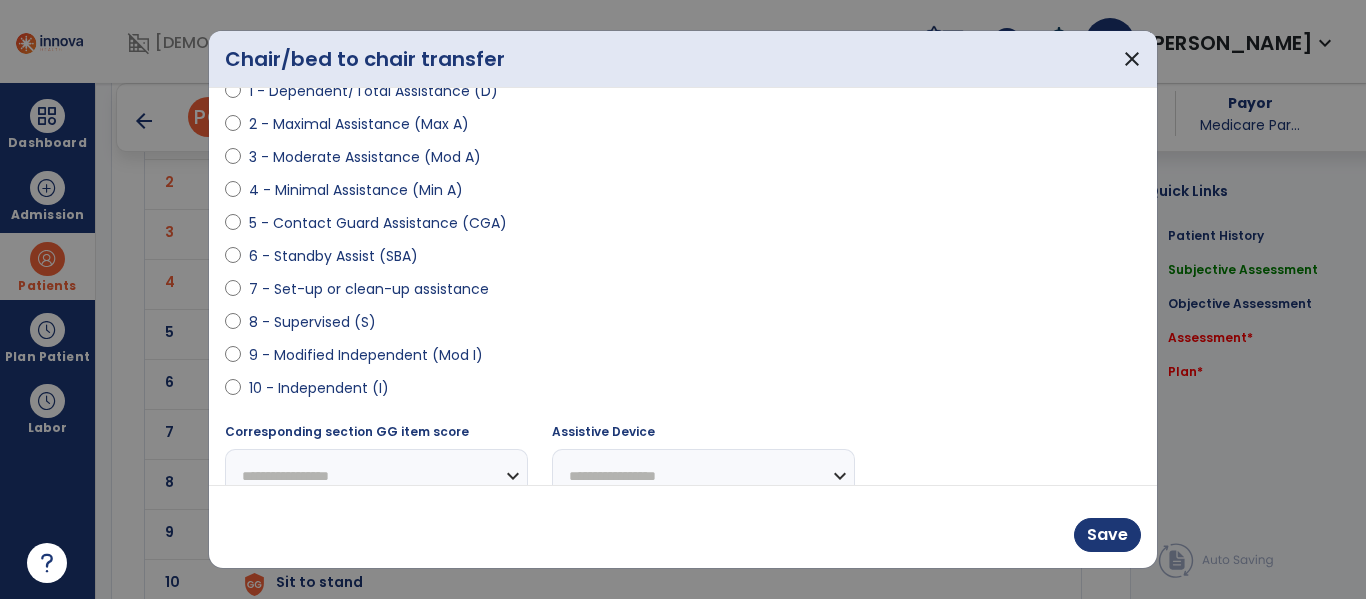 select on "**********" 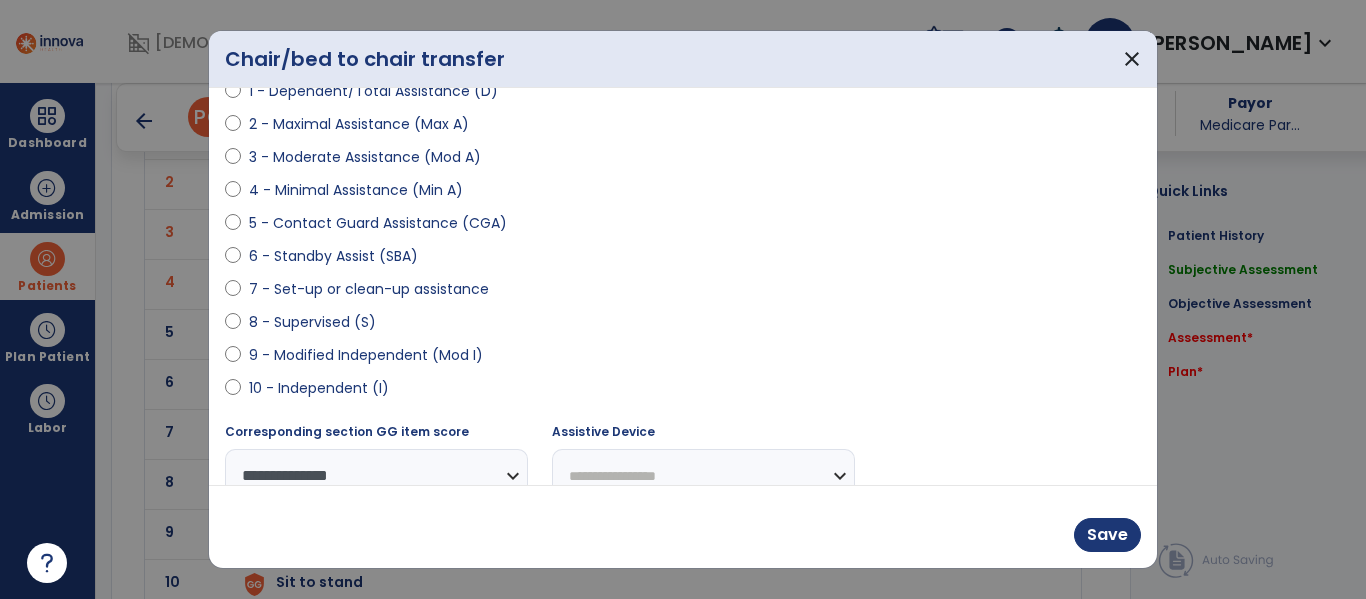 click on "Save" at bounding box center [683, 526] 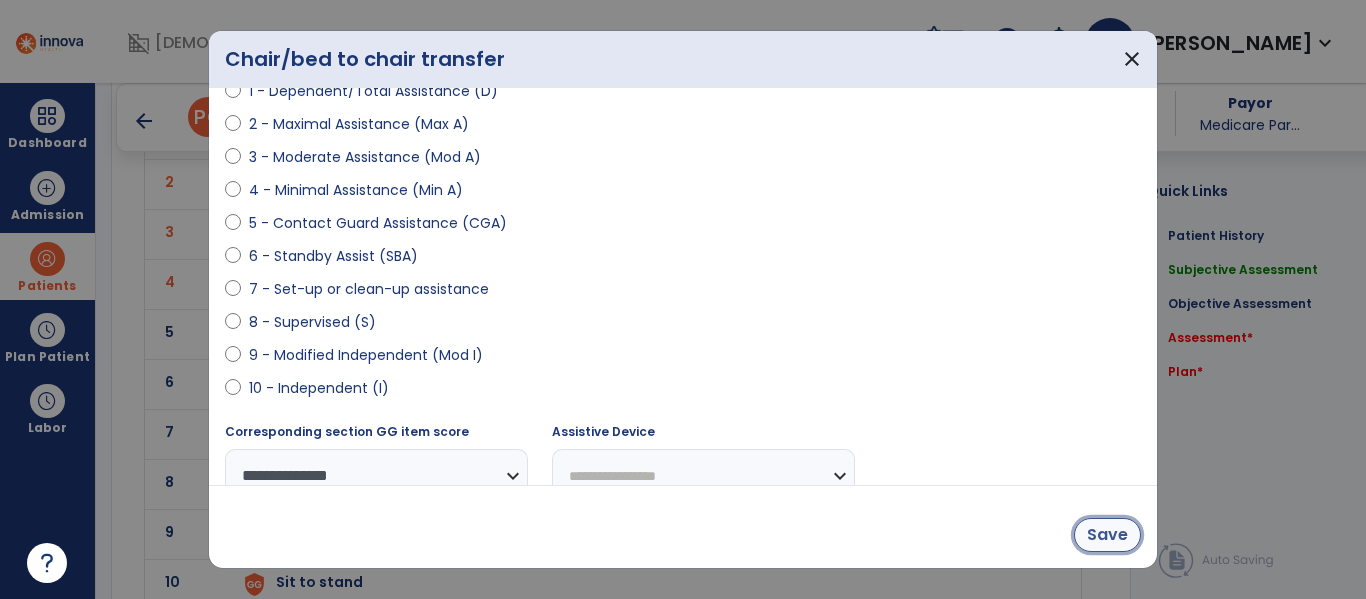 click on "Save" at bounding box center [1107, 535] 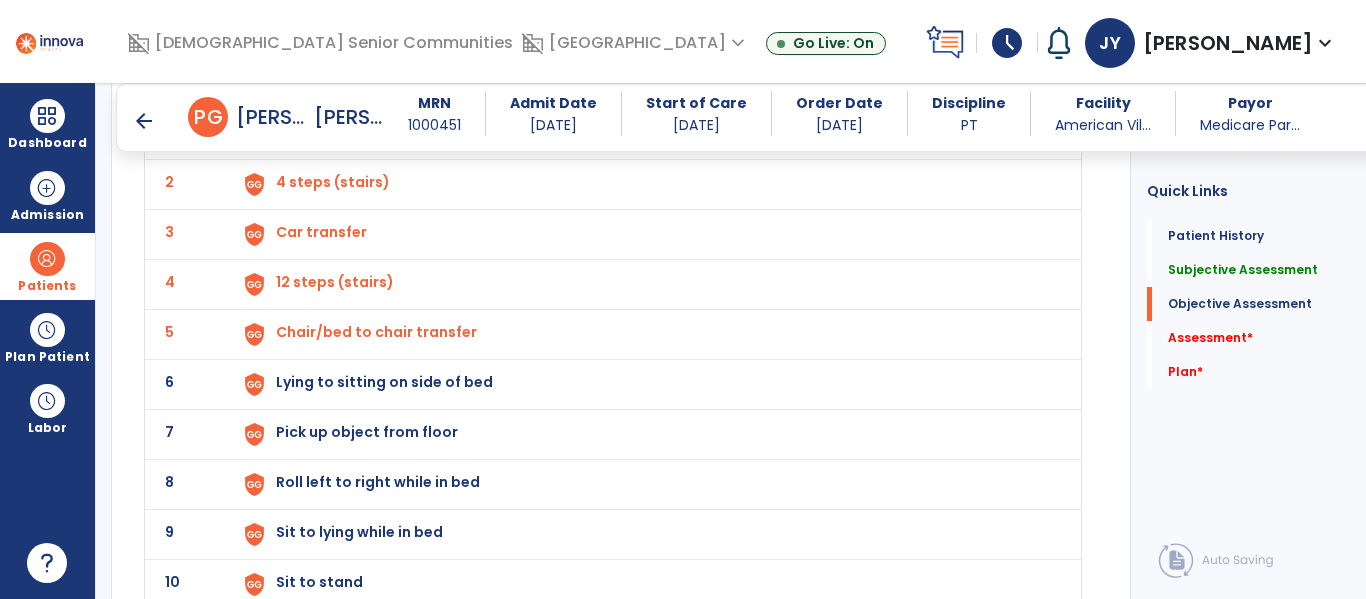 scroll, scrollTop: 1683, scrollLeft: 0, axis: vertical 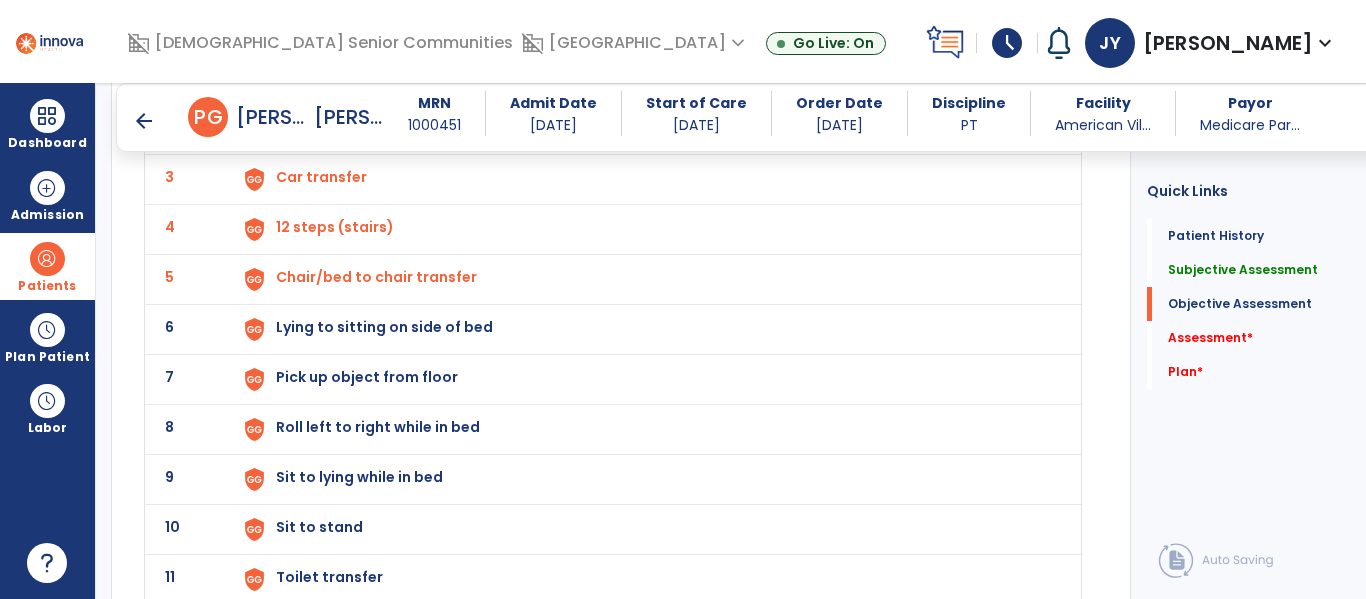 click on "Lying to sitting on side of bed" at bounding box center (646, 79) 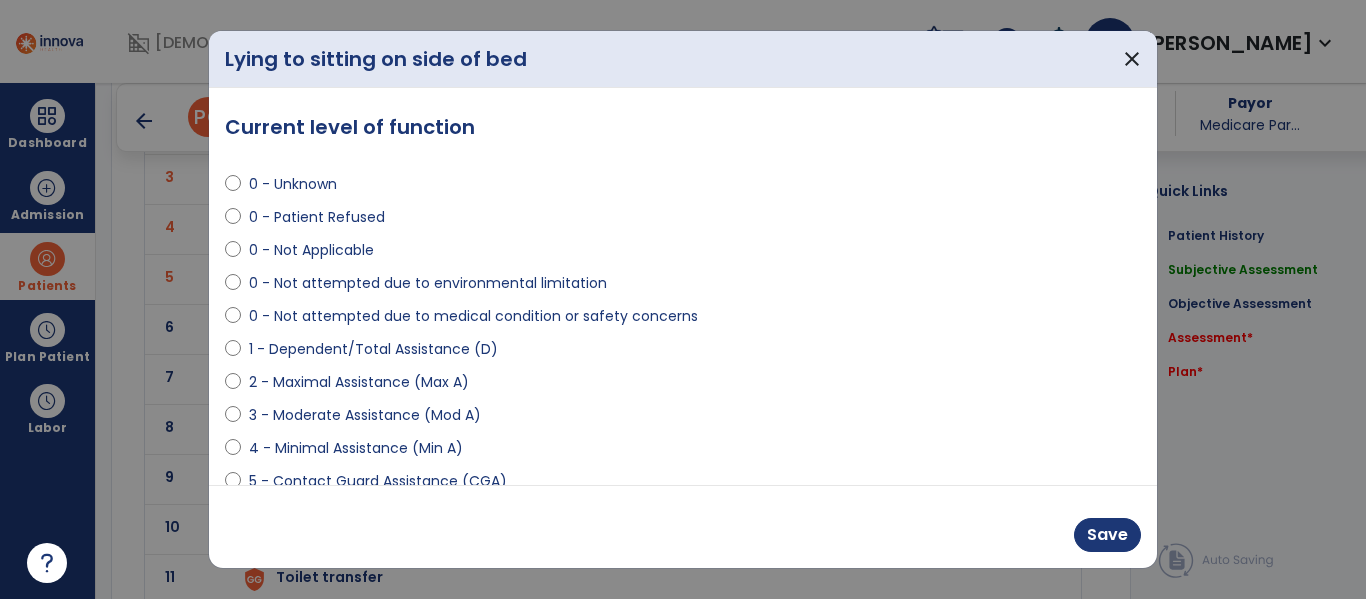 scroll, scrollTop: 293, scrollLeft: 0, axis: vertical 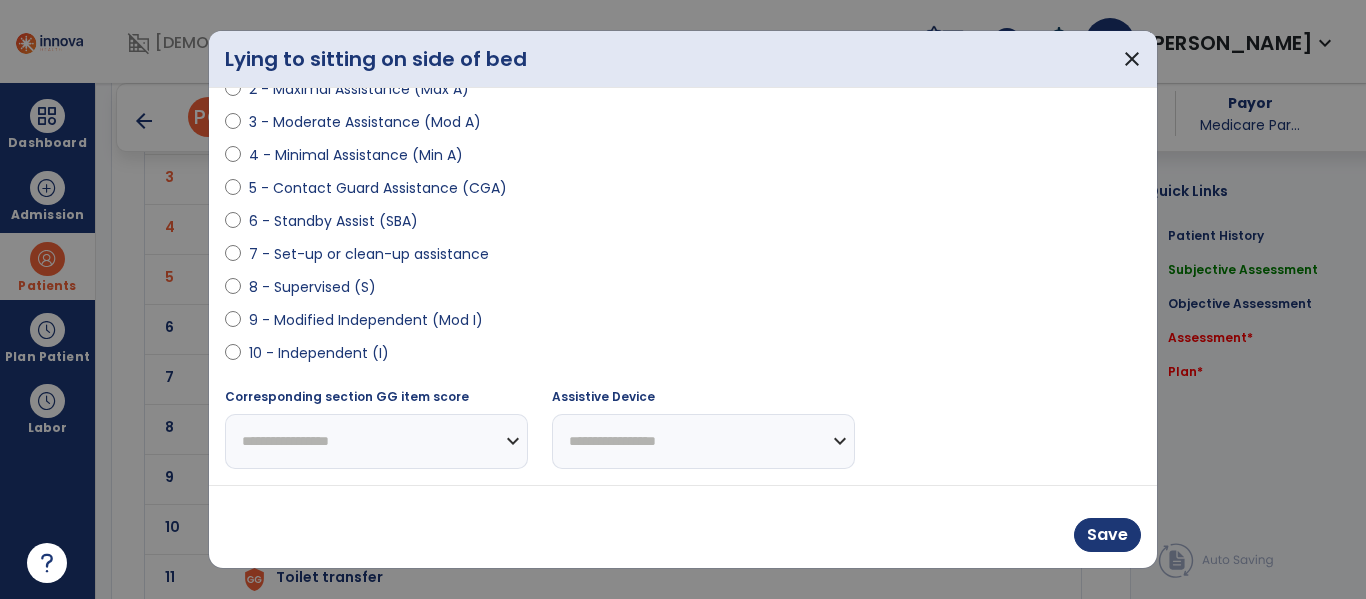 select on "**********" 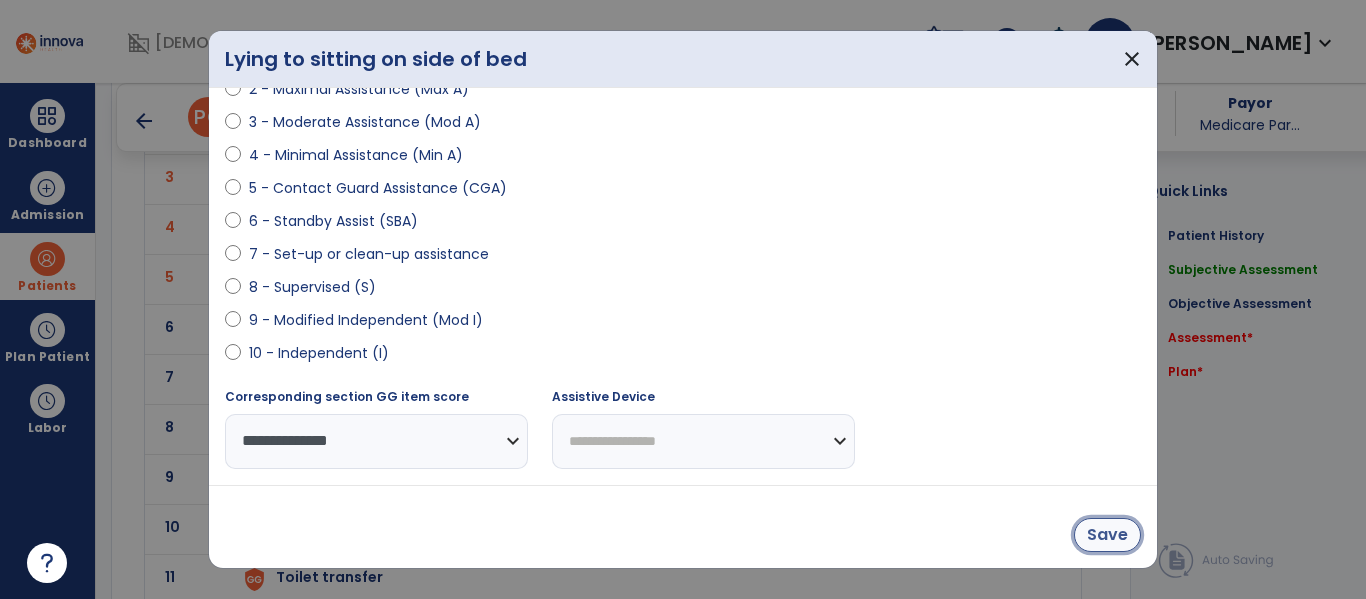 click on "Save" at bounding box center [1107, 535] 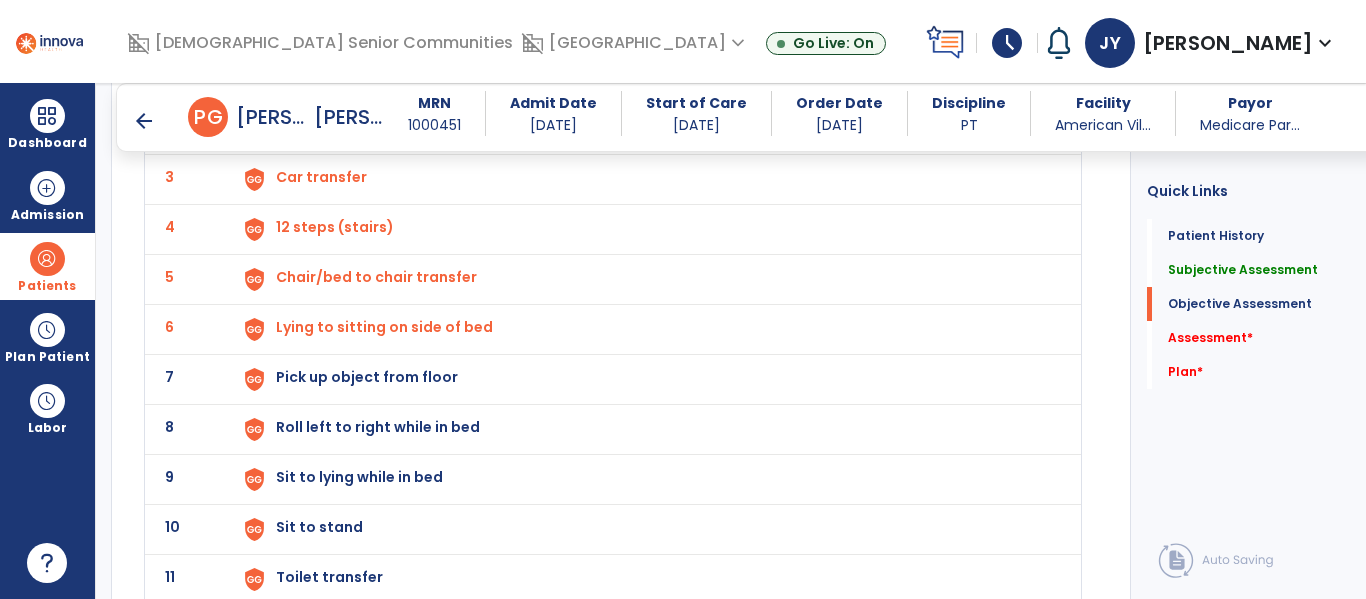 click on "Pick up object from floor" at bounding box center [322, 77] 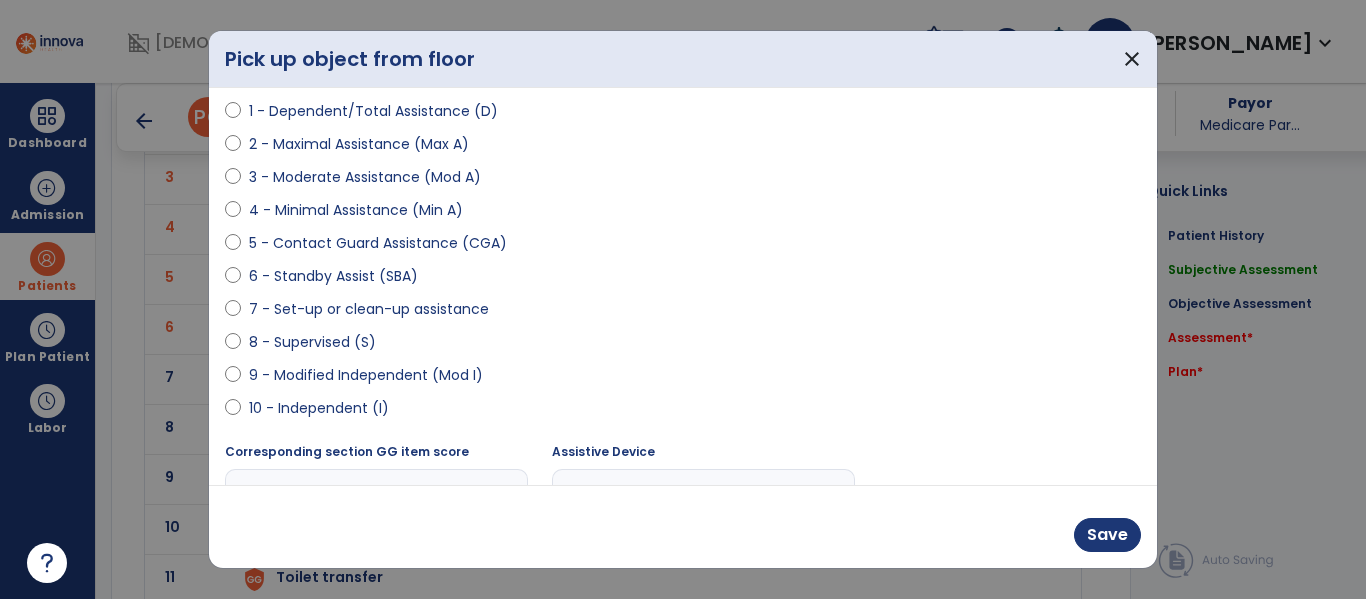 scroll, scrollTop: 236, scrollLeft: 0, axis: vertical 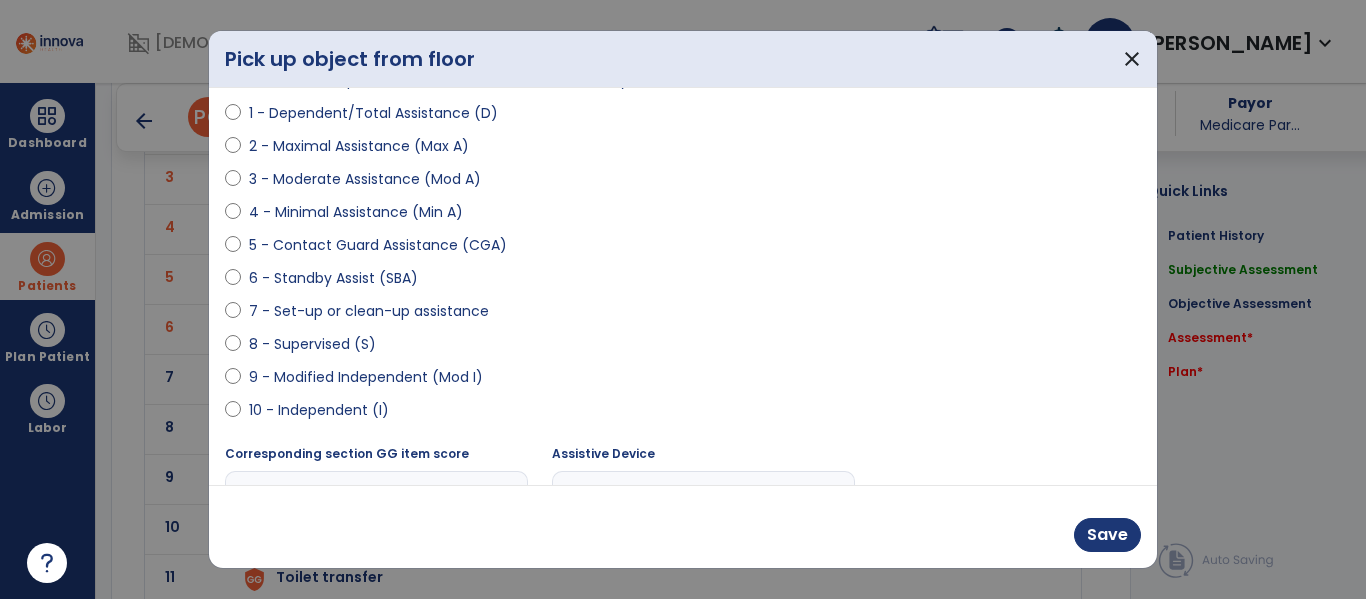 select on "**********" 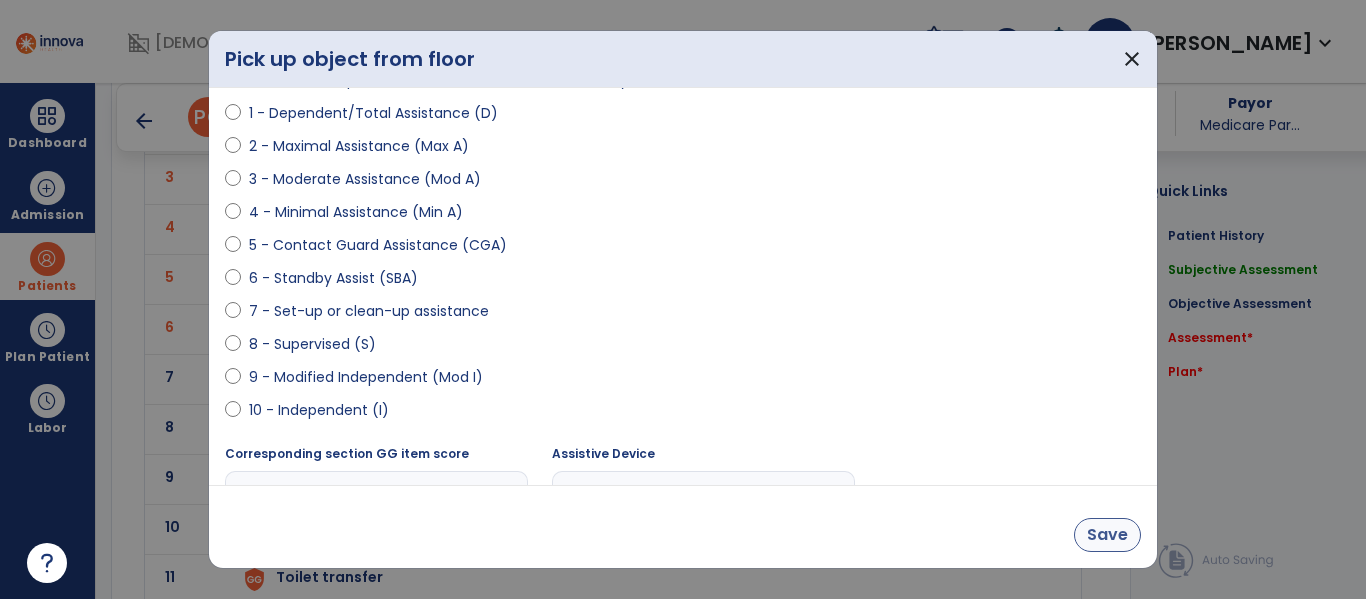 click on "Save" at bounding box center [1107, 535] 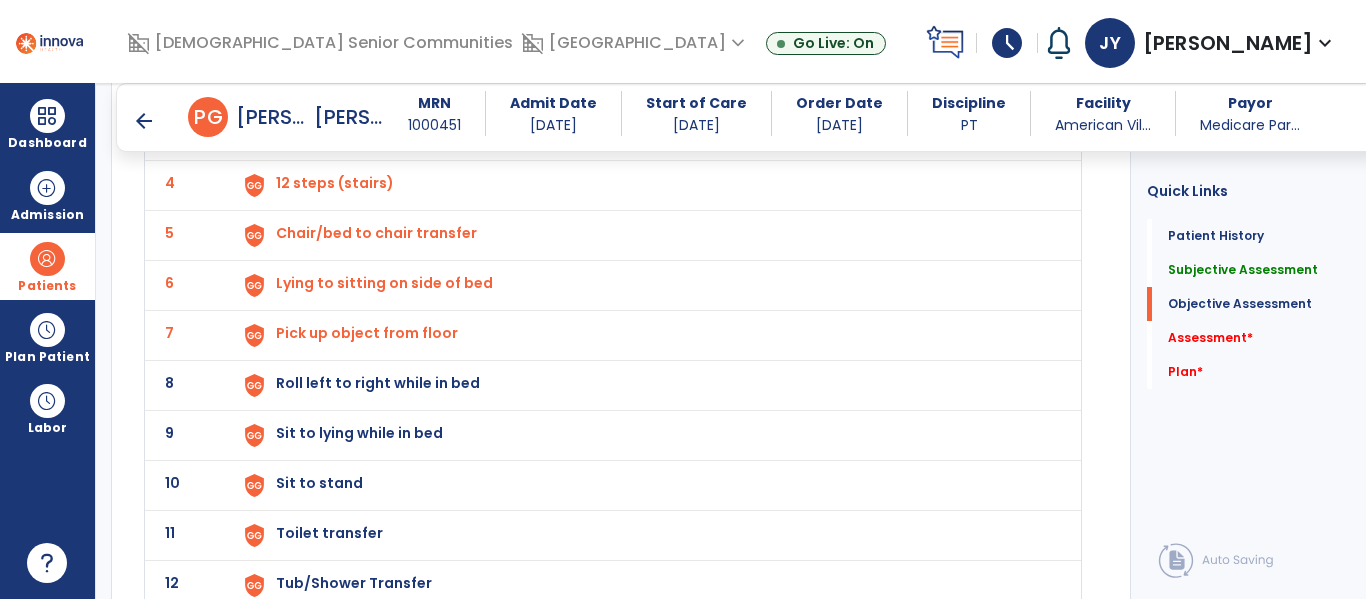 scroll, scrollTop: 1728, scrollLeft: 0, axis: vertical 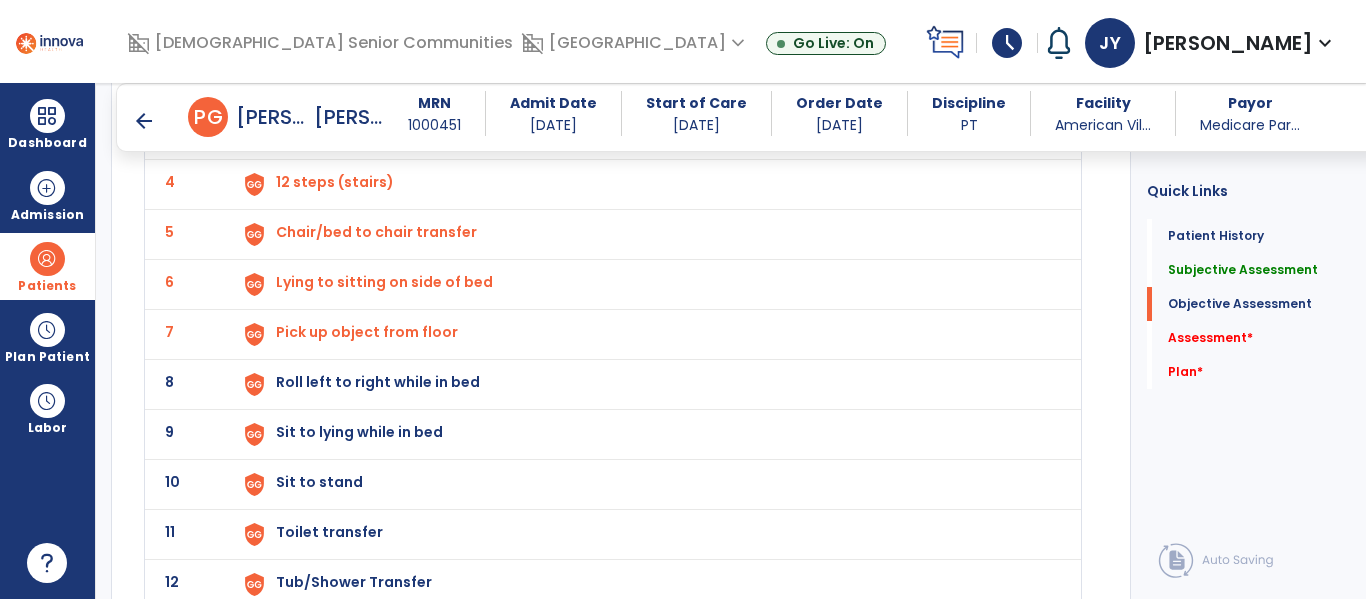 click on "Roll left to right while in bed" at bounding box center (322, 32) 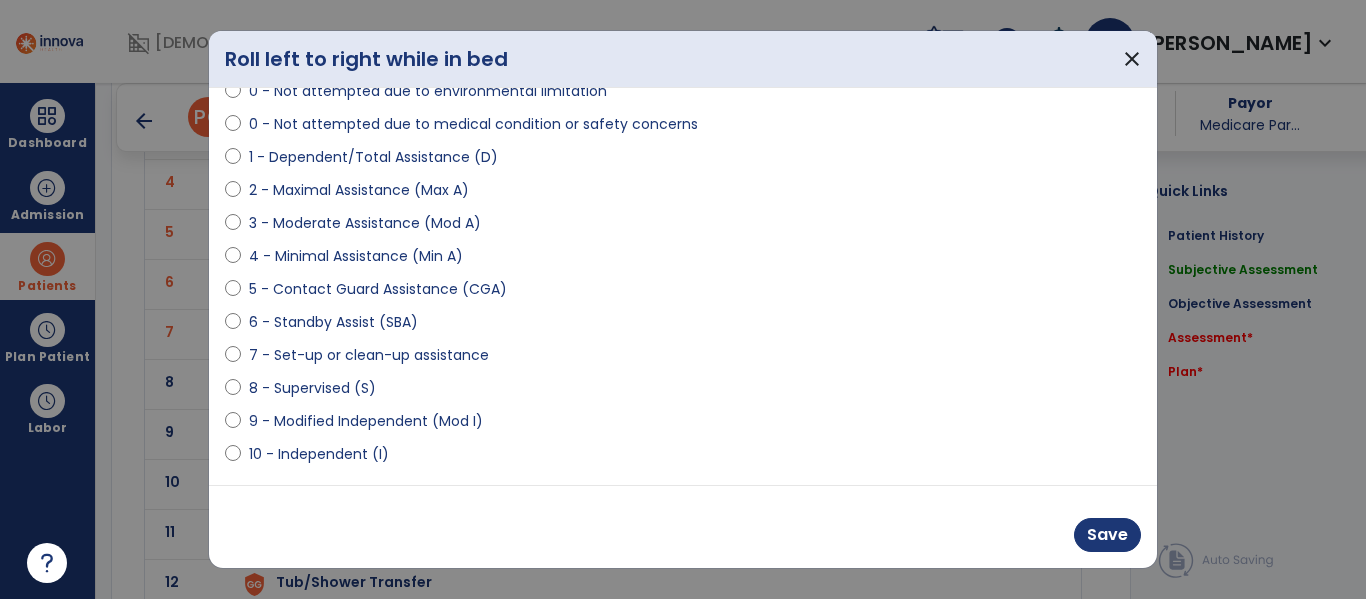 scroll, scrollTop: 198, scrollLeft: 0, axis: vertical 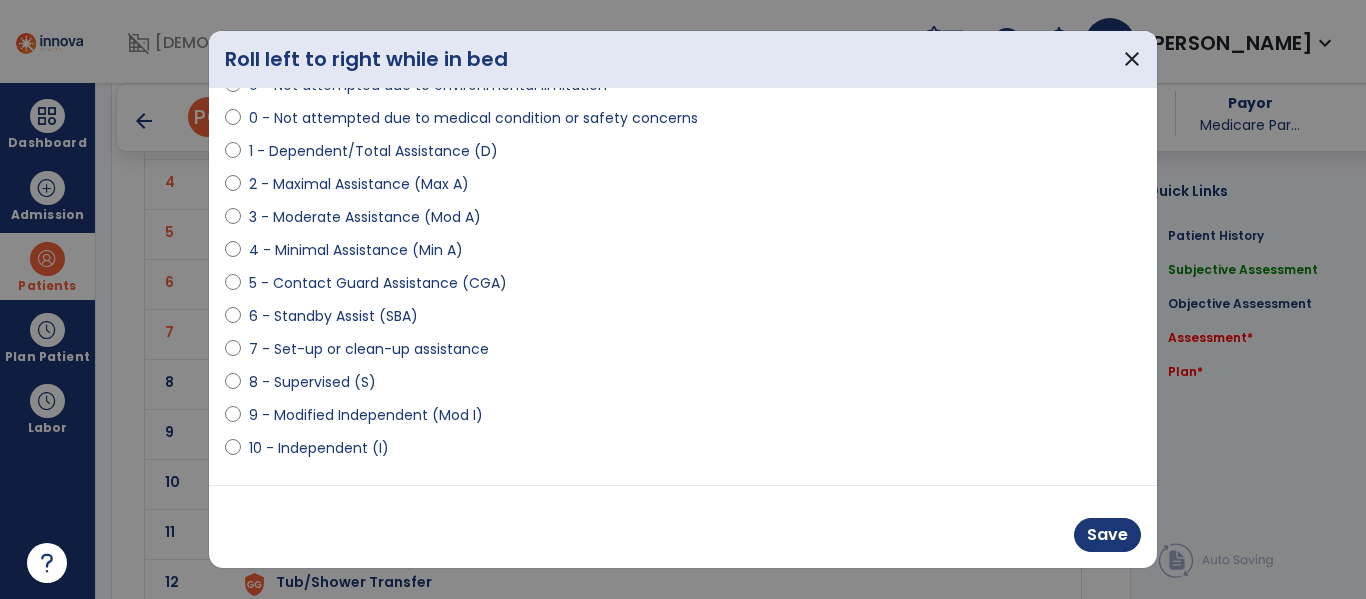 select on "**********" 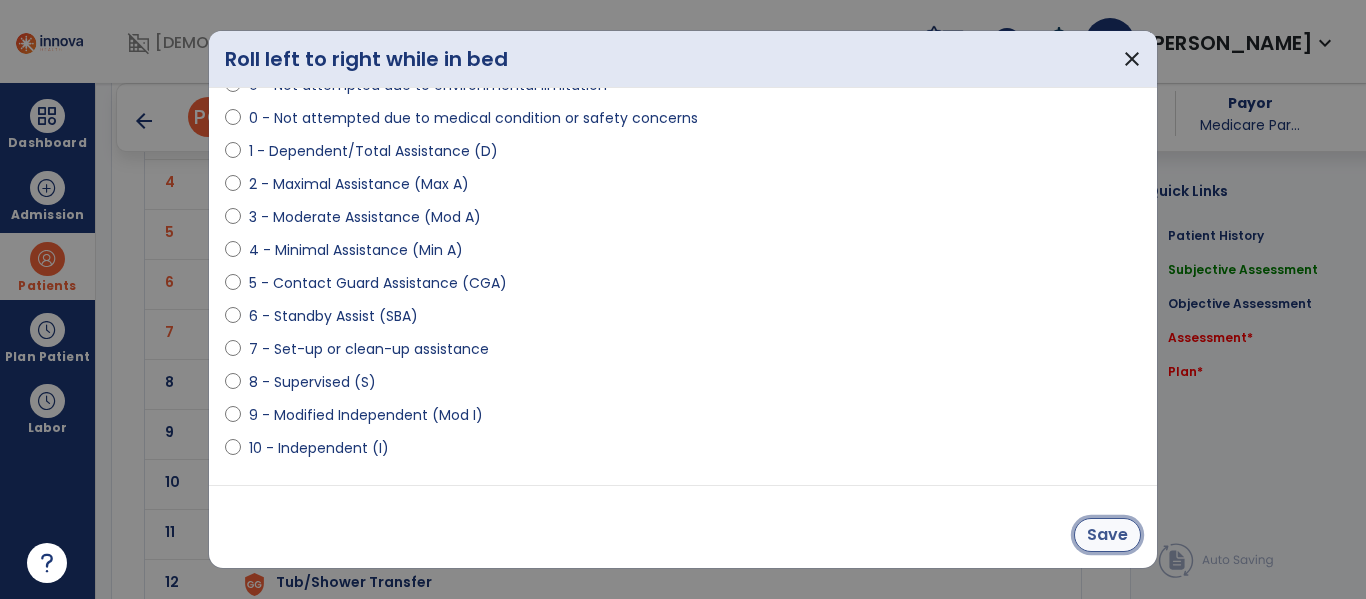 click on "Save" at bounding box center [1107, 535] 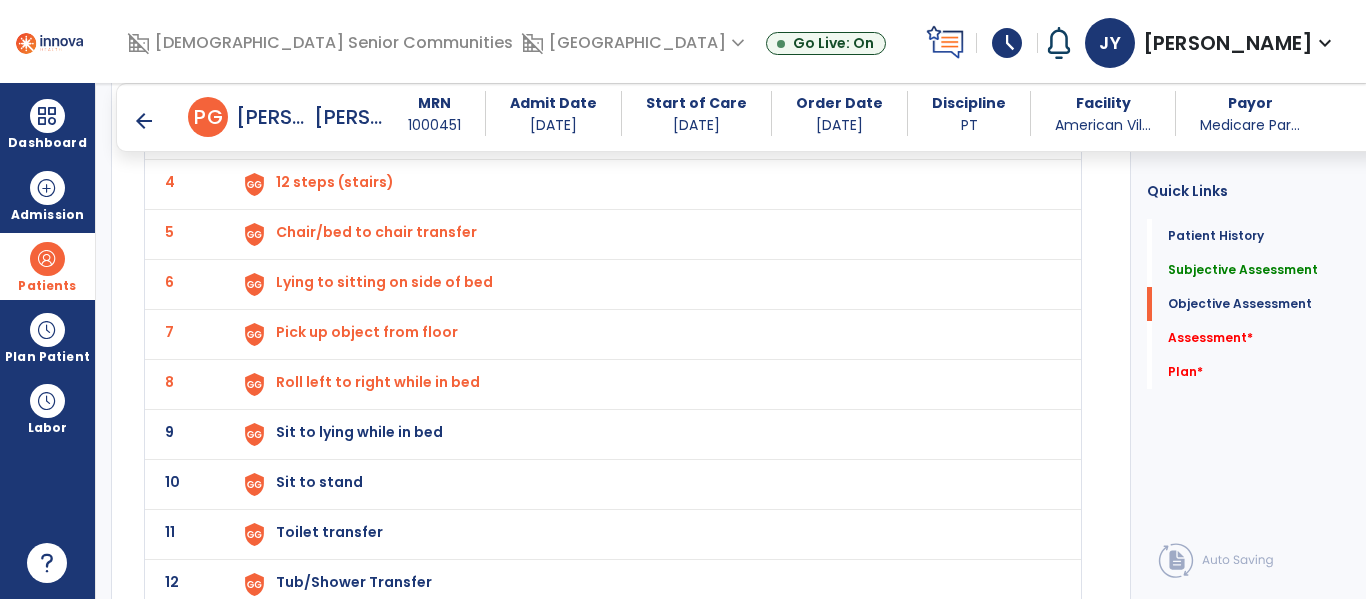 click on "Sit to lying while in bed" at bounding box center (322, 32) 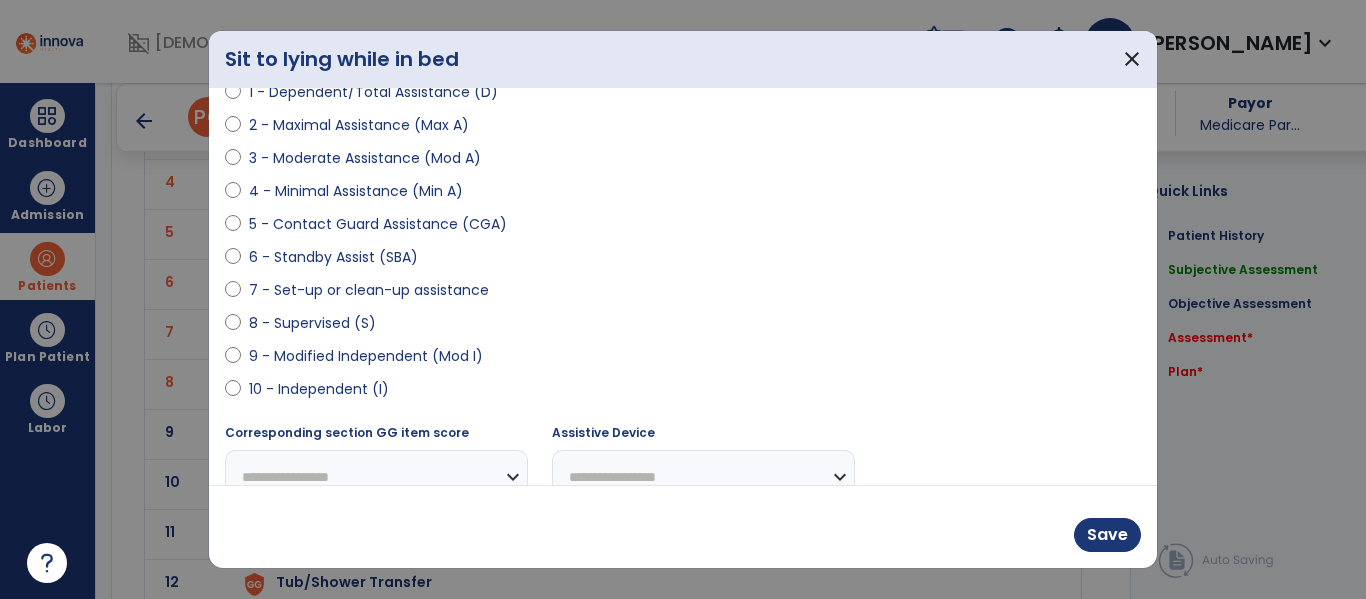 scroll, scrollTop: 258, scrollLeft: 0, axis: vertical 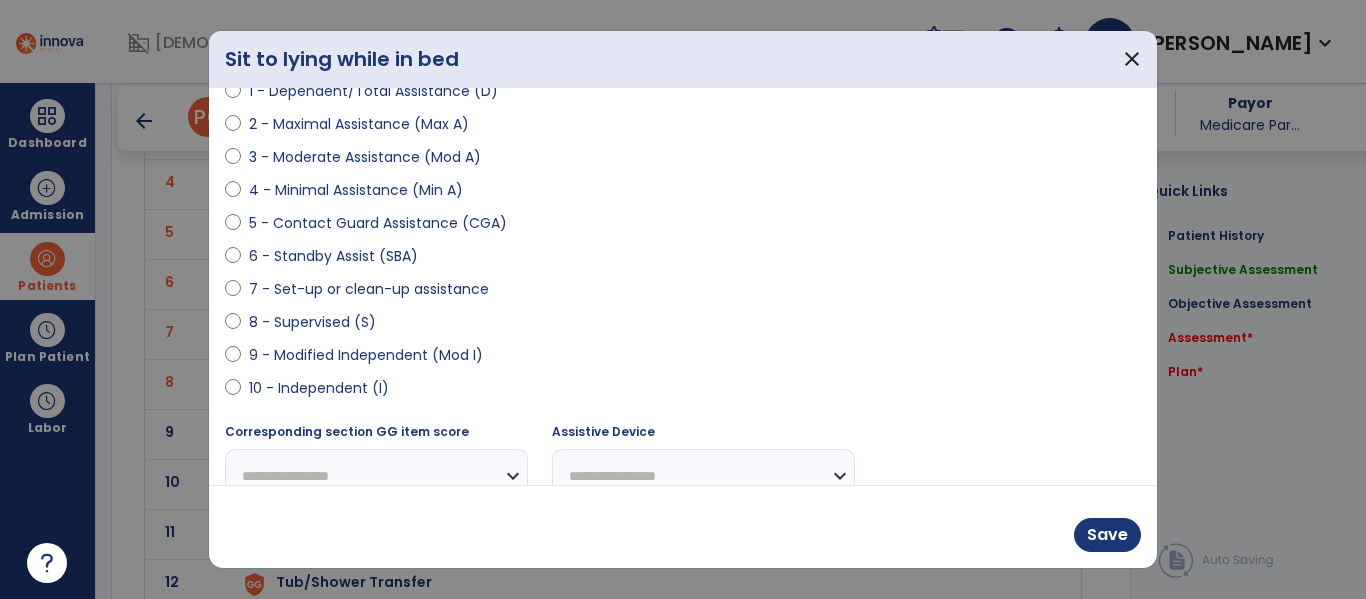 select on "**********" 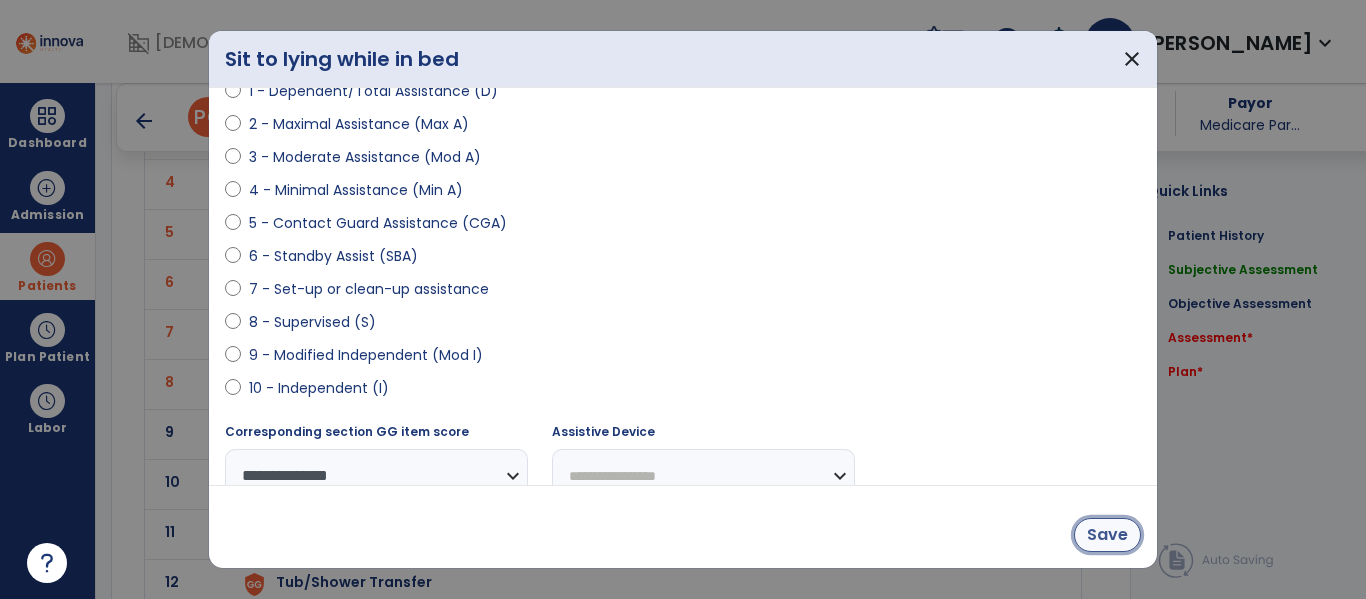 click on "Save" at bounding box center (1107, 535) 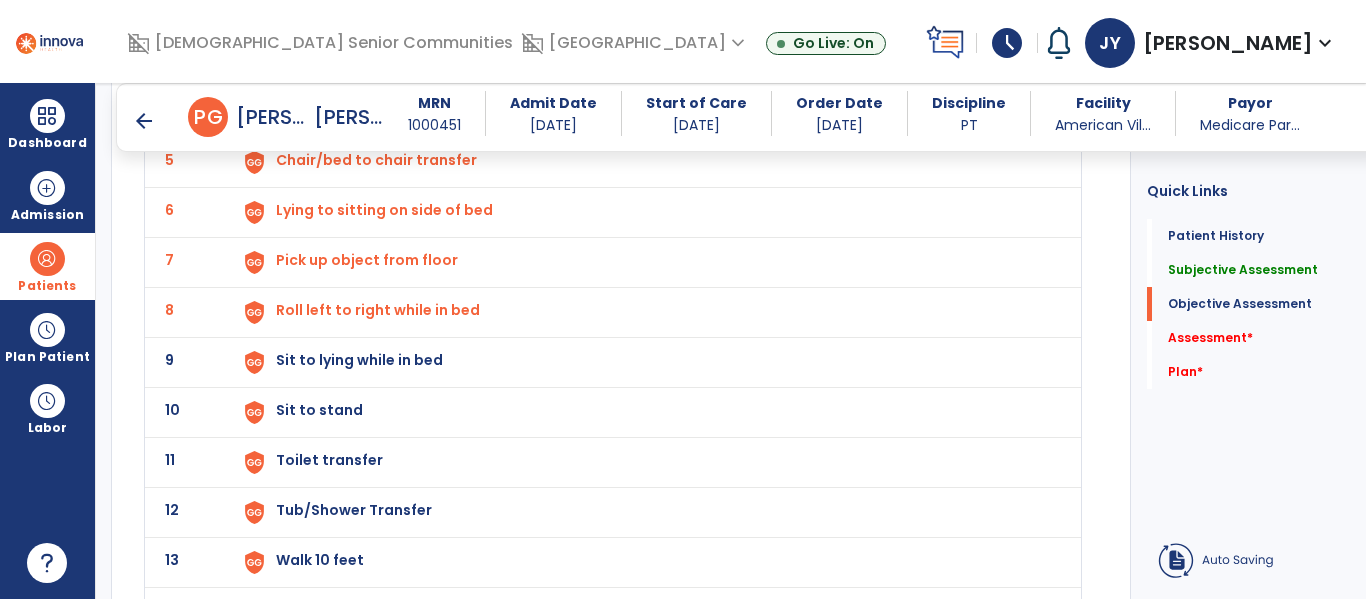 scroll, scrollTop: 1802, scrollLeft: 0, axis: vertical 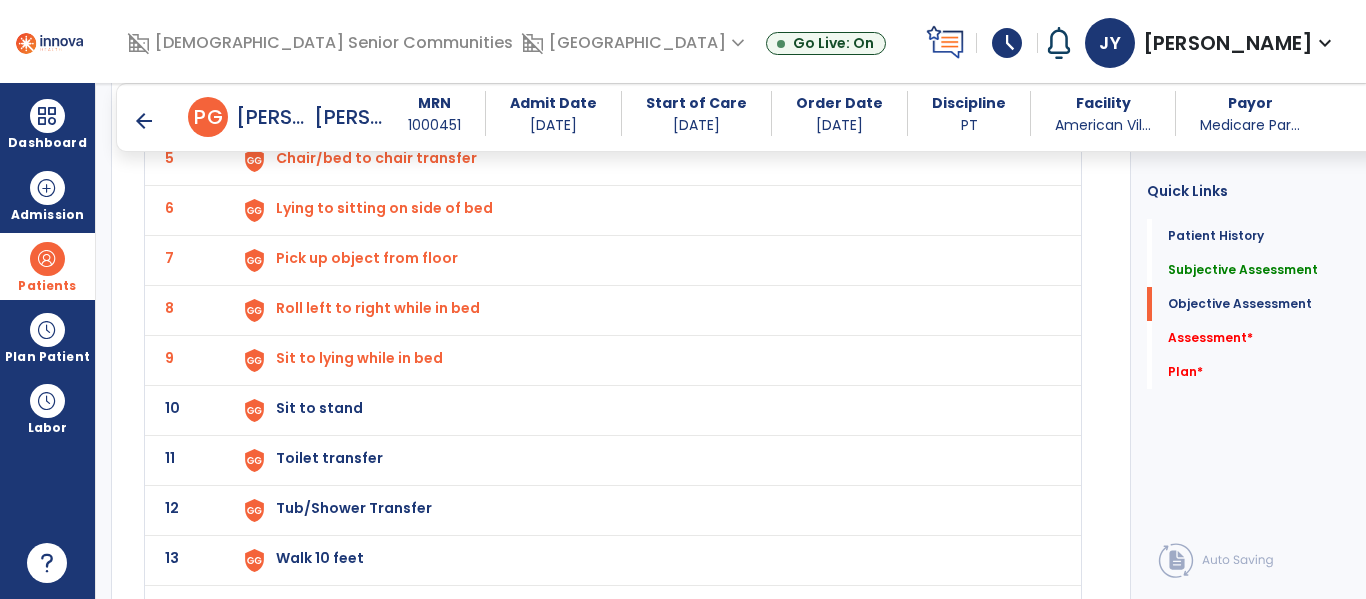 click on "Sit to stand" at bounding box center (322, -42) 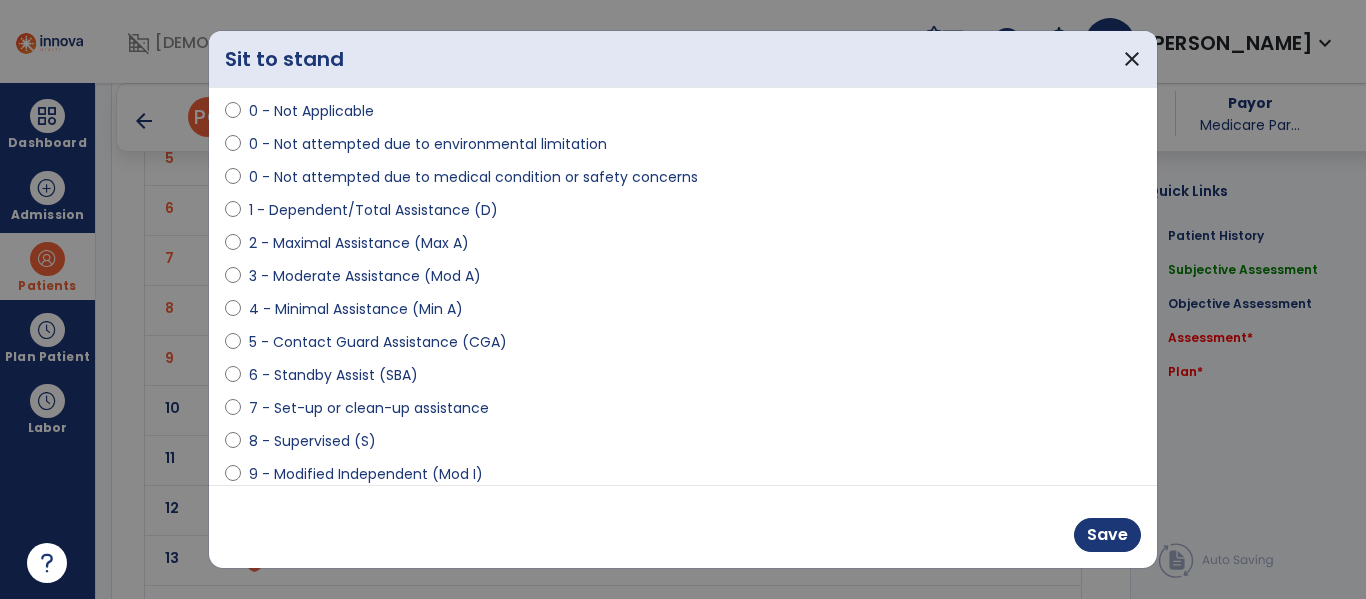 scroll, scrollTop: 190, scrollLeft: 0, axis: vertical 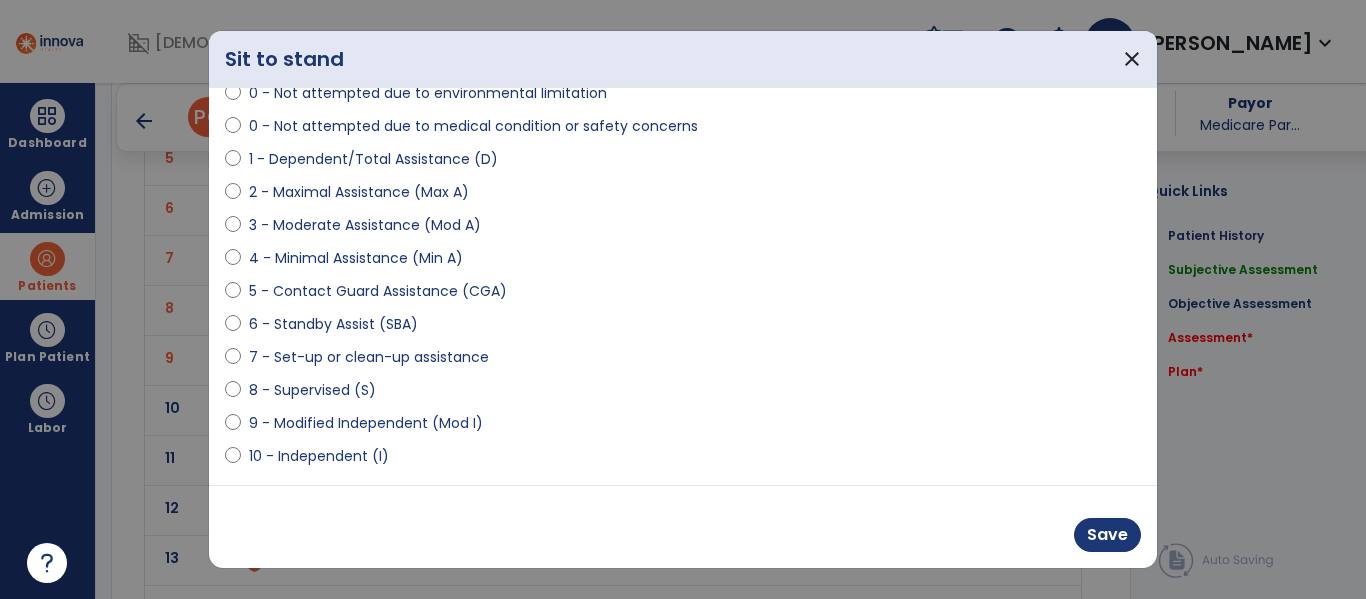 select on "**********" 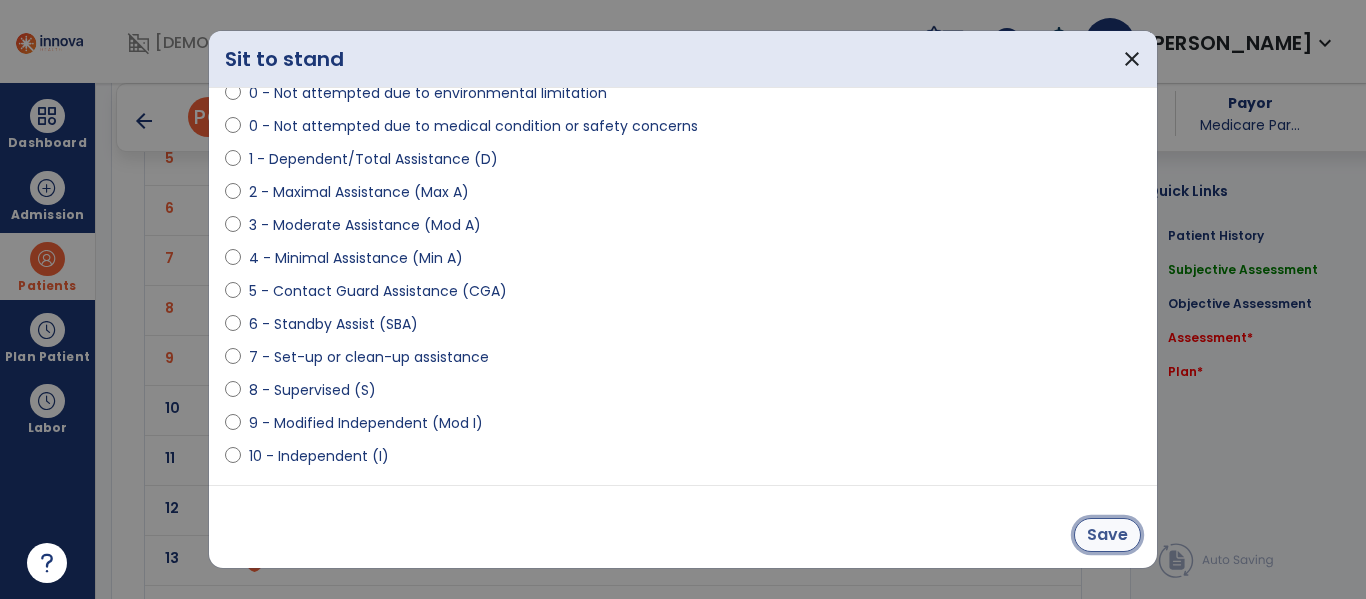 click on "Save" at bounding box center (1107, 535) 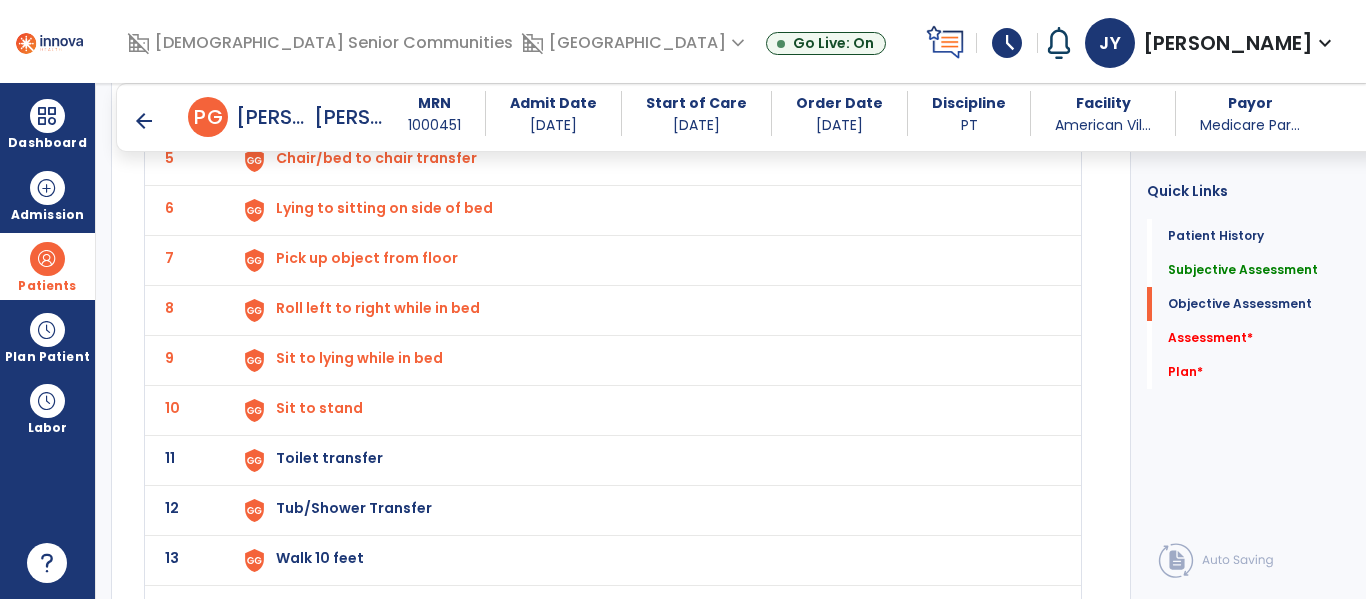 scroll, scrollTop: 1859, scrollLeft: 0, axis: vertical 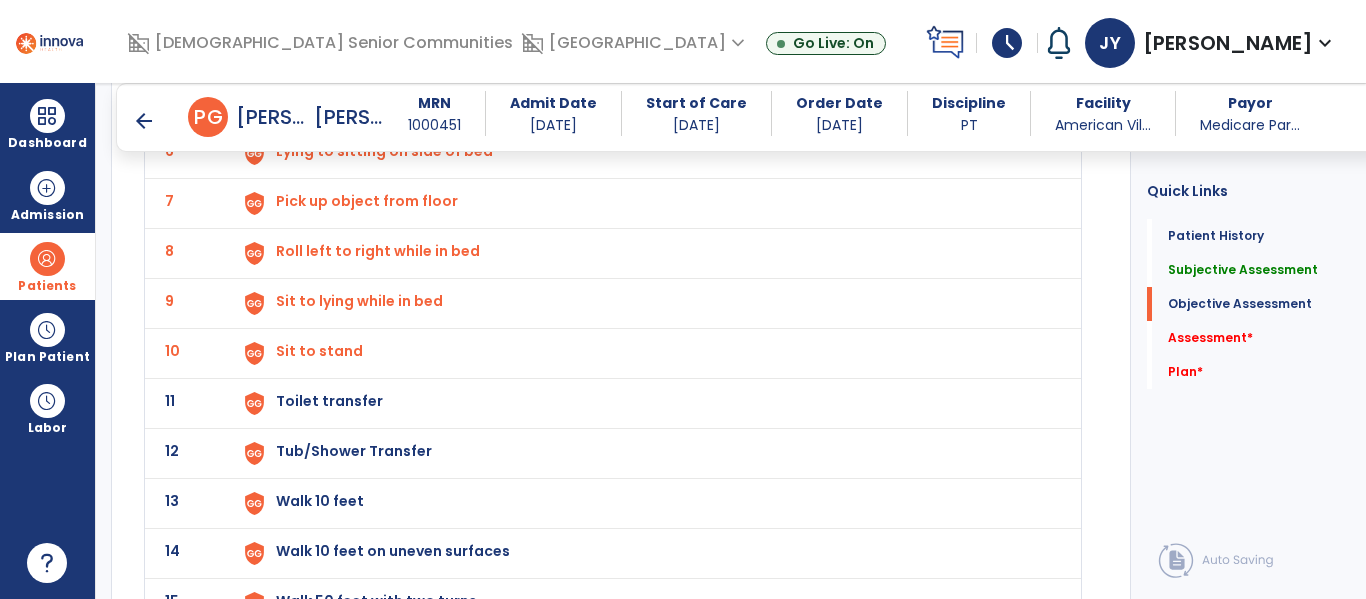 click on "Toilet transfer" at bounding box center (322, -99) 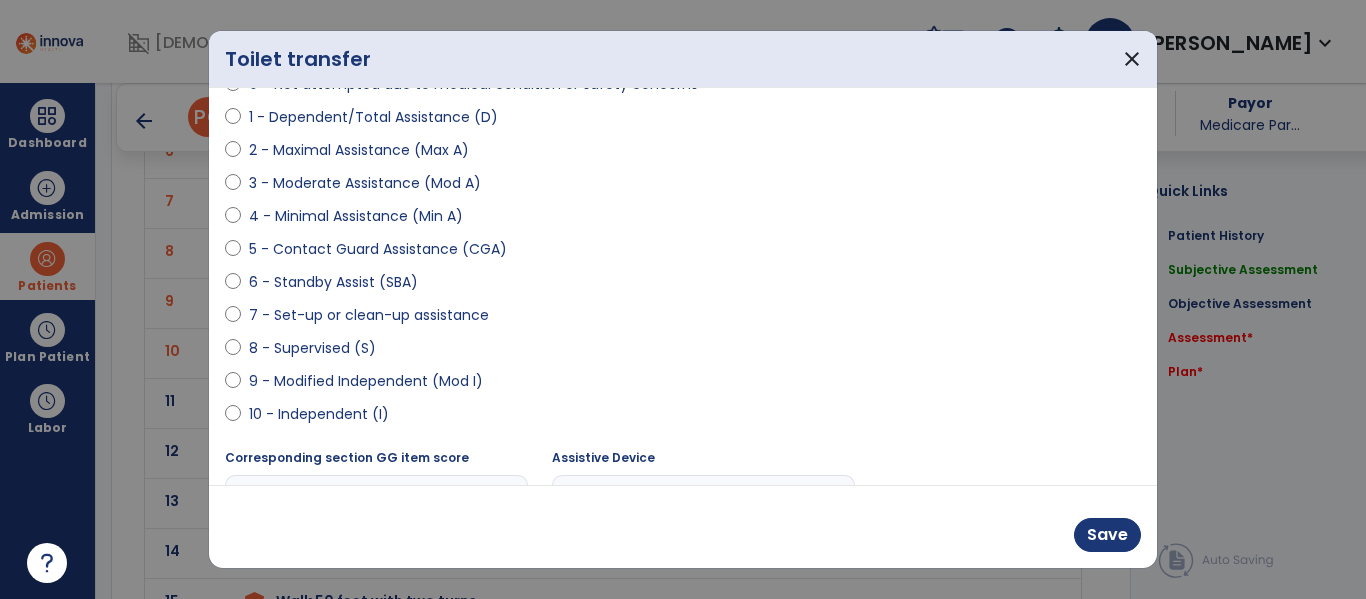 scroll, scrollTop: 237, scrollLeft: 0, axis: vertical 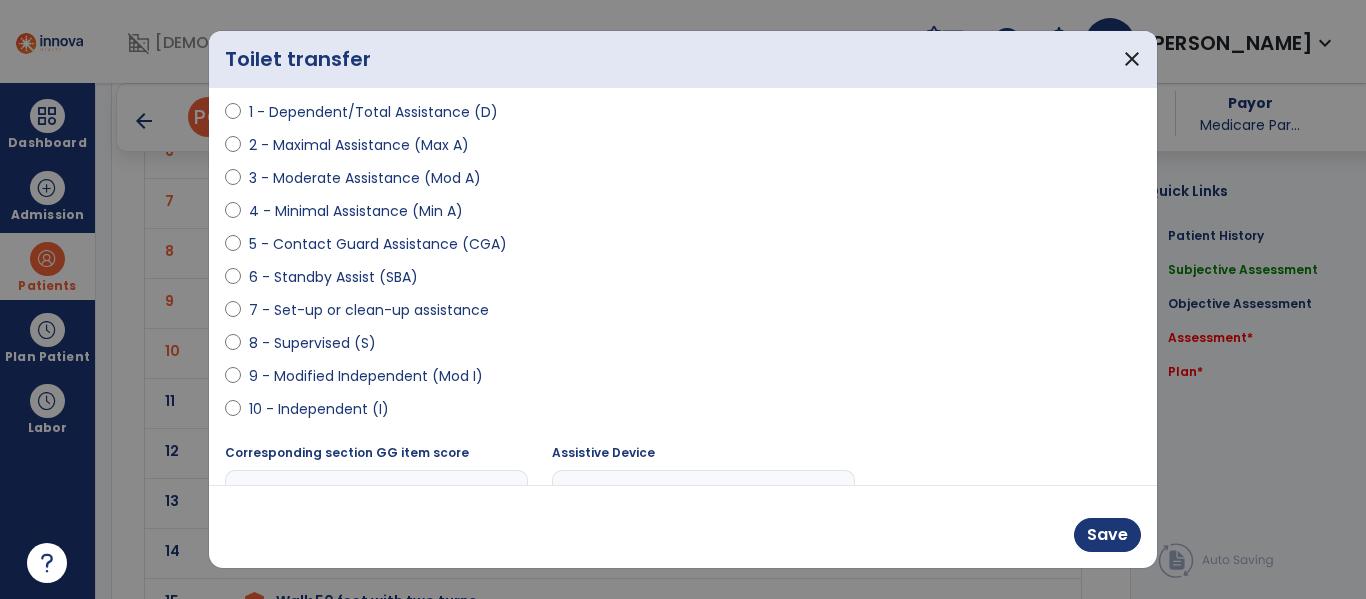 select on "**********" 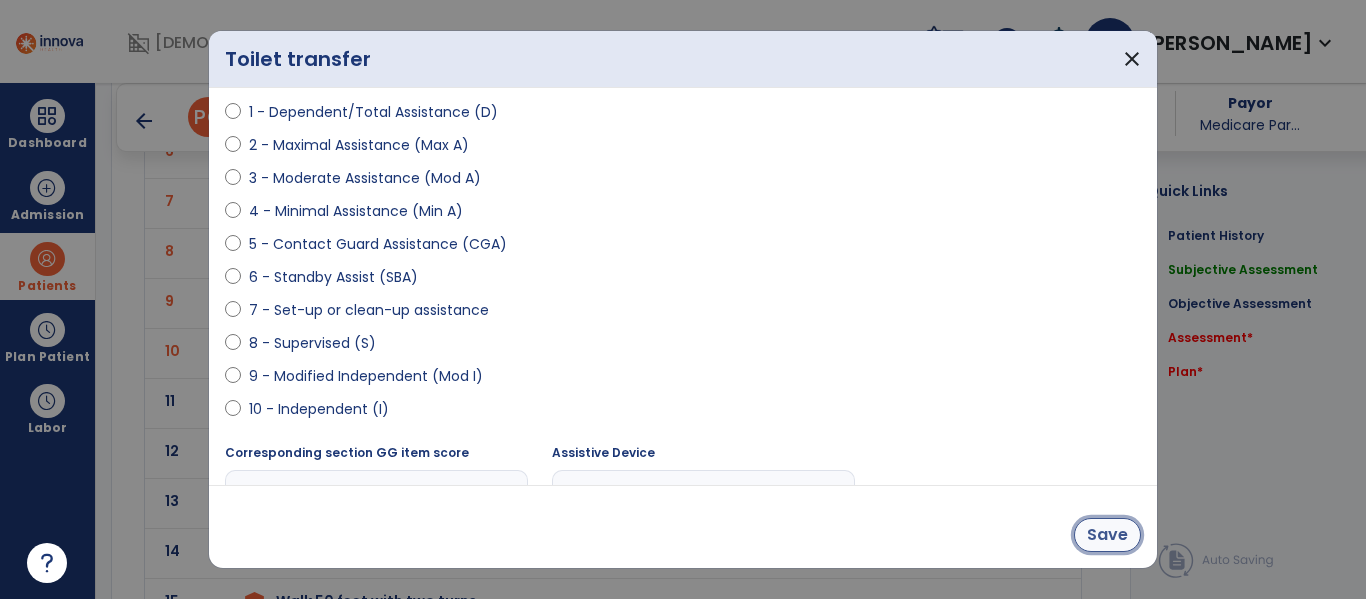 click on "Save" at bounding box center [1107, 535] 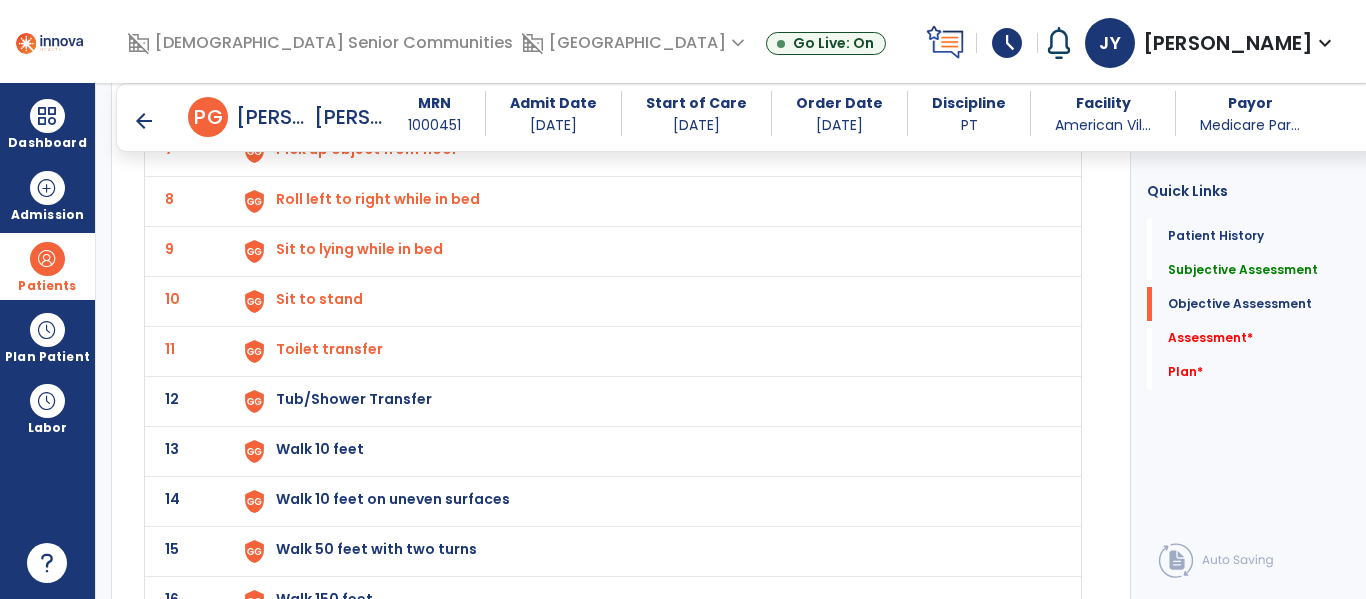 scroll, scrollTop: 1912, scrollLeft: 0, axis: vertical 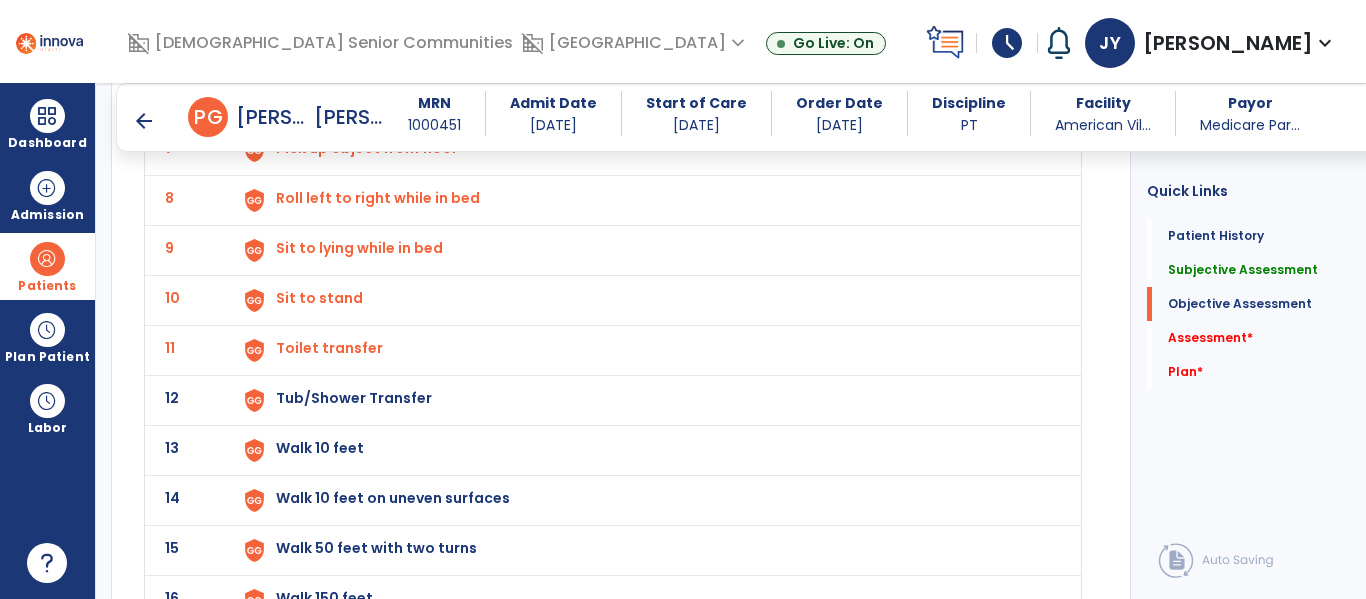 click on "Tub/Shower Transfer" at bounding box center (322, -152) 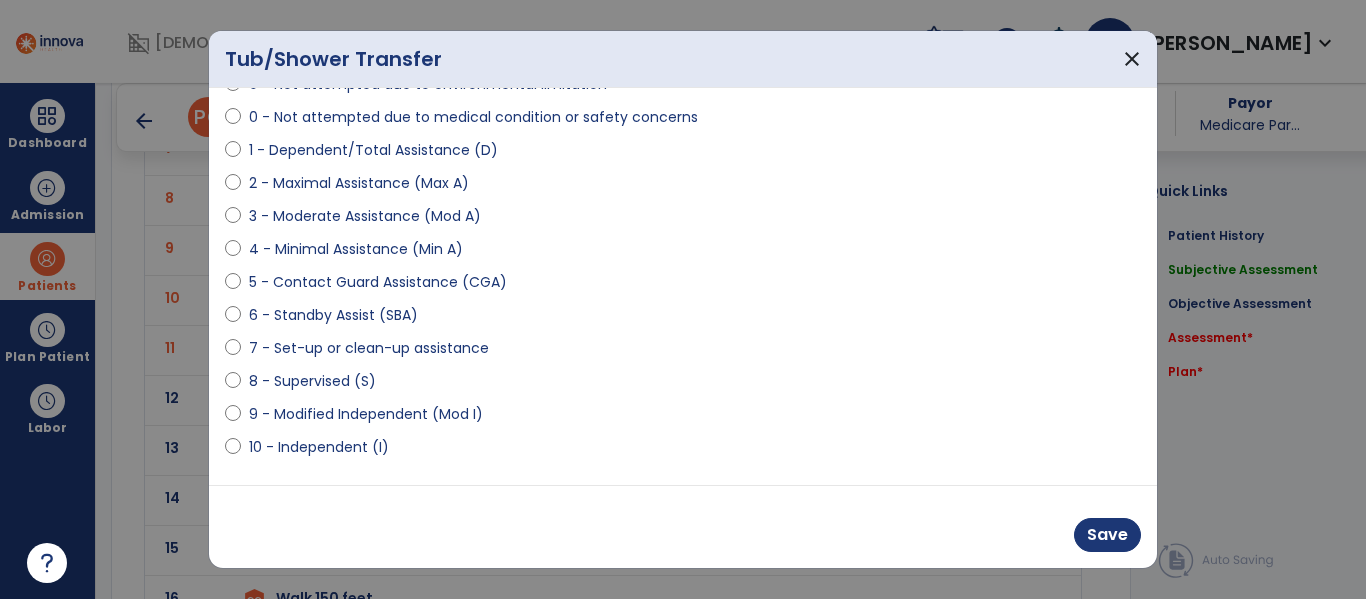 scroll, scrollTop: 190, scrollLeft: 0, axis: vertical 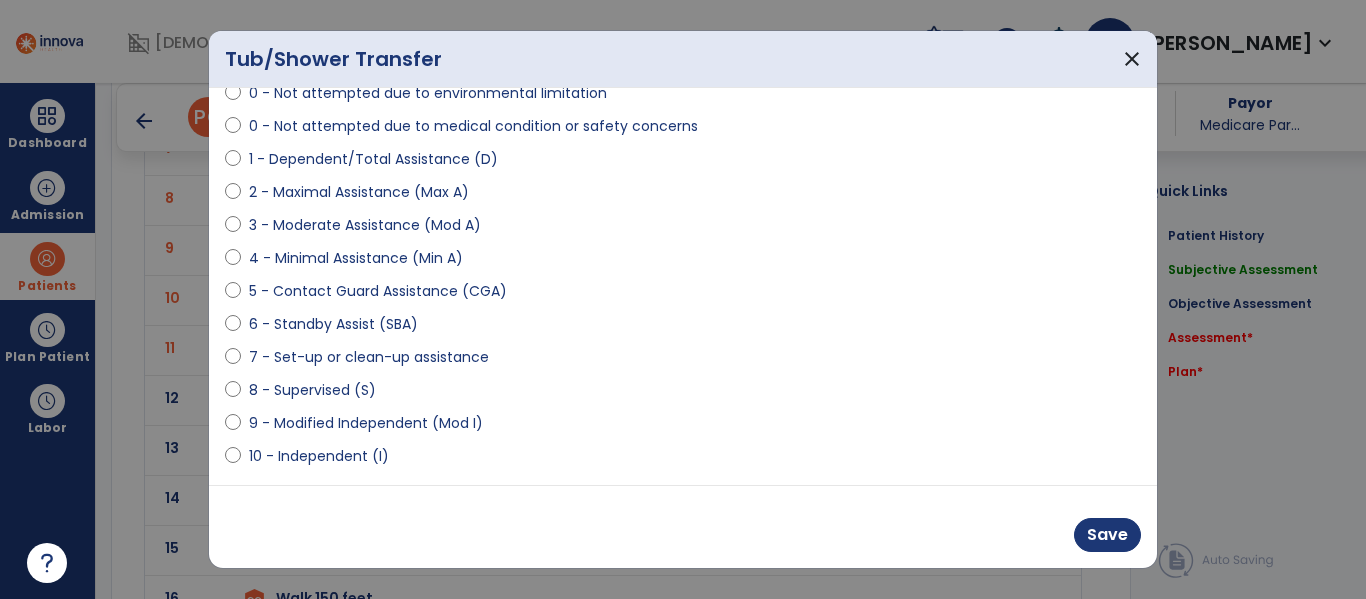 select on "**********" 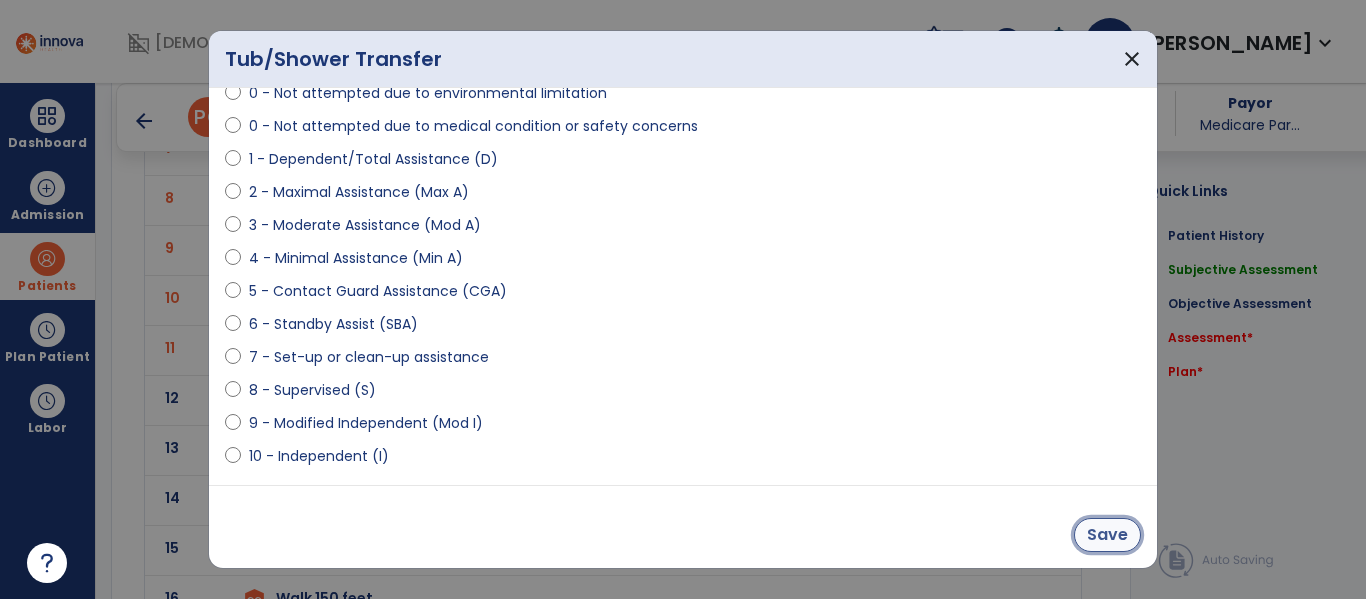 click on "Save" at bounding box center [1107, 535] 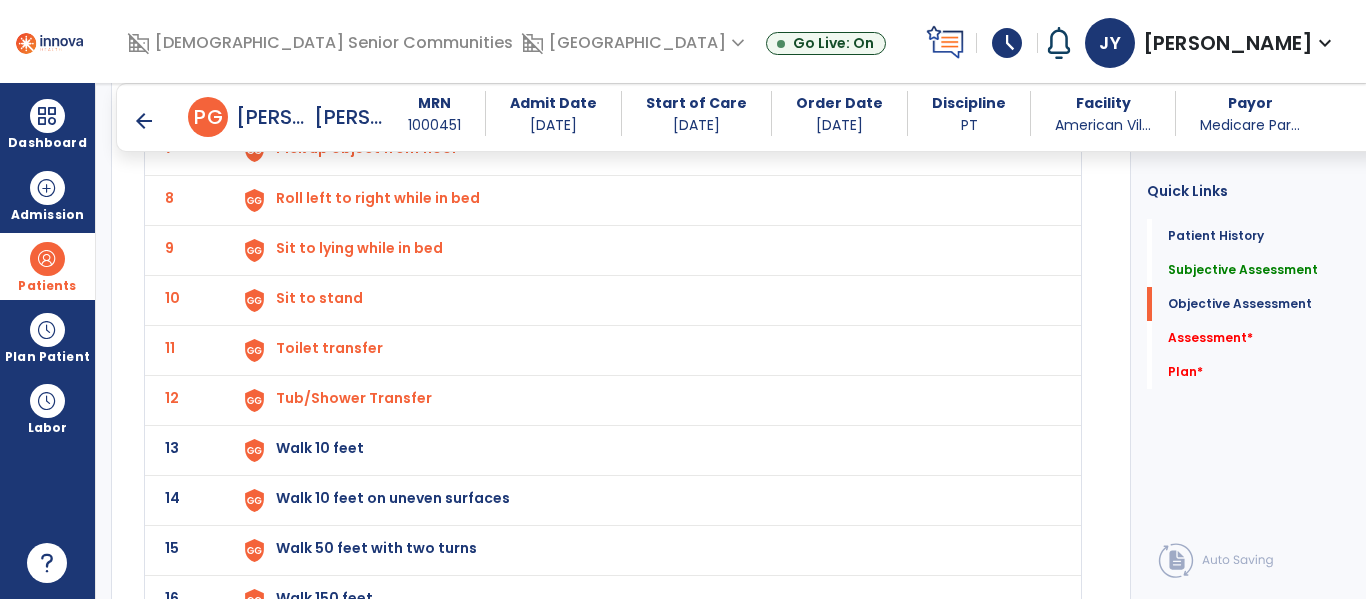 scroll, scrollTop: 1974, scrollLeft: 0, axis: vertical 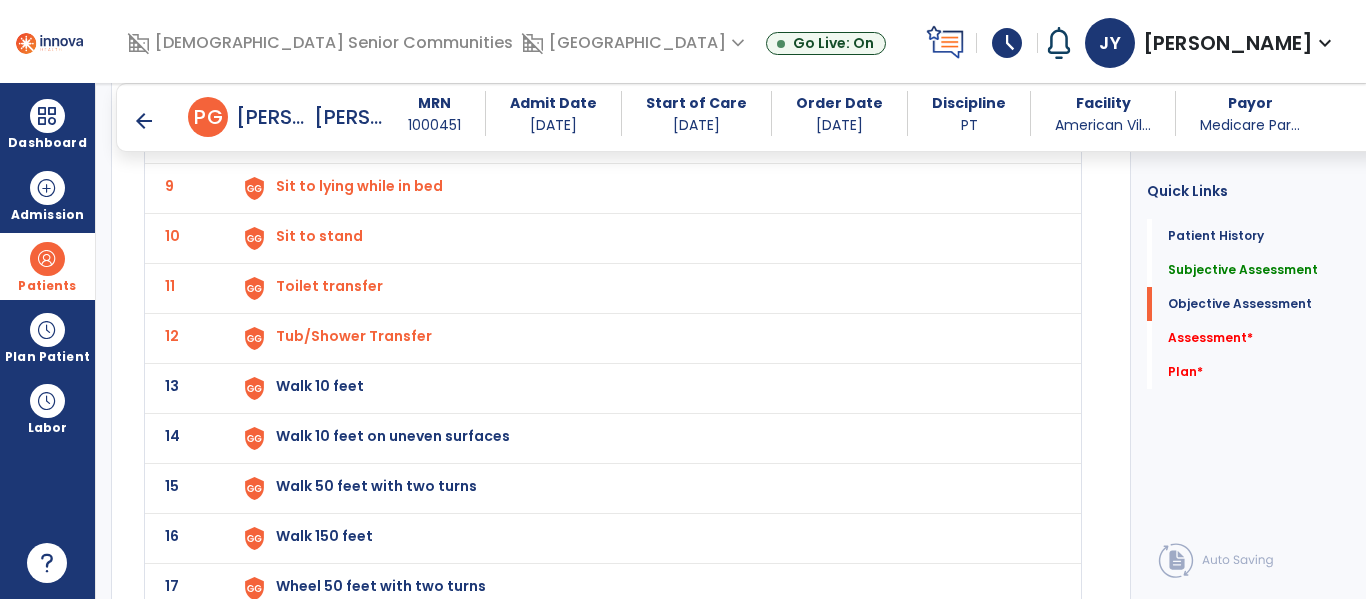 click on "Walk 10 feet" at bounding box center [322, -214] 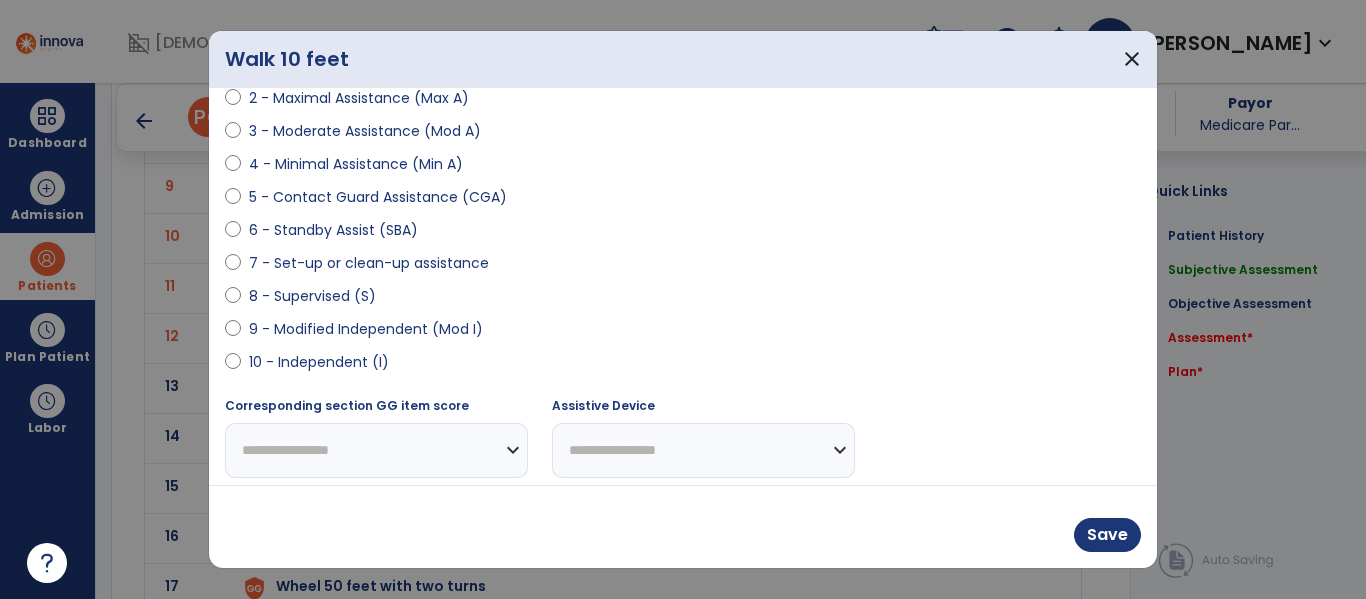 scroll, scrollTop: 283, scrollLeft: 0, axis: vertical 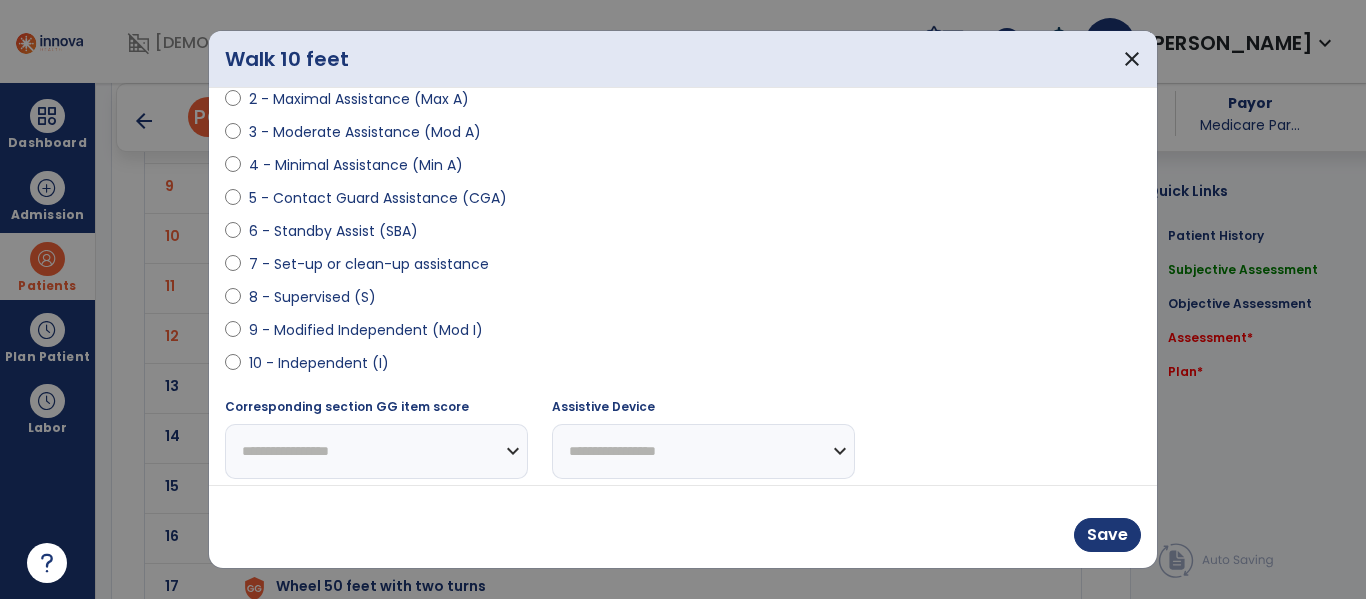 select on "**********" 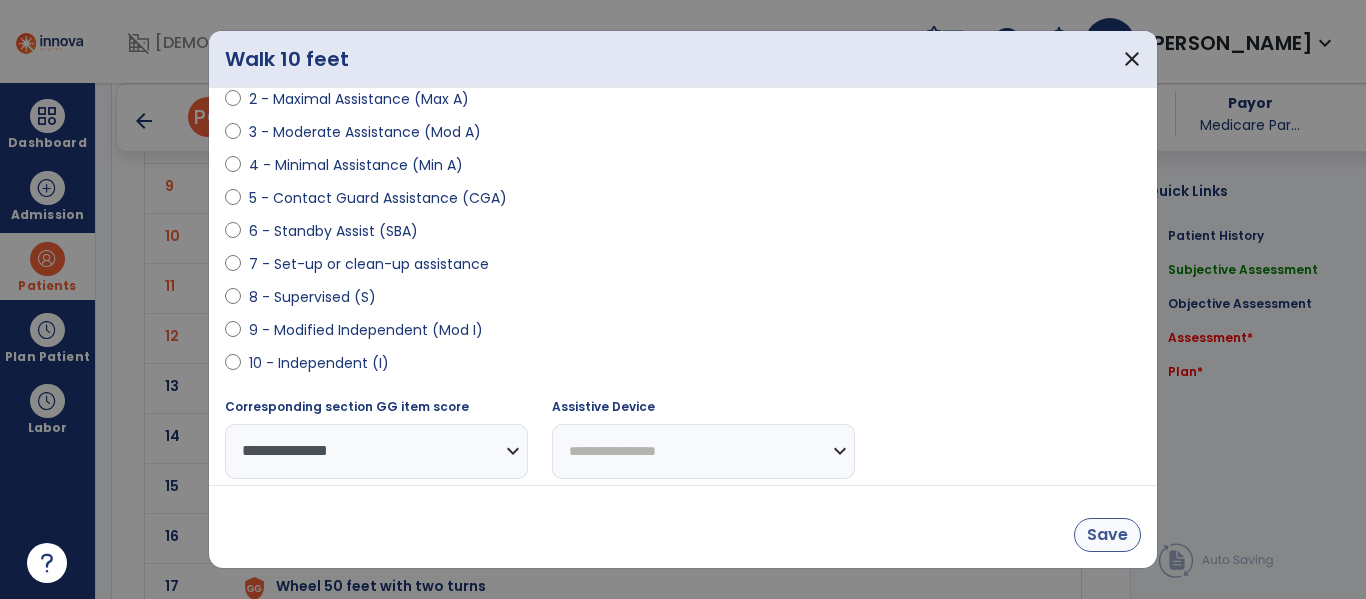 click on "Save" at bounding box center [1107, 535] 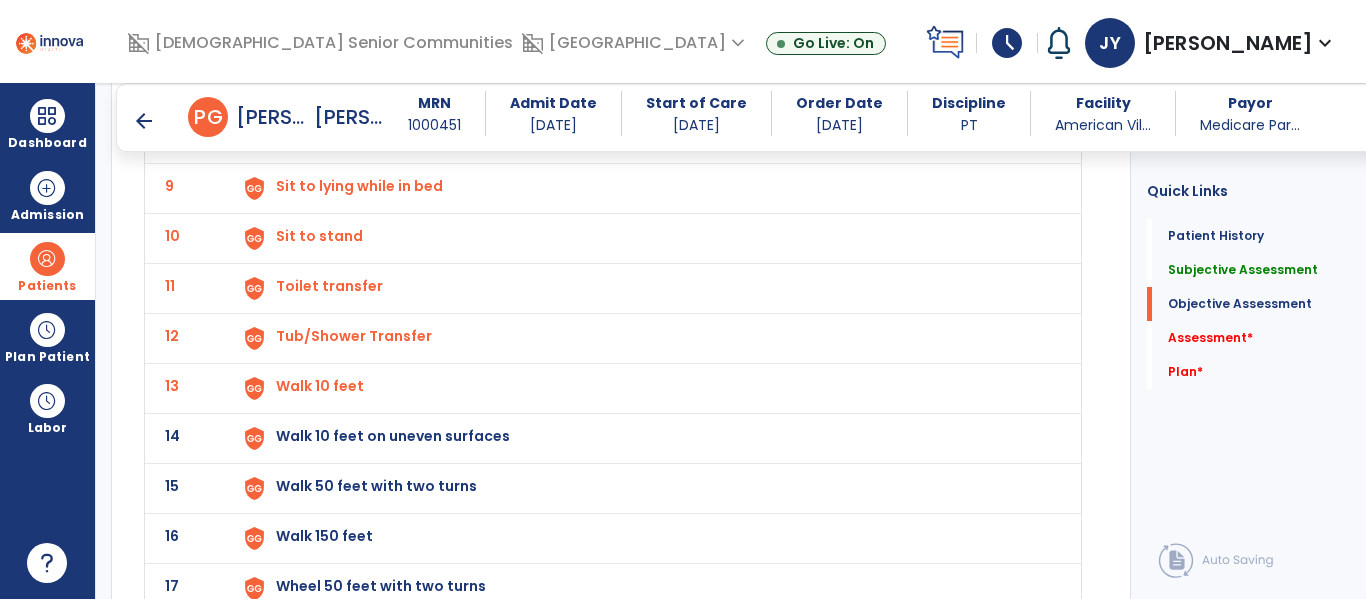 scroll, scrollTop: 2023, scrollLeft: 0, axis: vertical 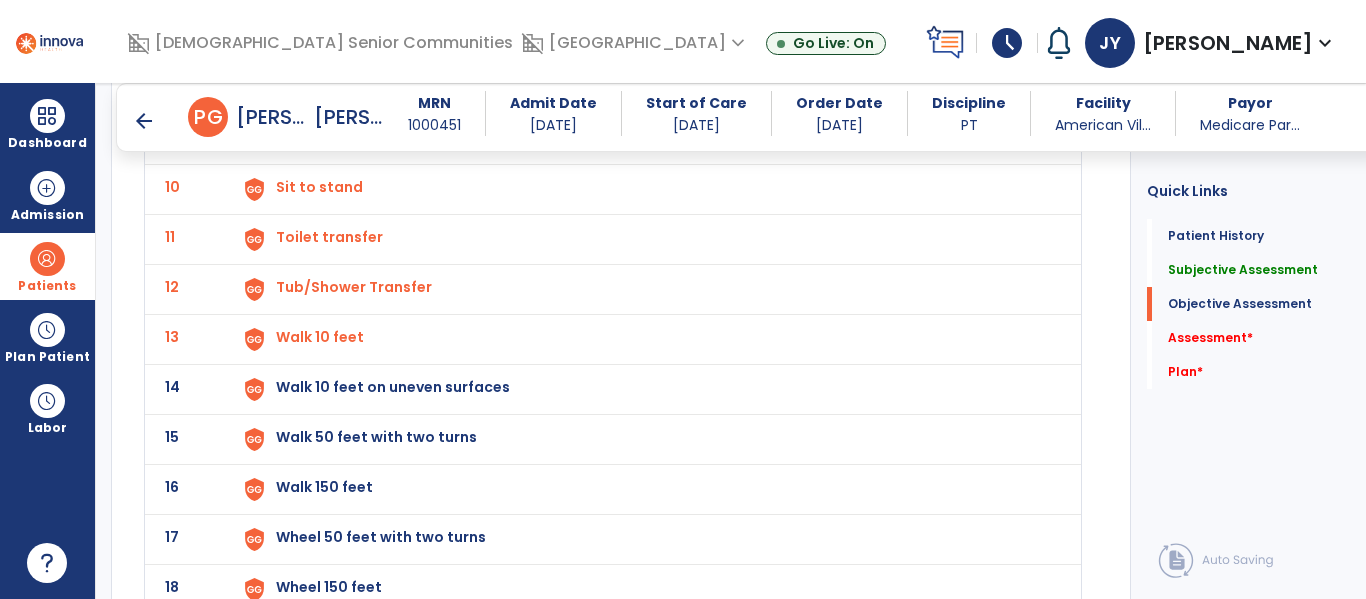 click on "Walk 10 feet on uneven surfaces" at bounding box center [322, -263] 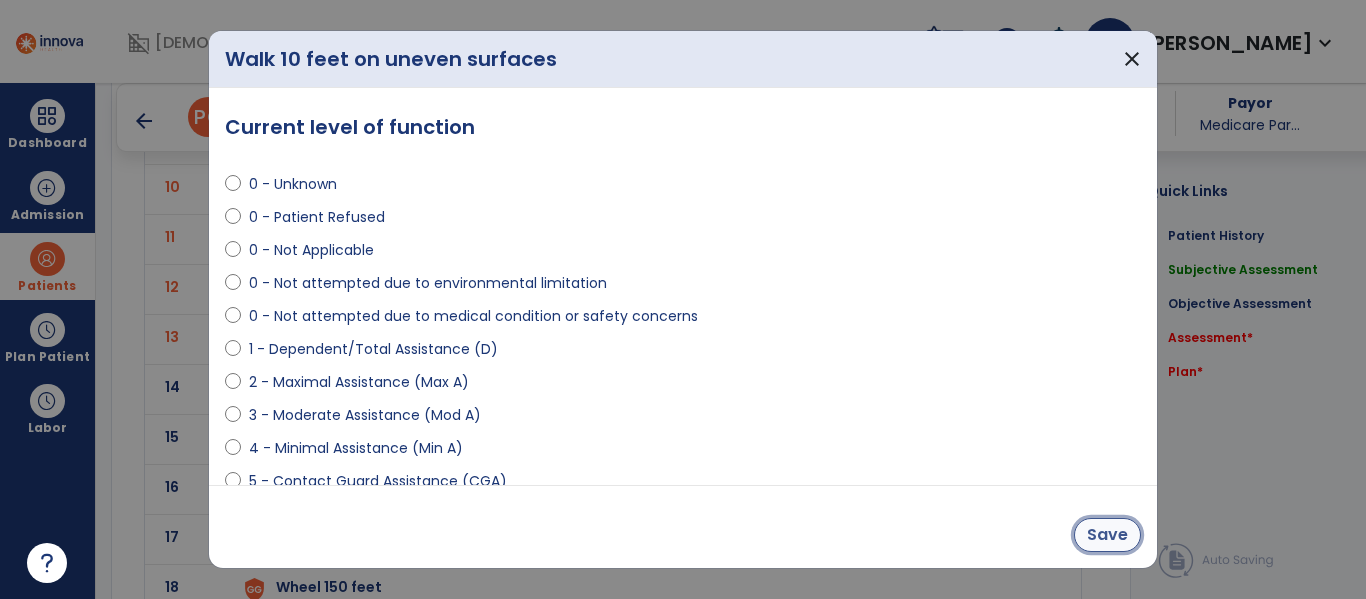 click on "Save" at bounding box center [1107, 535] 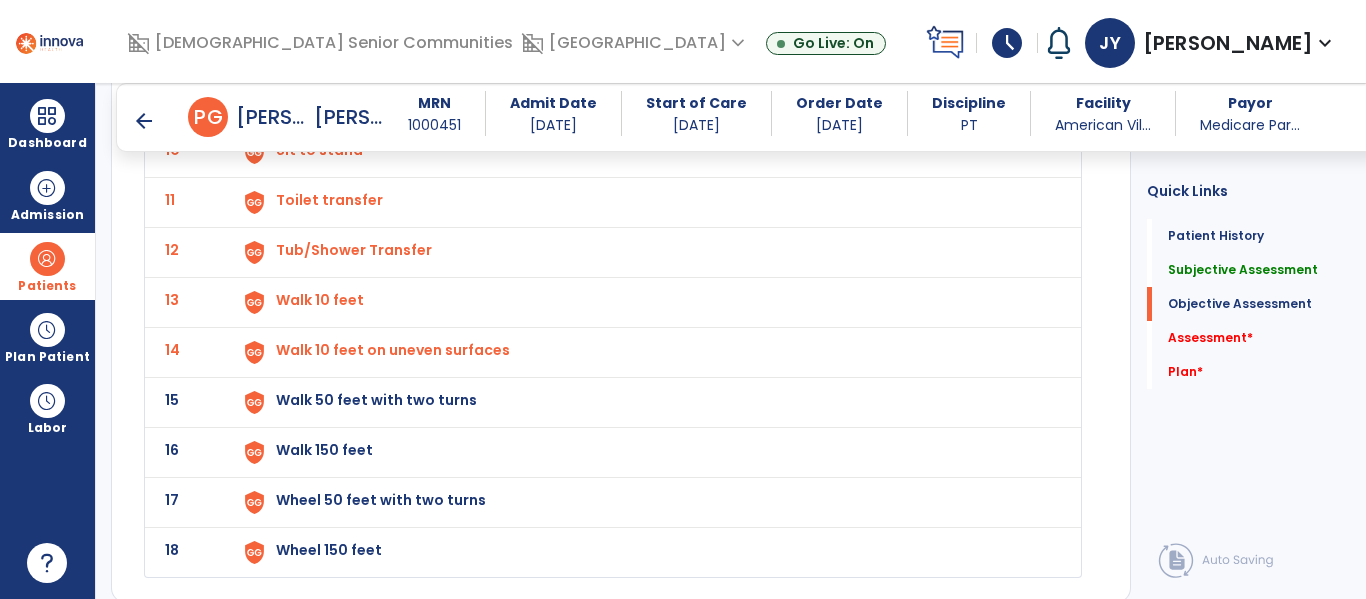 scroll, scrollTop: 2062, scrollLeft: 0, axis: vertical 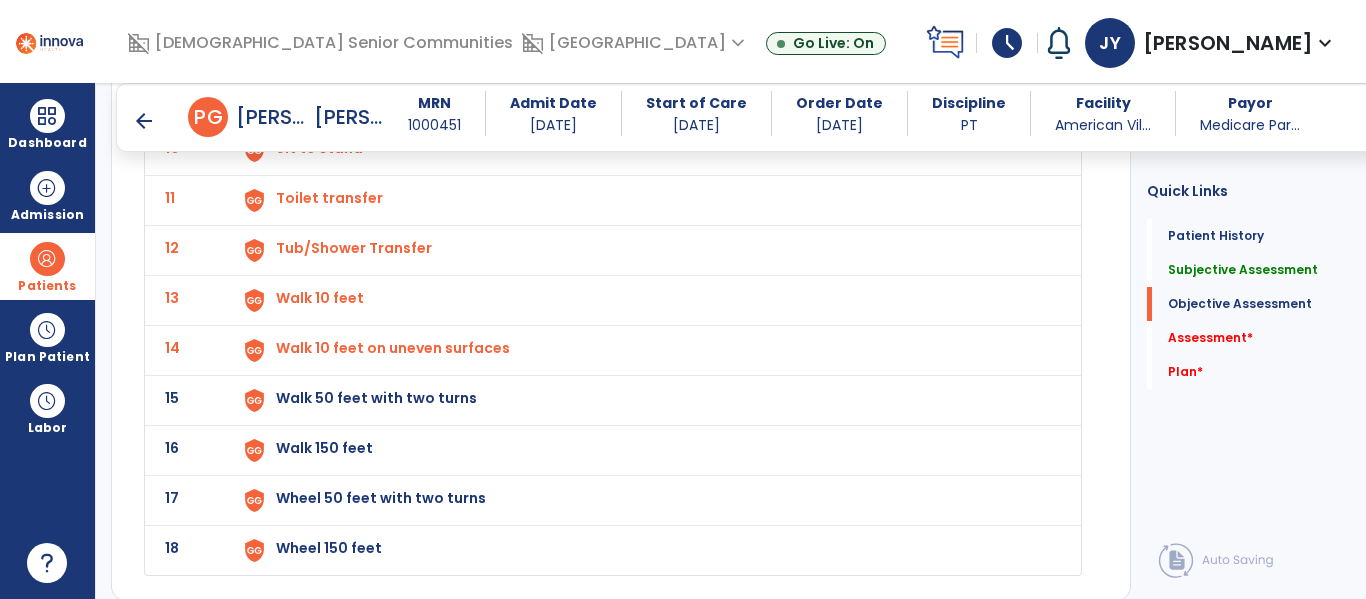 click on "Walk 50 feet with two turns" at bounding box center [322, -302] 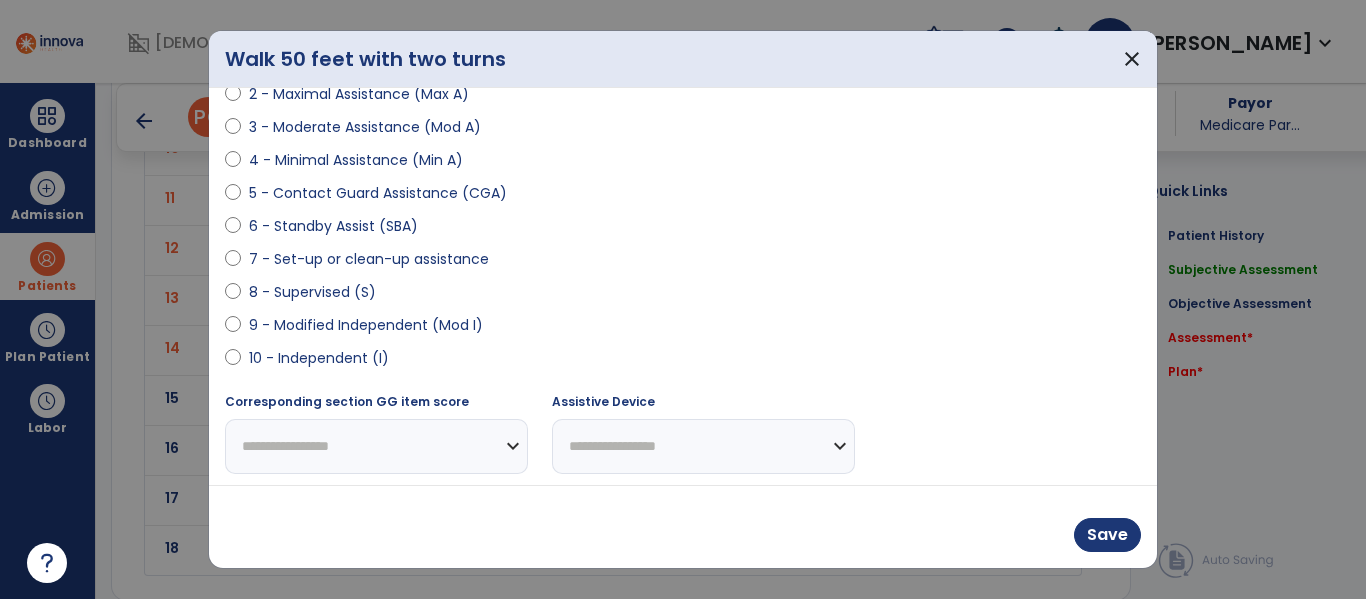 scroll, scrollTop: 293, scrollLeft: 0, axis: vertical 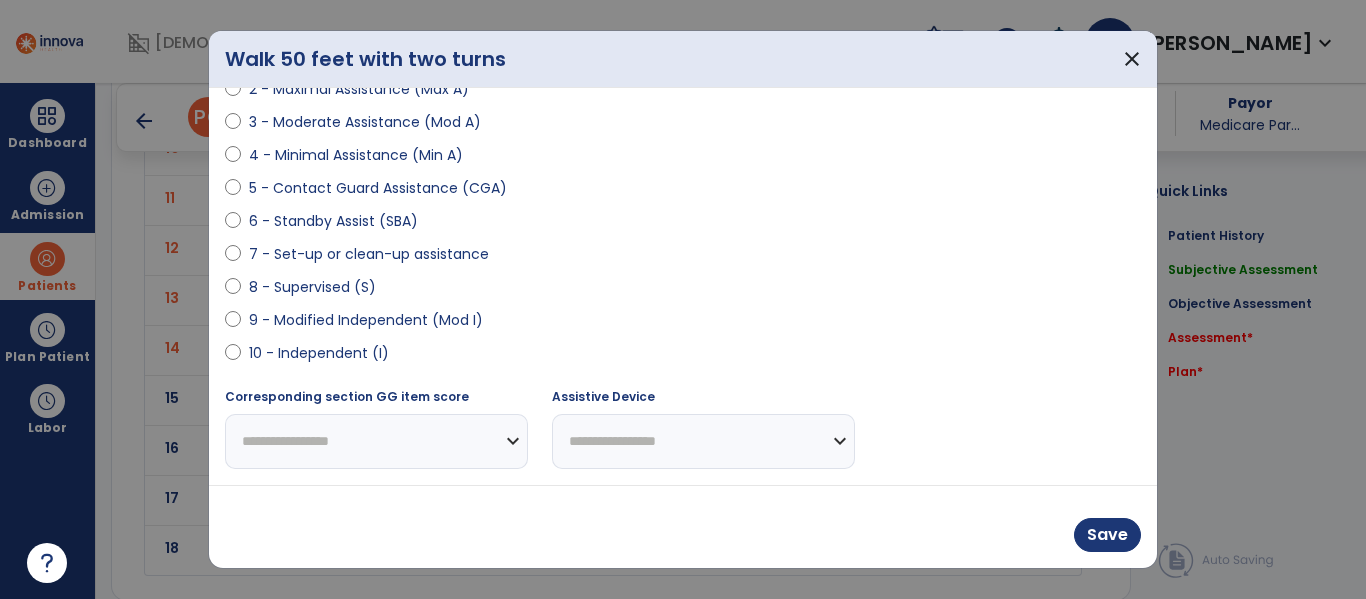 select on "**********" 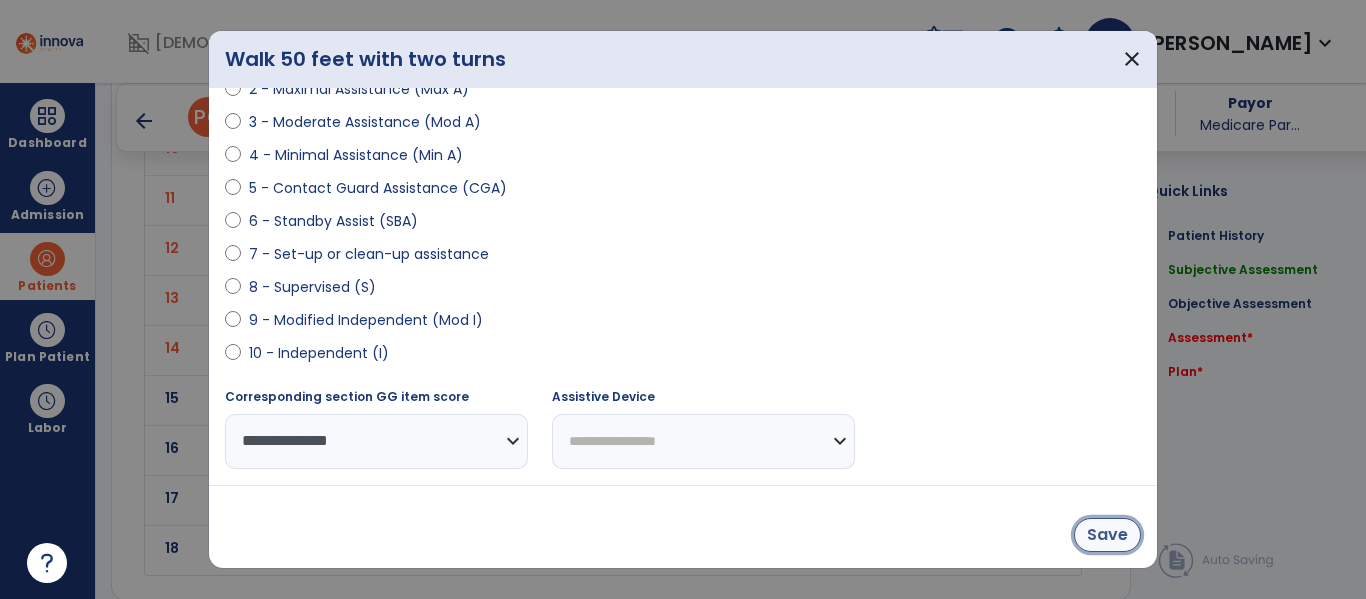 click on "Save" at bounding box center [1107, 535] 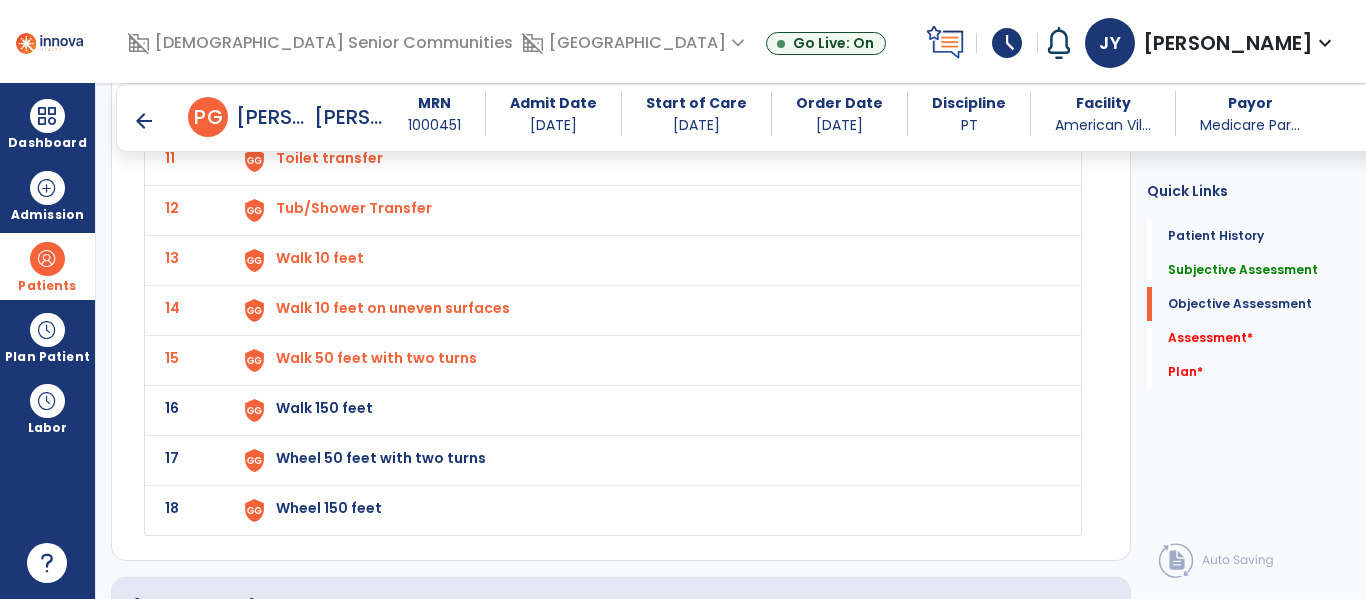 scroll, scrollTop: 2104, scrollLeft: 0, axis: vertical 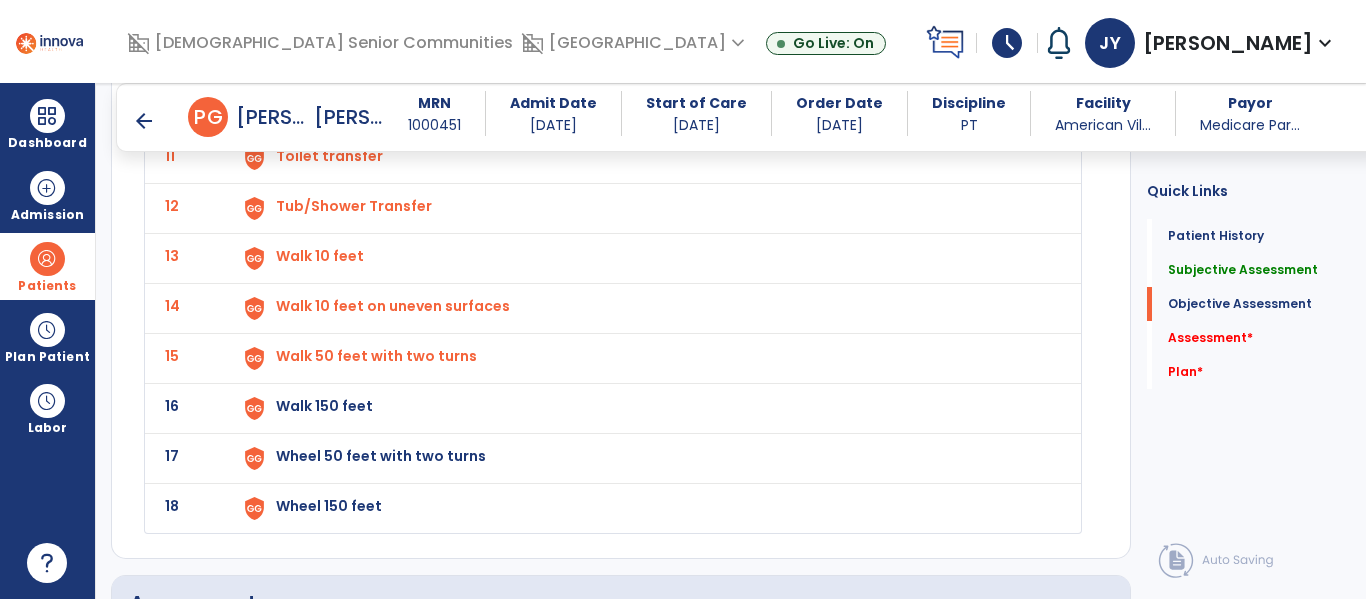 click on "Walk 150 feet" at bounding box center [322, -344] 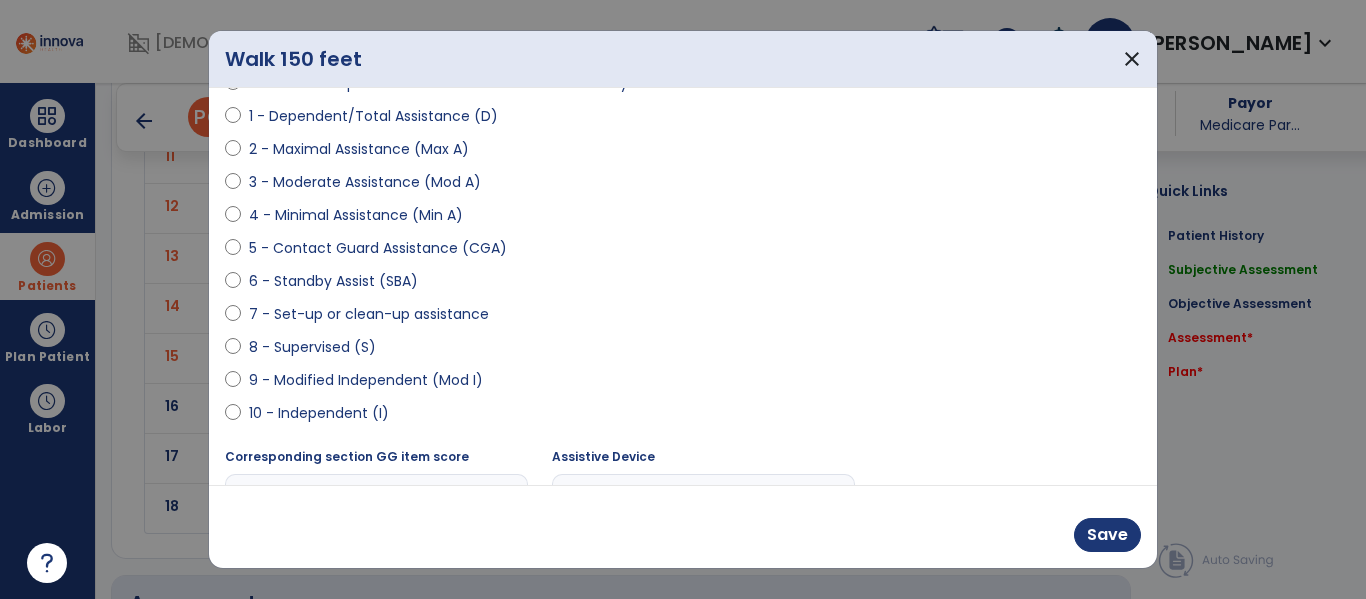 scroll, scrollTop: 293, scrollLeft: 0, axis: vertical 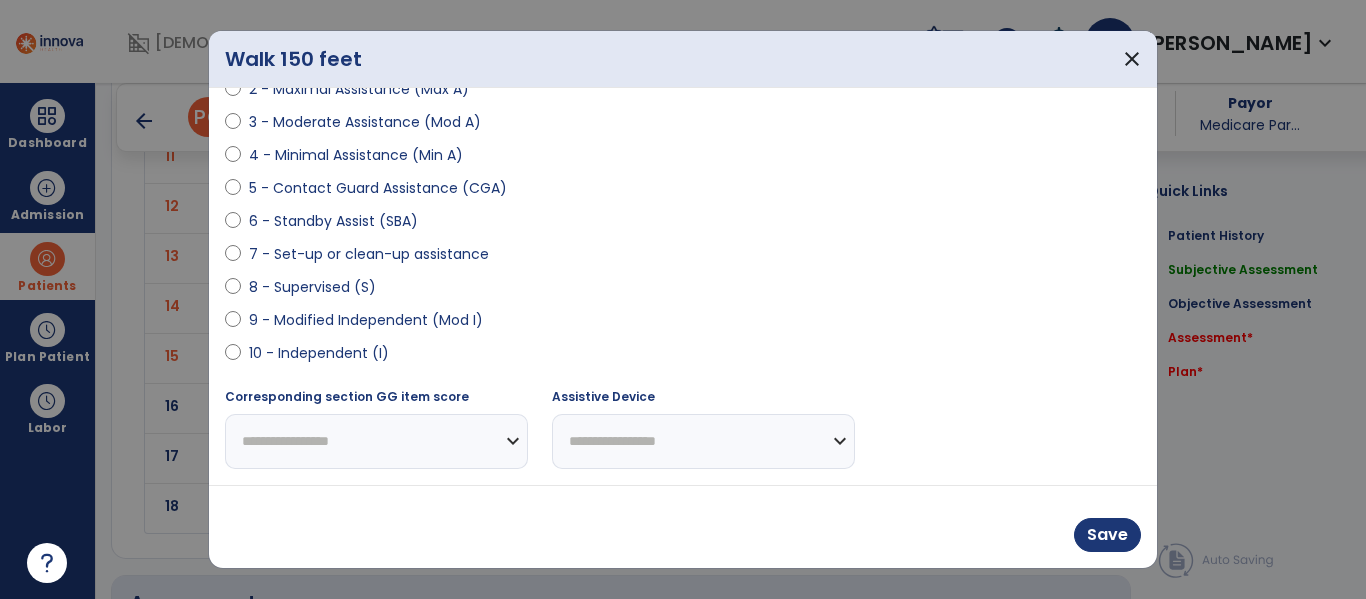 select on "**********" 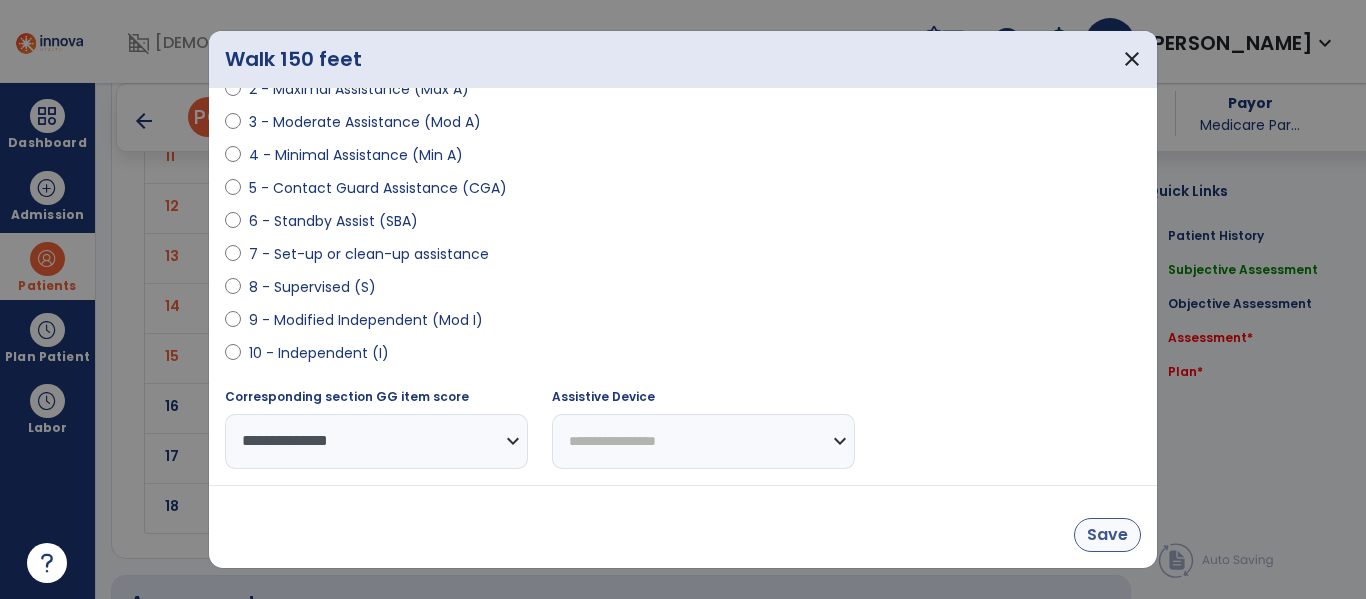 click on "Save" at bounding box center (1107, 535) 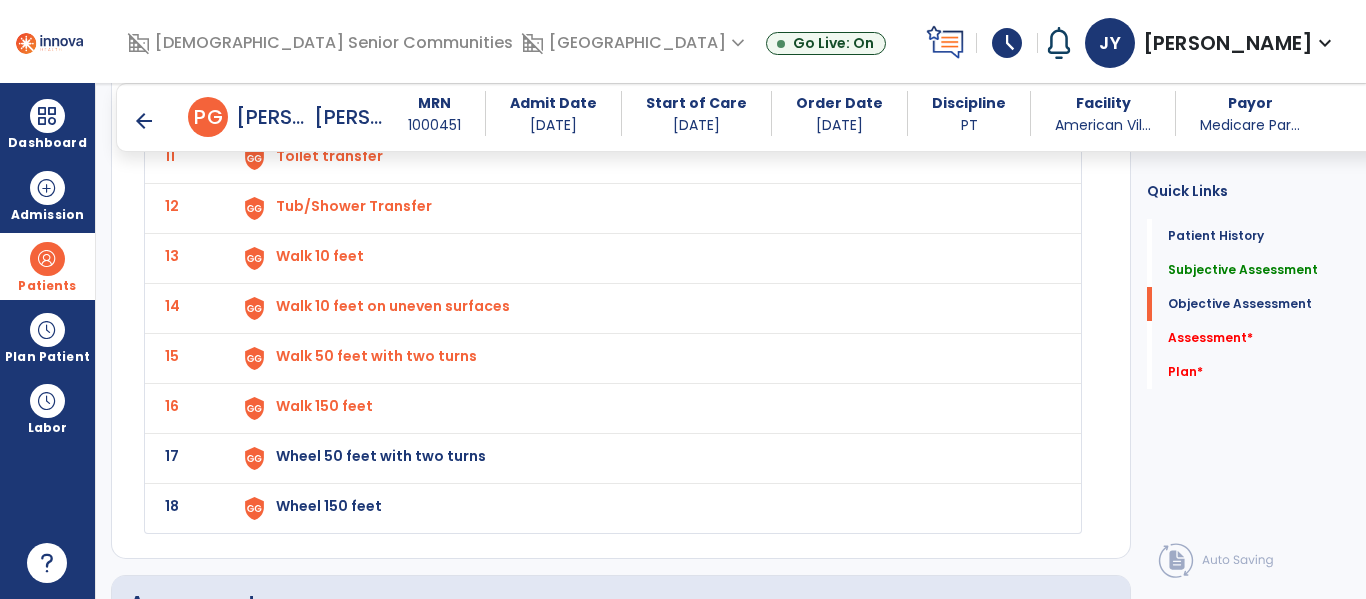 scroll, scrollTop: 2155, scrollLeft: 0, axis: vertical 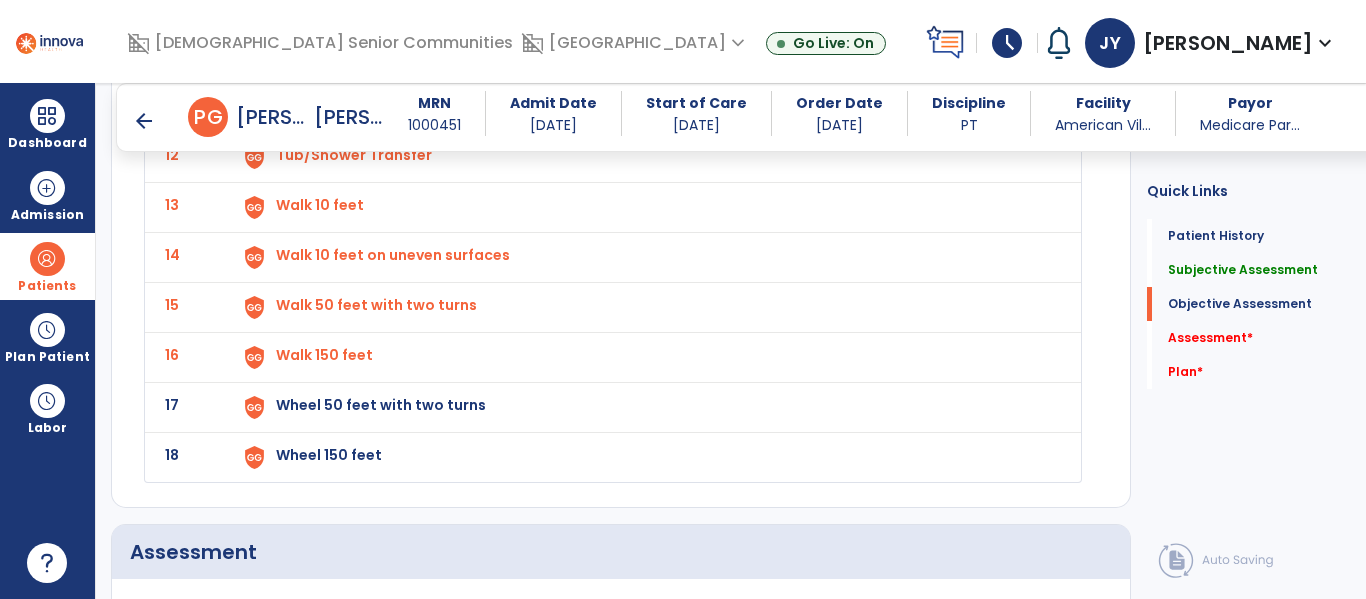 click on "Wheel 50 feet with two turns" at bounding box center [322, -395] 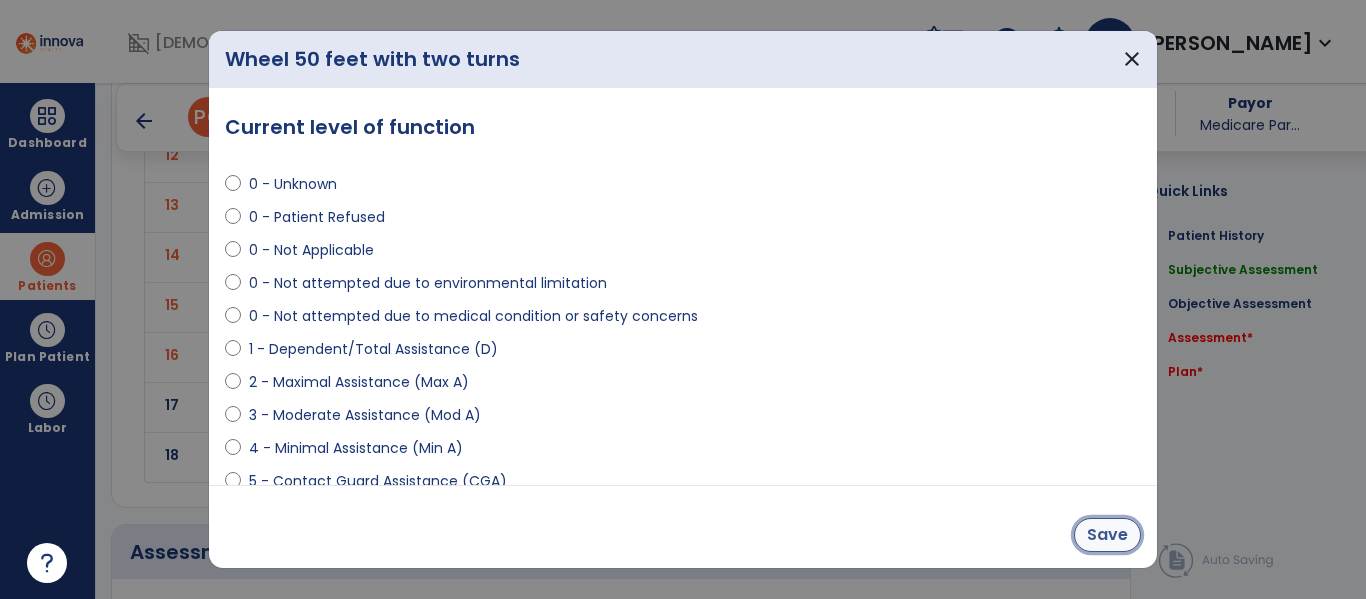click on "Save" at bounding box center [1107, 535] 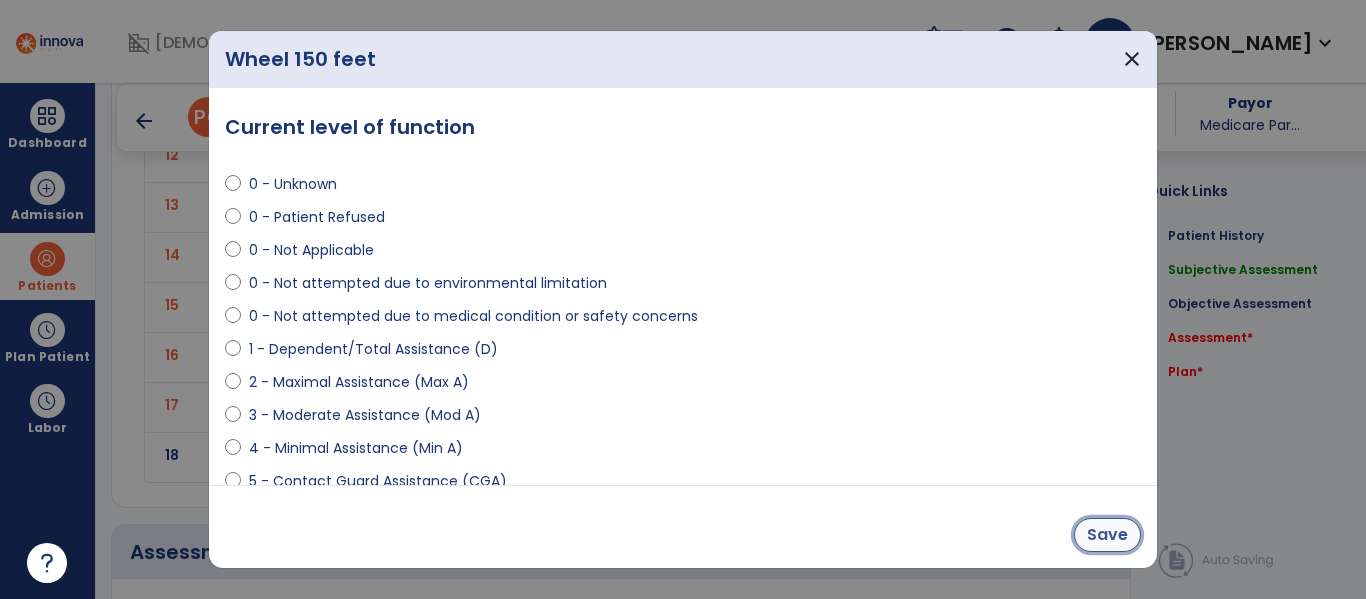 click on "Save" at bounding box center [1107, 535] 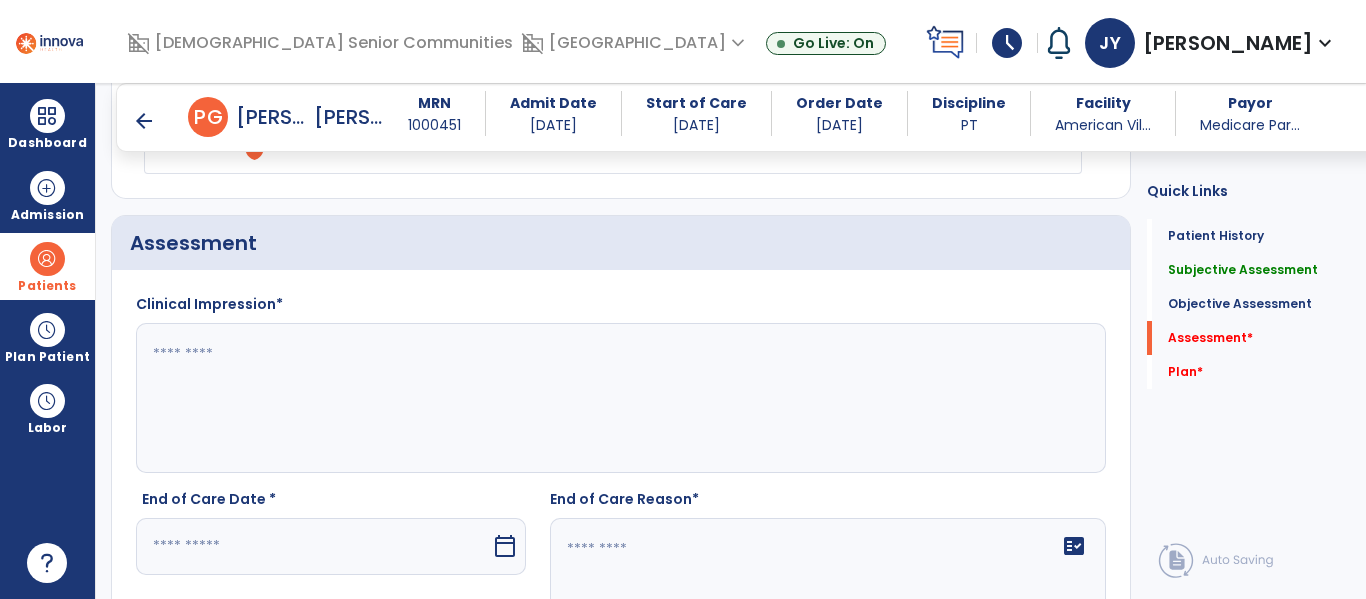 scroll, scrollTop: 2465, scrollLeft: 0, axis: vertical 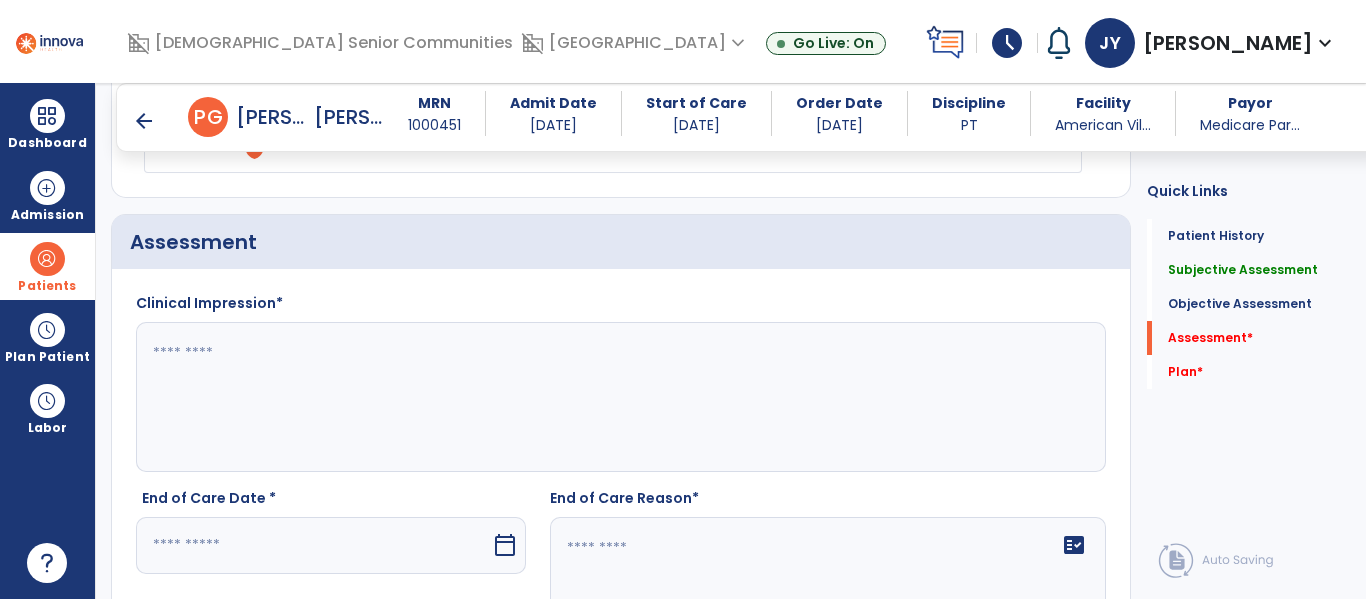 click 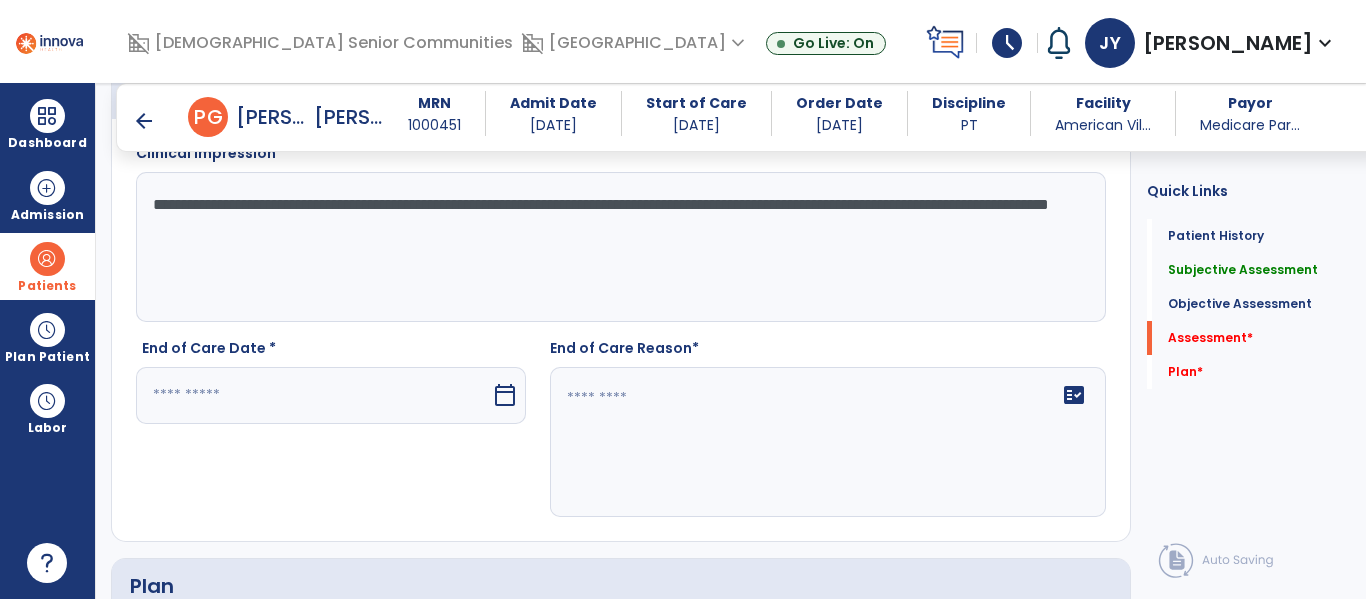 scroll, scrollTop: 2646, scrollLeft: 0, axis: vertical 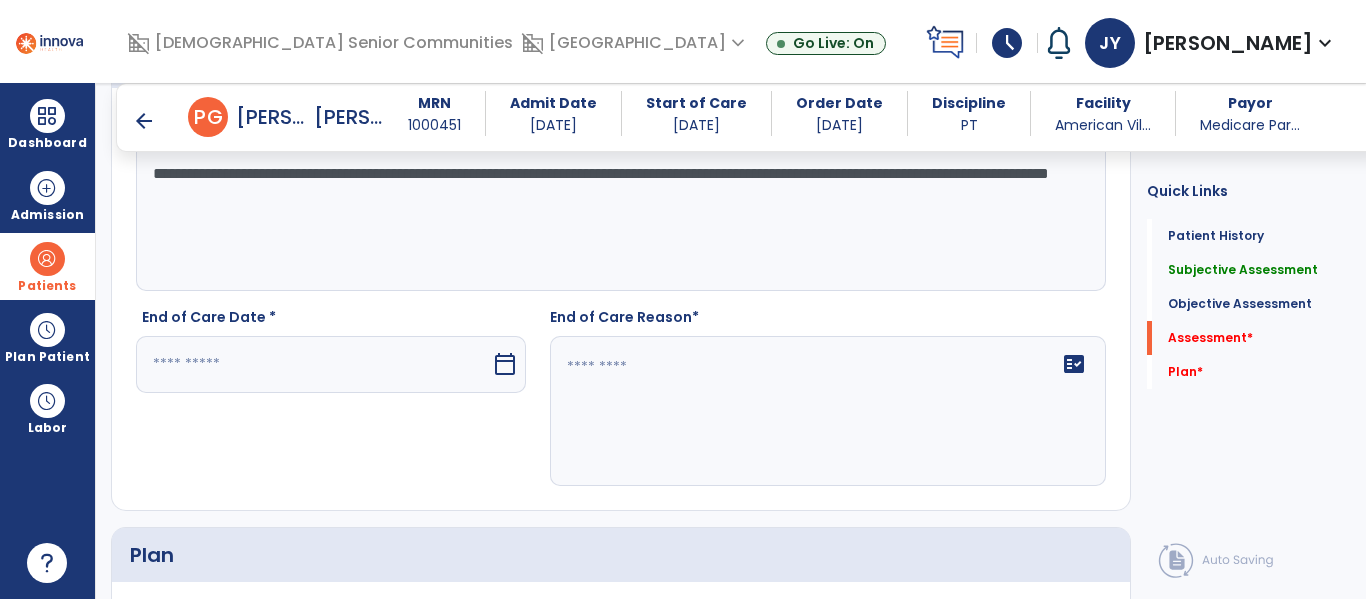 type on "**********" 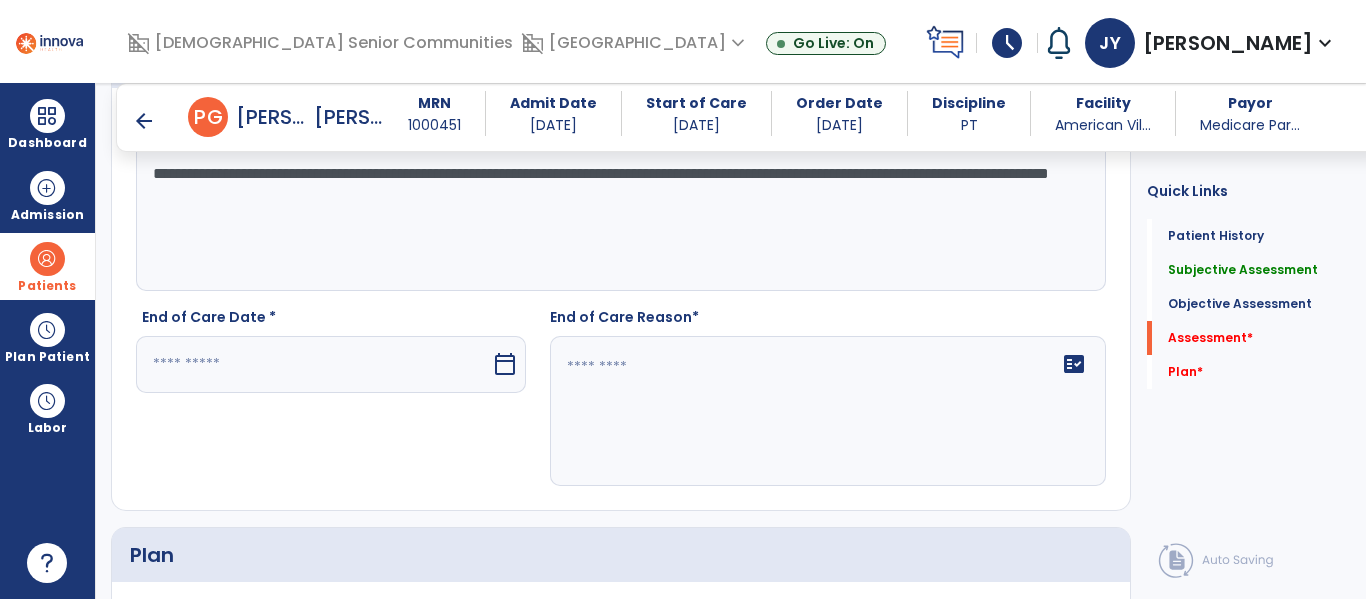click at bounding box center [313, 364] 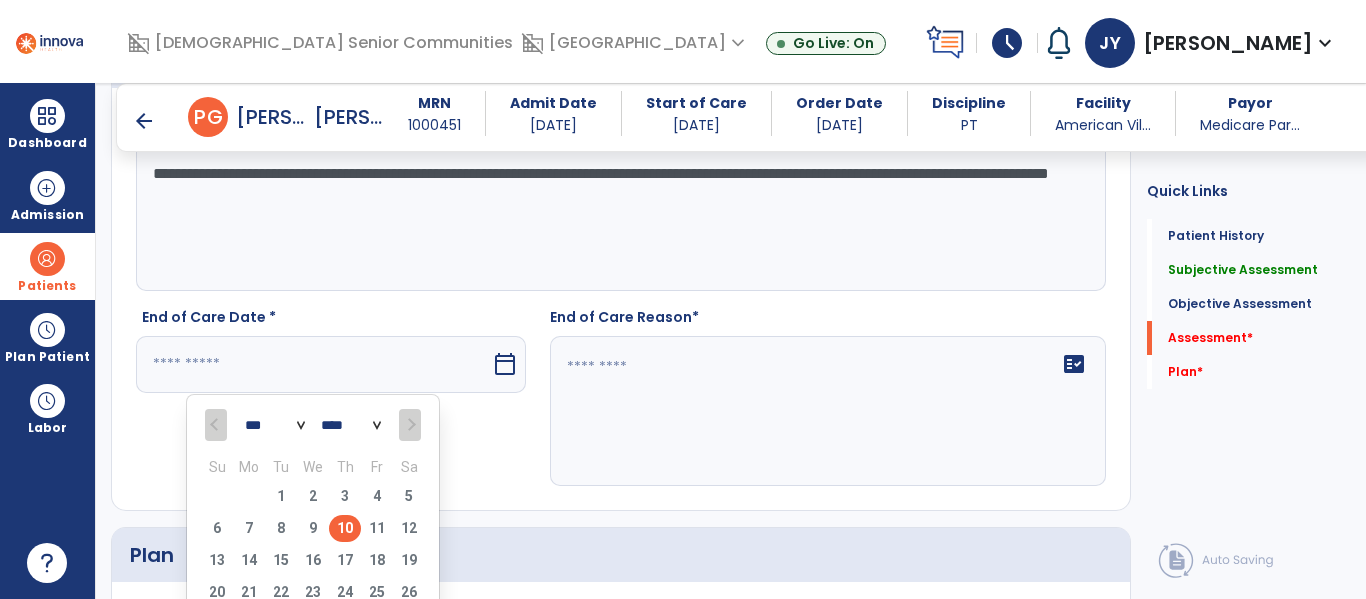 click on "10" at bounding box center [345, 528] 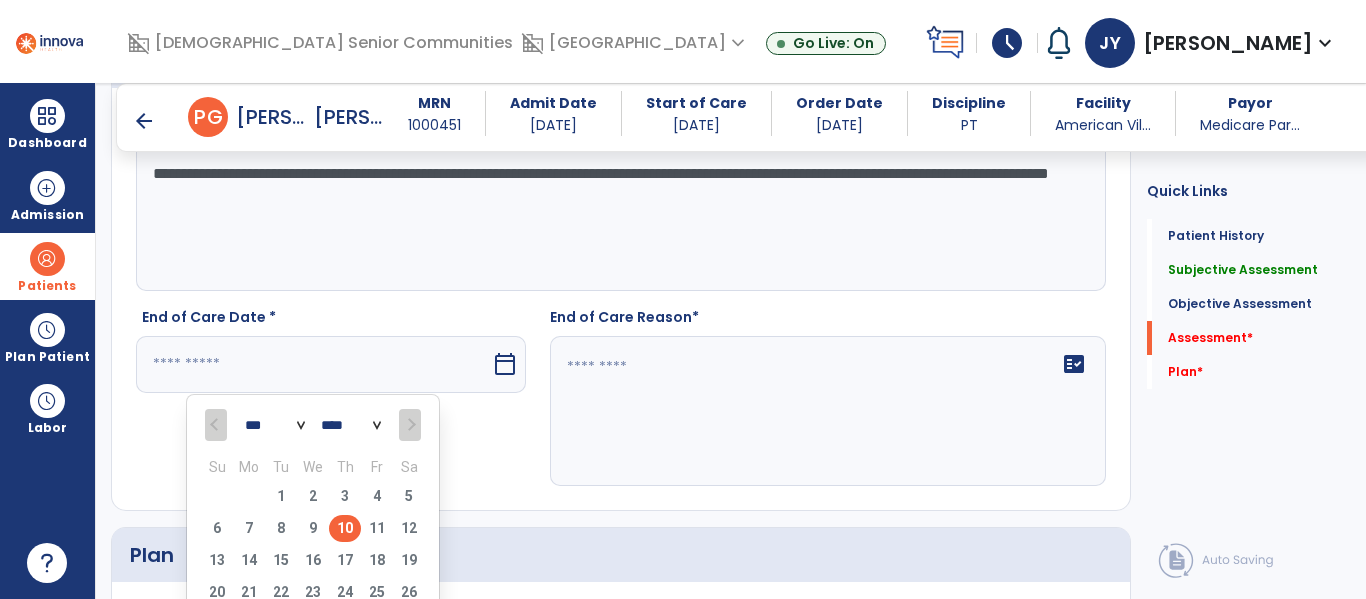 type on "*********" 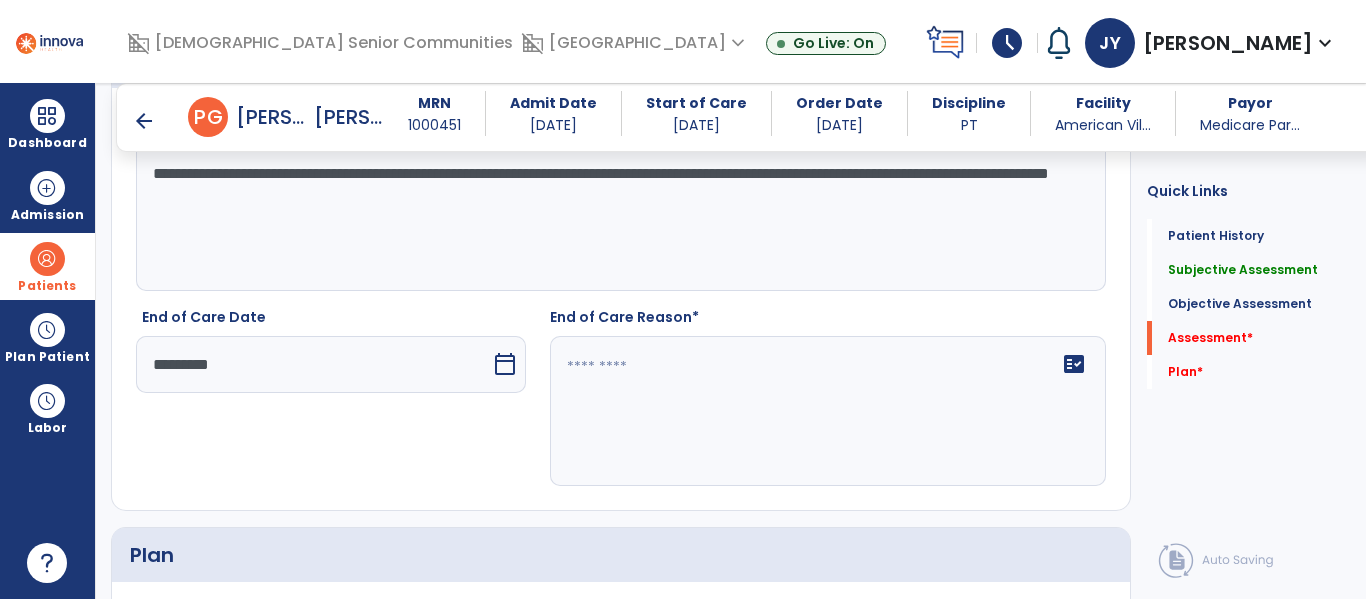 click 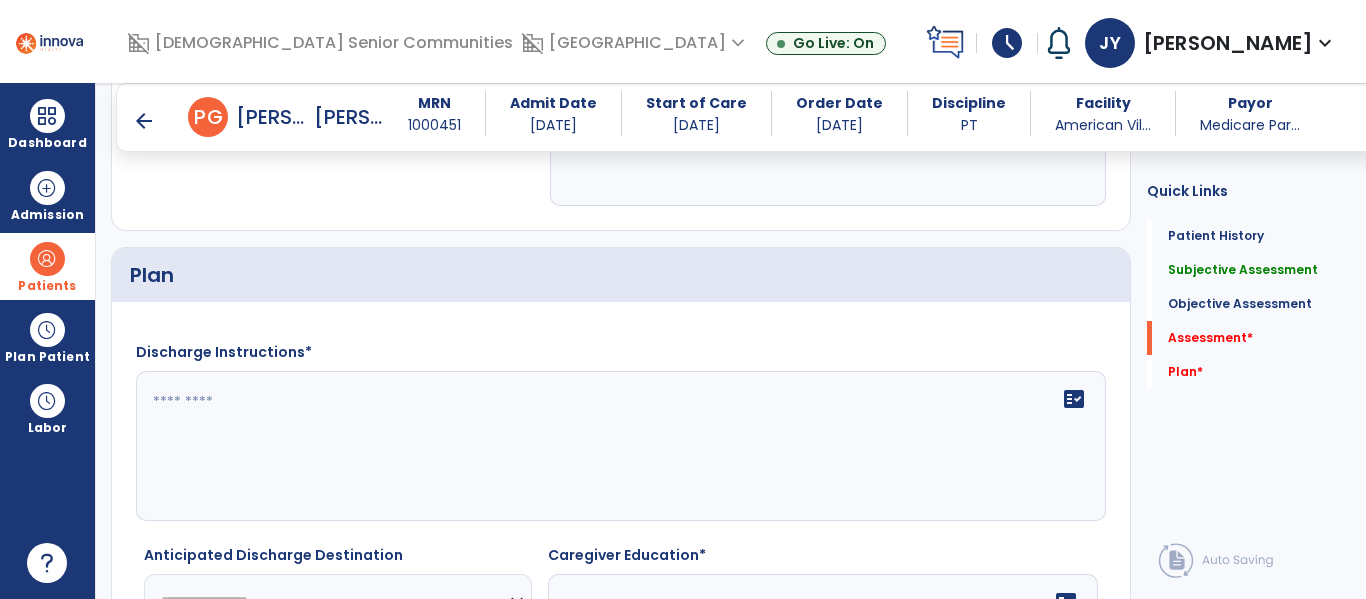 scroll, scrollTop: 2959, scrollLeft: 0, axis: vertical 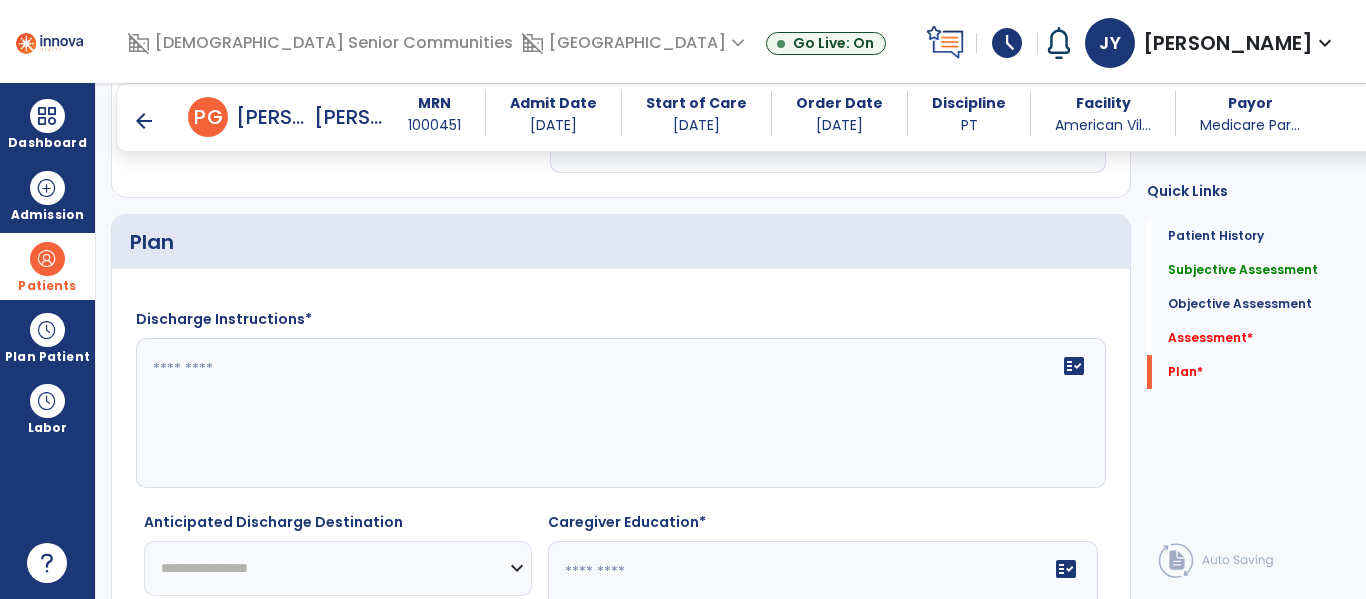 type on "**********" 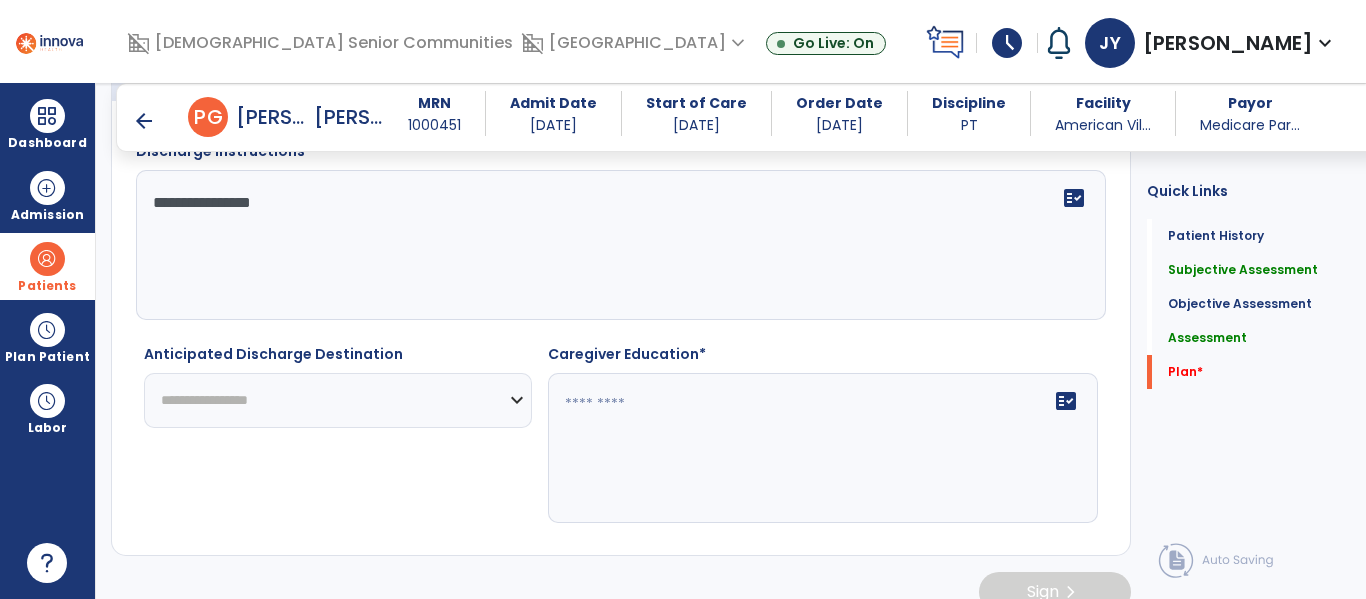 scroll, scrollTop: 3156, scrollLeft: 0, axis: vertical 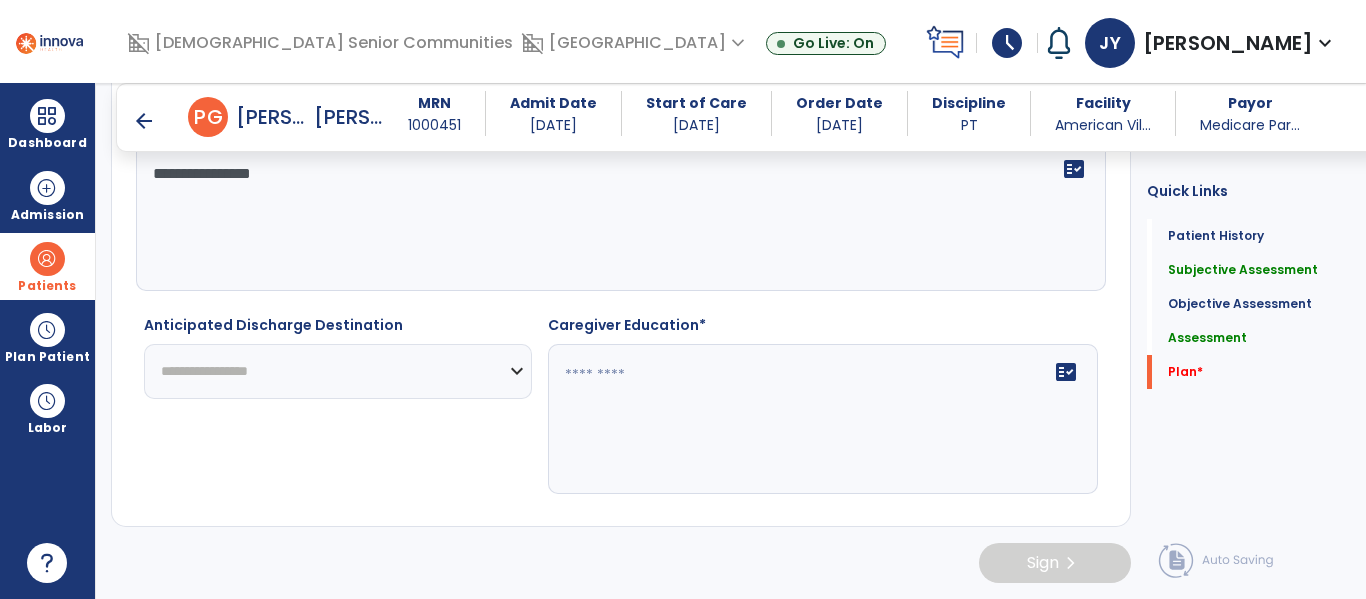 type on "**********" 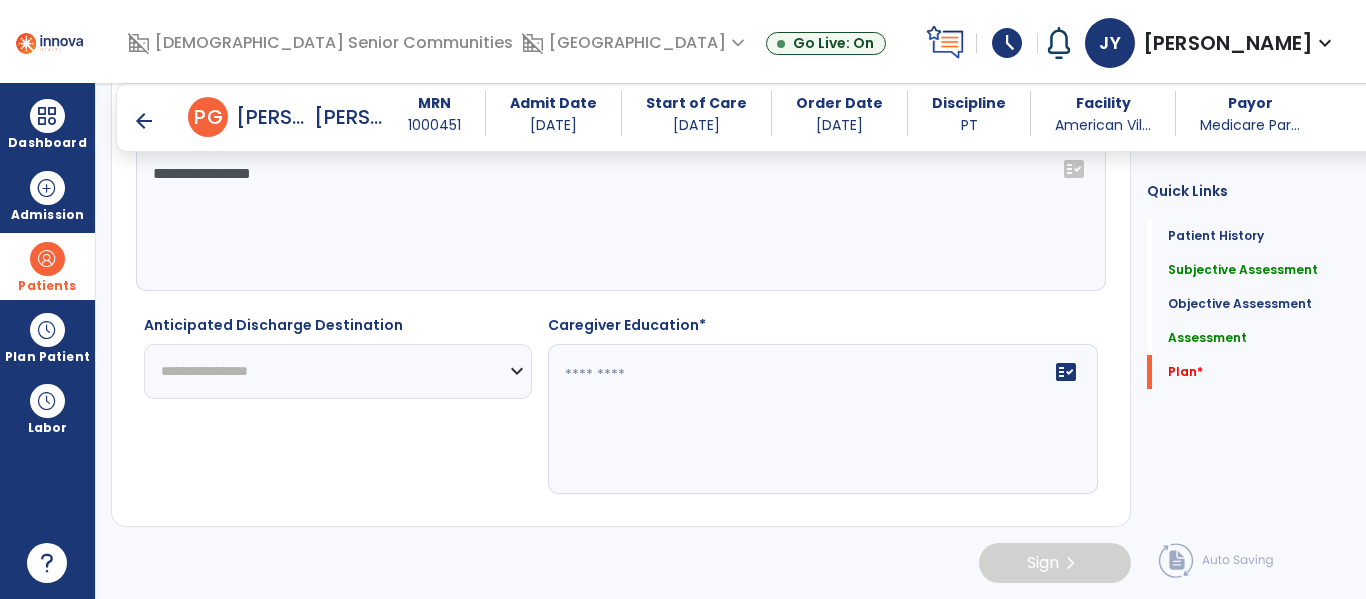 select on "**********" 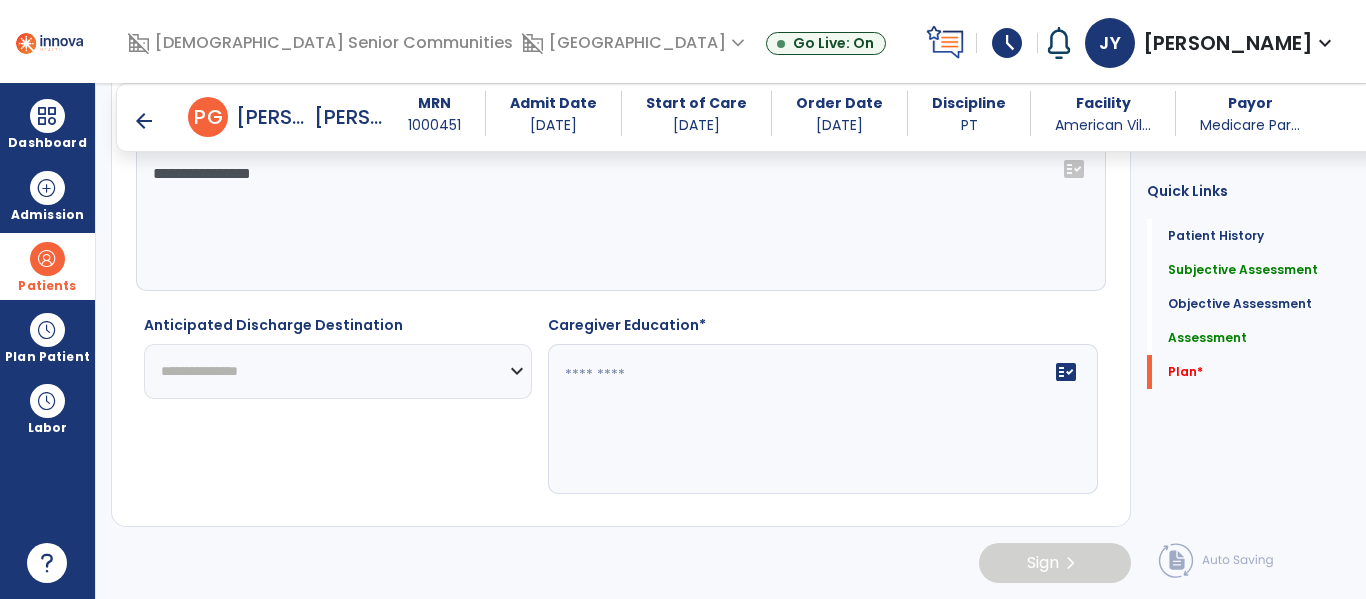 click on "**********" 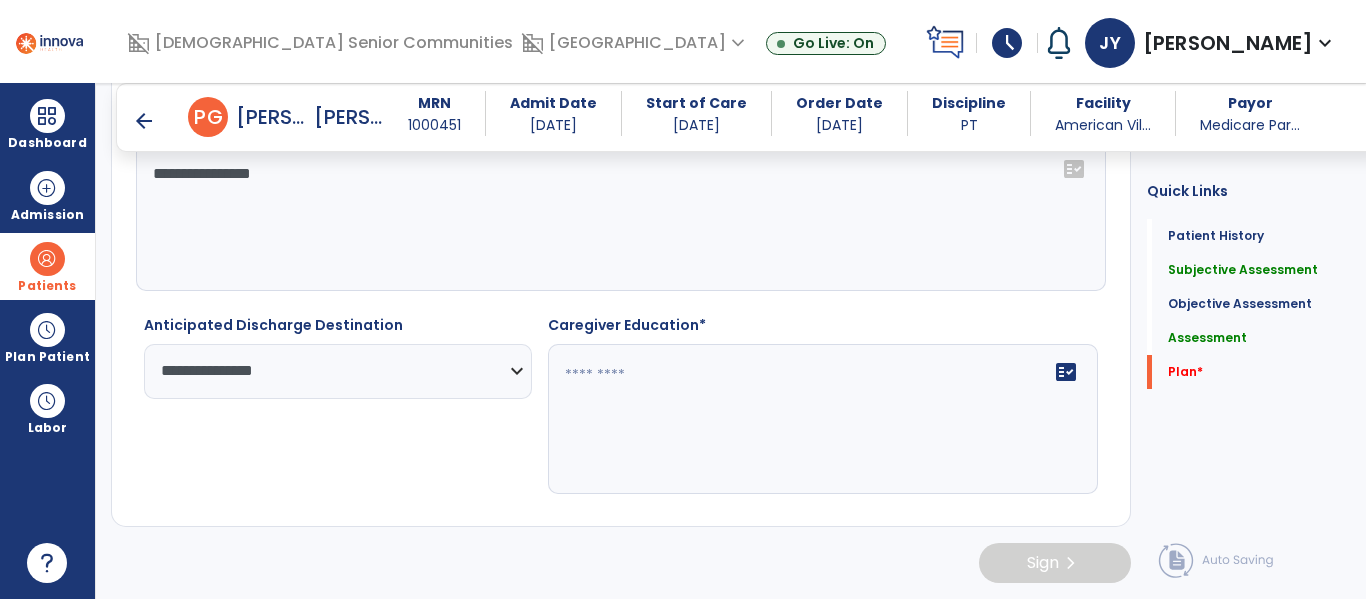 click on "fact_check" 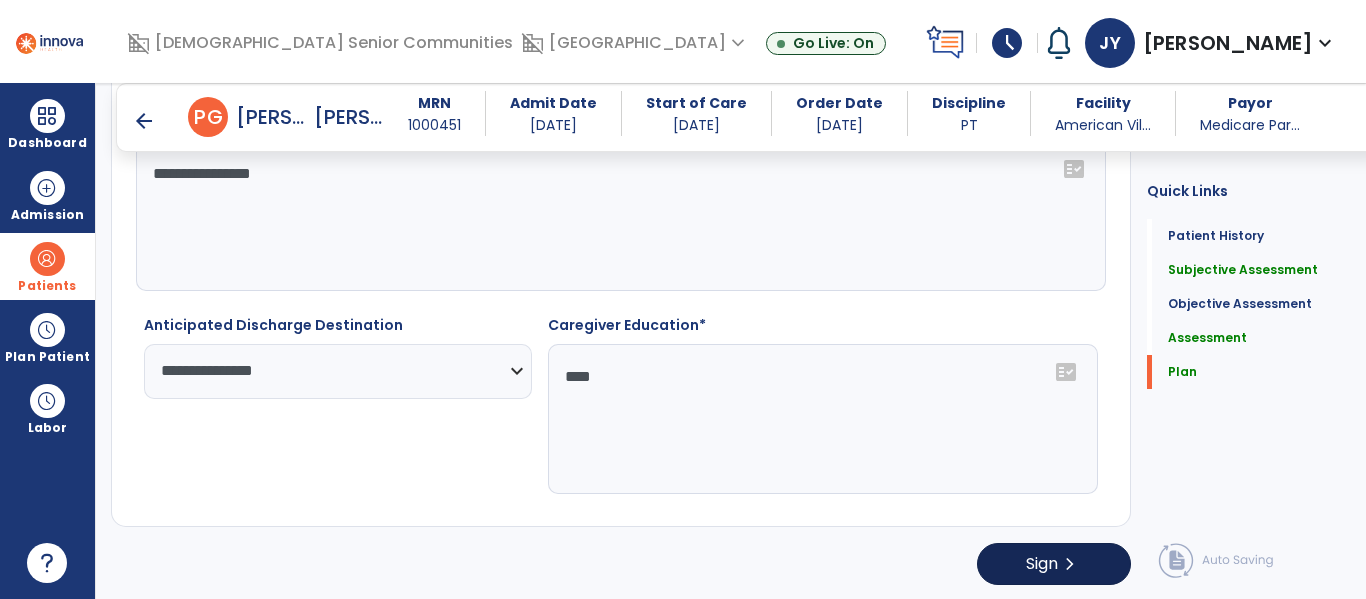 type on "***" 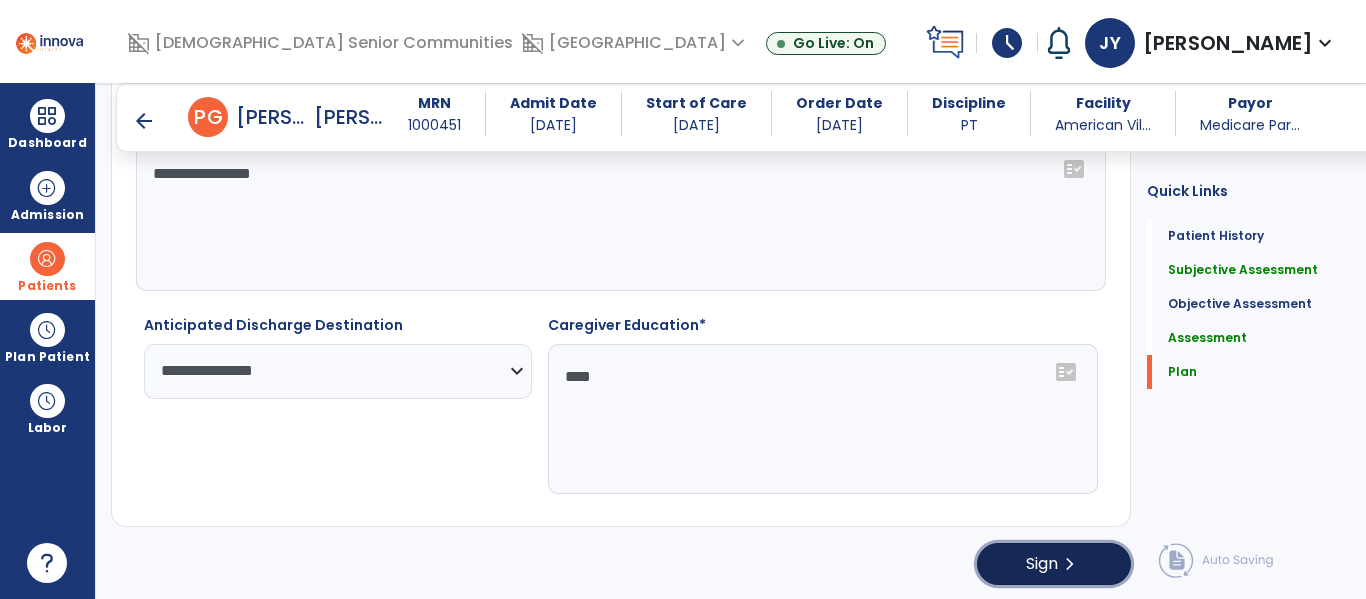 click on "Sign" 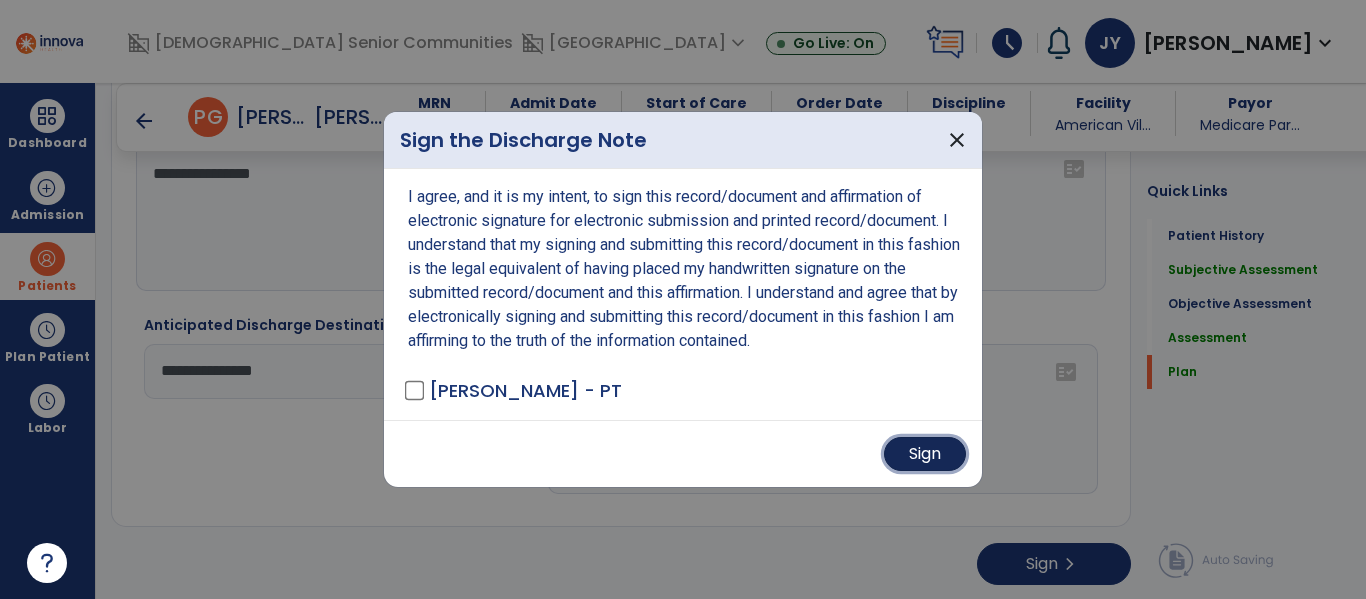 click on "Sign" at bounding box center (925, 454) 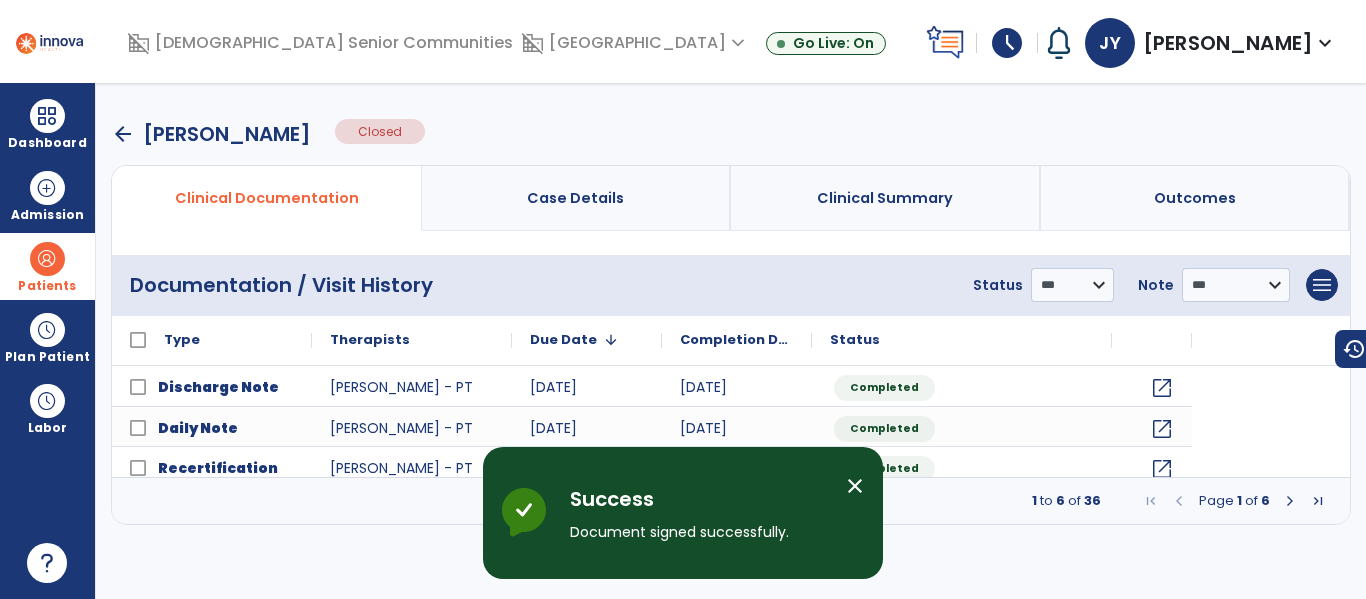 scroll, scrollTop: 0, scrollLeft: 0, axis: both 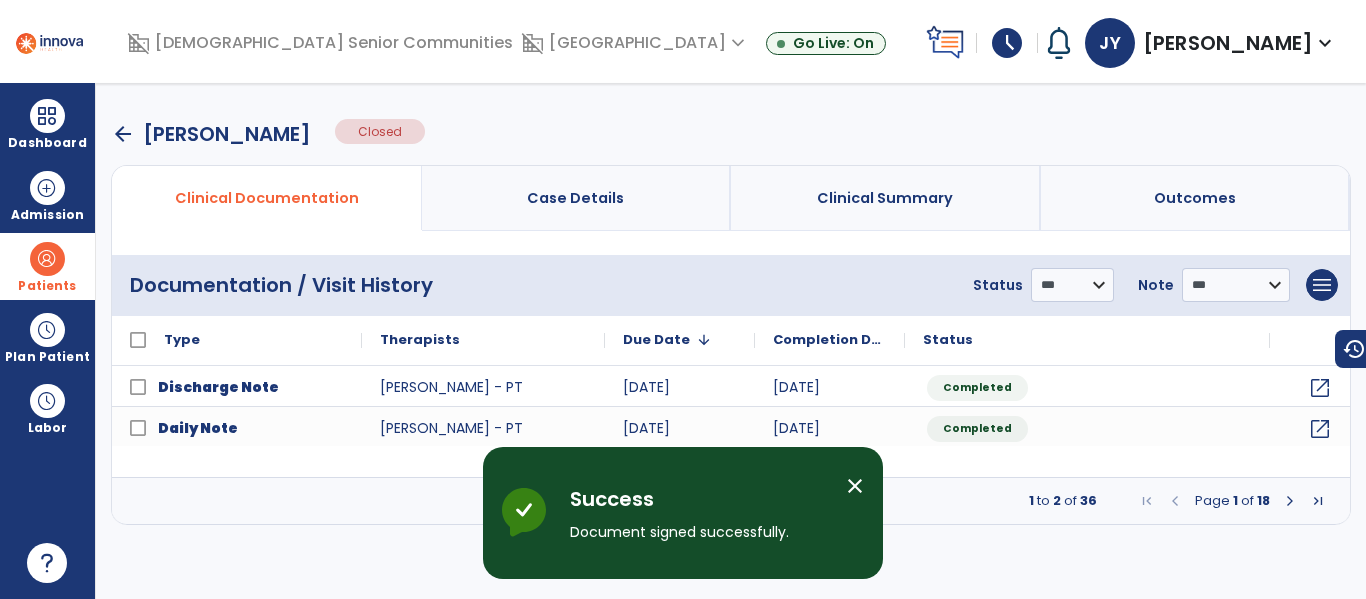 click on "arrow_back" at bounding box center [123, 134] 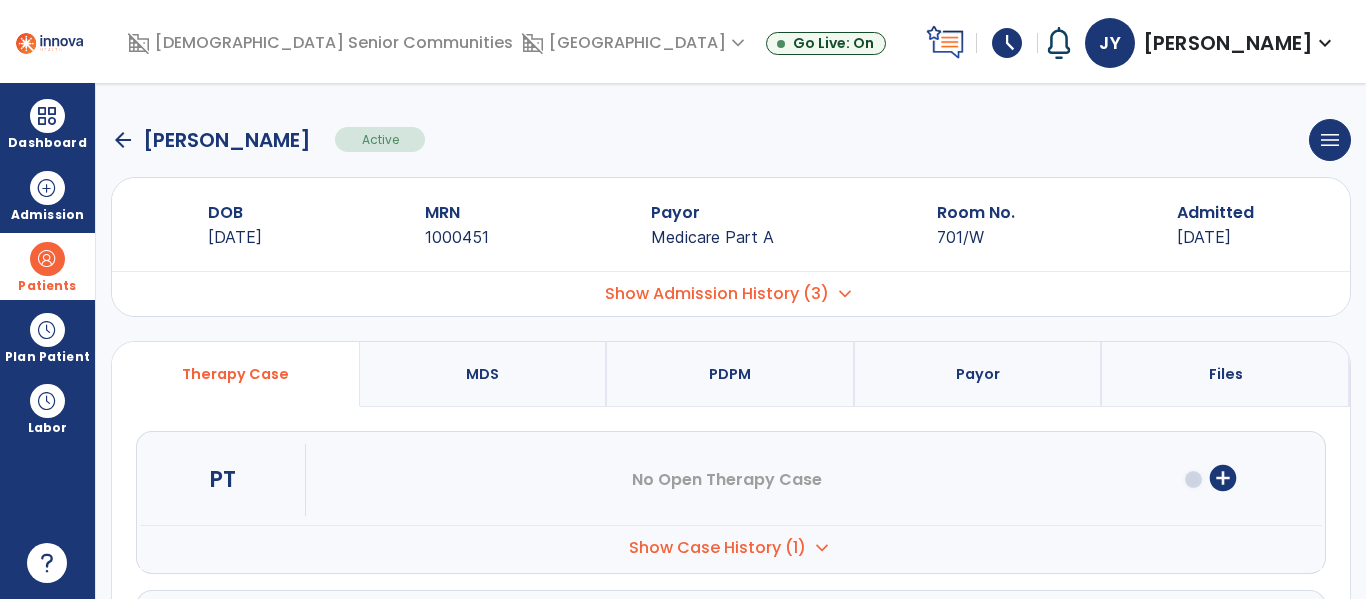 click on "expand_more" at bounding box center [845, 294] 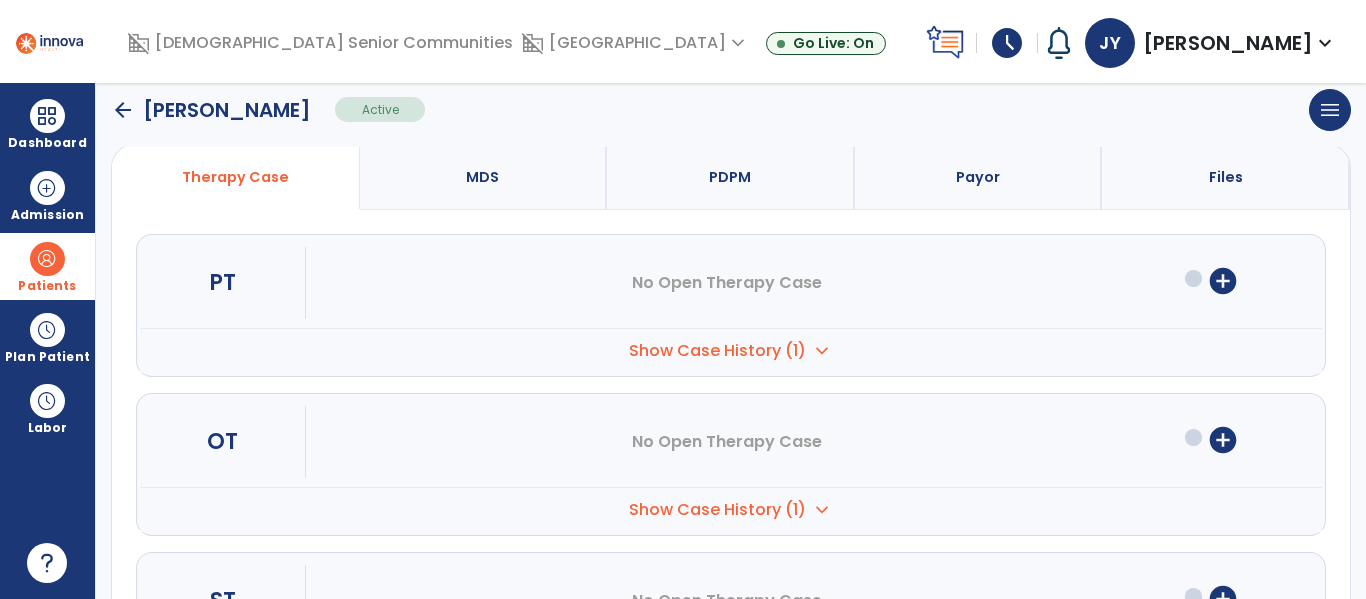scroll, scrollTop: 441, scrollLeft: 0, axis: vertical 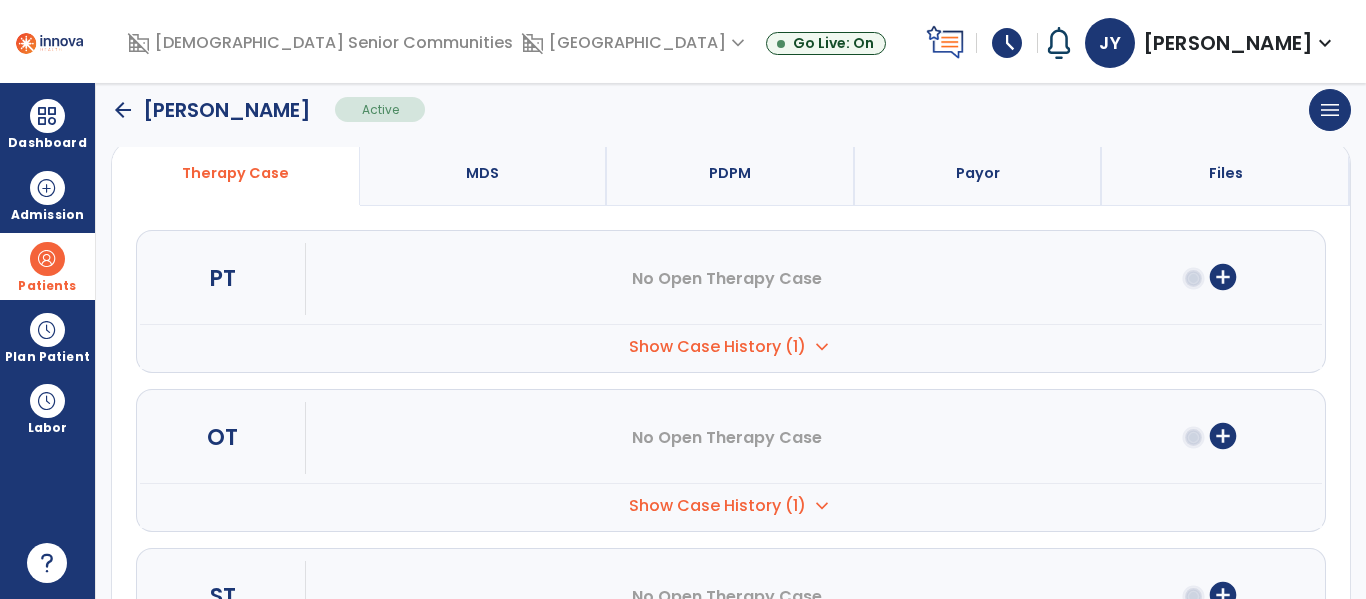click on "Show Case History (1)     expand_more" at bounding box center (731, 346) 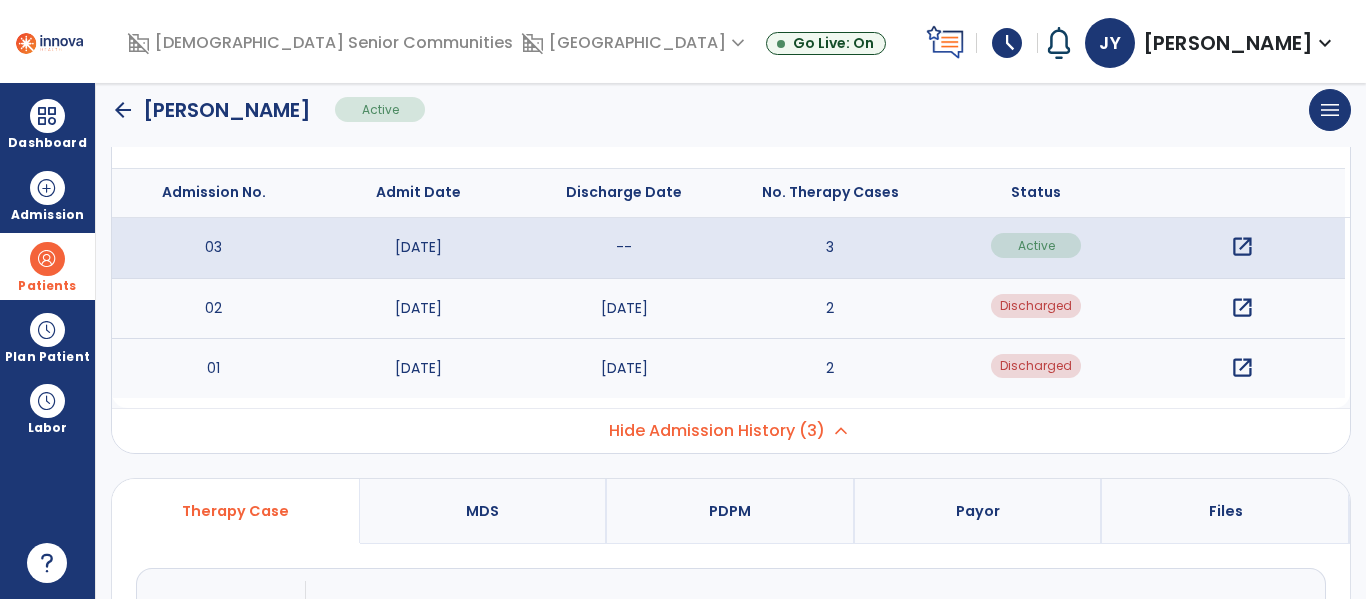 scroll, scrollTop: 0, scrollLeft: 0, axis: both 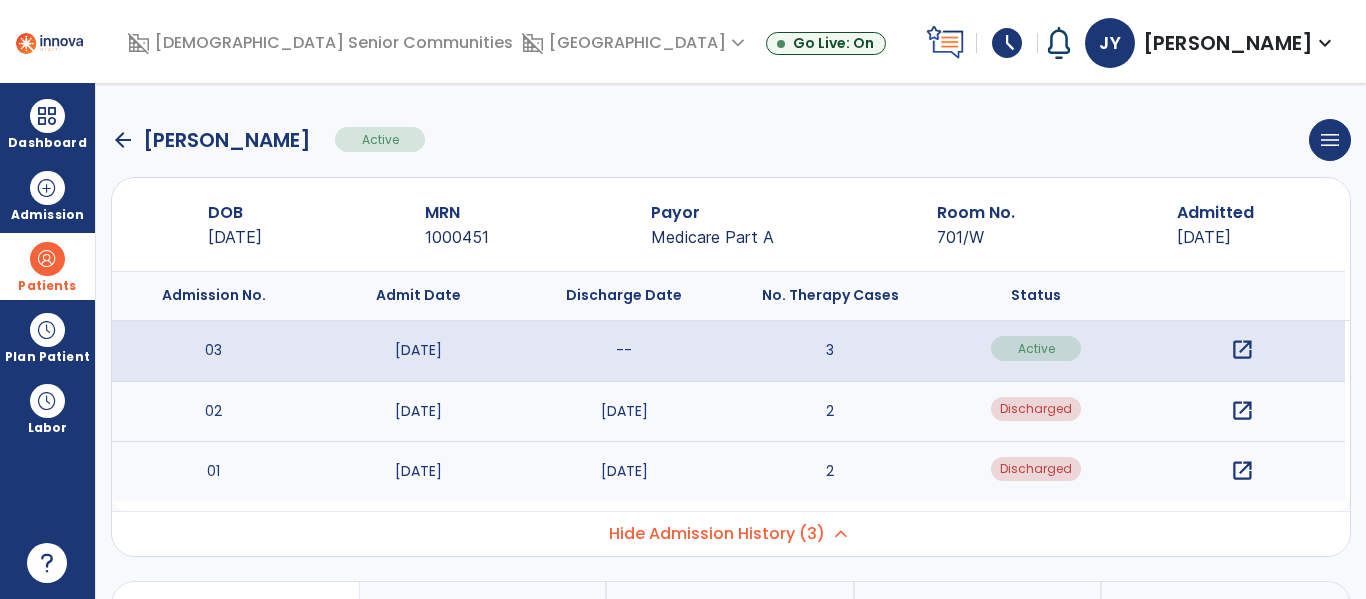 click on "arrow_back" 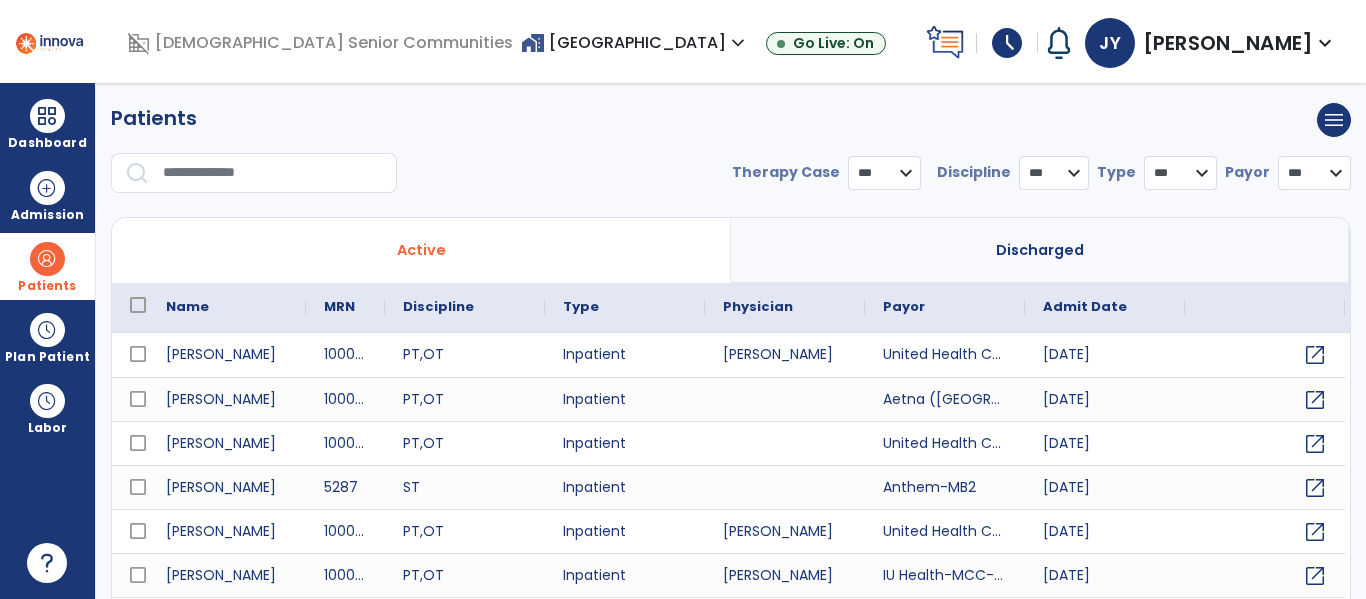 click at bounding box center [273, 173] 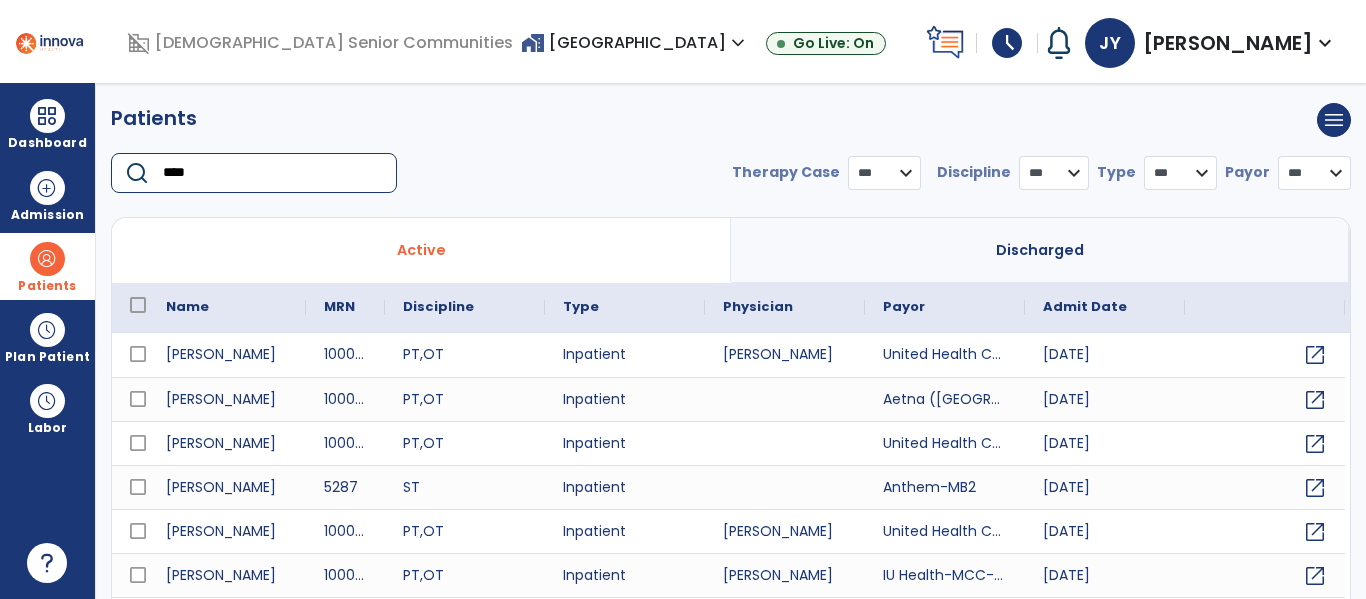 type on "*****" 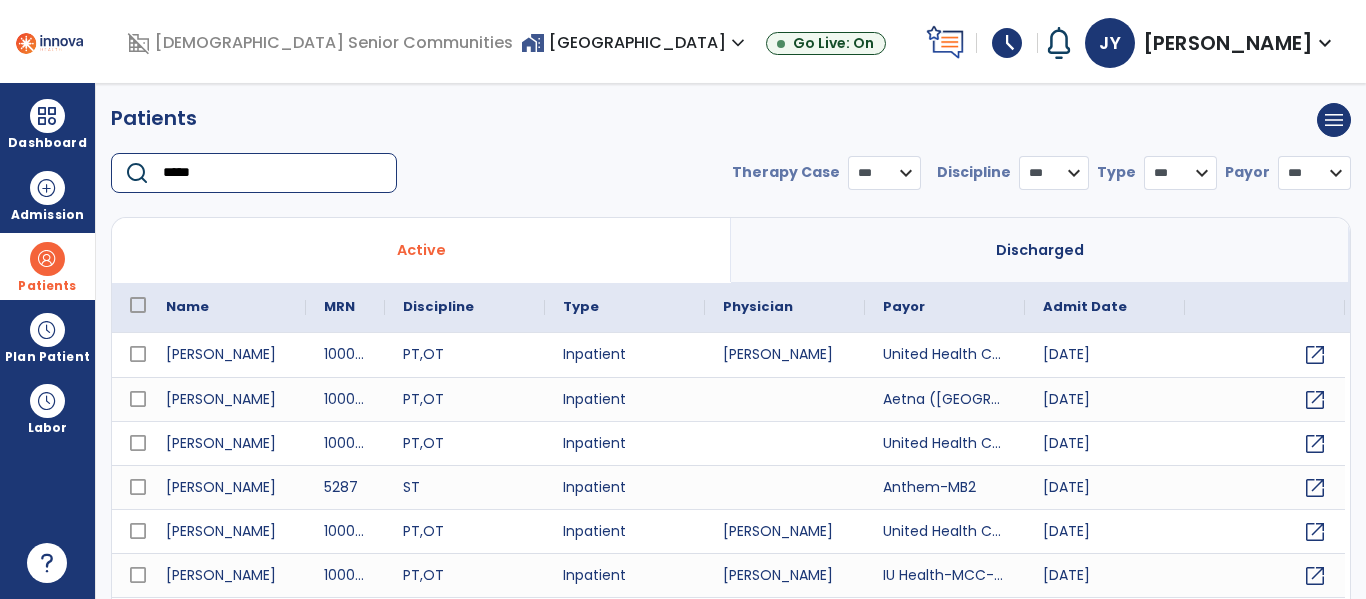 select on "***" 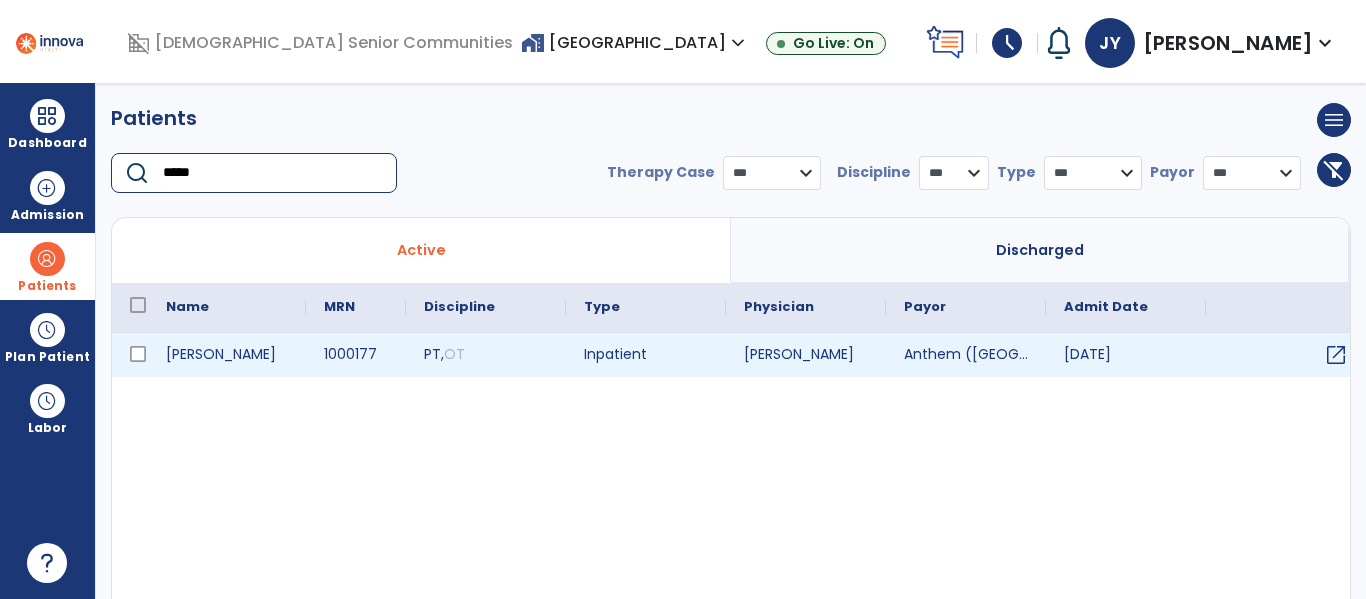 type on "*****" 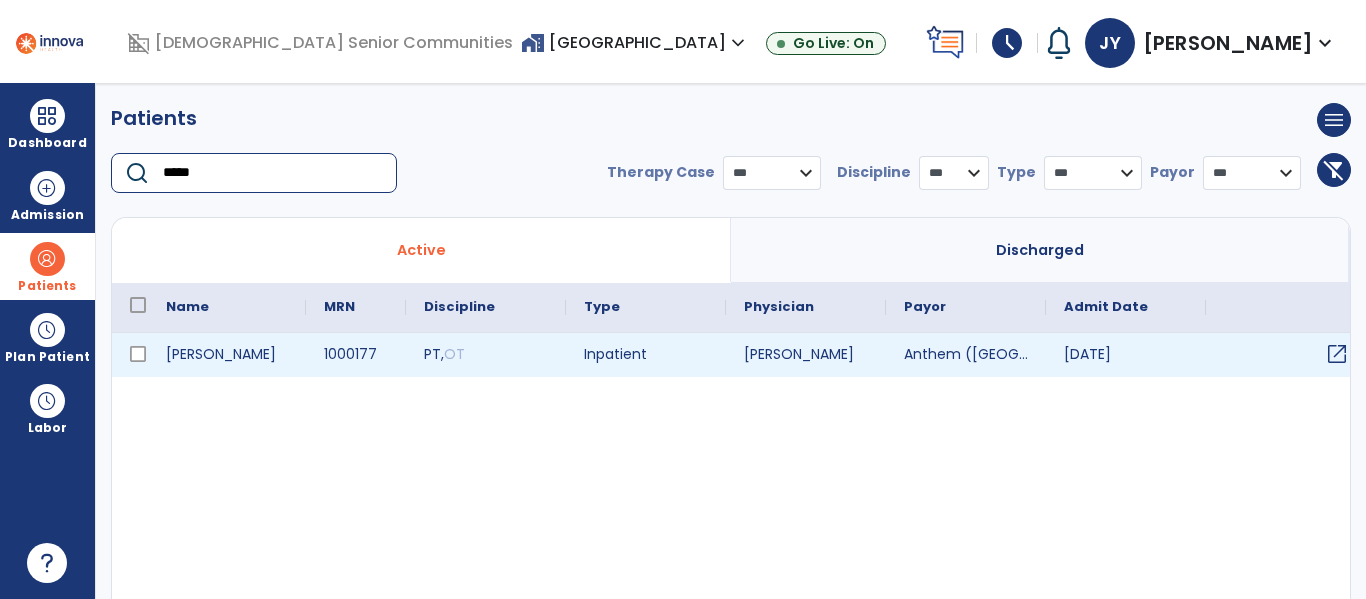 click on "open_in_new" at bounding box center (1337, 354) 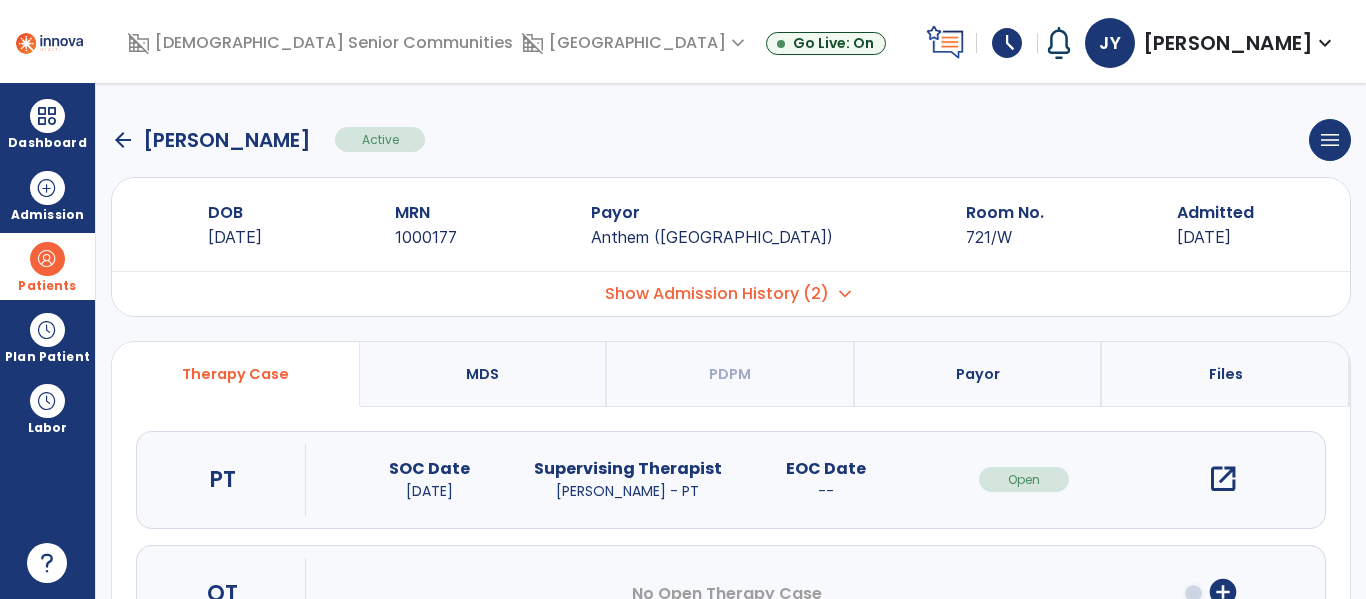 click on "open_in_new" at bounding box center (1223, 479) 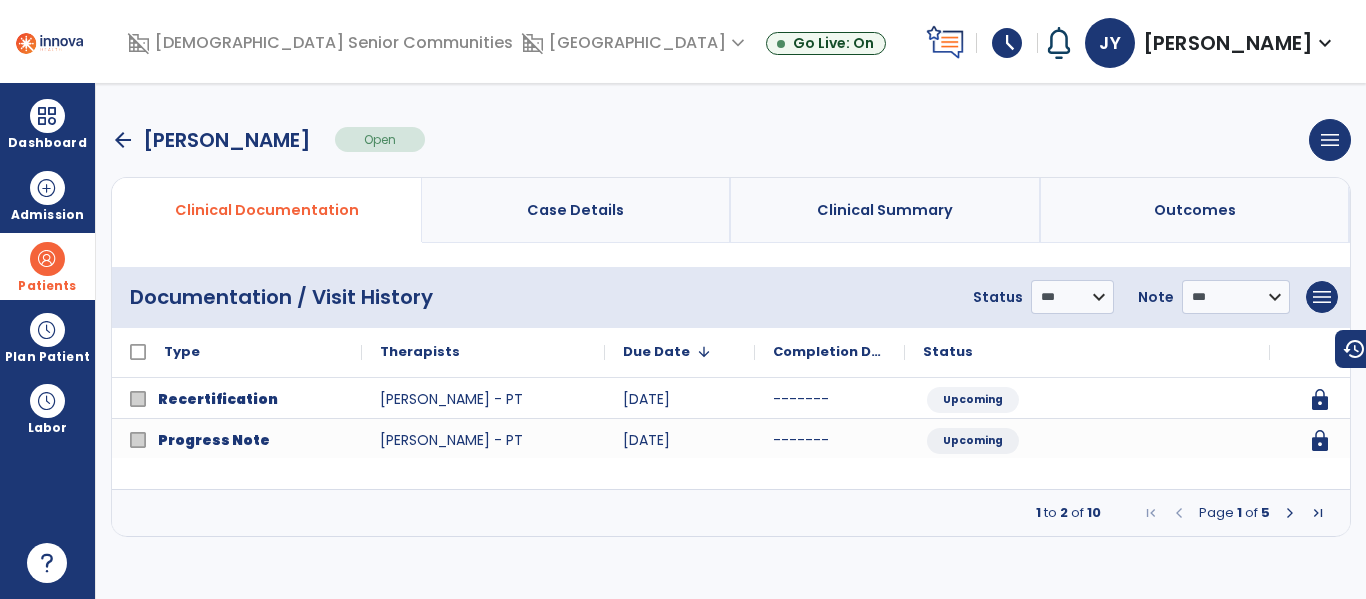 click at bounding box center (1290, 513) 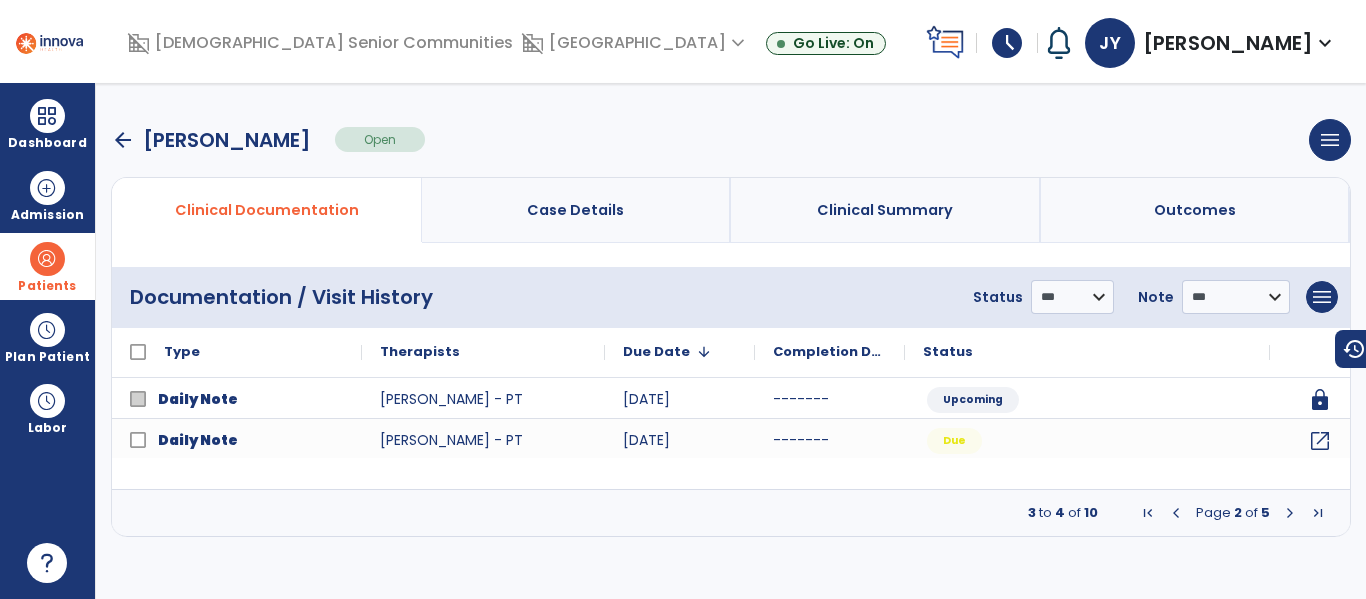 click at bounding box center [1290, 513] 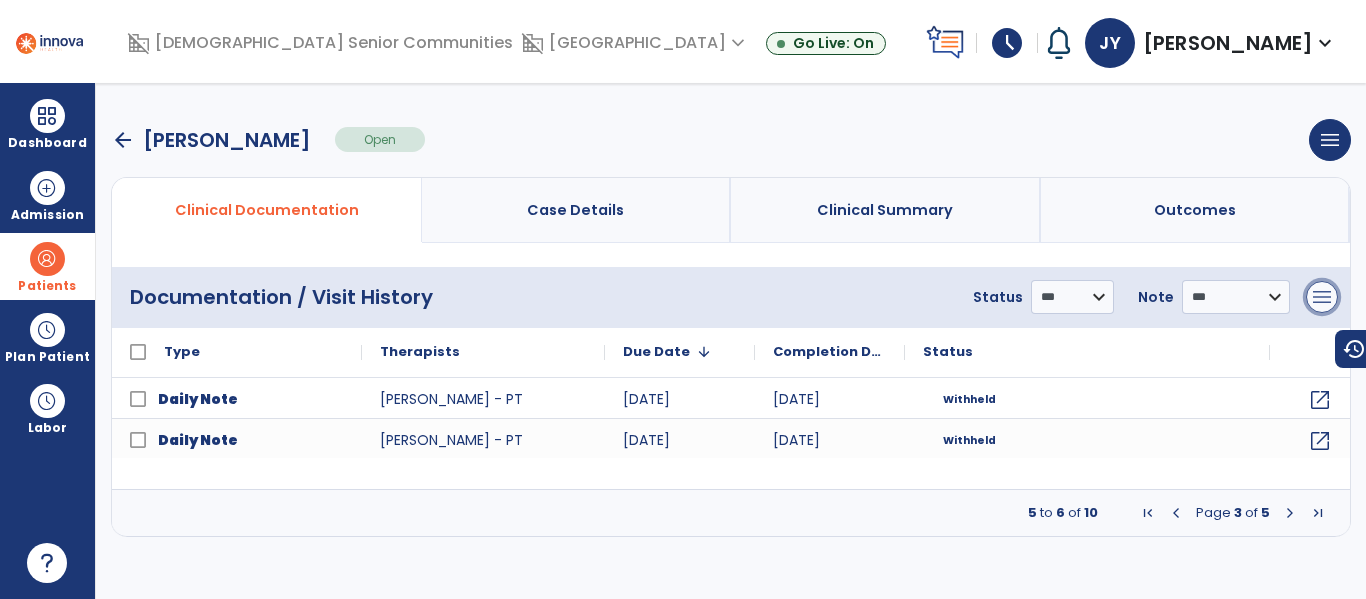 click on "menu" at bounding box center (1322, 297) 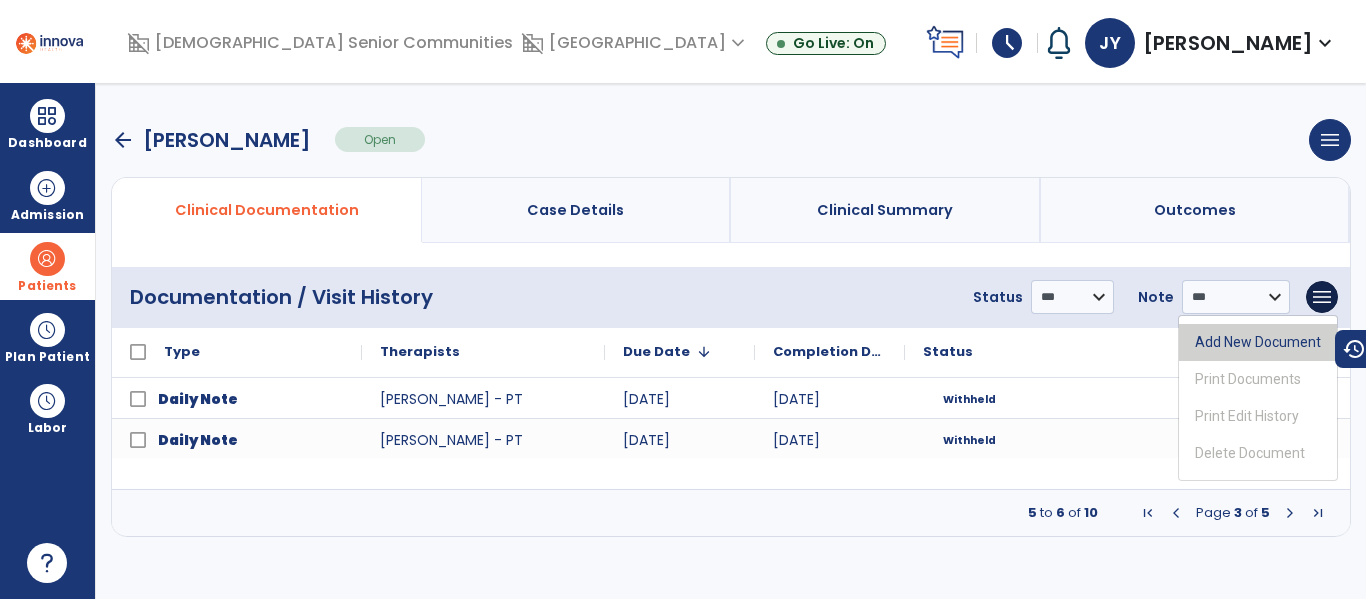 click on "Add New Document" at bounding box center (1258, 342) 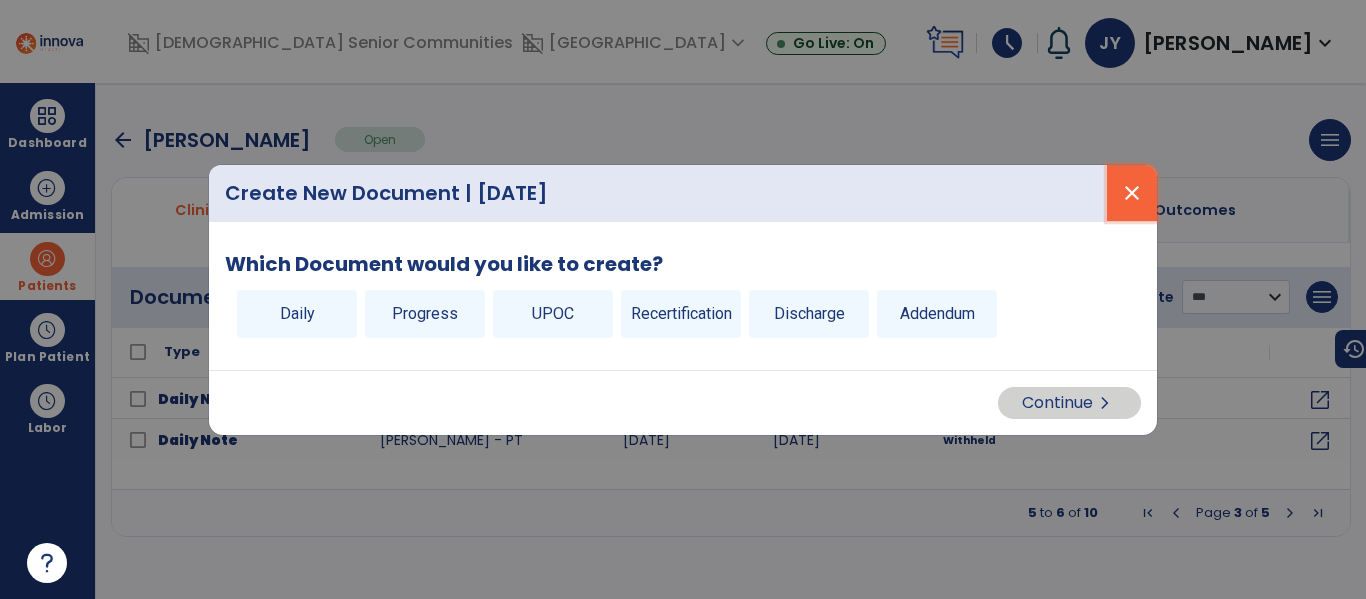 click on "close" at bounding box center (1132, 193) 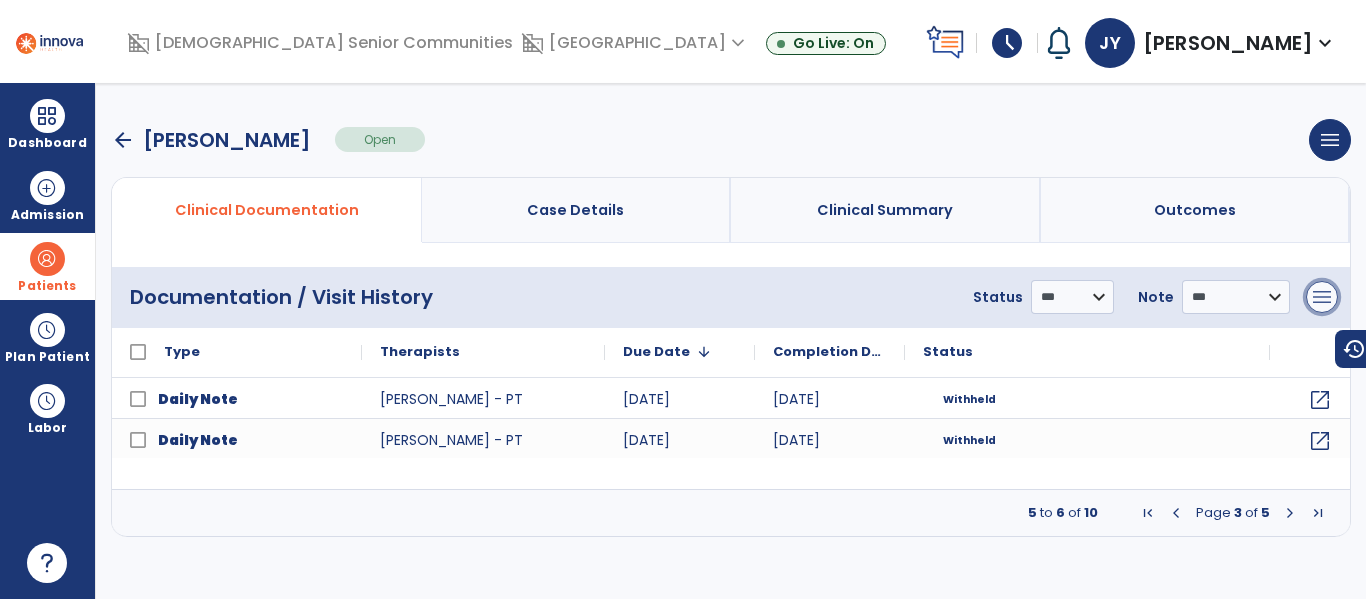 click on "menu" at bounding box center (1322, 297) 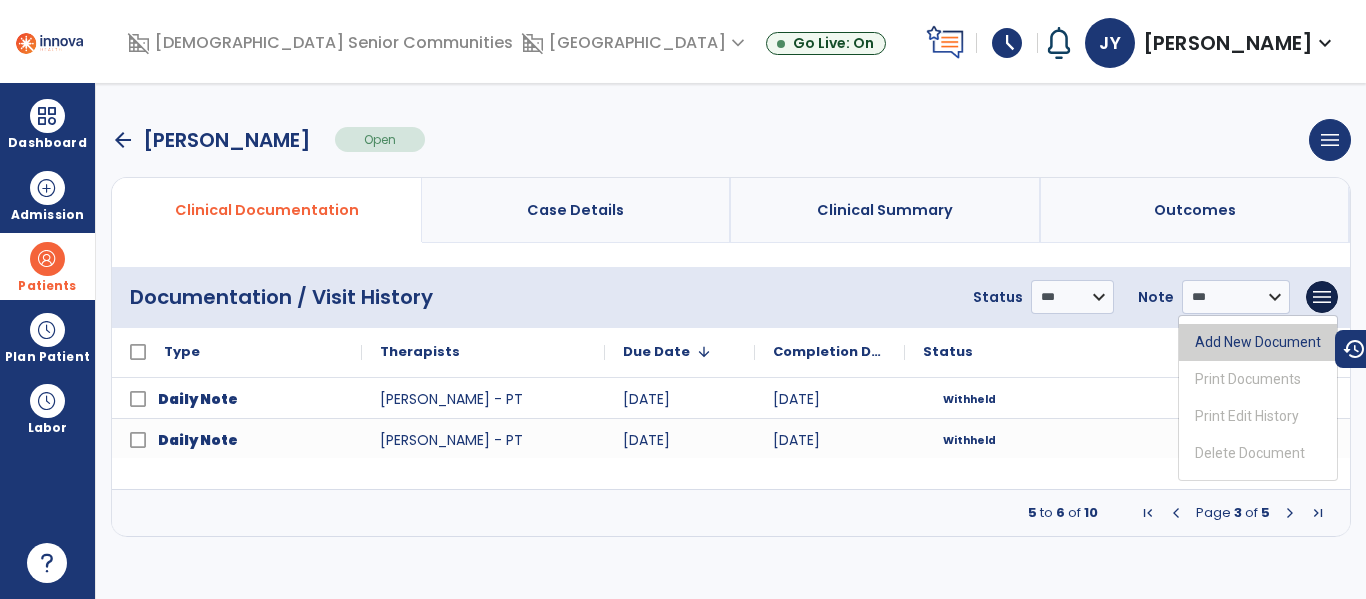 click on "Add New Document" at bounding box center (1258, 342) 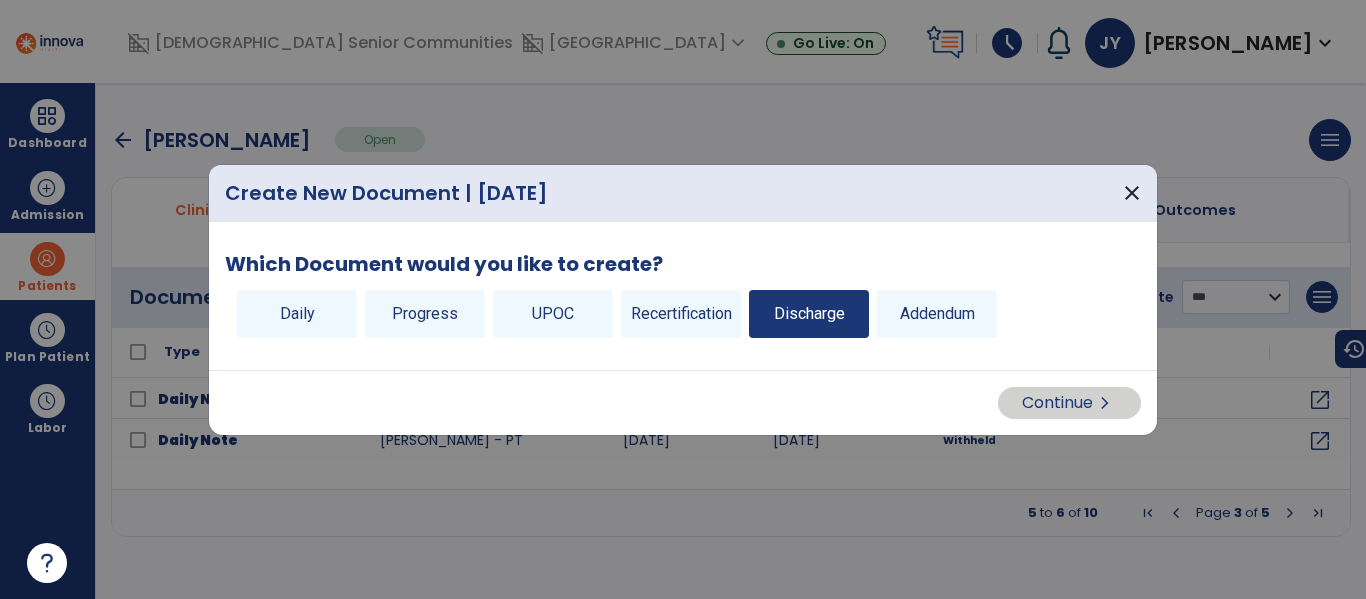 click on "Discharge" at bounding box center [809, 314] 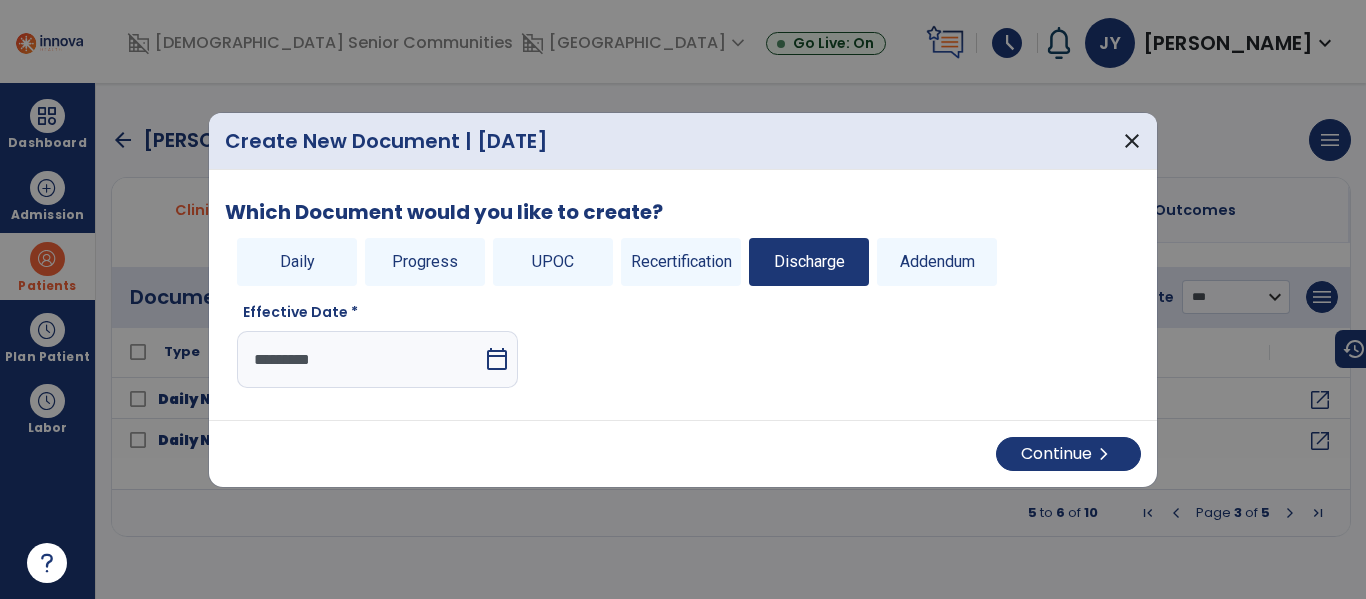 click on "*********" at bounding box center (360, 359) 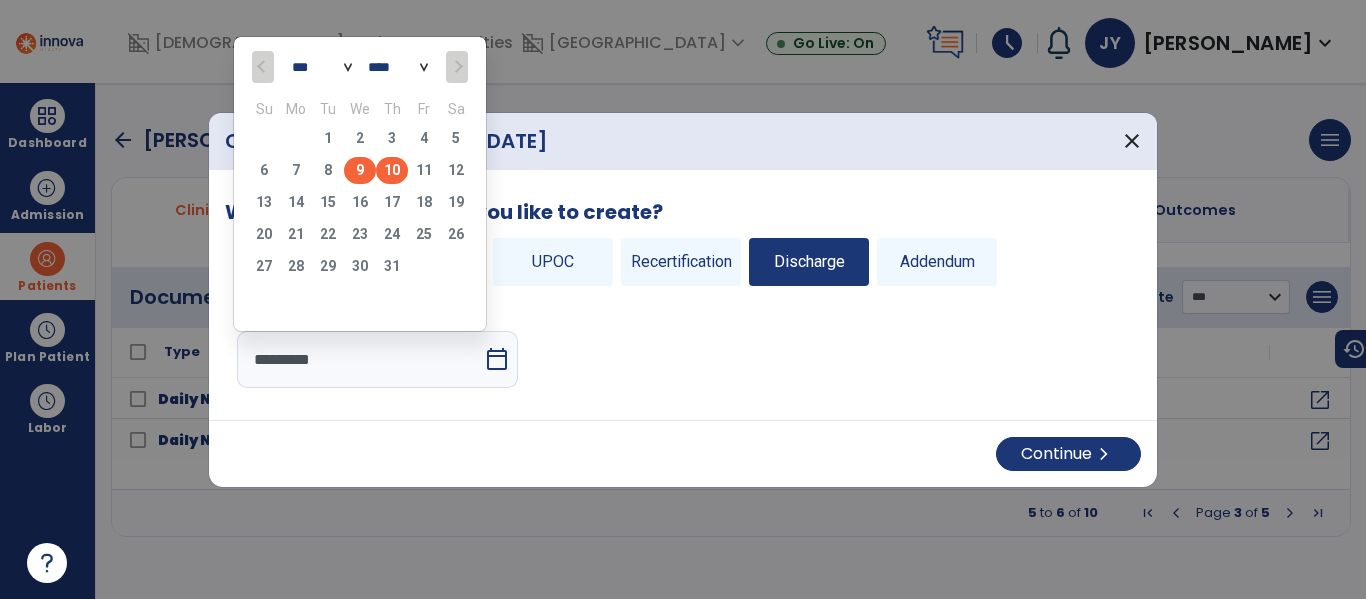 click on "9" 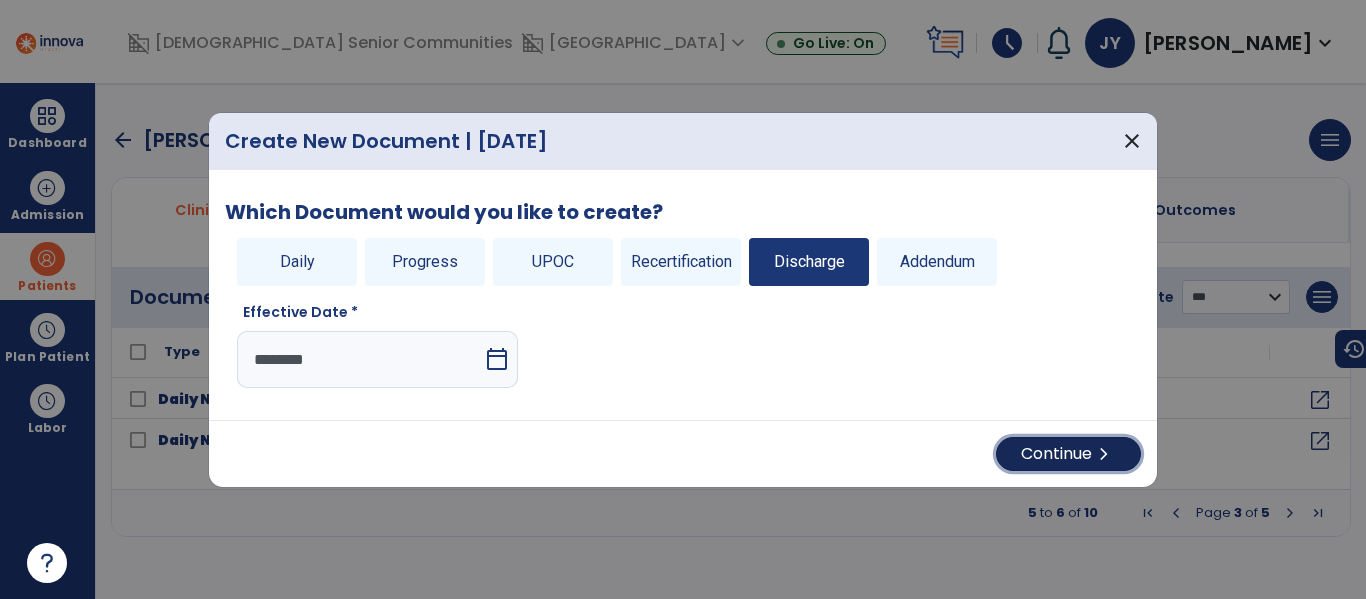 click on "Continue   chevron_right" at bounding box center [1068, 454] 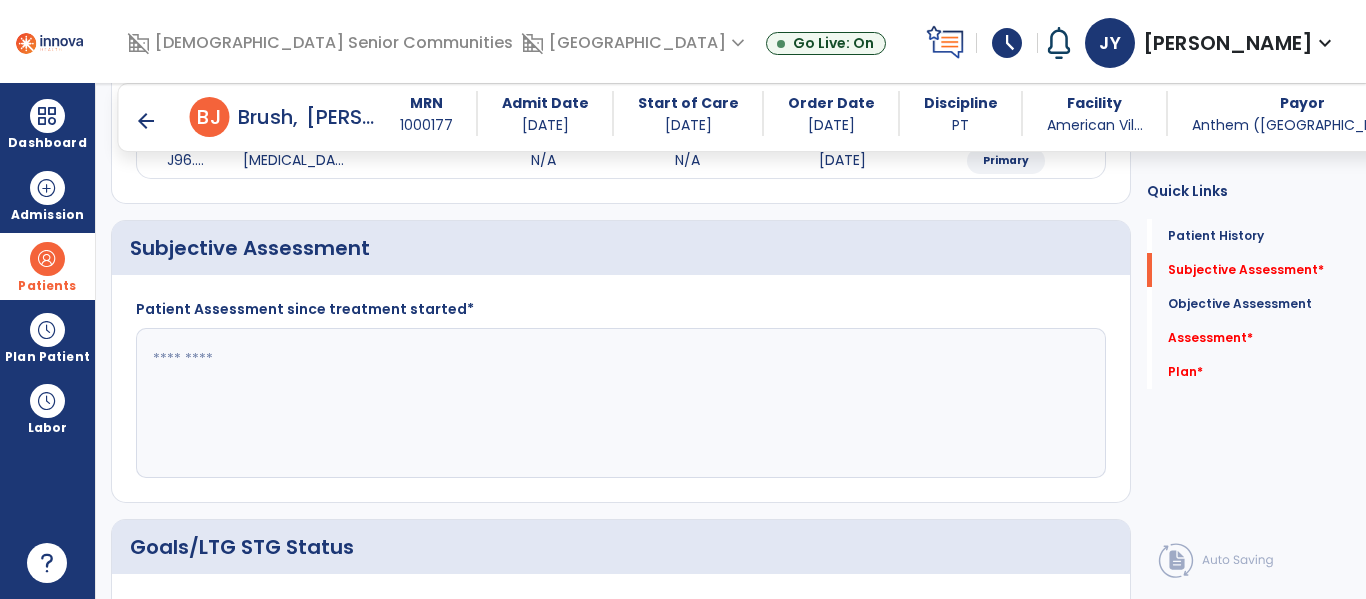 scroll, scrollTop: 377, scrollLeft: 0, axis: vertical 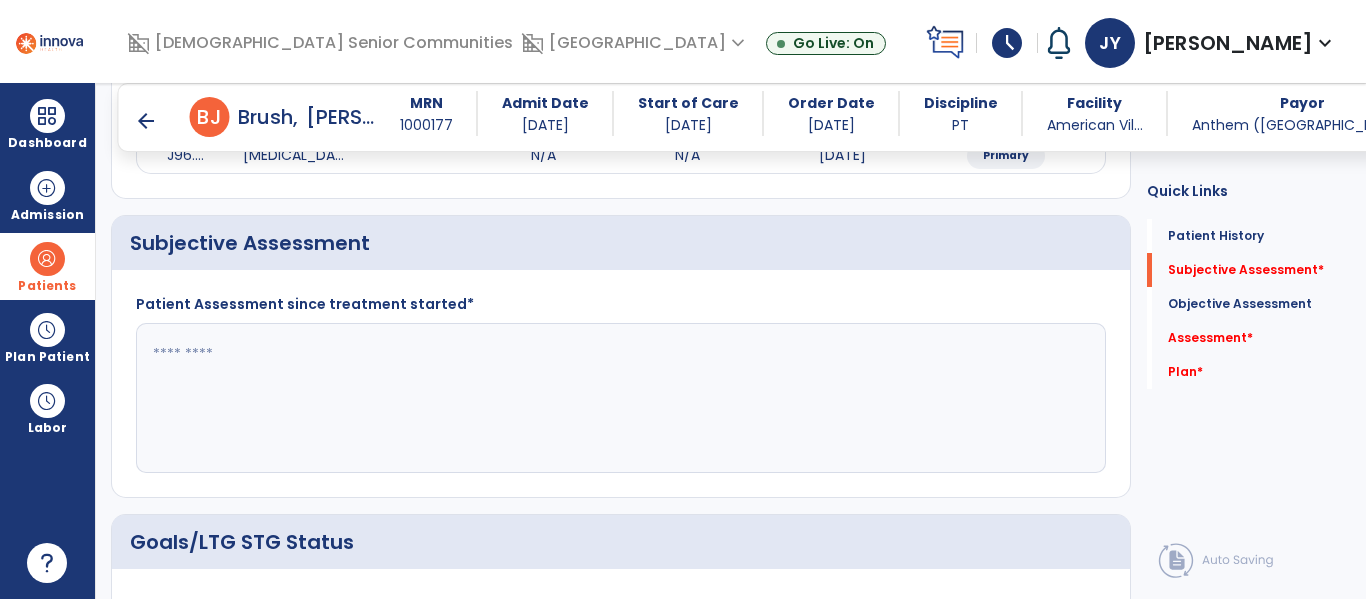 click 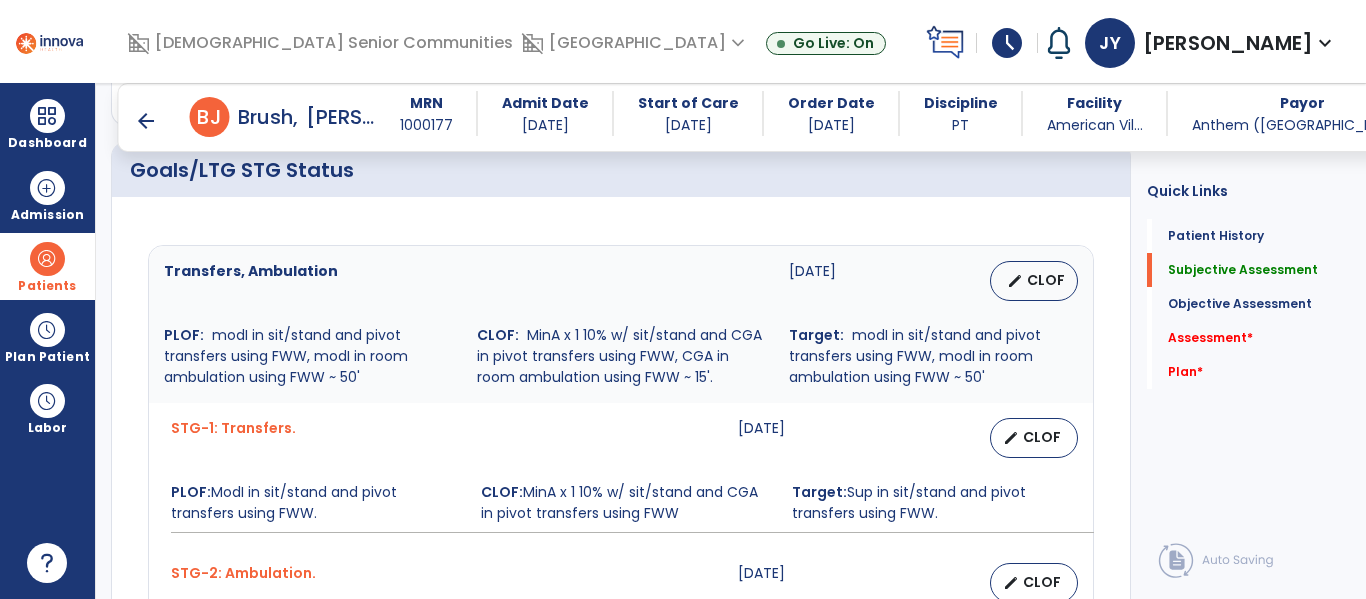 scroll, scrollTop: 755, scrollLeft: 0, axis: vertical 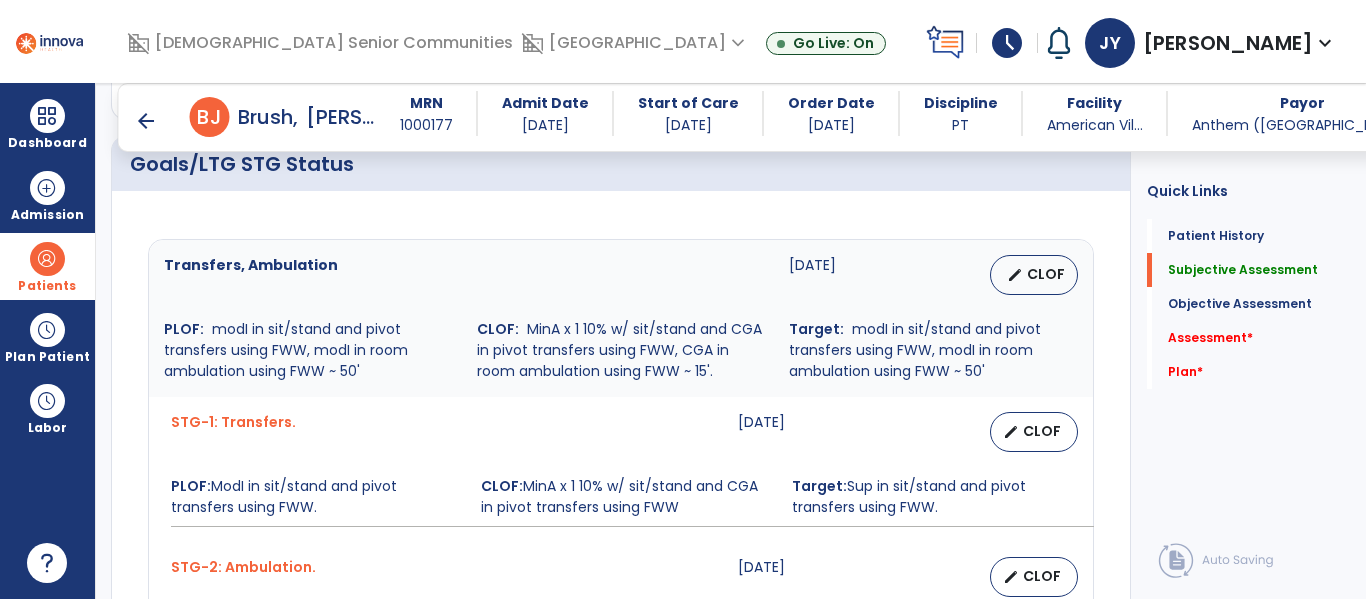 type on "**********" 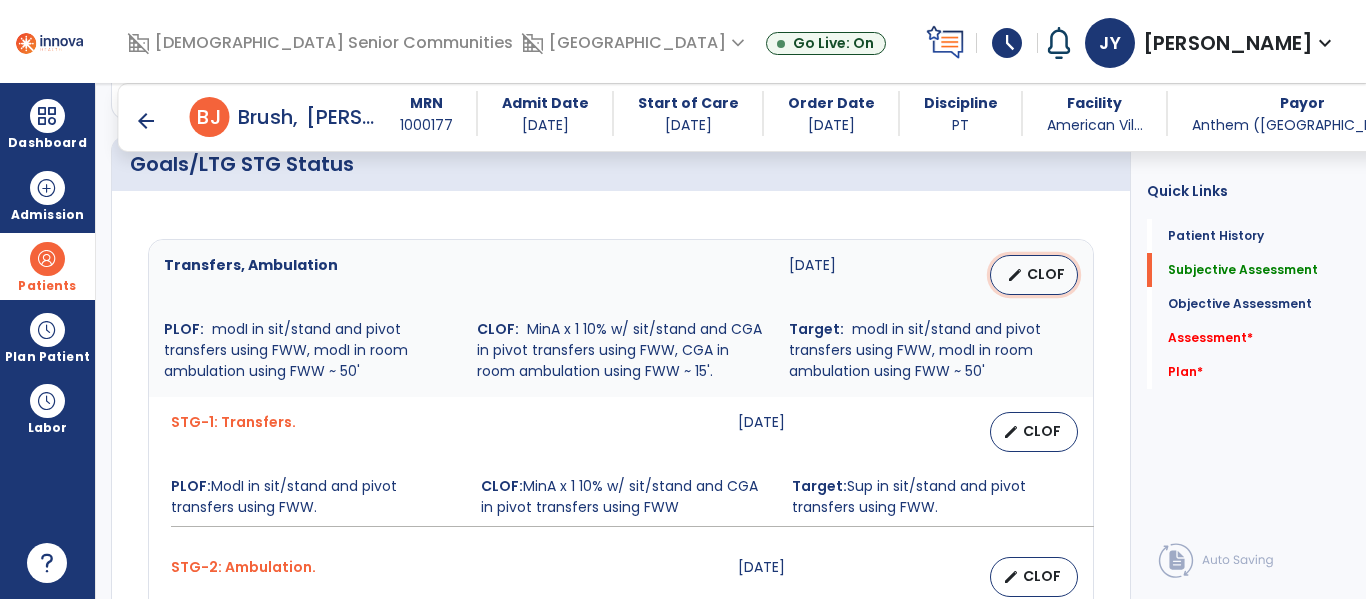 click on "CLOF" at bounding box center (1046, 274) 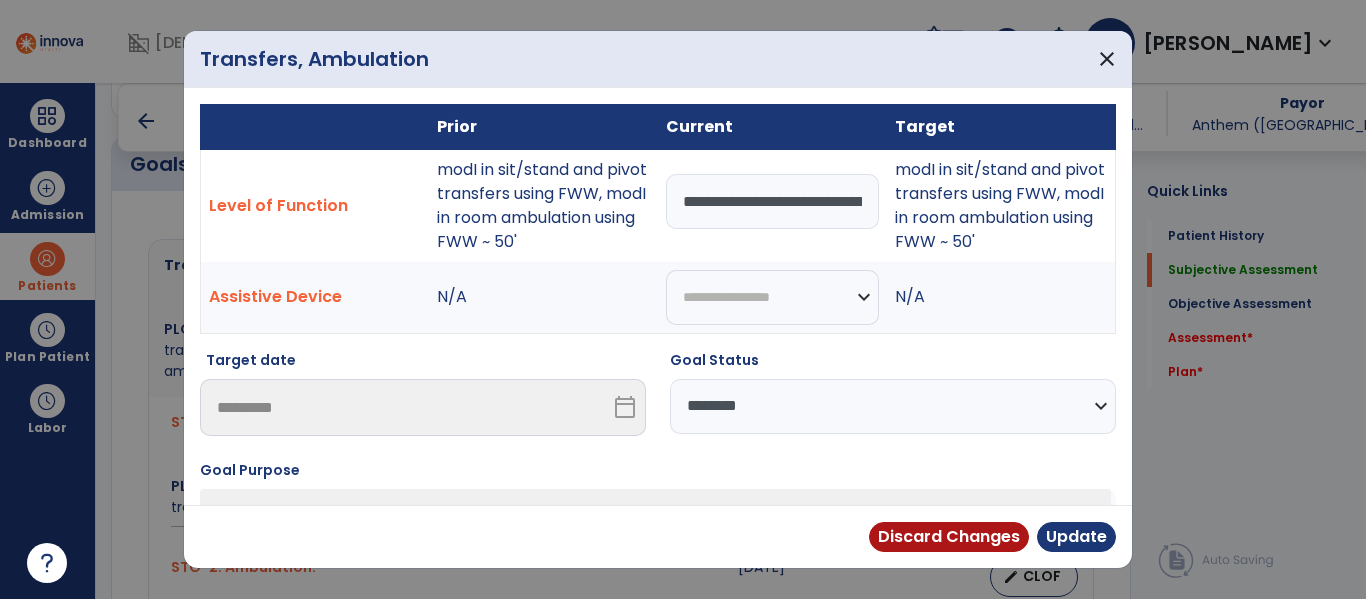 click on "**********" at bounding box center (893, 406) 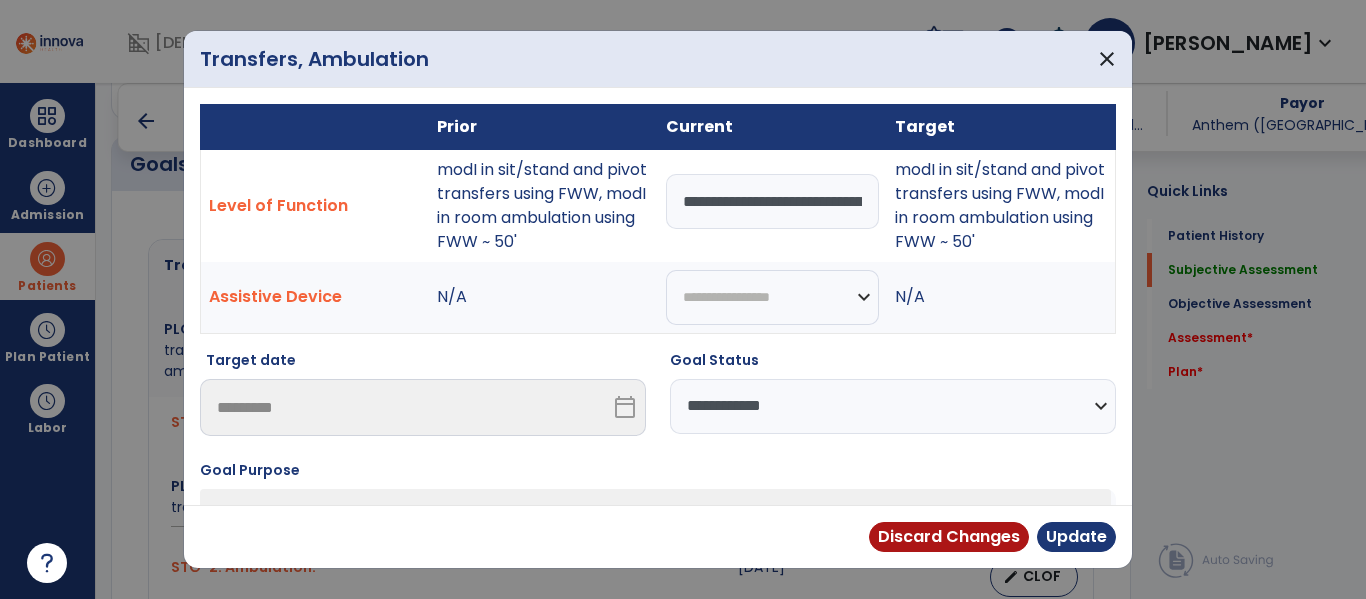 click on "**********" at bounding box center (893, 406) 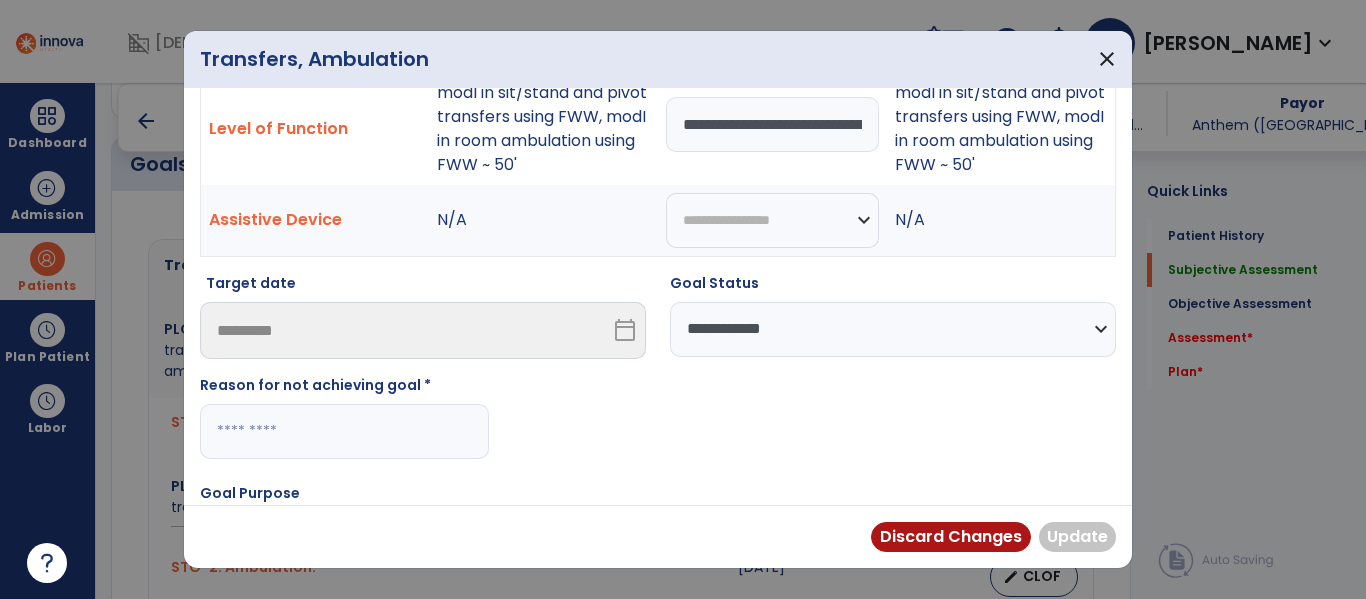 scroll, scrollTop: 102, scrollLeft: 0, axis: vertical 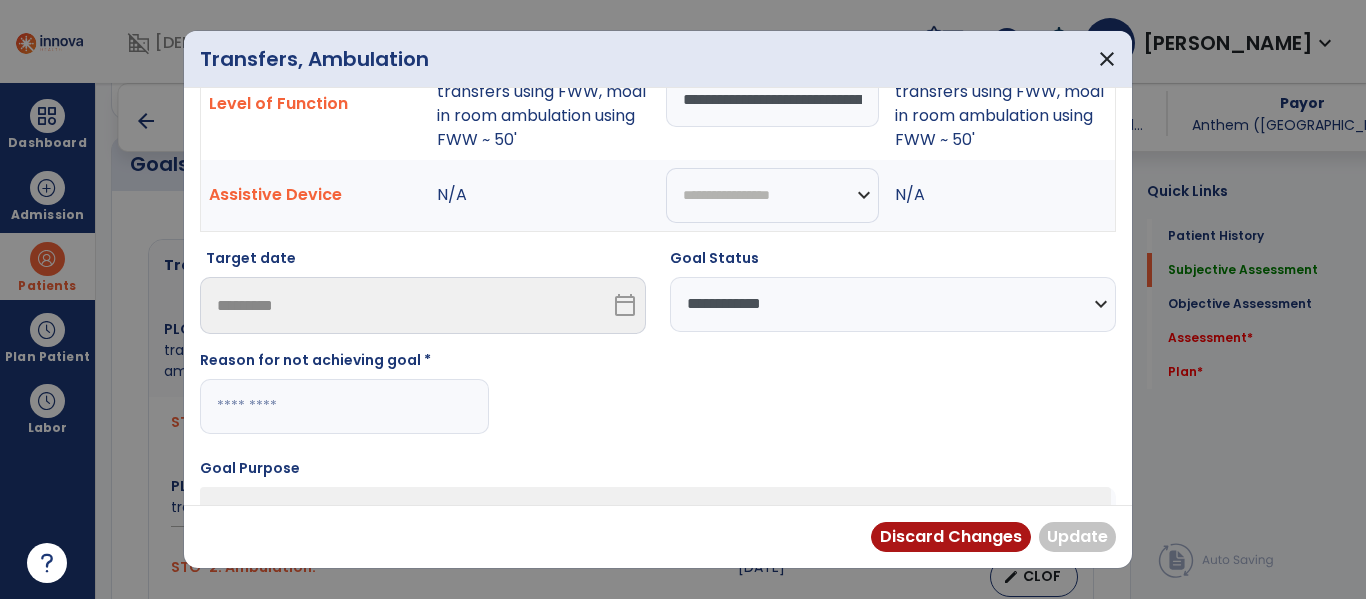 click at bounding box center [344, 406] 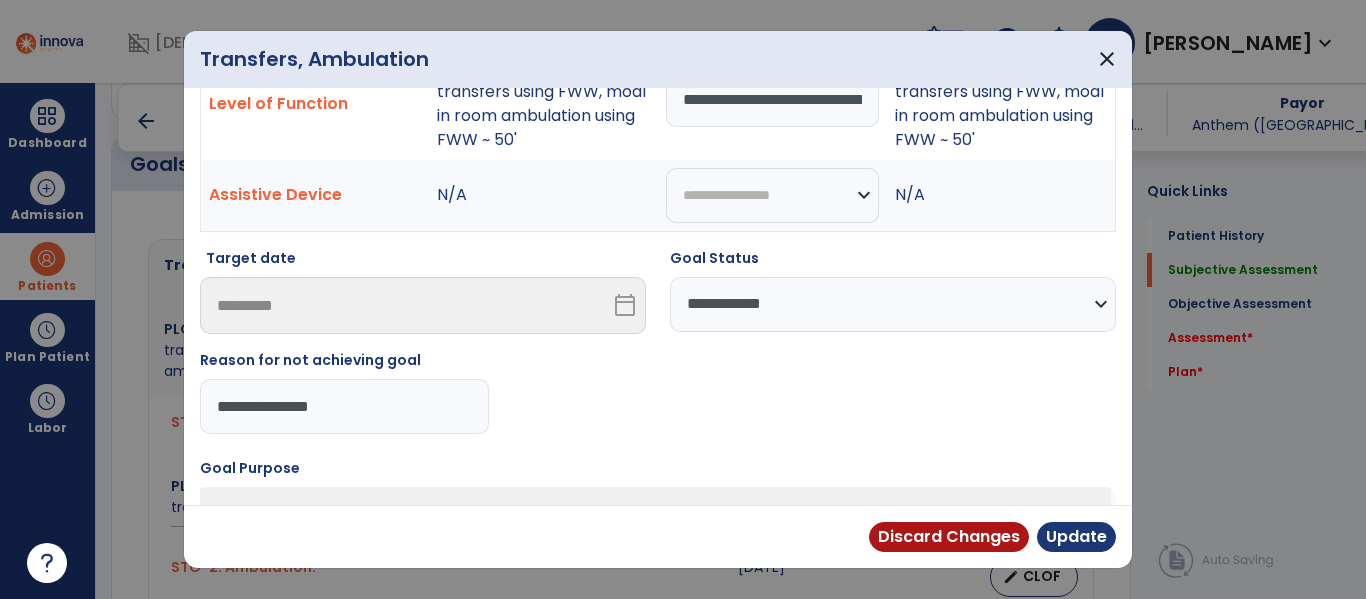 type on "**********" 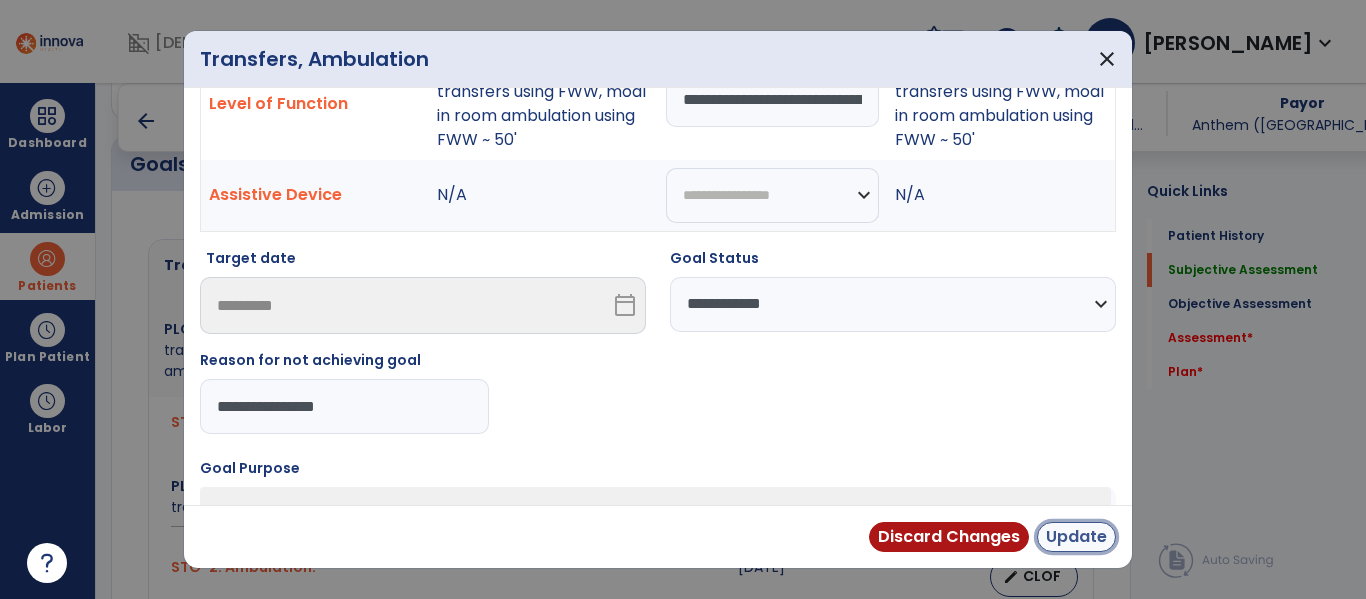 click on "Update" at bounding box center (1076, 537) 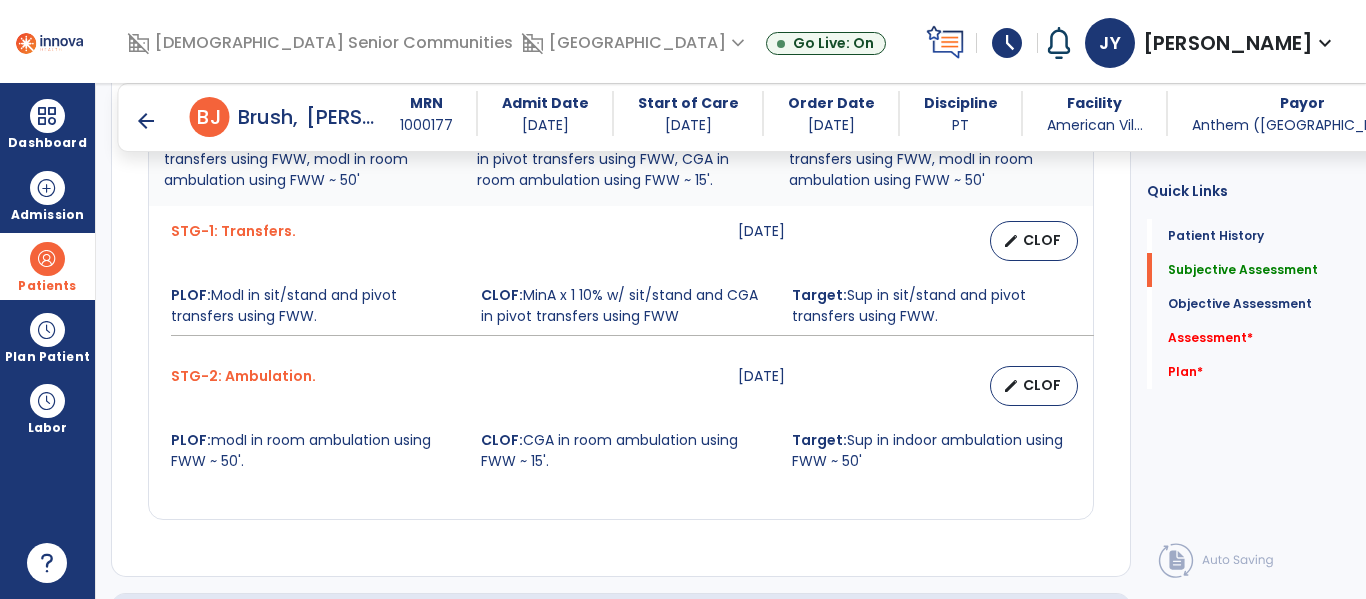 scroll, scrollTop: 953, scrollLeft: 0, axis: vertical 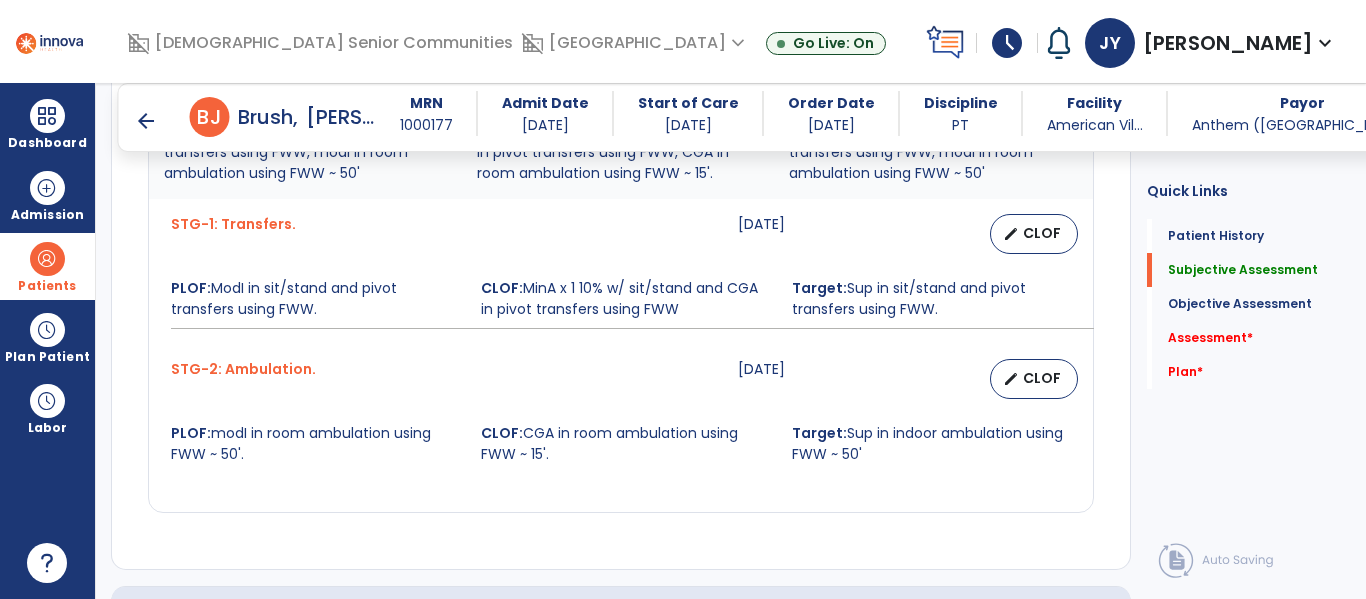 click on "STG-1: Transfers.  07-23-2025   edit   CLOF PLOF:  ModI in sit/stand and pivot transfers using FWW.  CLOF:  MinA x 1 10% w/ sit/stand and CGA in pivot transfers using FWW  Target:  Sup in sit/stand and pivot transfers using FWW." at bounding box center [621, 271] 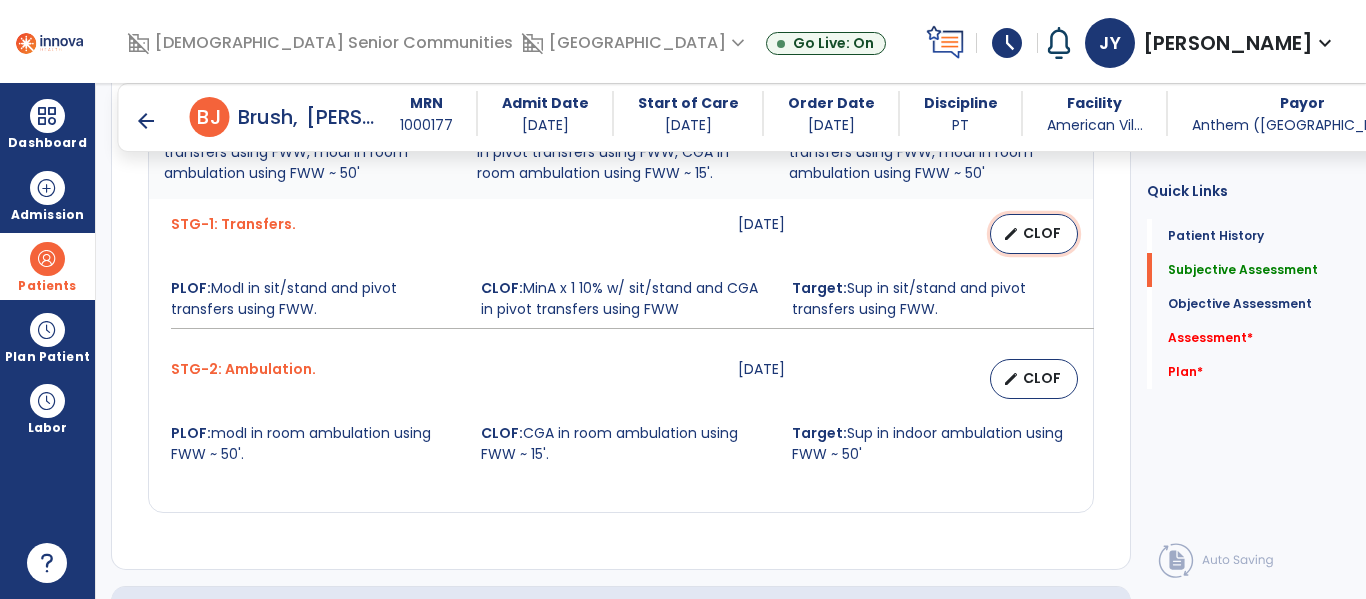click on "edit   CLOF" at bounding box center (1034, 234) 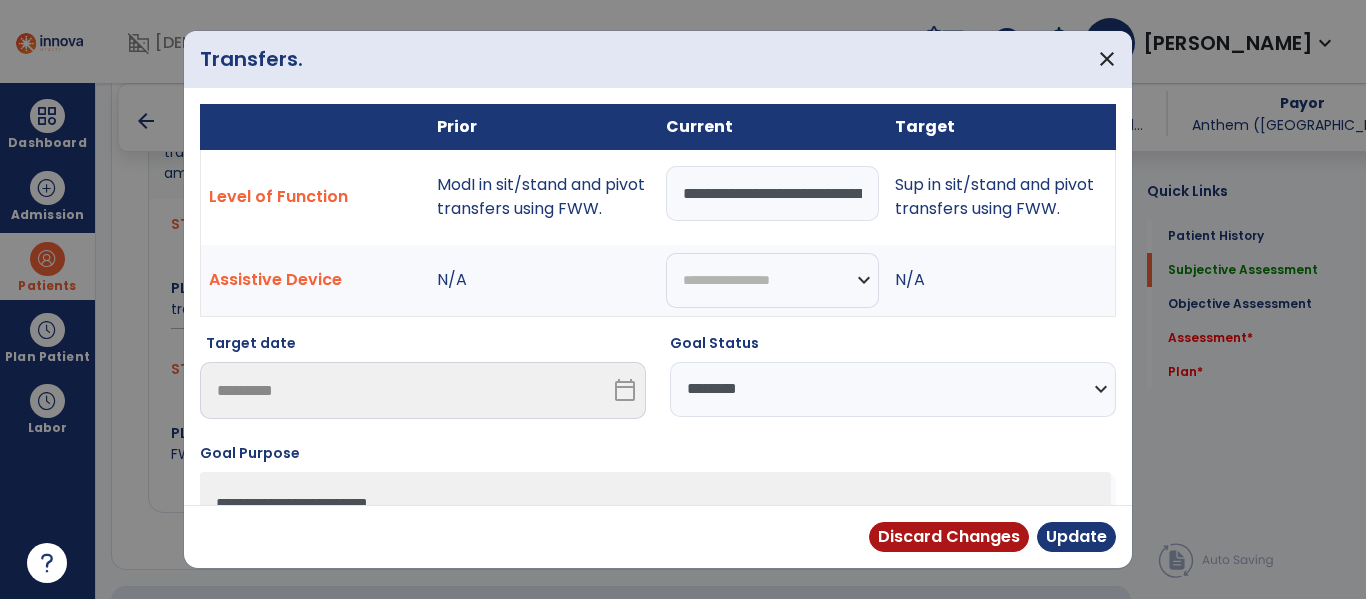 click on "**********" at bounding box center (893, 389) 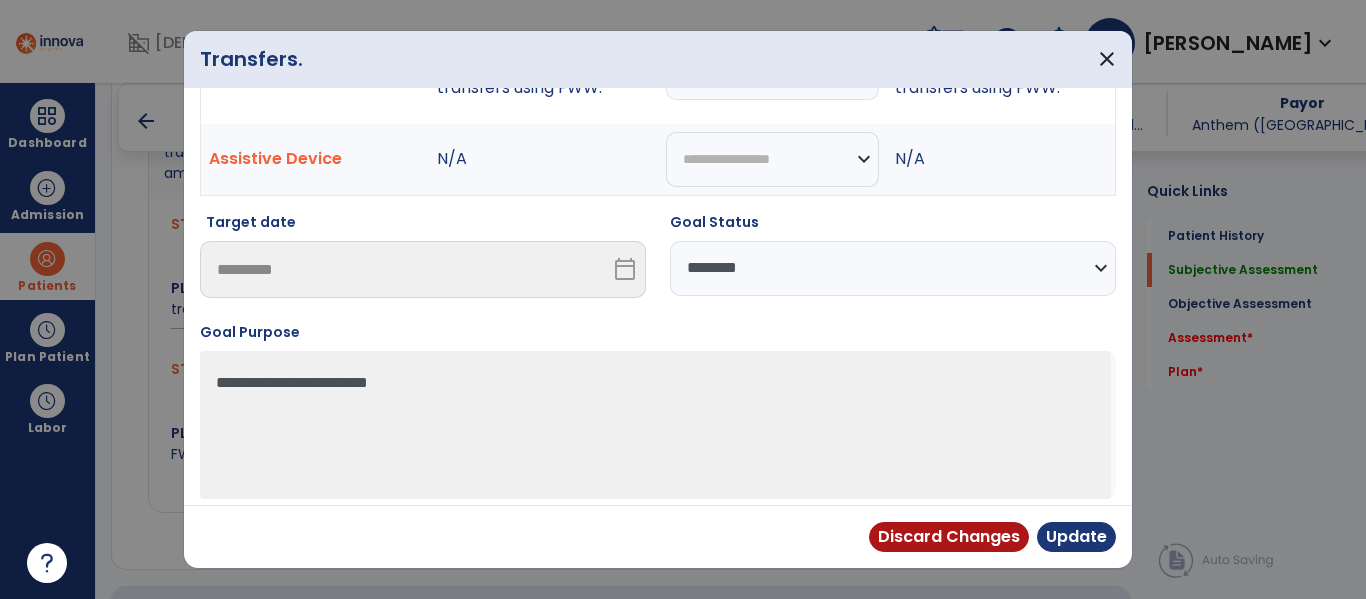 click on "**********" at bounding box center [893, 268] 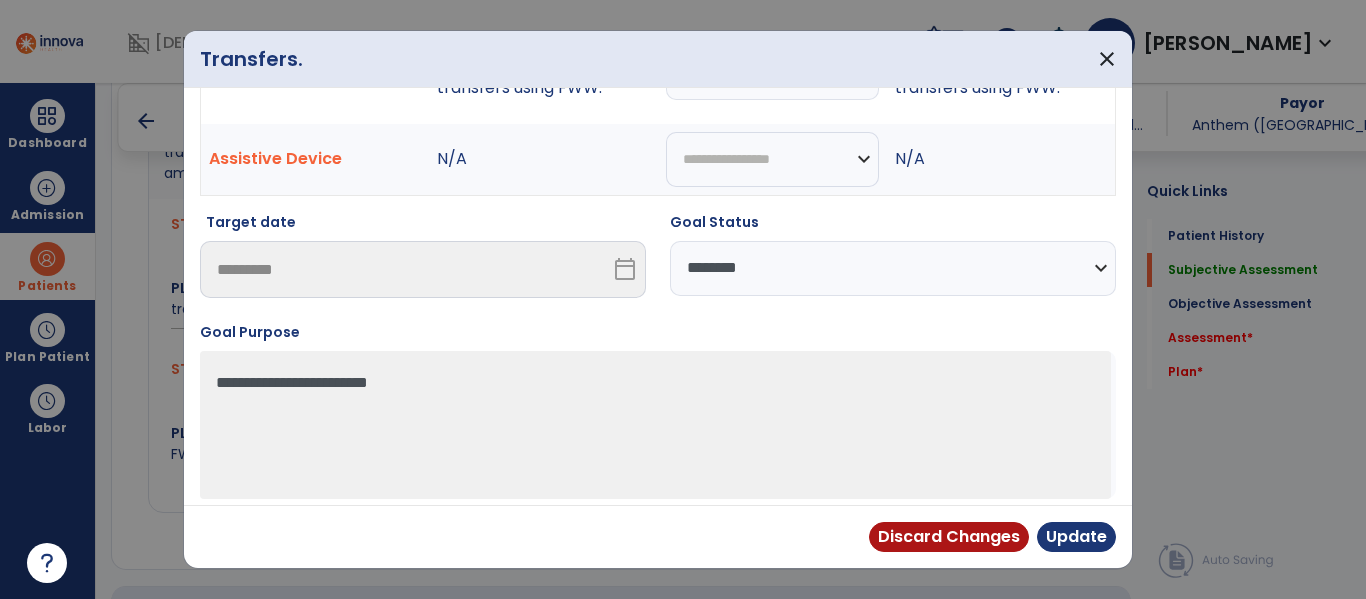select on "**********" 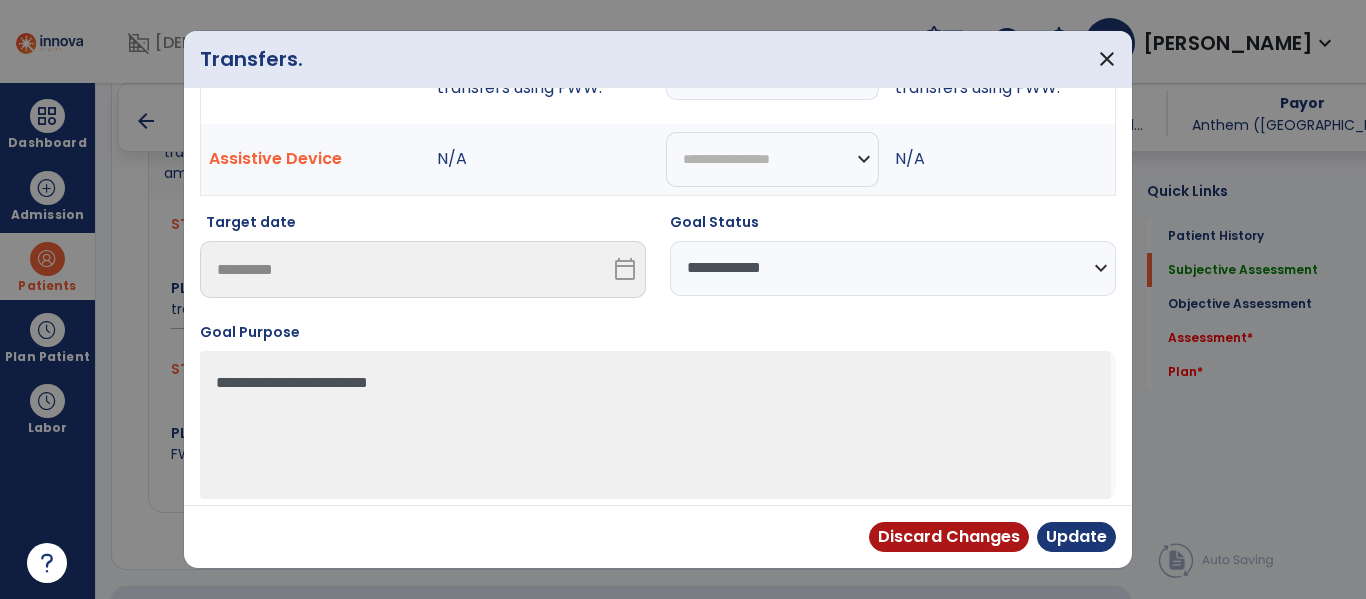 click on "**********" at bounding box center [893, 268] 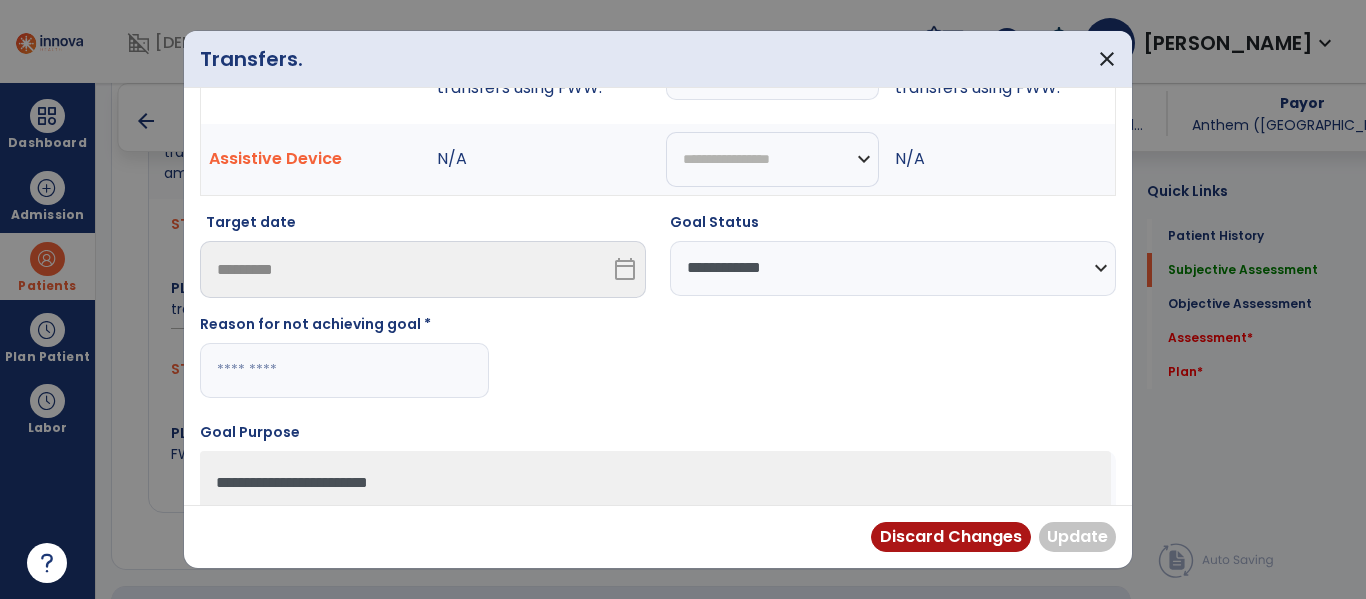 click at bounding box center [344, 370] 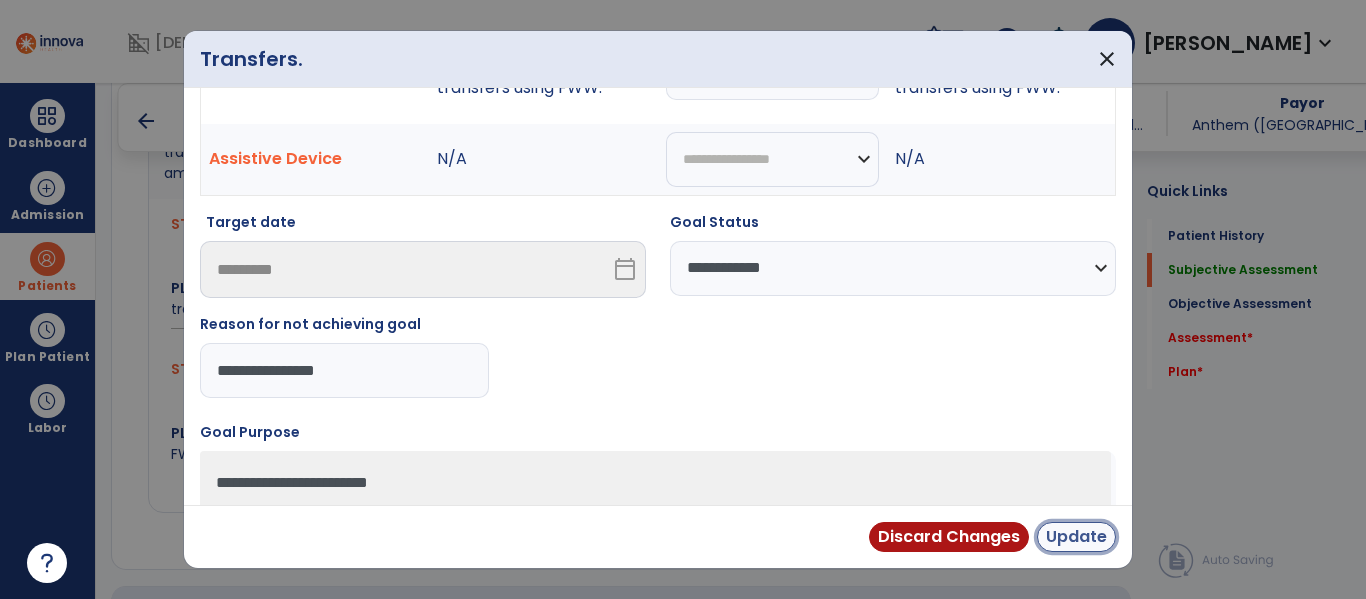 click on "Update" at bounding box center (1076, 537) 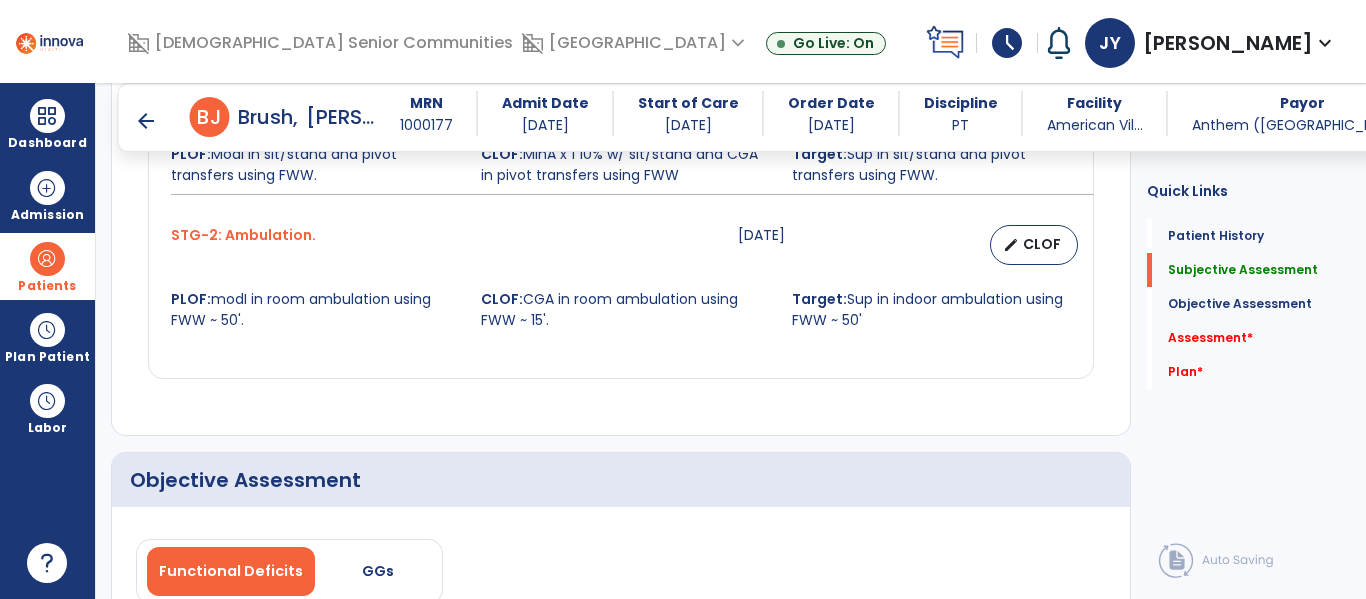 scroll, scrollTop: 1113, scrollLeft: 0, axis: vertical 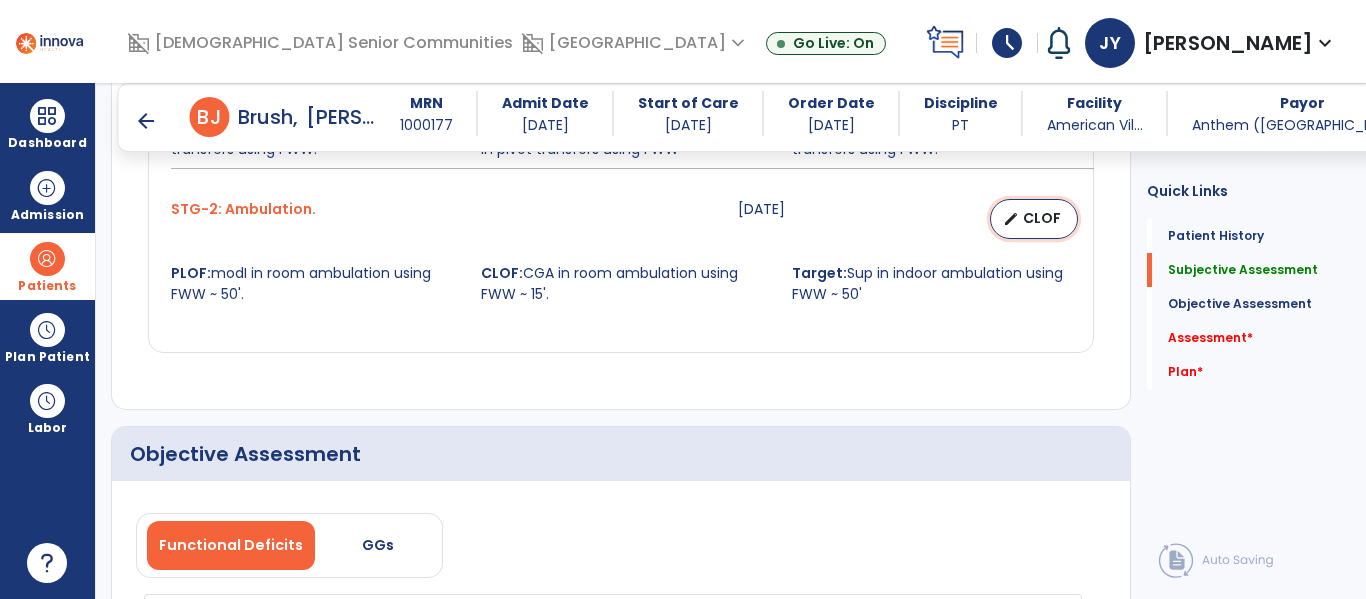 click on "CLOF" at bounding box center (1042, 218) 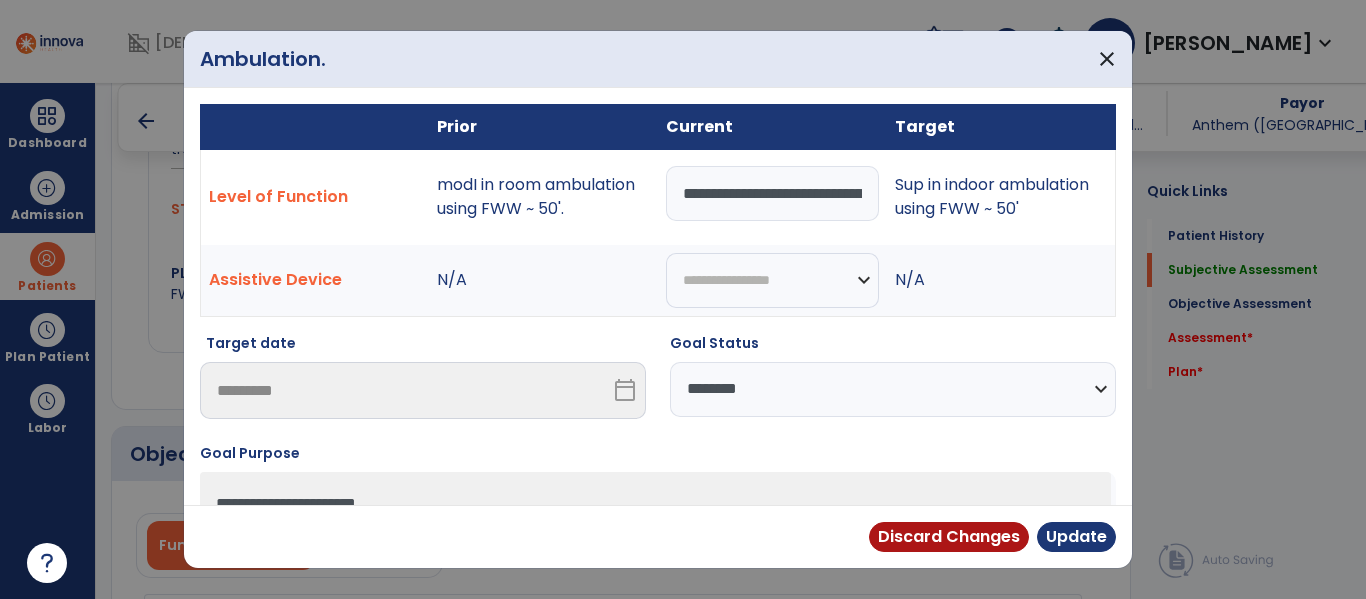 click on "**********" at bounding box center (893, 389) 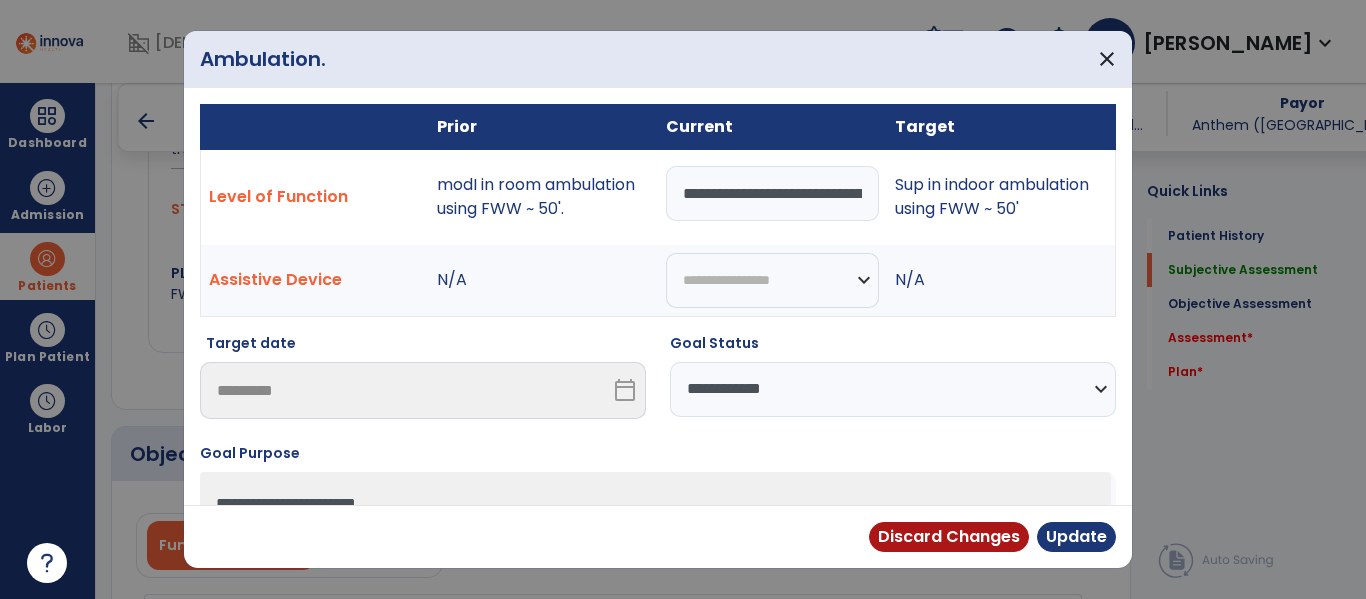 click on "**********" at bounding box center [893, 389] 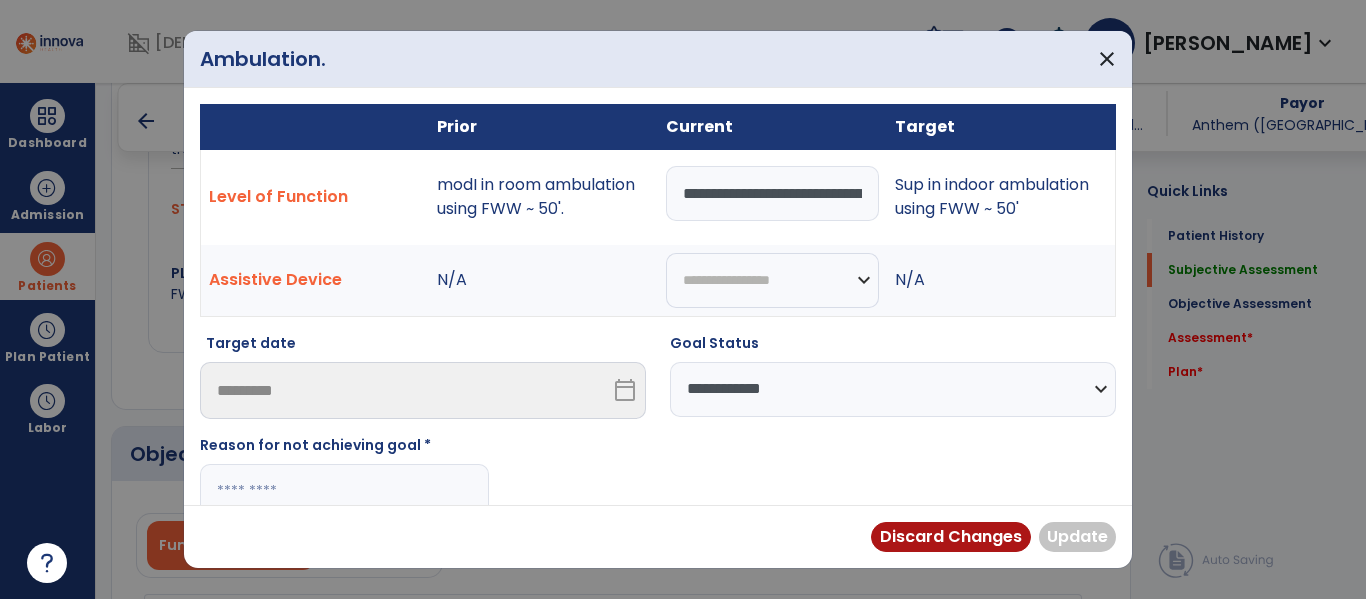 click at bounding box center (344, 491) 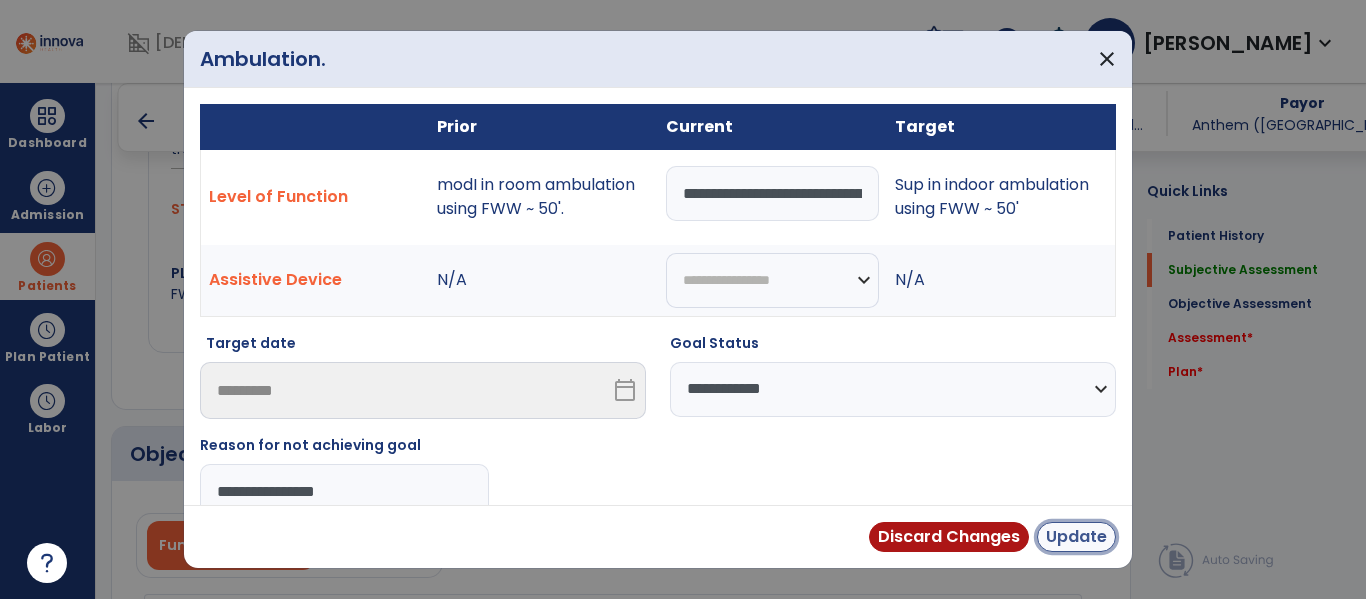 click on "Update" at bounding box center [1076, 537] 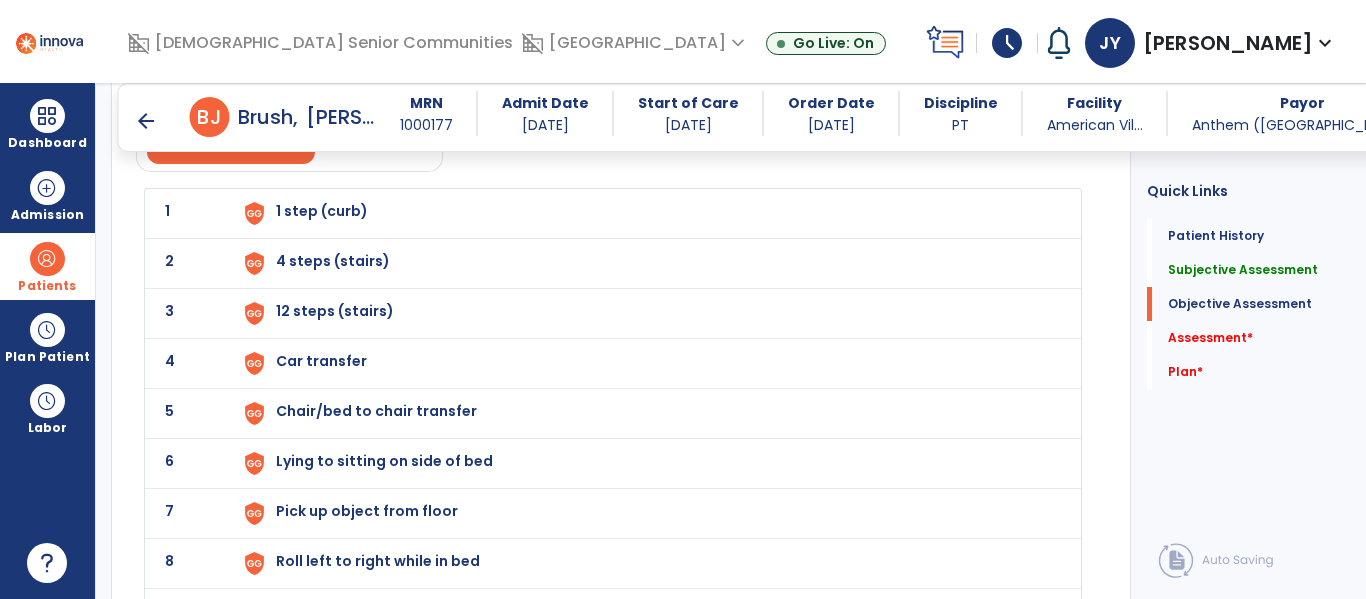 scroll, scrollTop: 1524, scrollLeft: 0, axis: vertical 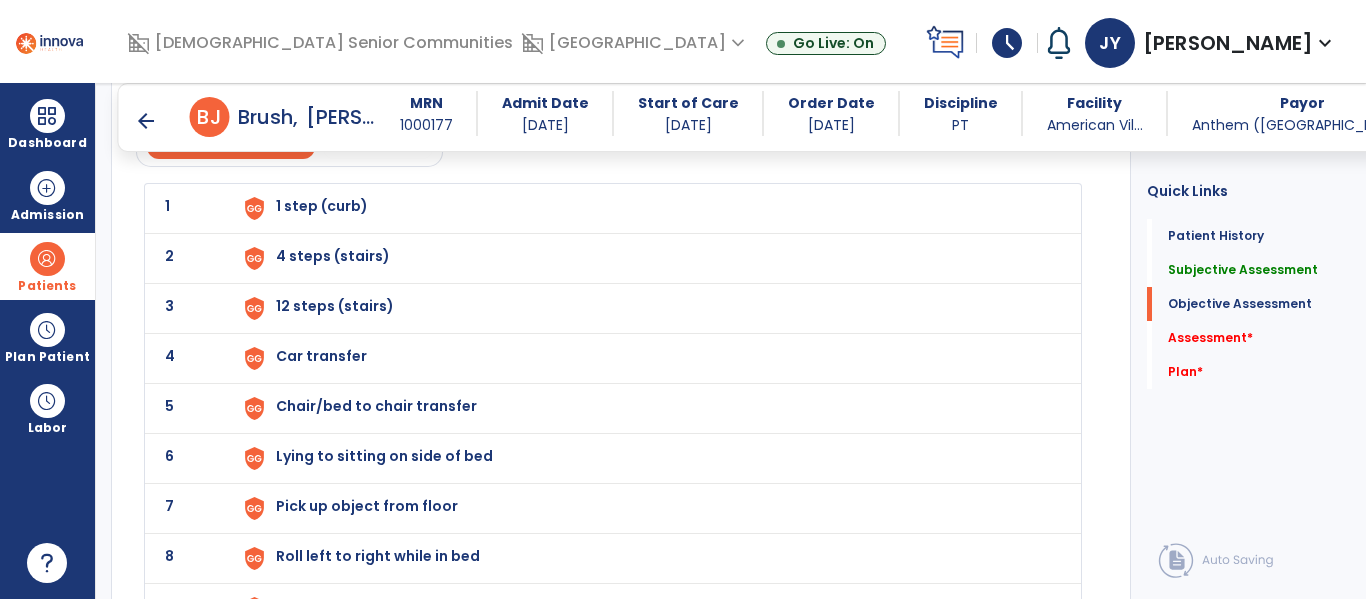 click on "1 step (curb)" at bounding box center [322, 206] 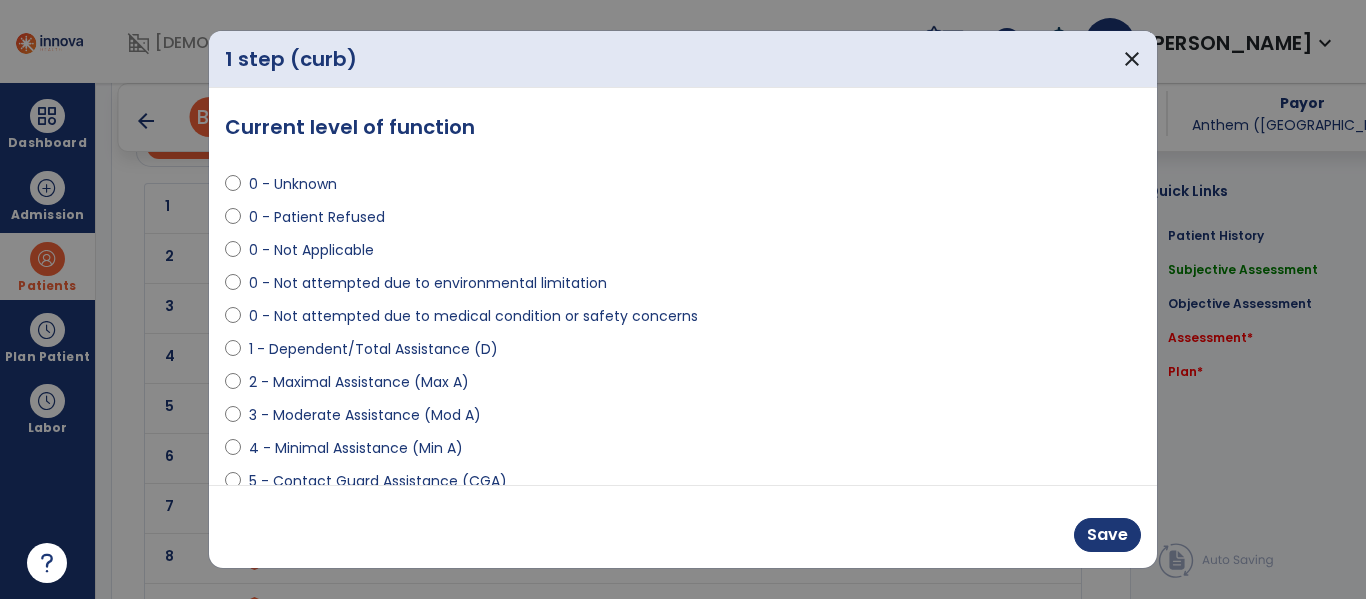 click at bounding box center (683, 299) 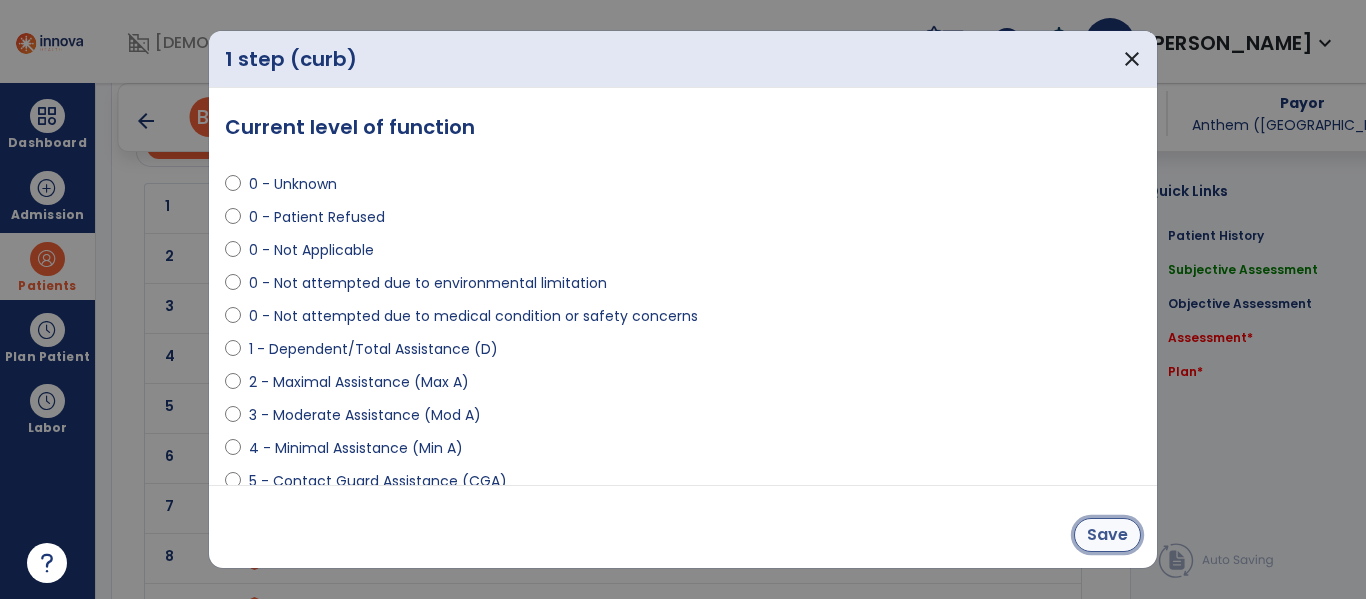 click on "Save" at bounding box center [1107, 535] 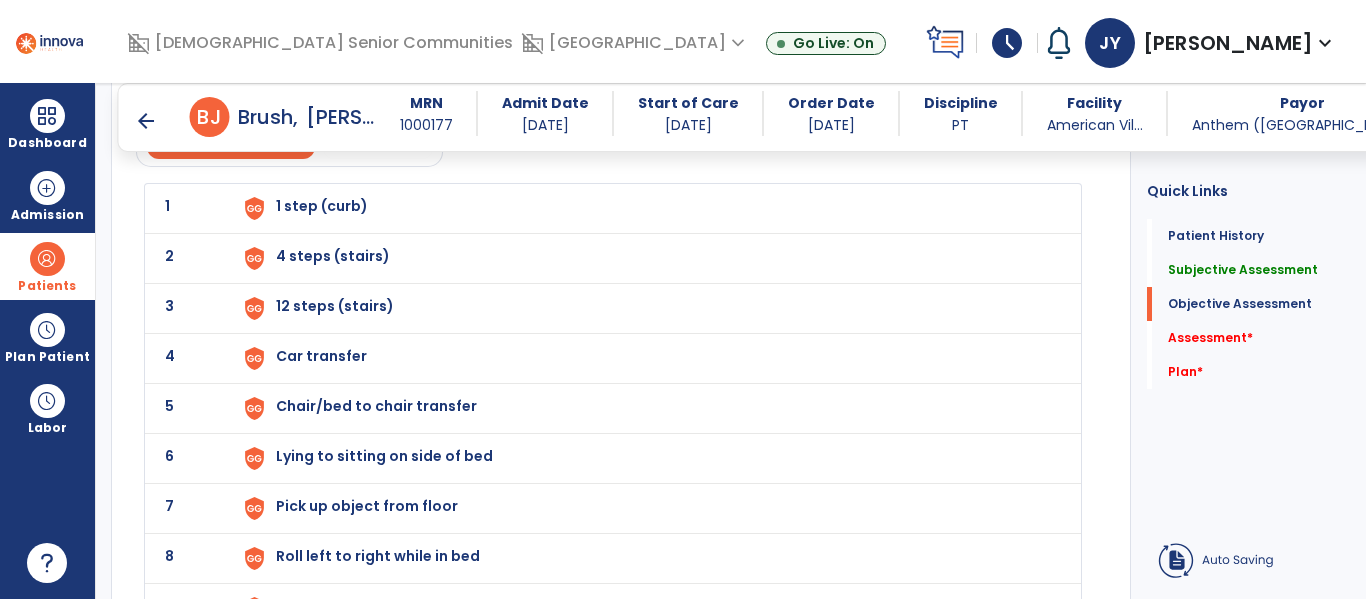 click on "4 steps (stairs)" at bounding box center [646, 208] 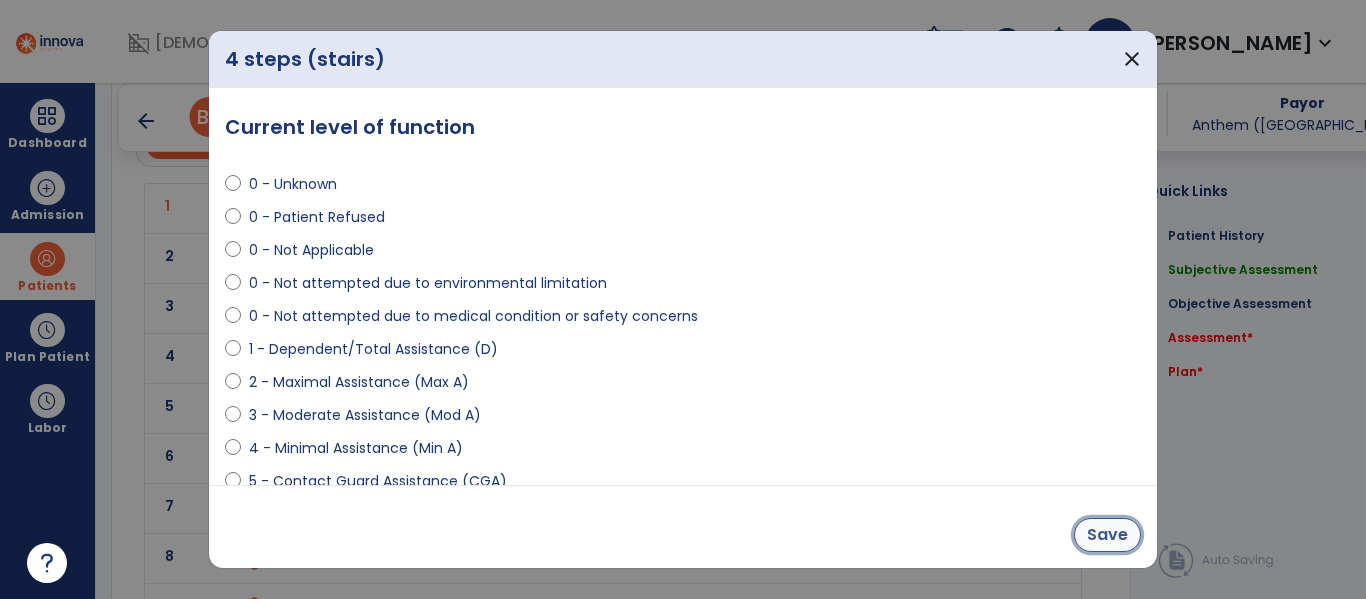 click on "Save" at bounding box center (1107, 535) 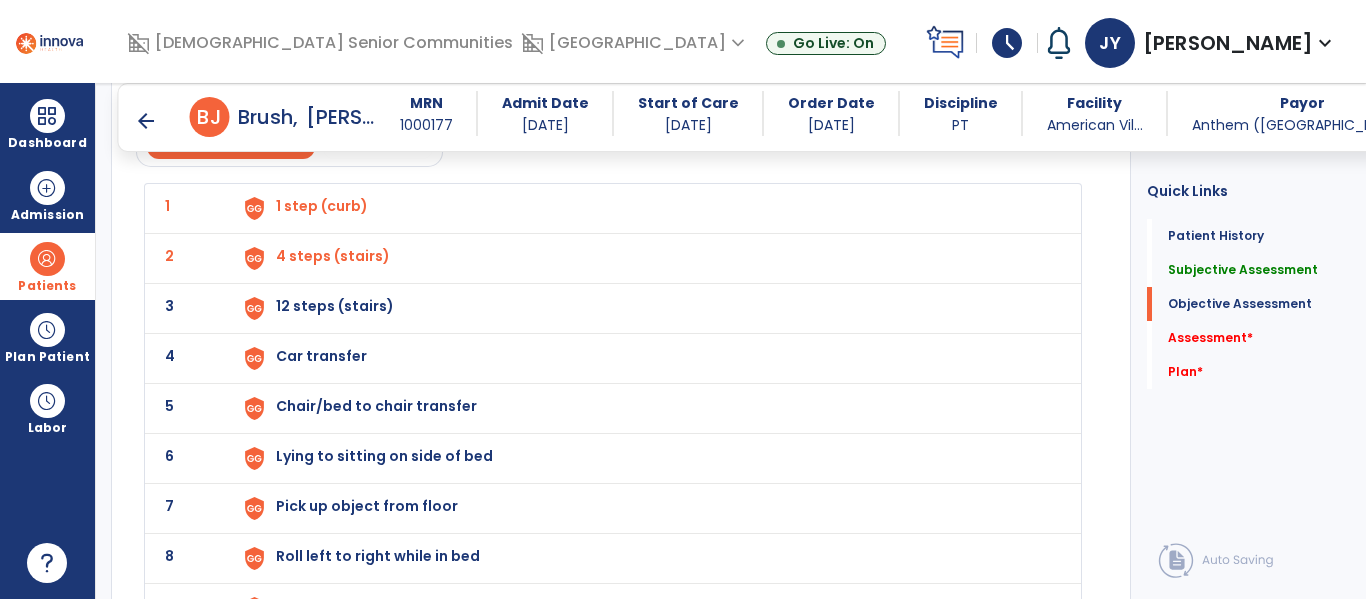 click on "12 steps (stairs)" at bounding box center (646, 208) 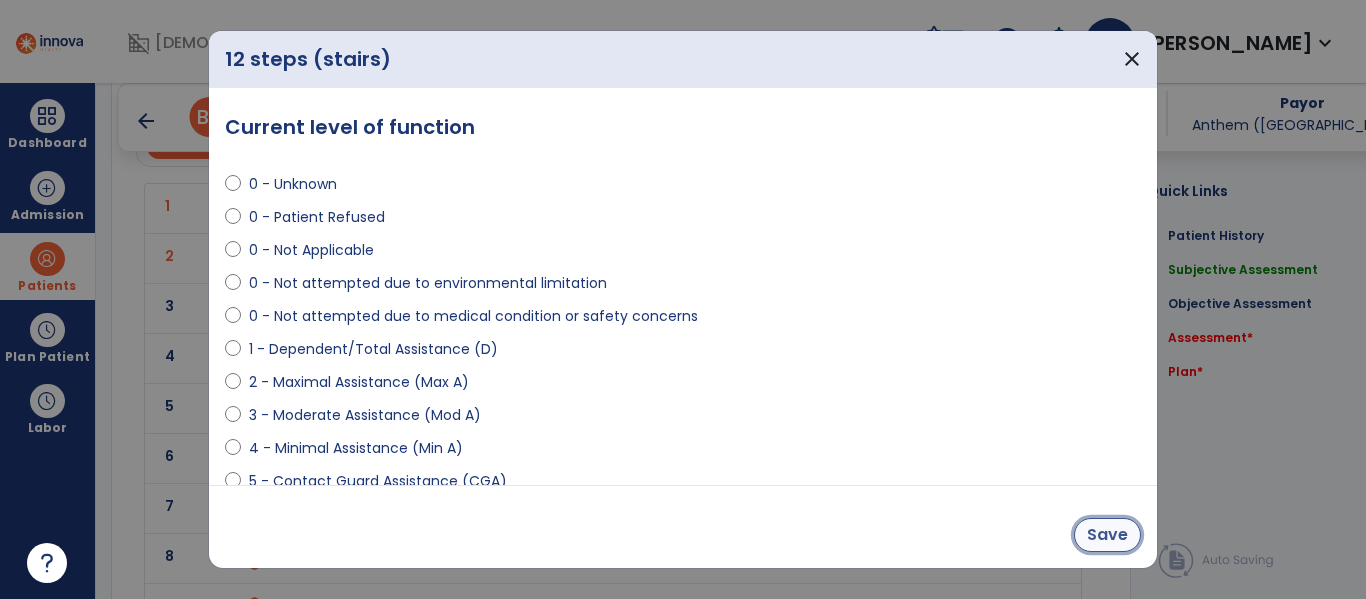 click on "Save" at bounding box center (1107, 535) 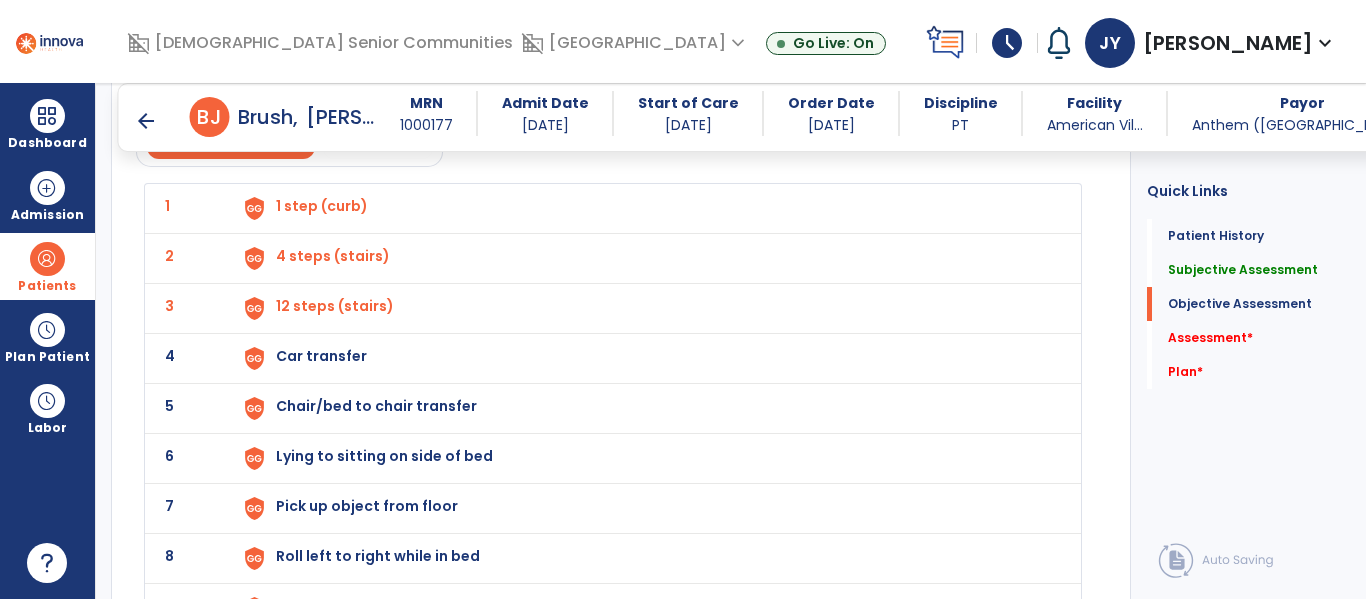 click on "Car transfer" at bounding box center [322, 206] 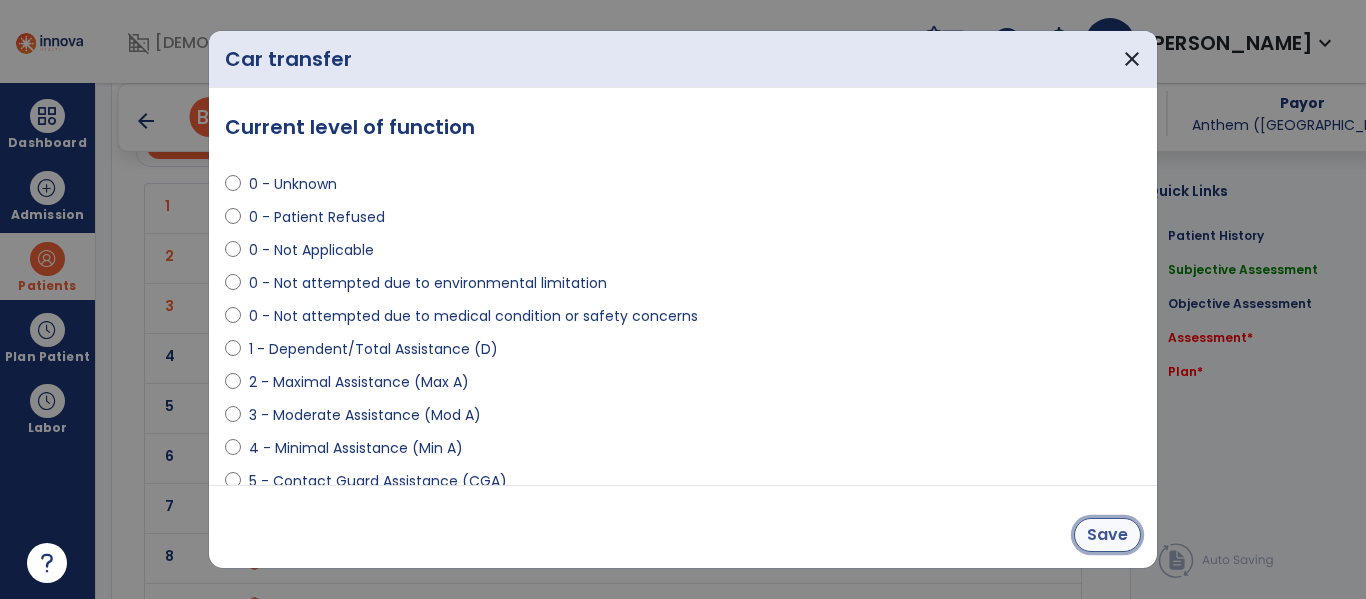 click on "Save" at bounding box center [1107, 535] 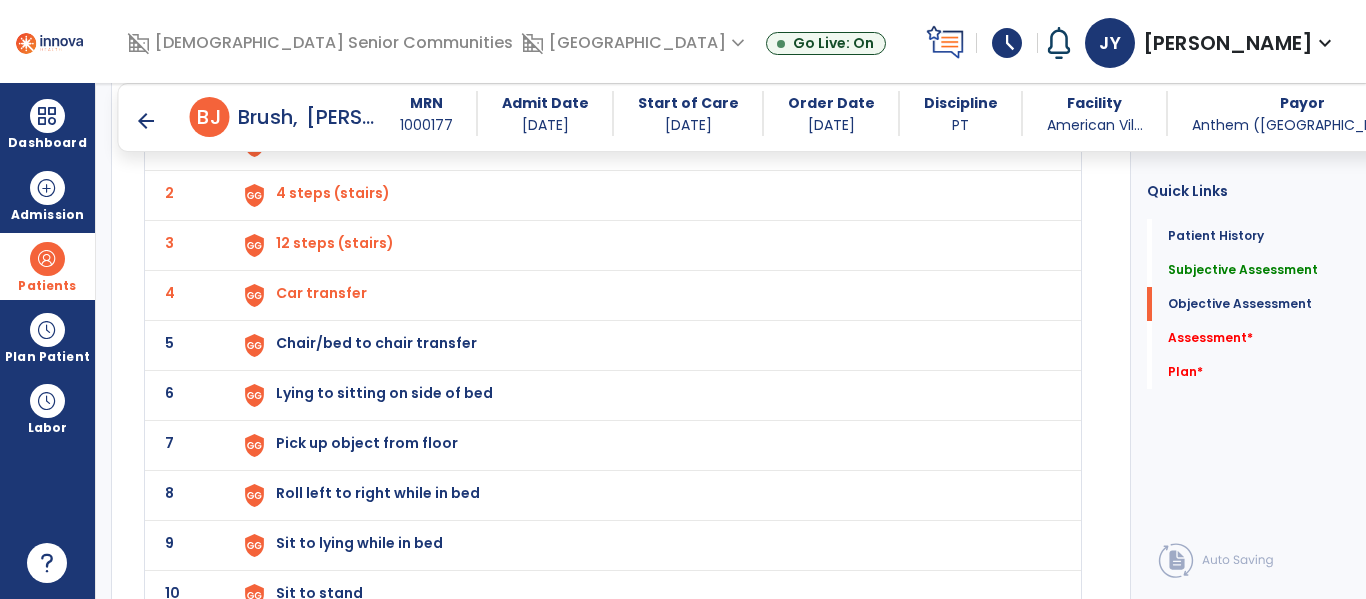 scroll, scrollTop: 1610, scrollLeft: 0, axis: vertical 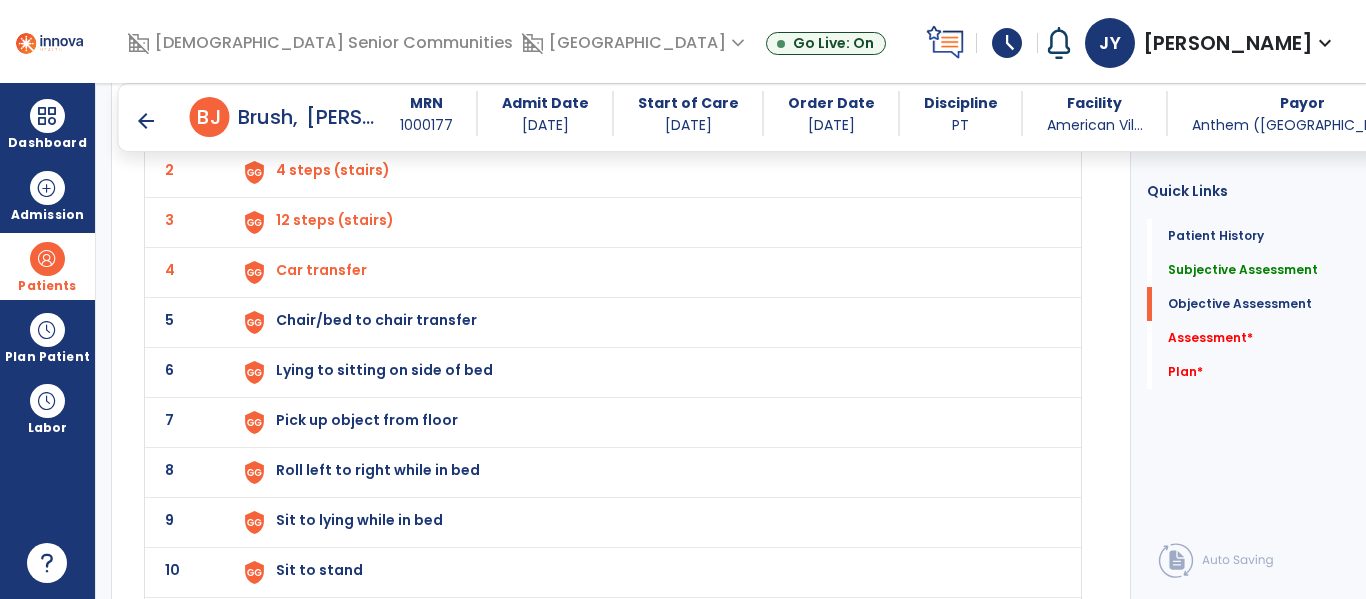 click on "Chair/bed to chair transfer" at bounding box center (322, 120) 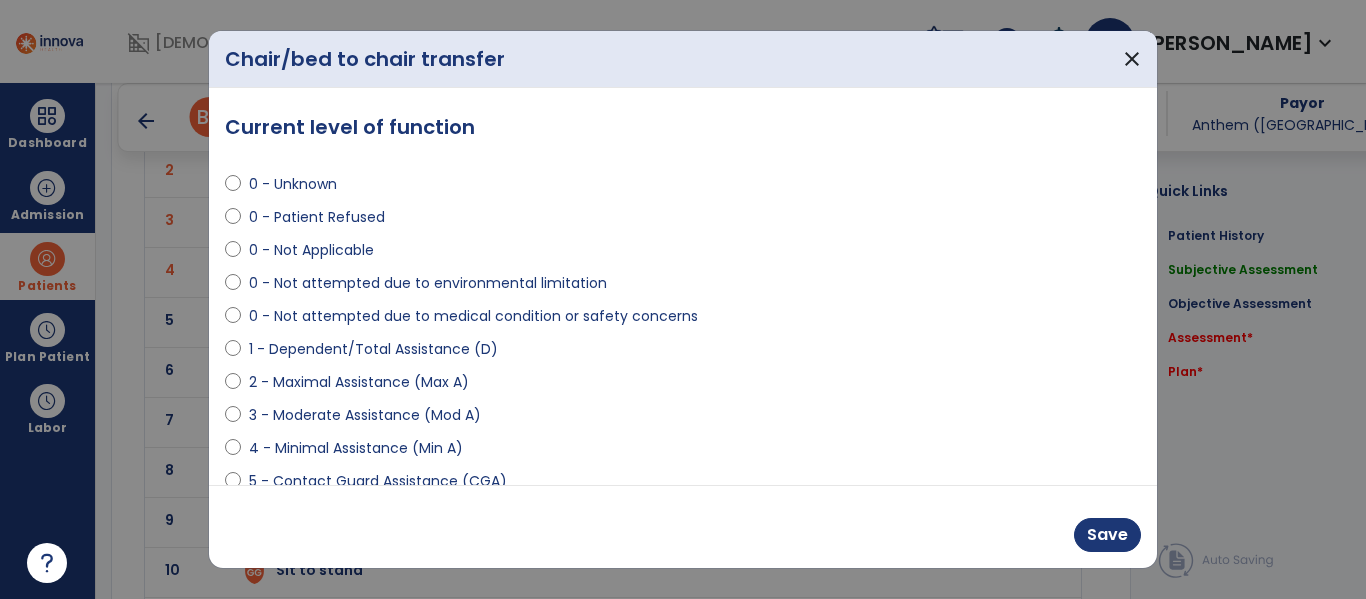 select on "**********" 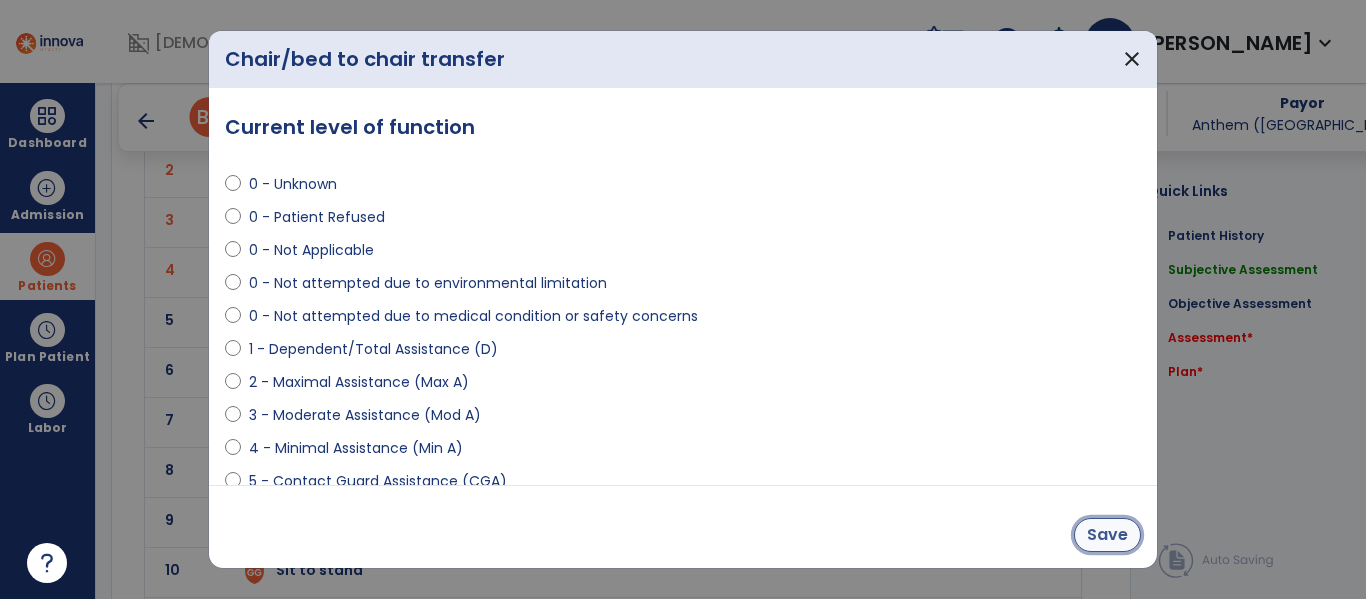 click on "Save" at bounding box center (1107, 535) 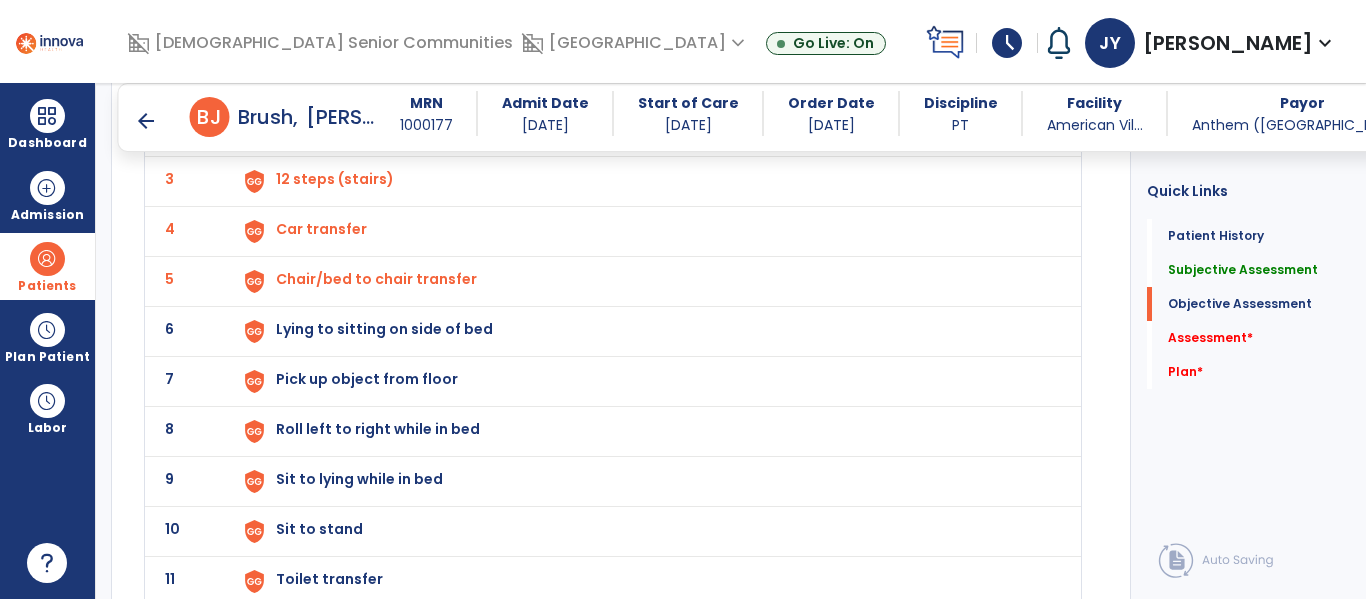 scroll, scrollTop: 1661, scrollLeft: 0, axis: vertical 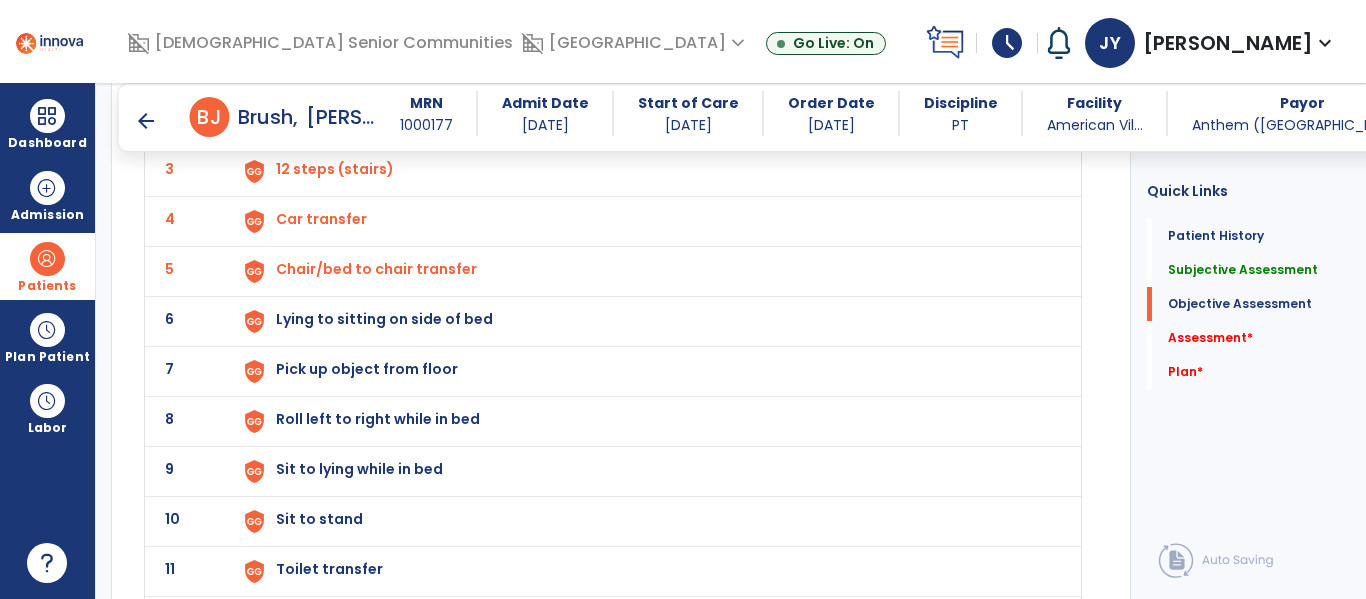 click on "Lying to sitting on side of bed" at bounding box center (322, 69) 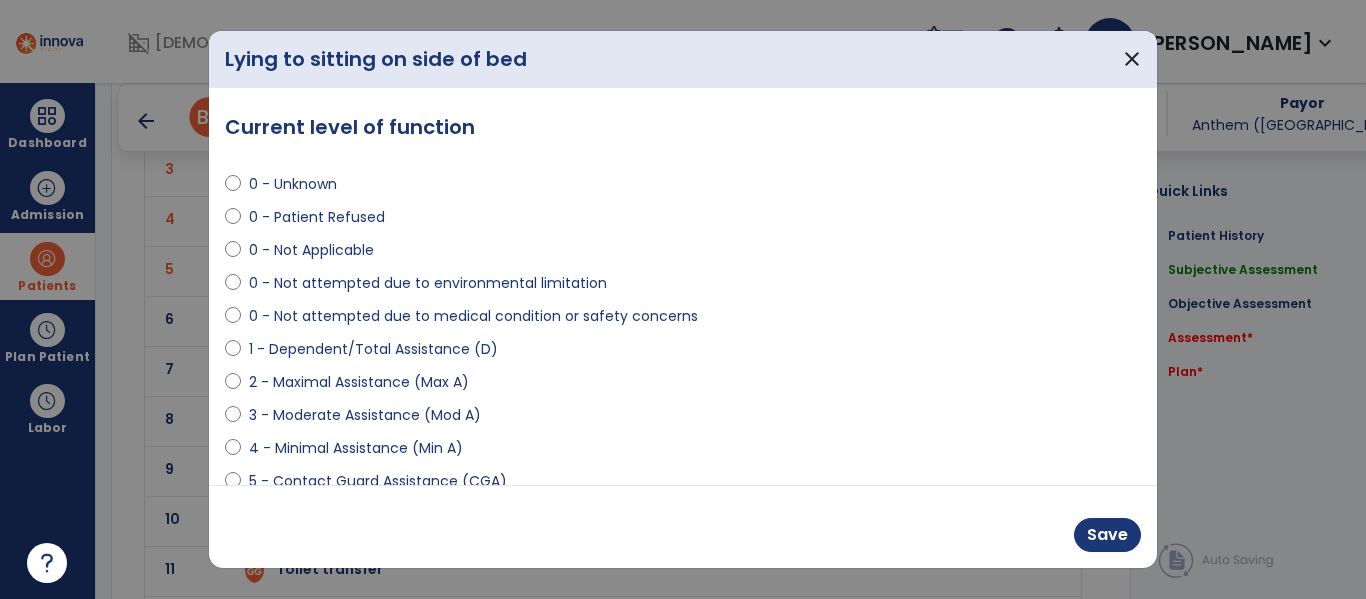 select on "**********" 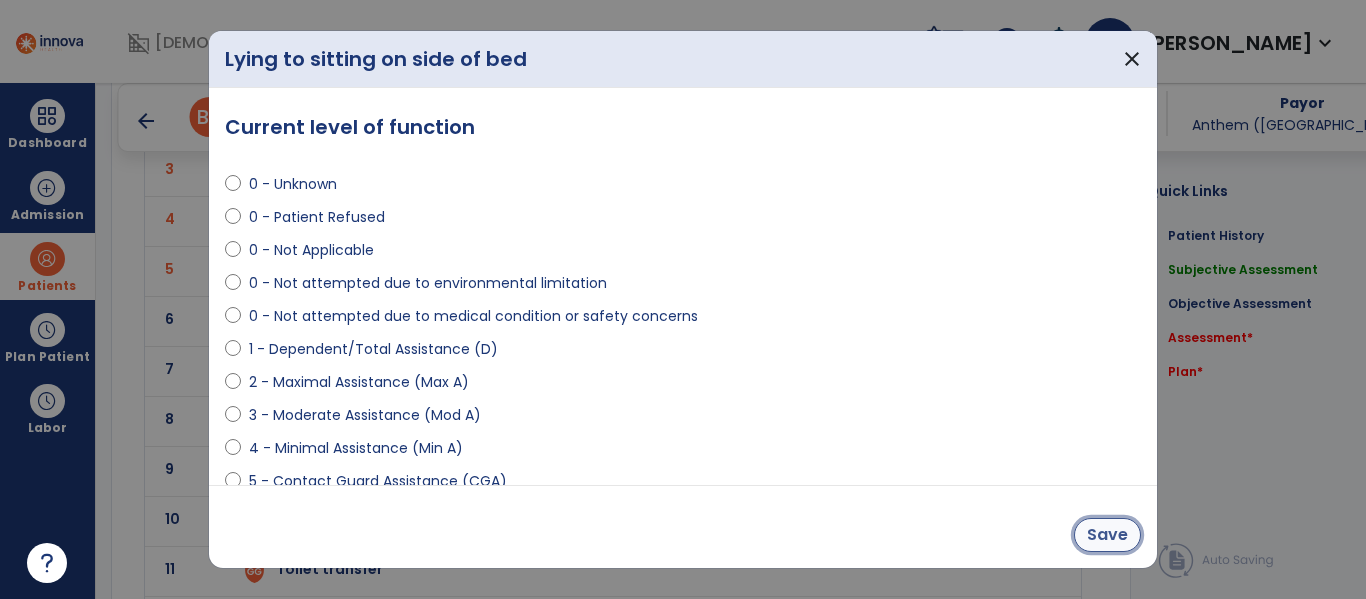 click on "Save" at bounding box center [1107, 535] 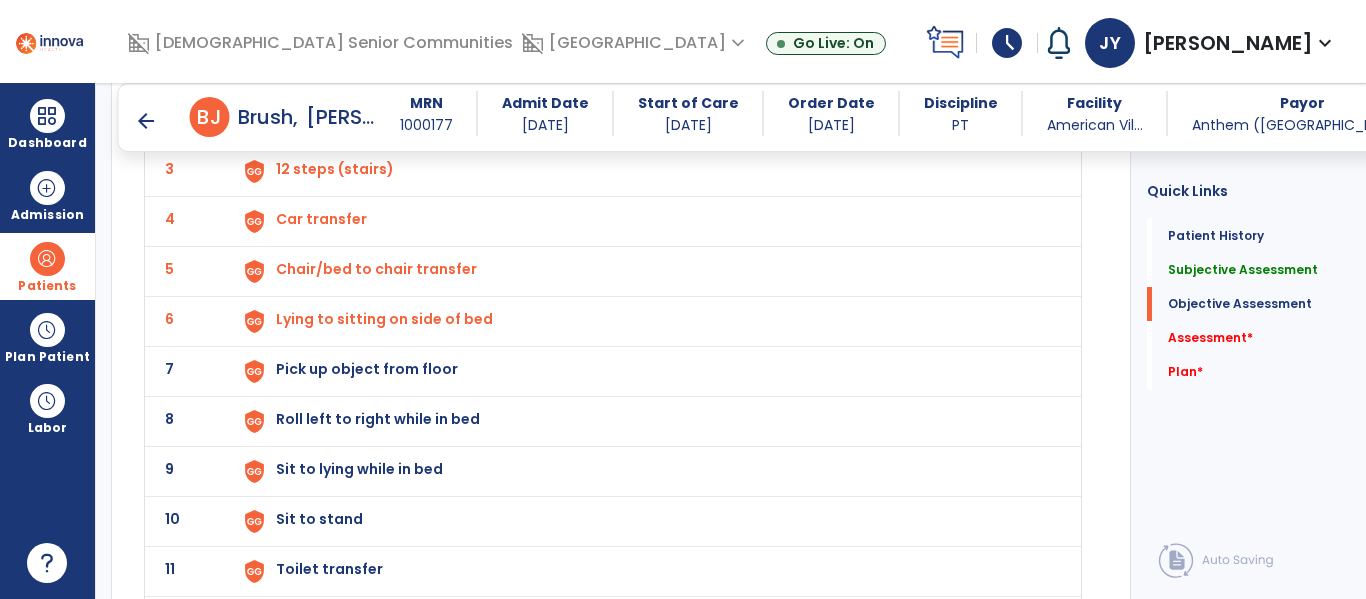 scroll, scrollTop: 1720, scrollLeft: 0, axis: vertical 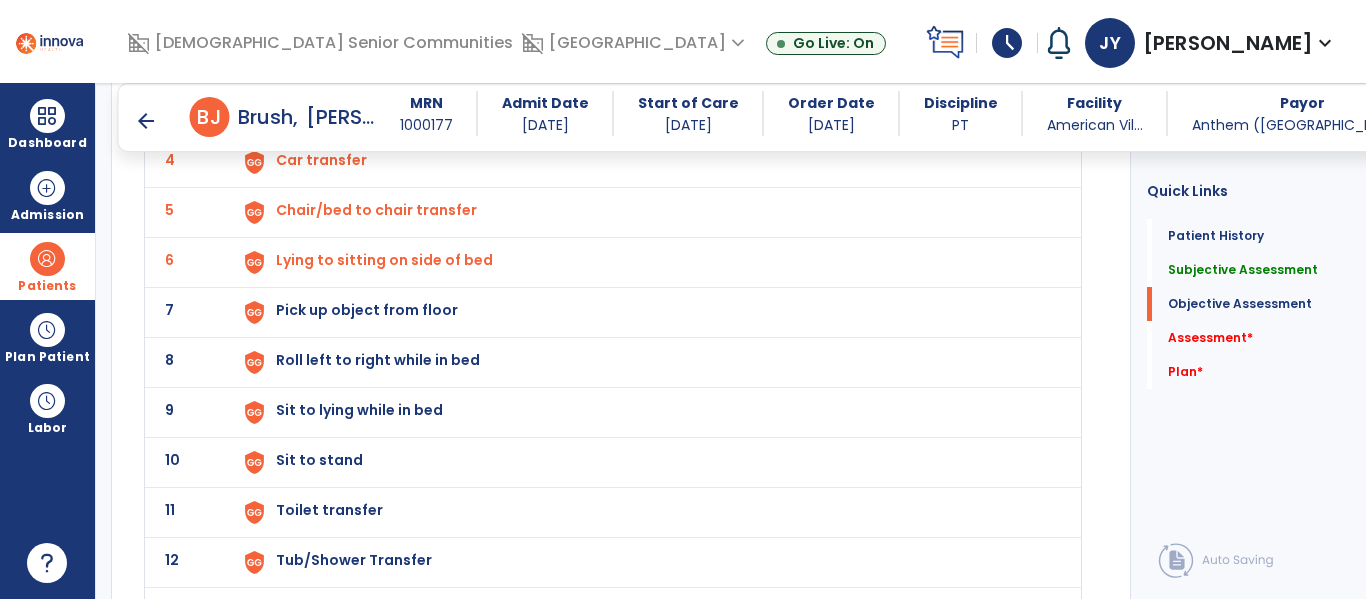 click on "Pick up object from floor" at bounding box center [322, 10] 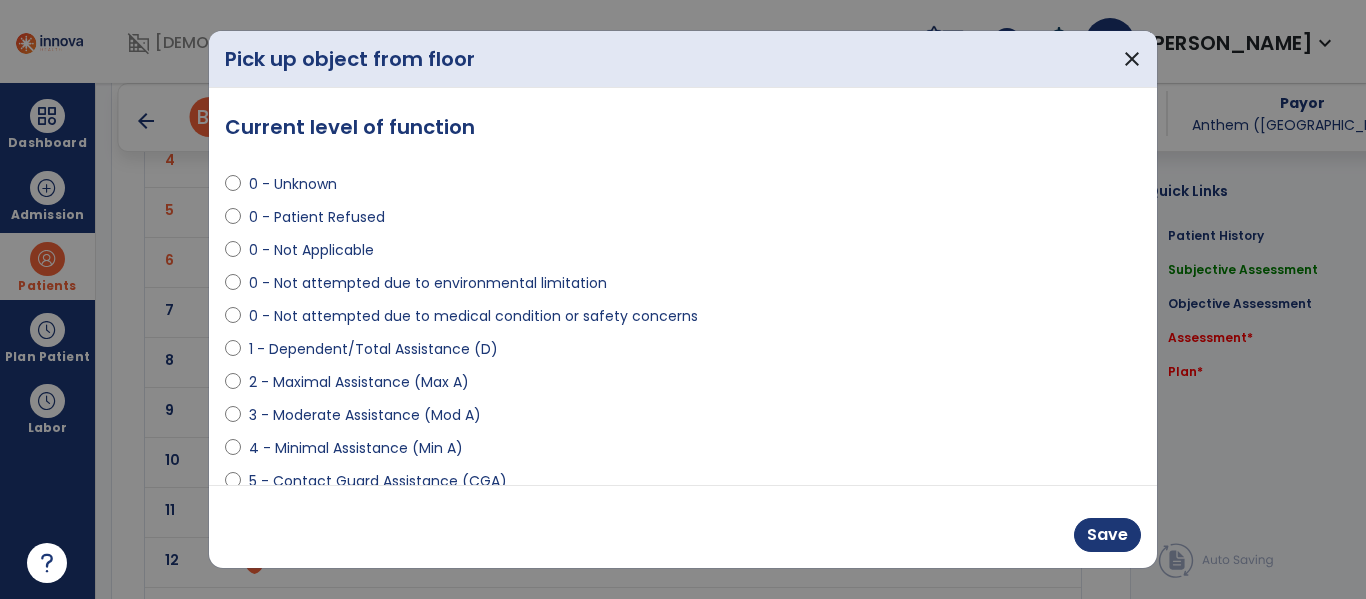 select on "**********" 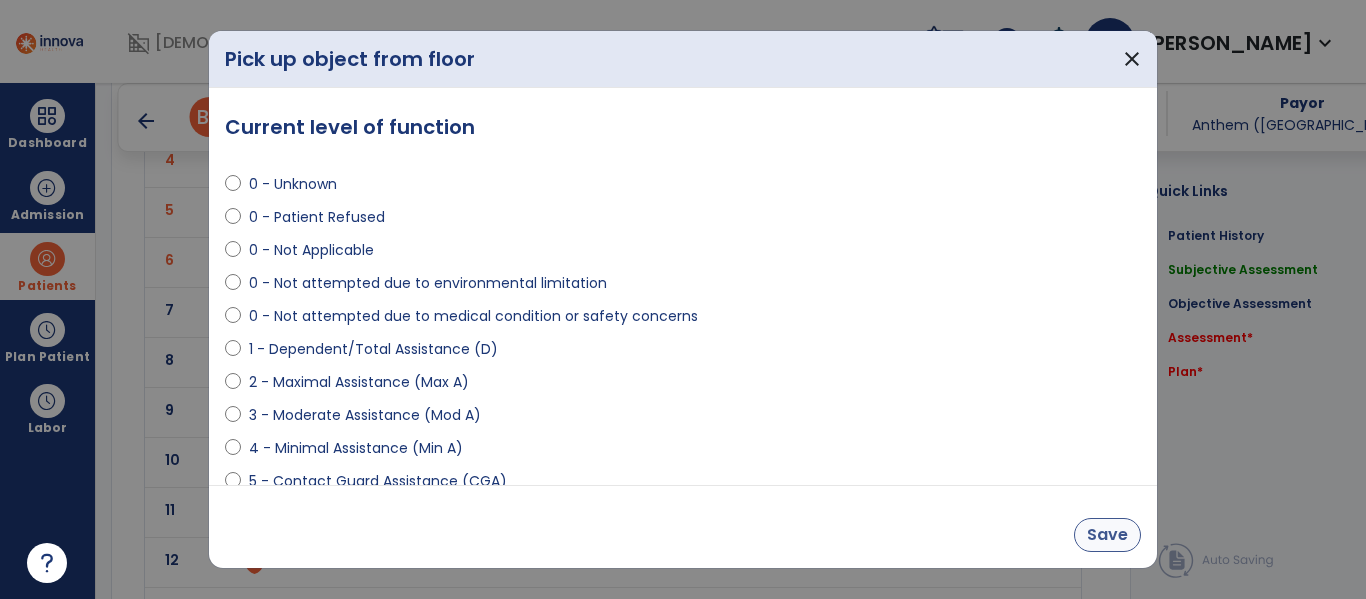 click on "Save" at bounding box center [1107, 535] 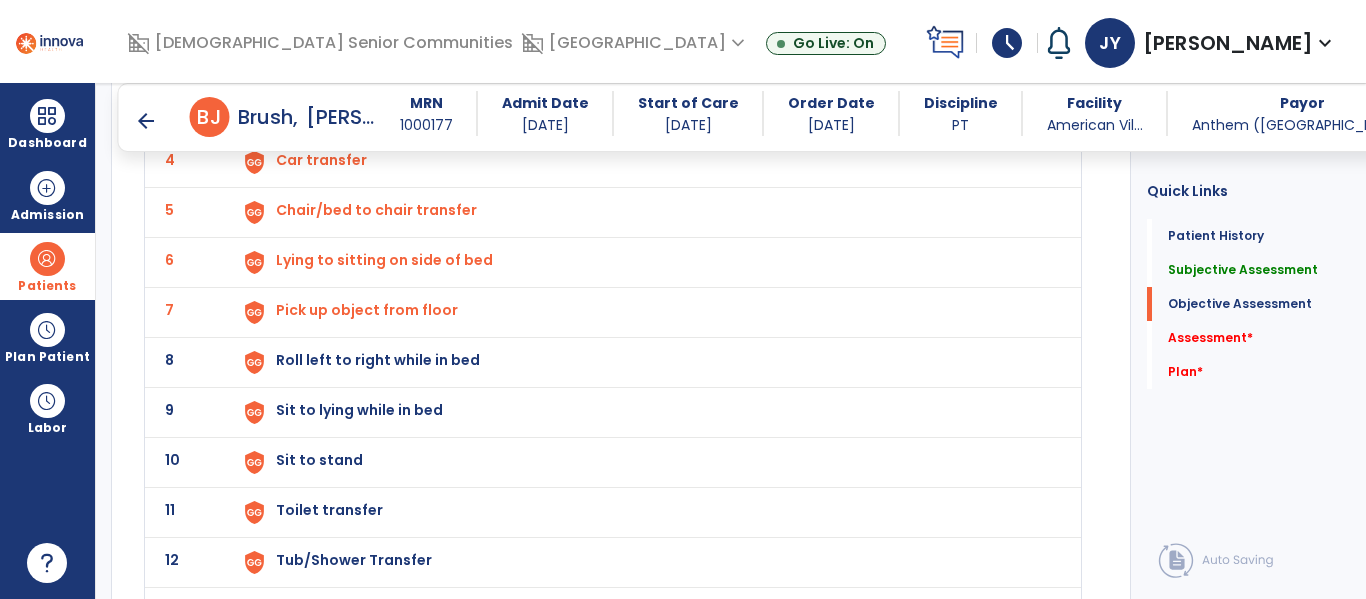 scroll, scrollTop: 1757, scrollLeft: 0, axis: vertical 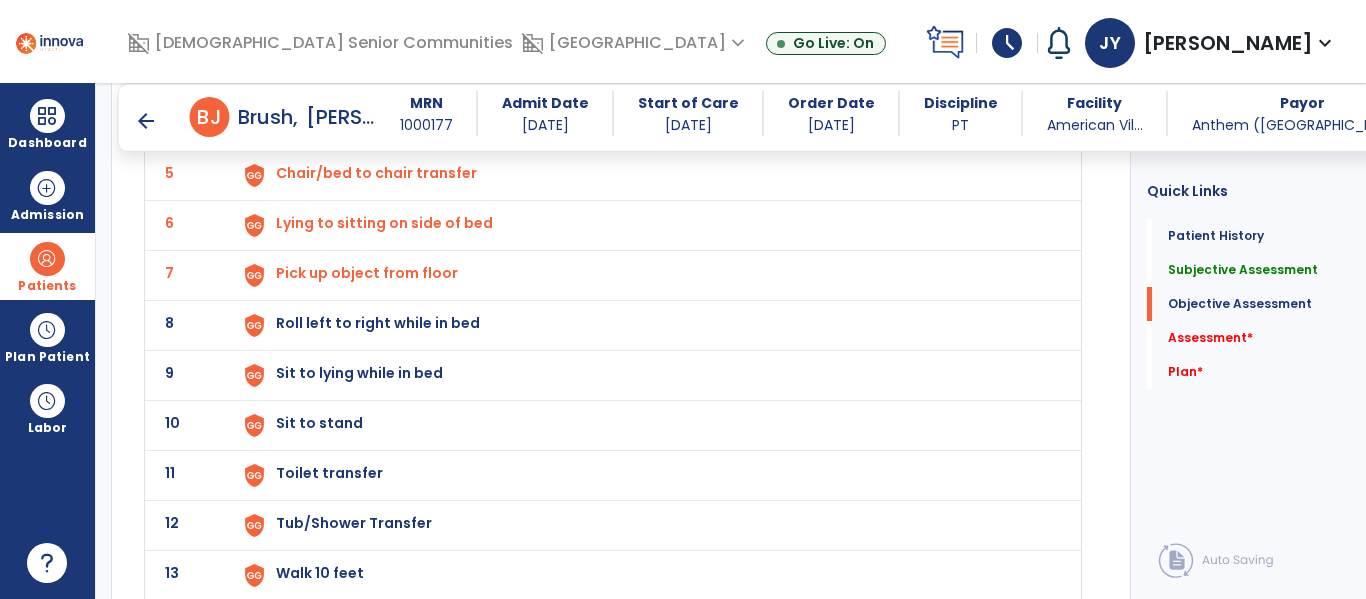 click on "Roll left to right while in bed" at bounding box center (322, -27) 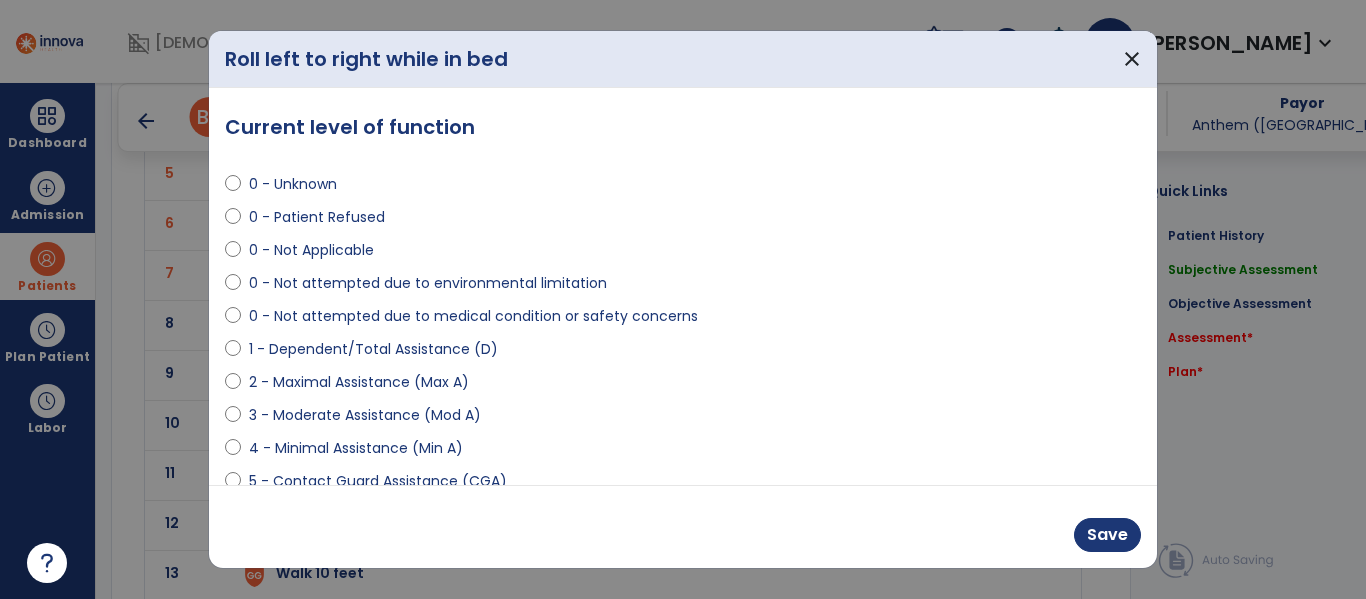 select on "**********" 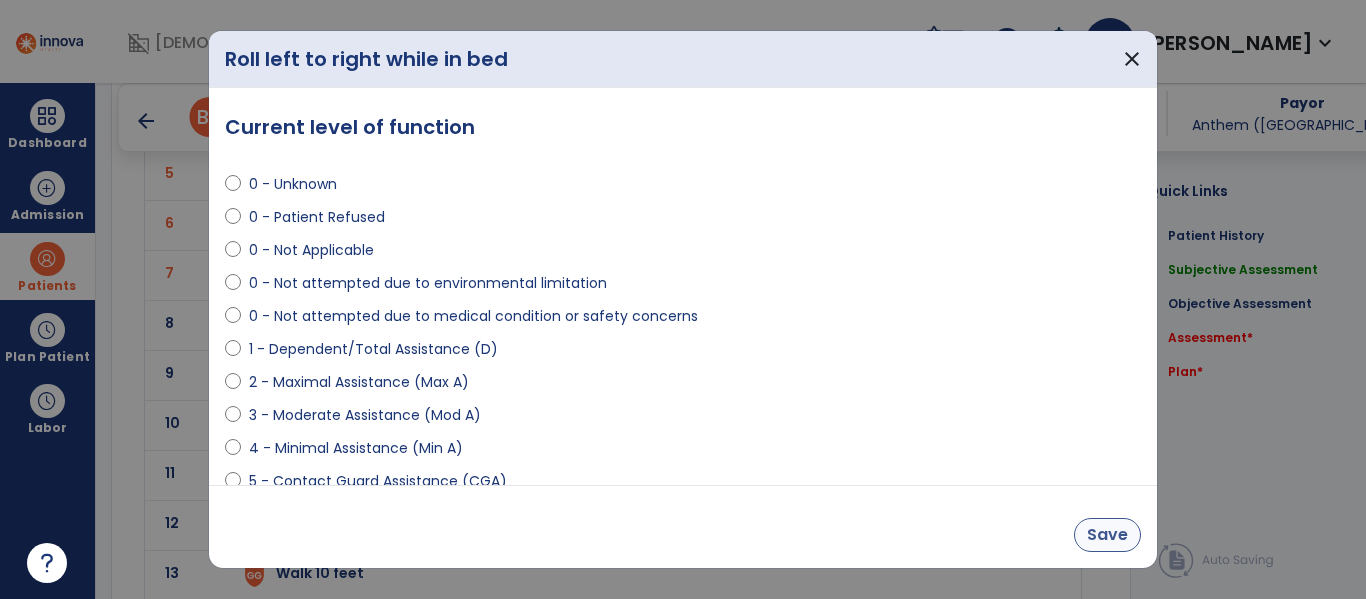 click on "Save" at bounding box center [1107, 535] 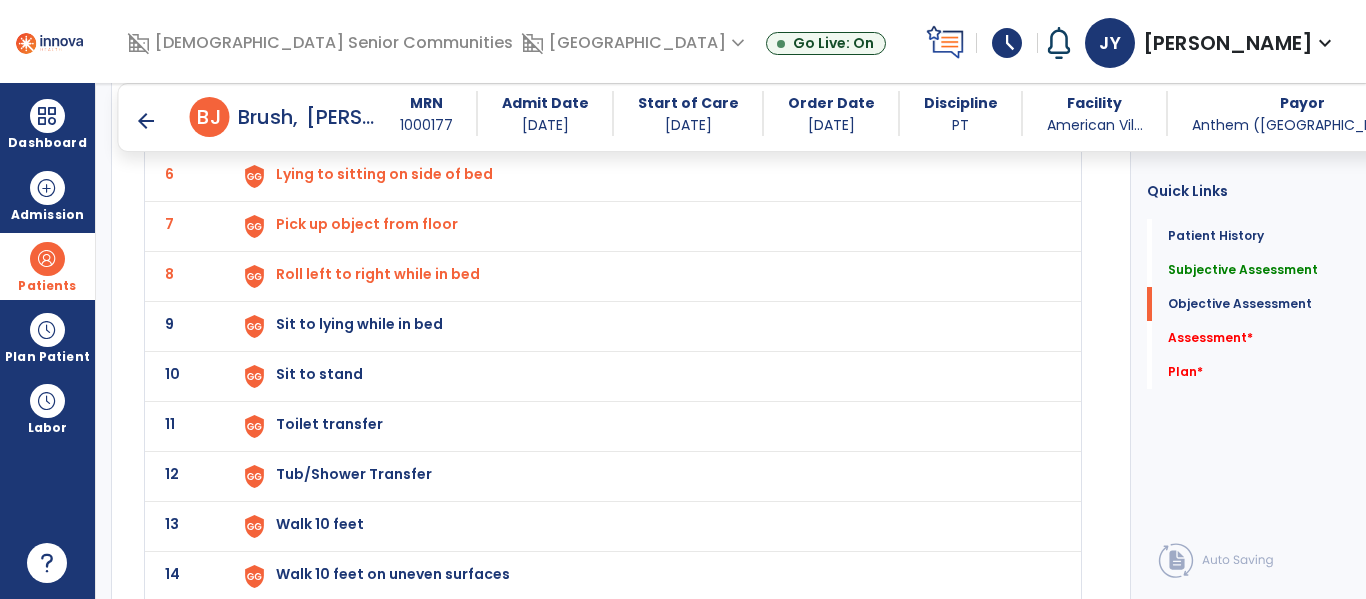 scroll, scrollTop: 1807, scrollLeft: 0, axis: vertical 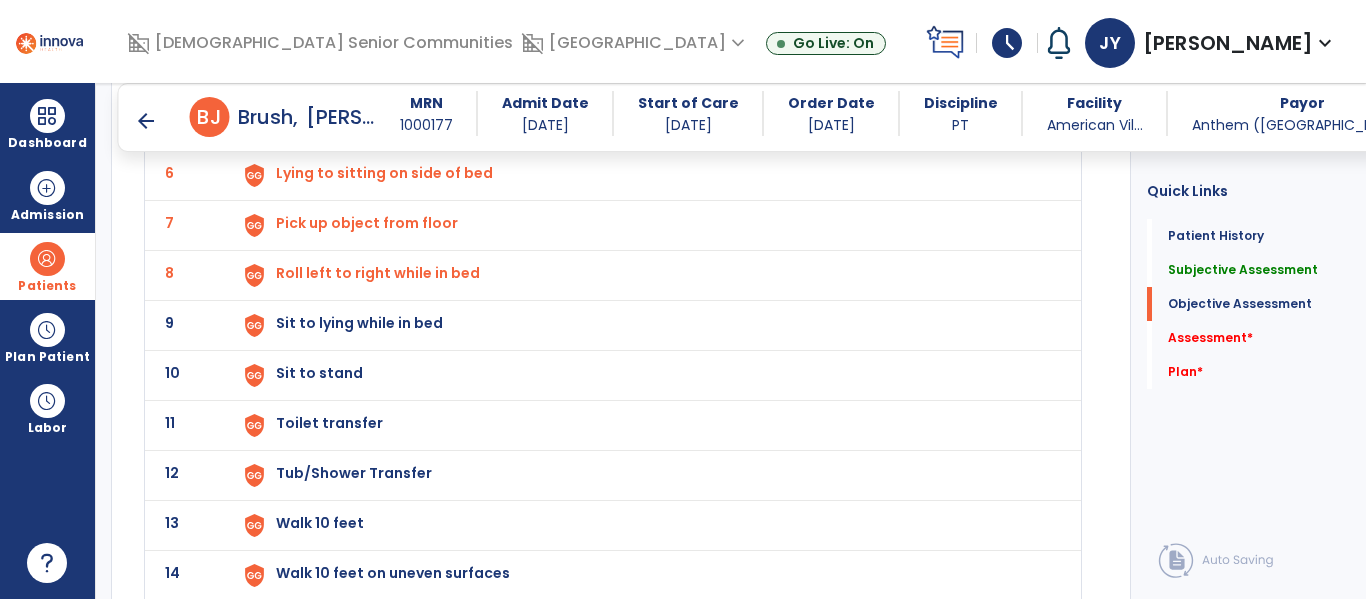 click on "Sit to lying while in bed" at bounding box center (322, -77) 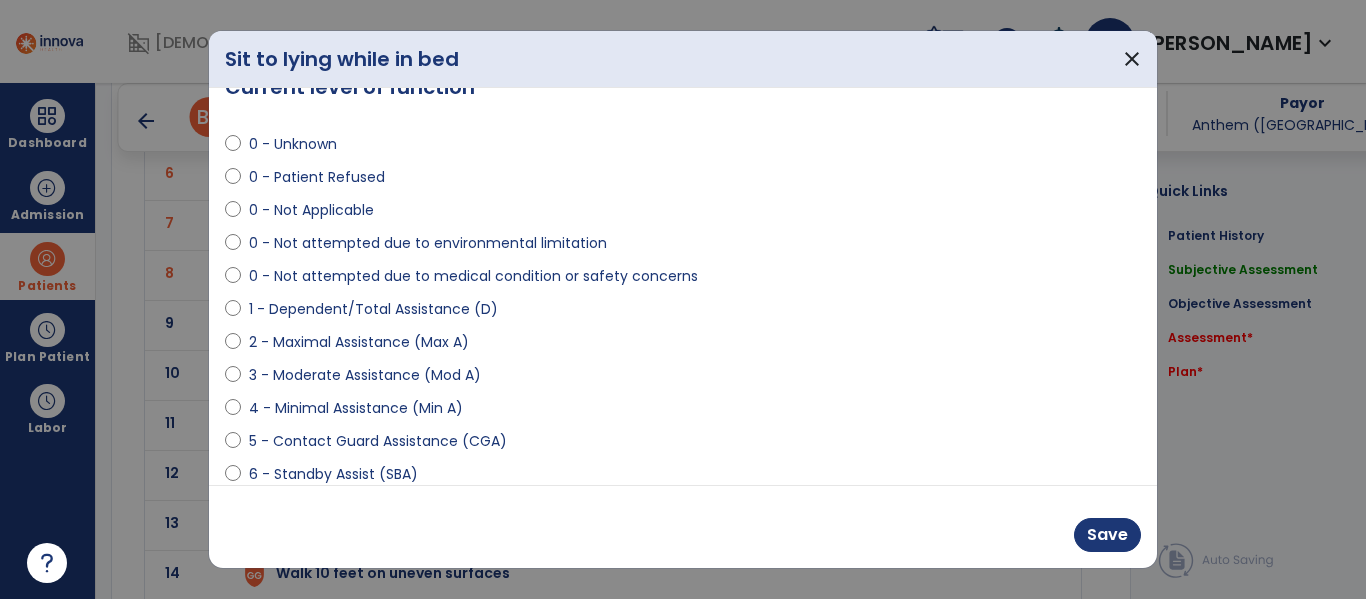 scroll, scrollTop: 41, scrollLeft: 0, axis: vertical 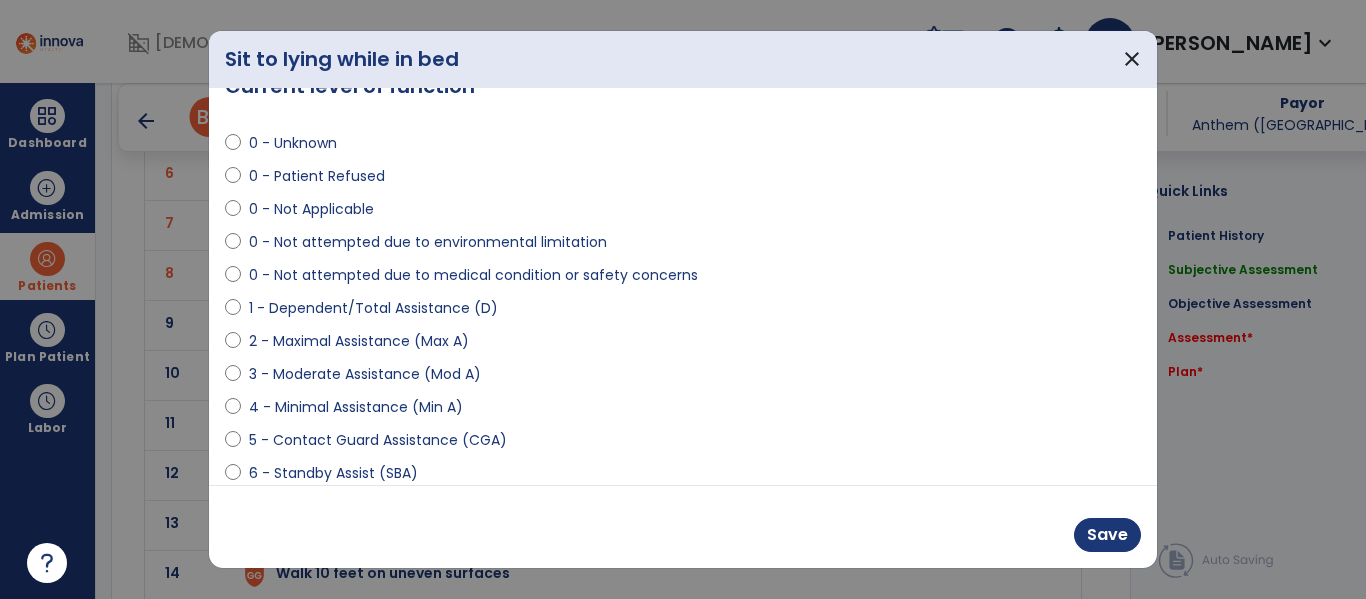 select on "**********" 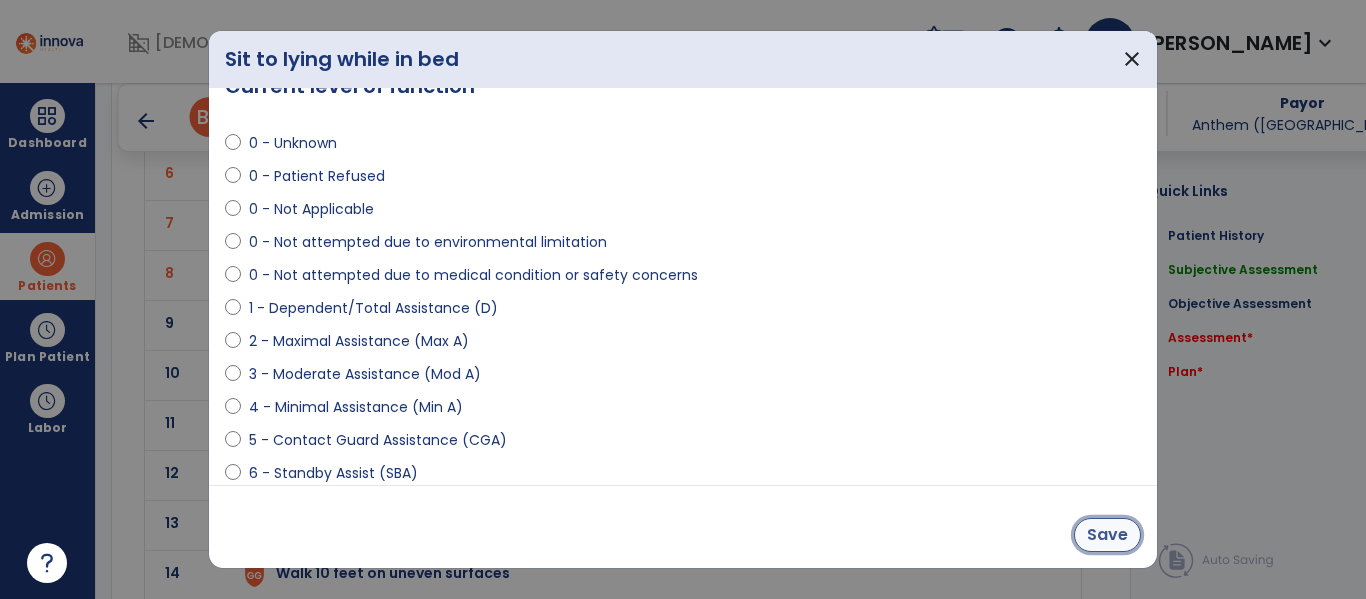 click on "Save" at bounding box center (1107, 535) 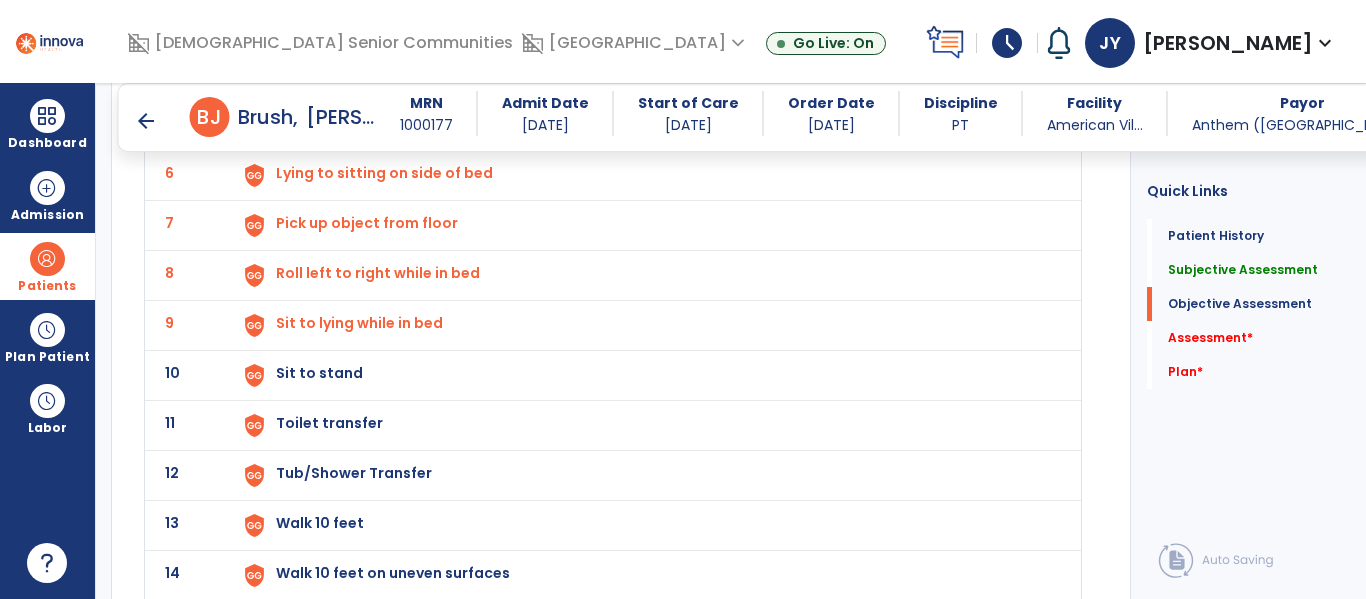 click on "Sit to stand" at bounding box center [322, -77] 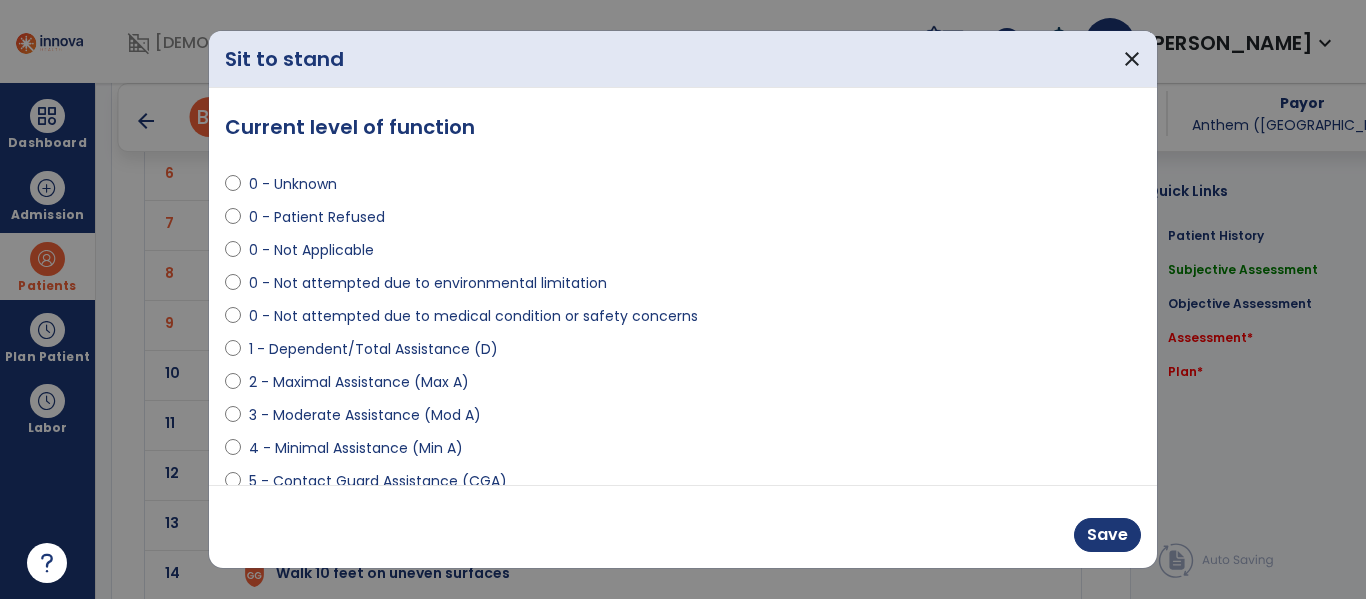 select on "**********" 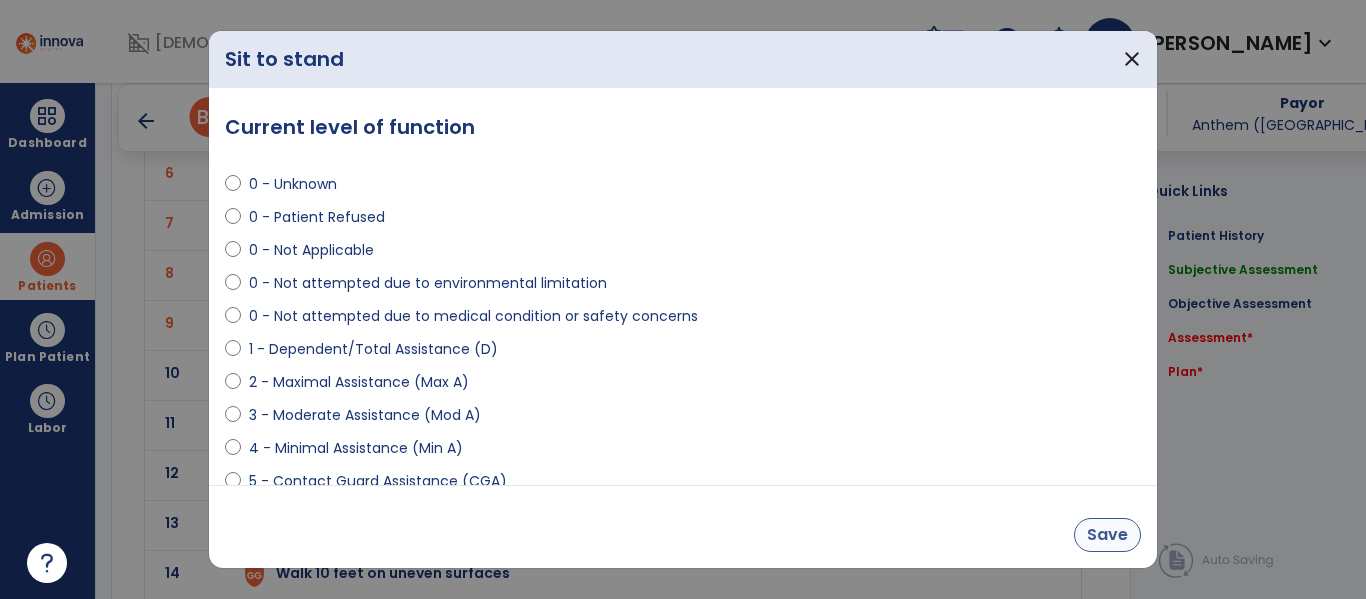 click on "Save" at bounding box center [1107, 535] 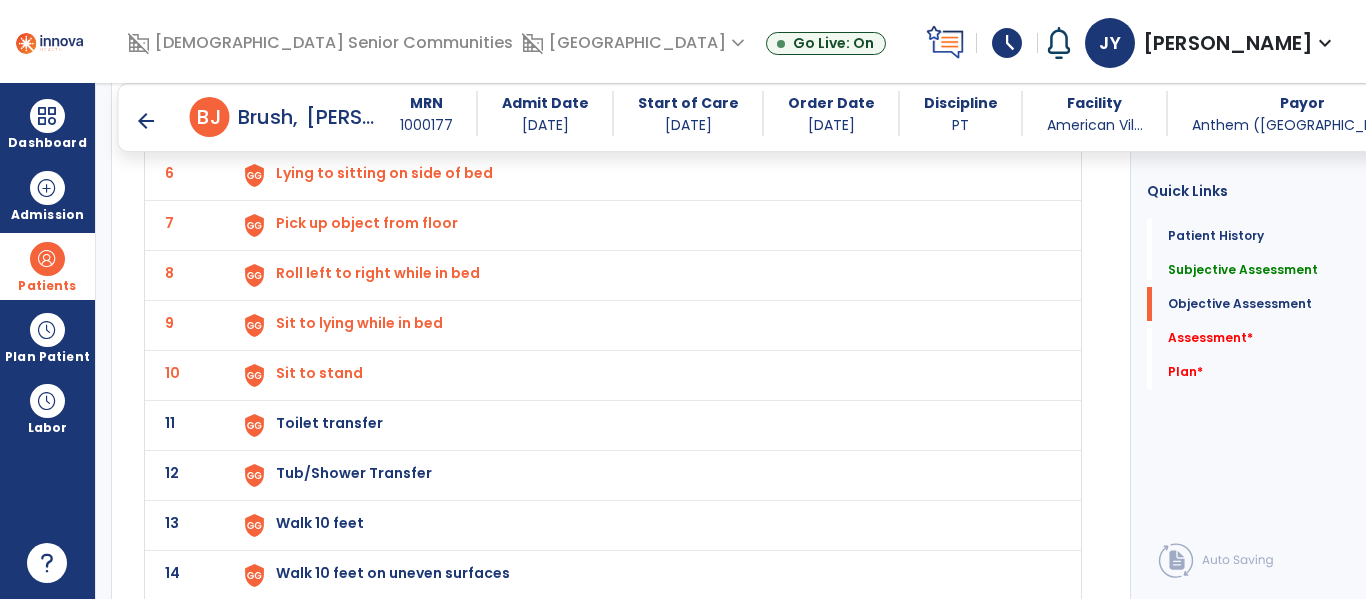 scroll, scrollTop: 1867, scrollLeft: 0, axis: vertical 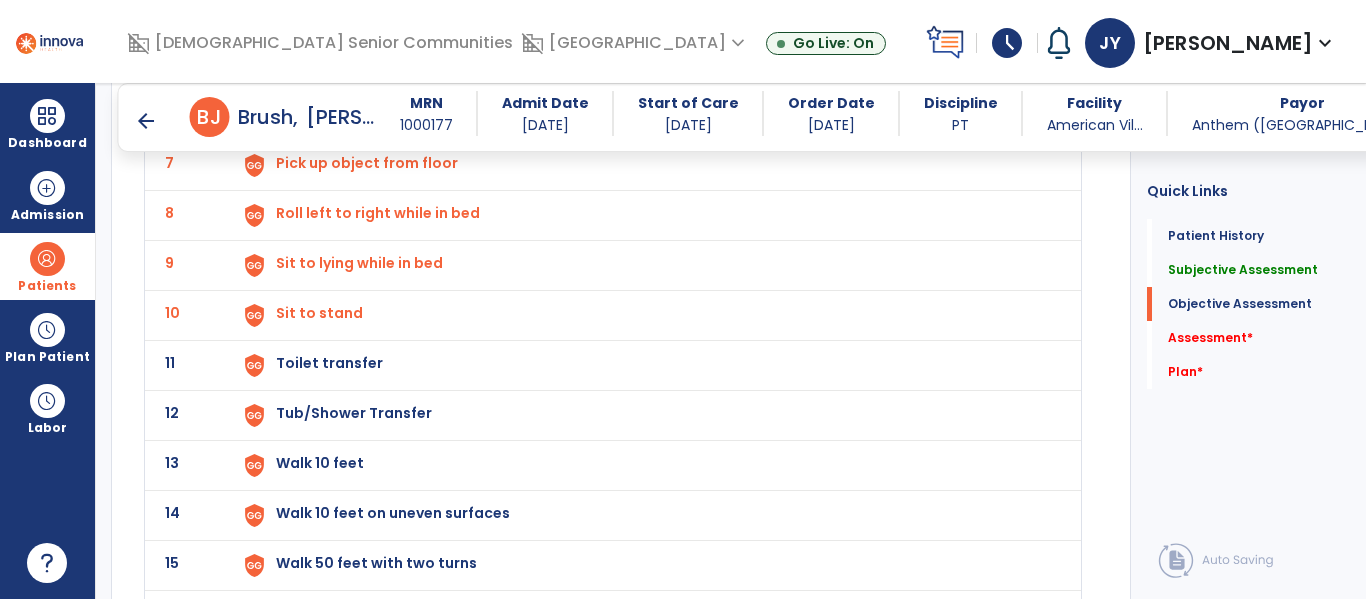 click on "Toilet transfer" at bounding box center [322, -137] 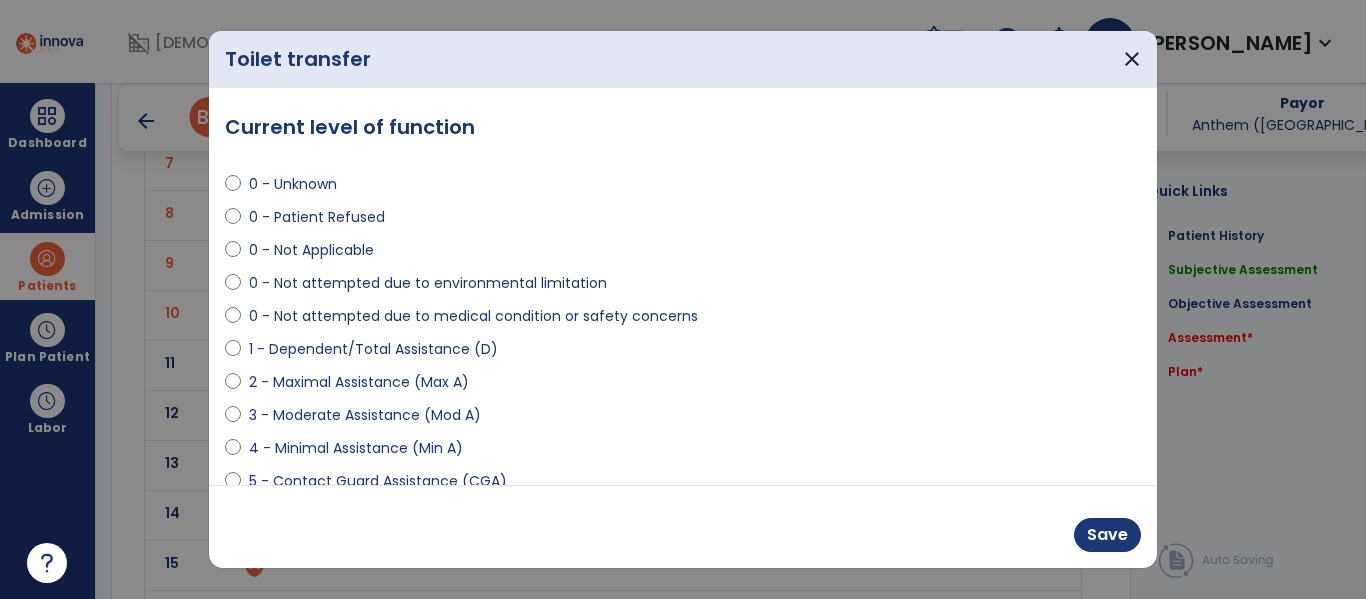 select on "**********" 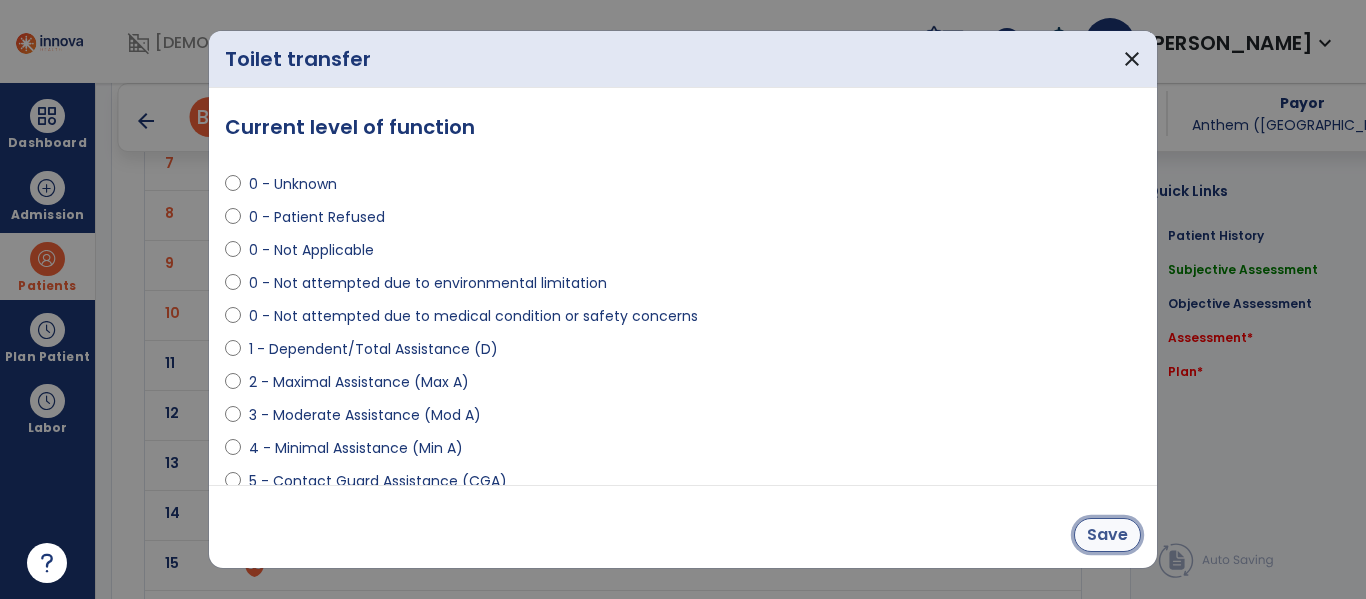 click on "Save" at bounding box center (1107, 535) 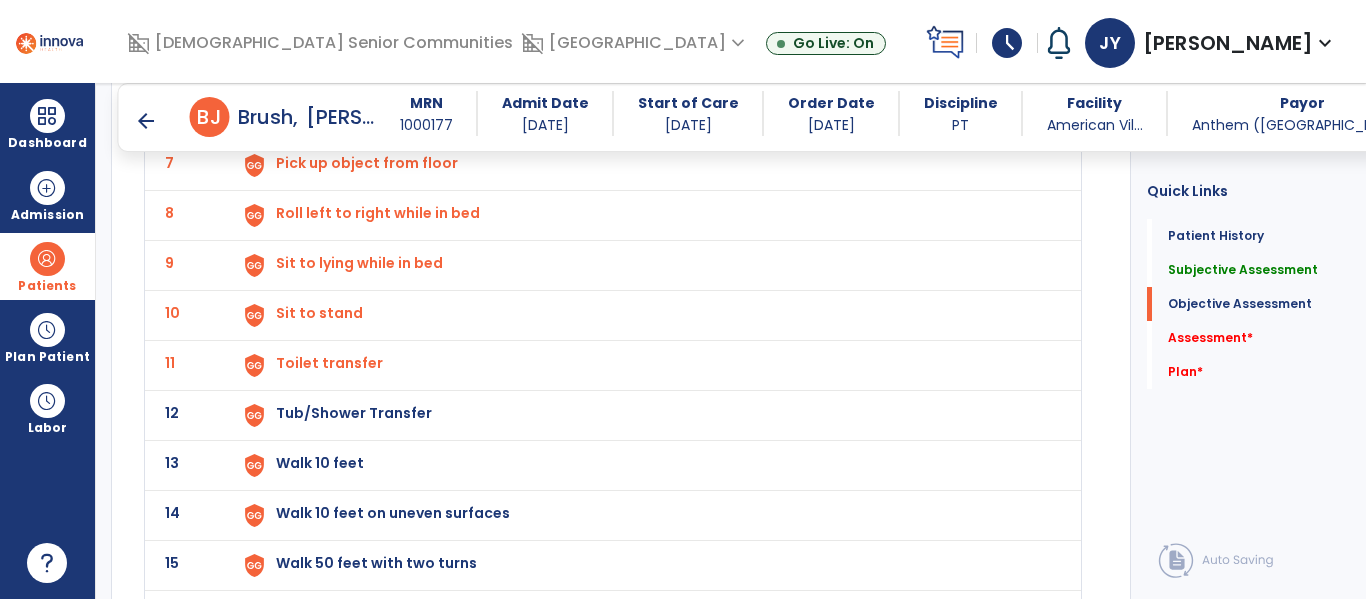 scroll, scrollTop: 1928, scrollLeft: 0, axis: vertical 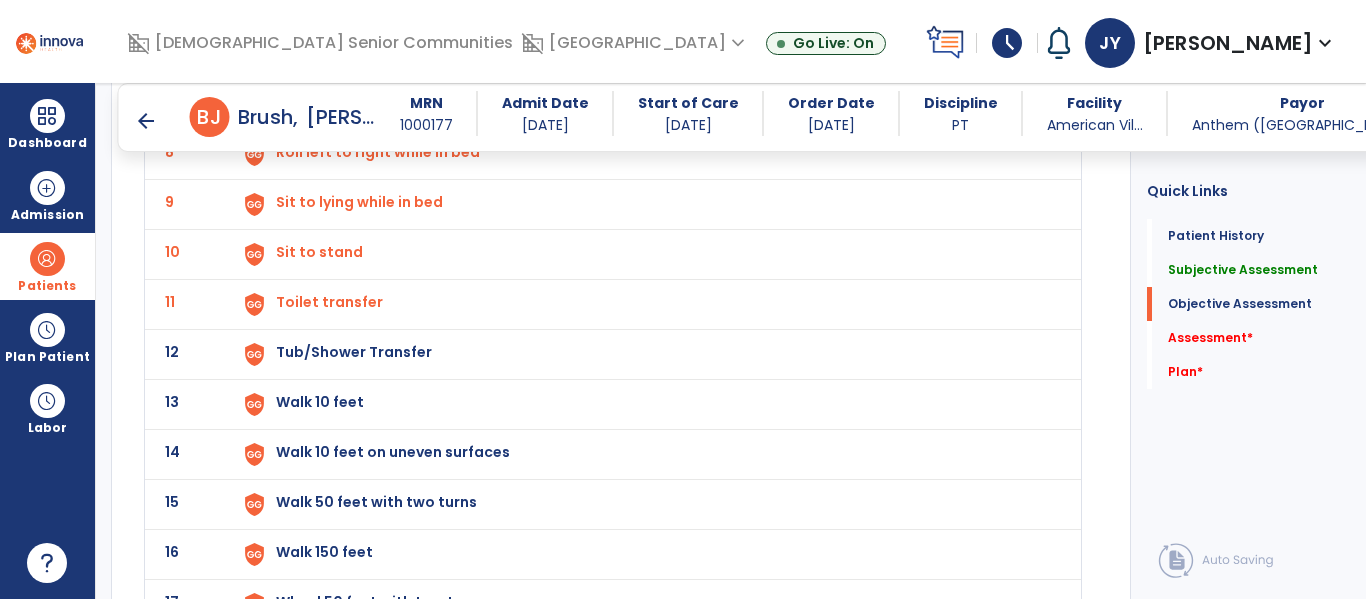 click on "Tub/Shower Transfer" at bounding box center [322, -198] 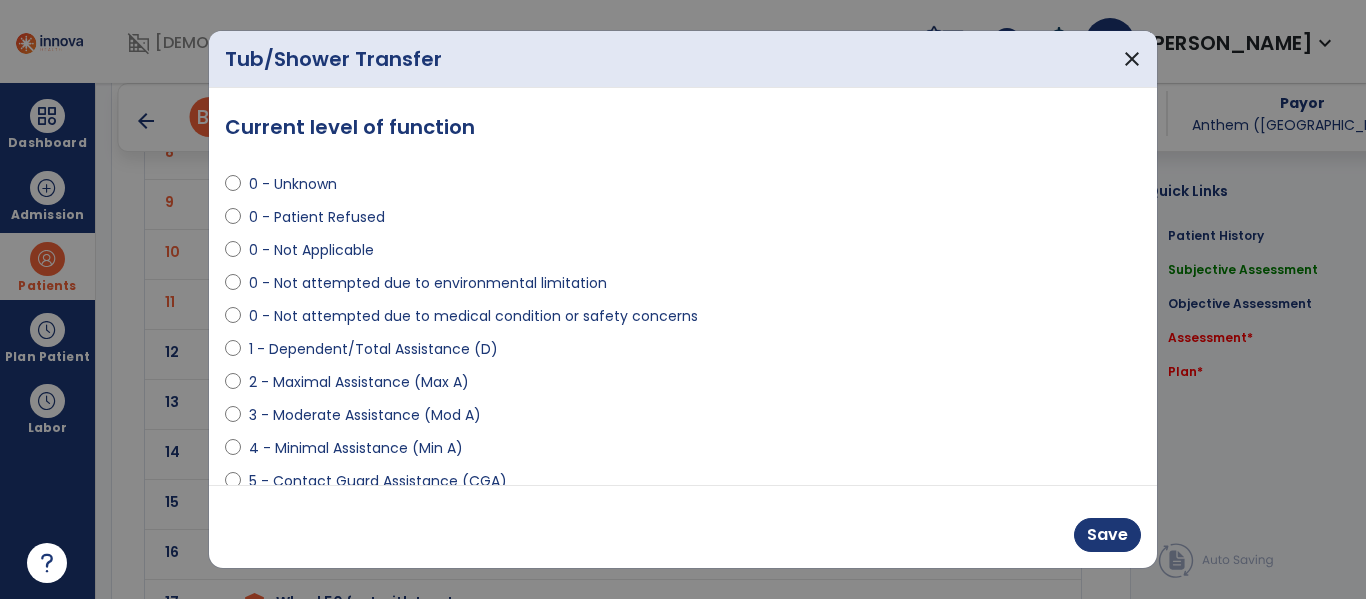 select on "**********" 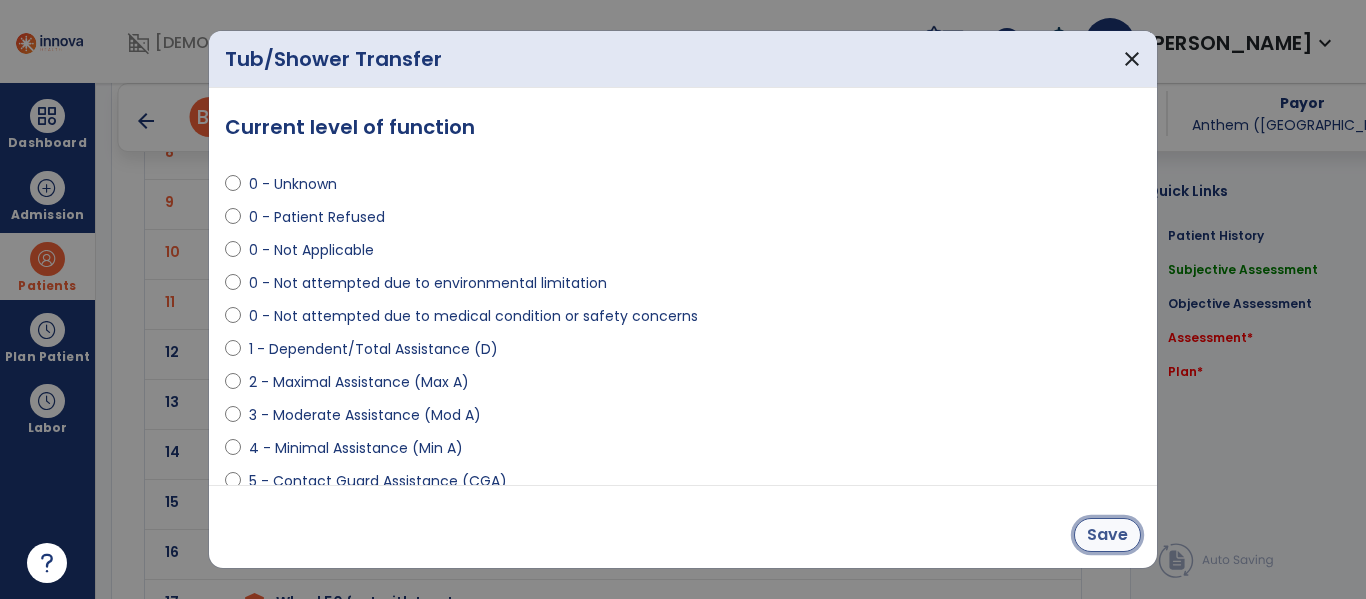 click on "Save" at bounding box center [1107, 535] 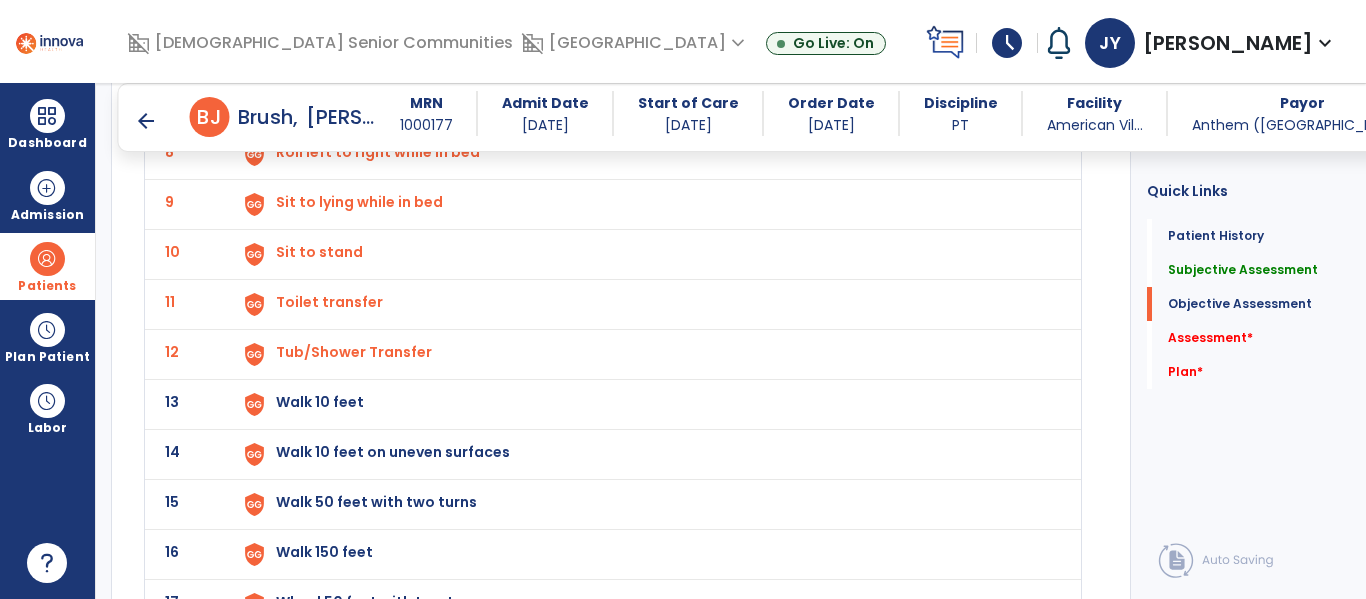 scroll, scrollTop: 1989, scrollLeft: 0, axis: vertical 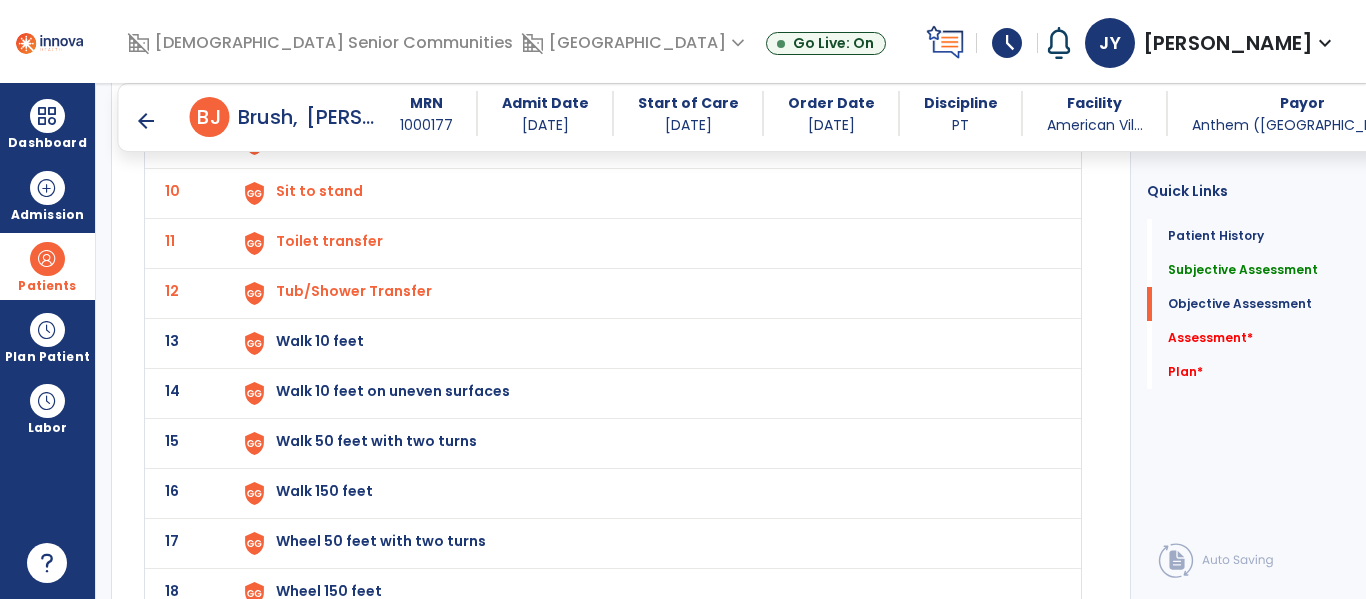 click on "Walk 10 feet" at bounding box center (322, -259) 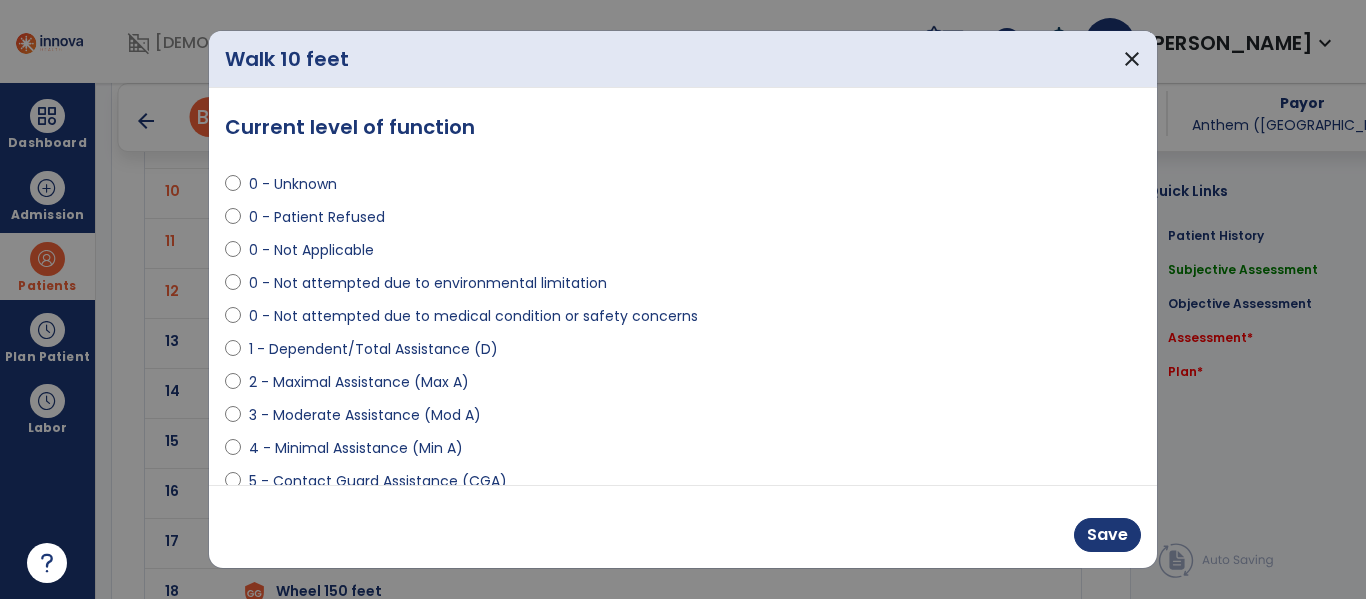 select on "**********" 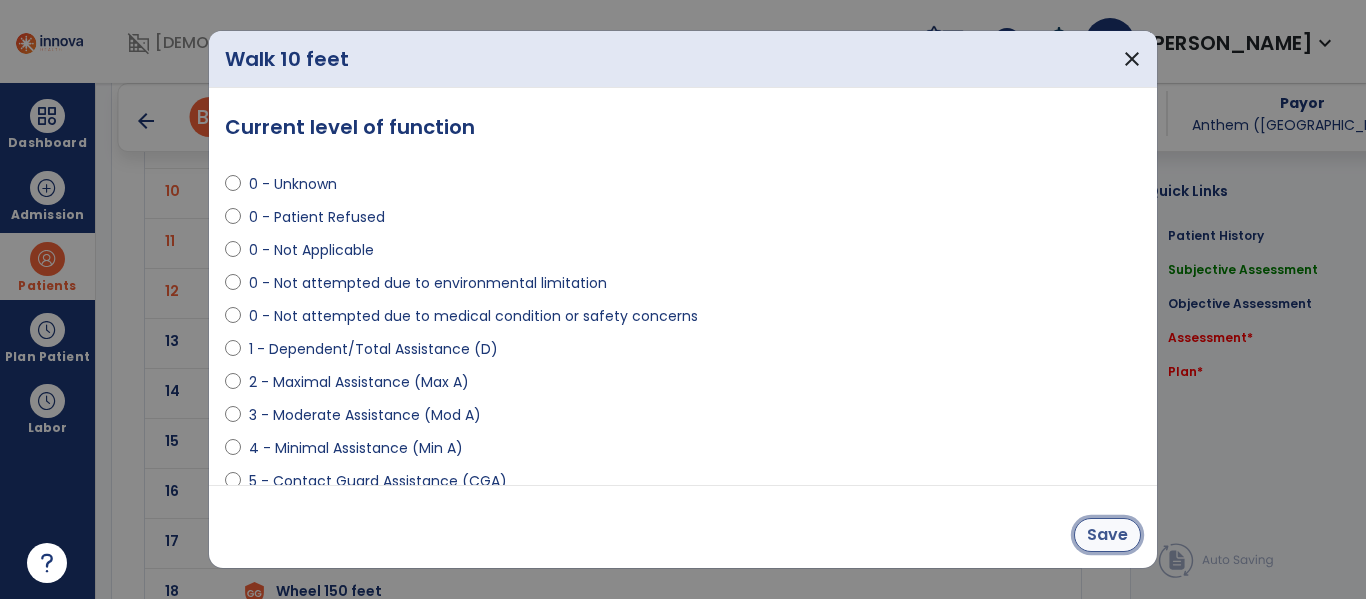 click on "Save" at bounding box center [1107, 535] 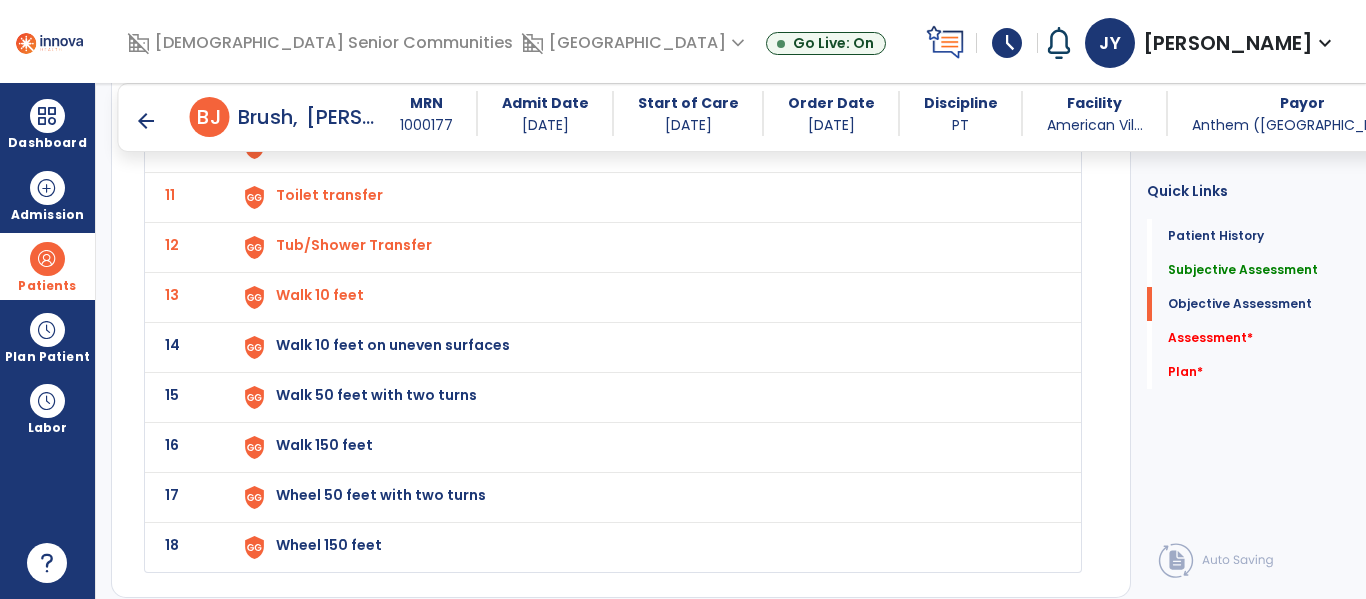 scroll, scrollTop: 2039, scrollLeft: 0, axis: vertical 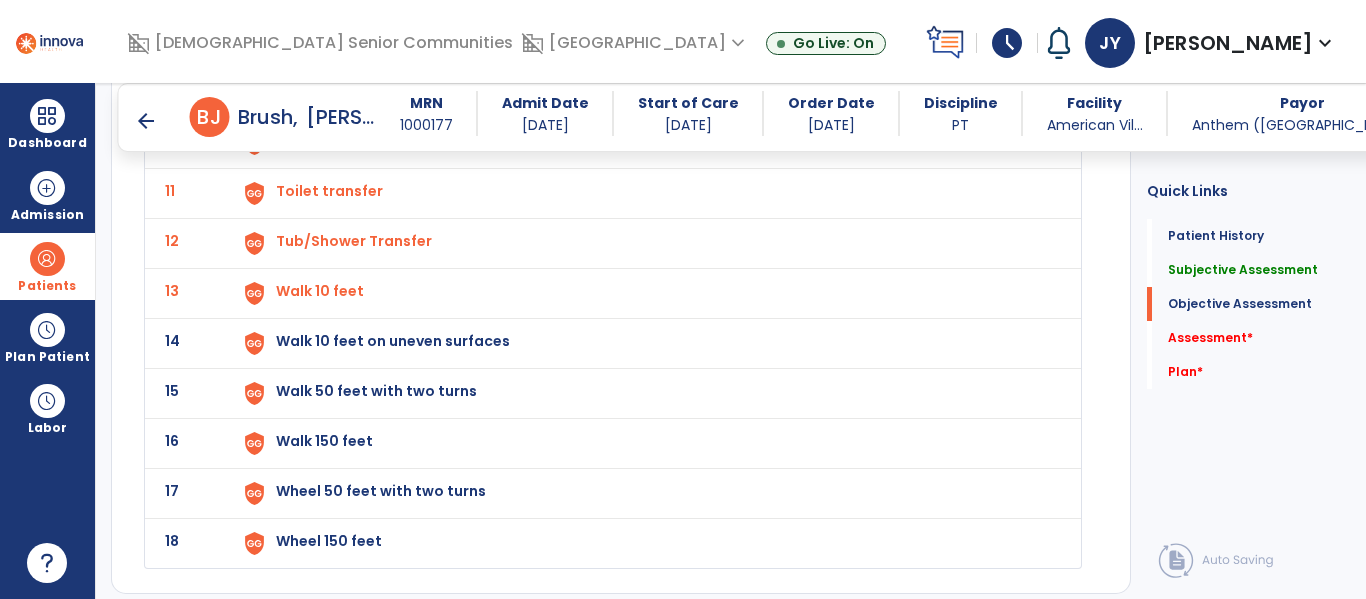 click on "Walk 10 feet on uneven surfaces" at bounding box center [322, -309] 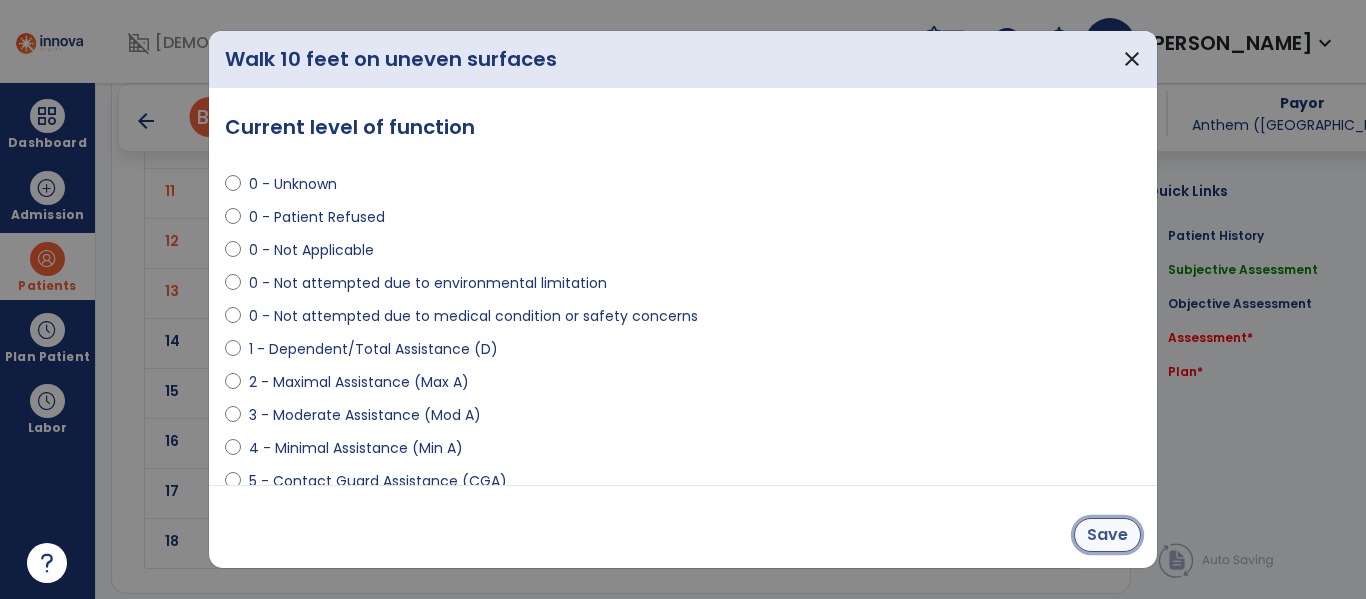 click on "Save" at bounding box center (1107, 535) 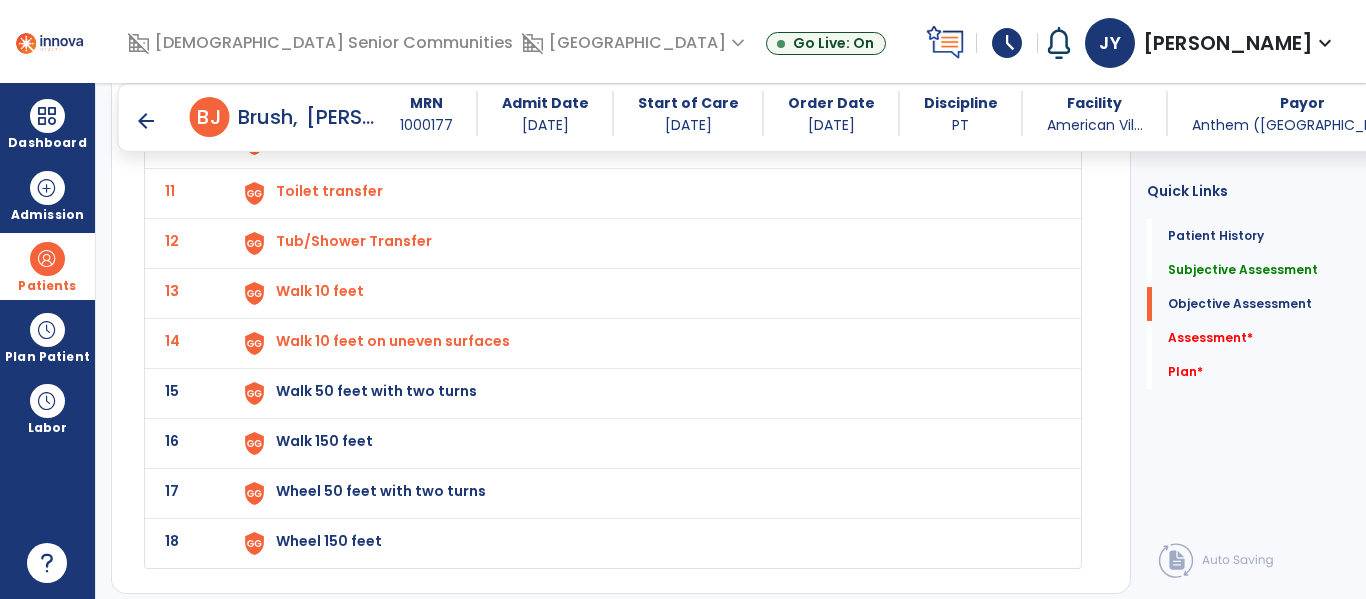 scroll, scrollTop: 2101, scrollLeft: 0, axis: vertical 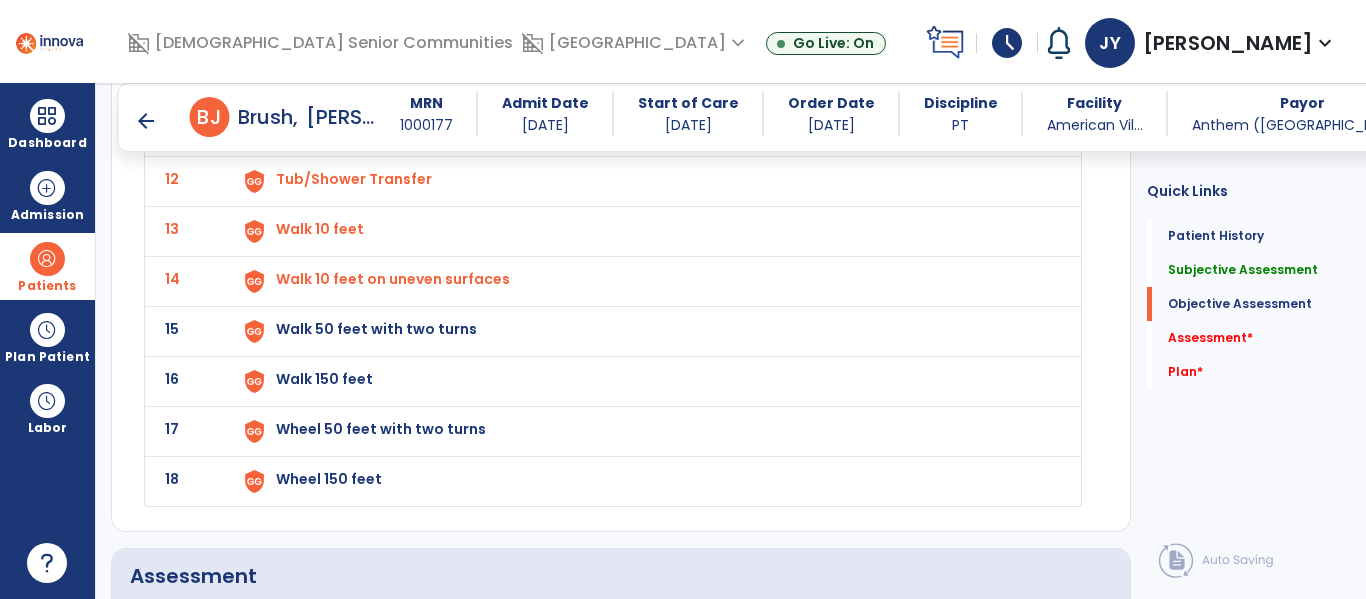 click on "Walk 50 feet with two turns" at bounding box center (322, -371) 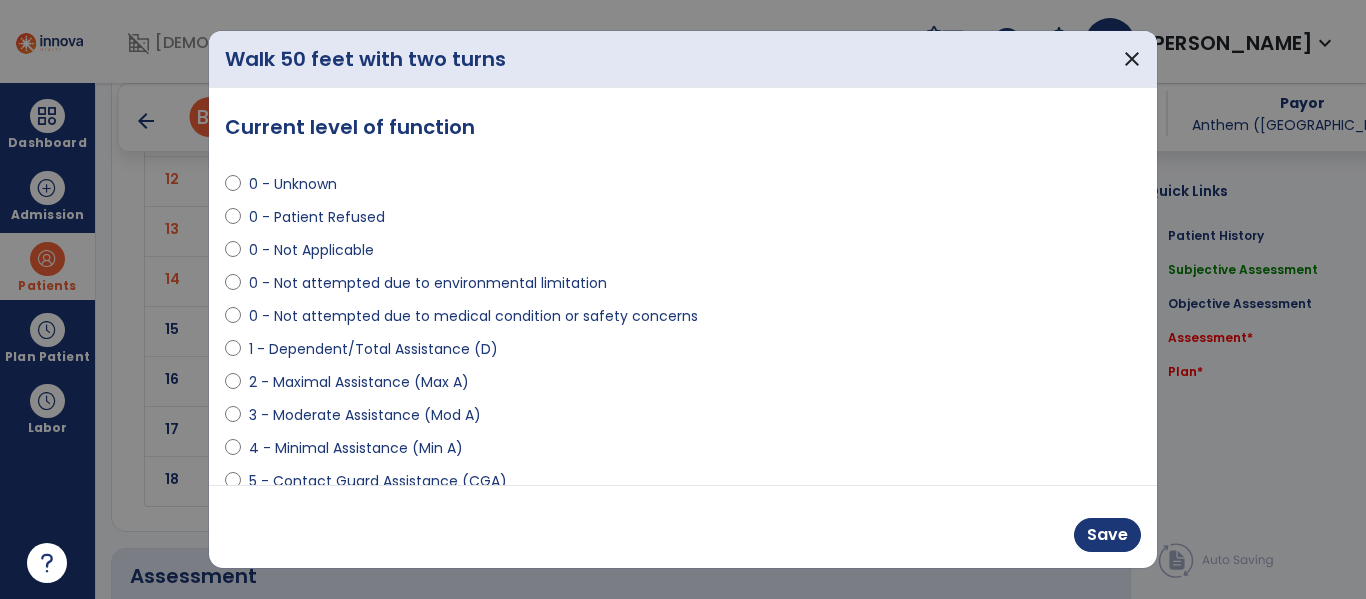 select on "**********" 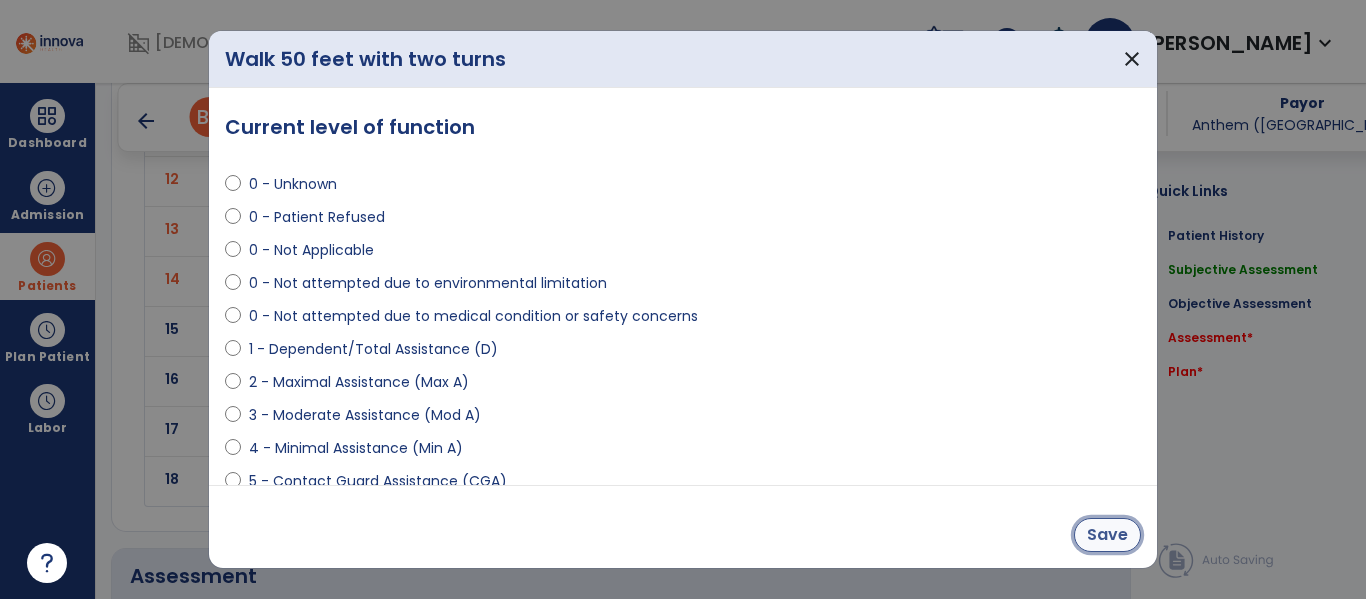 click on "Save" at bounding box center [1107, 535] 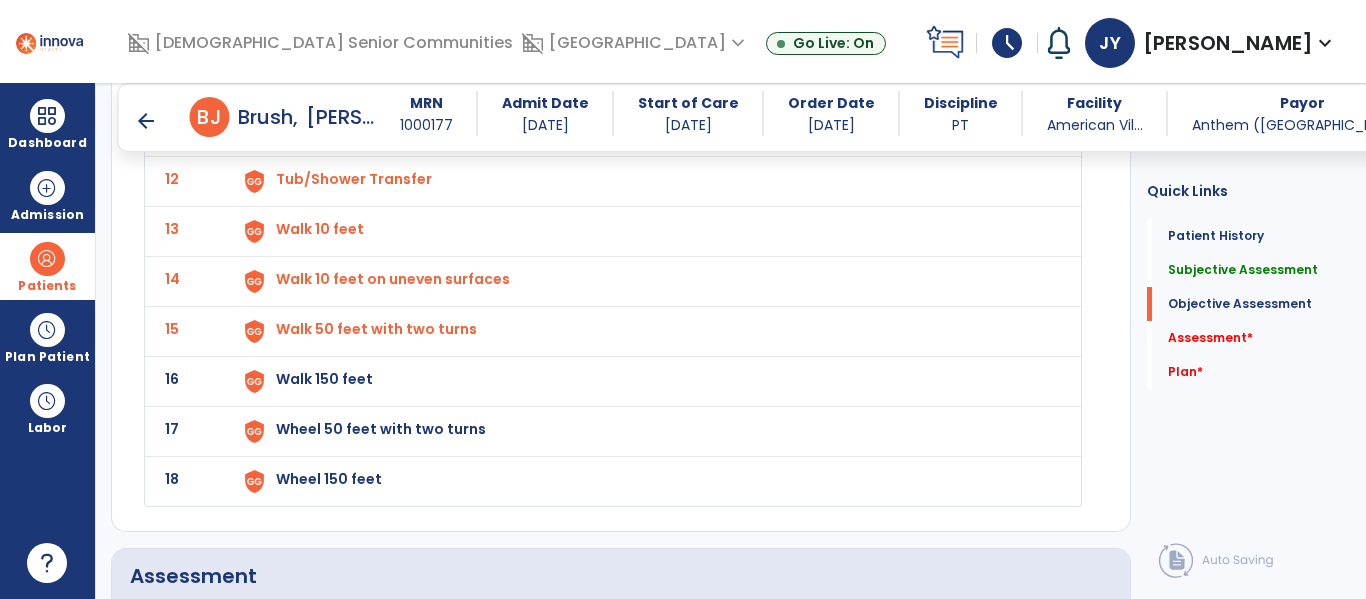 click on "Walk 150 feet" at bounding box center (322, -371) 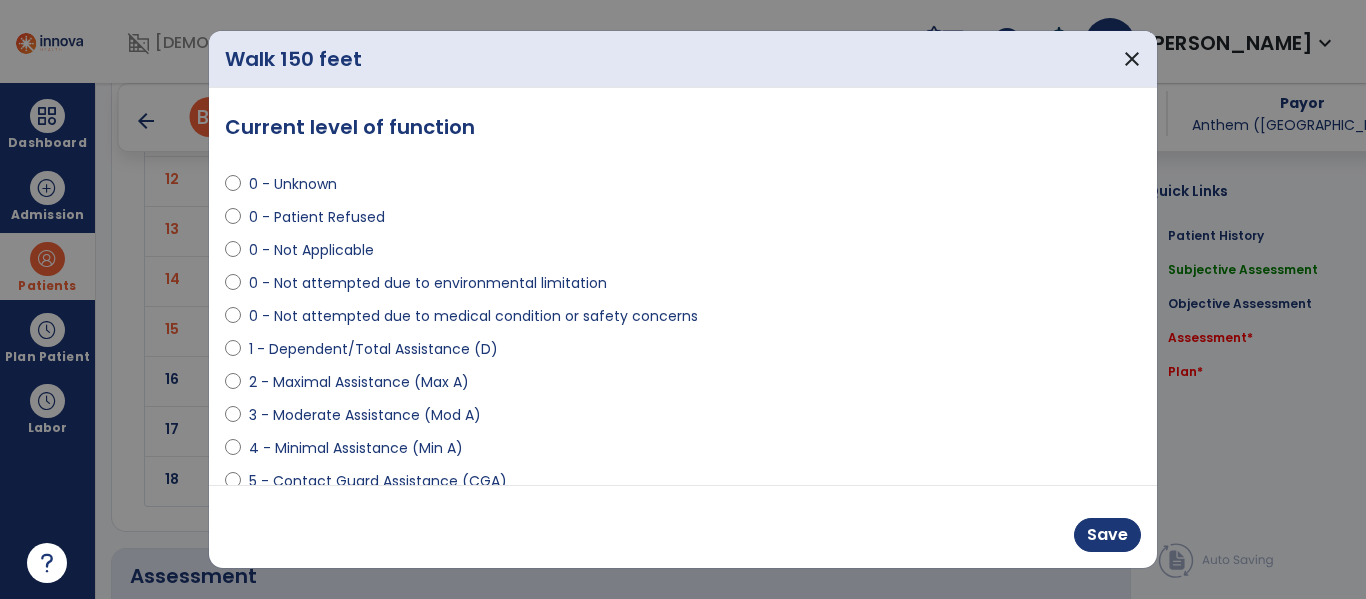 select on "**********" 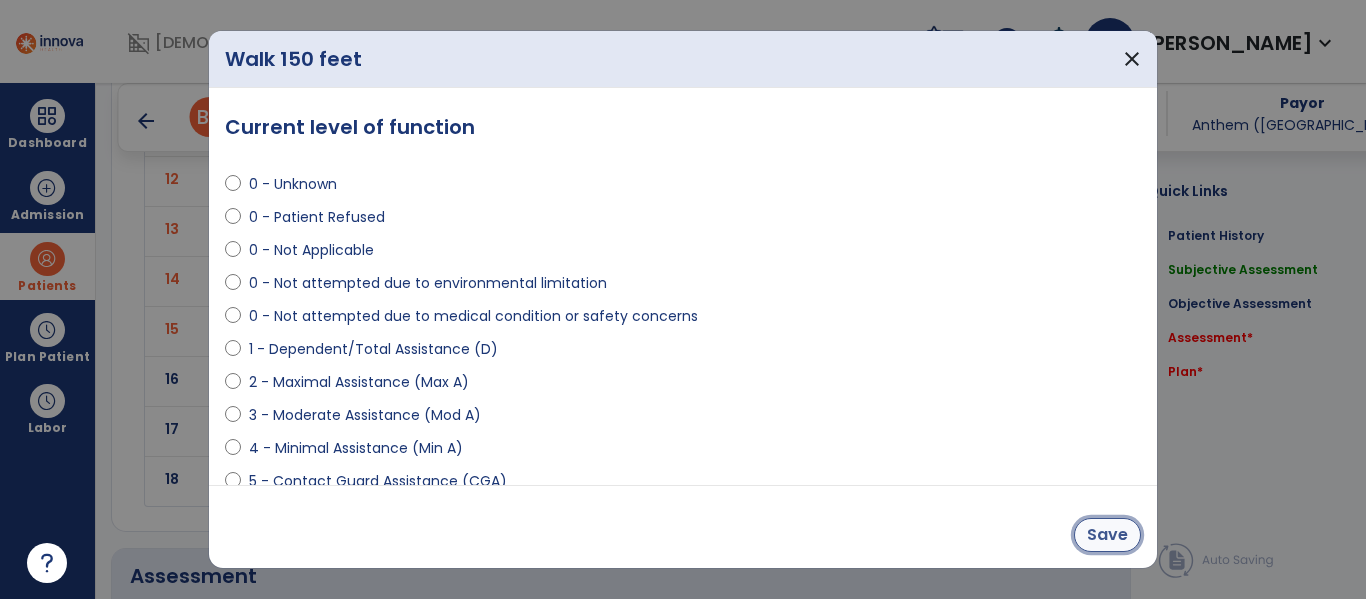 click on "Save" at bounding box center (1107, 535) 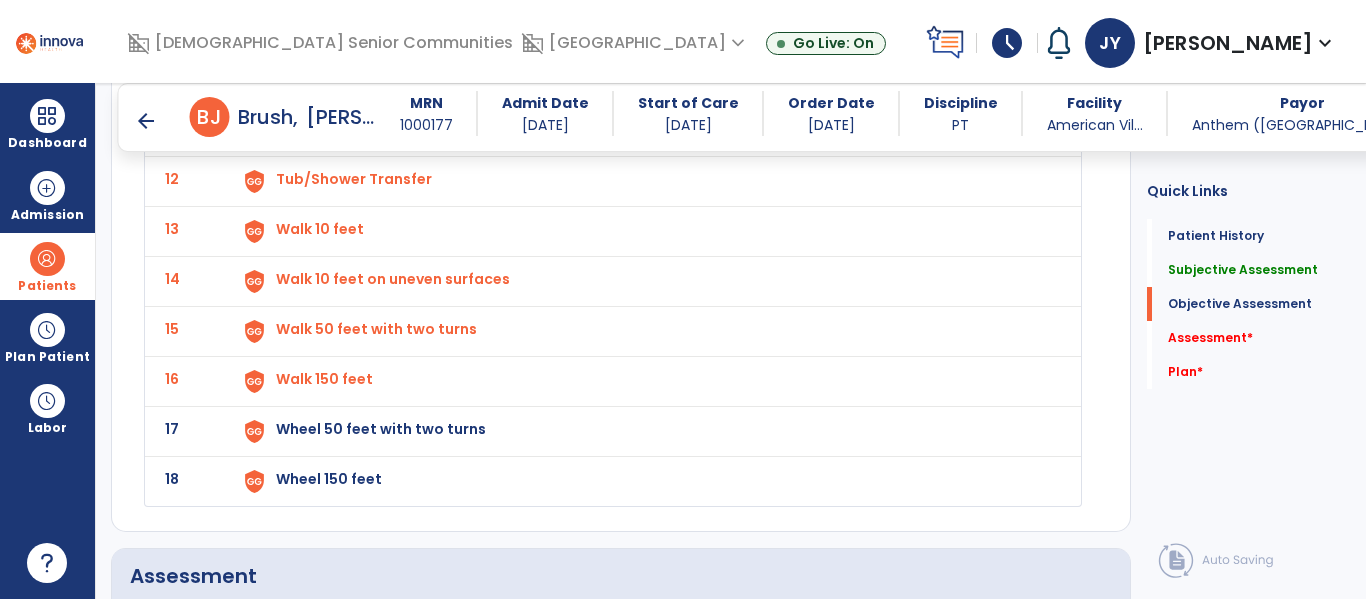 scroll, scrollTop: 2163, scrollLeft: 0, axis: vertical 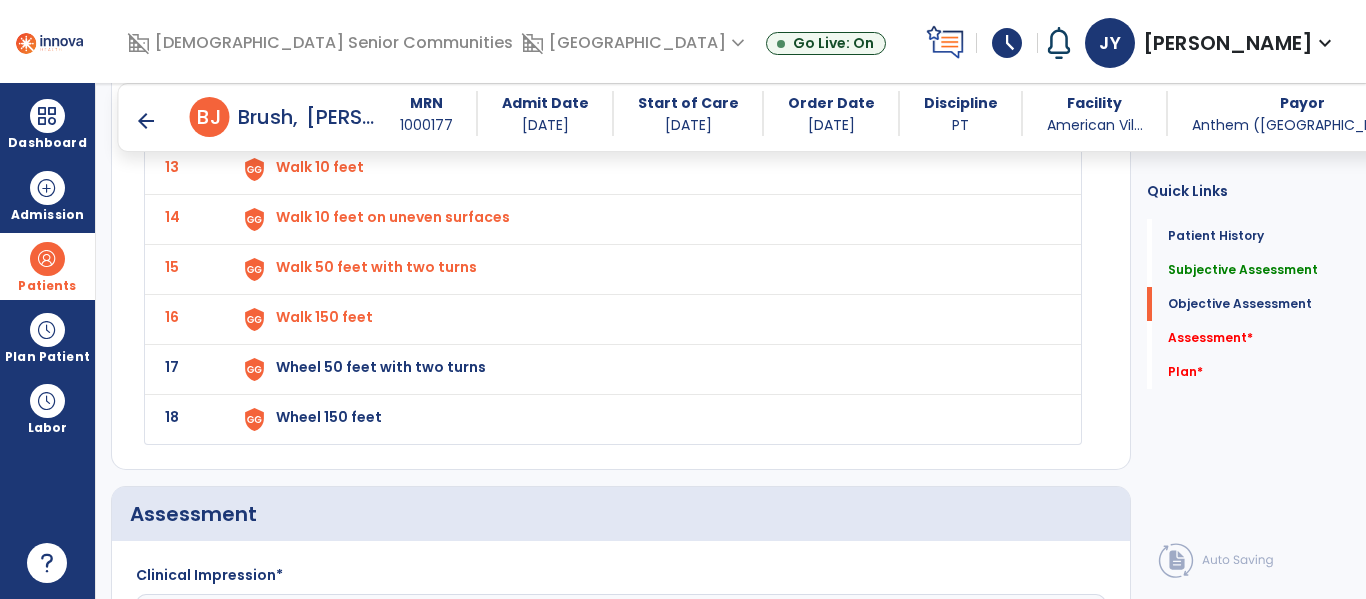 click on "Wheel 50 feet with two turns" at bounding box center (322, -433) 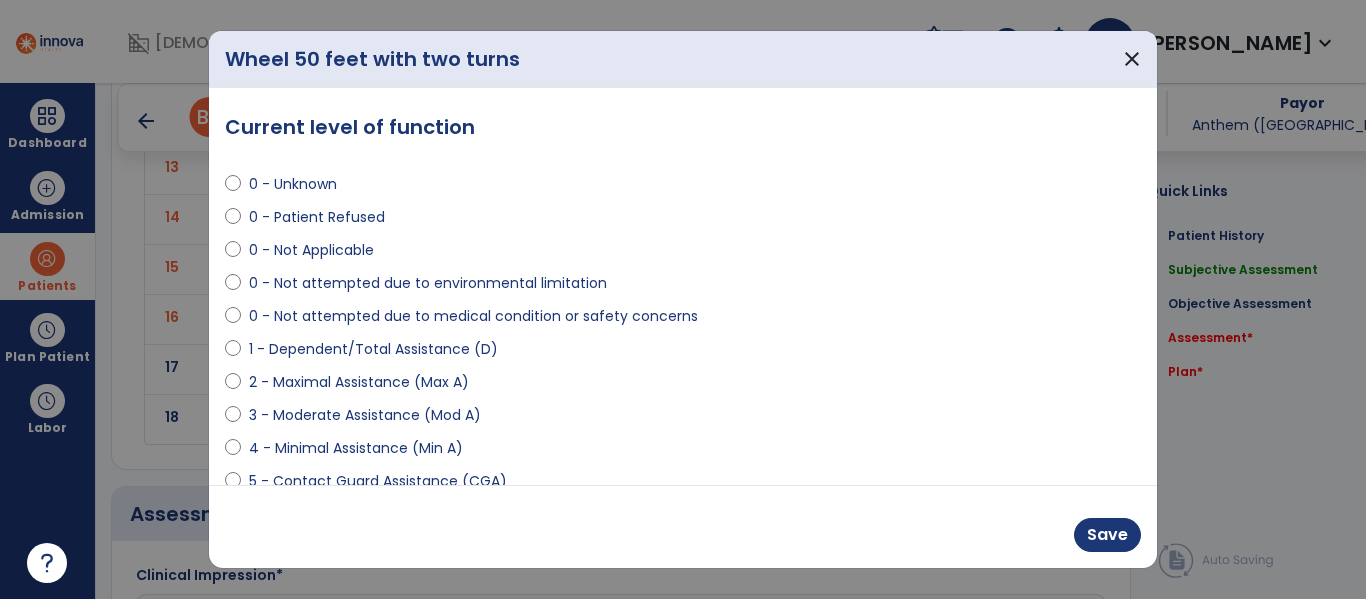select on "**********" 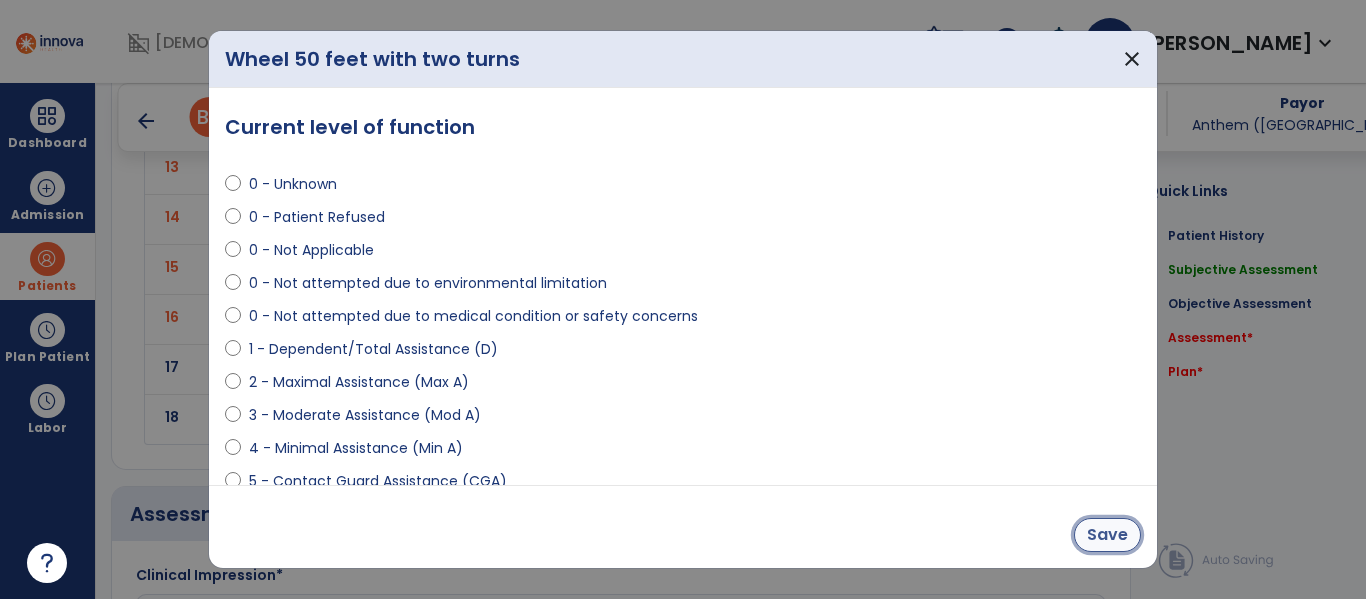click on "Save" at bounding box center [1107, 535] 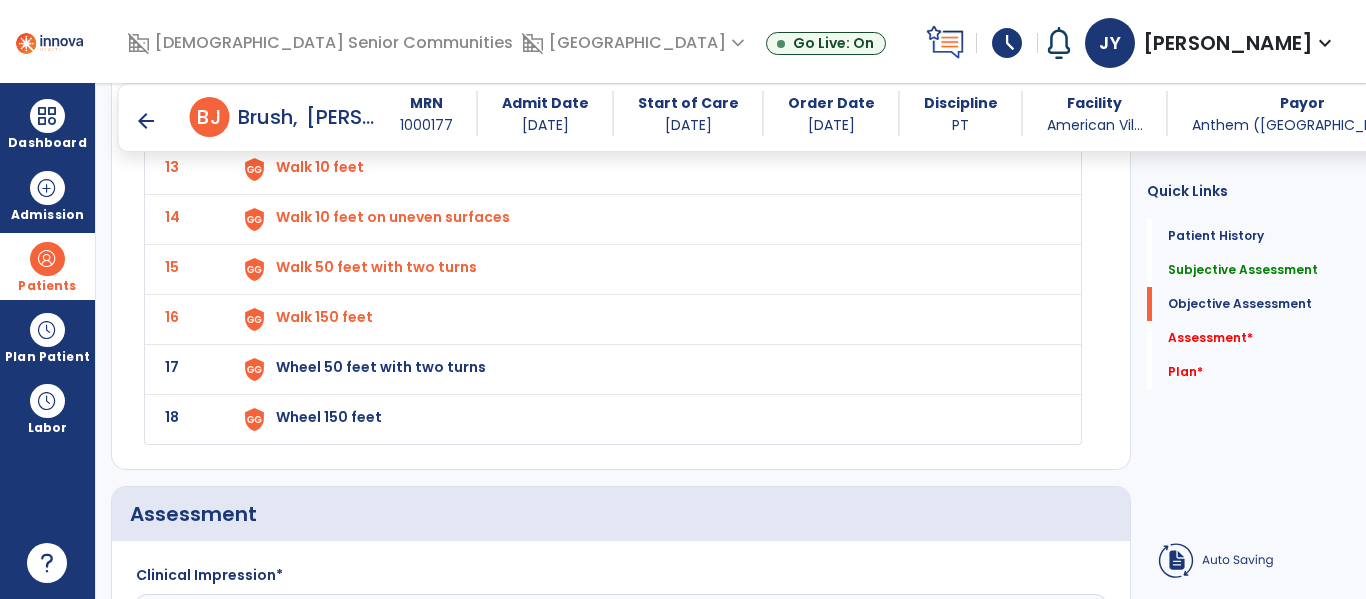 click on "Wheel 150 feet" at bounding box center (322, -433) 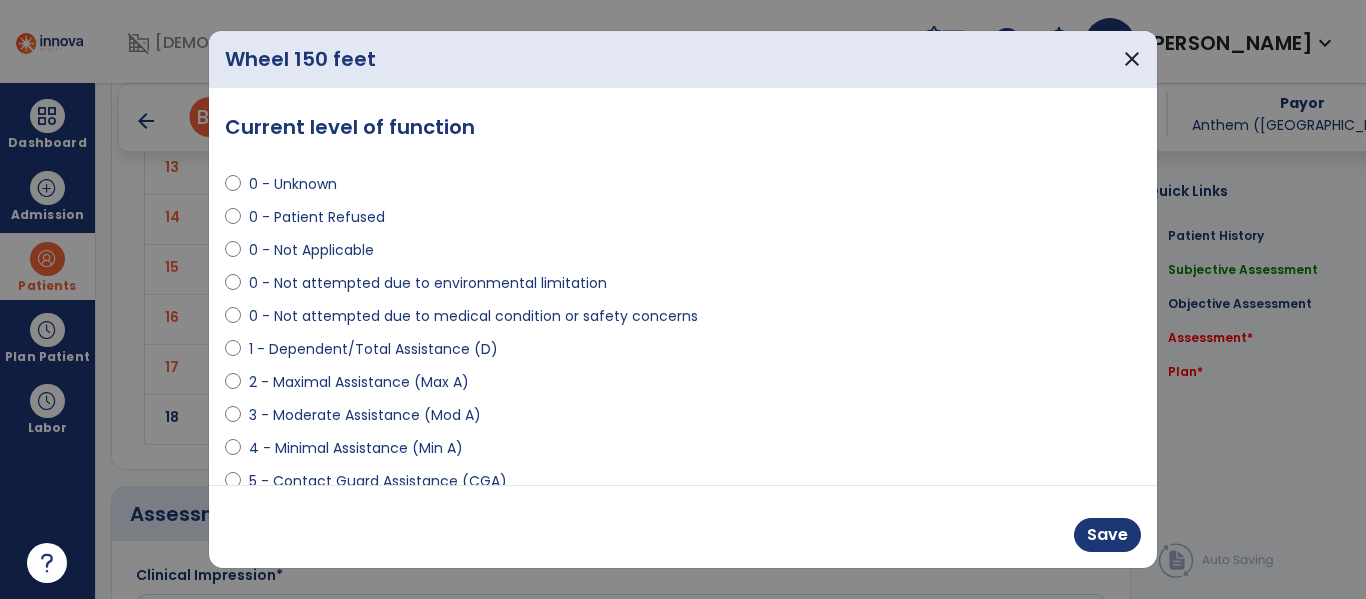 select on "**********" 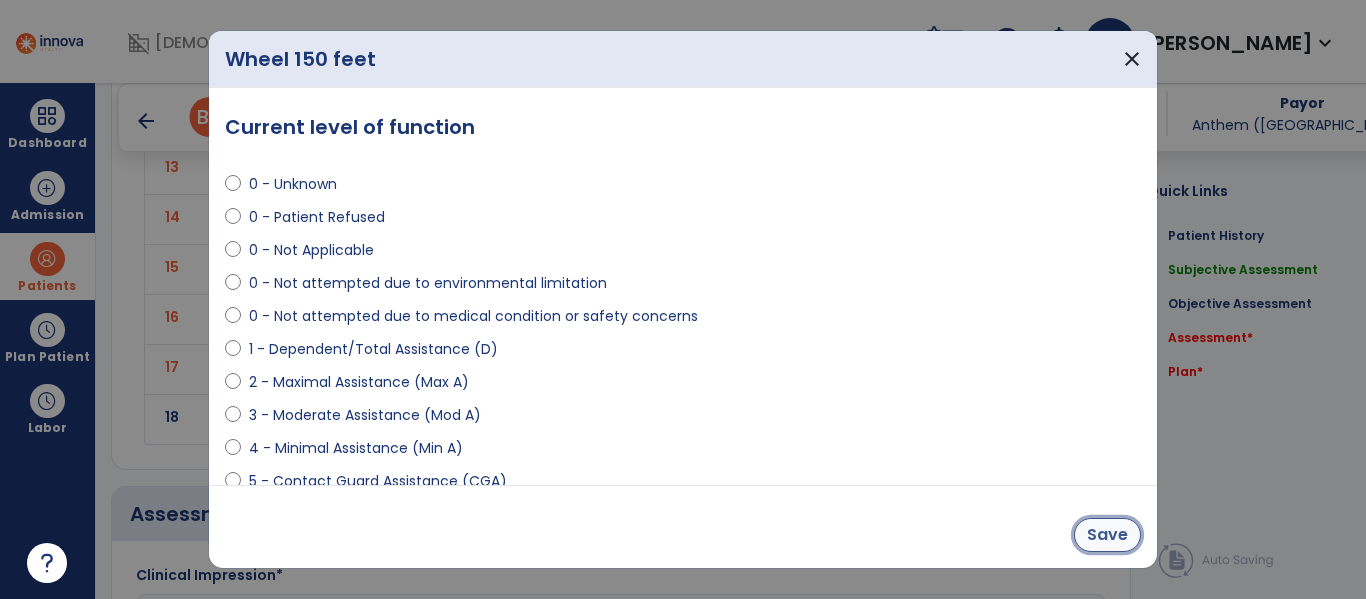 click on "Save" at bounding box center (1107, 535) 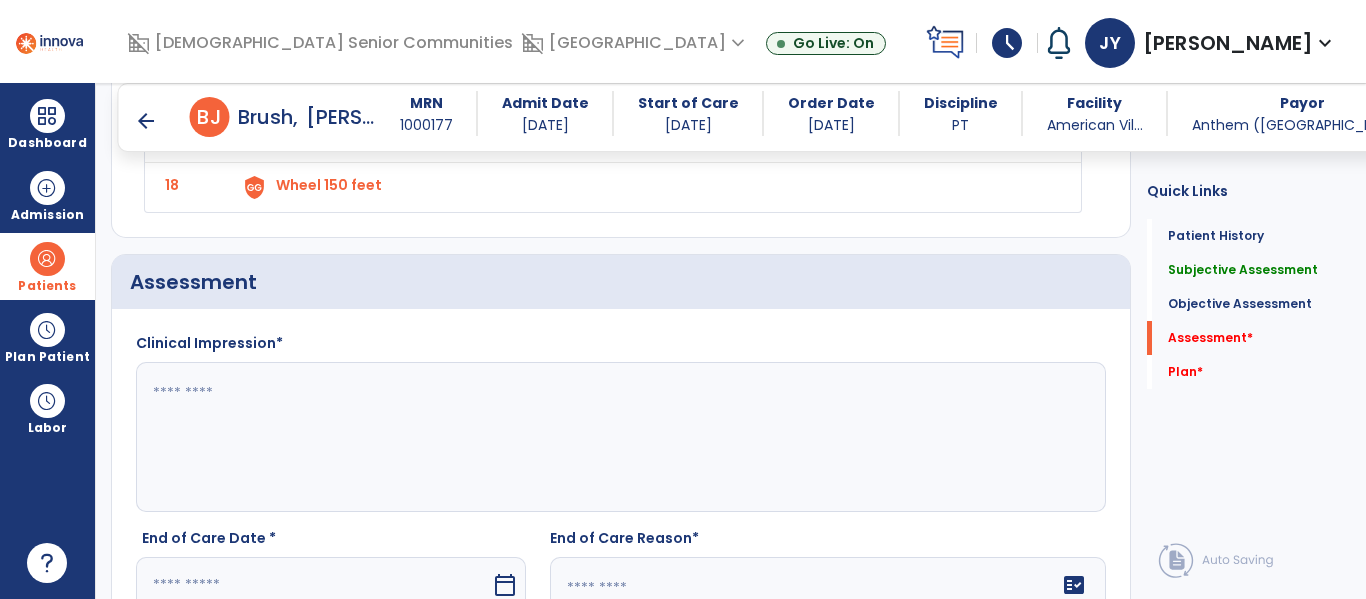 scroll, scrollTop: 2423, scrollLeft: 0, axis: vertical 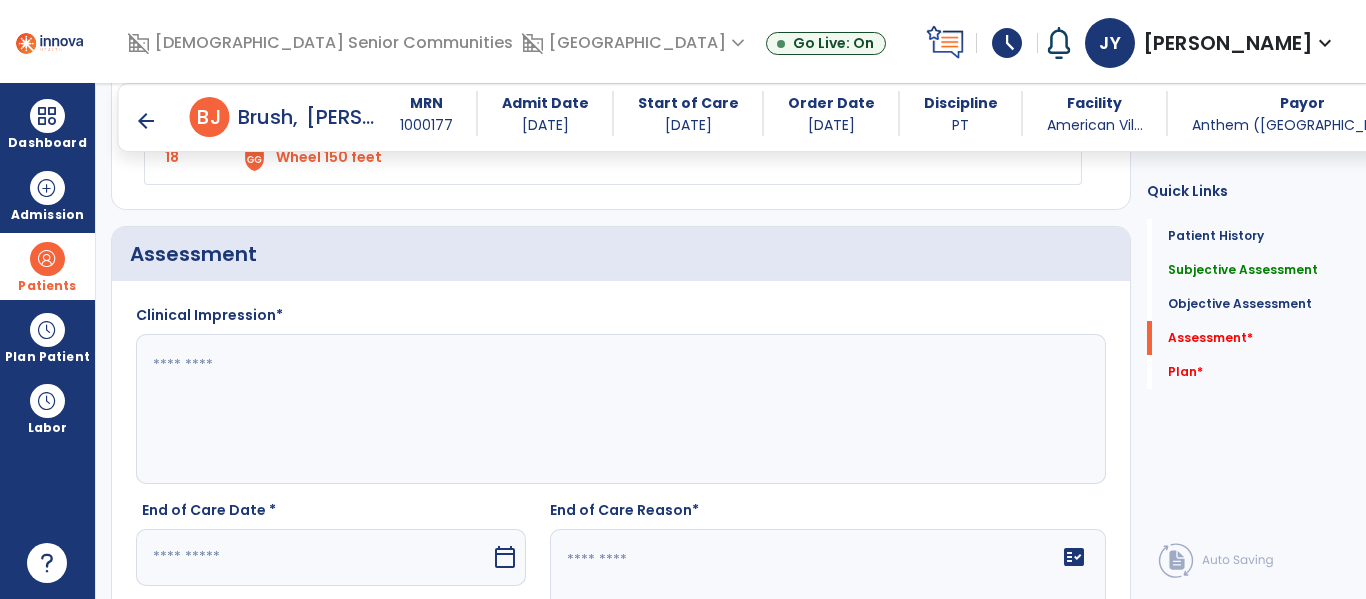 click 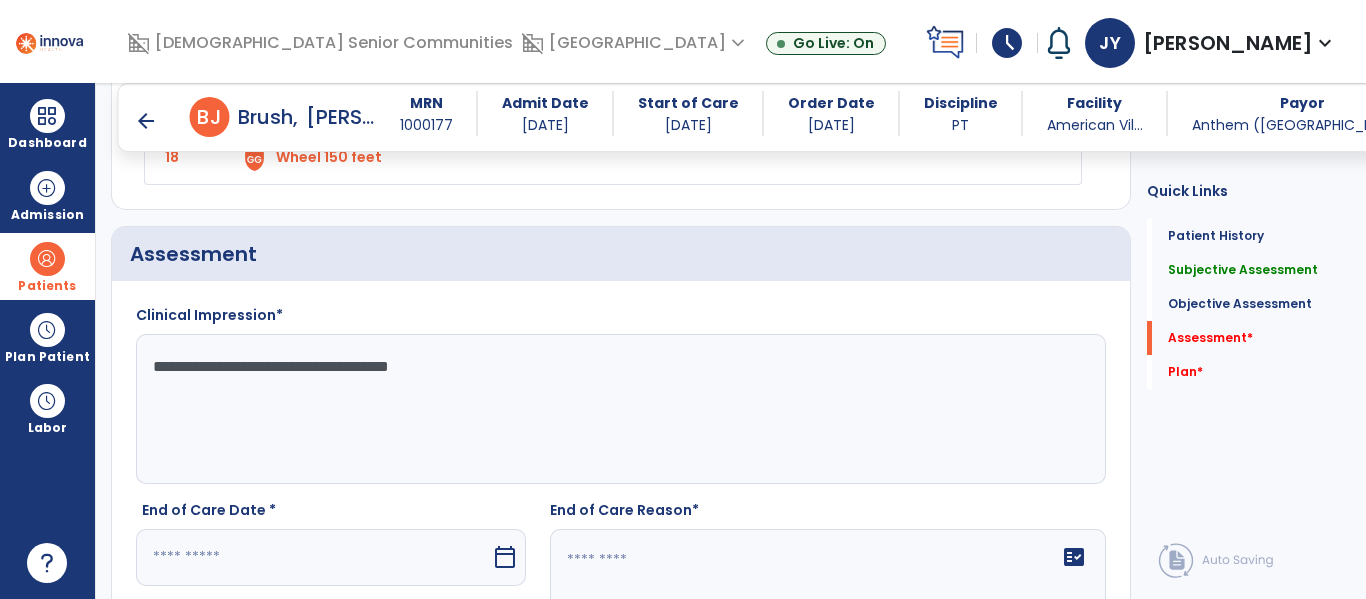 paste on "**********" 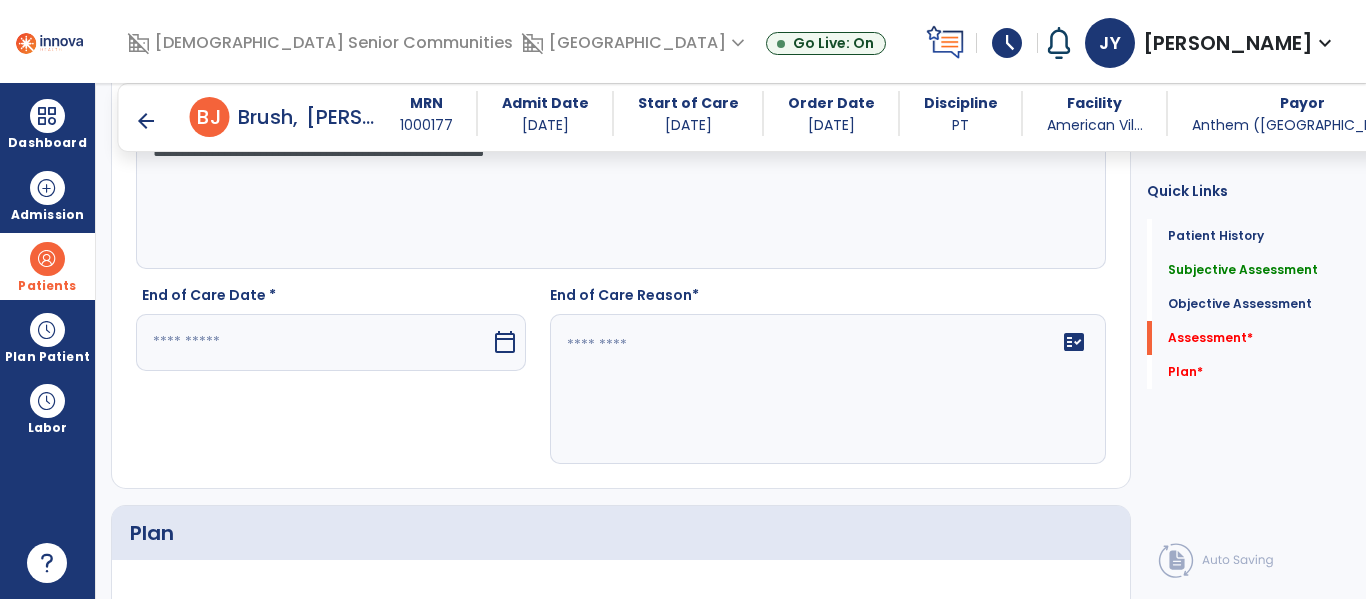 scroll, scrollTop: 2634, scrollLeft: 0, axis: vertical 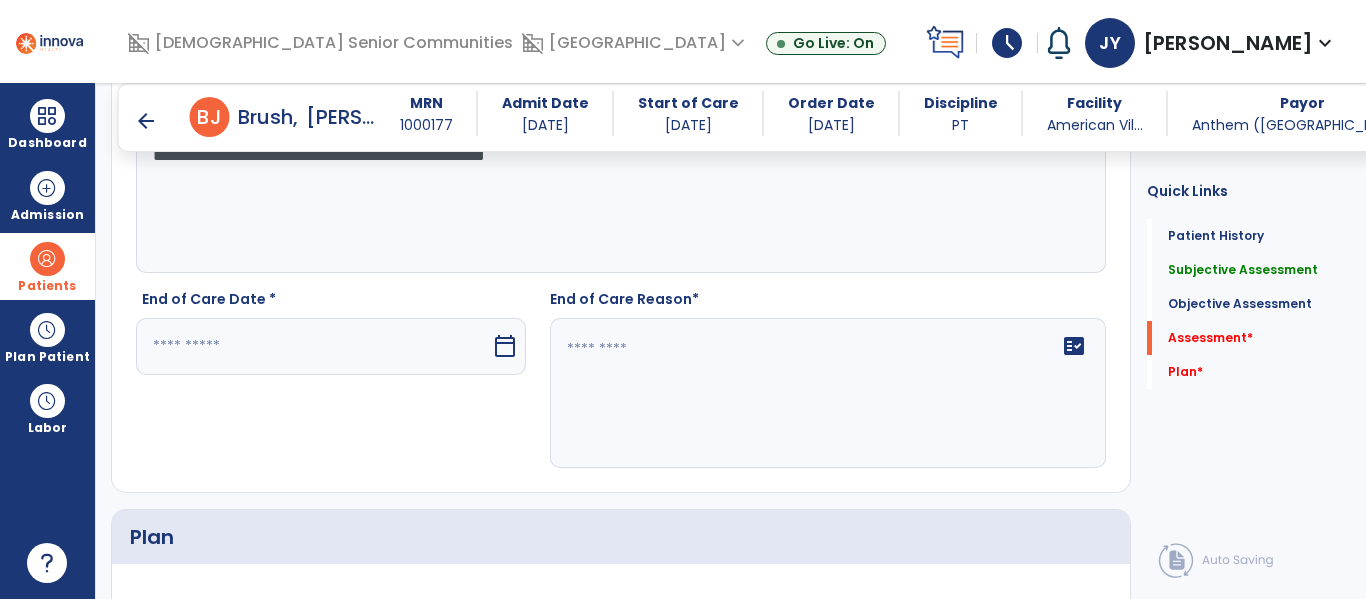 type on "**********" 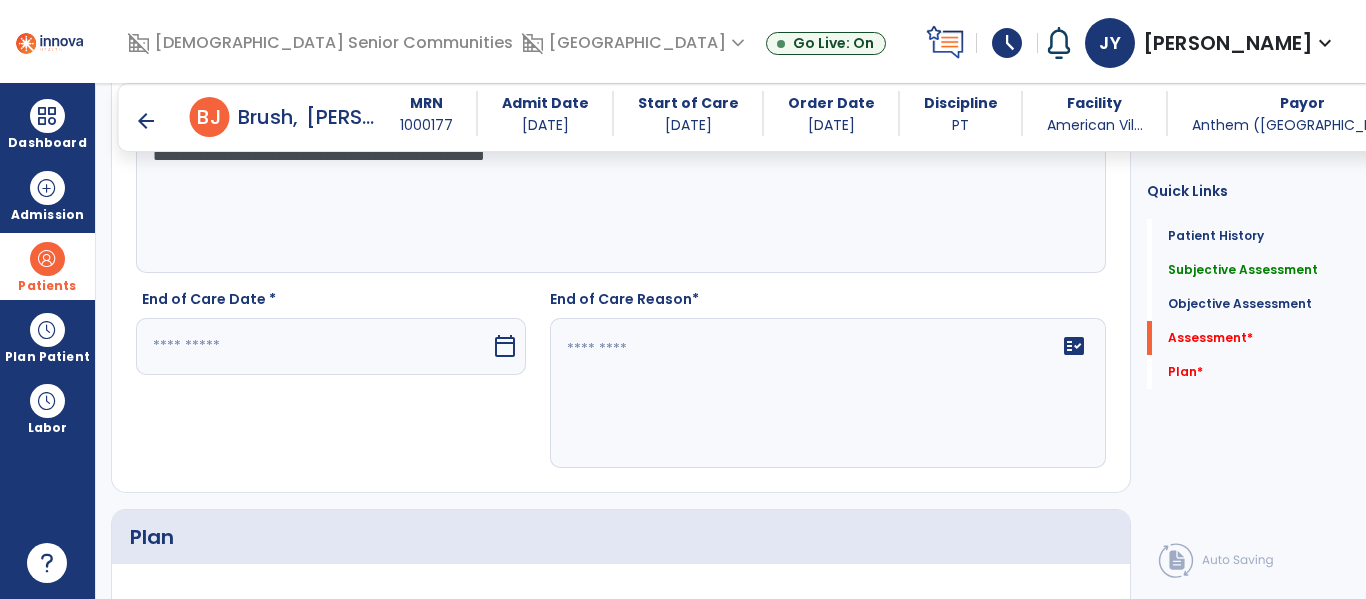 click at bounding box center (313, 346) 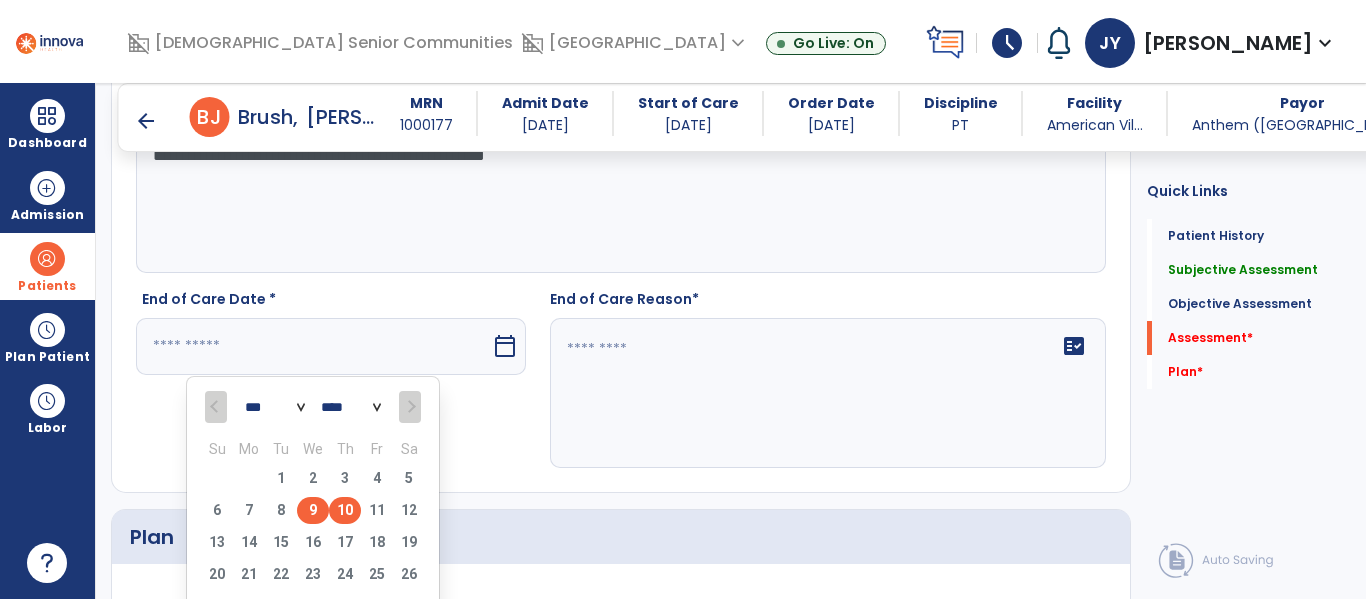 click on "9" at bounding box center [313, 510] 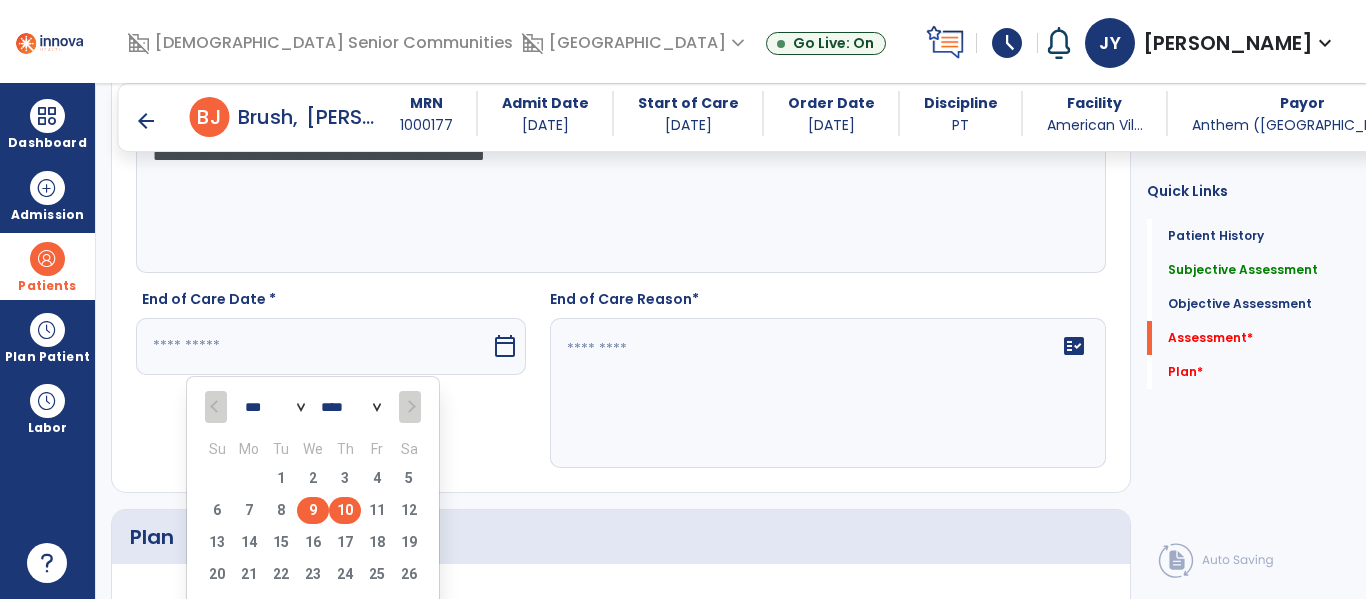 type on "********" 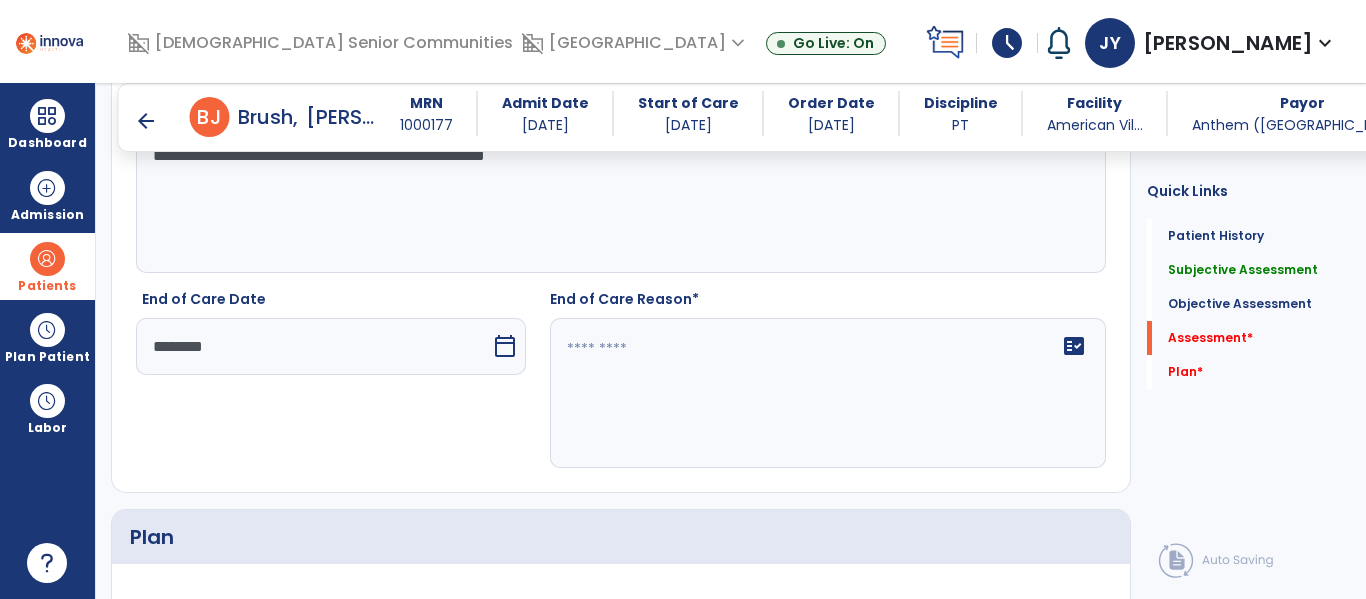 click 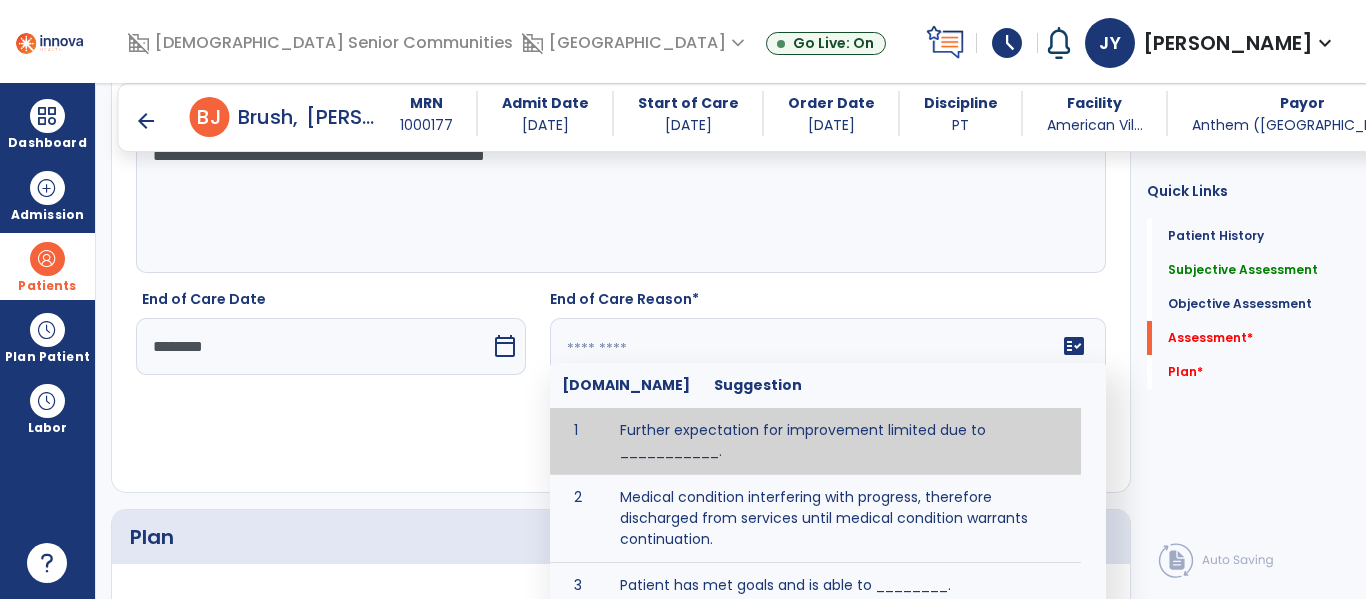 paste on "**********" 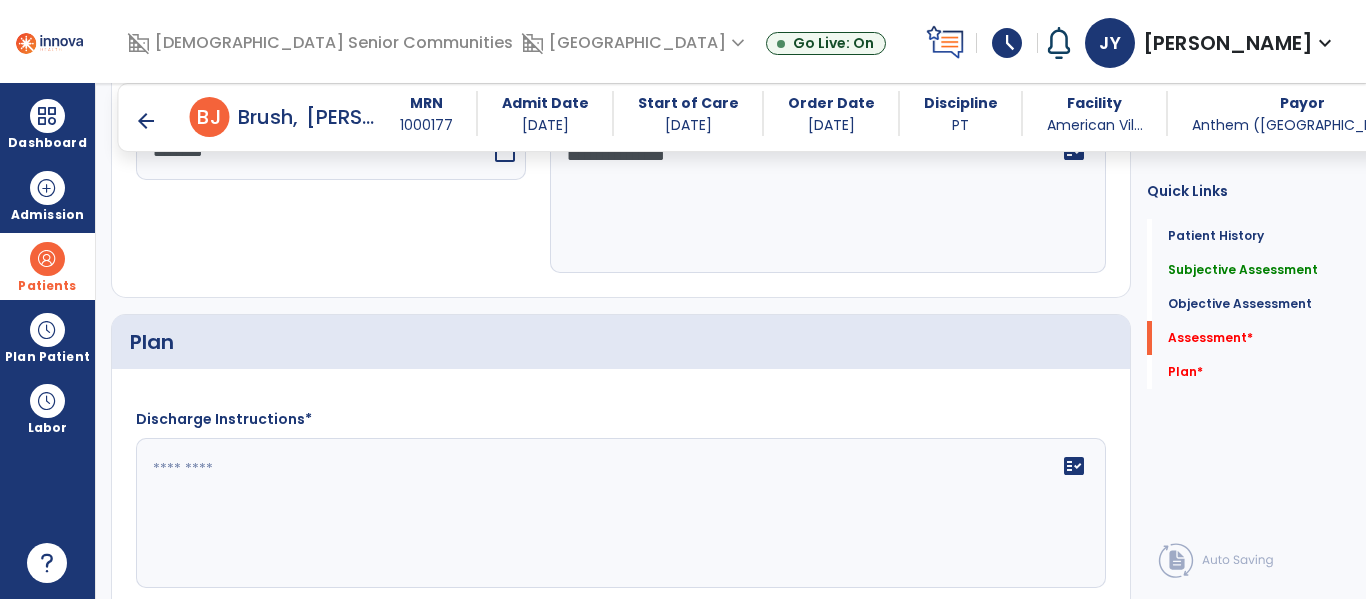 scroll, scrollTop: 2869, scrollLeft: 0, axis: vertical 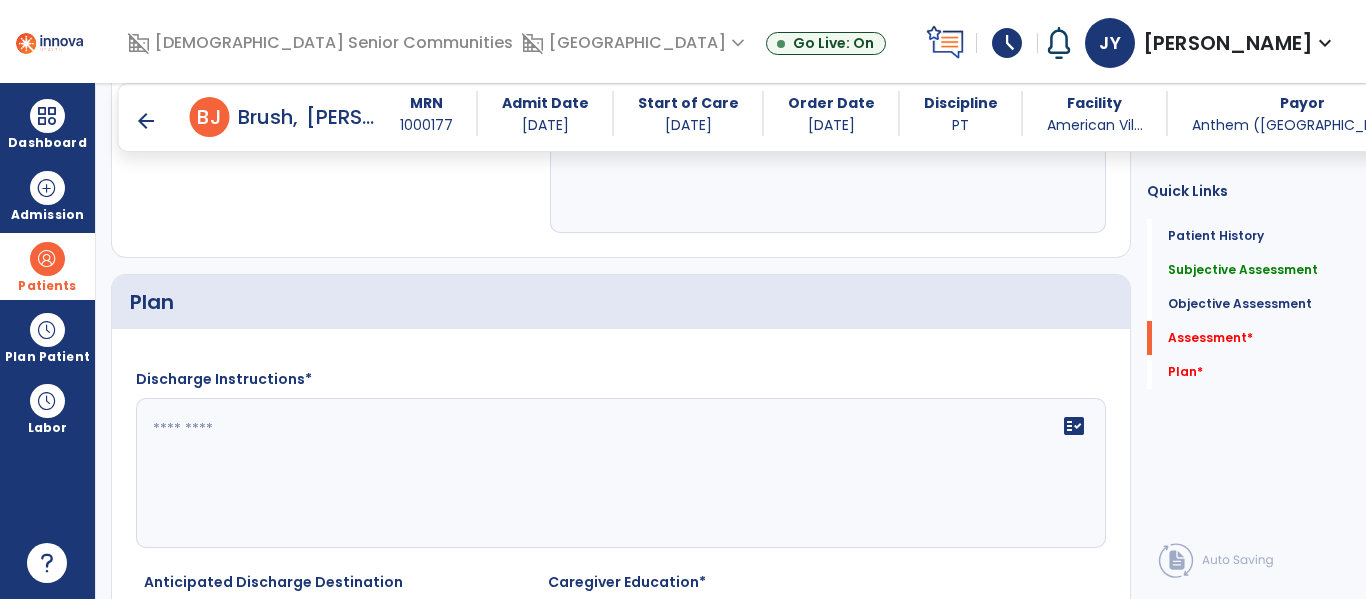 type on "**********" 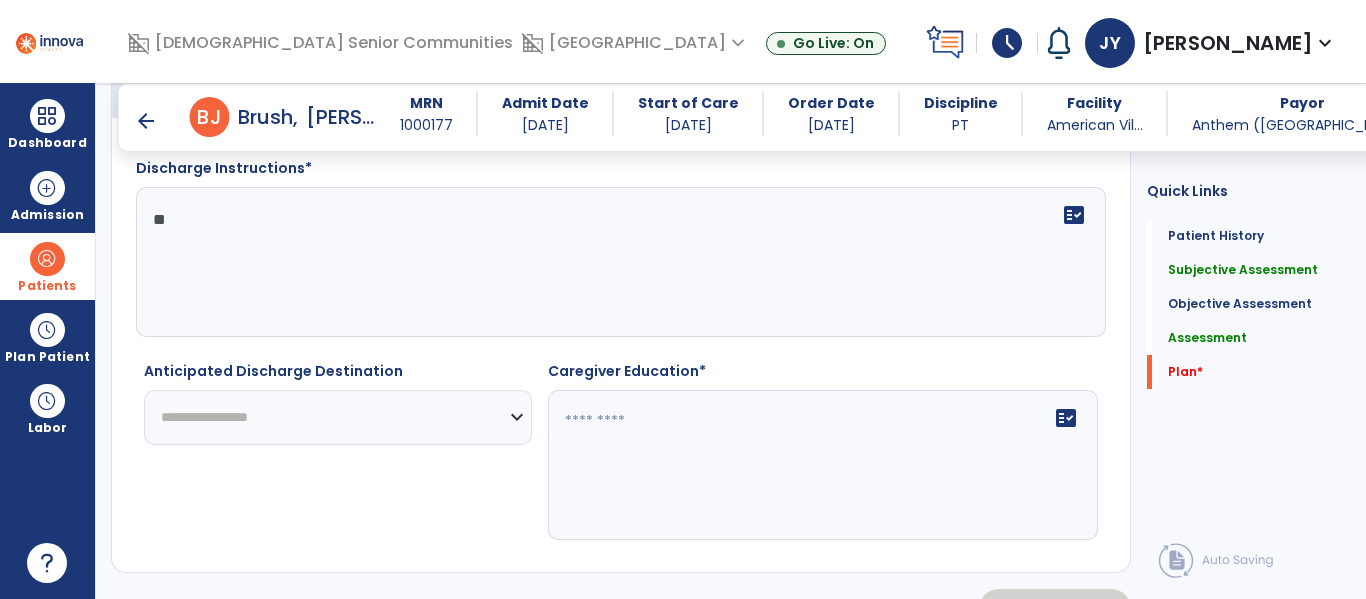 scroll, scrollTop: 3126, scrollLeft: 0, axis: vertical 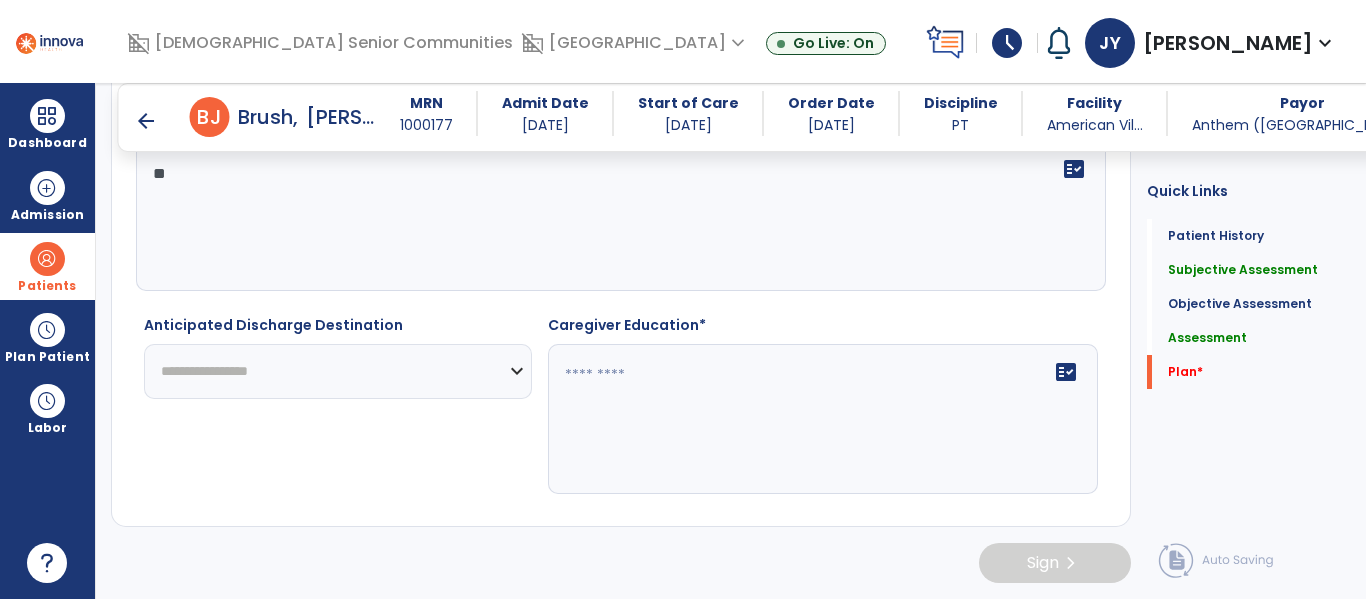 type on "**" 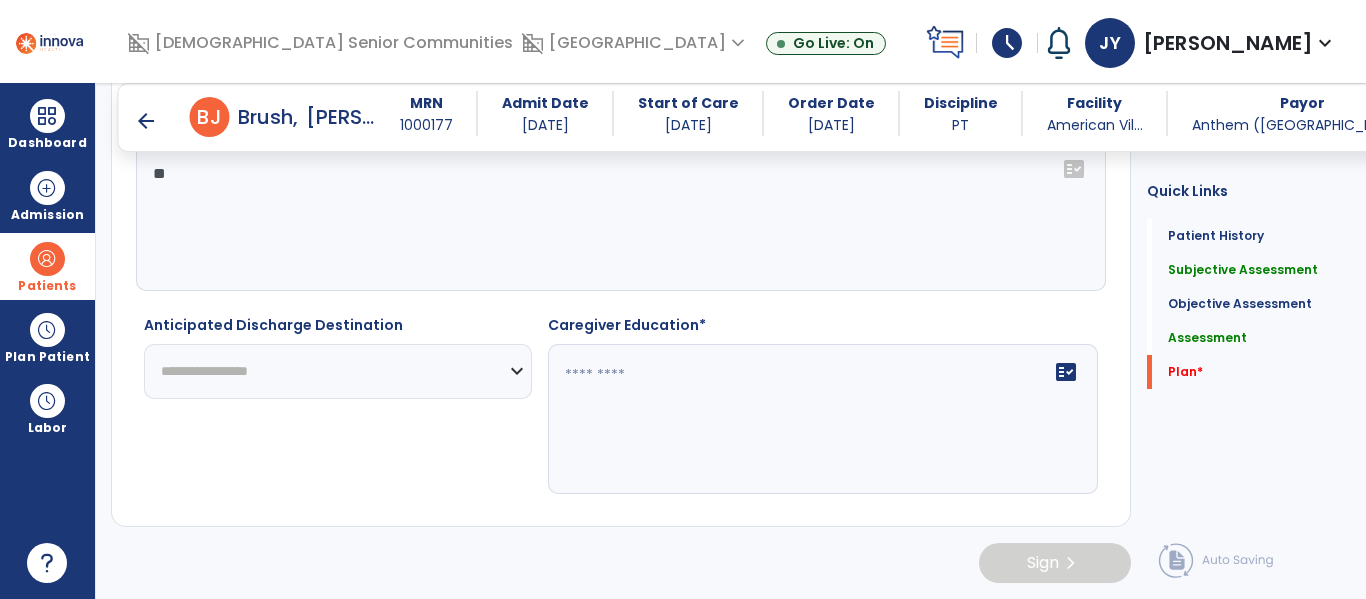 select on "********" 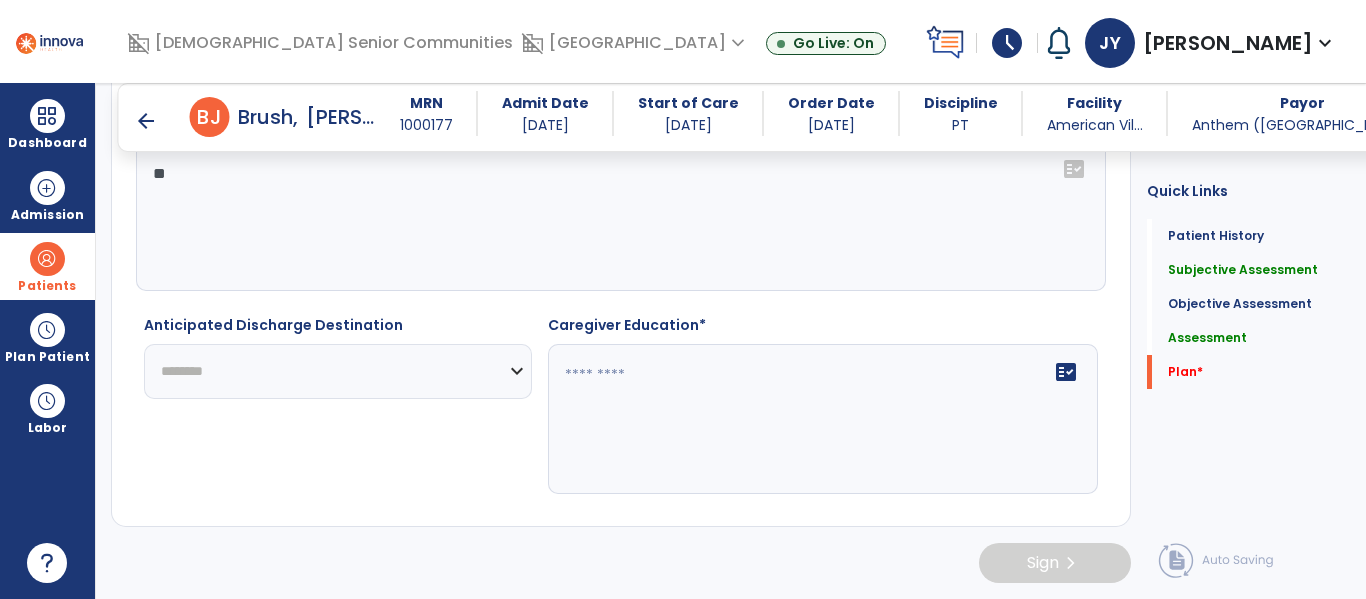 click on "**********" 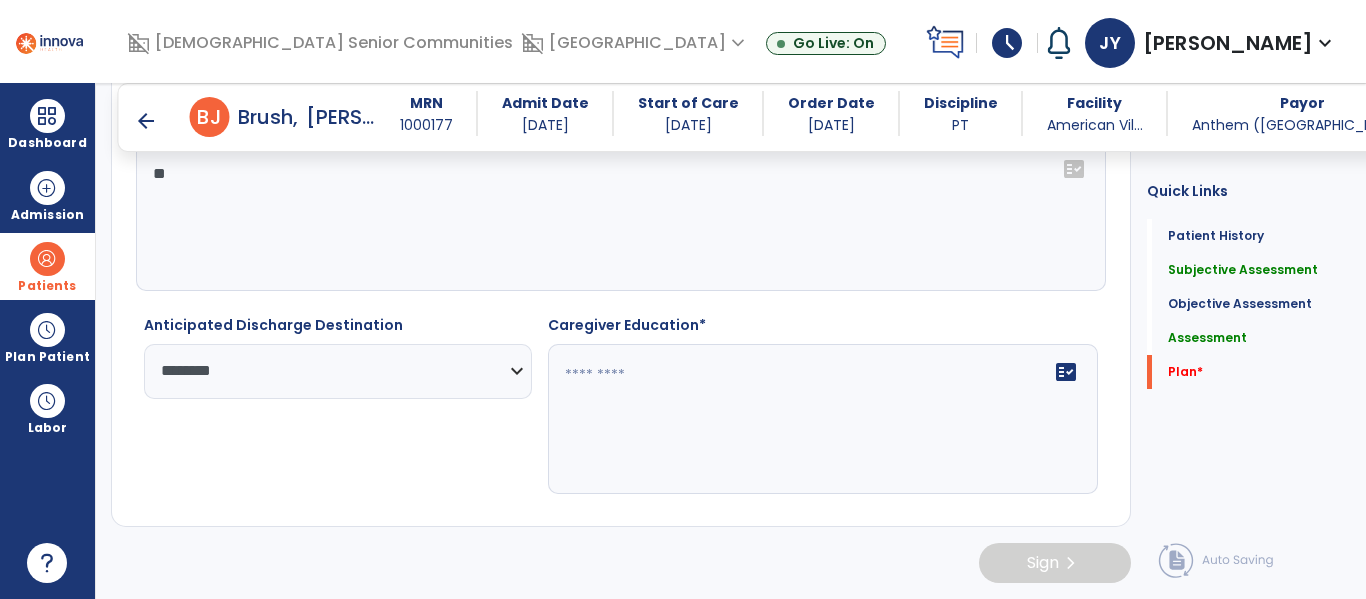 click on "fact_check" 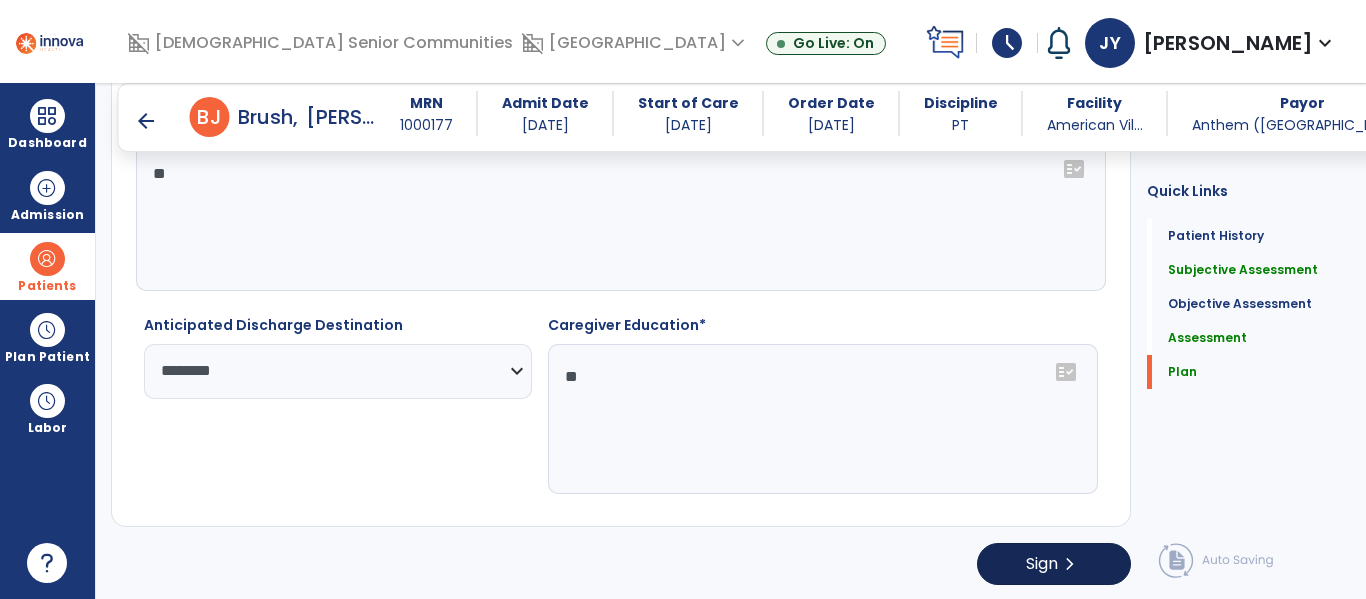 type on "**" 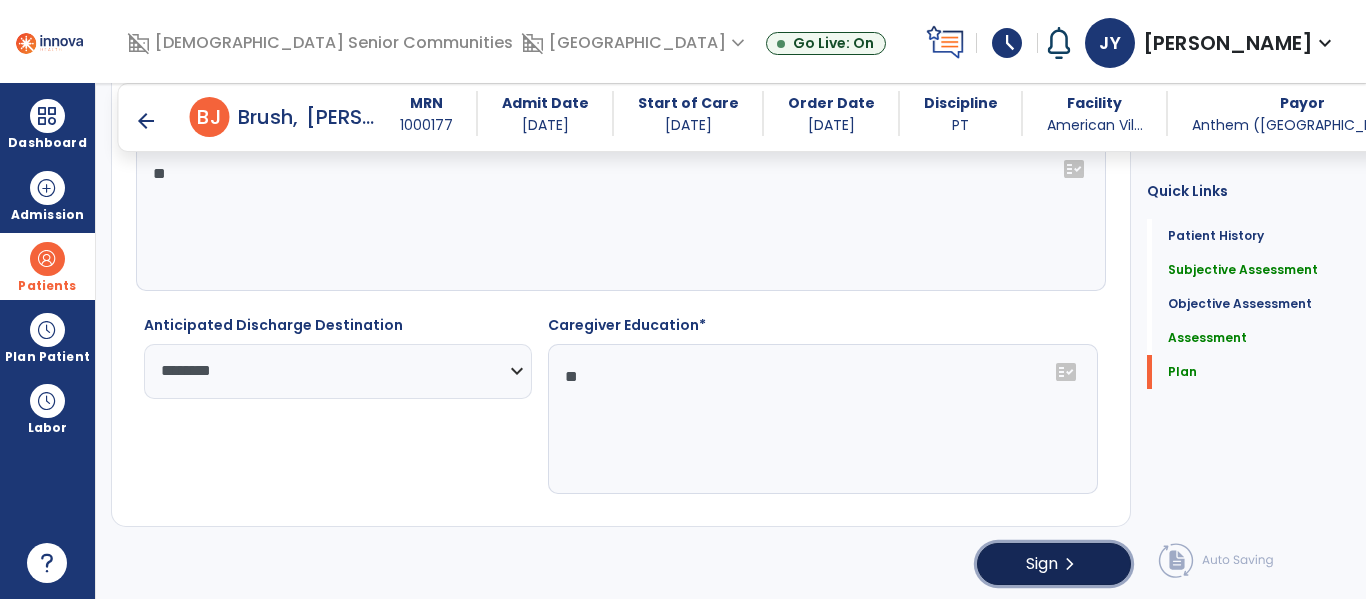 click on "chevron_right" 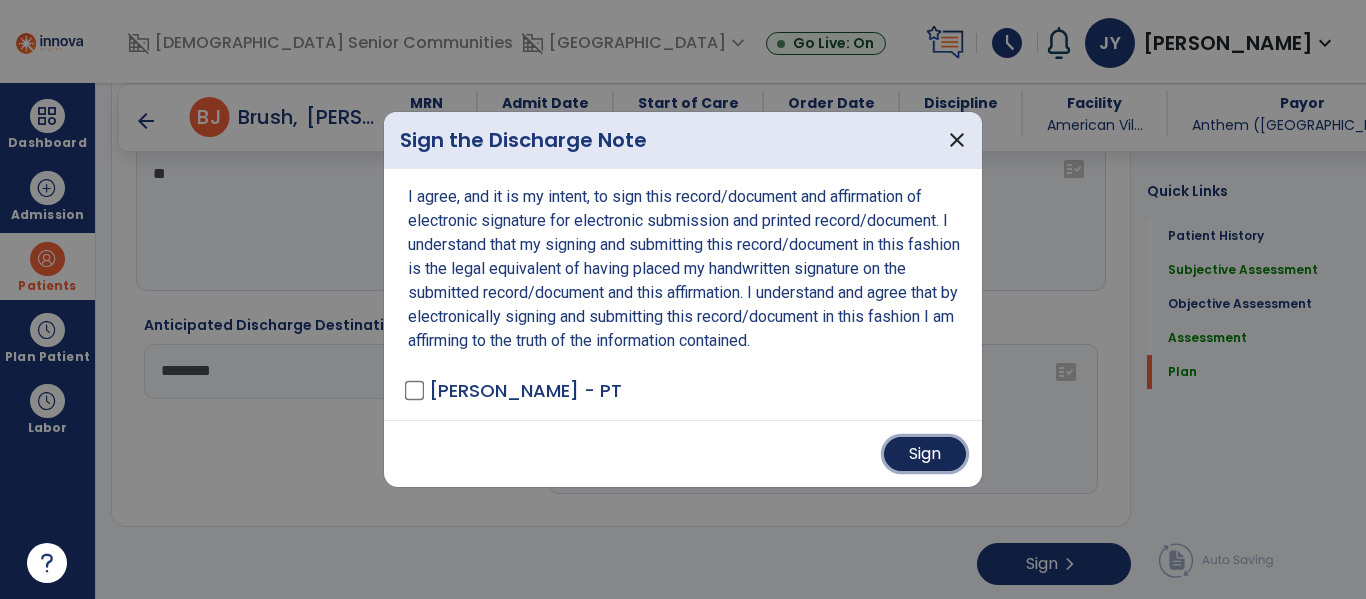 click on "Sign" at bounding box center (925, 454) 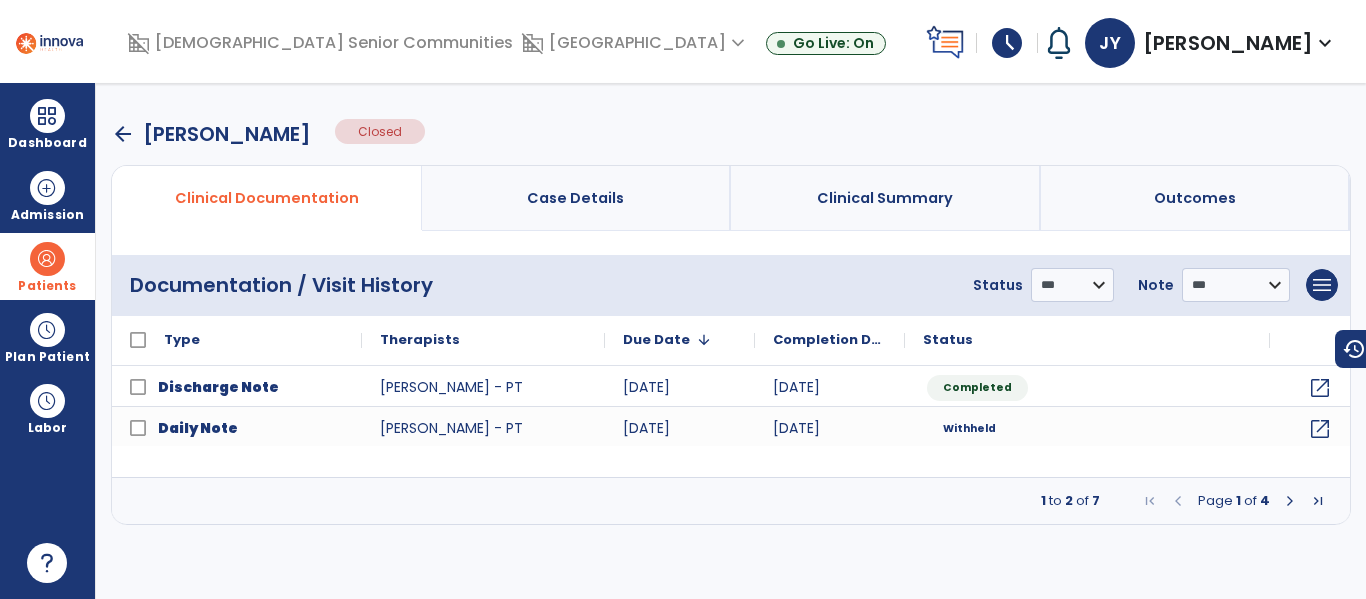 scroll, scrollTop: 0, scrollLeft: 0, axis: both 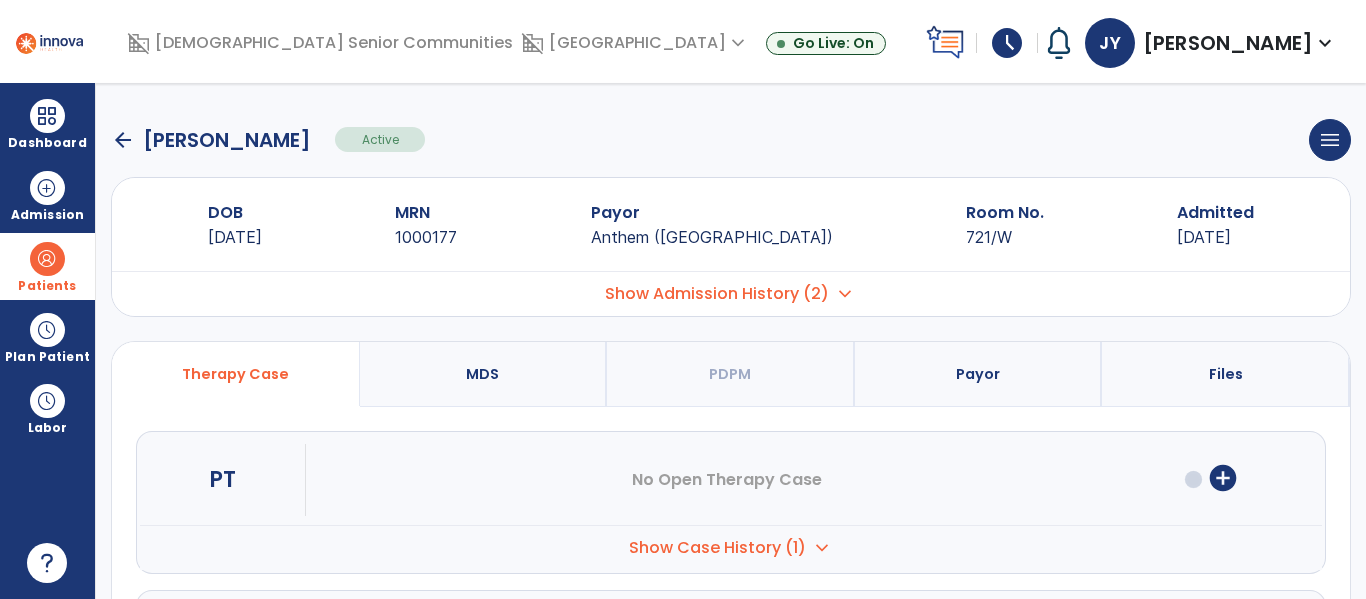 click on "arrow_back" 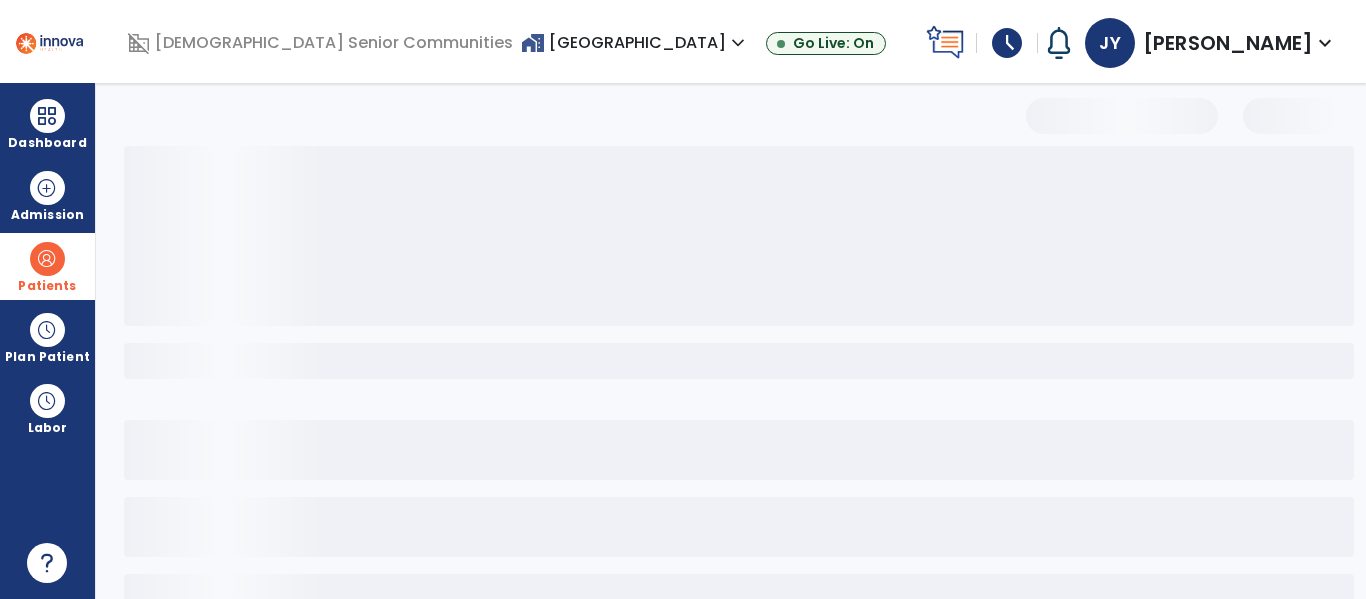 select on "***" 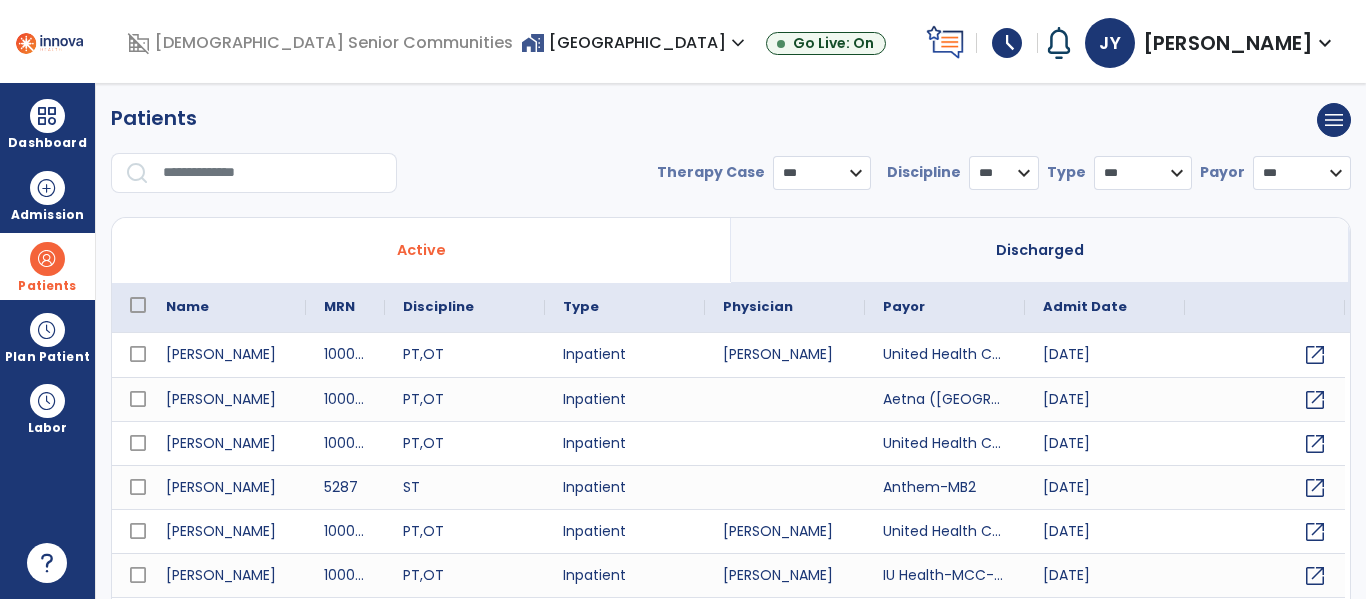 click at bounding box center (273, 173) 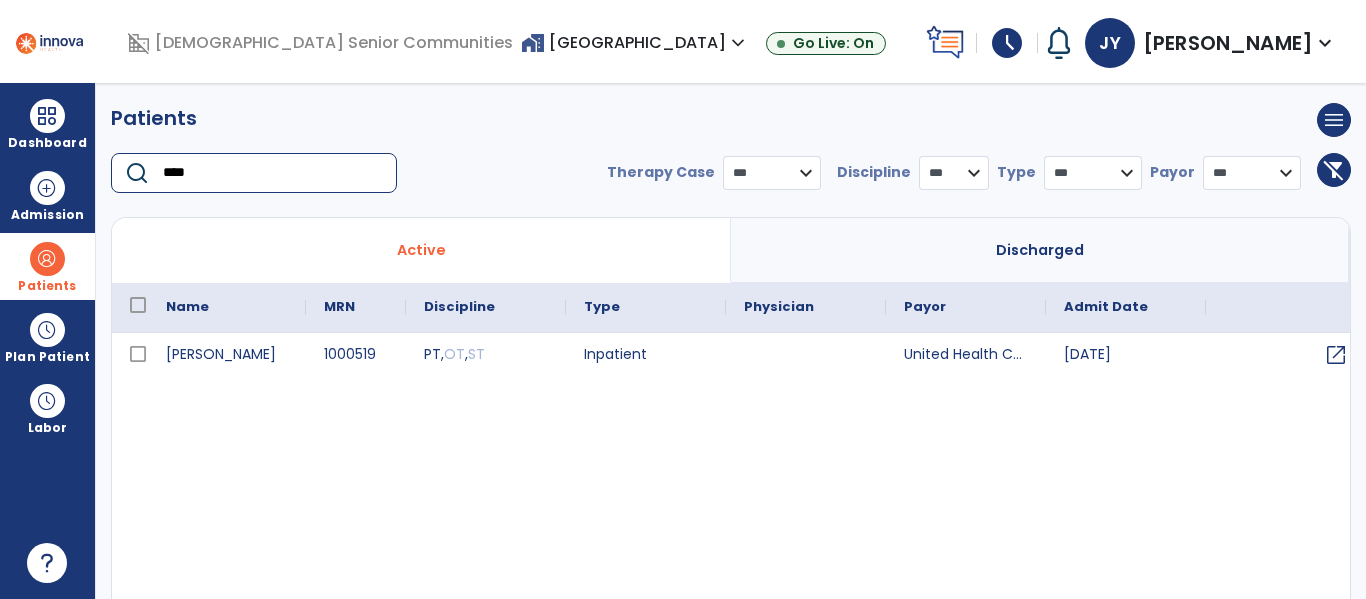 type on "****" 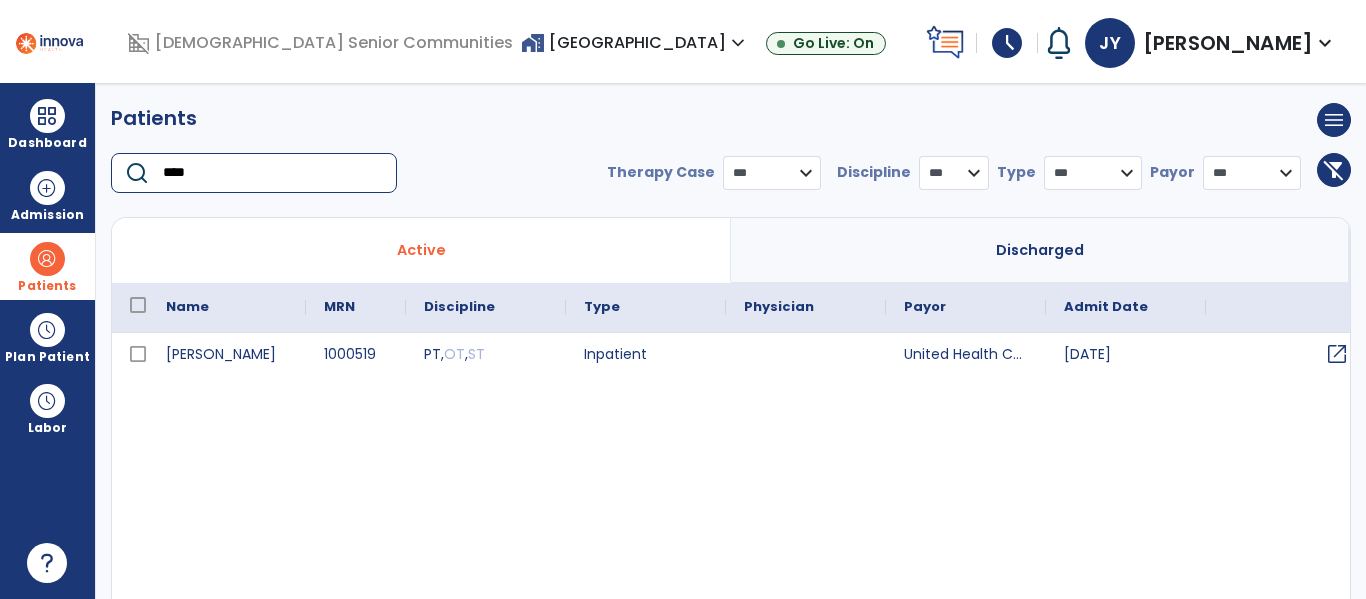 click on "open_in_new" at bounding box center [1337, 354] 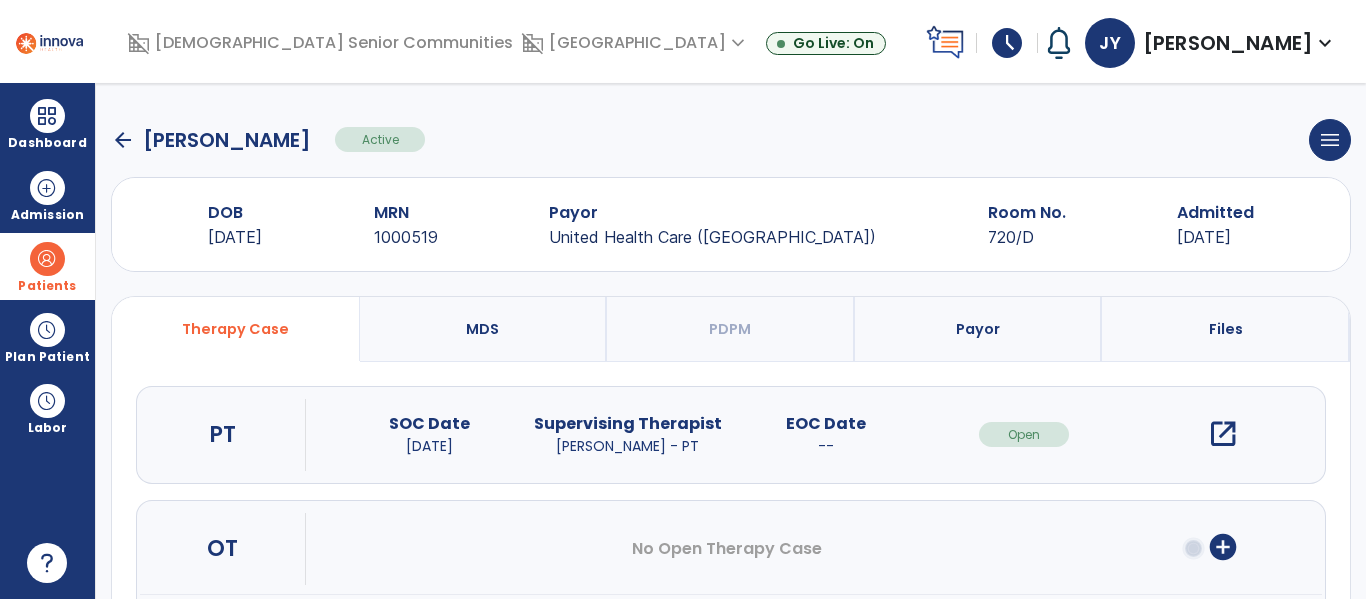 click on "open_in_new" at bounding box center [1223, 434] 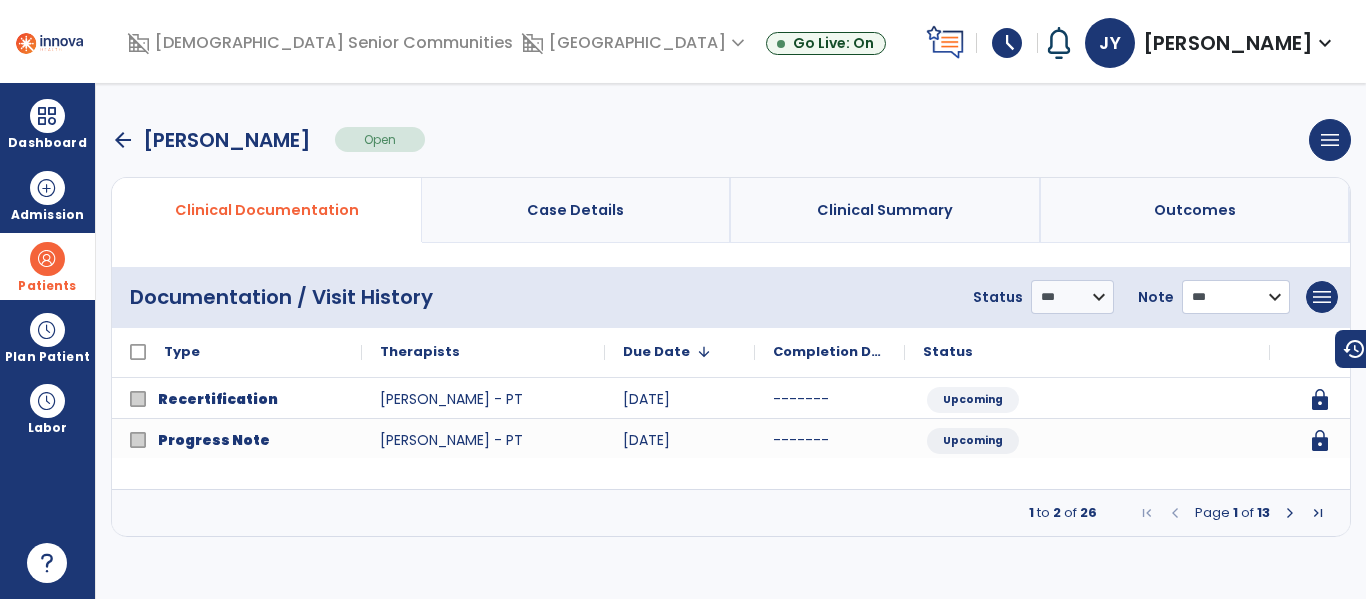 click on "**********" at bounding box center [1072, 297] 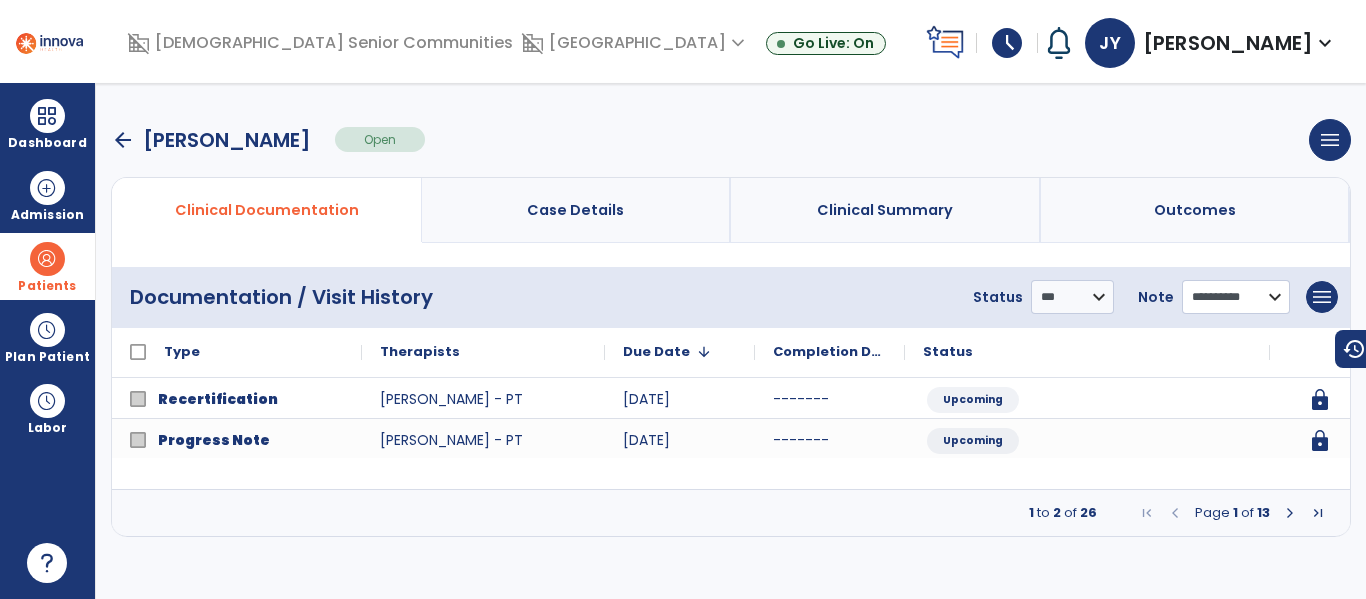 click on "**********" at bounding box center [1072, 297] 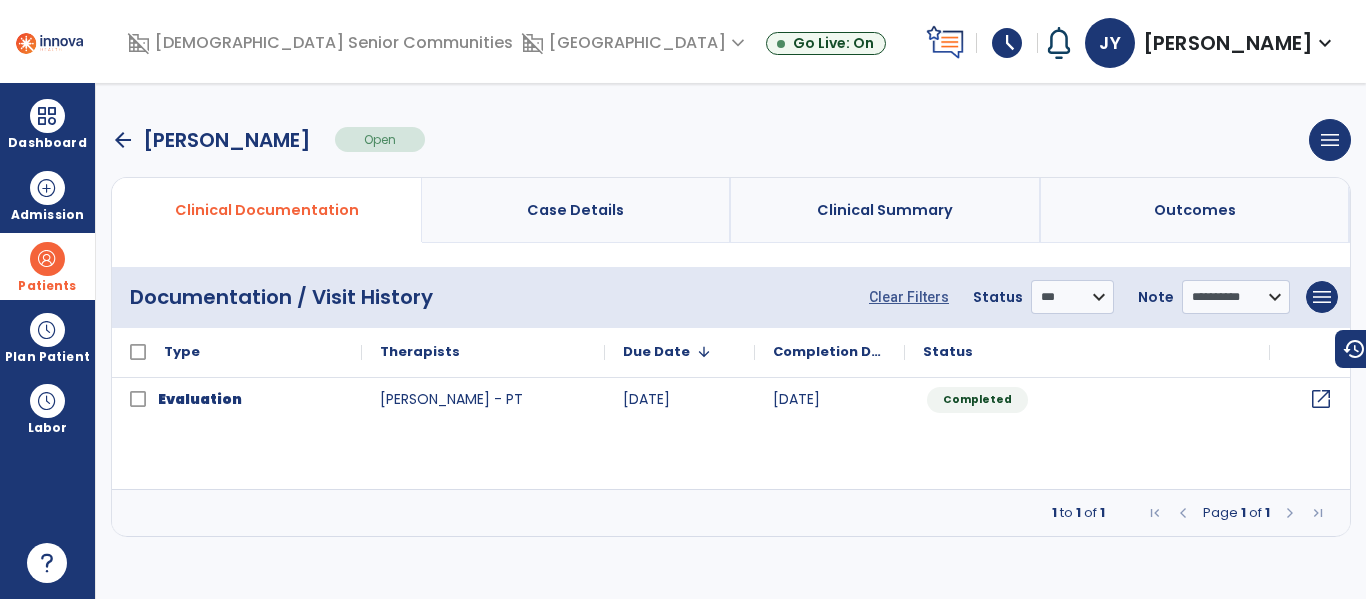 click on "open_in_new" 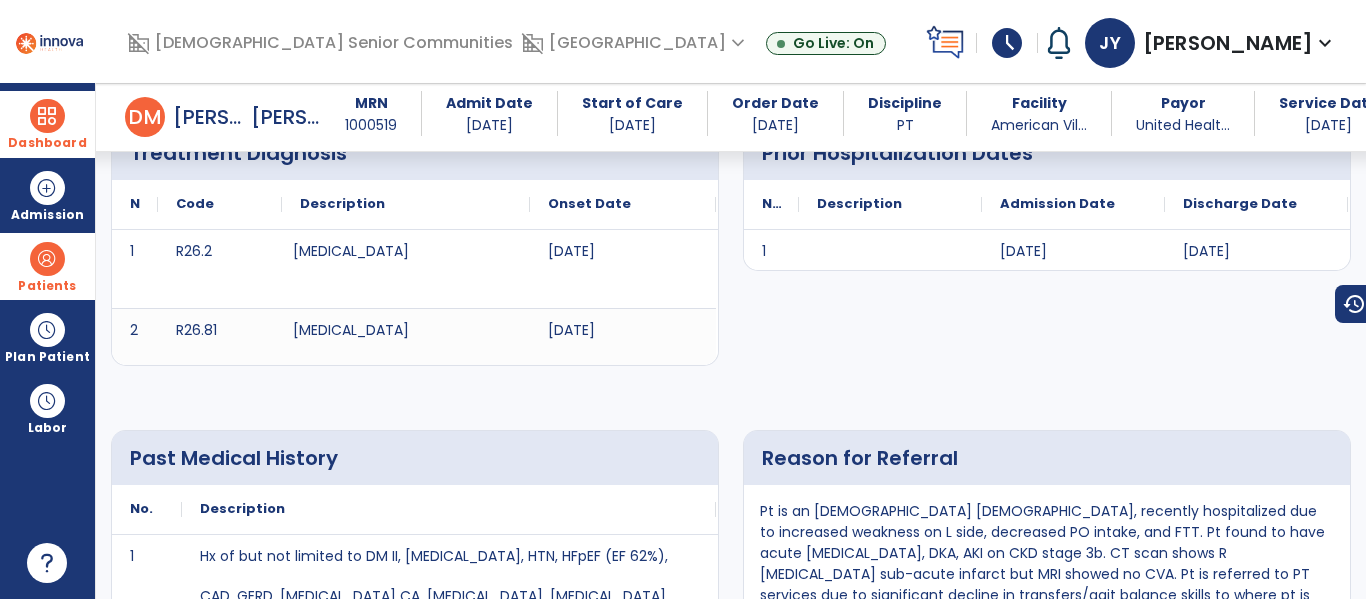 scroll, scrollTop: 0, scrollLeft: 0, axis: both 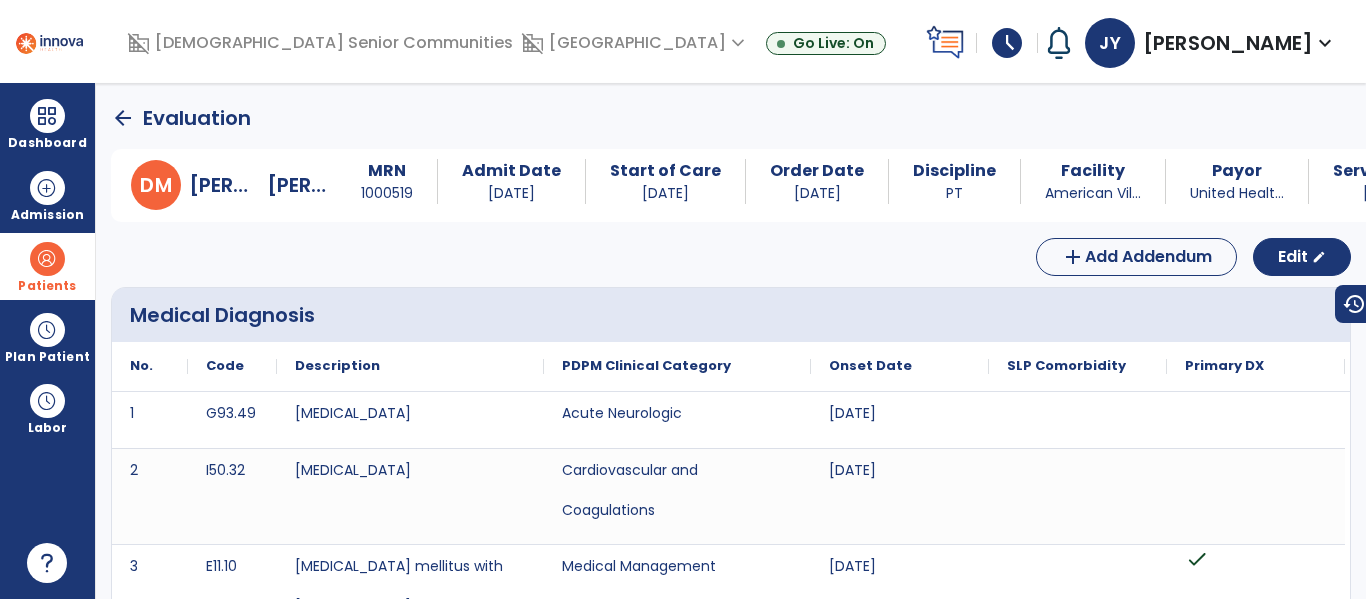 click at bounding box center (47, 259) 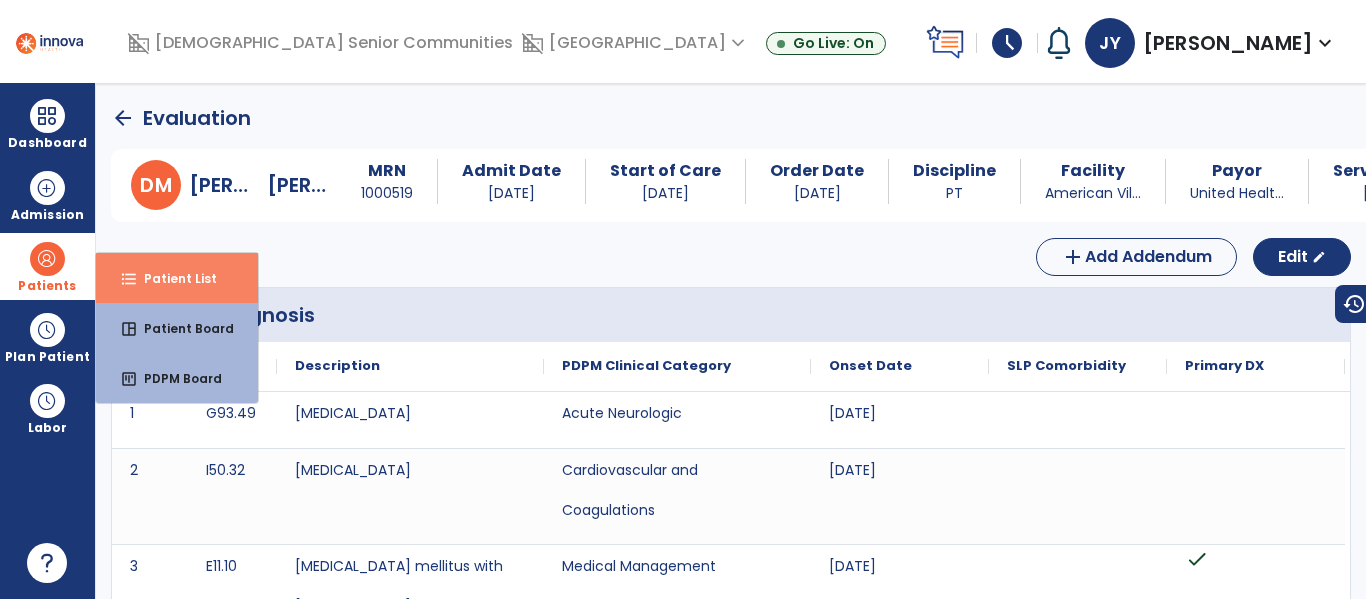 click on "format_list_bulleted  Patient List" at bounding box center [177, 278] 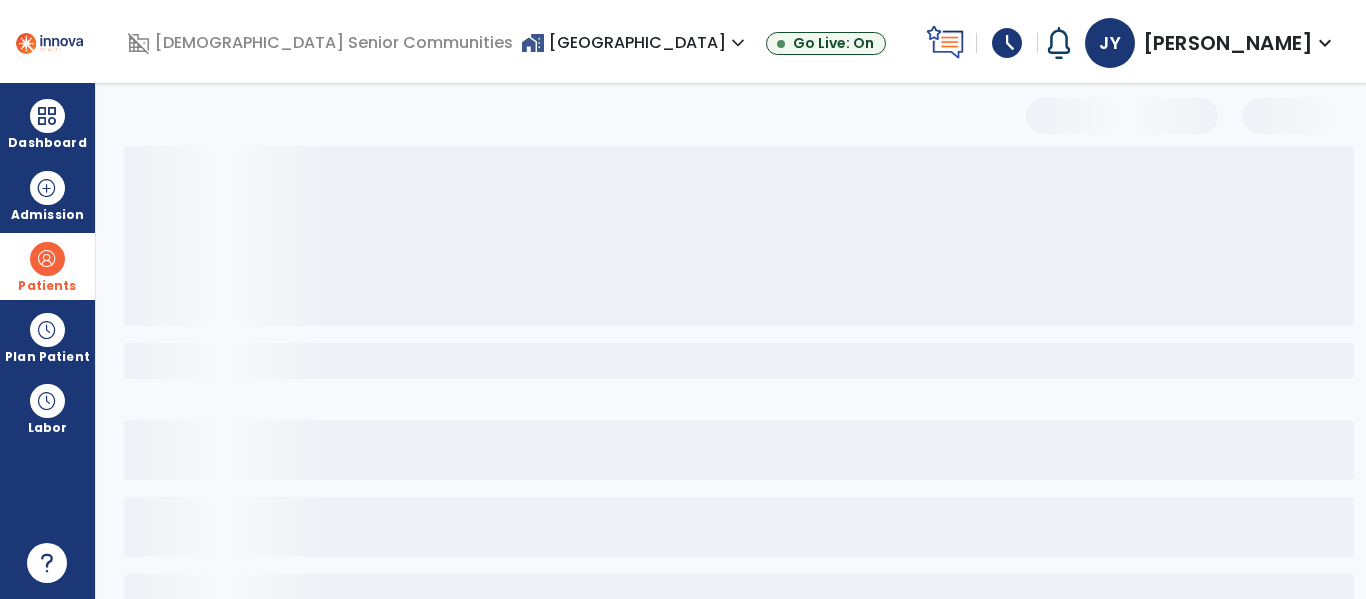 select on "***" 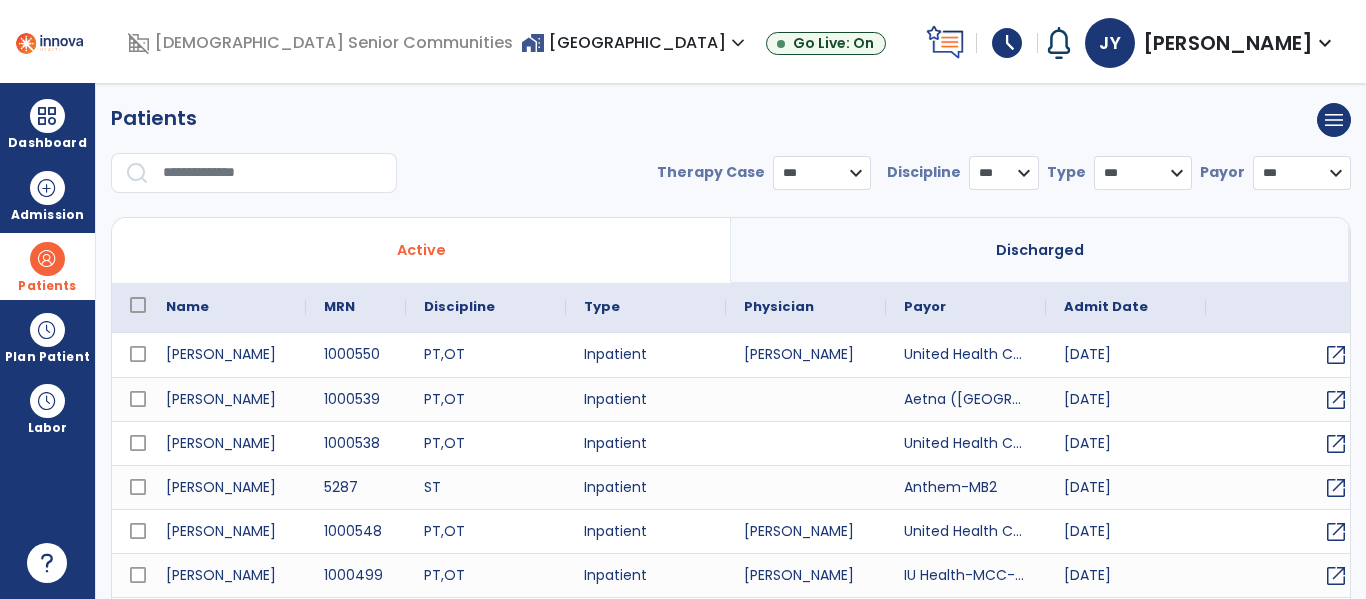 click at bounding box center (273, 173) 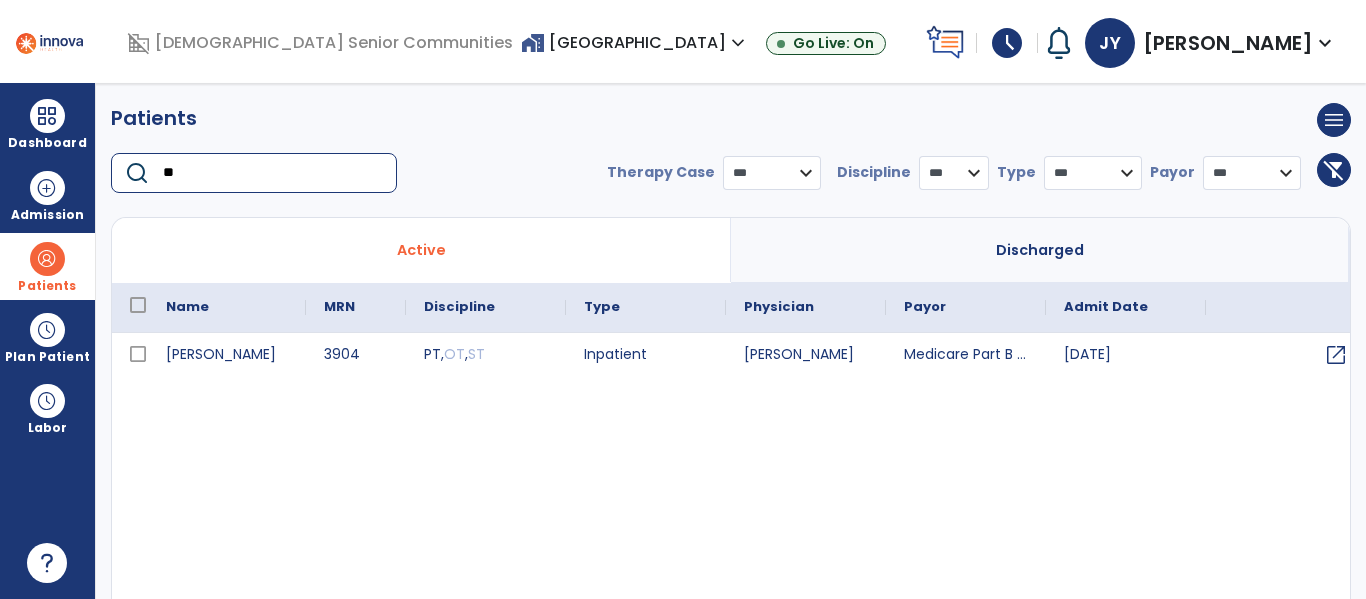 type on "*" 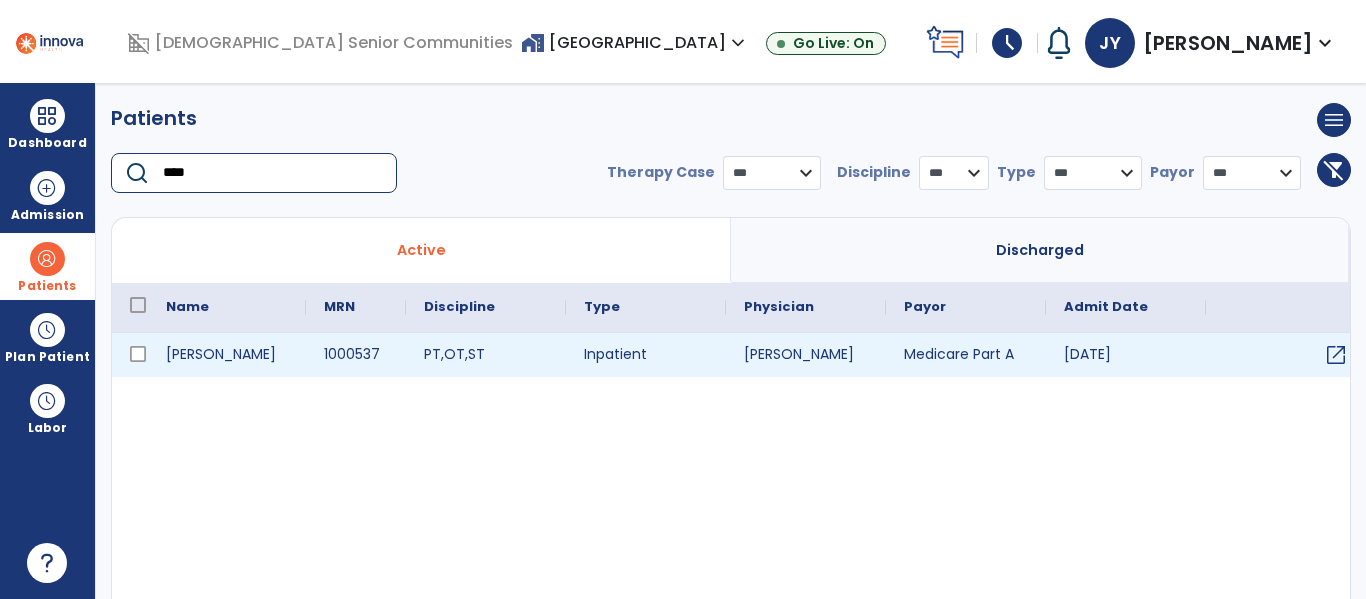 type on "****" 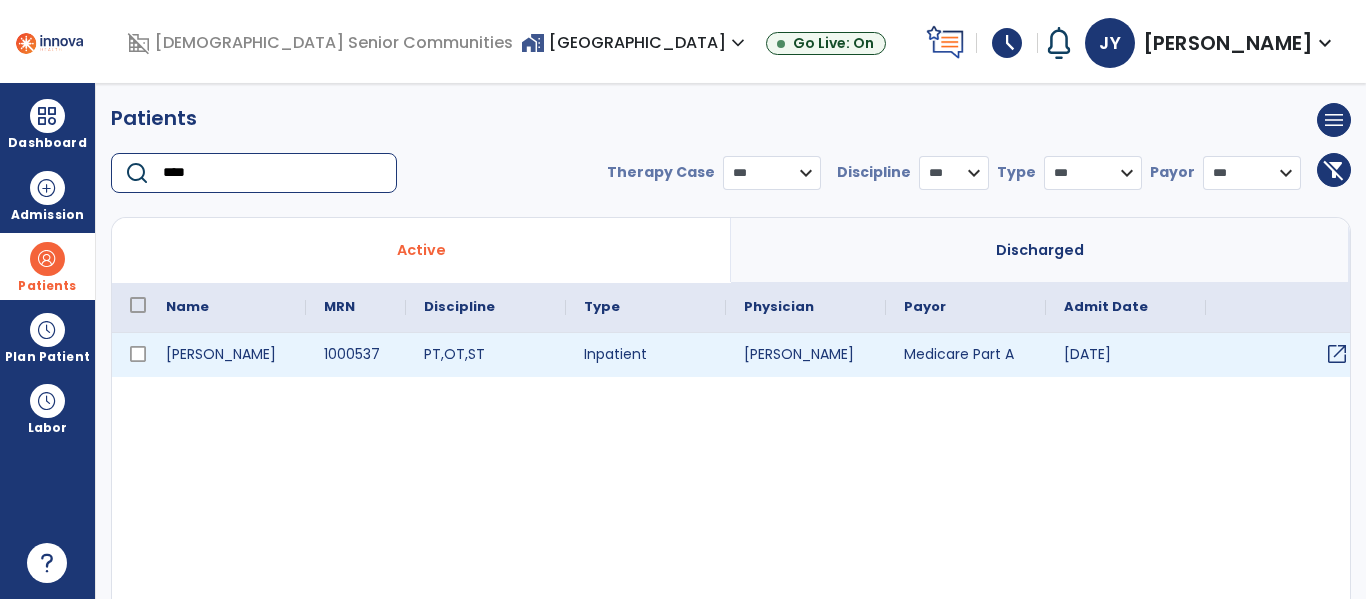 click on "open_in_new" at bounding box center (1337, 354) 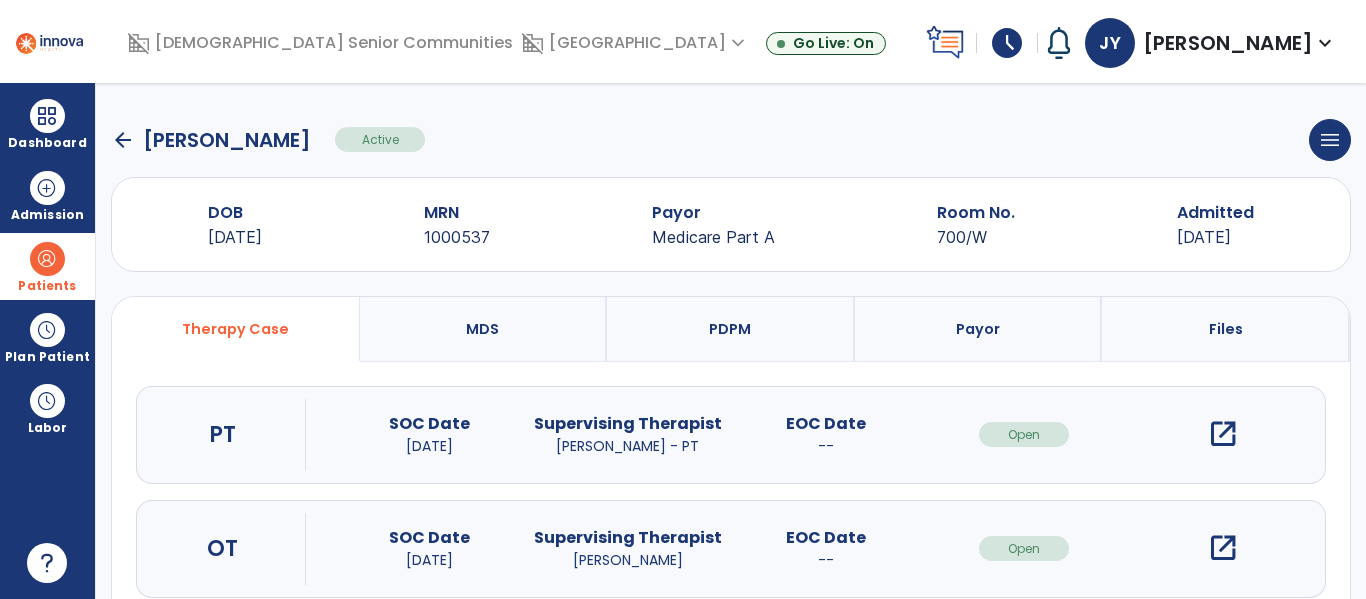 click on "open_in_new" at bounding box center (1223, 434) 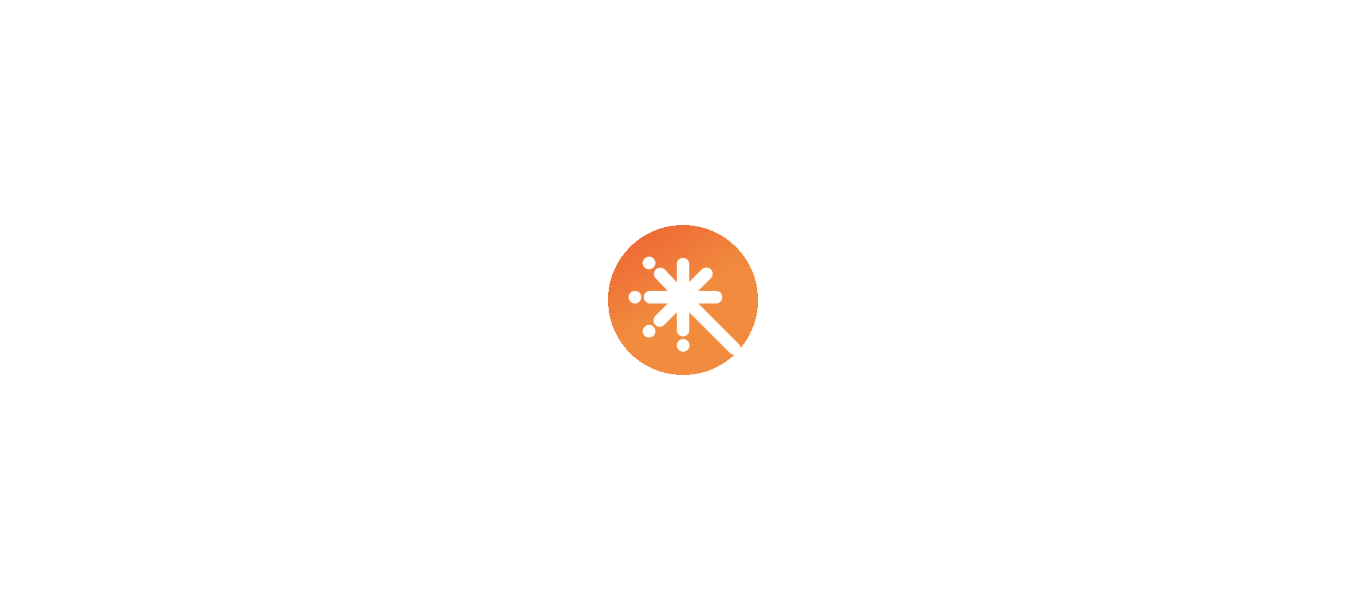 scroll, scrollTop: 0, scrollLeft: 0, axis: both 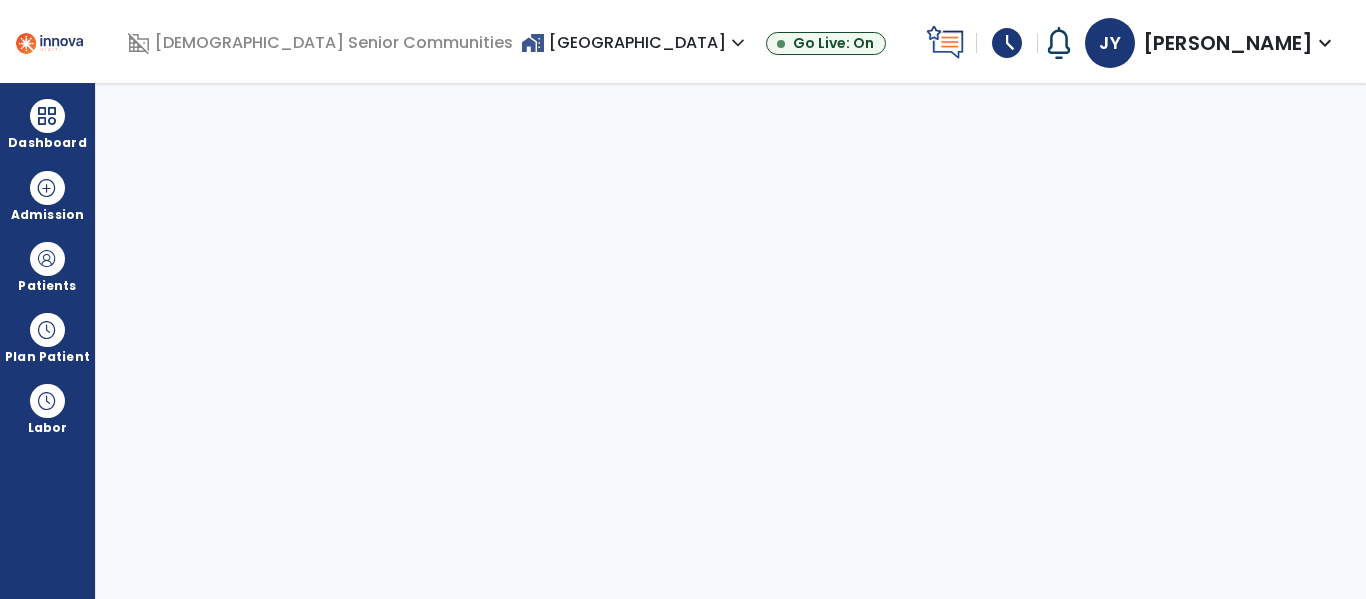 select on "****" 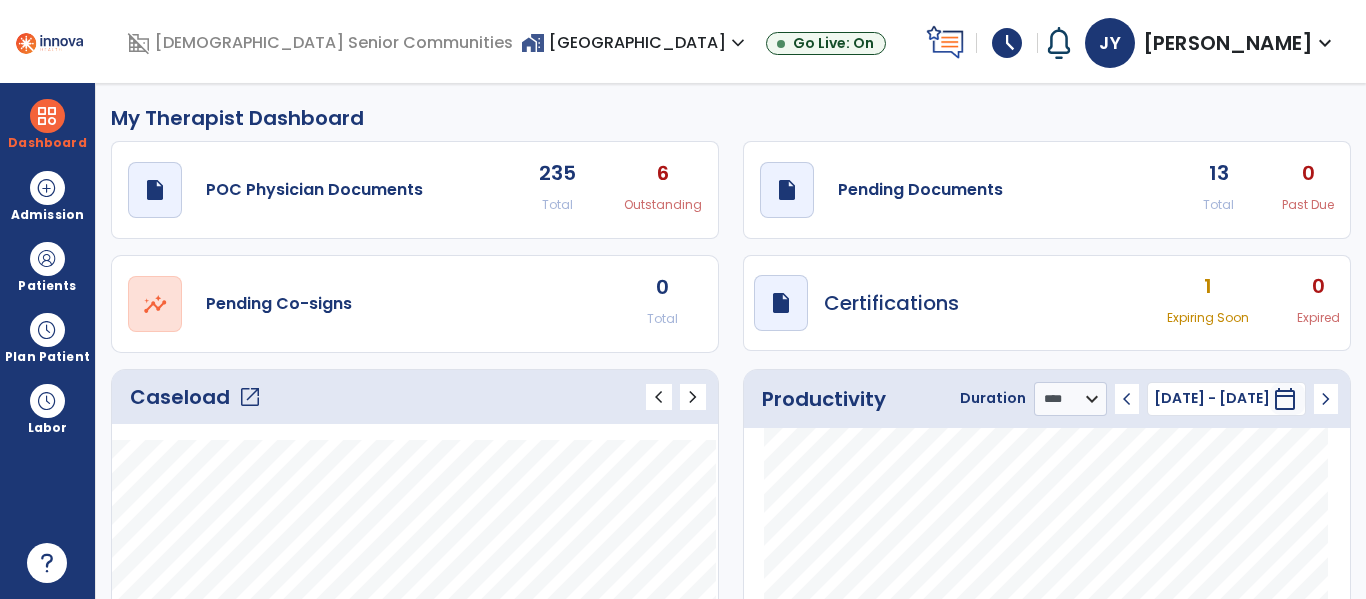 click on "Caseload   open_in_new" 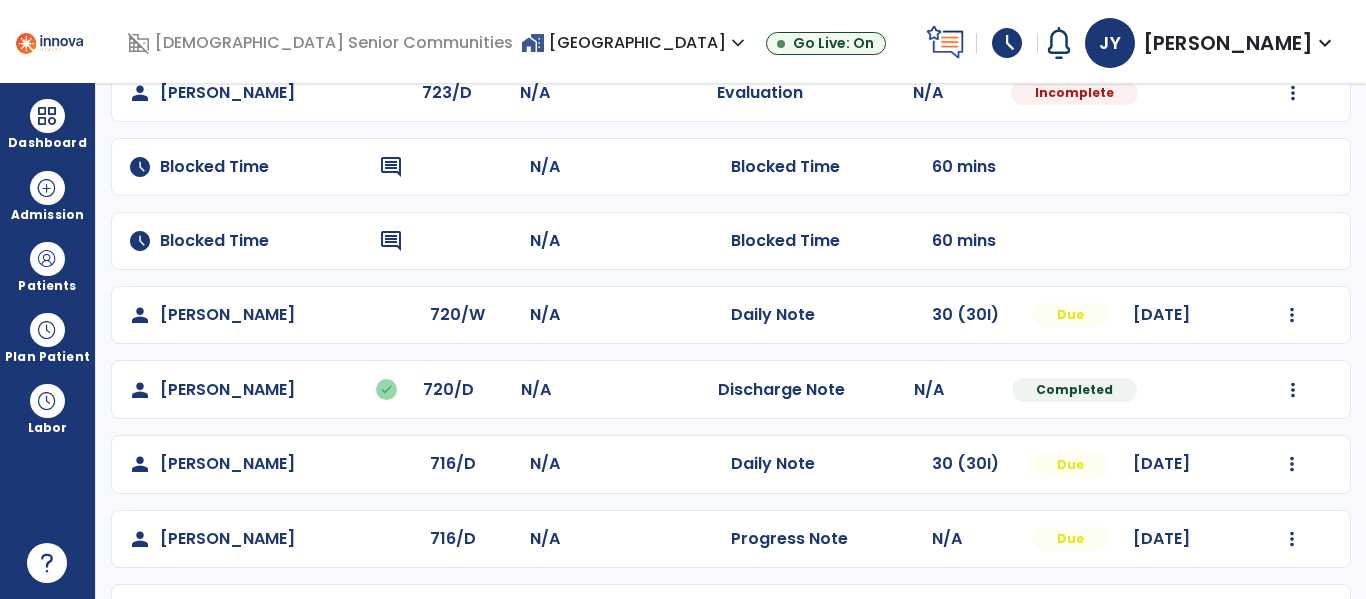 scroll, scrollTop: 219, scrollLeft: 0, axis: vertical 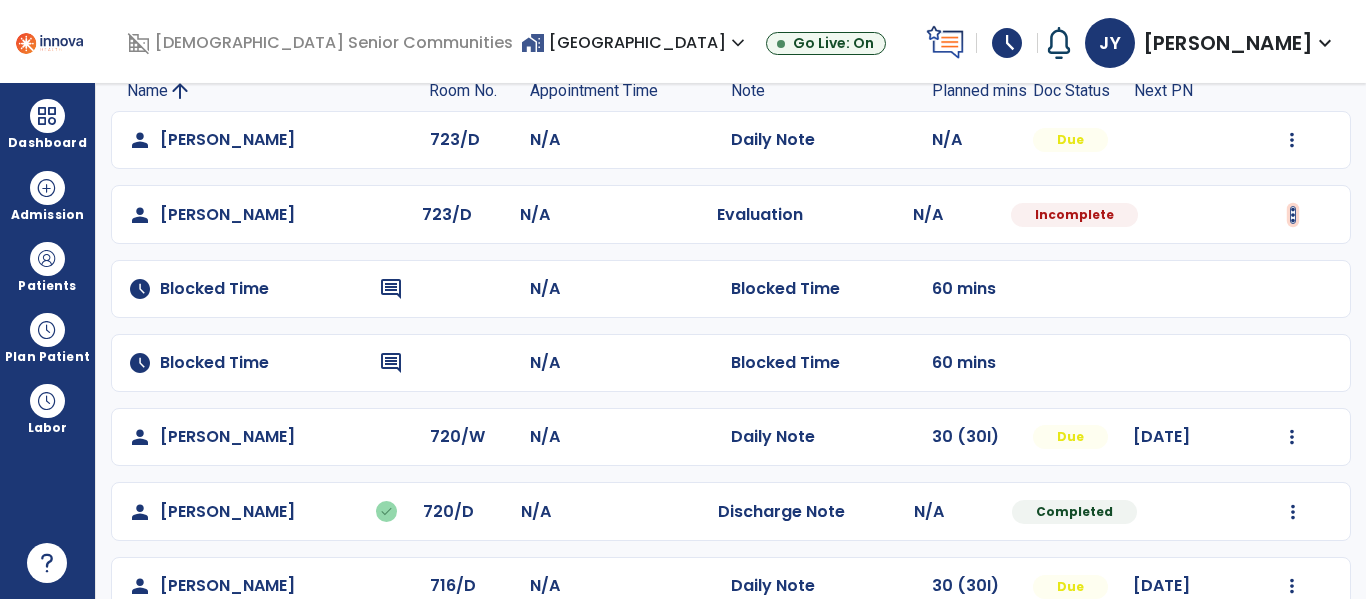 click at bounding box center (1292, 140) 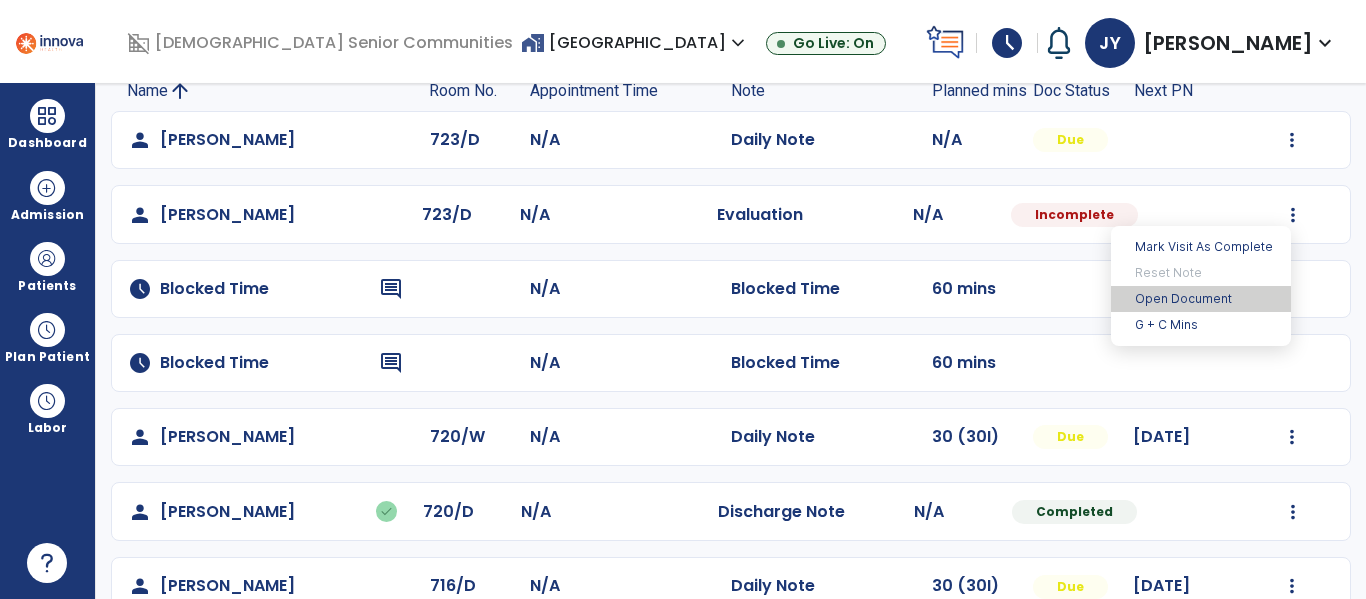 click on "Open Document" at bounding box center [1201, 299] 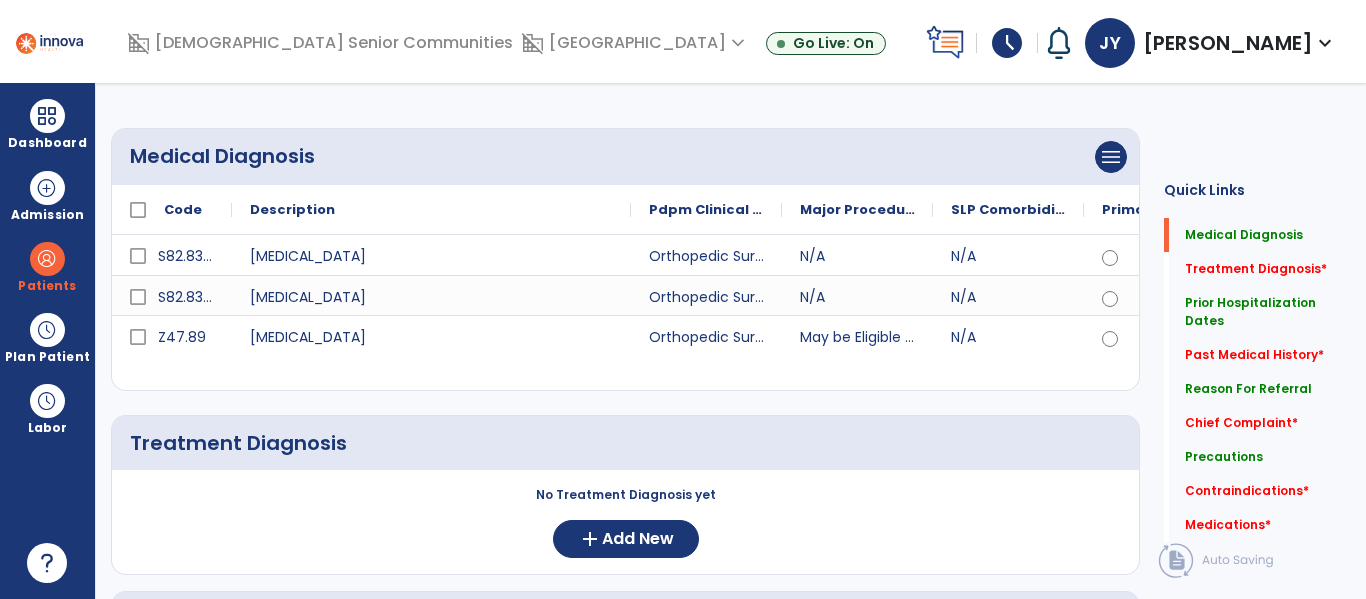 drag, startPoint x: 376, startPoint y: 216, endPoint x: 625, endPoint y: 199, distance: 249.57965 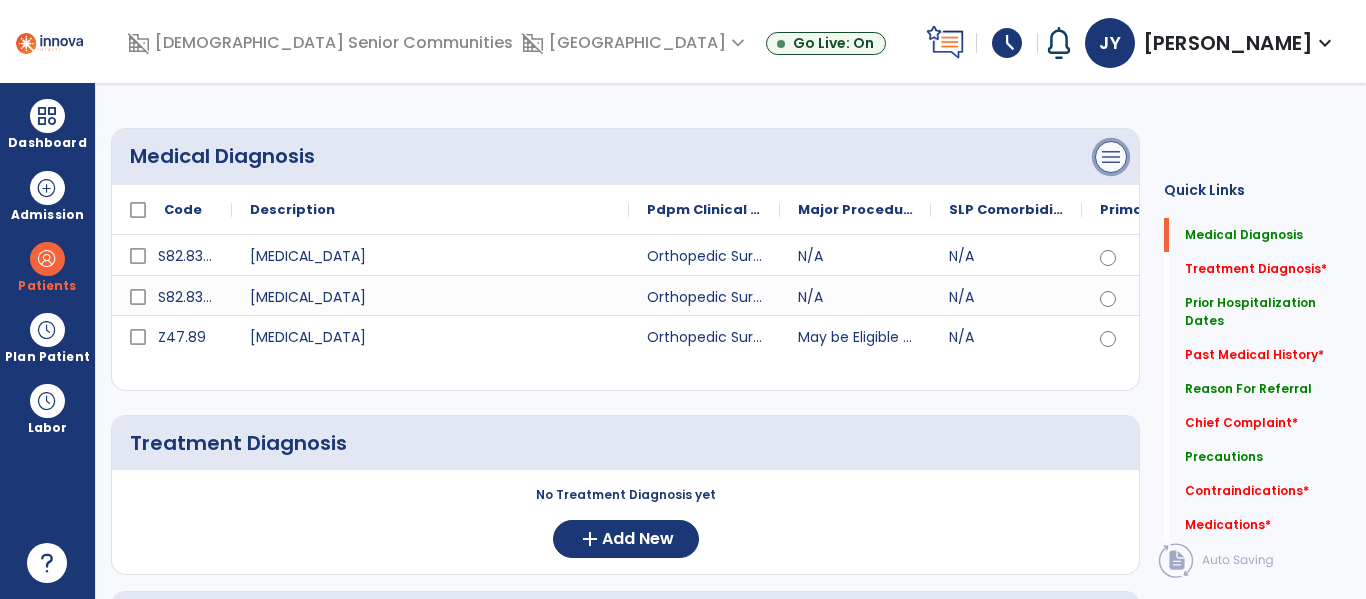 click on "menu" at bounding box center [1111, 157] 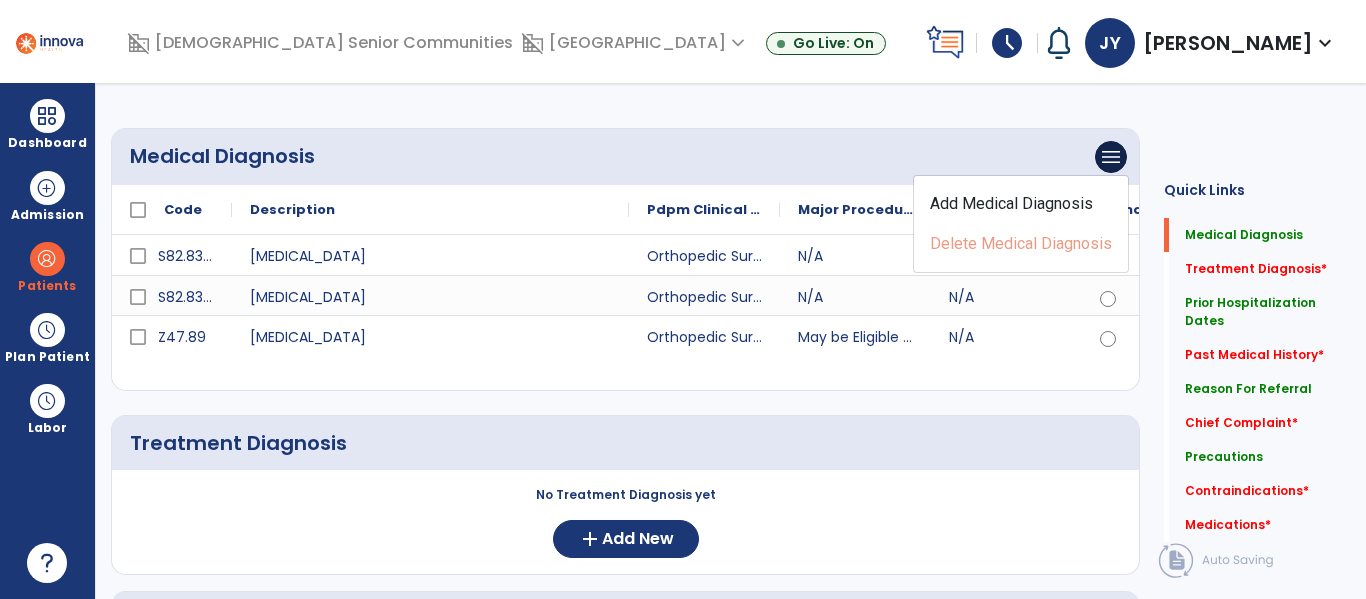 click on "Description" 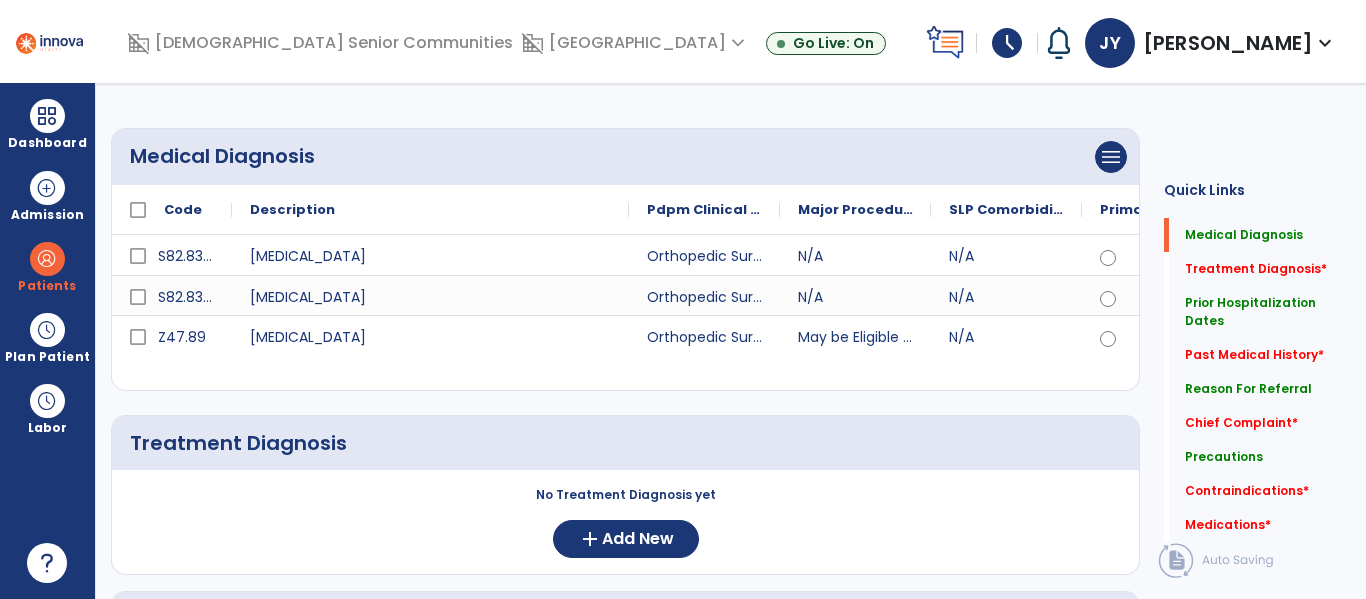 click on "Code
Description
Pdpm Clinical Category" 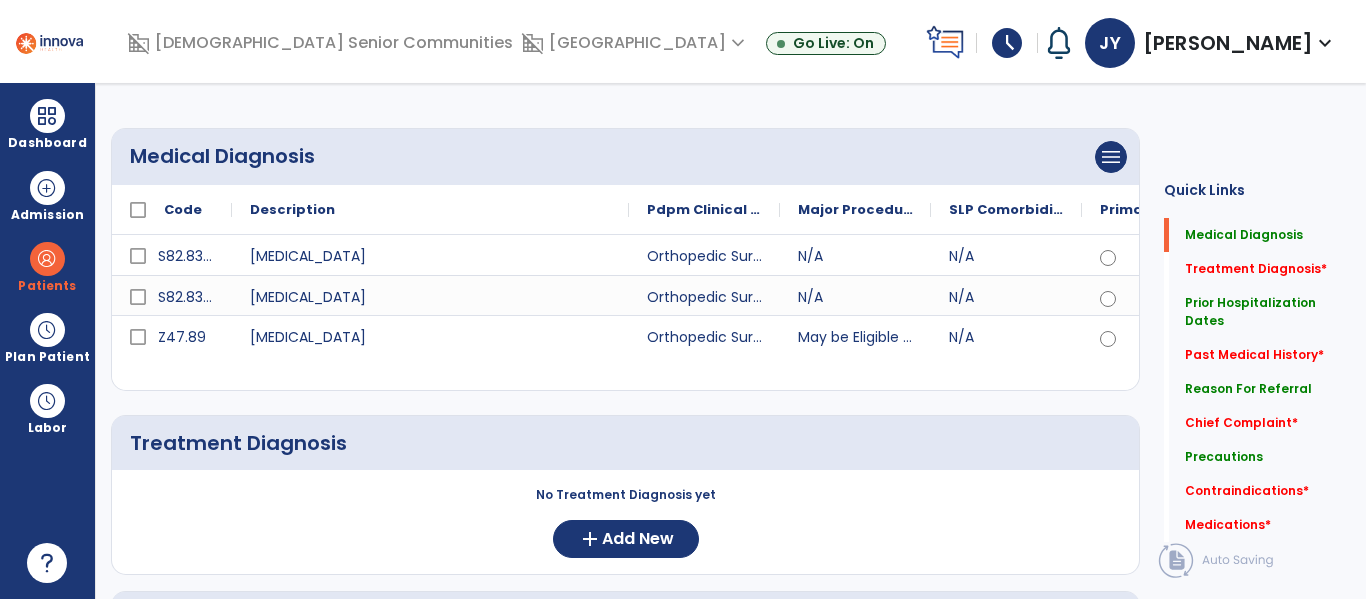 drag, startPoint x: 229, startPoint y: 214, endPoint x: 366, endPoint y: 222, distance: 137.23338 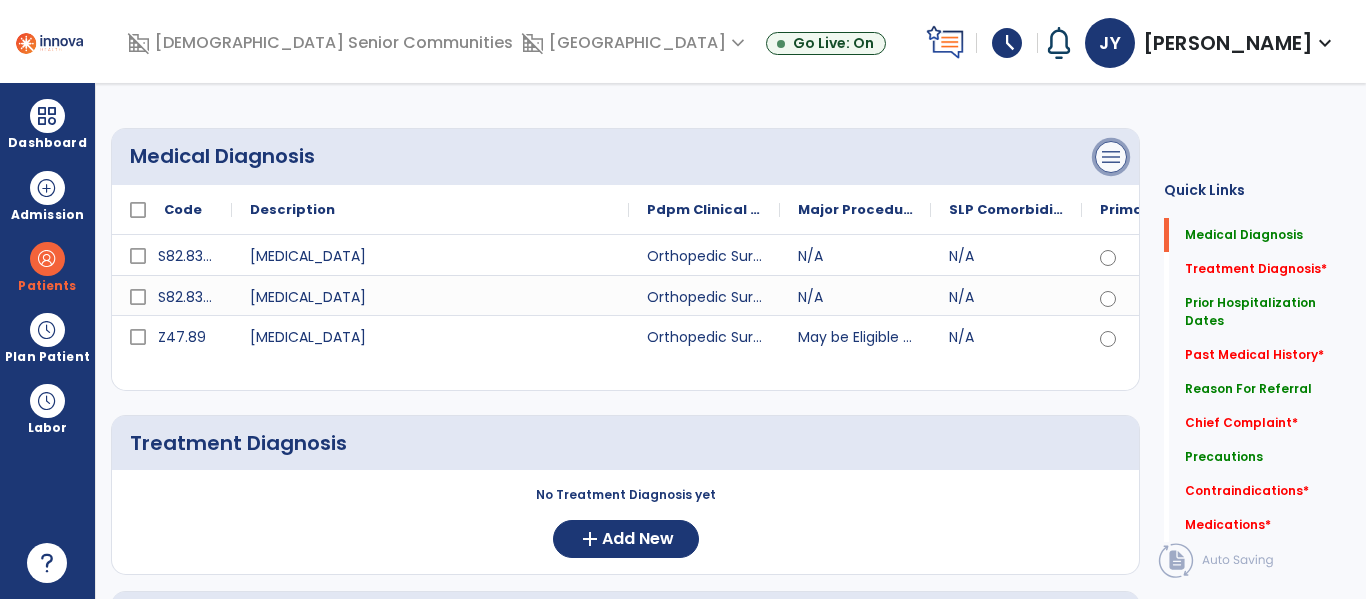 click on "menu" at bounding box center [1111, 157] 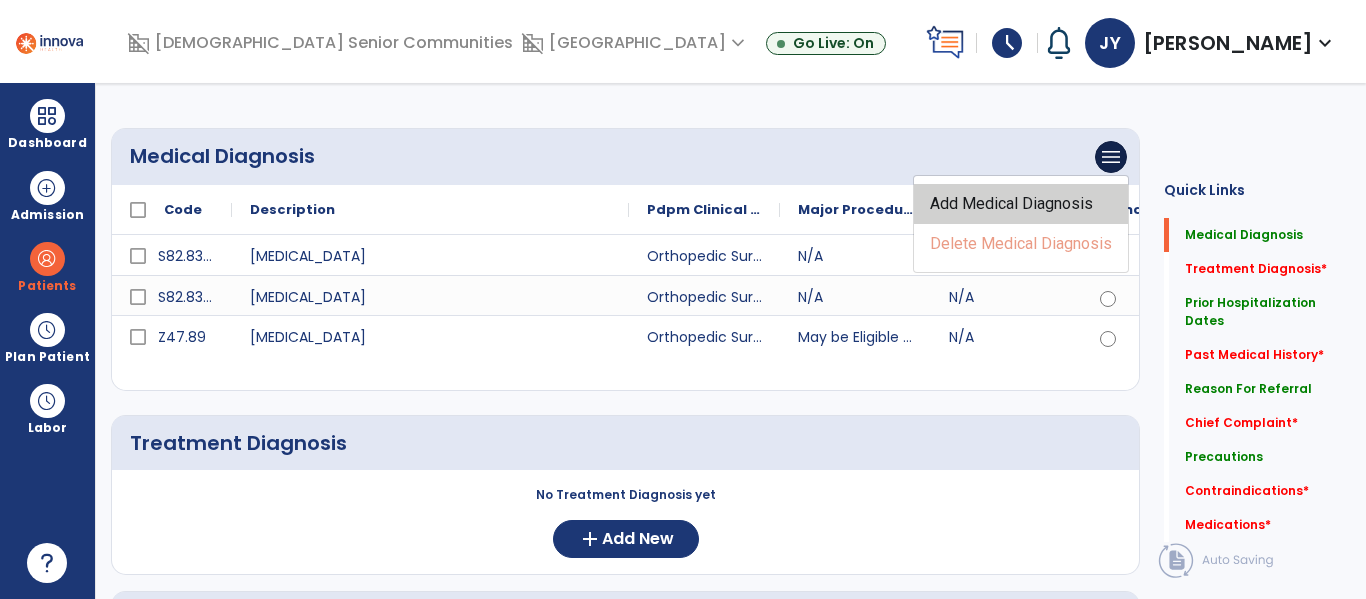 click on "Add Medical Diagnosis" 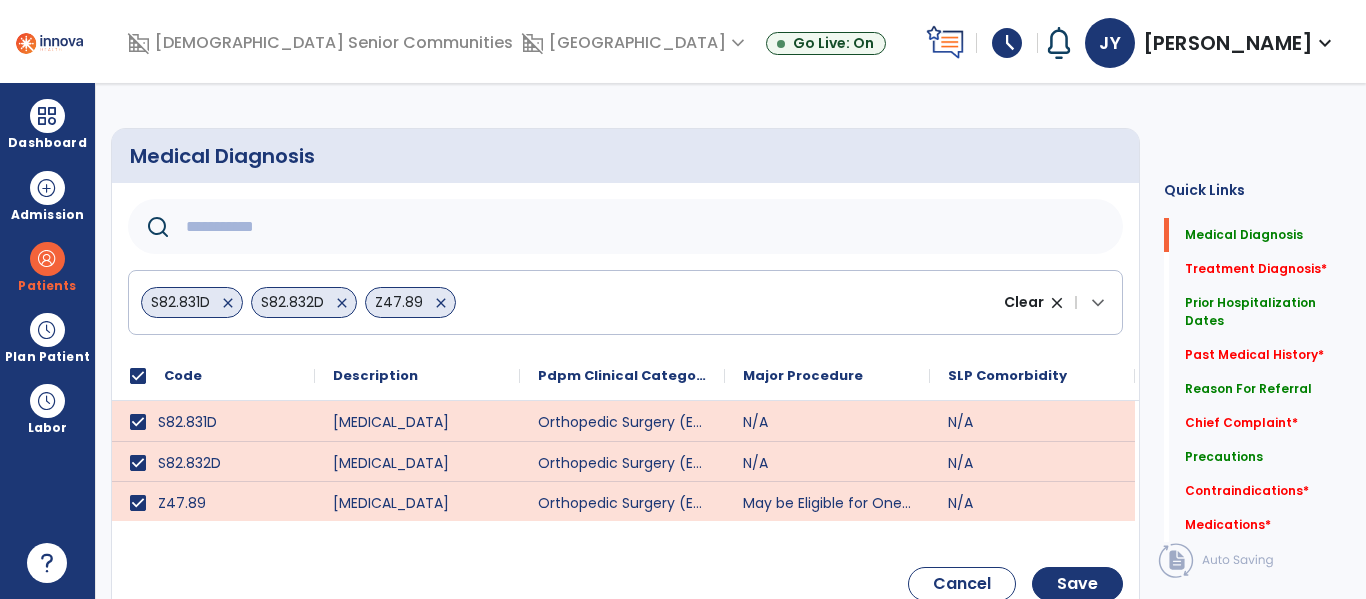 click 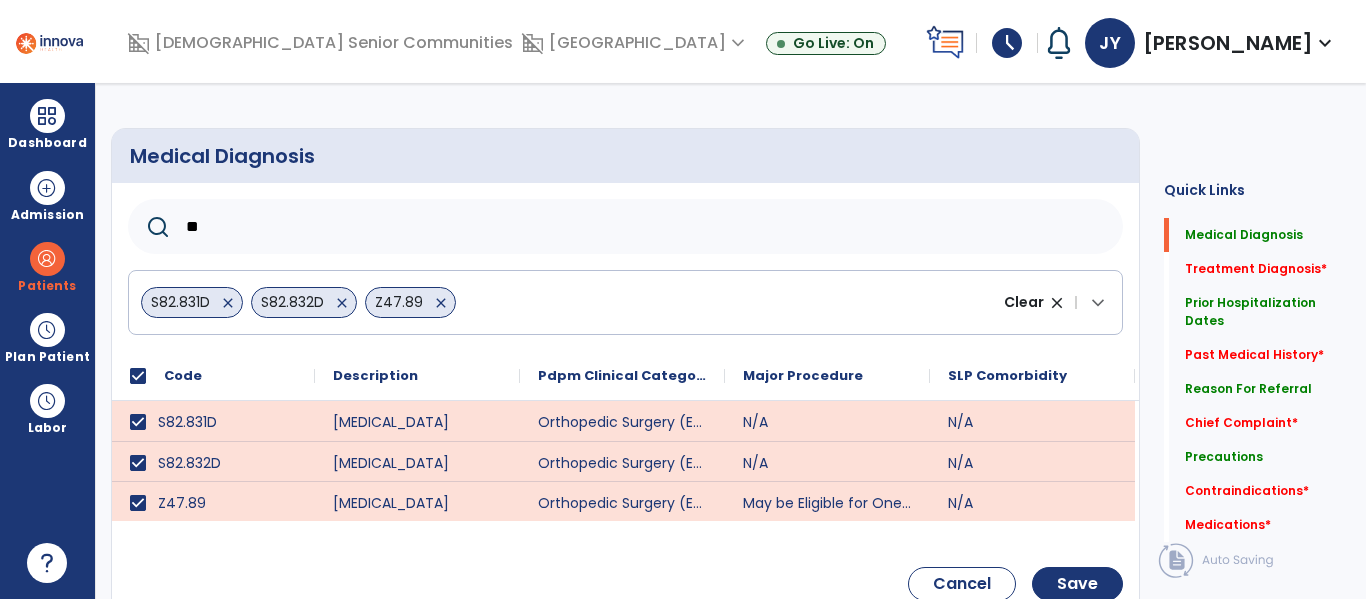 type on "***" 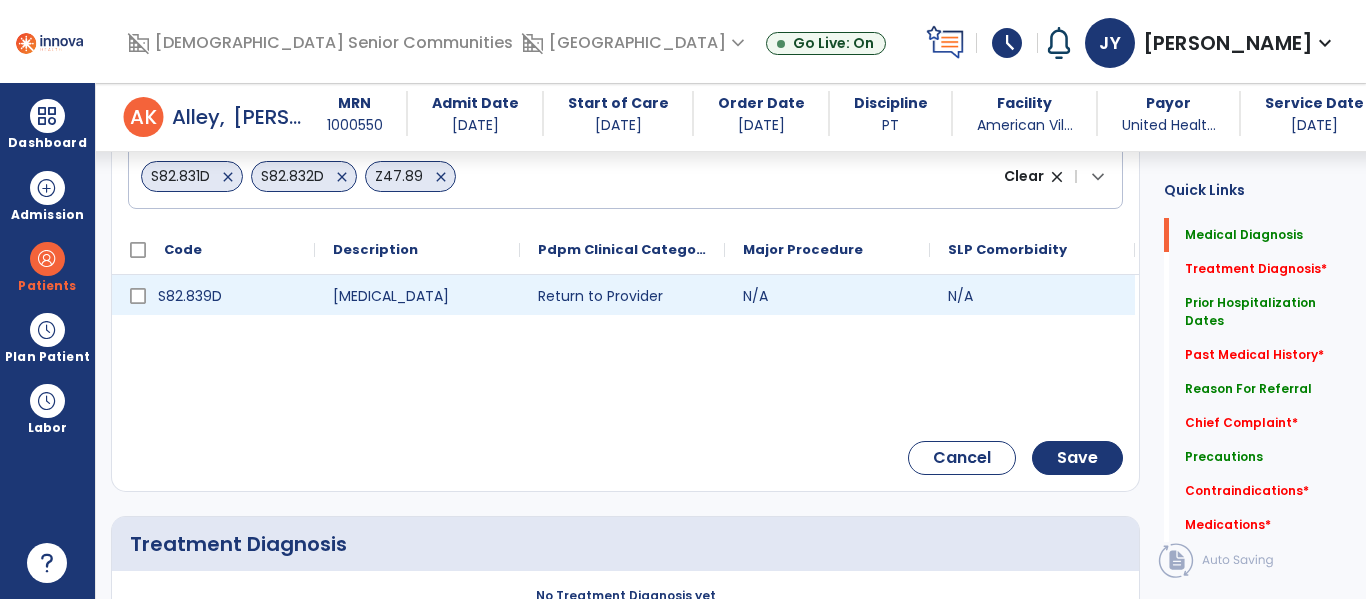 scroll, scrollTop: 332, scrollLeft: 0, axis: vertical 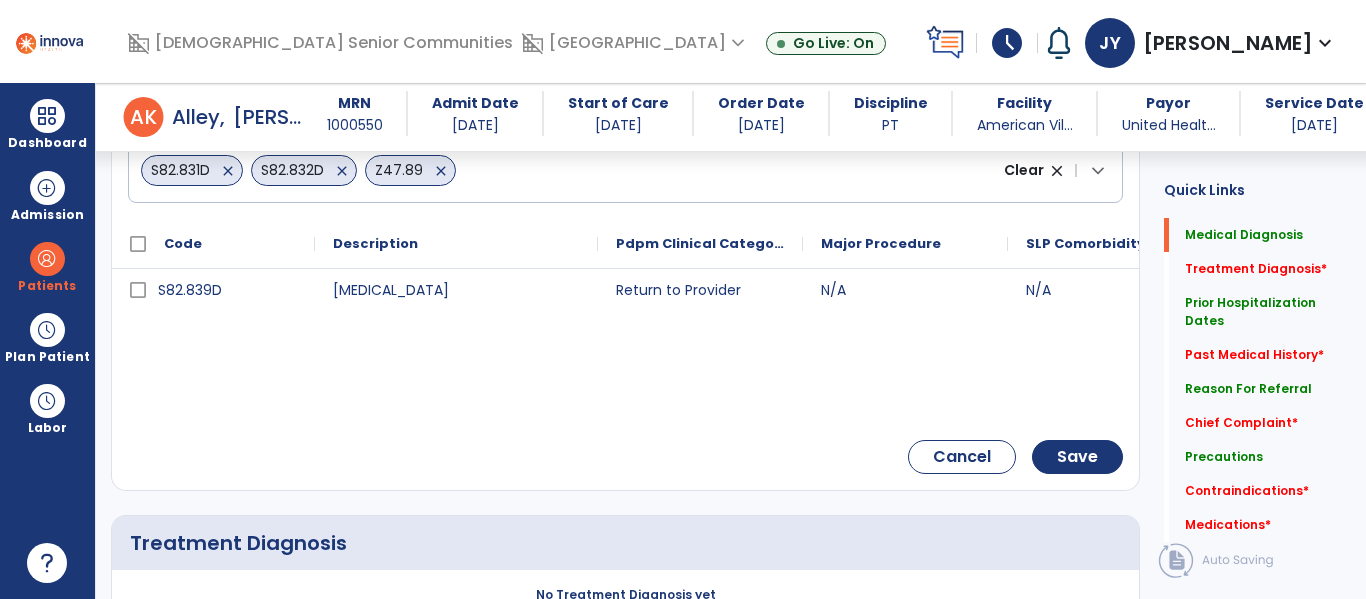 drag, startPoint x: 519, startPoint y: 252, endPoint x: 598, endPoint y: 232, distance: 81.49233 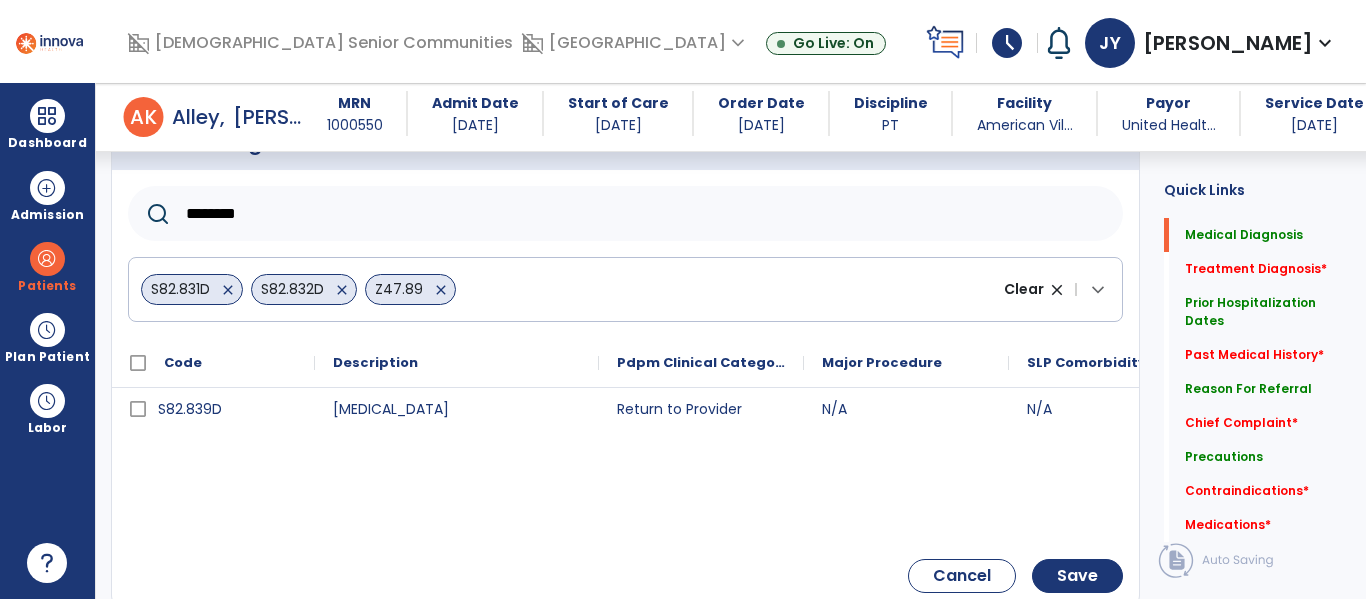 scroll, scrollTop: 186, scrollLeft: 0, axis: vertical 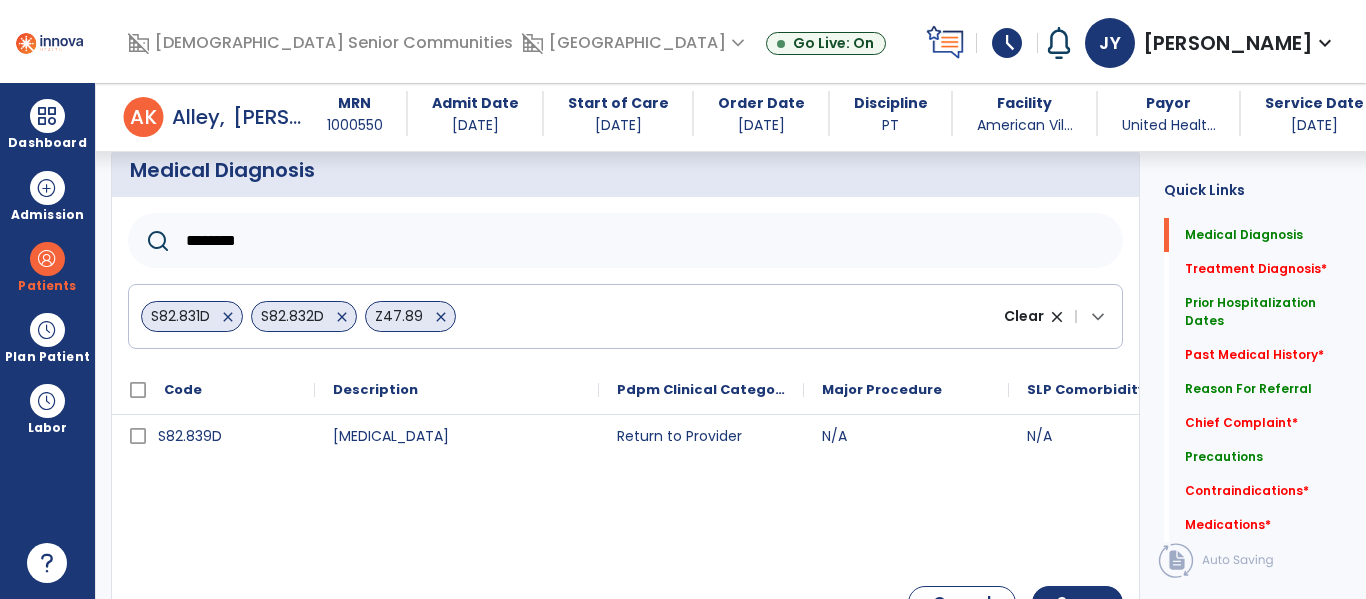 click on "********" 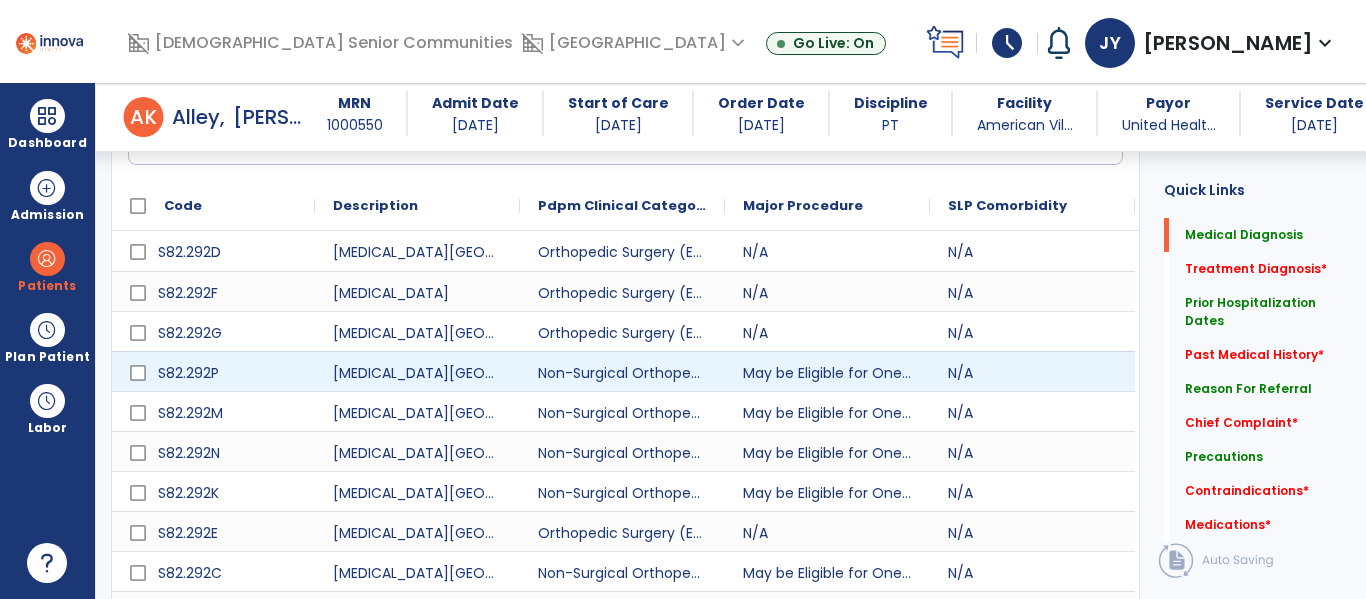 scroll, scrollTop: 369, scrollLeft: 0, axis: vertical 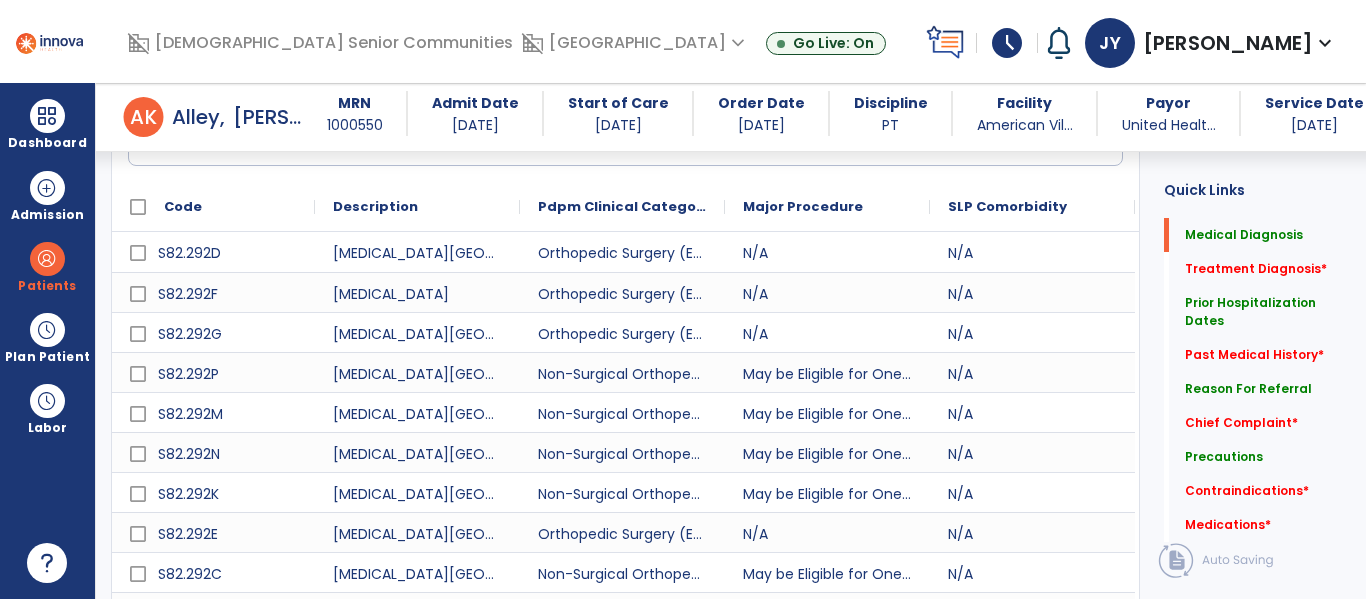 drag, startPoint x: 513, startPoint y: 204, endPoint x: 853, endPoint y: 153, distance: 343.8037 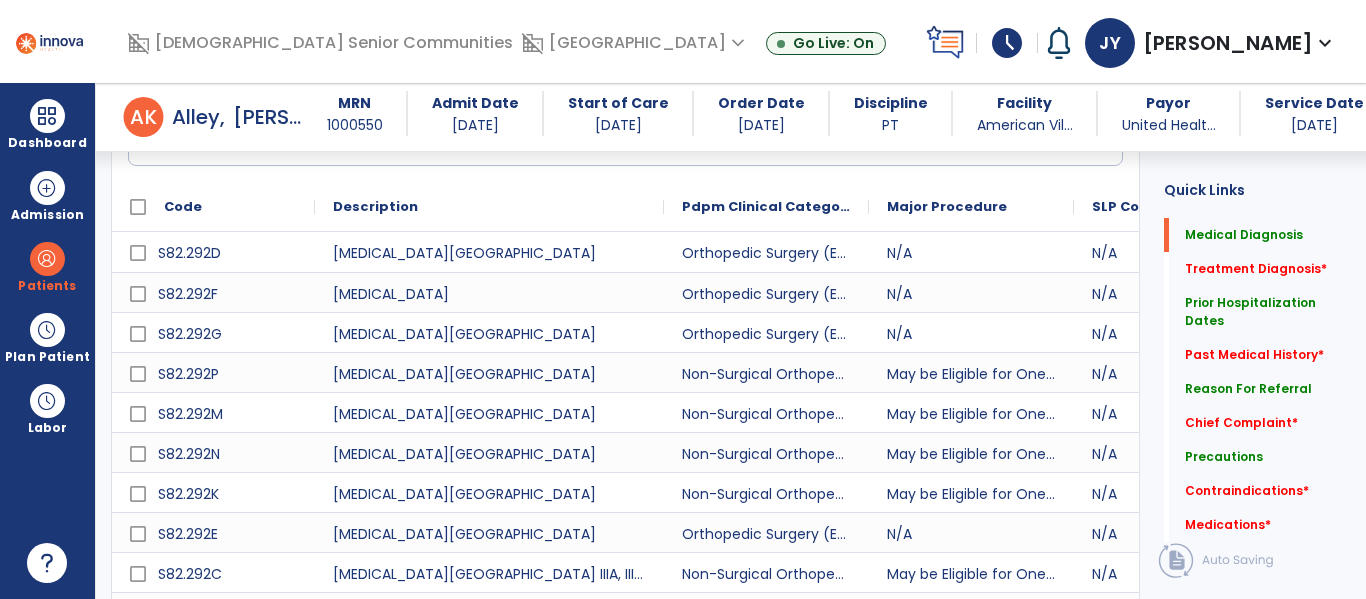 drag, startPoint x: 517, startPoint y: 212, endPoint x: 661, endPoint y: 210, distance: 144.01389 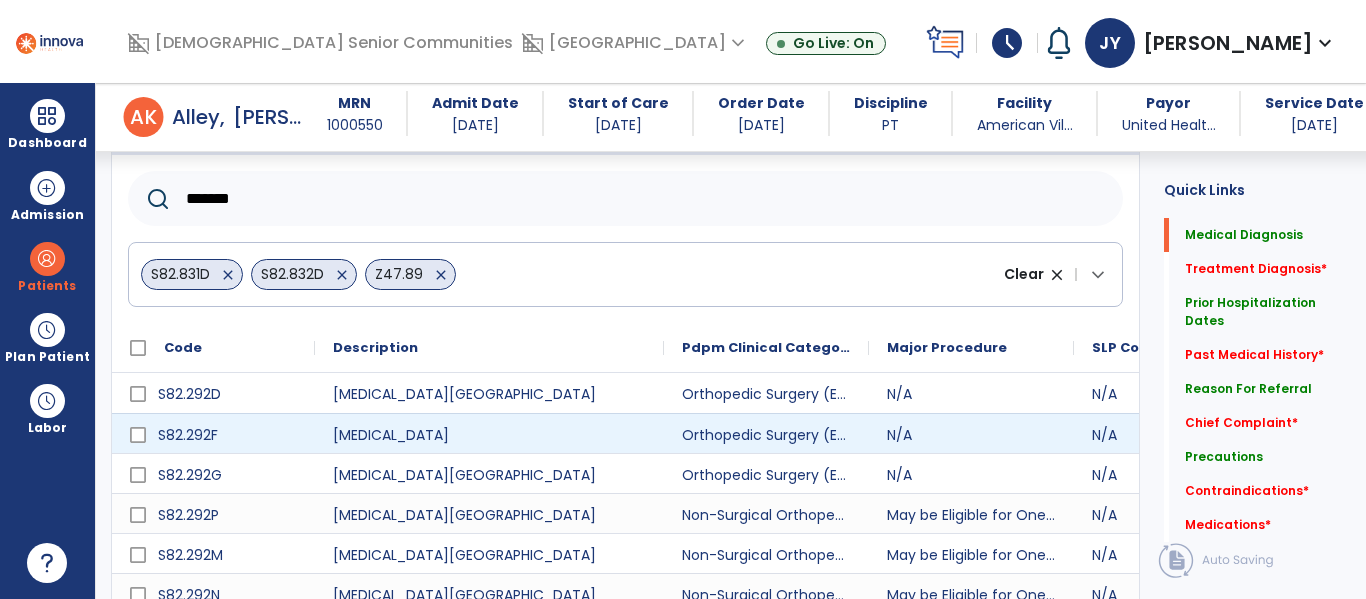 scroll, scrollTop: 224, scrollLeft: 0, axis: vertical 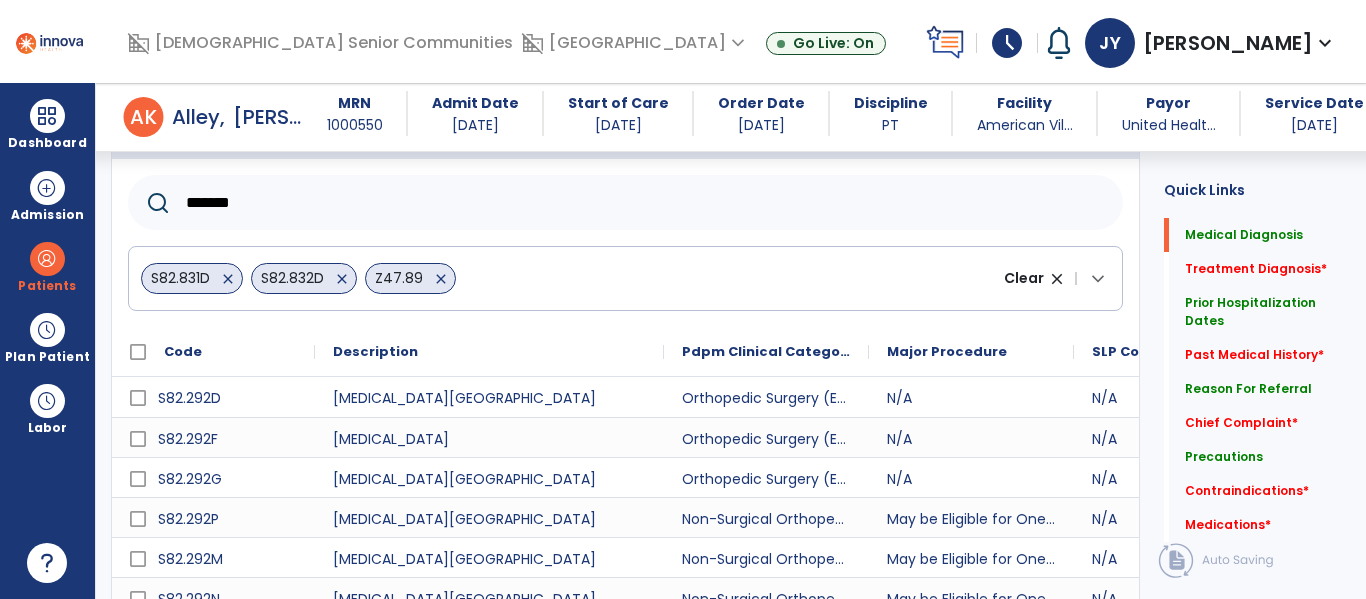 click on "*******" 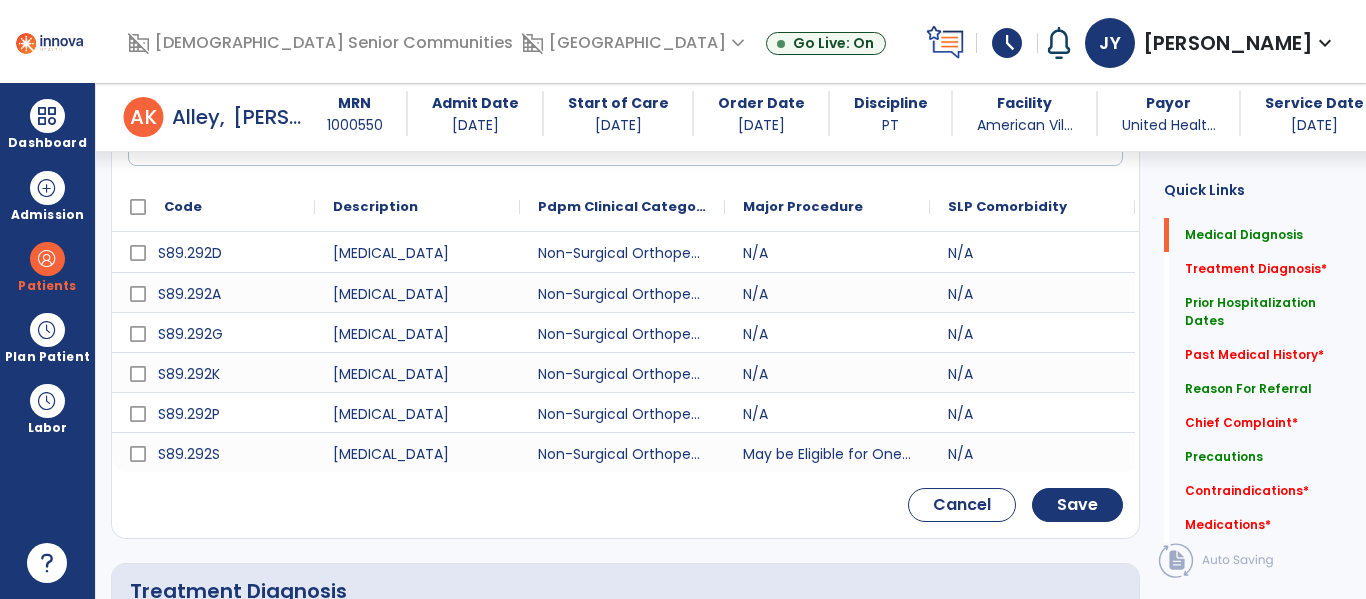 scroll, scrollTop: 374, scrollLeft: 0, axis: vertical 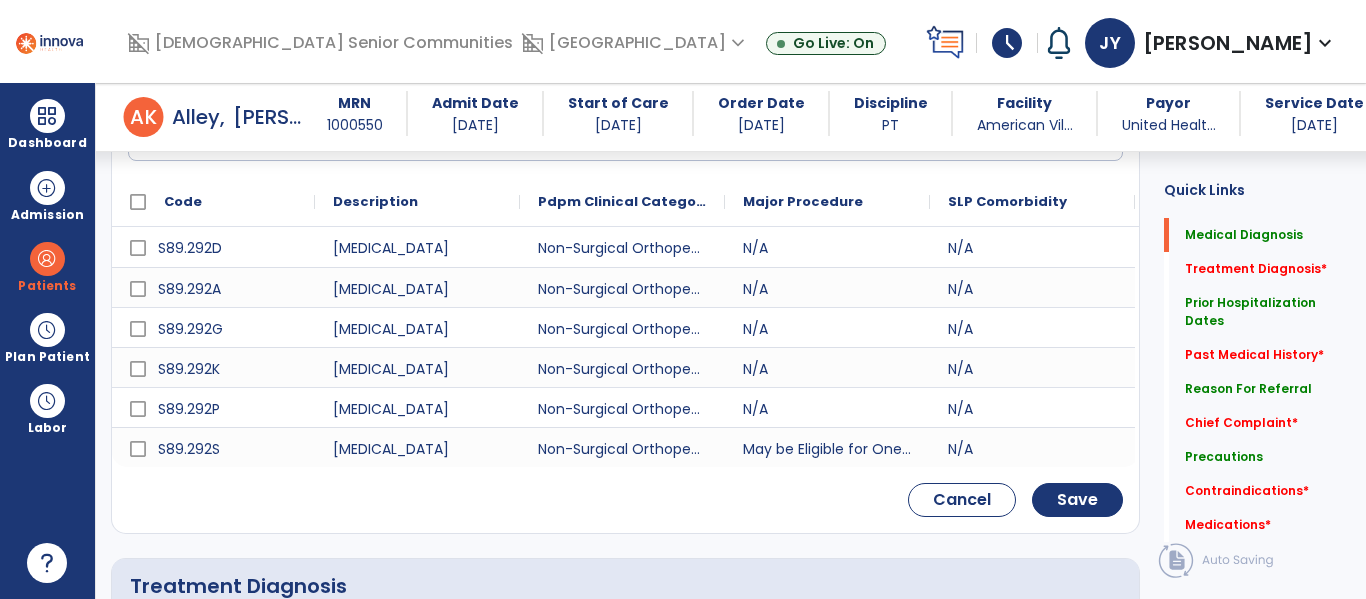 type on "*******" 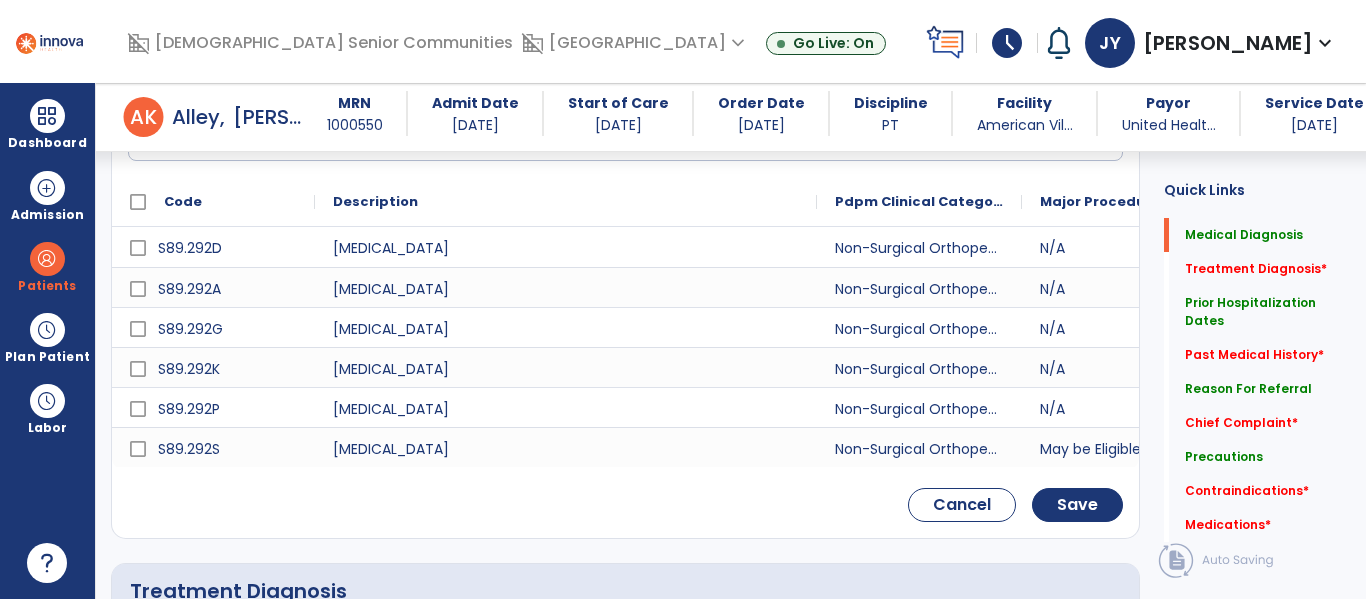 drag, startPoint x: 517, startPoint y: 201, endPoint x: 814, endPoint y: 168, distance: 298.8277 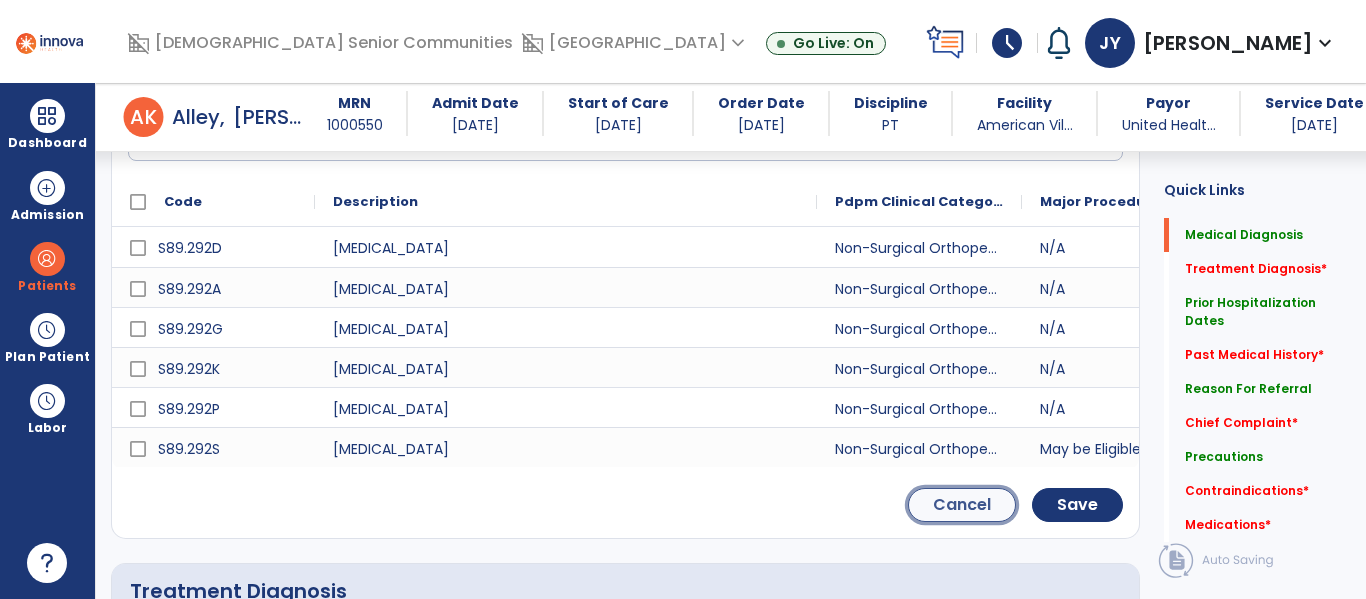 click on "Cancel" 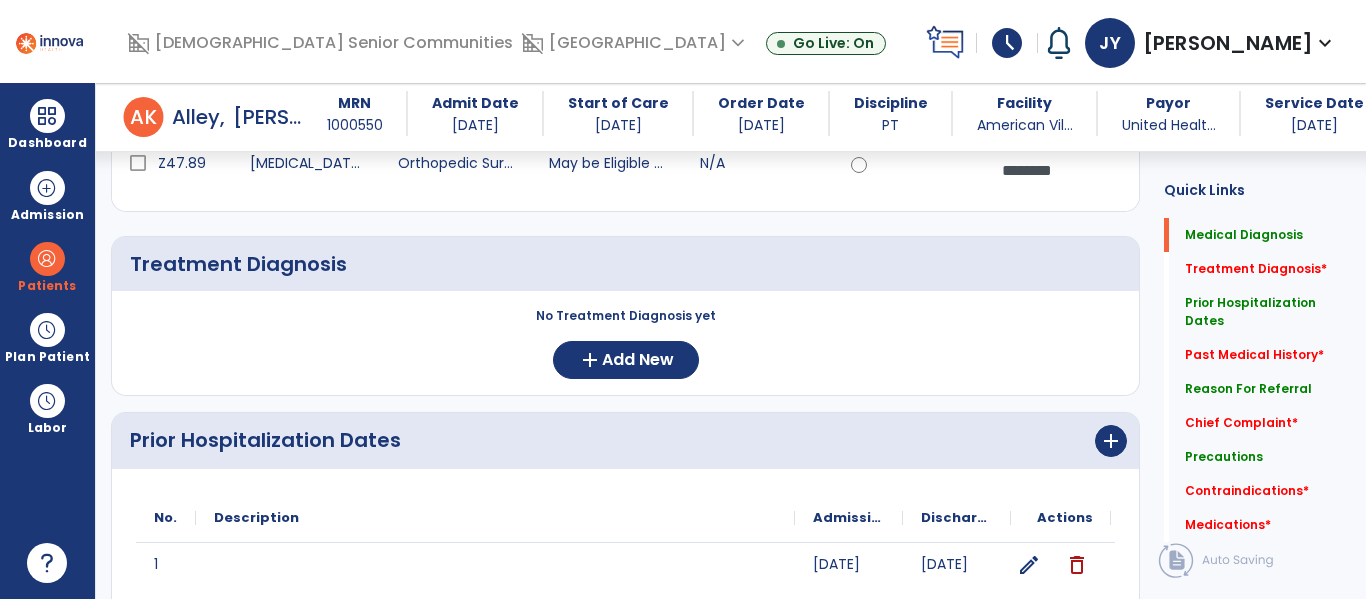 scroll, scrollTop: 208, scrollLeft: 0, axis: vertical 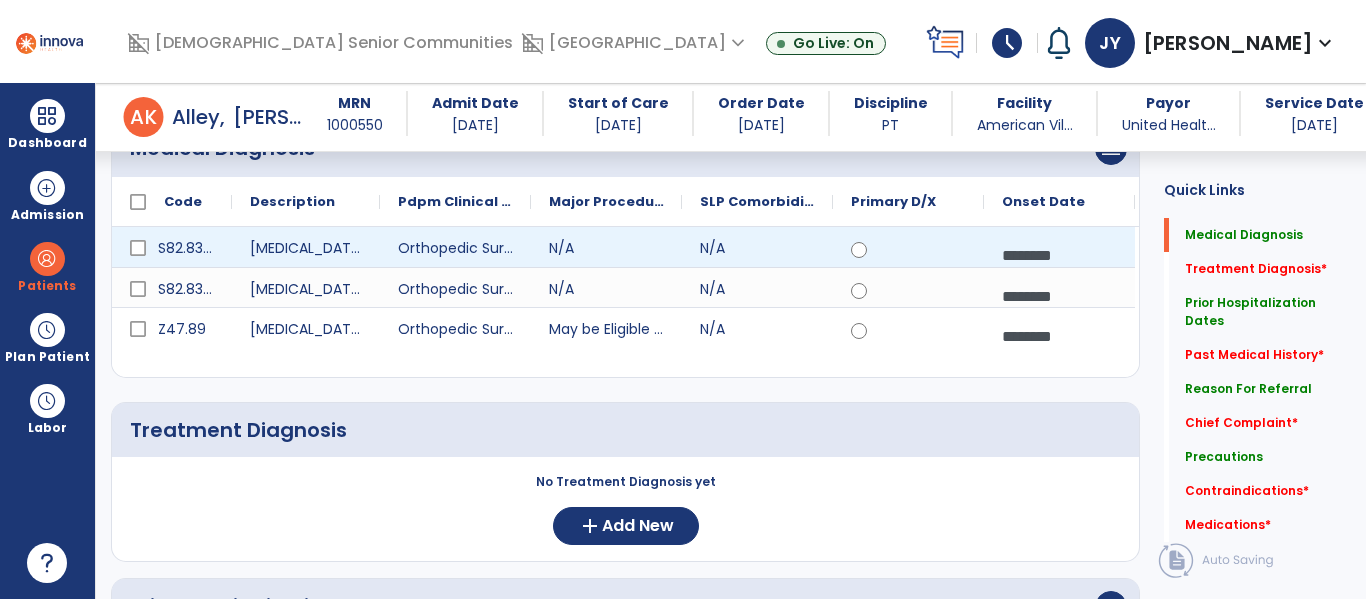 click on "********" at bounding box center (1059, 255) 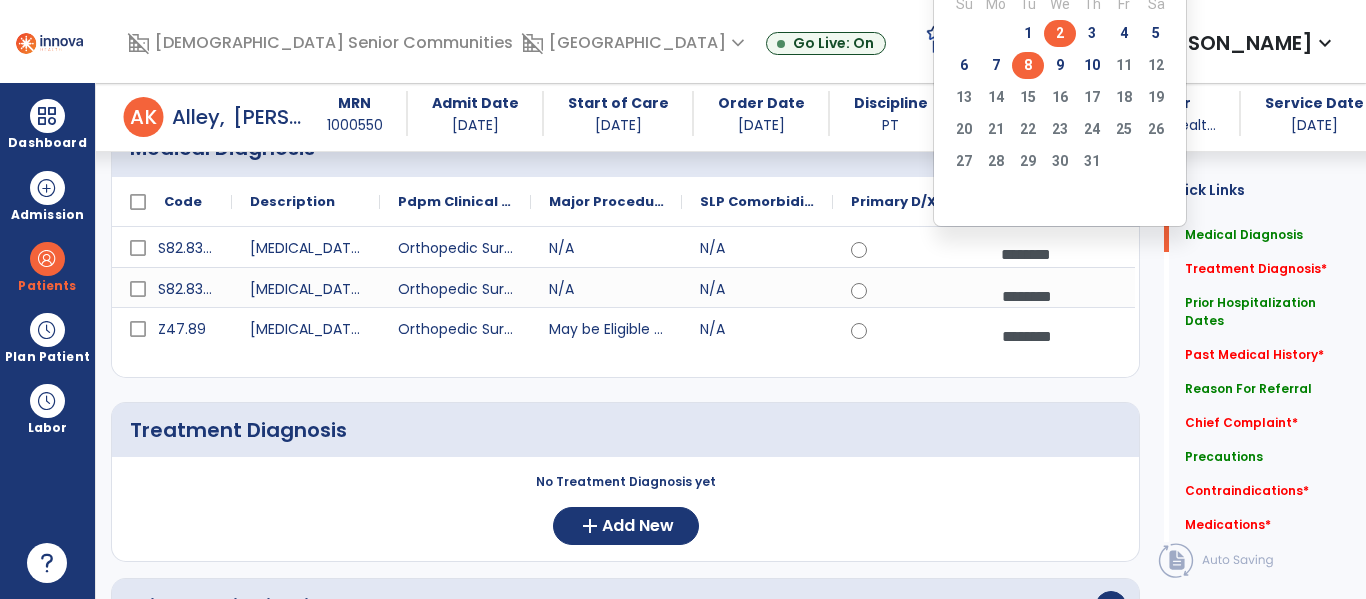 click on "2" 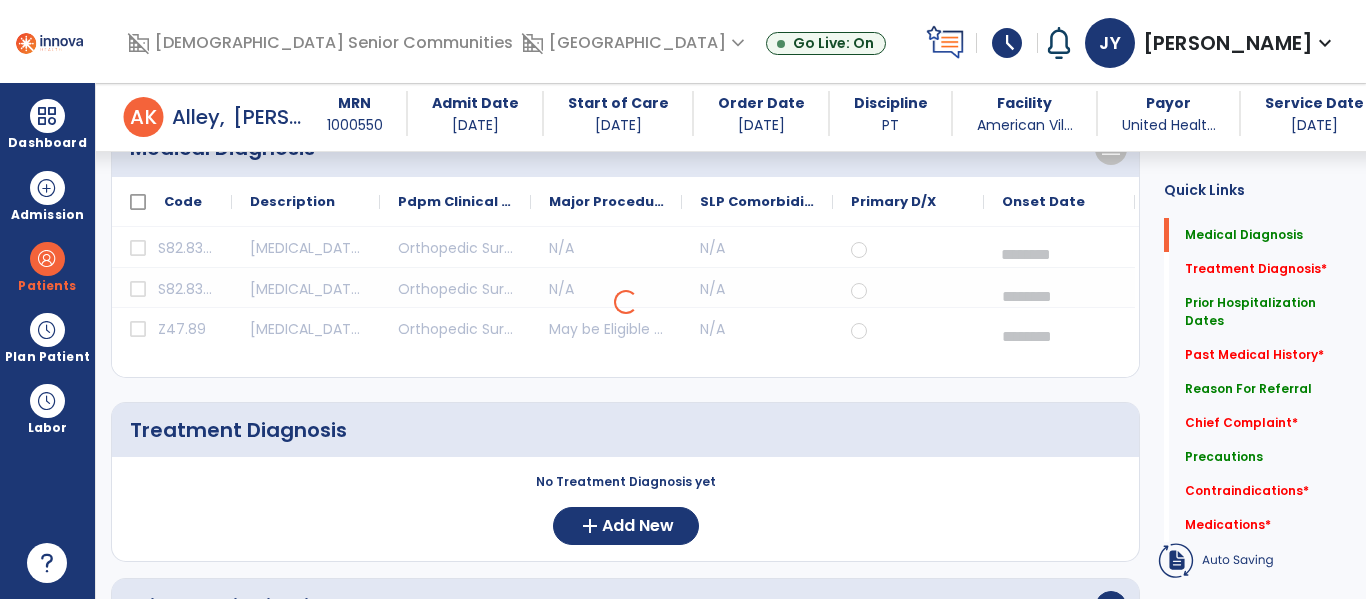 select on "*" 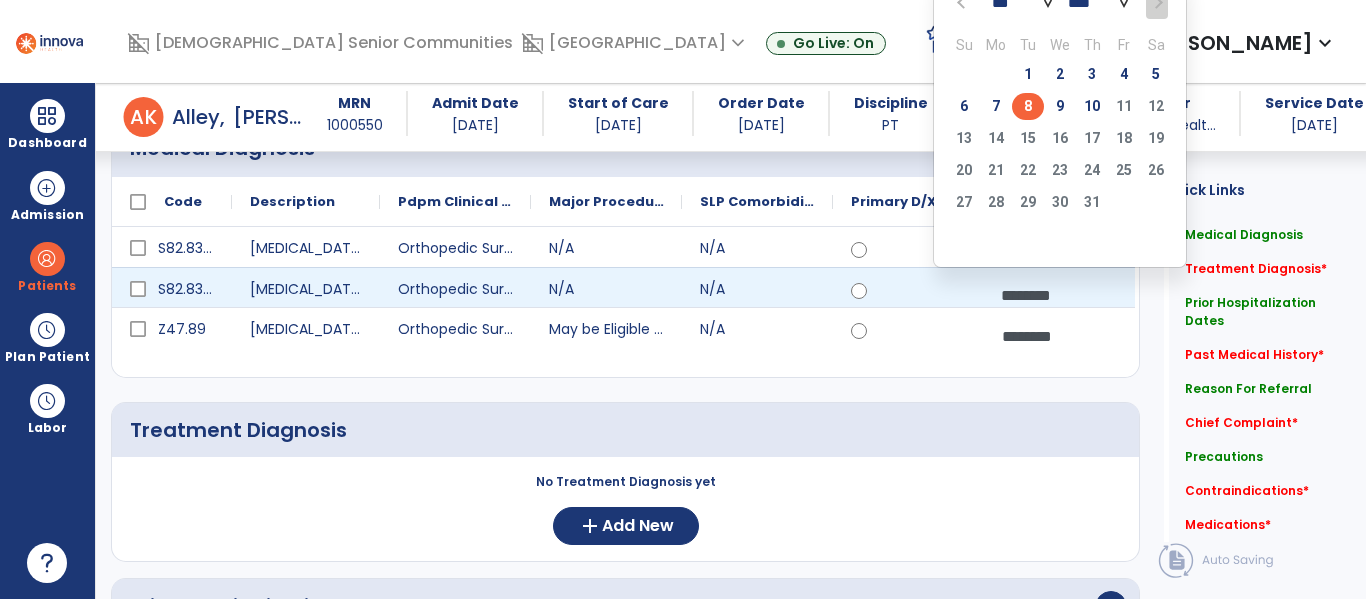 click on "********" at bounding box center (1059, 295) 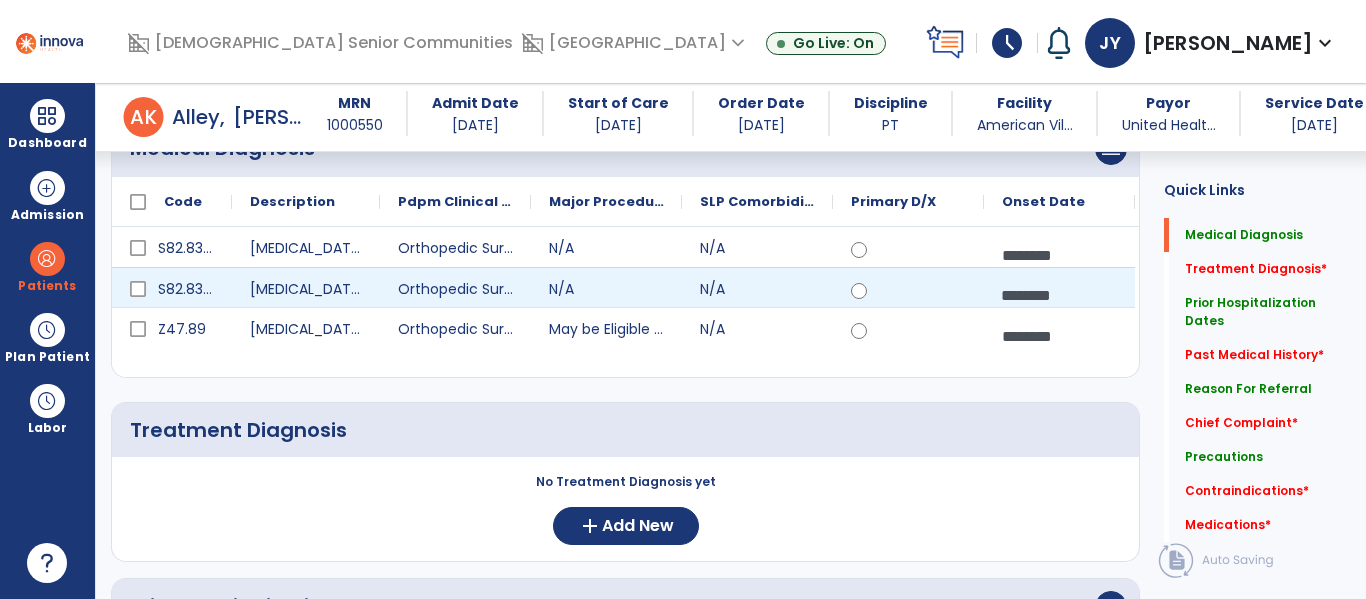 click on "********" at bounding box center [1059, 295] 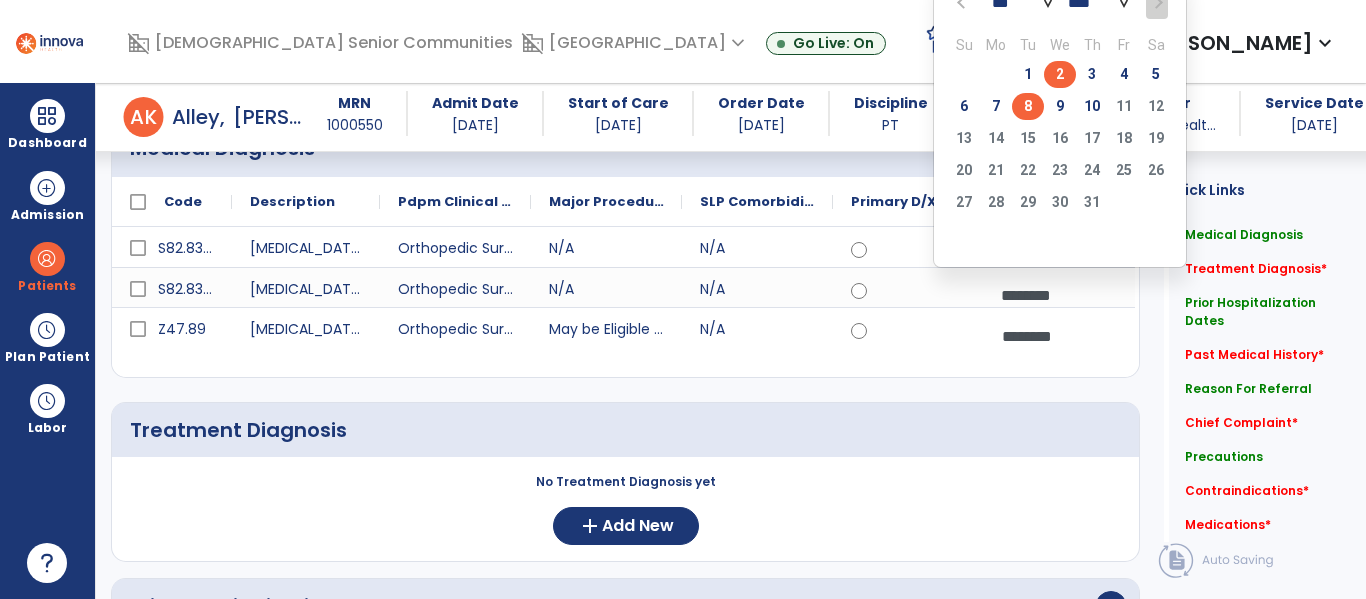 click on "2" 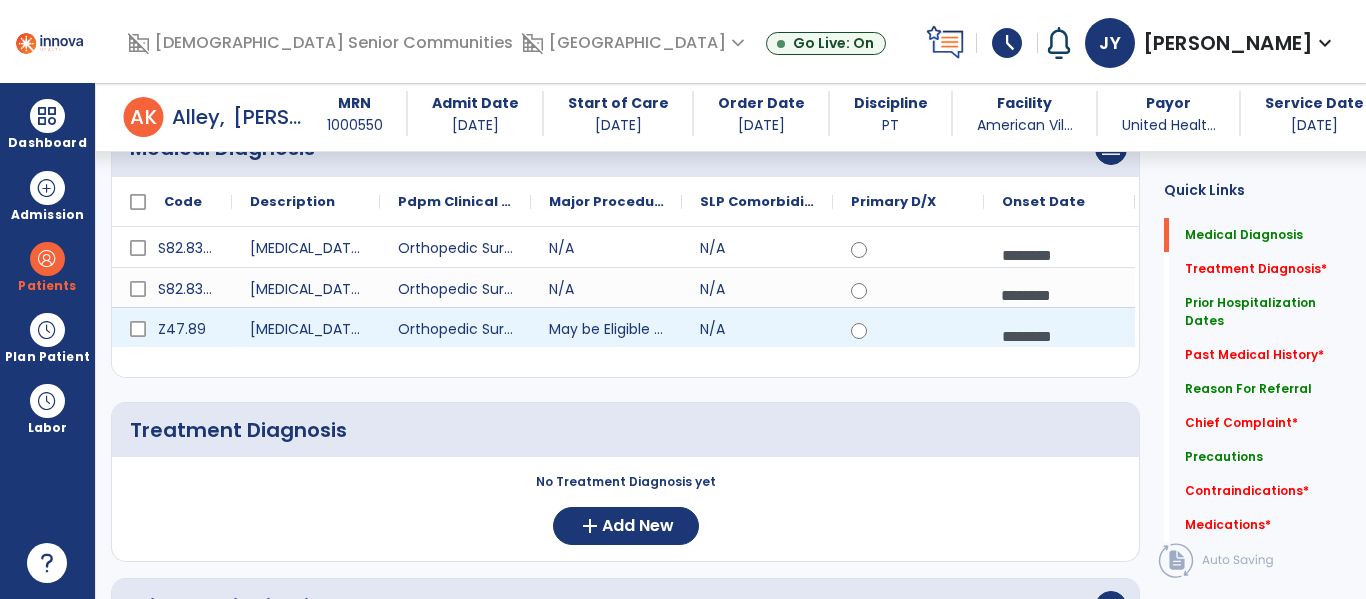 click on "********" at bounding box center (1059, 336) 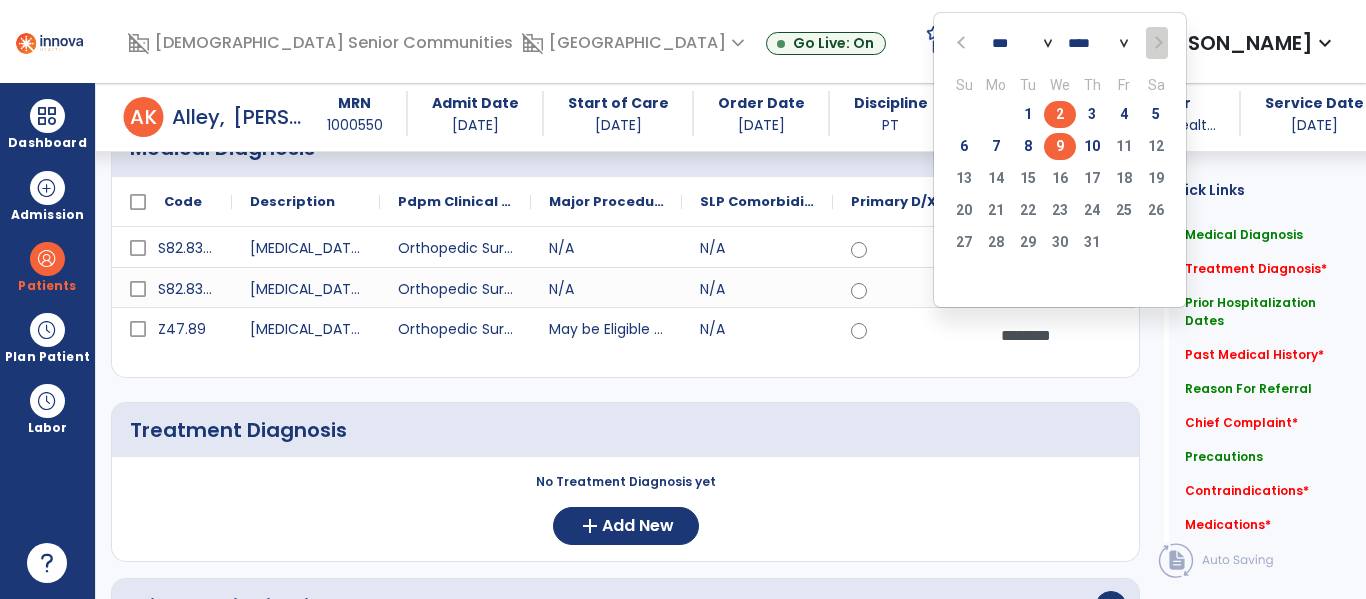 click on "2" 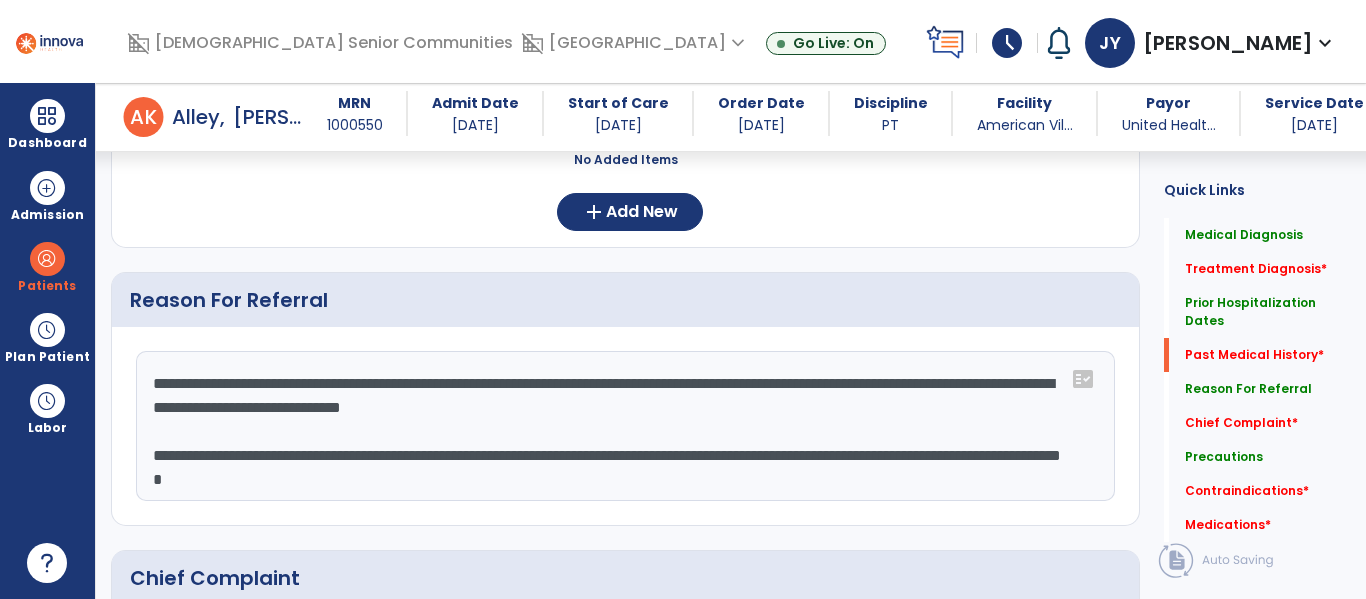 scroll, scrollTop: 1039, scrollLeft: 0, axis: vertical 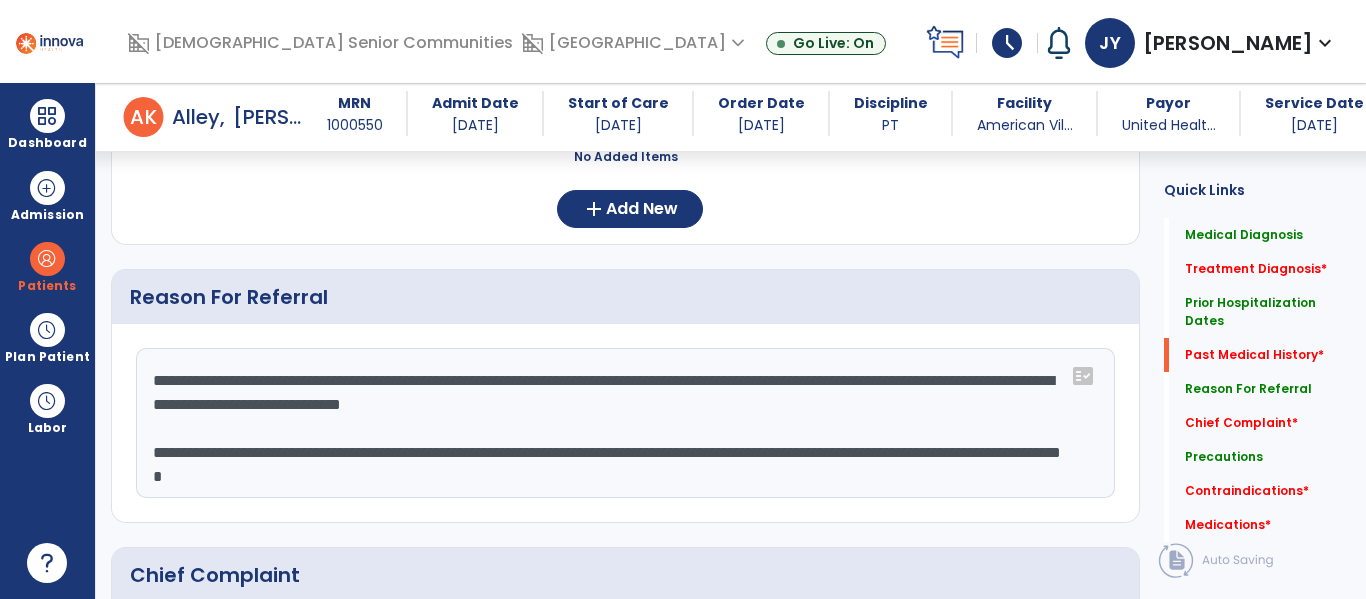drag, startPoint x: 153, startPoint y: 451, endPoint x: 597, endPoint y: 507, distance: 447.5176 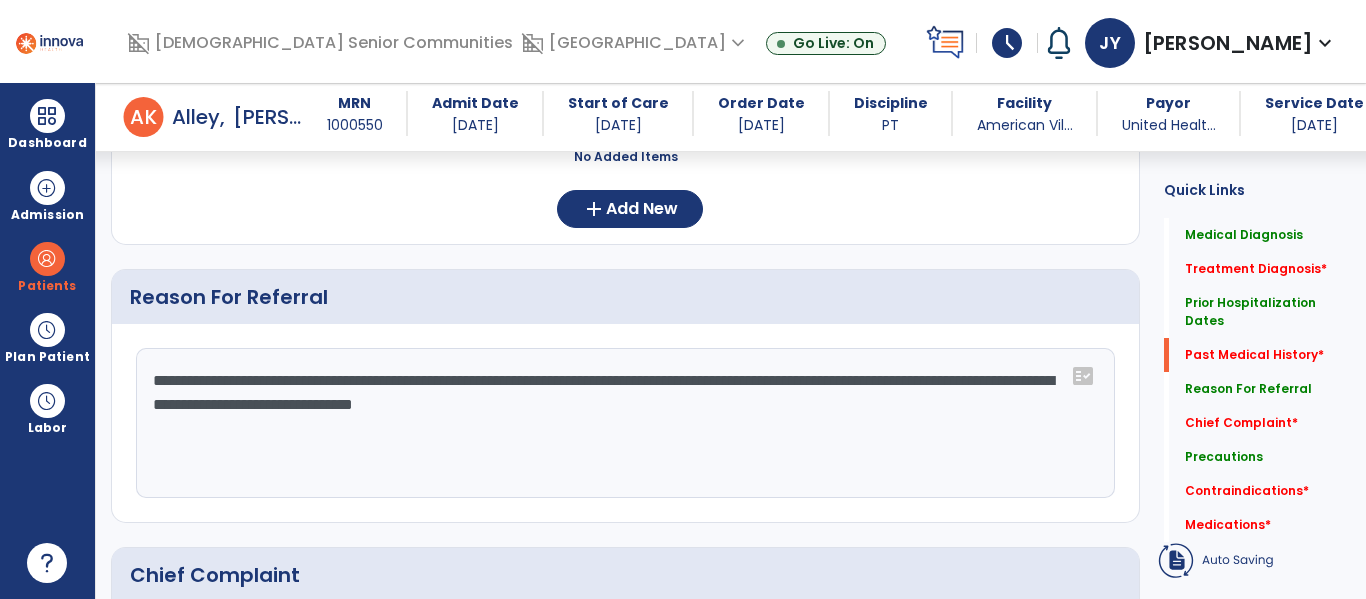paste on "**********" 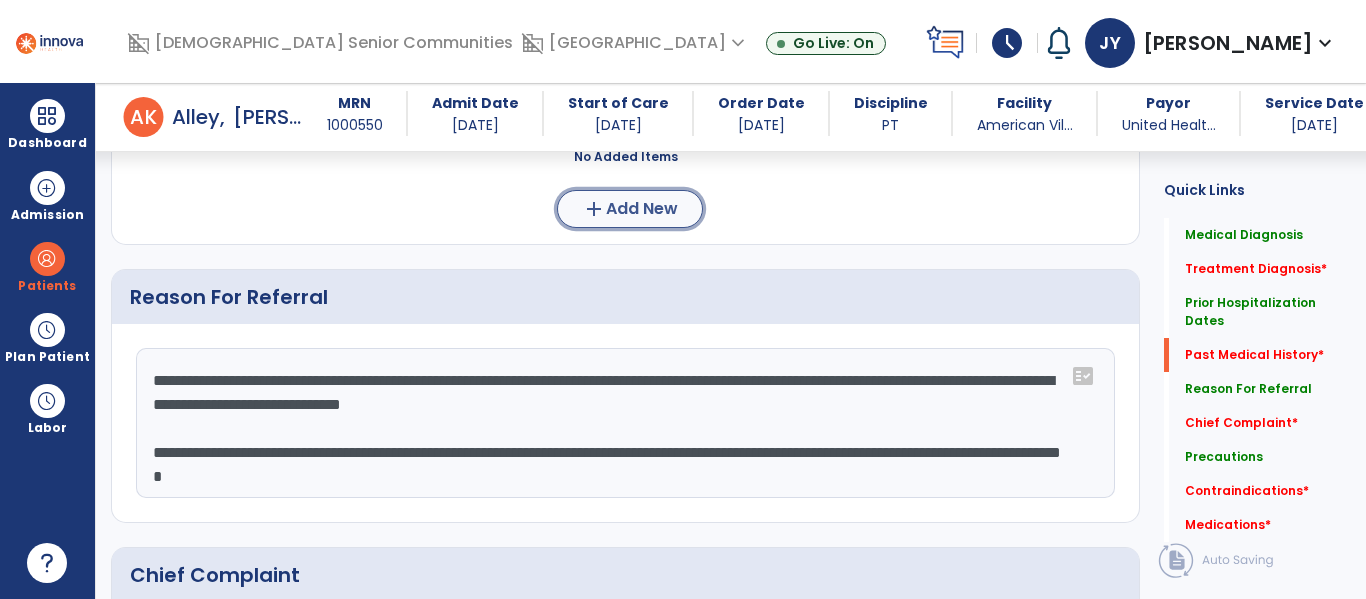 click on "Add New" 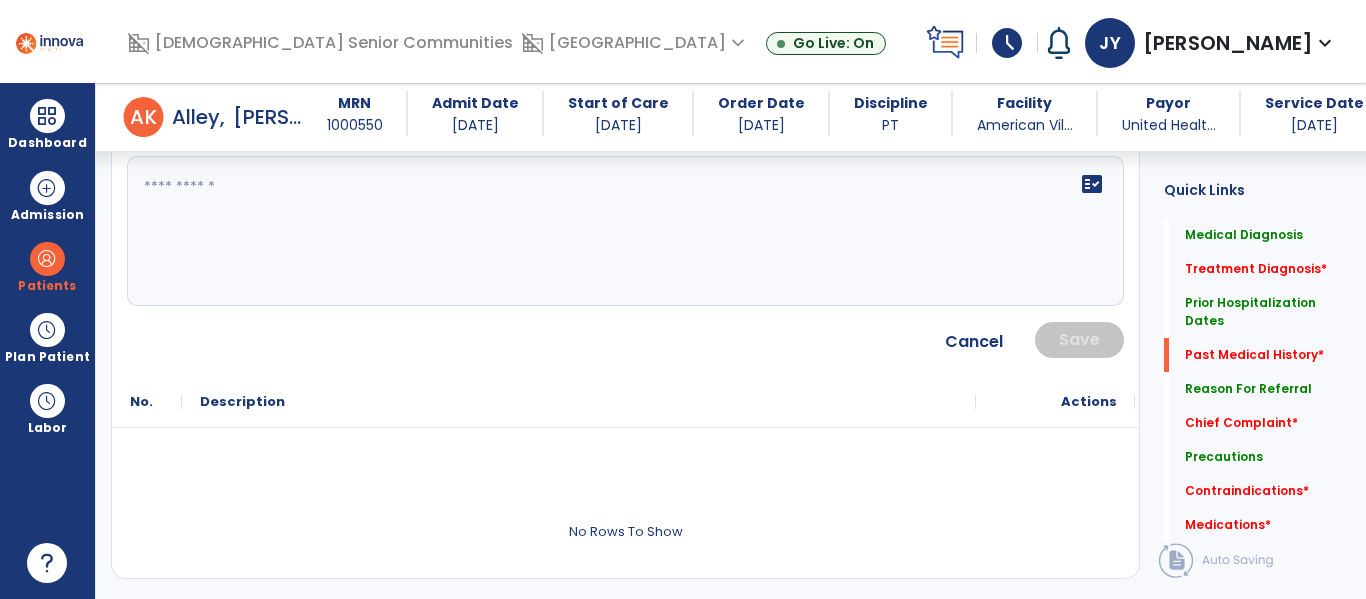 click on "fact_check" 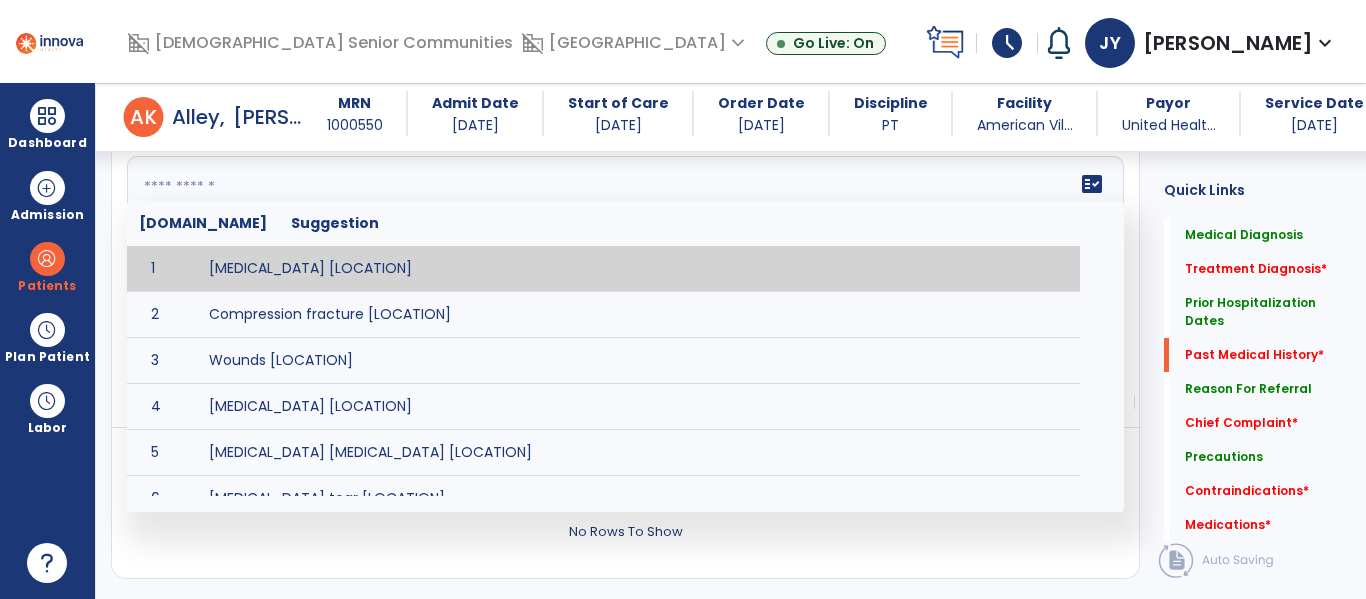 paste on "**********" 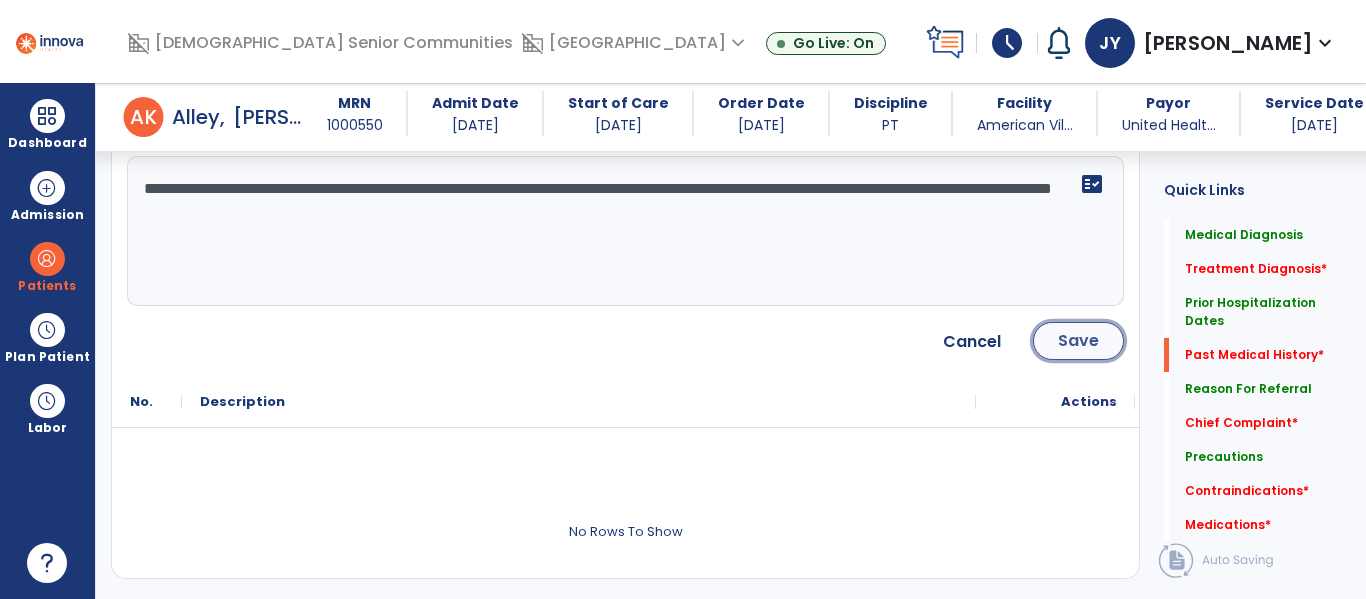 click on "Save" 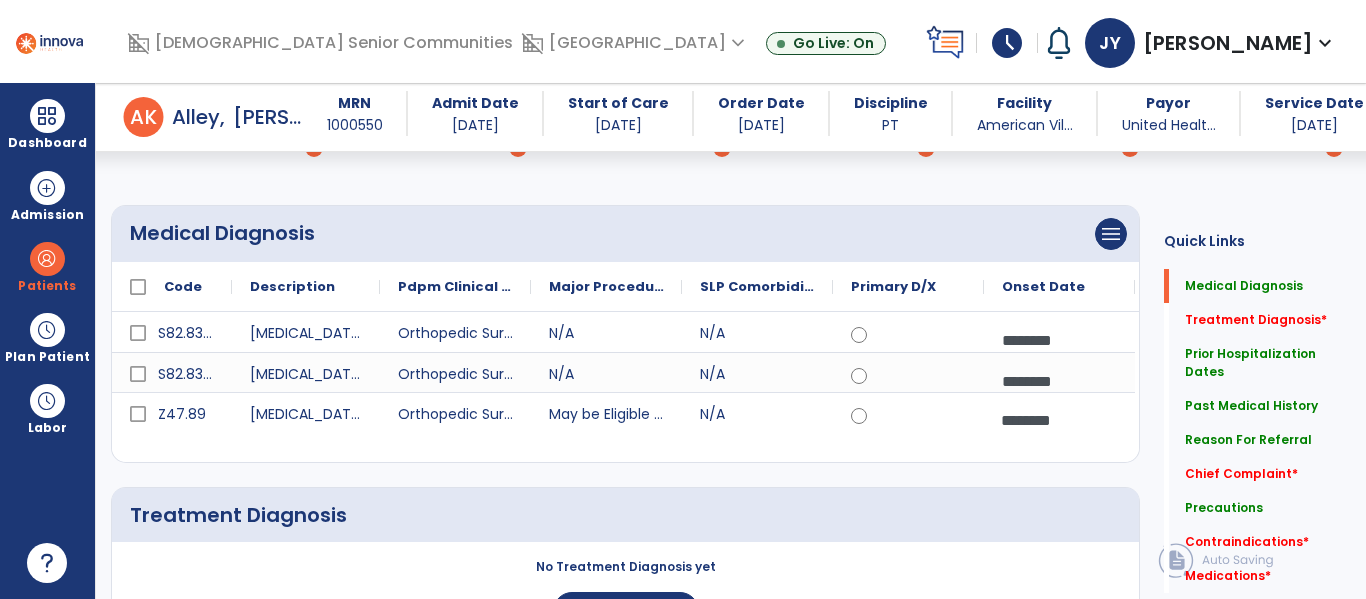 scroll, scrollTop: 109, scrollLeft: 0, axis: vertical 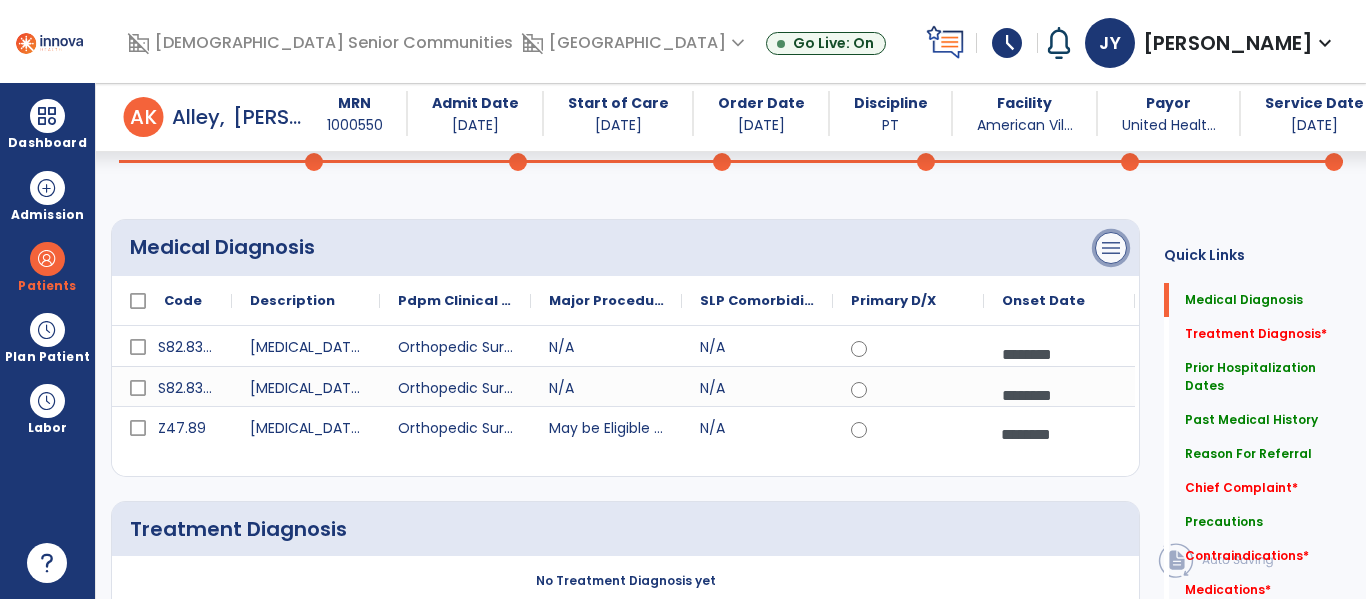 click on "menu" at bounding box center [1111, 248] 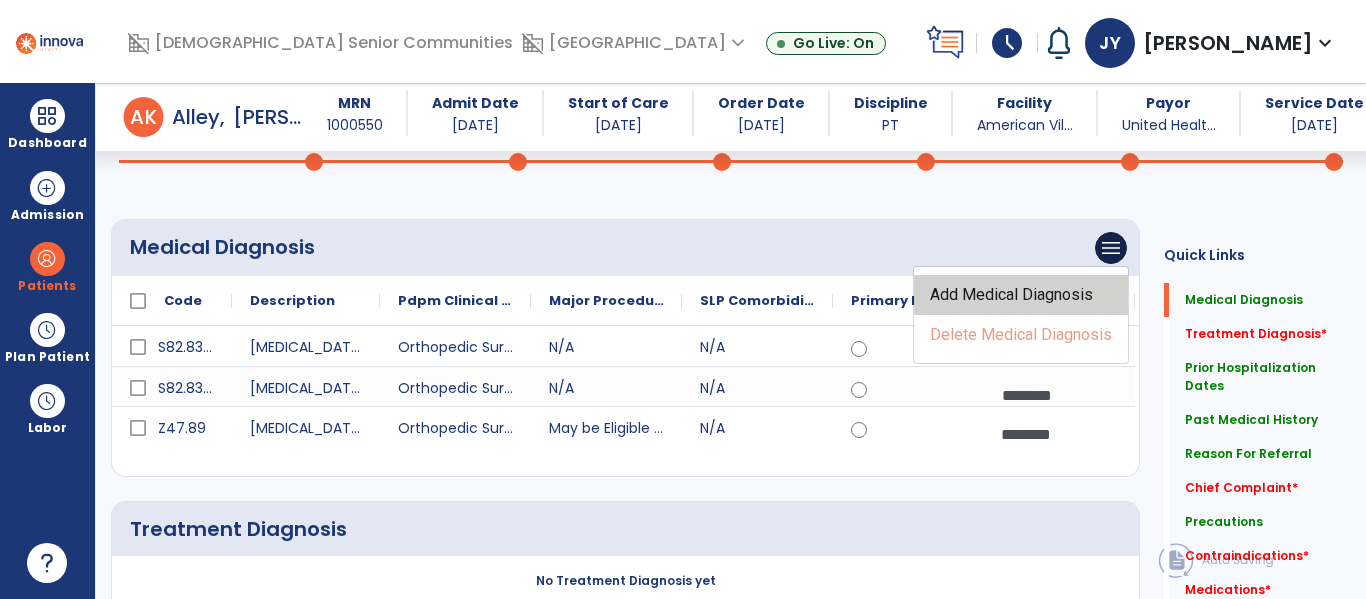 click on "Add Medical Diagnosis" 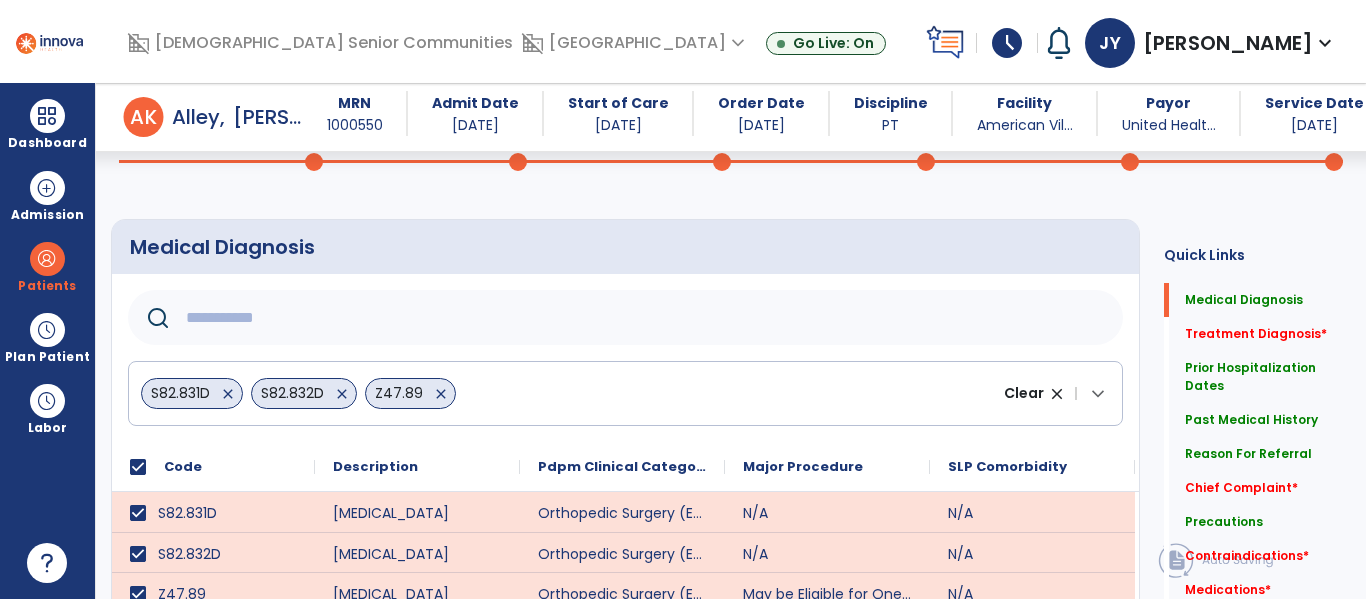 click 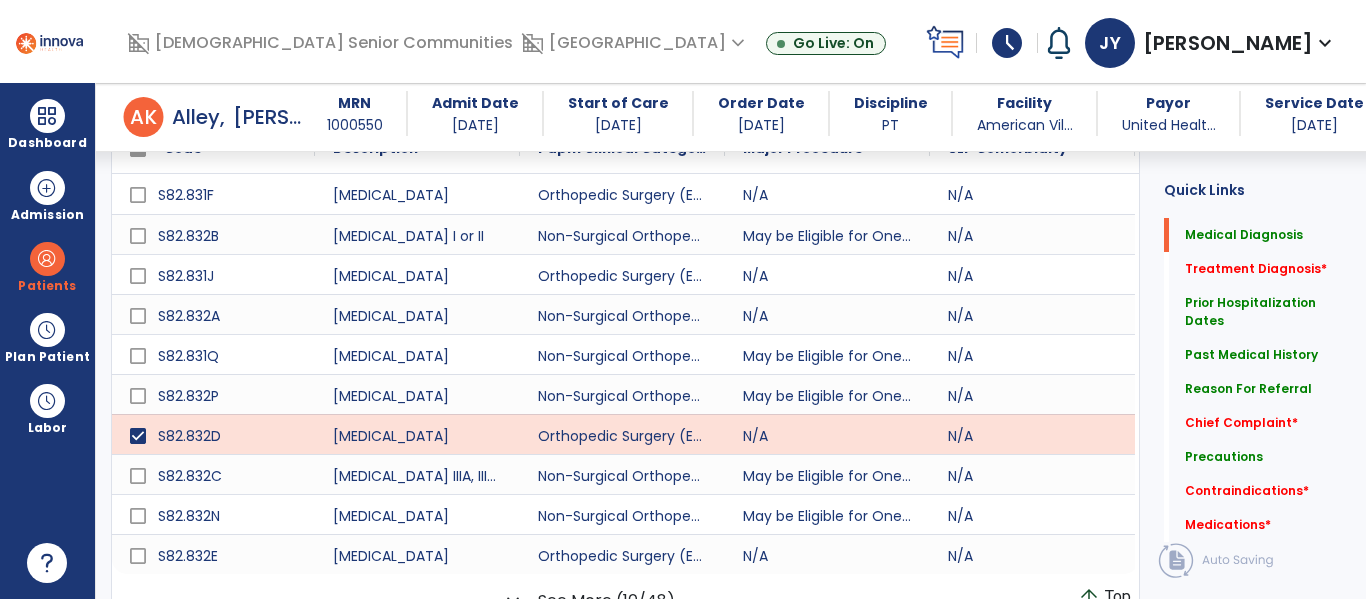 scroll, scrollTop: 470, scrollLeft: 0, axis: vertical 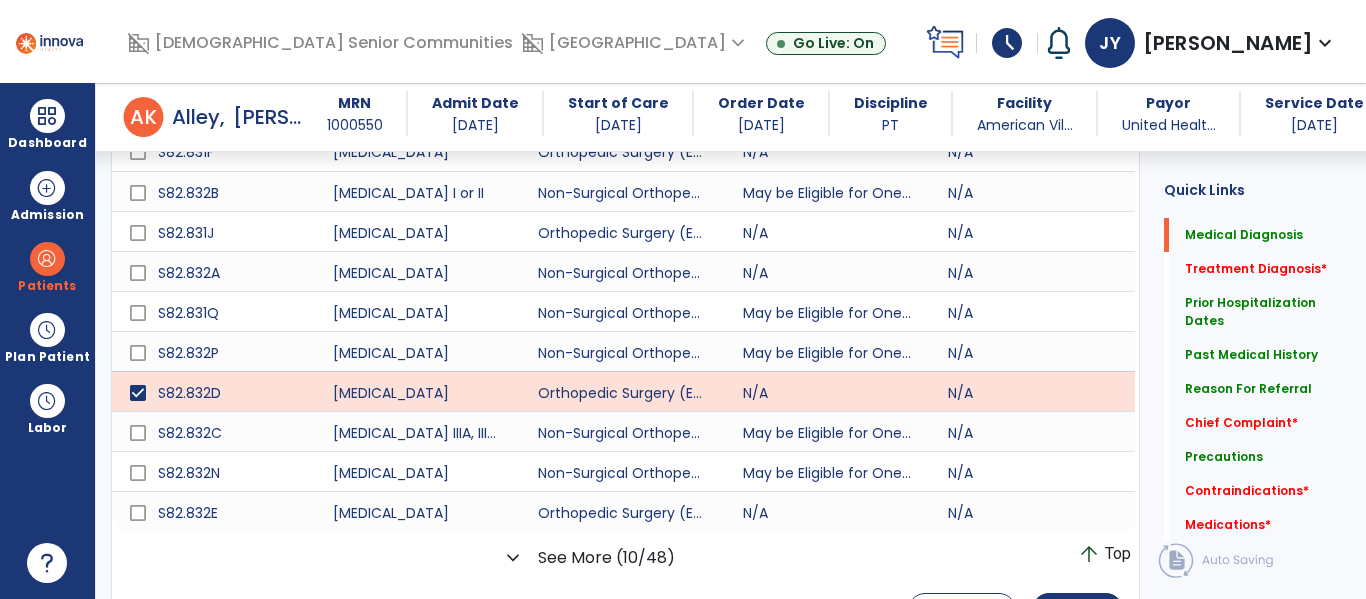 type on "******" 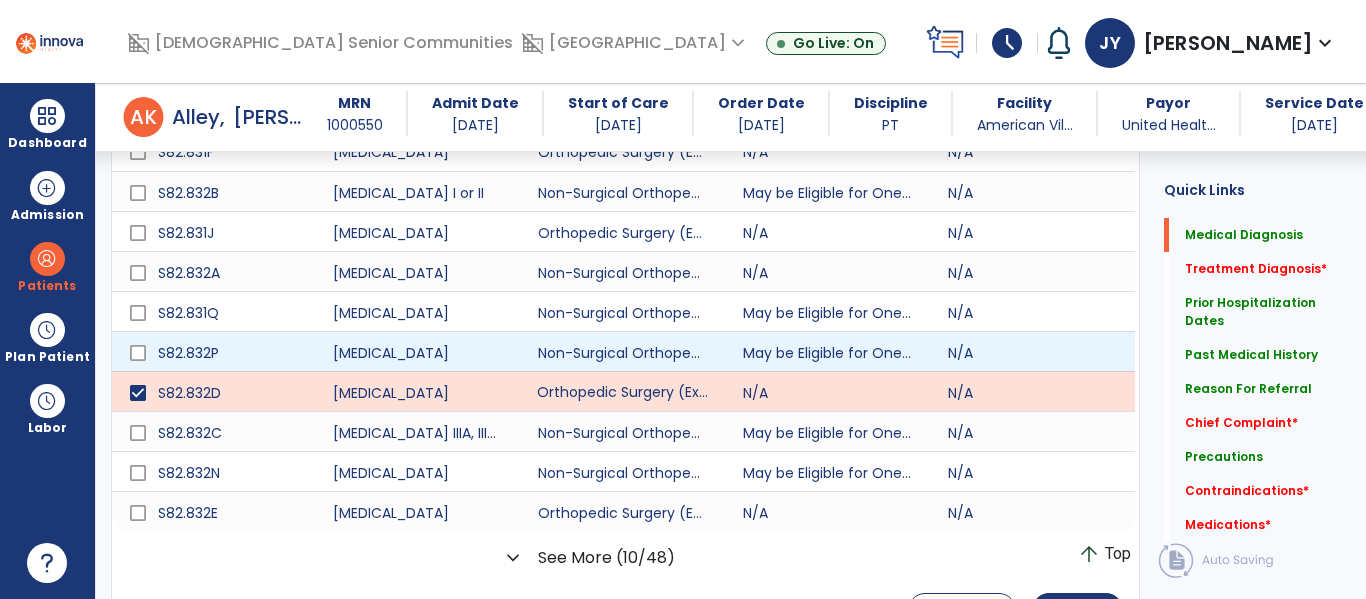 drag, startPoint x: 671, startPoint y: 405, endPoint x: 669, endPoint y: 348, distance: 57.035076 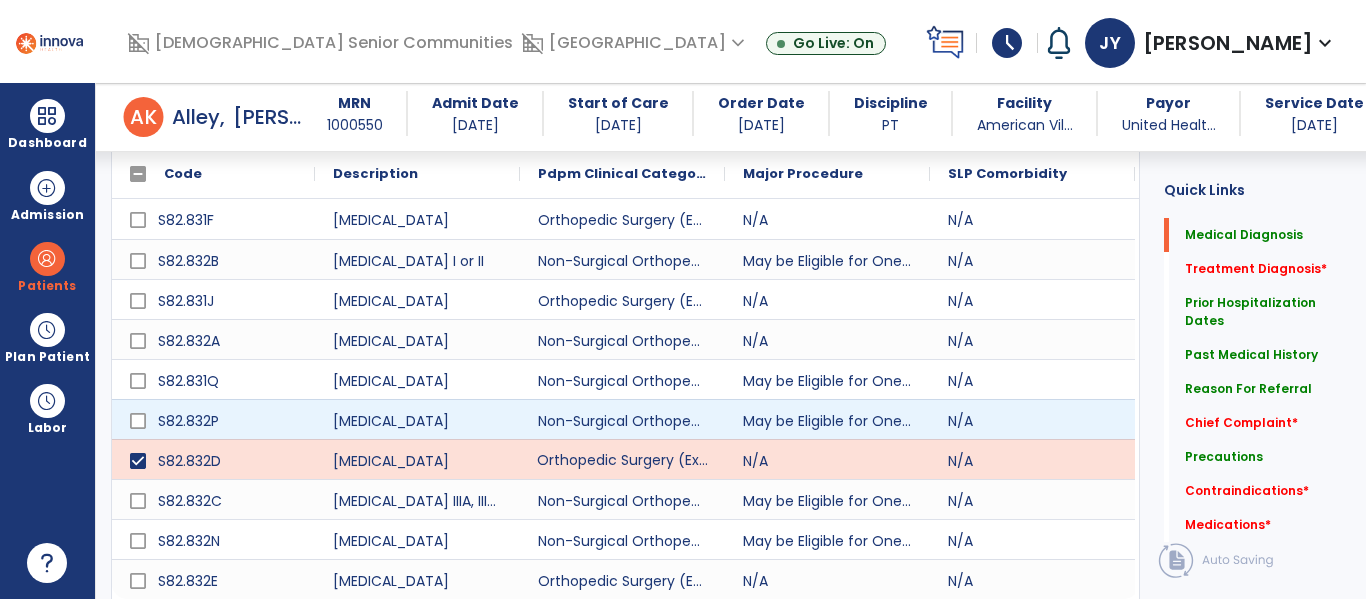 scroll, scrollTop: 400, scrollLeft: 0, axis: vertical 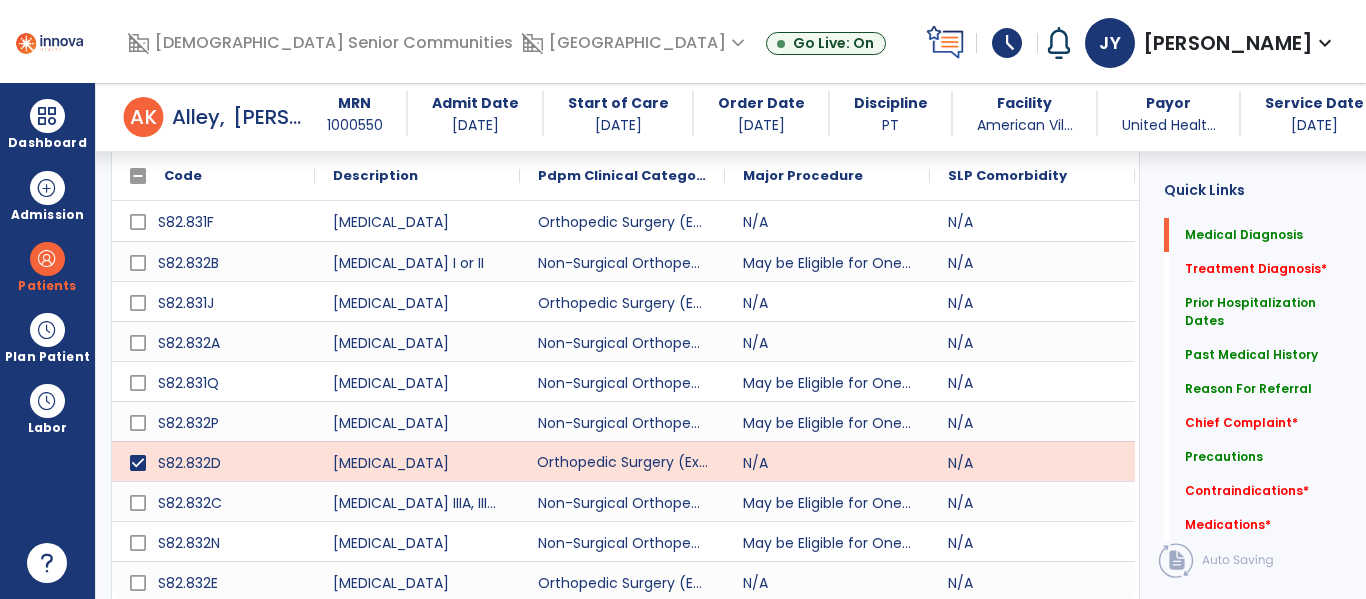 drag, startPoint x: 514, startPoint y: 178, endPoint x: 717, endPoint y: 192, distance: 203.4822 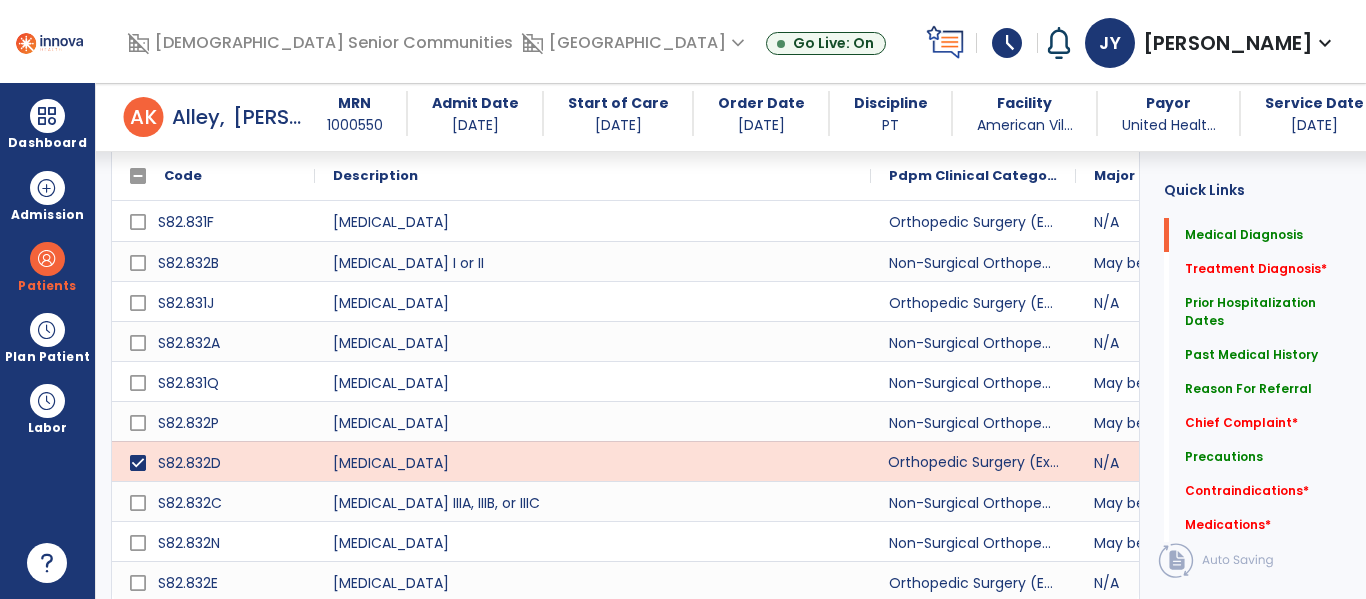 drag, startPoint x: 517, startPoint y: 182, endPoint x: 868, endPoint y: 183, distance: 351.00143 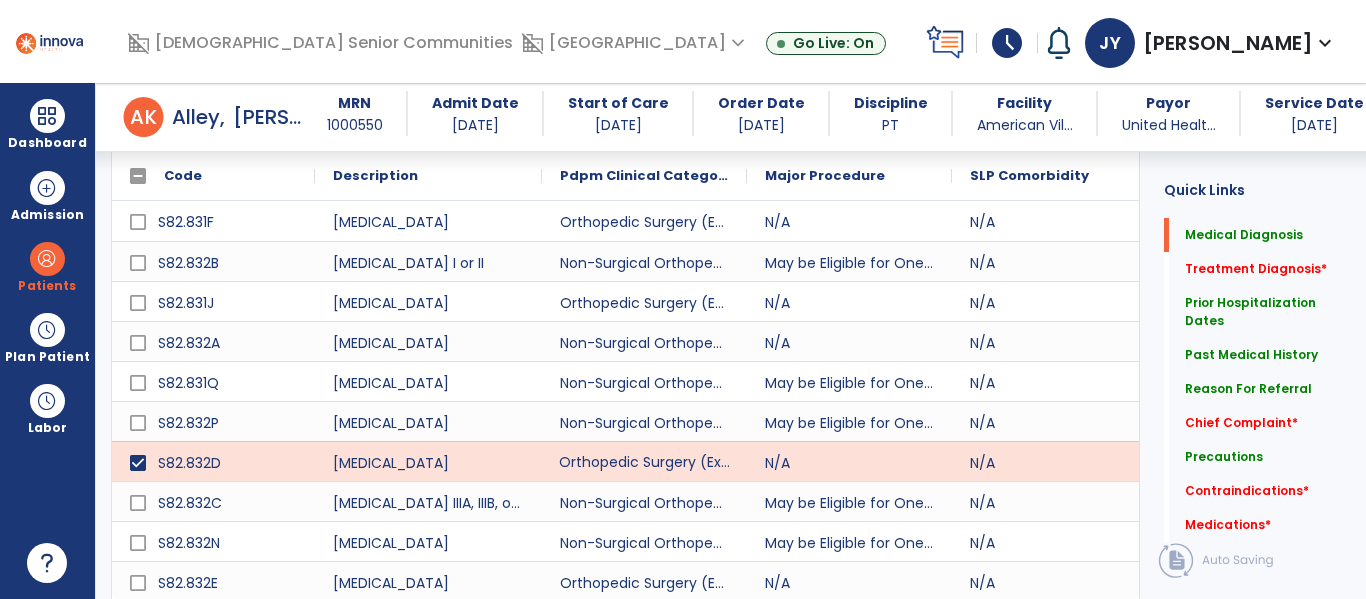 drag, startPoint x: 869, startPoint y: 186, endPoint x: 540, endPoint y: 159, distance: 330.10605 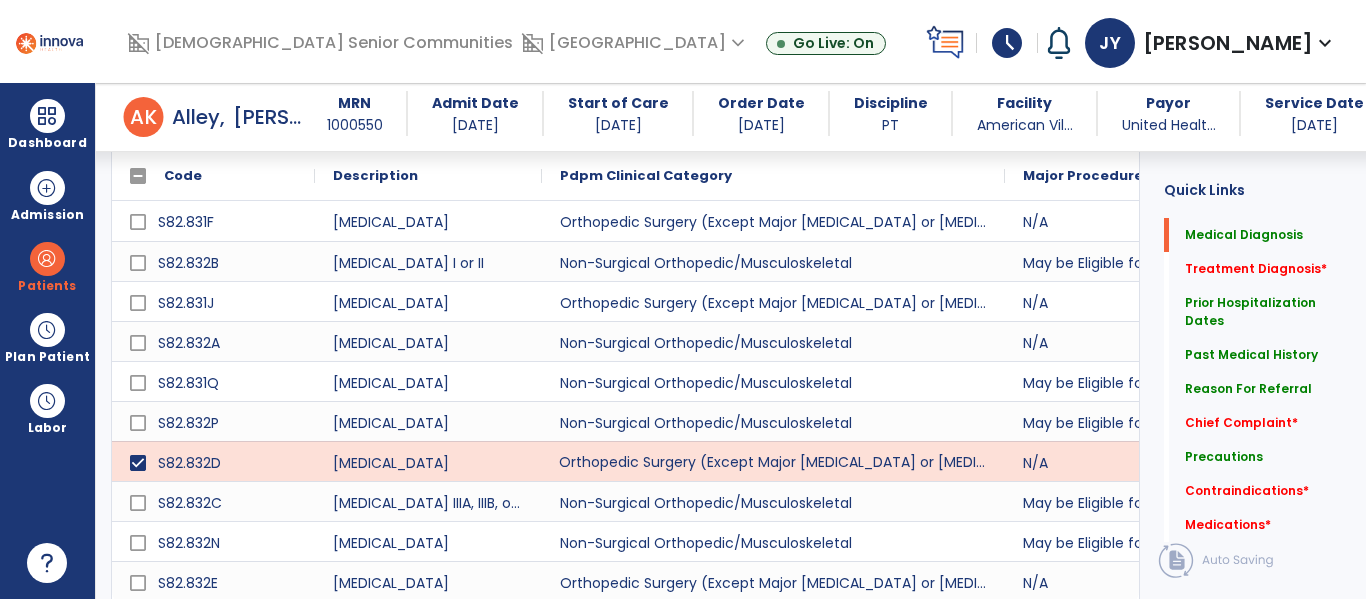 drag, startPoint x: 743, startPoint y: 172, endPoint x: 1001, endPoint y: 182, distance: 258.19373 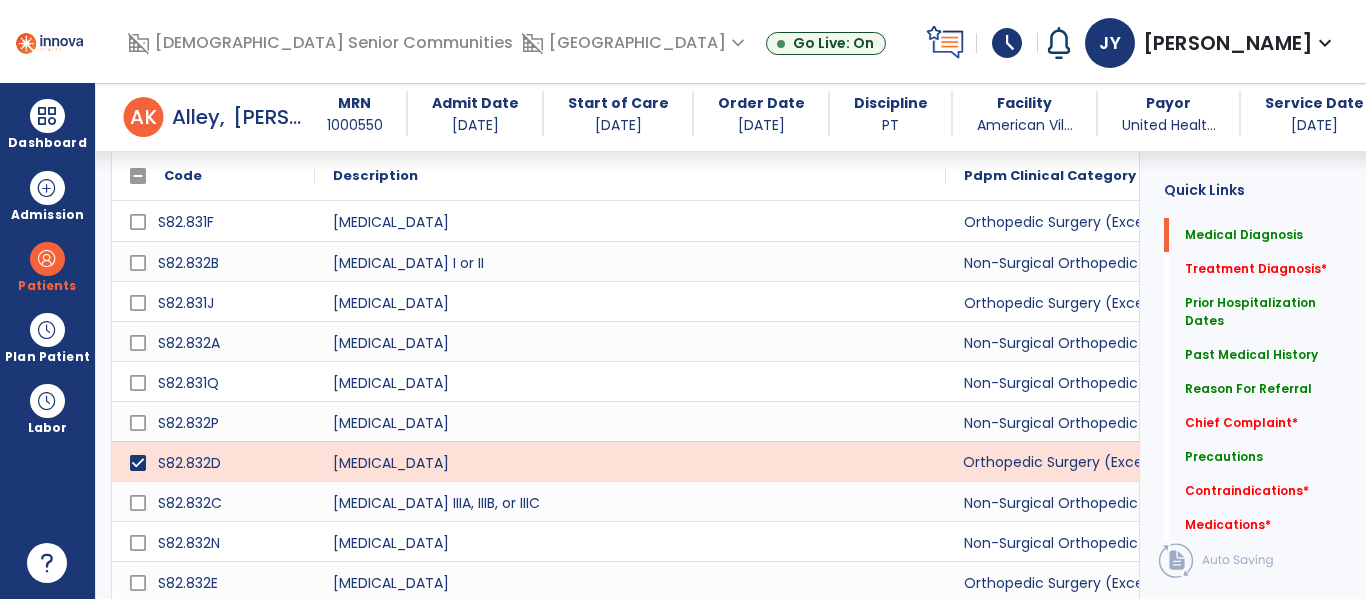 drag, startPoint x: 539, startPoint y: 178, endPoint x: 943, endPoint y: 196, distance: 404.4008 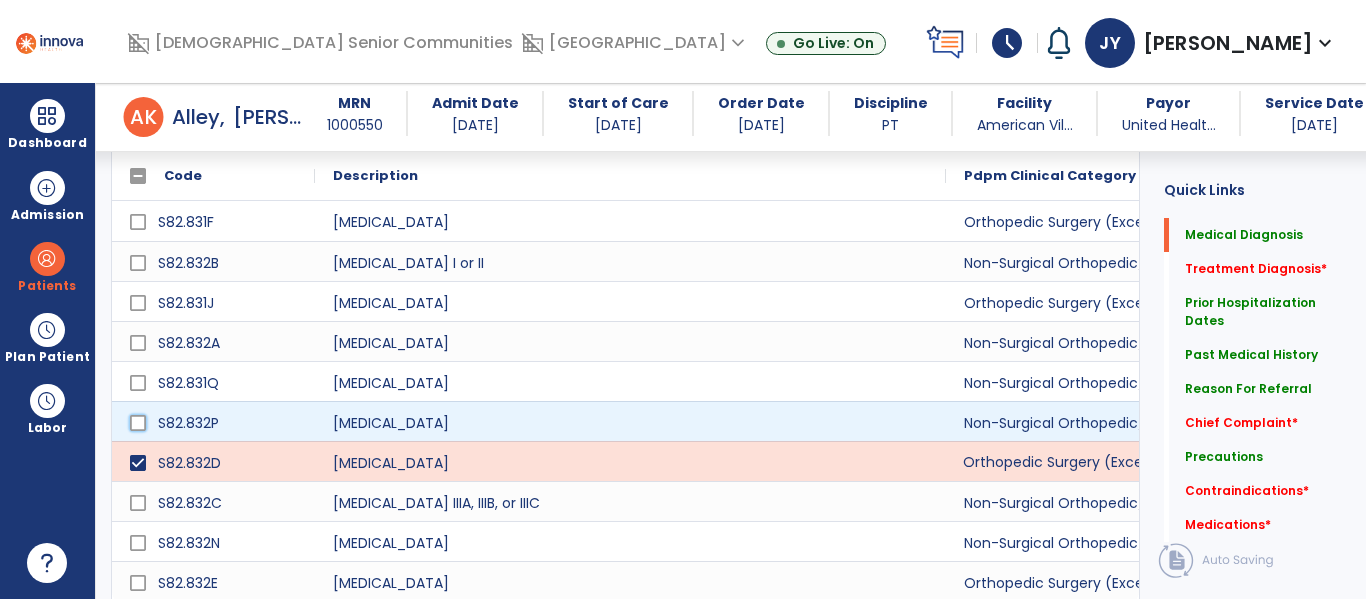 click on "S82.832P" 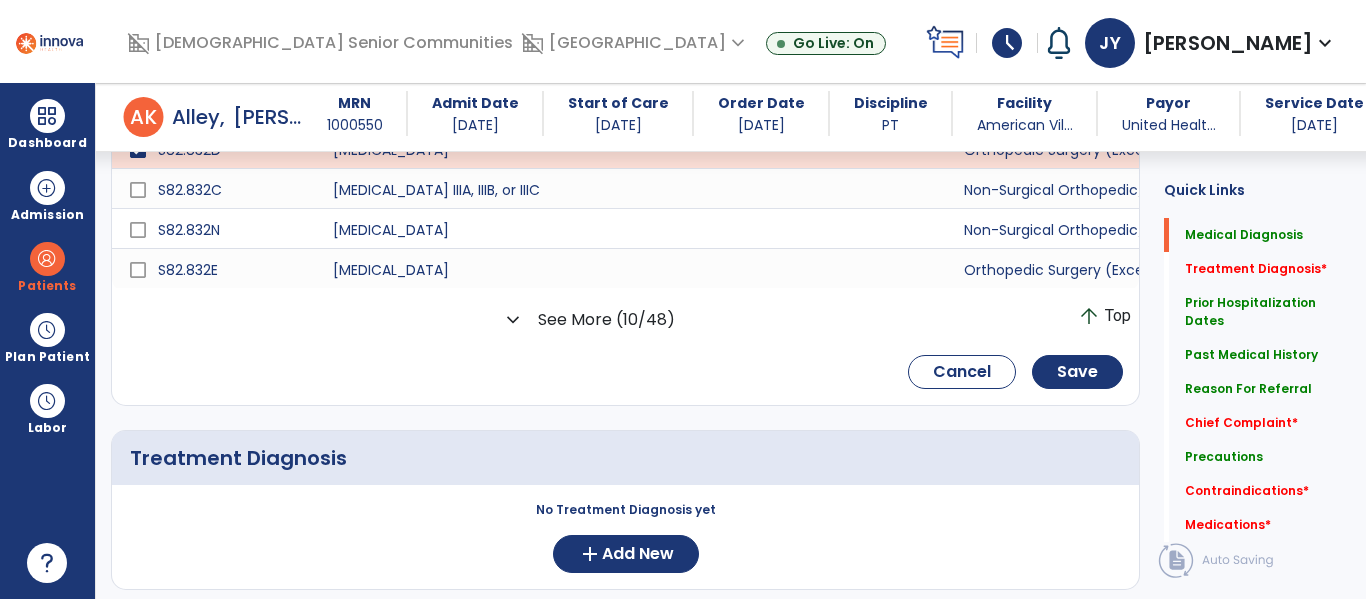 scroll, scrollTop: 718, scrollLeft: 0, axis: vertical 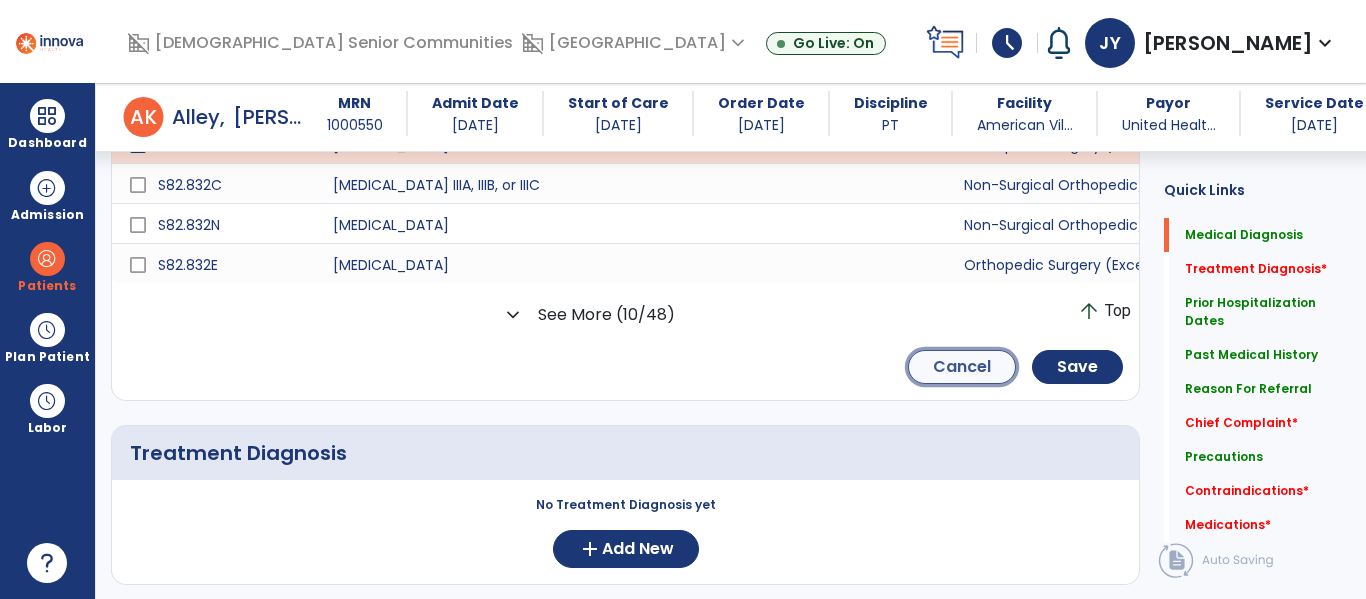 click on "Cancel" 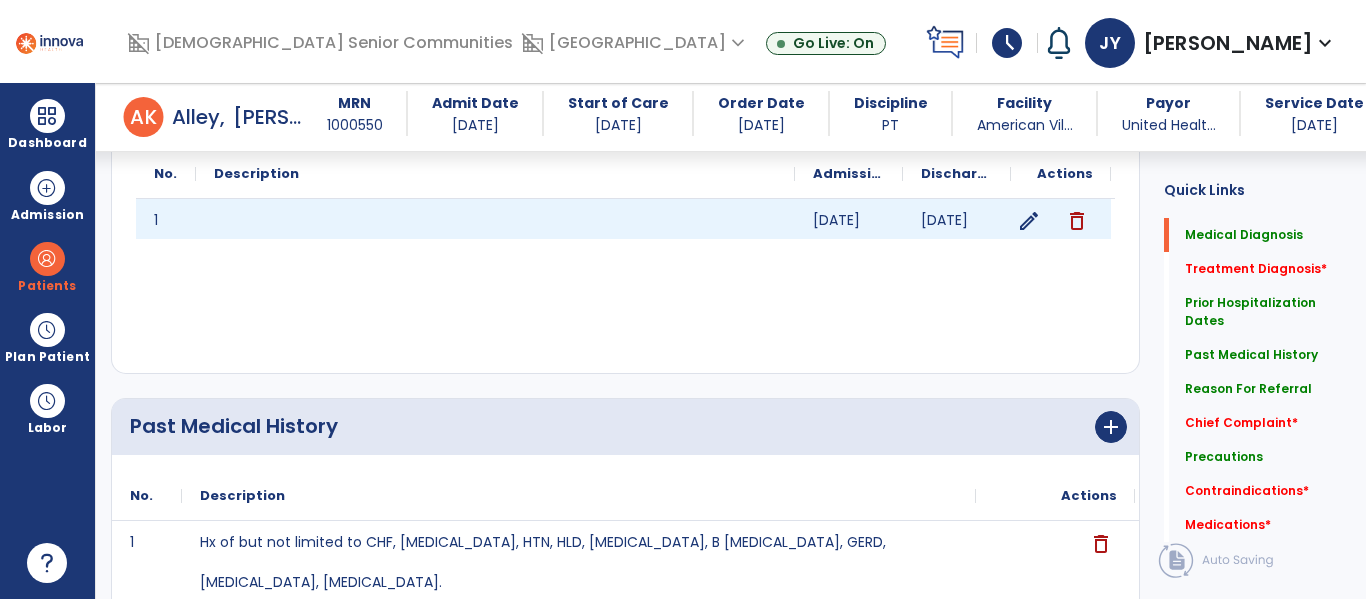 scroll, scrollTop: 552, scrollLeft: 0, axis: vertical 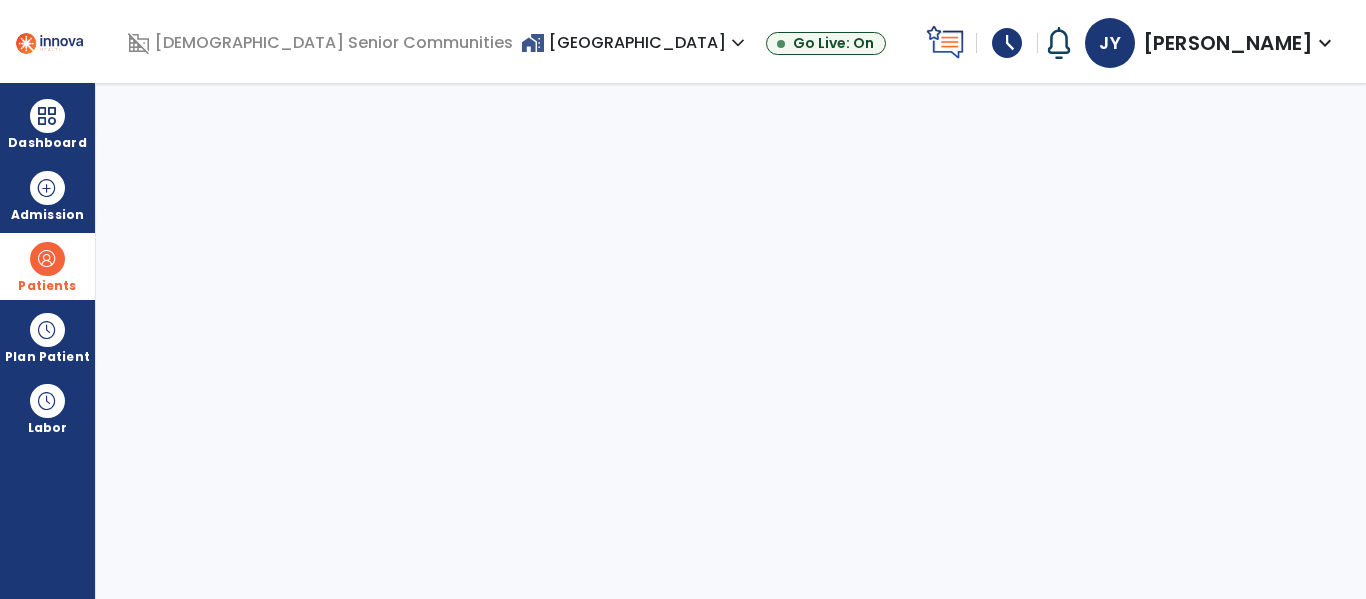select on "****" 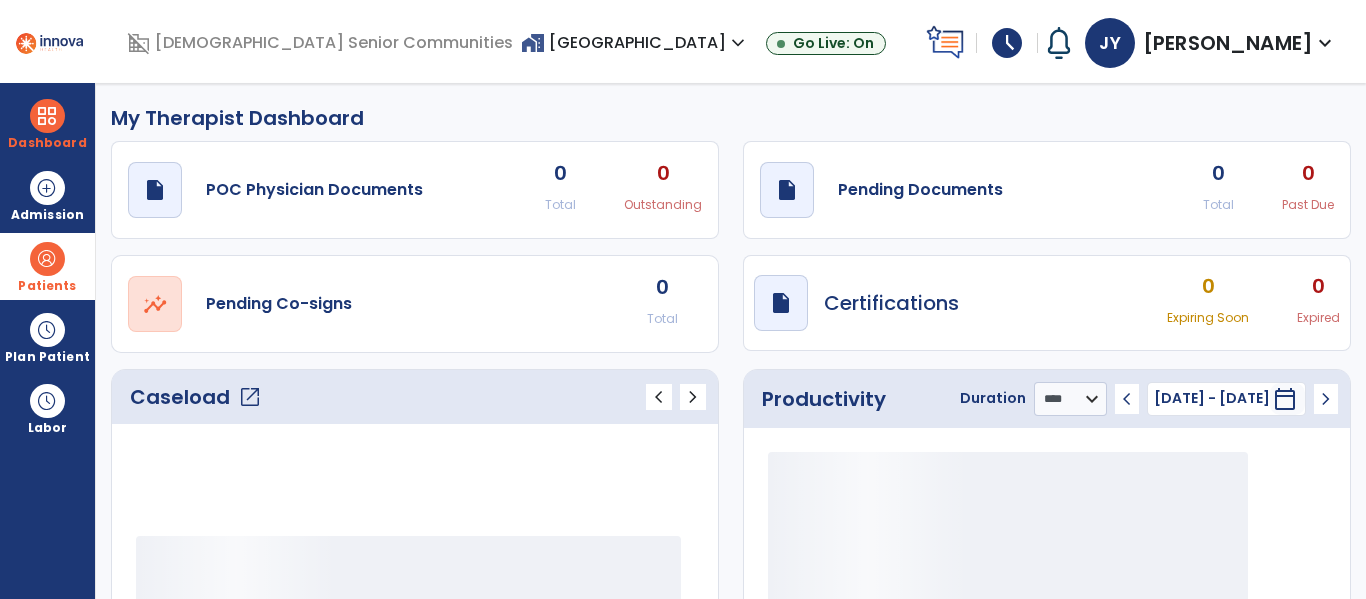click at bounding box center [47, 259] 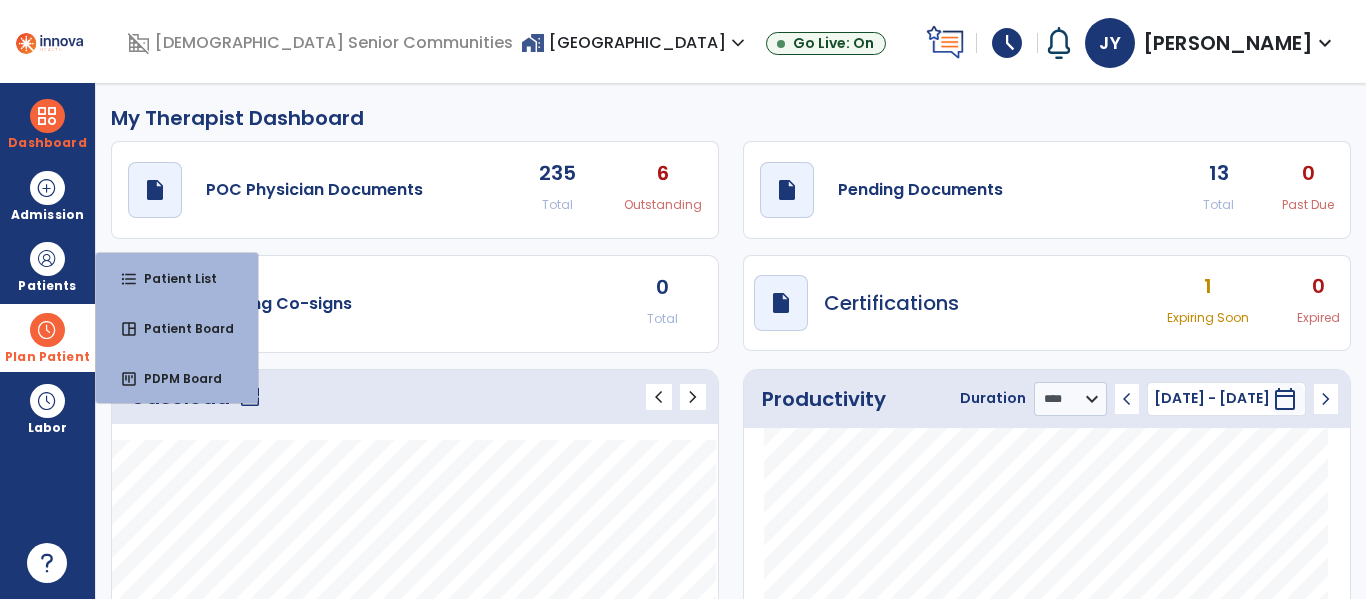 click at bounding box center (47, 330) 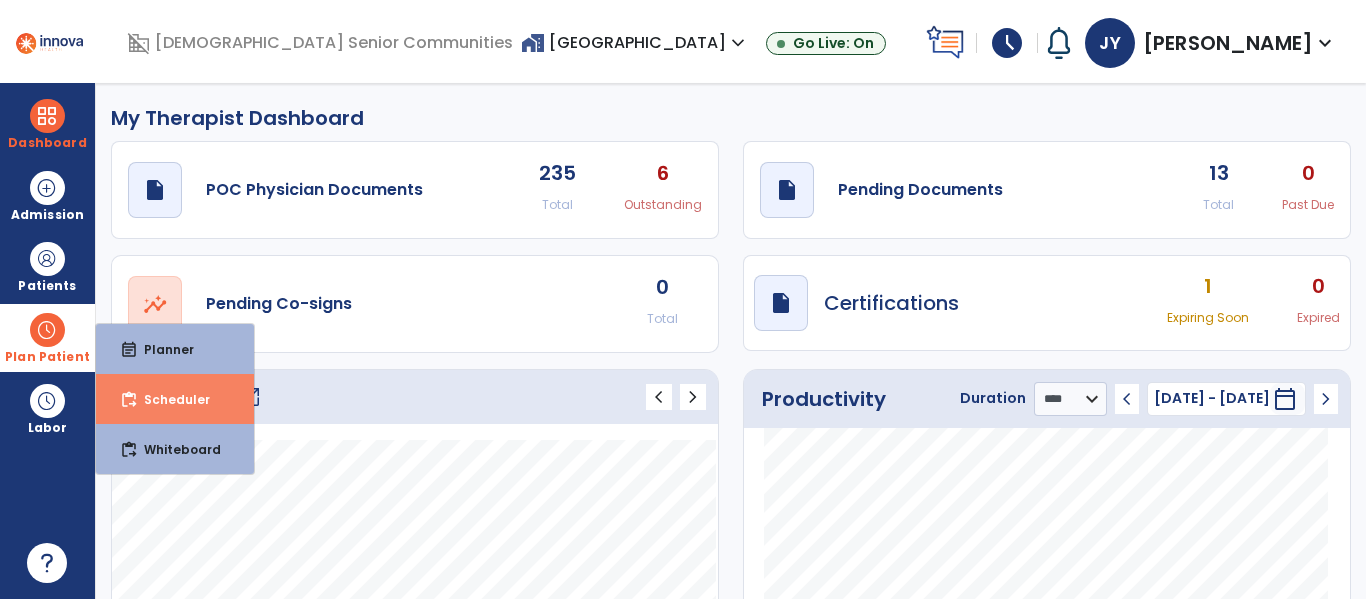 click on "Scheduler" at bounding box center [169, 399] 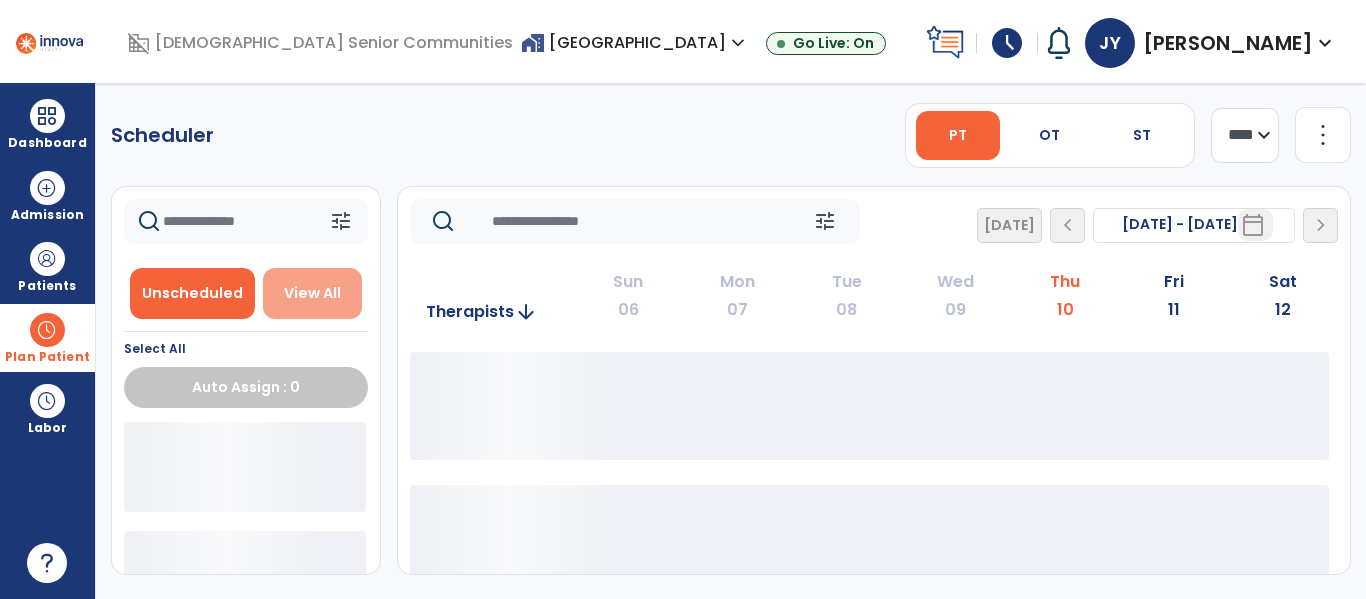 click on "View All" at bounding box center (313, 293) 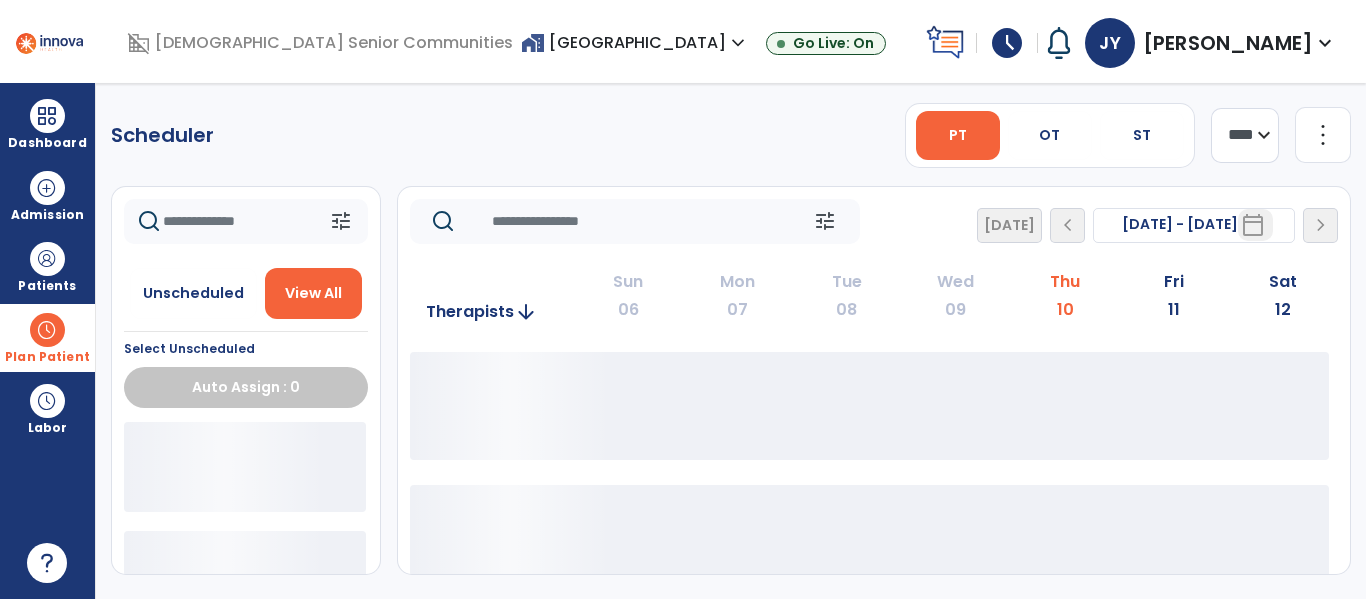 click 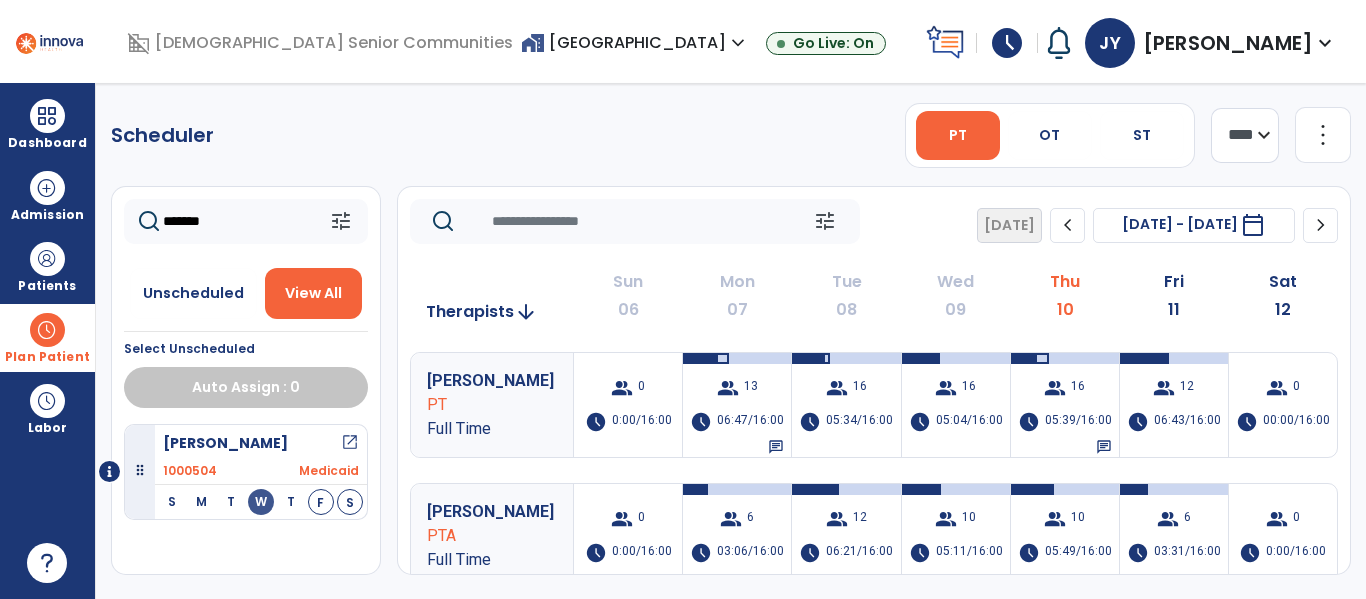 type on "*******" 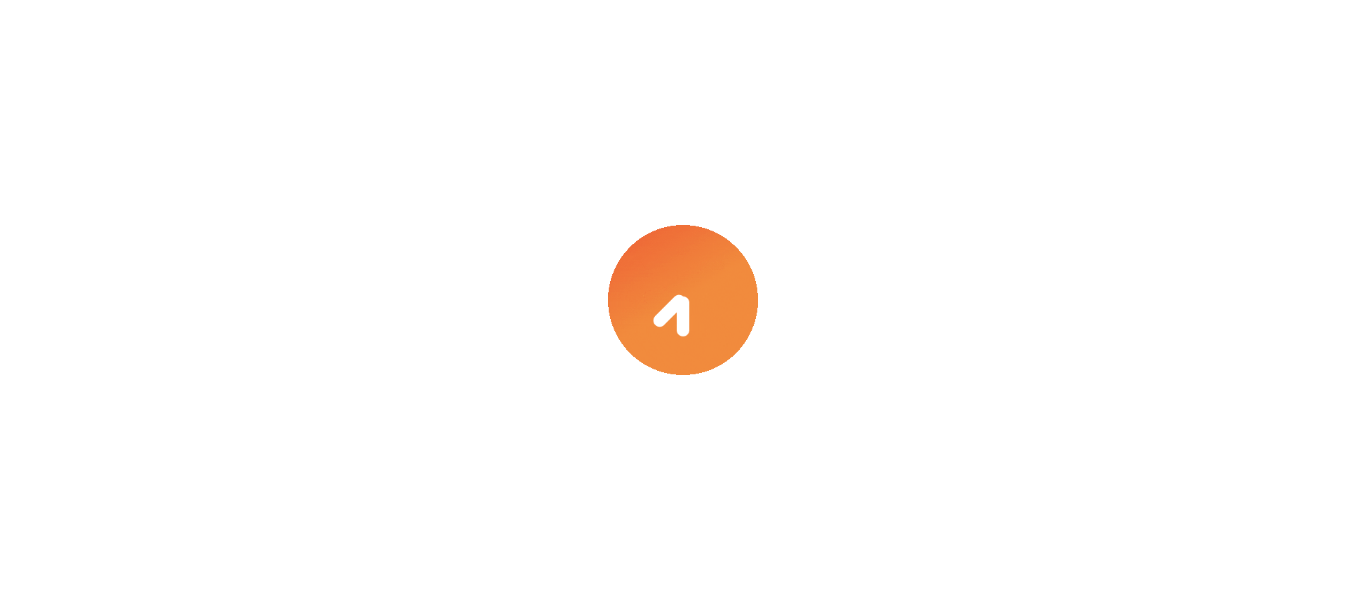 scroll, scrollTop: 0, scrollLeft: 0, axis: both 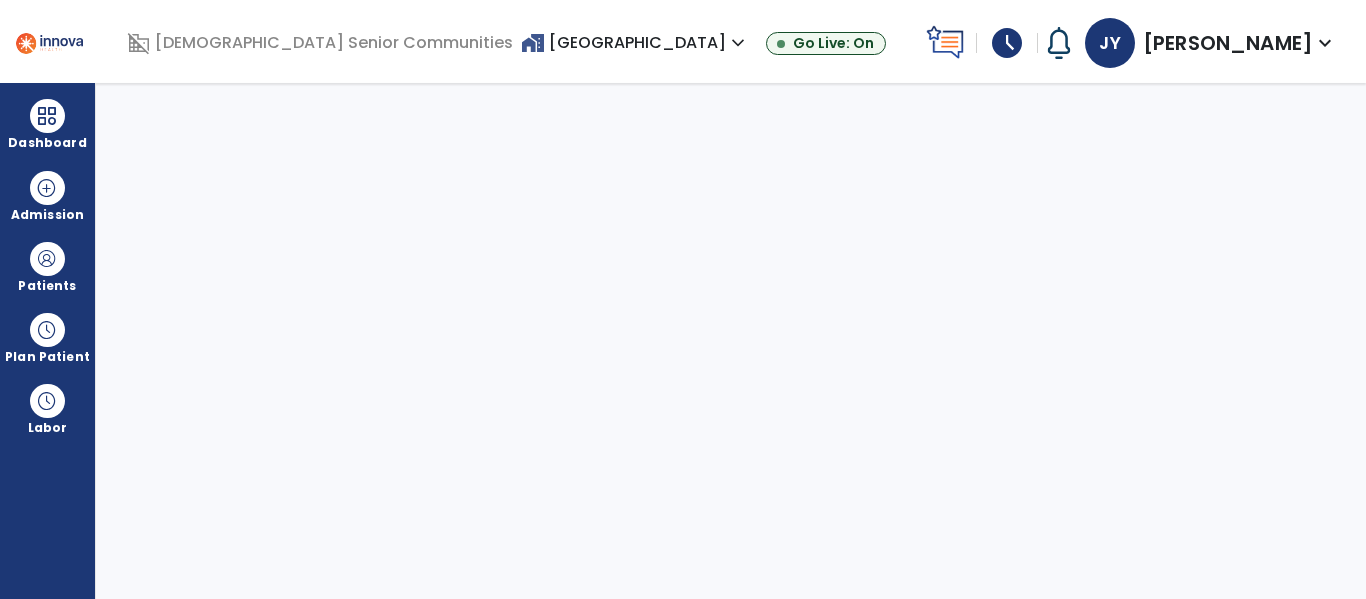 select on "****" 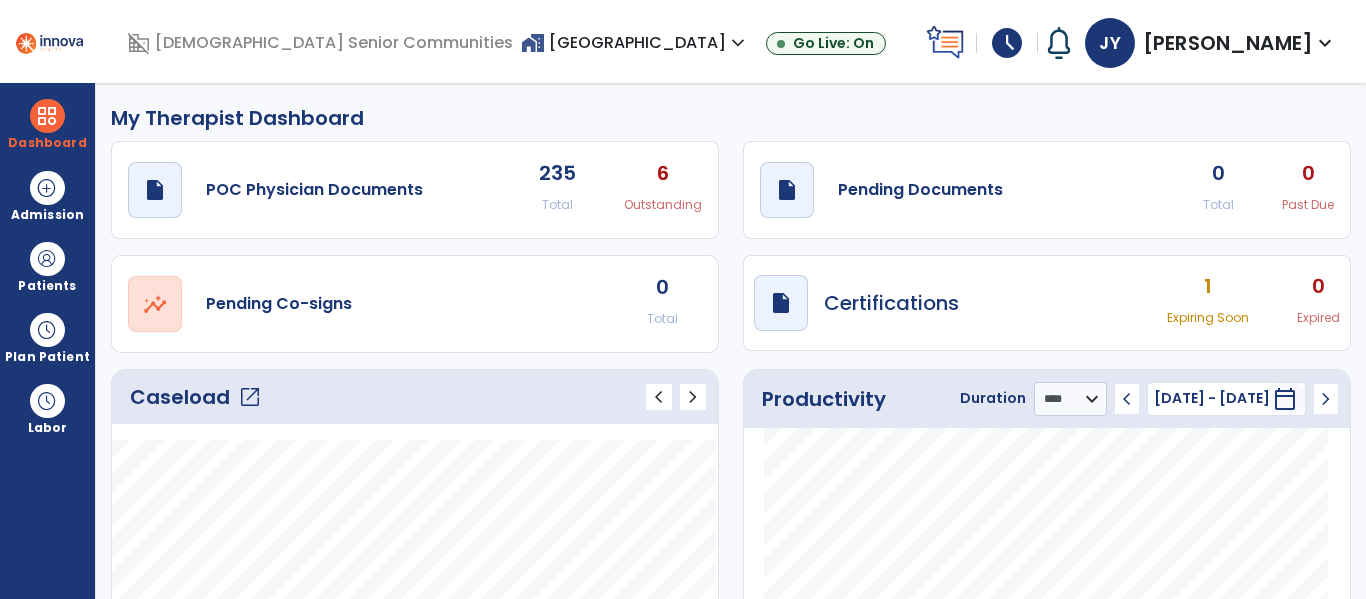 click on "open_in_new" 